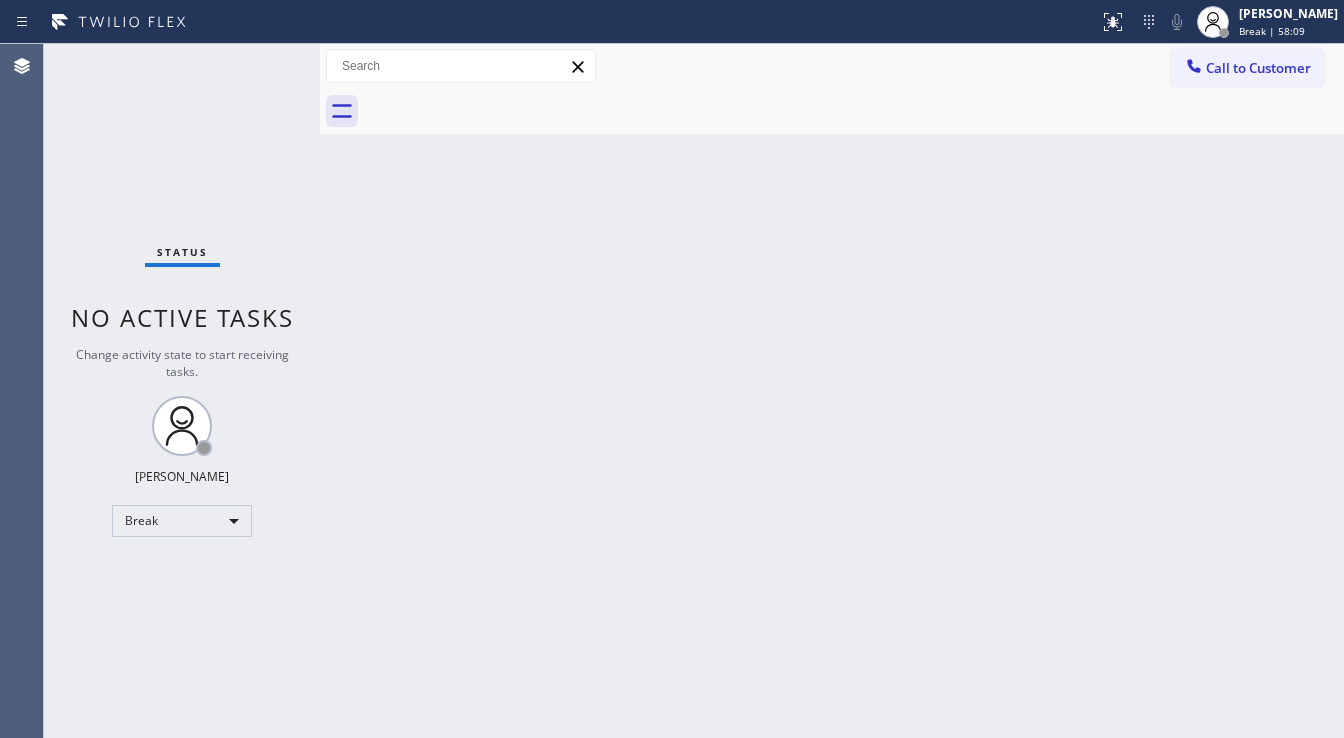 scroll, scrollTop: 0, scrollLeft: 0, axis: both 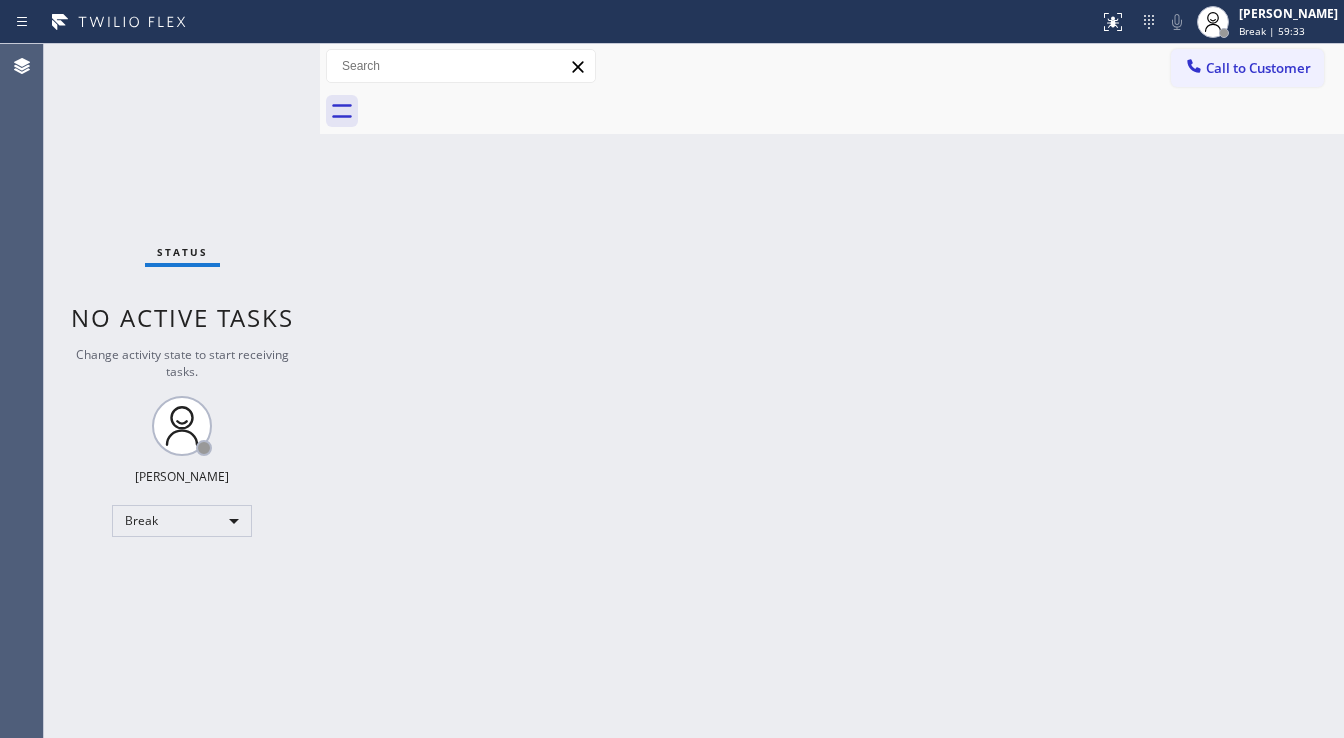 click on "Change activity state to start receiving tasks." at bounding box center [182, 363] 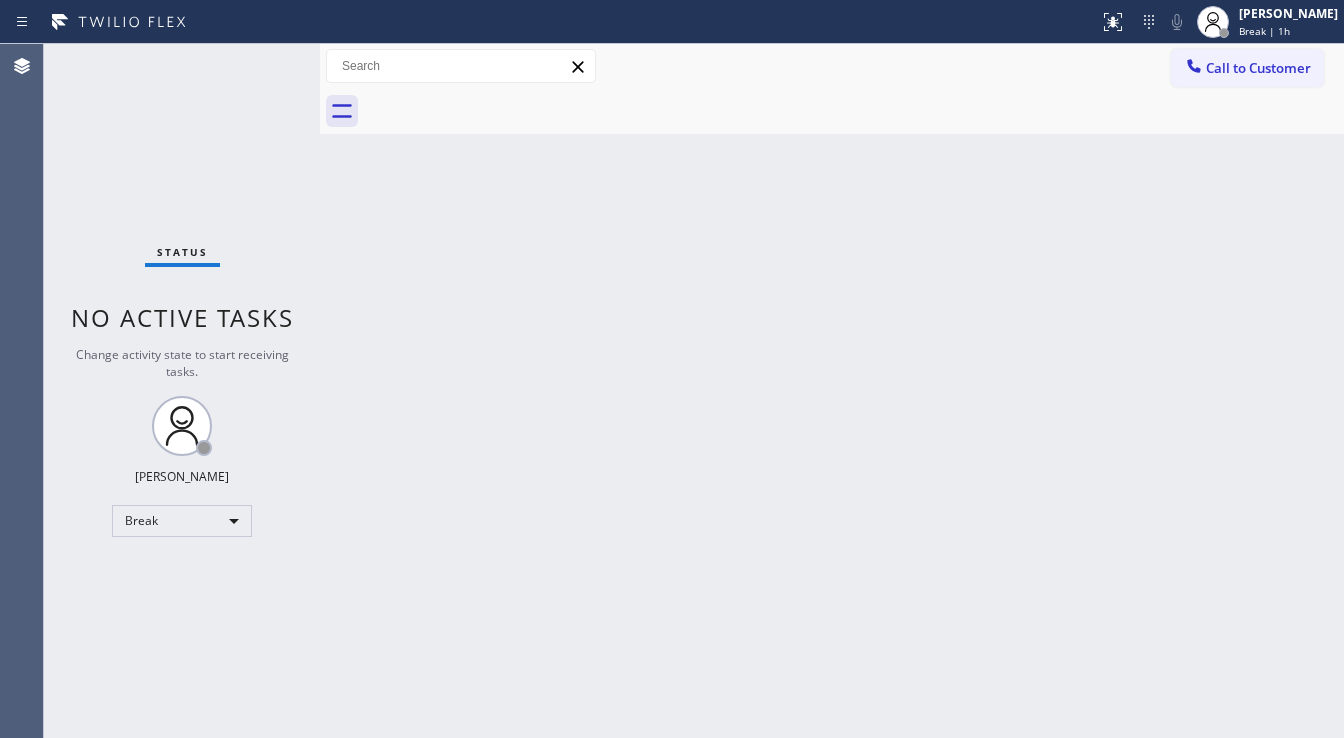click on "Status   No active tasks     Change activity state to start receiving tasks.   Michael Javier Break" at bounding box center [182, 391] 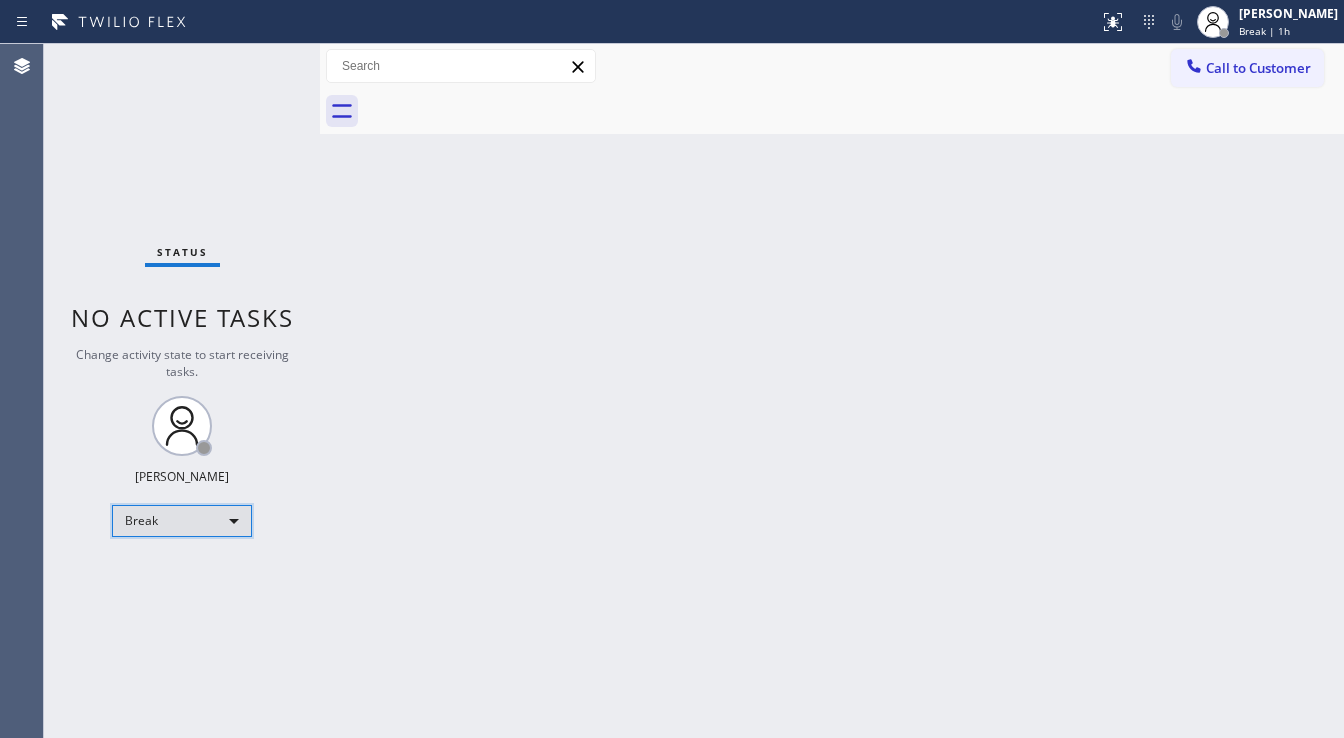 click on "Break" at bounding box center [182, 521] 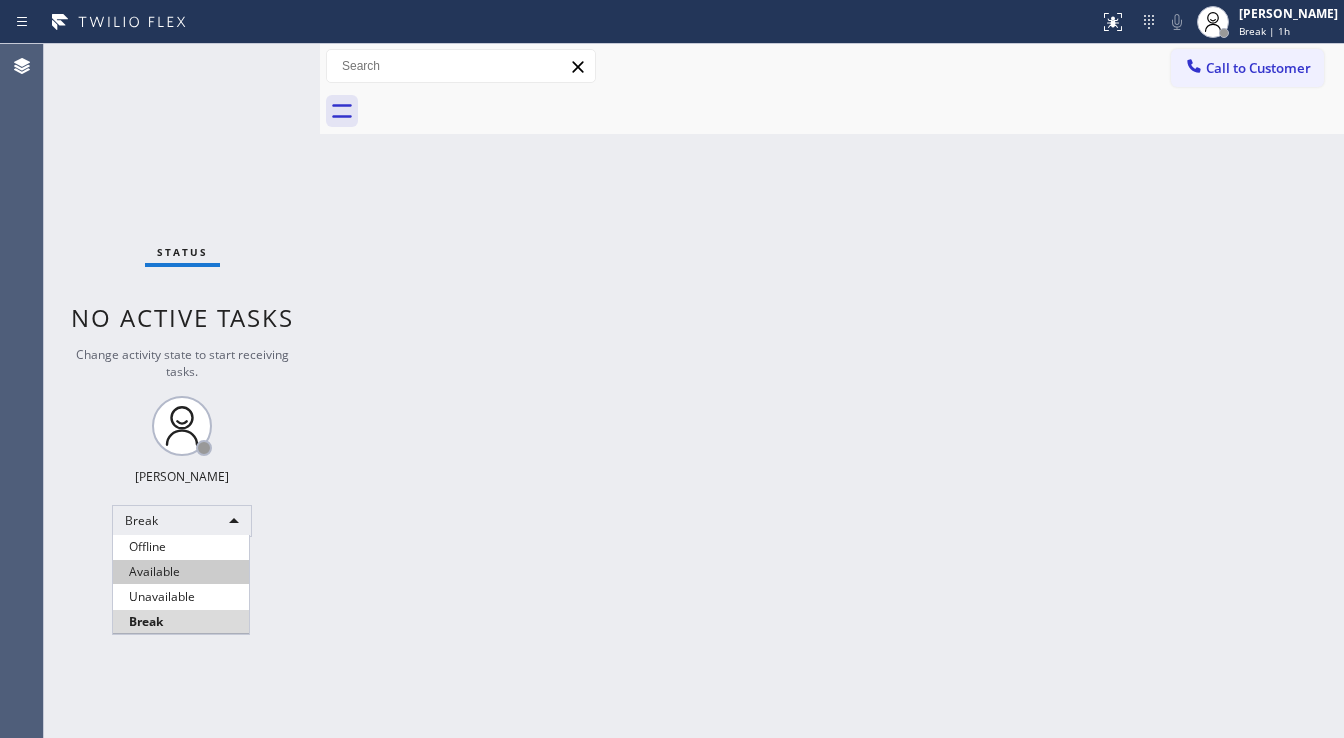 click on "Available" at bounding box center [181, 572] 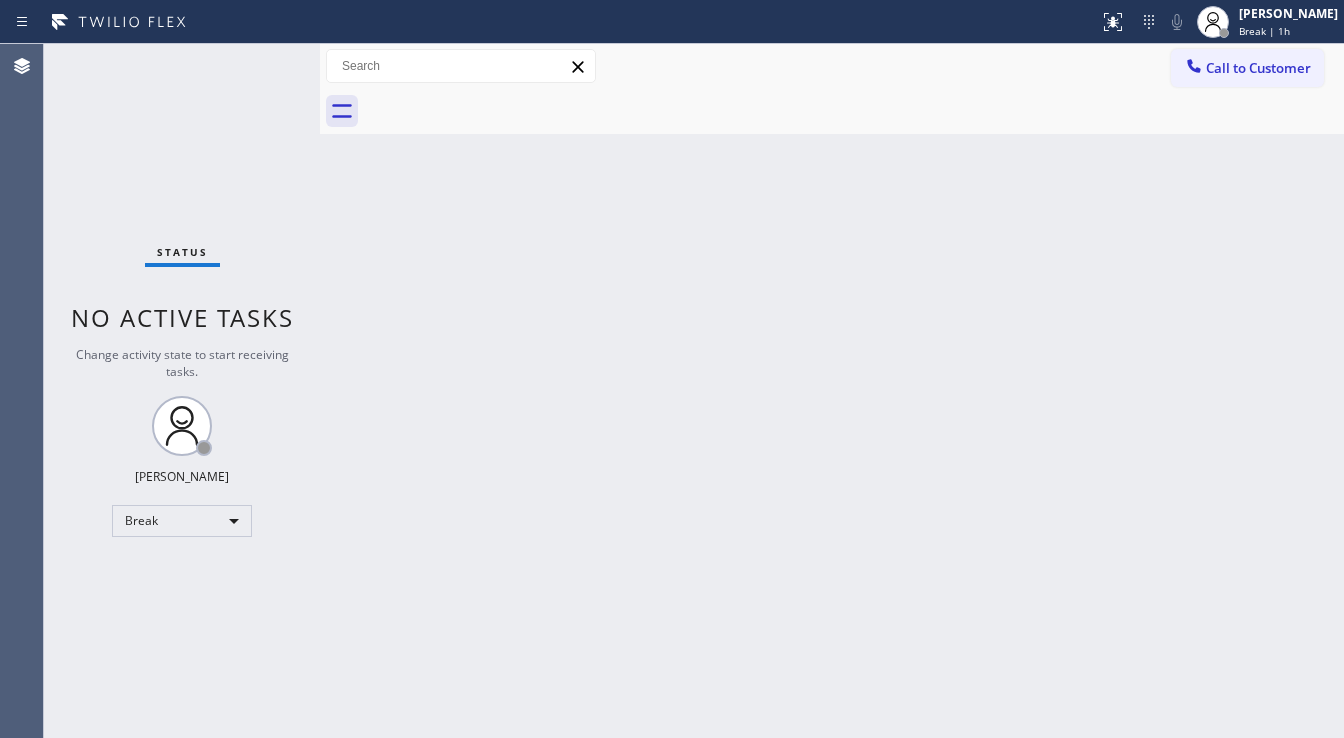 click on "Back to Dashboard Change Sender ID Customers Technicians Select a contact Outbound call Technician Search Technician Your caller id phone number Your caller id phone number Call Technician info Name   Phone none Address none Change Sender ID HVAC +18559994417 5 Star Appliance +18557314952 Appliance Repair +18554611149 Plumbing +18889090120 Air Duct Cleaning +18006865038  Electricians +18005688664 Cancel Change Check personal SMS Reset Change No tabs Call to Customer Outbound call Location Search location Your caller id phone number (646) 630-7967 Customer number Call Outbound call Technician Search Technician Your caller id phone number Your caller id phone number Call" at bounding box center (832, 391) 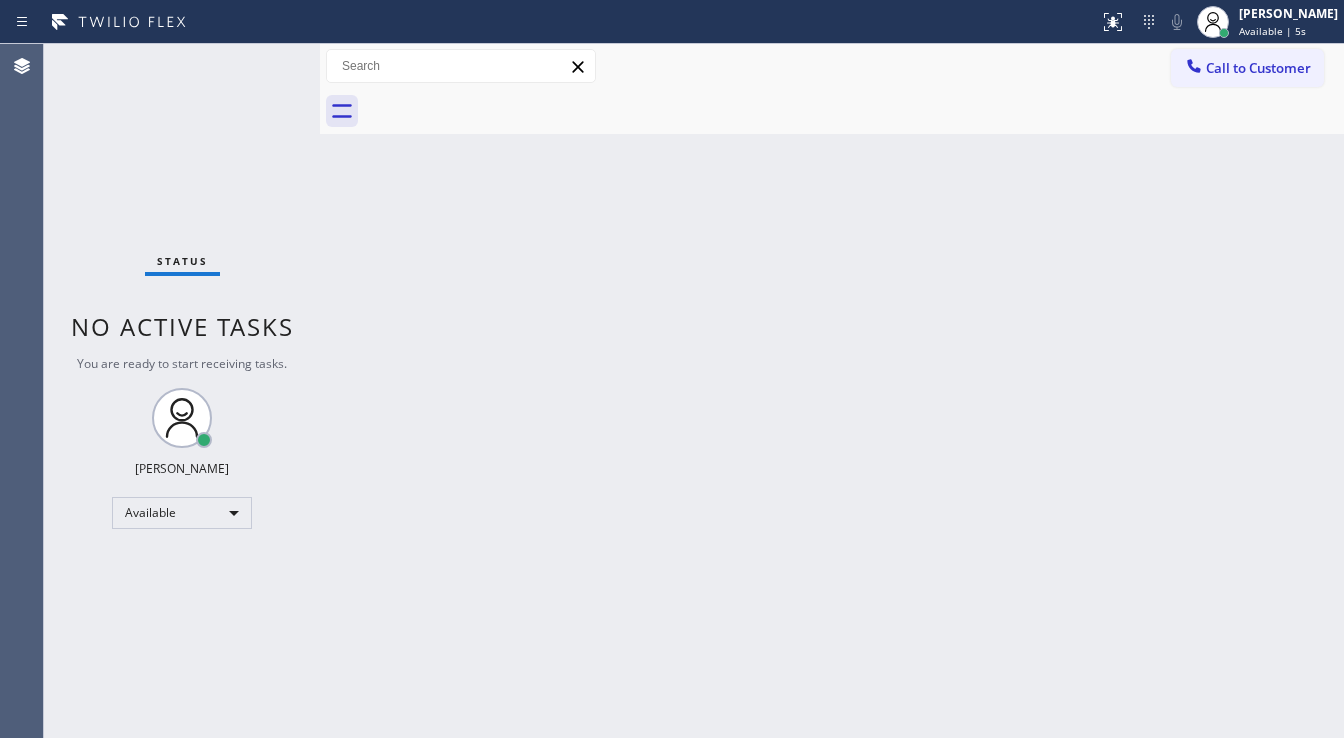 click on "Status   No active tasks     You are ready to start receiving tasks.   [PERSON_NAME]" at bounding box center (182, 391) 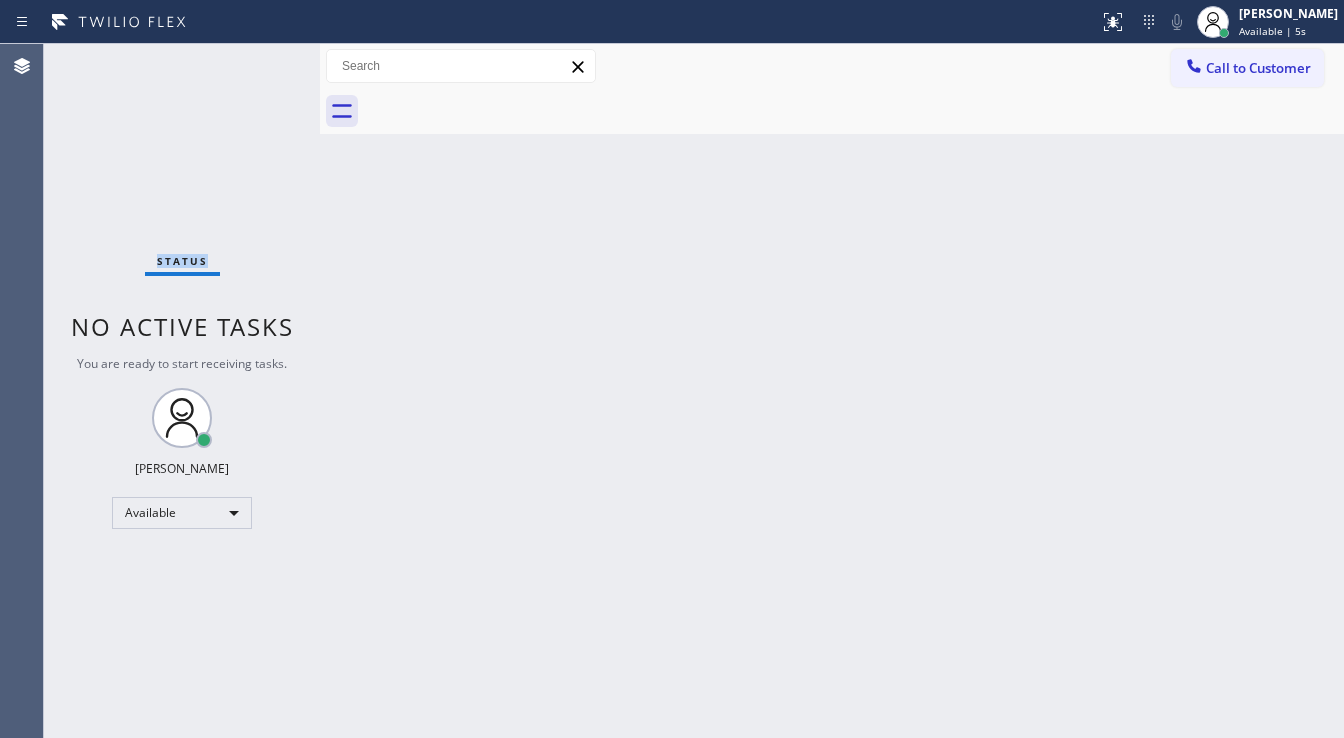 click on "Status   No active tasks     You are ready to start receiving tasks.   [PERSON_NAME]" at bounding box center (182, 391) 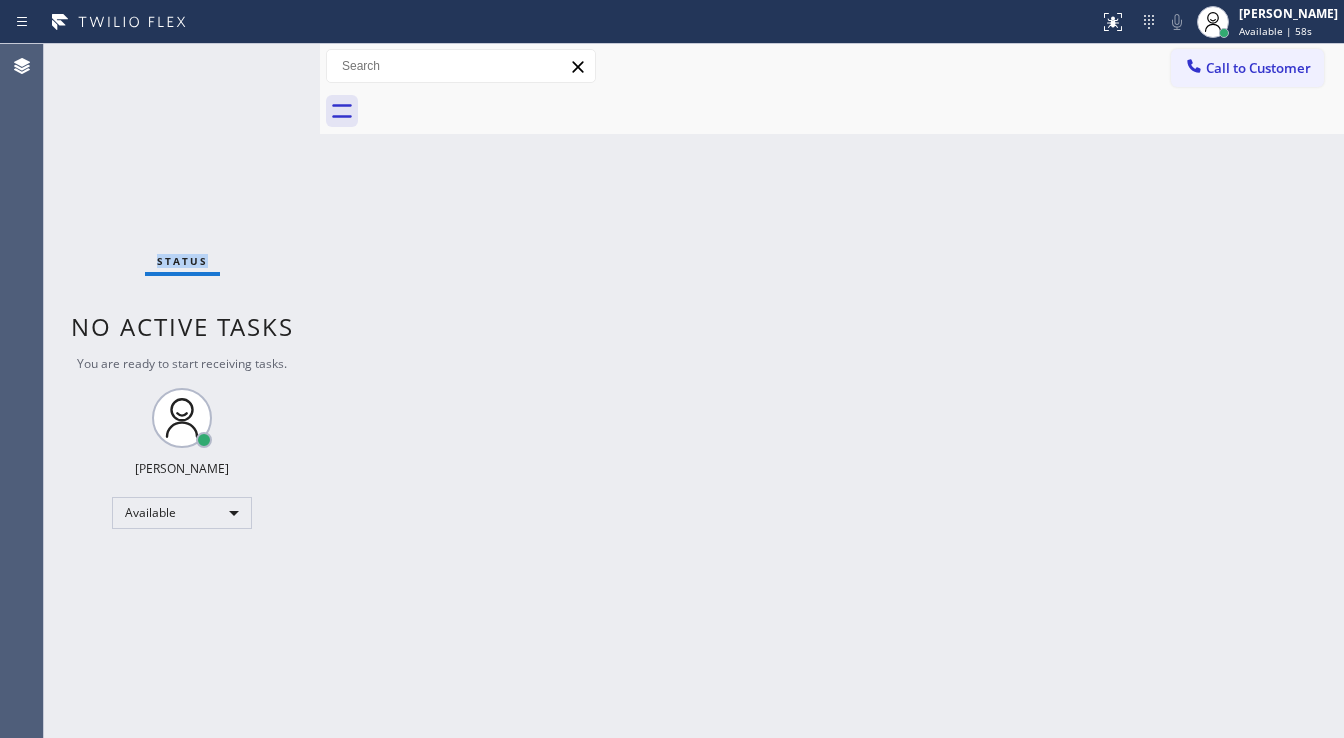 click on "Call to Customer Outbound call Location Search location Your caller id phone number (646) 630-7967 Customer number Call Outbound call Technician Search Technician Your caller id phone number Your caller id phone number Call" at bounding box center [832, 66] 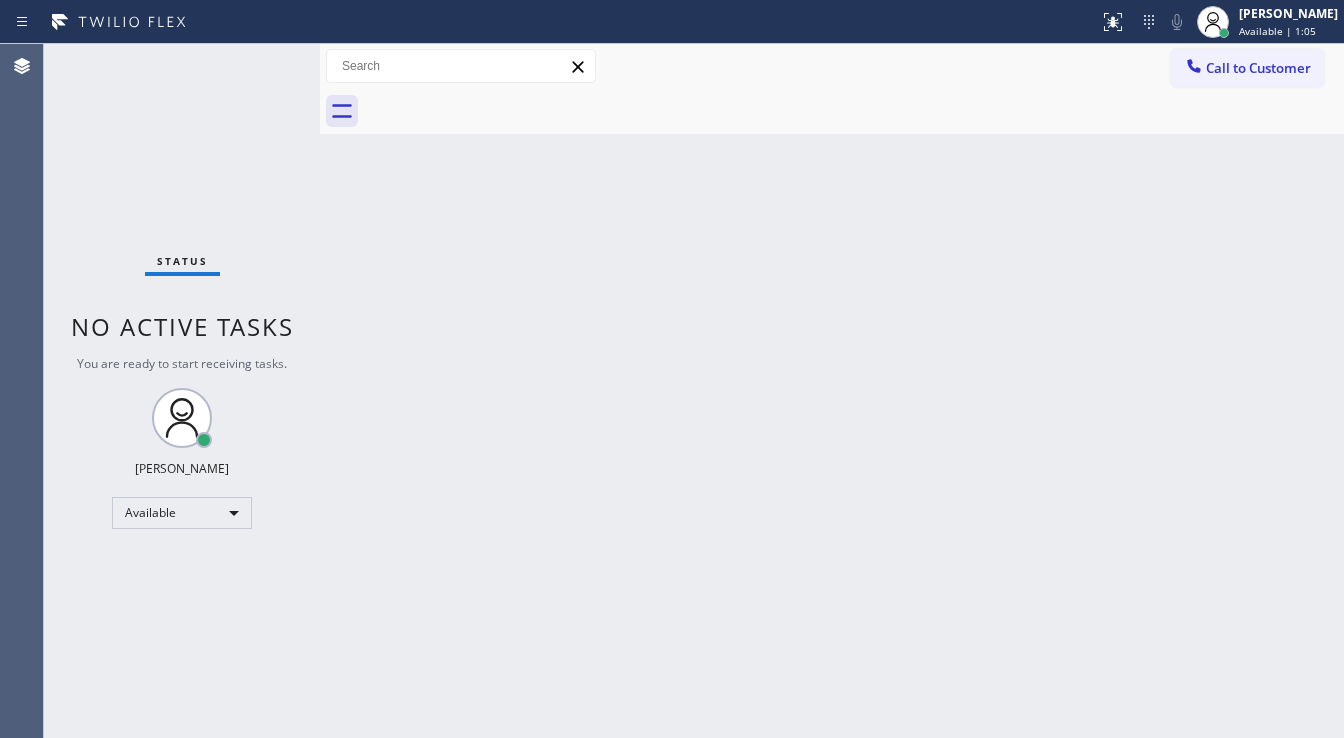 click on "Status   No active tasks     You are ready to start receiving tasks.   [PERSON_NAME]" at bounding box center [182, 391] 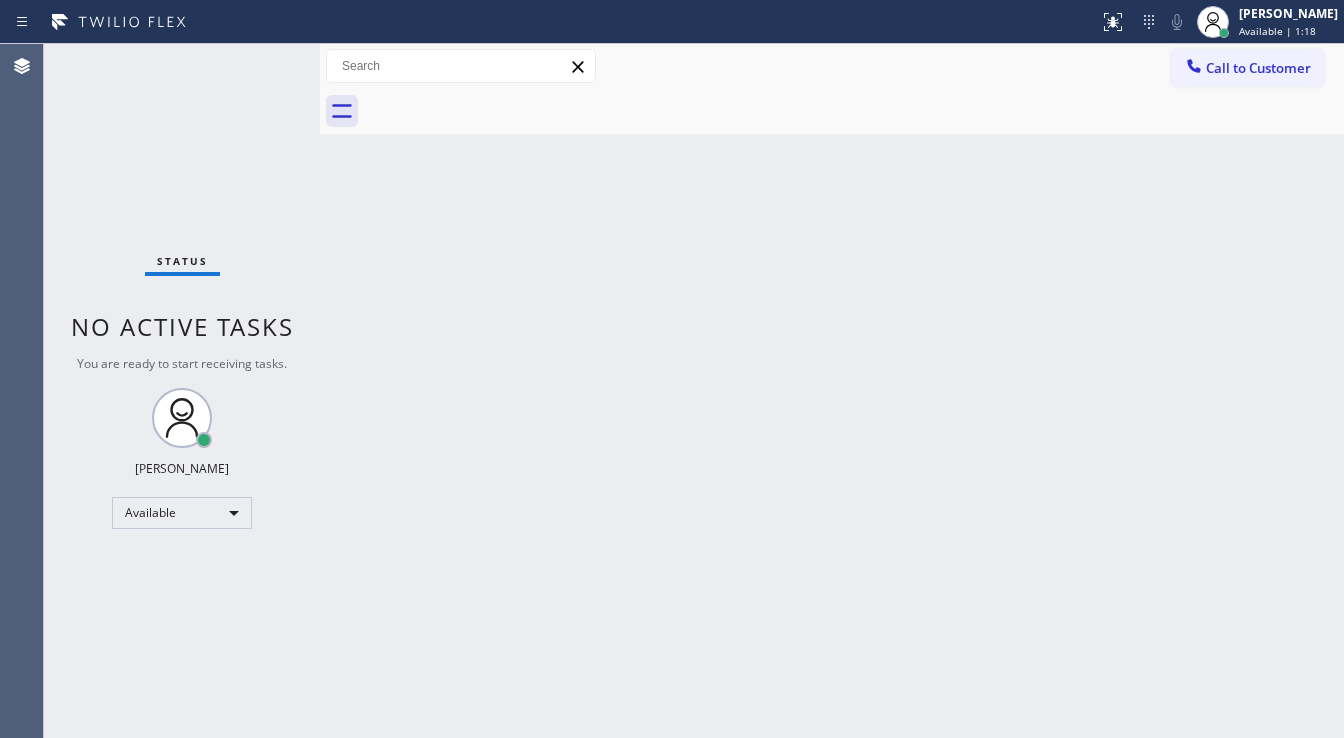 click on "Status   No active tasks     You are ready to start receiving tasks.   [PERSON_NAME]" at bounding box center [182, 391] 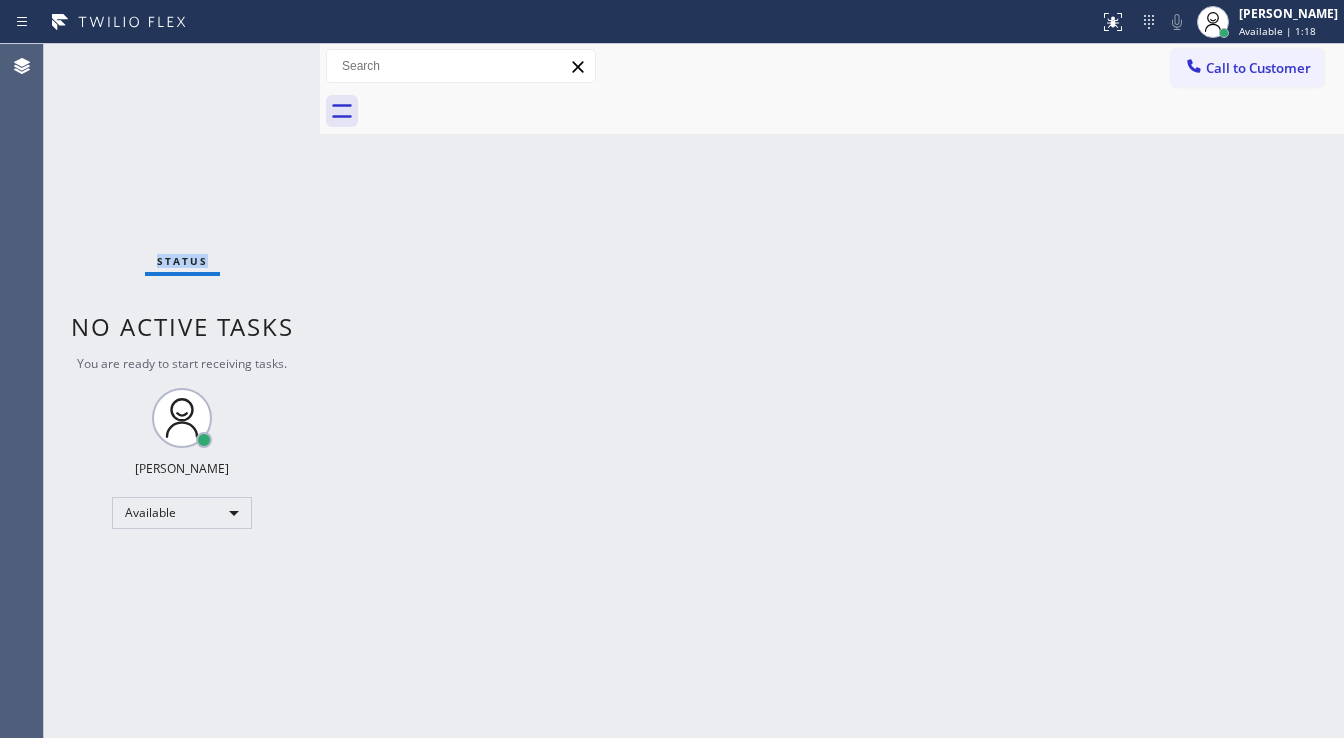 click on "Status   No active tasks     You are ready to start receiving tasks.   [PERSON_NAME]" at bounding box center (182, 391) 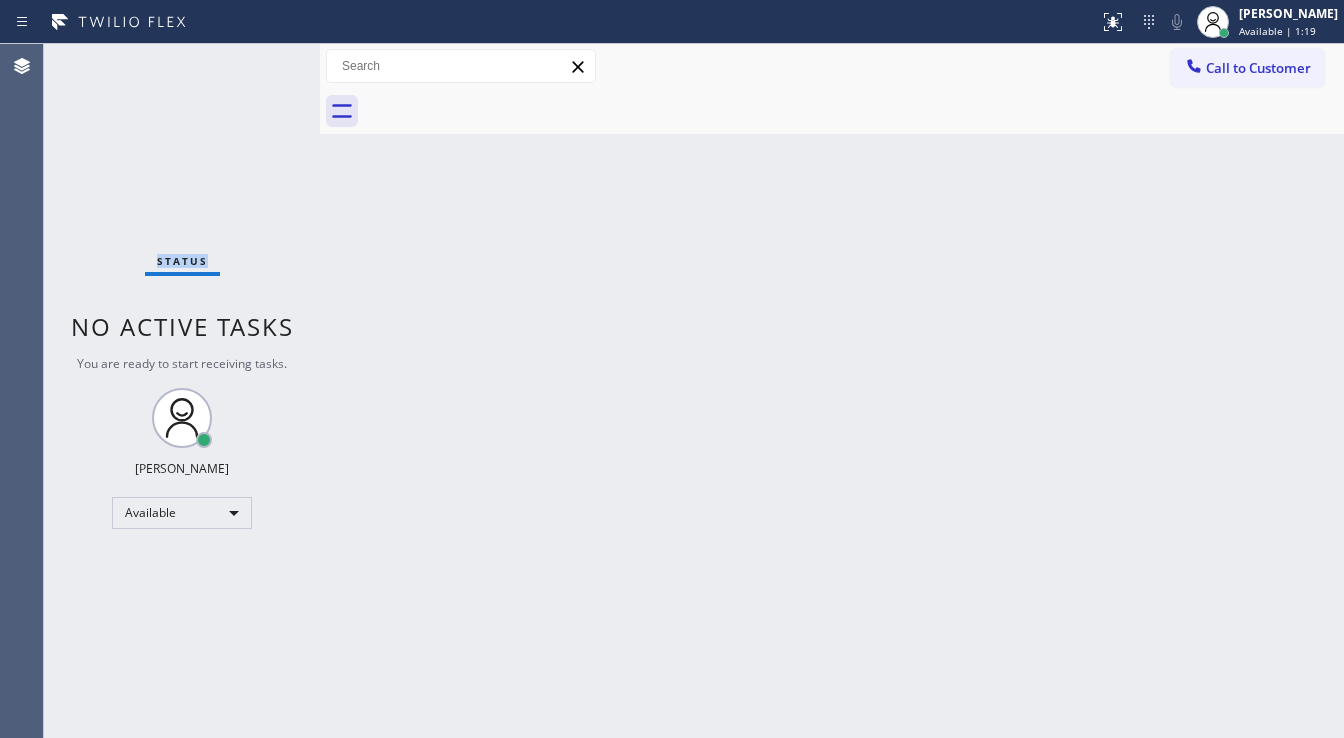 click on "Status   No active tasks     You are ready to start receiving tasks.   [PERSON_NAME]" at bounding box center [182, 391] 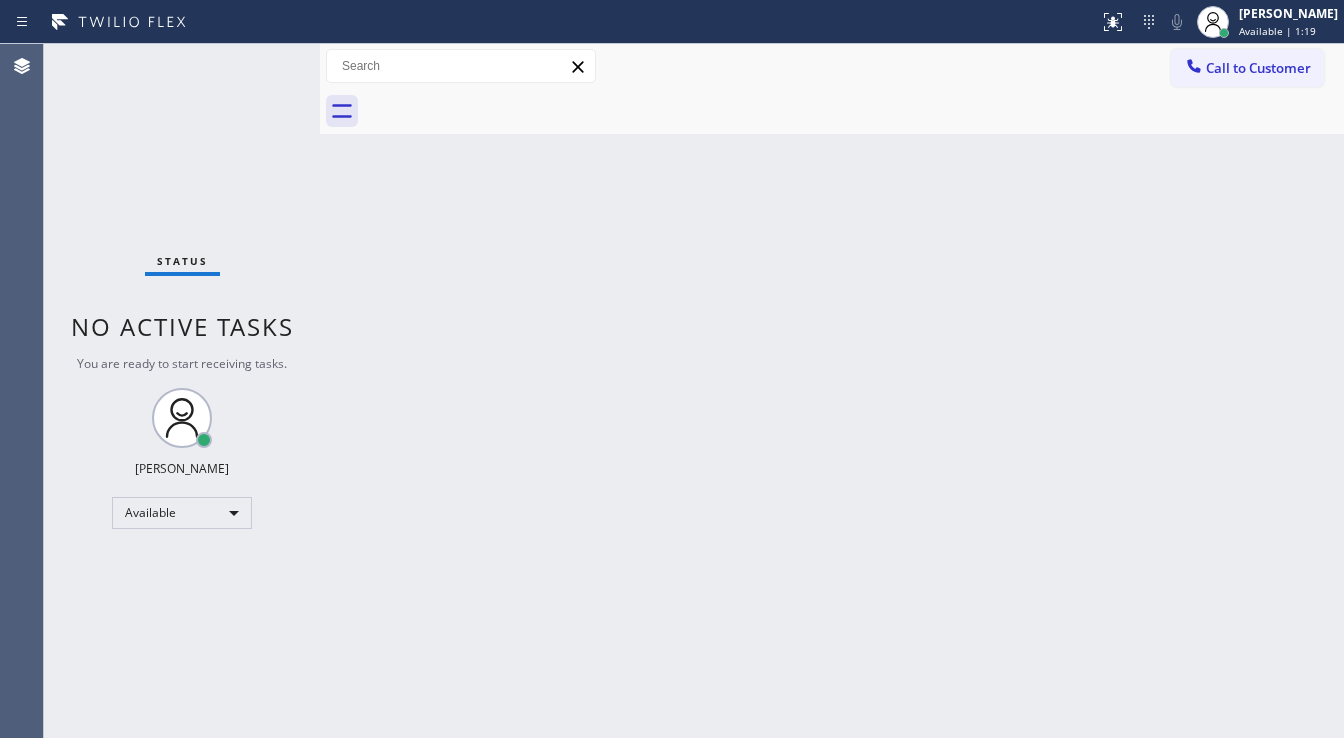 click on "Status   No active tasks     You are ready to start receiving tasks.   [PERSON_NAME]" at bounding box center [182, 391] 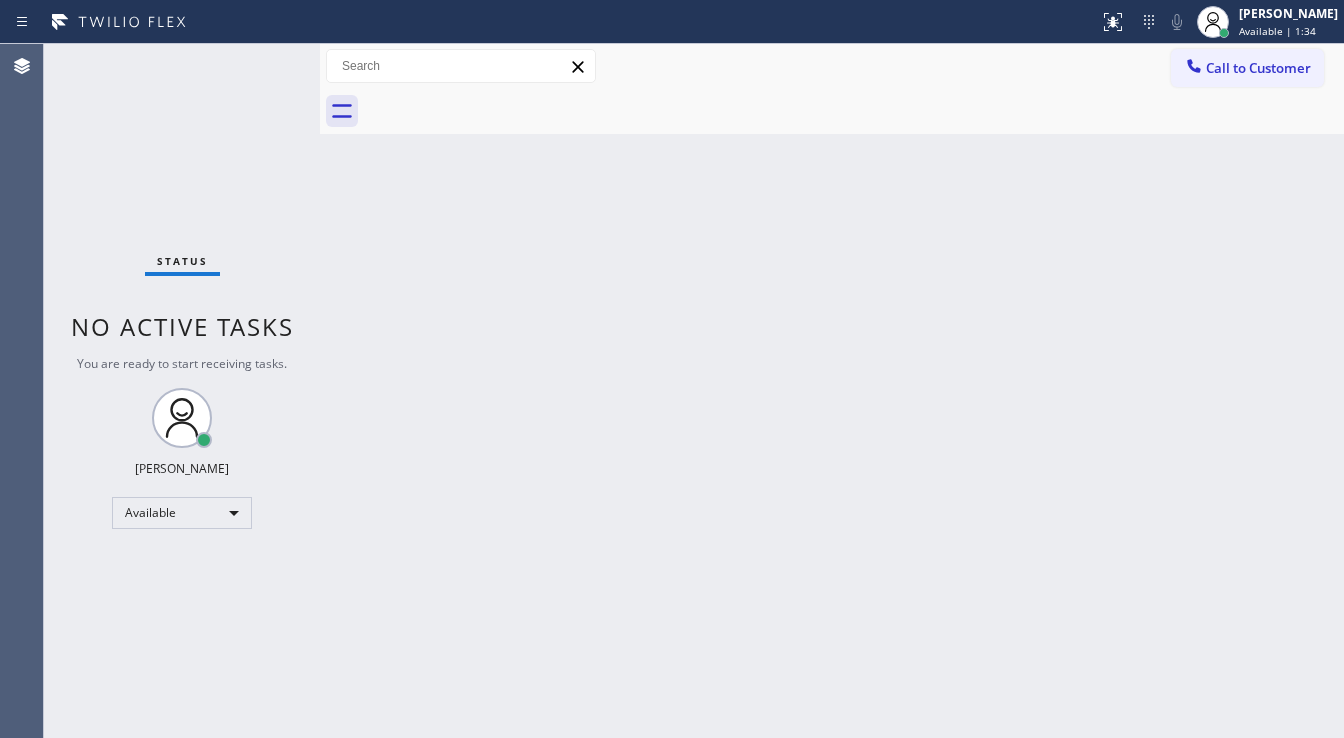 click on "Status   No active tasks     You are ready to start receiving tasks.   [PERSON_NAME]" at bounding box center (182, 391) 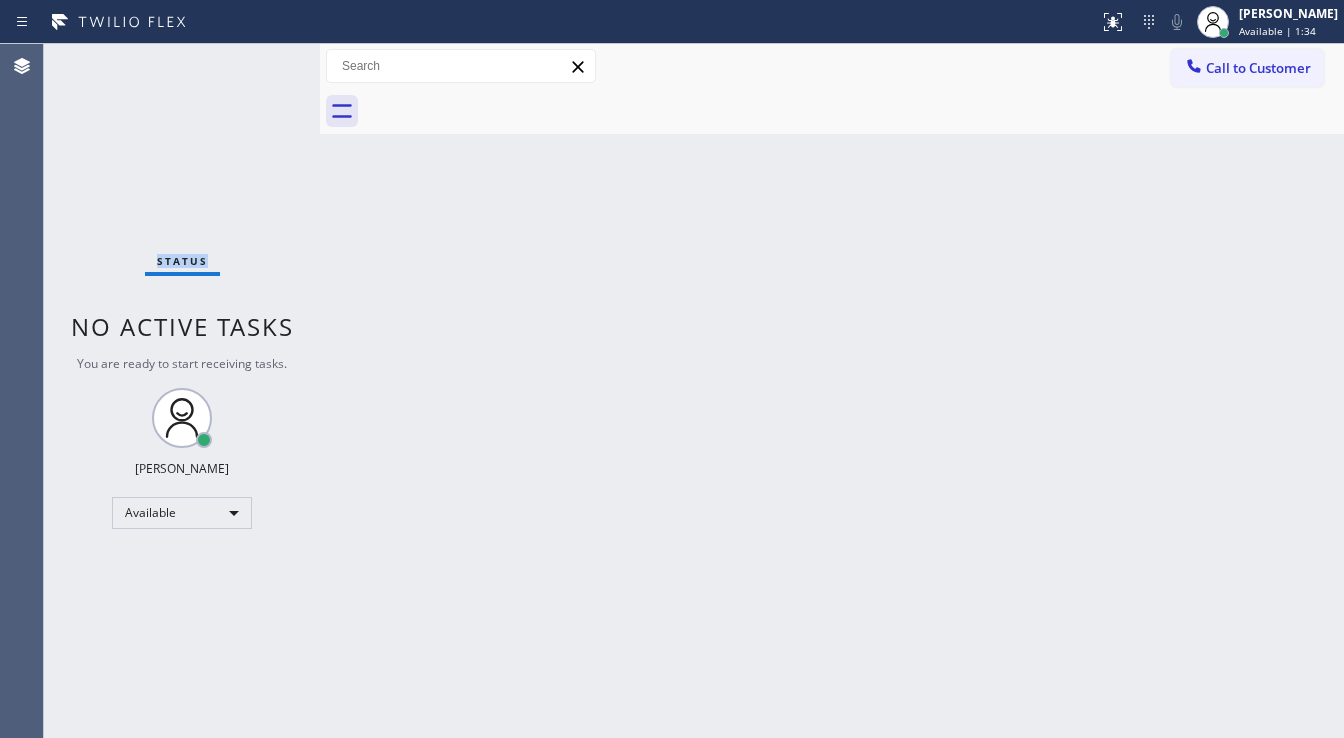 click on "Status   No active tasks     You are ready to start receiving tasks.   [PERSON_NAME]" at bounding box center (182, 391) 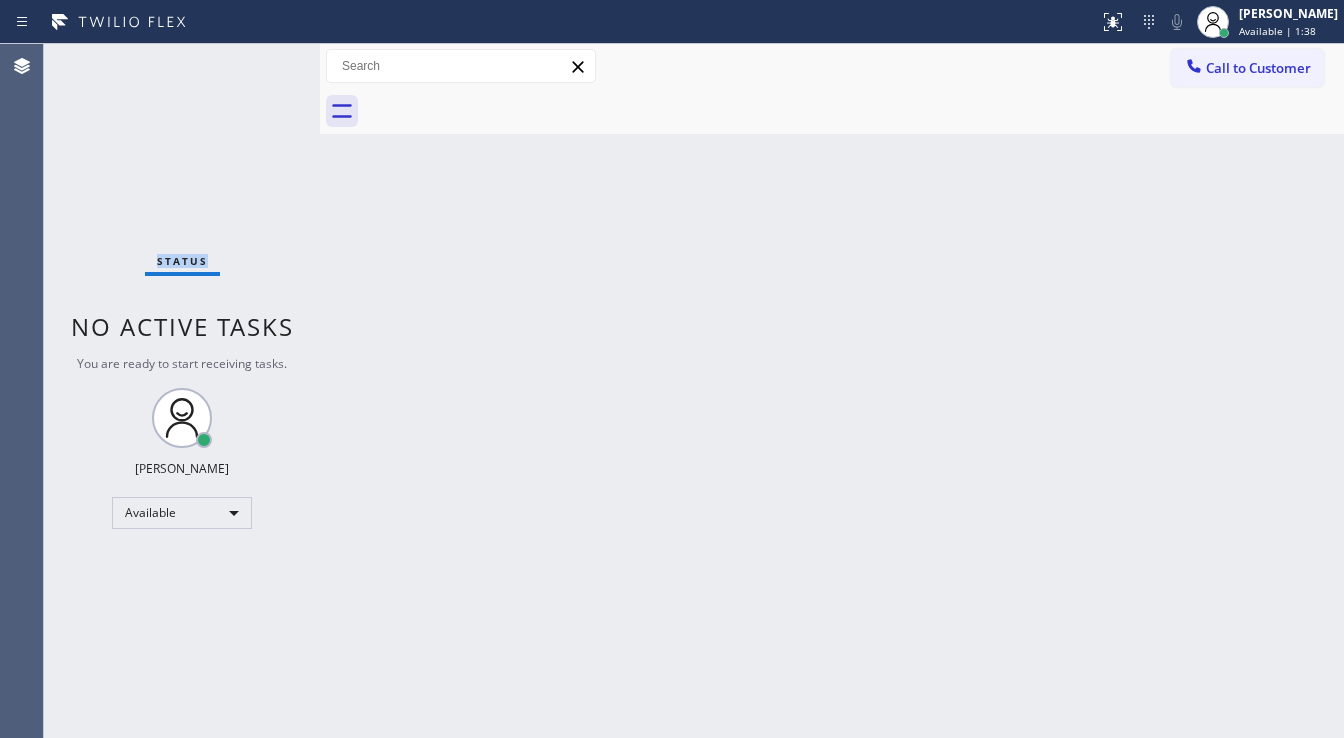 click on "Status   No active tasks     You are ready to start receiving tasks.   [PERSON_NAME]" at bounding box center (182, 391) 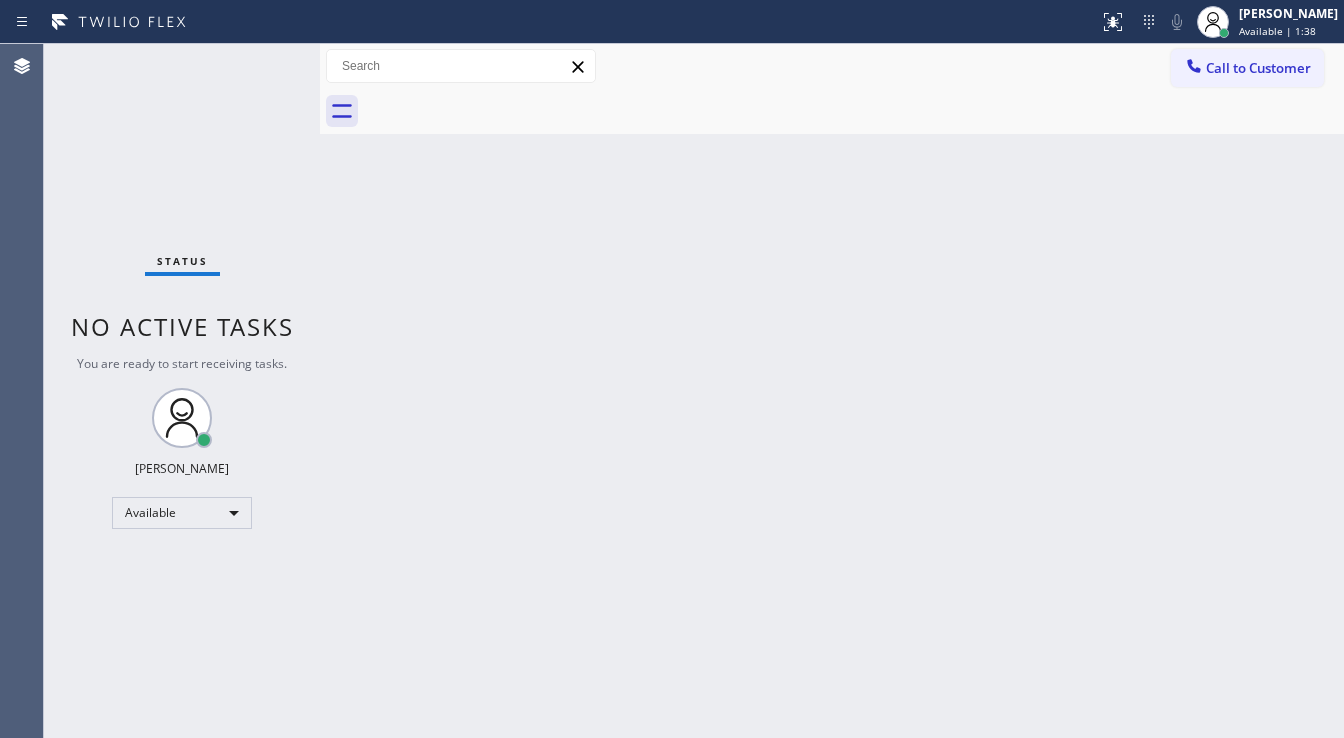 click on "Status   No active tasks     You are ready to start receiving tasks.   [PERSON_NAME]" at bounding box center (182, 391) 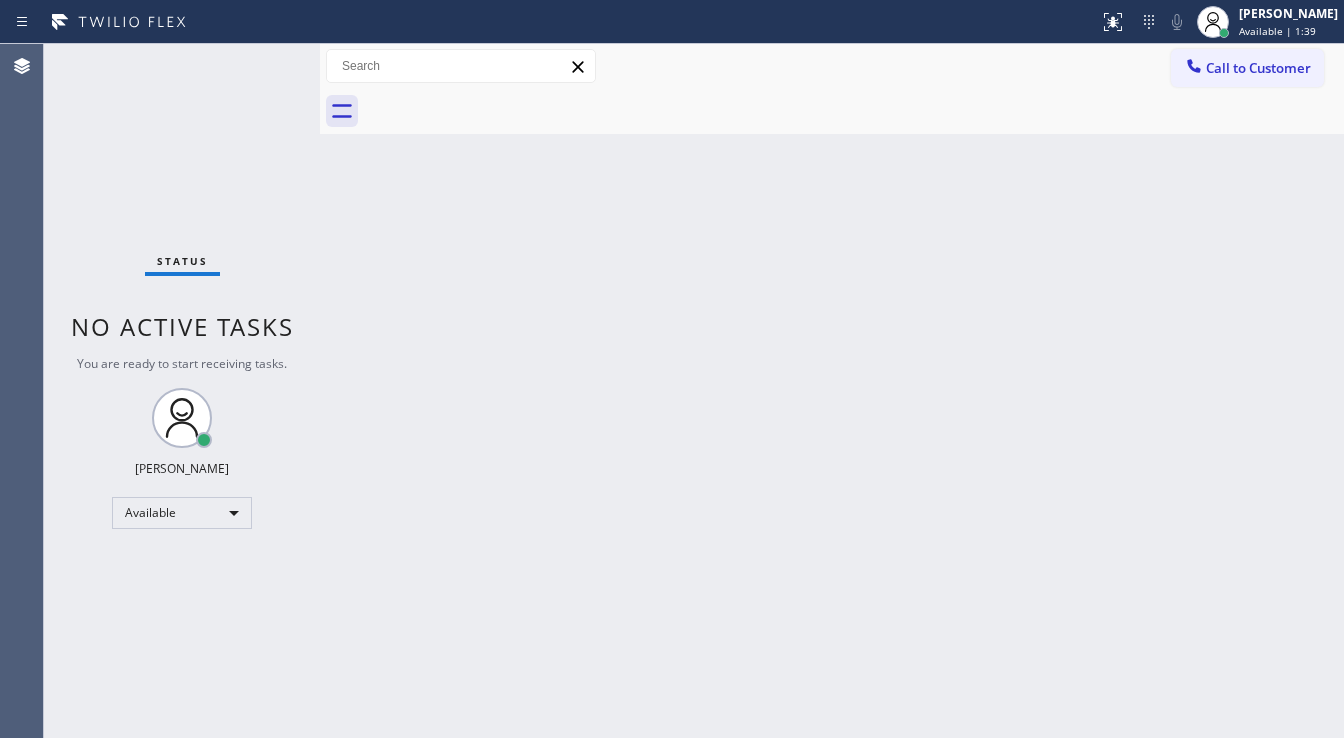 click on "Status   No active tasks     You are ready to start receiving tasks.   [PERSON_NAME]" at bounding box center [182, 391] 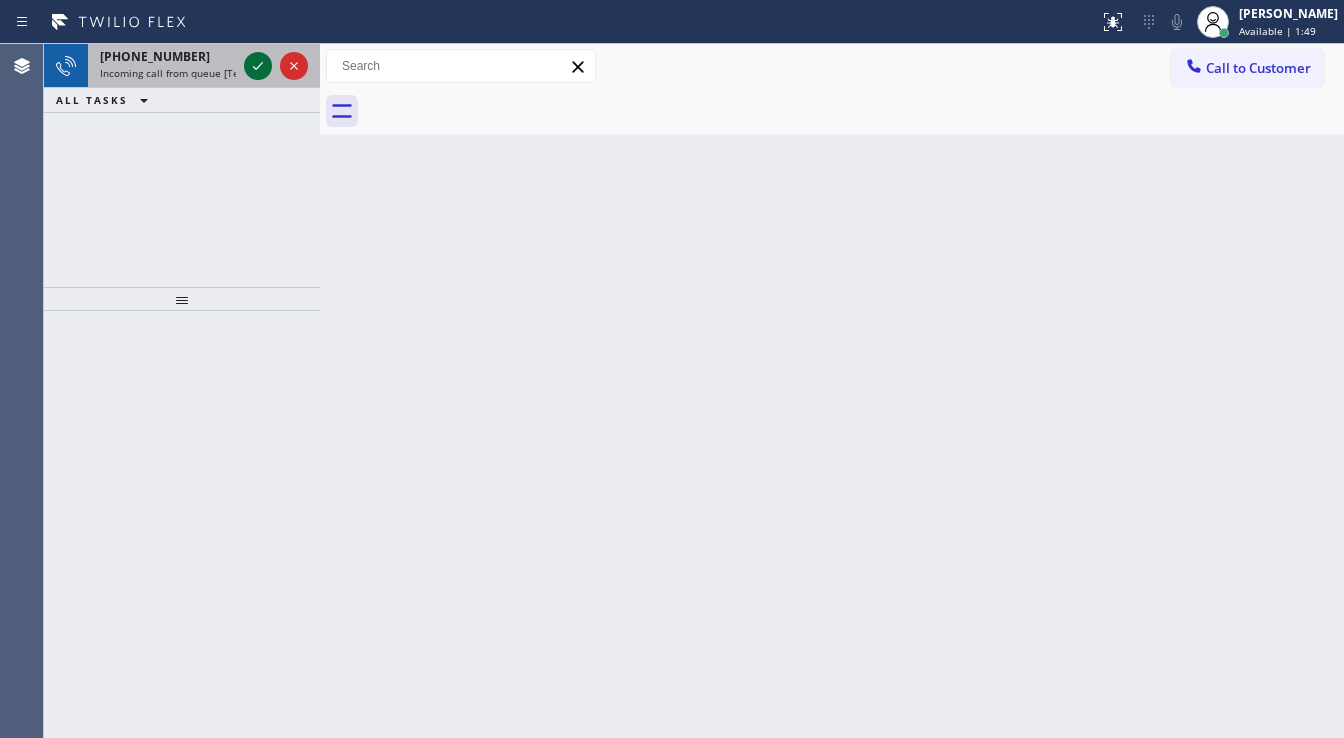 click 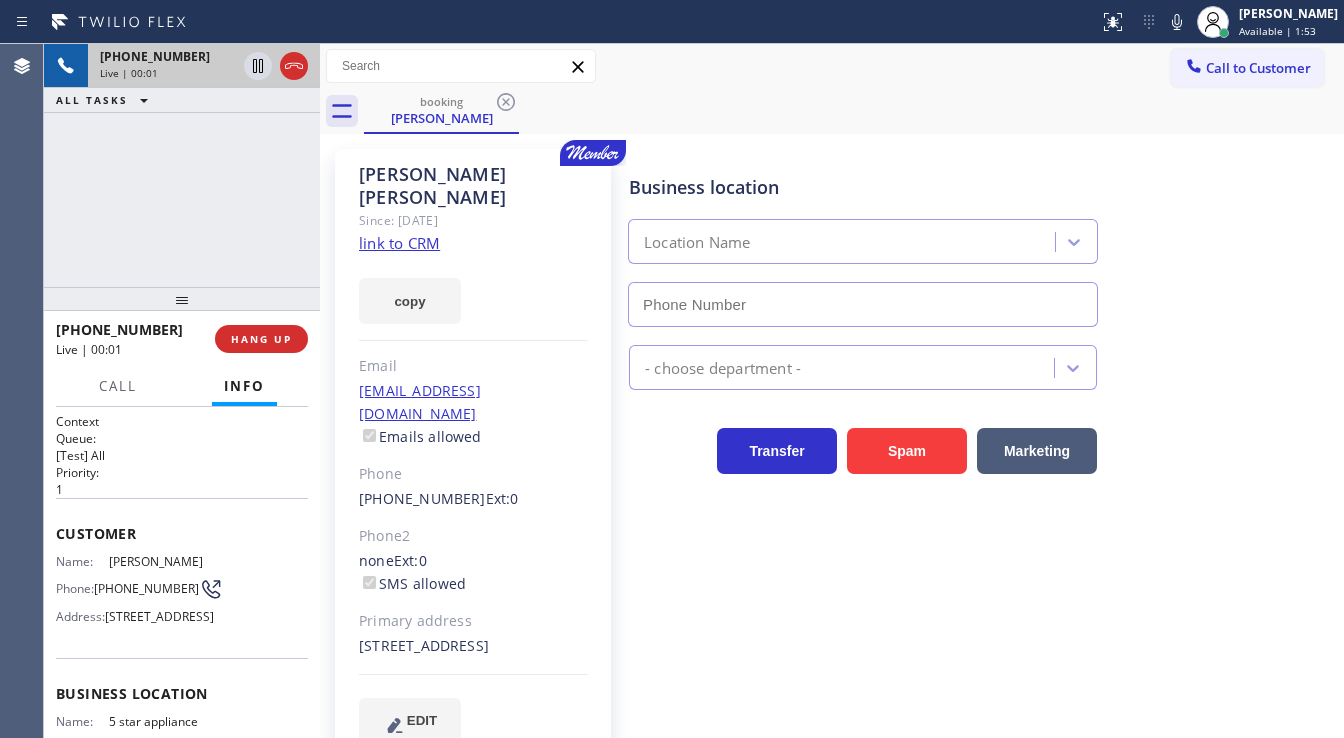 type on "(213) 687-2604" 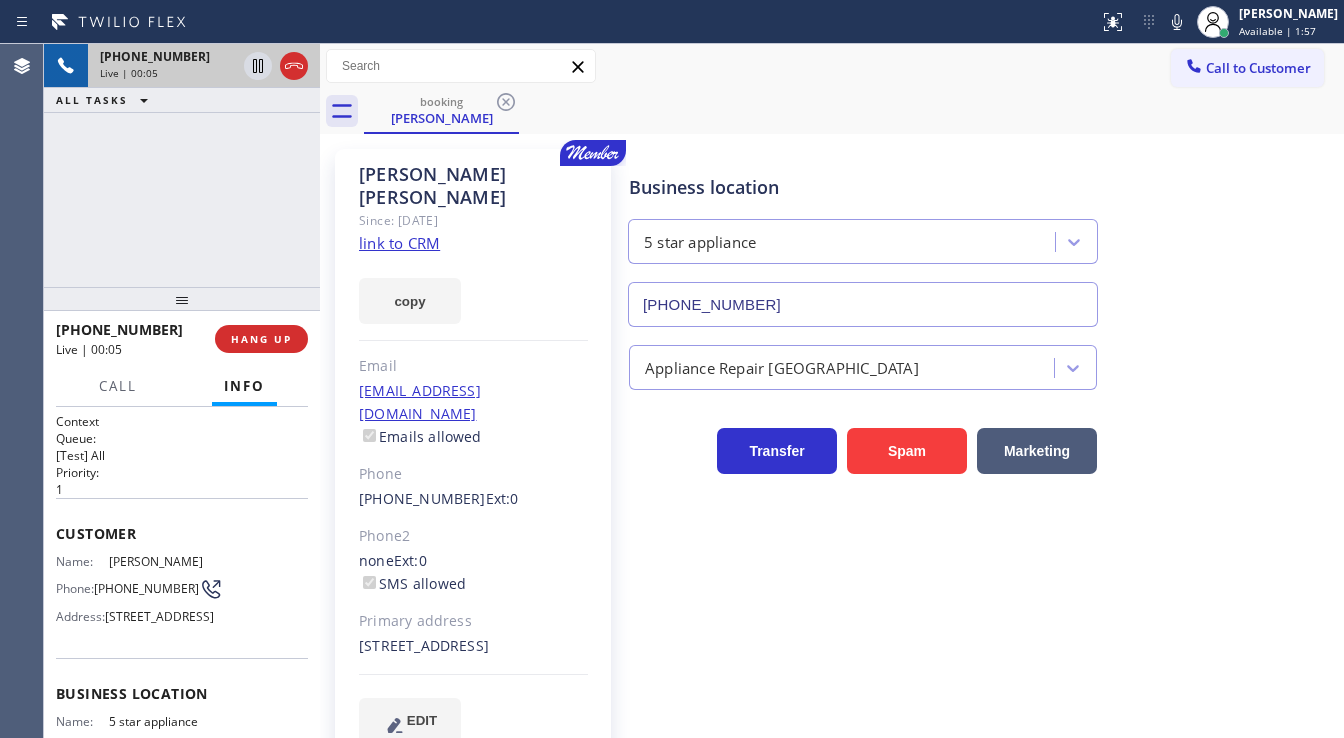 click on "link to CRM" at bounding box center [399, 243] 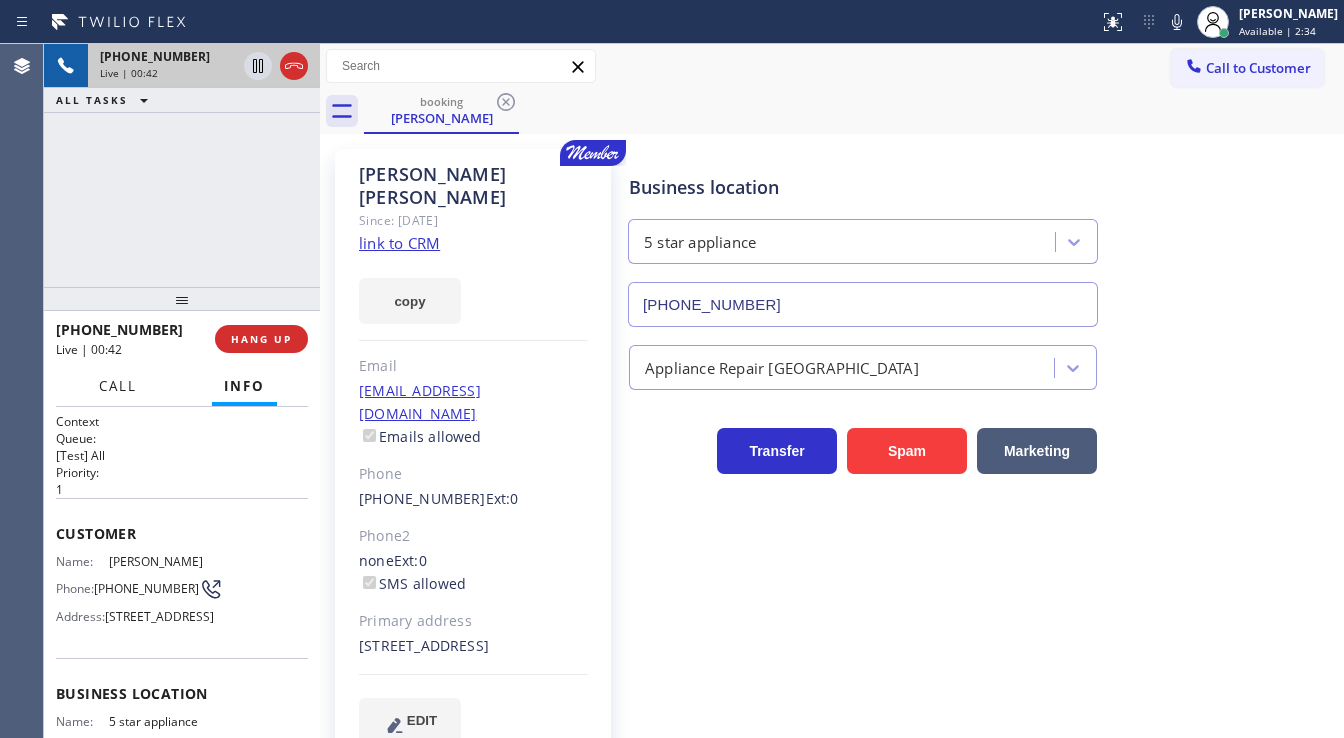 click on "Call" at bounding box center [118, 386] 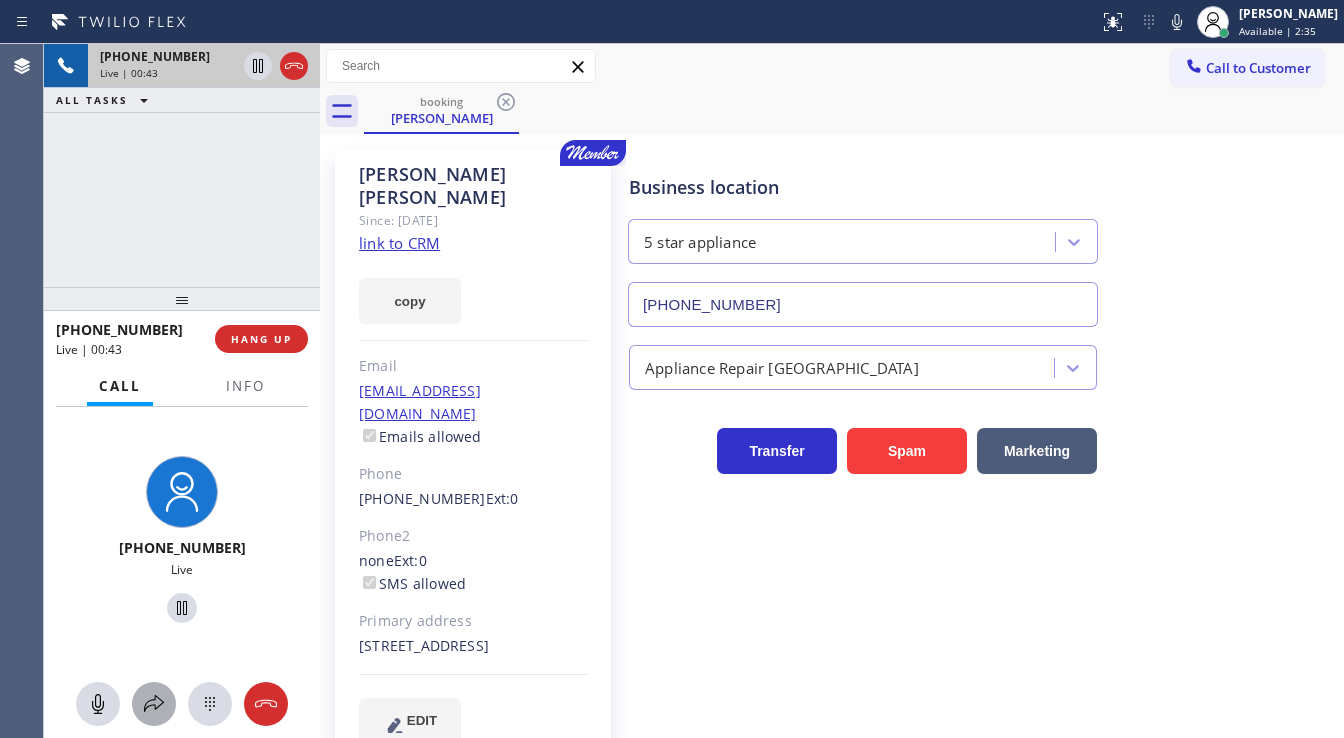 click 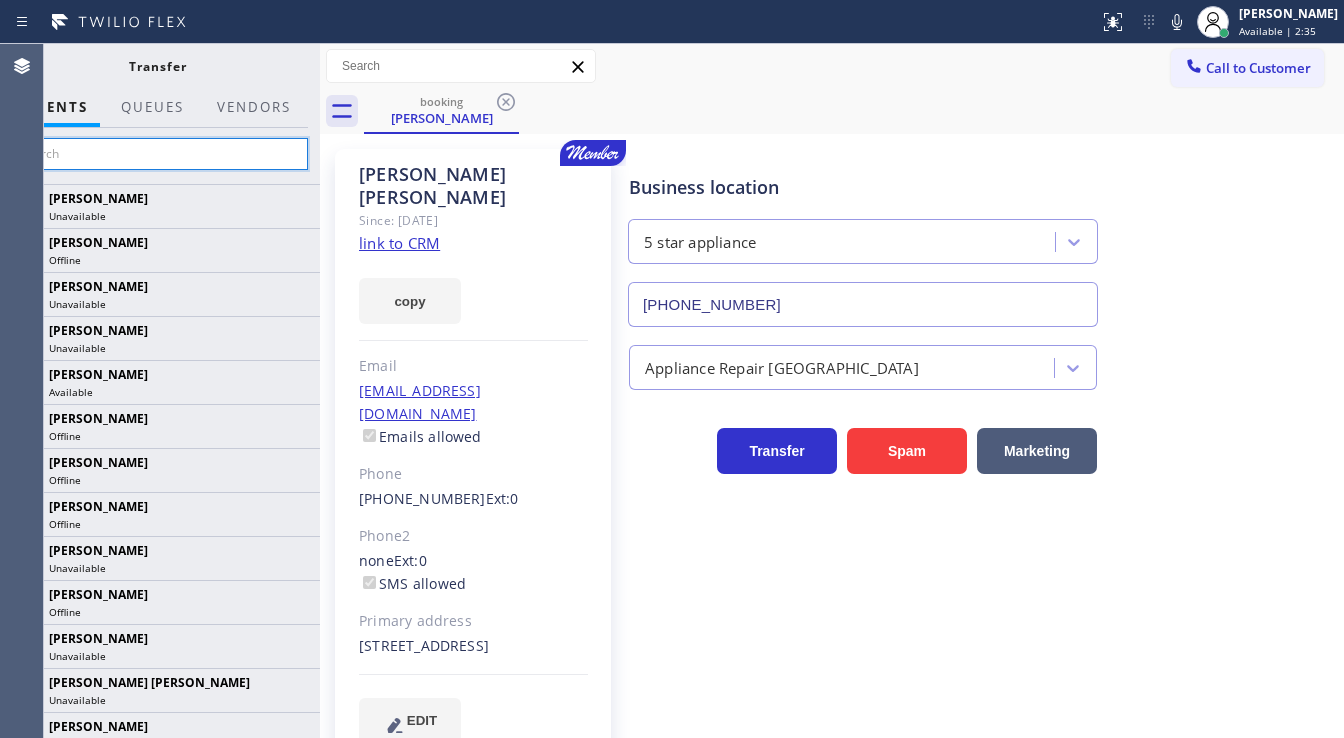 click at bounding box center (157, 154) 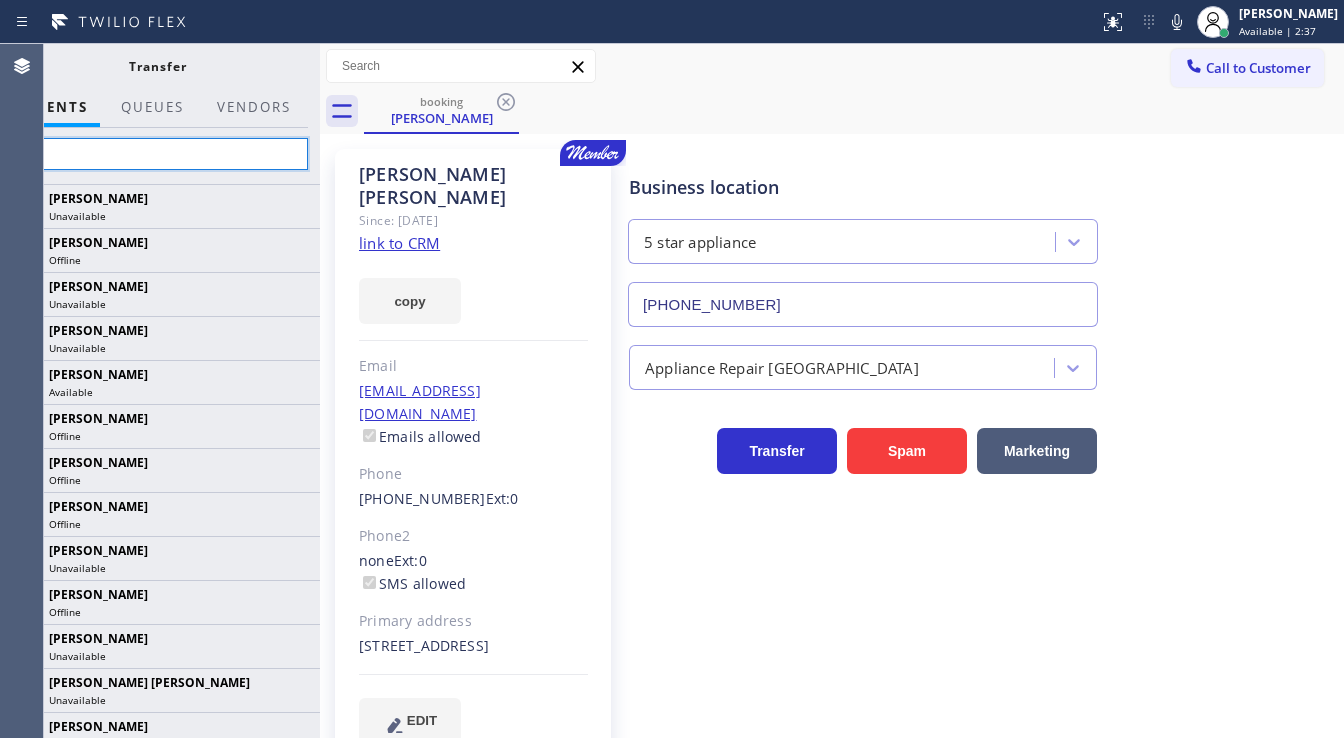 type on "Lily" 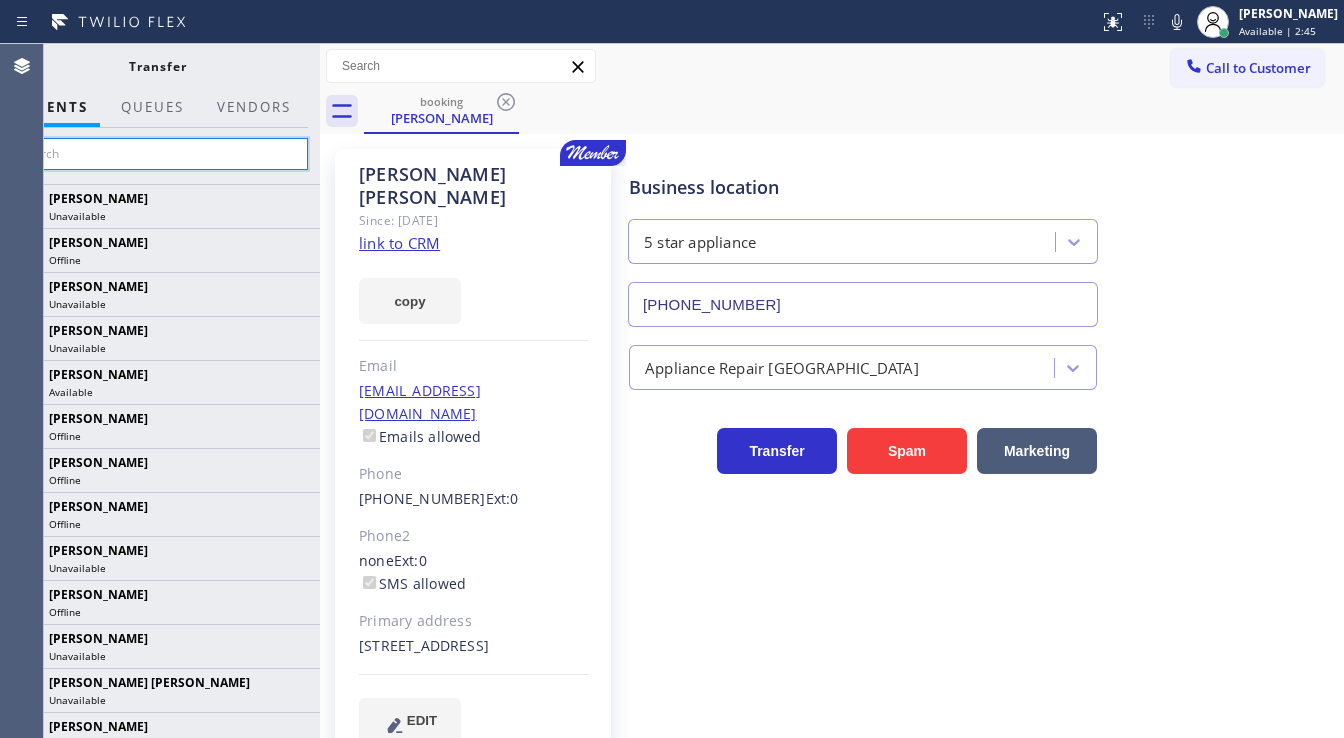 click at bounding box center (157, 154) 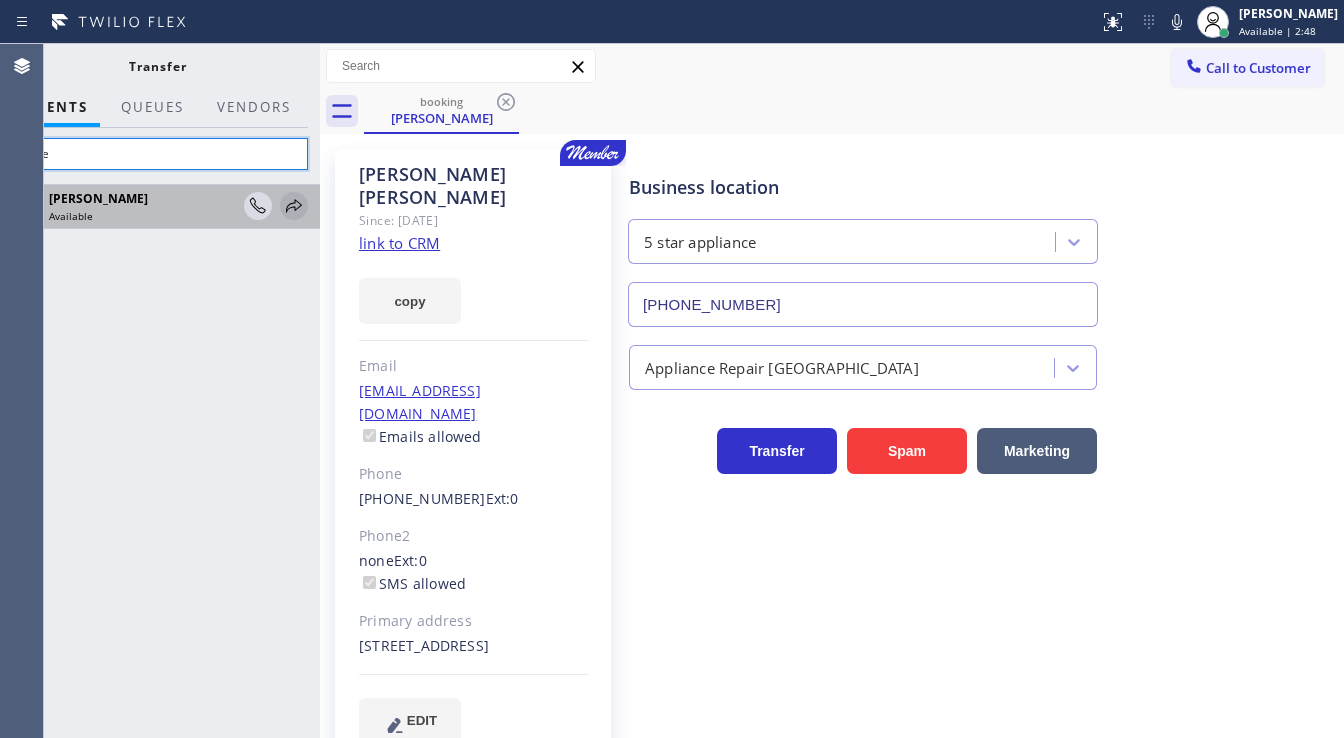 type on "Lilibe" 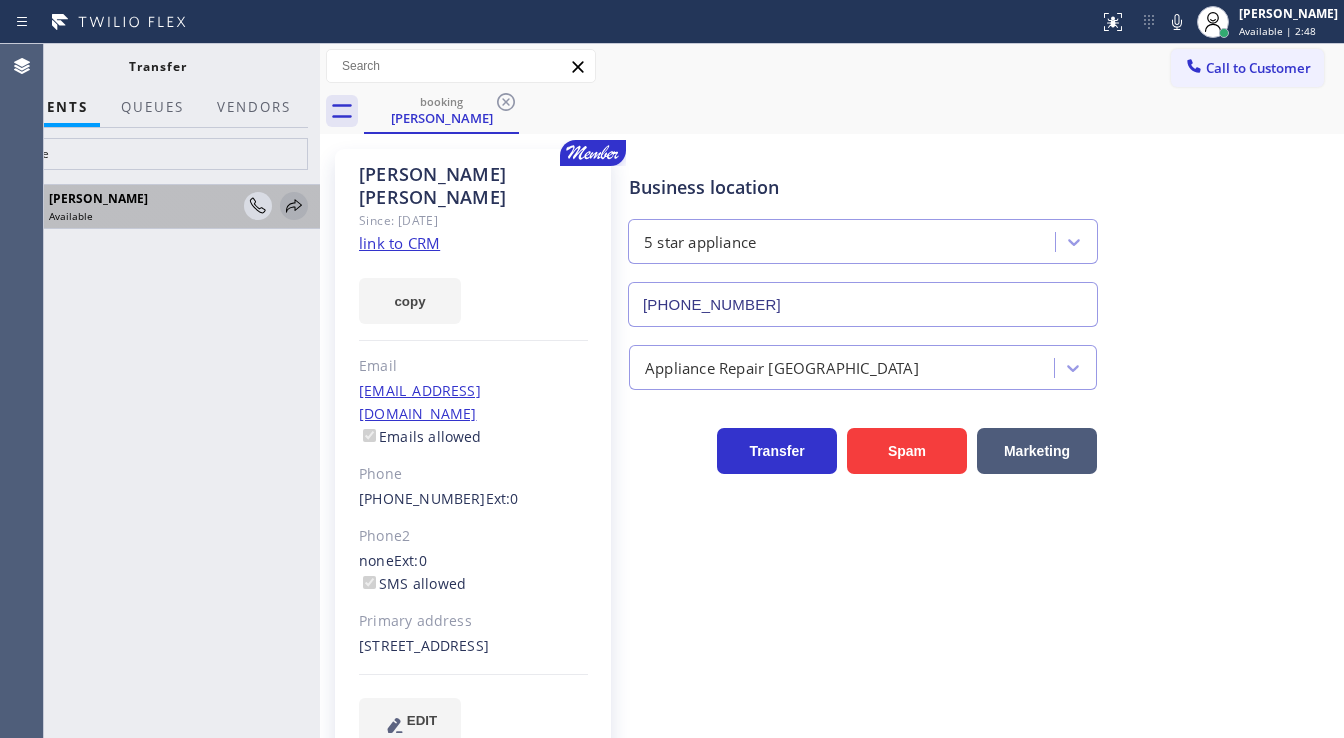 click 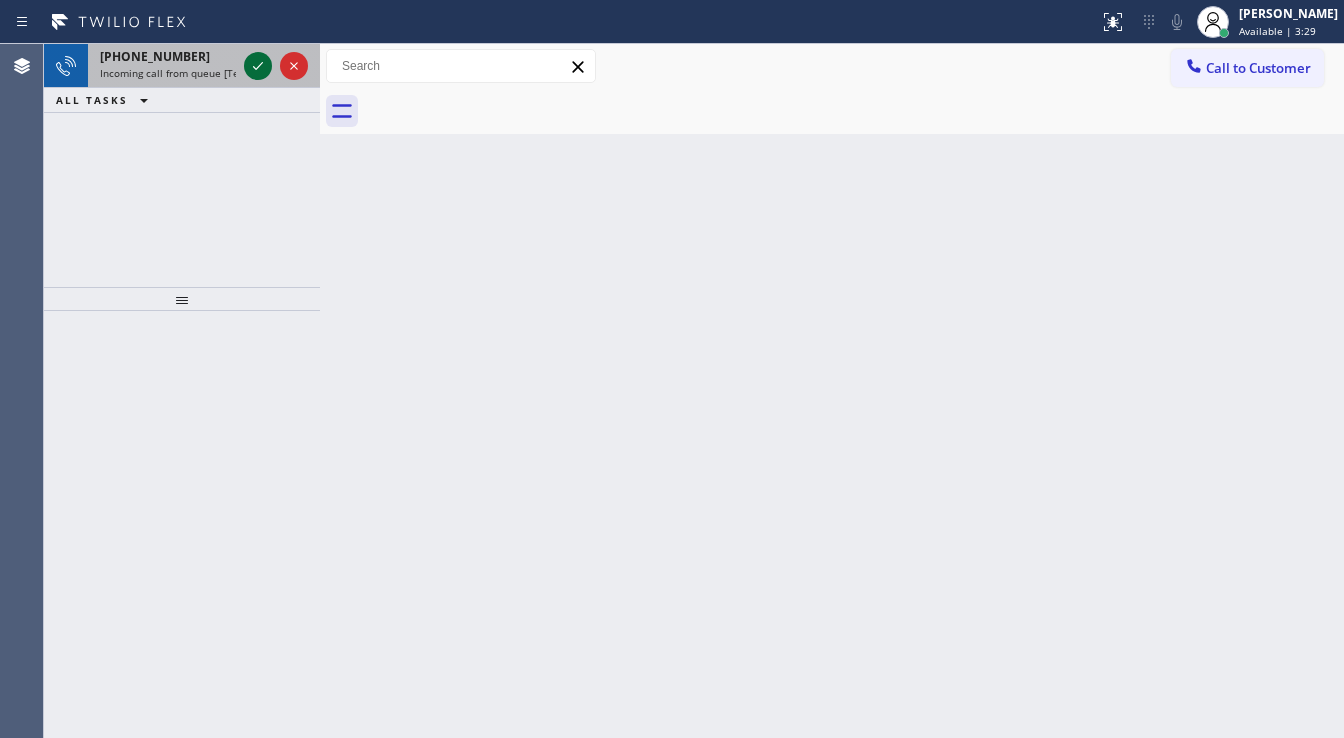click 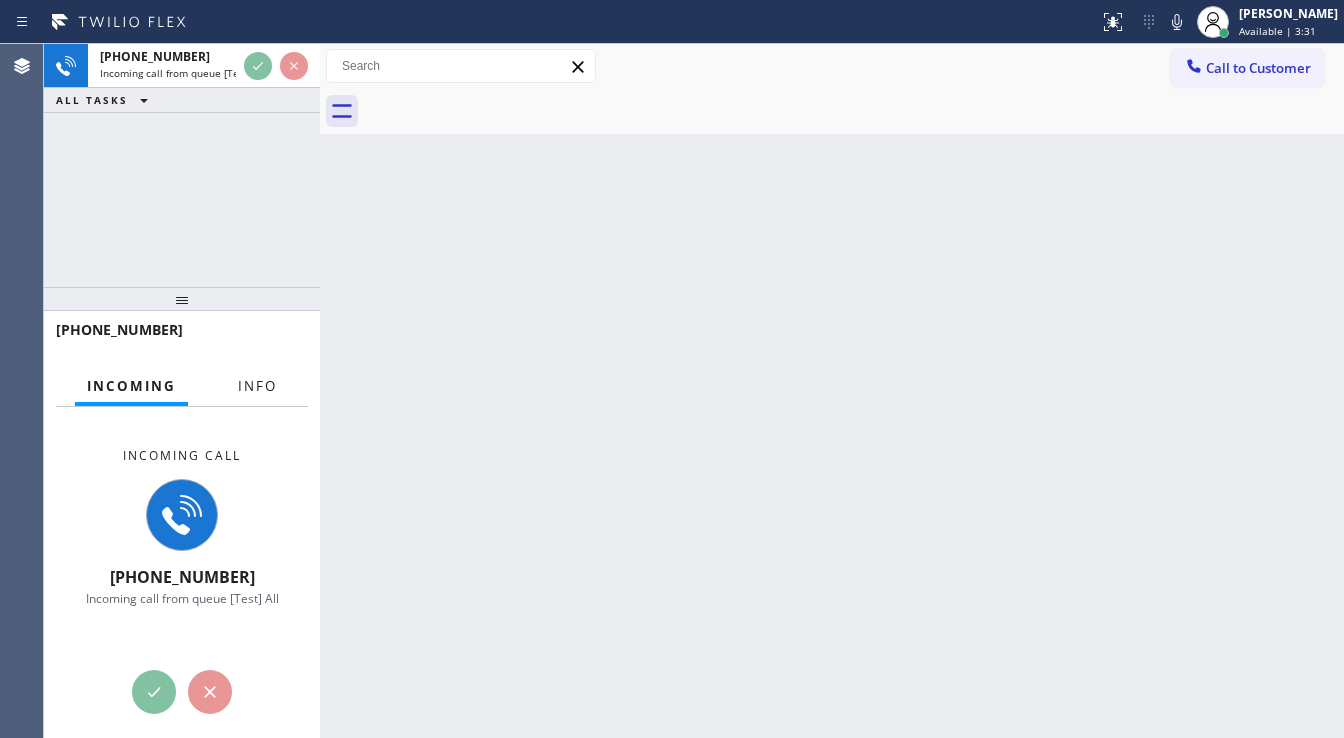 click on "Info" at bounding box center (257, 386) 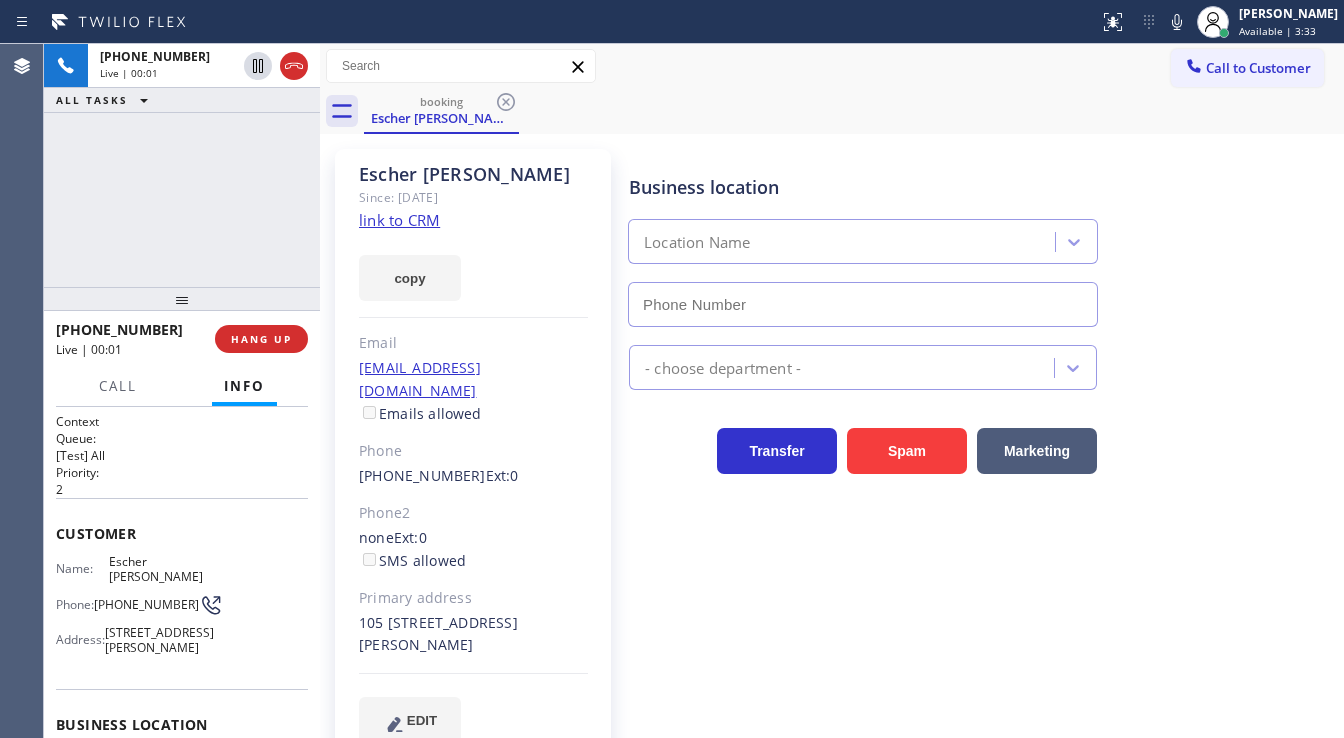 type on "[PHONE_NUMBER]" 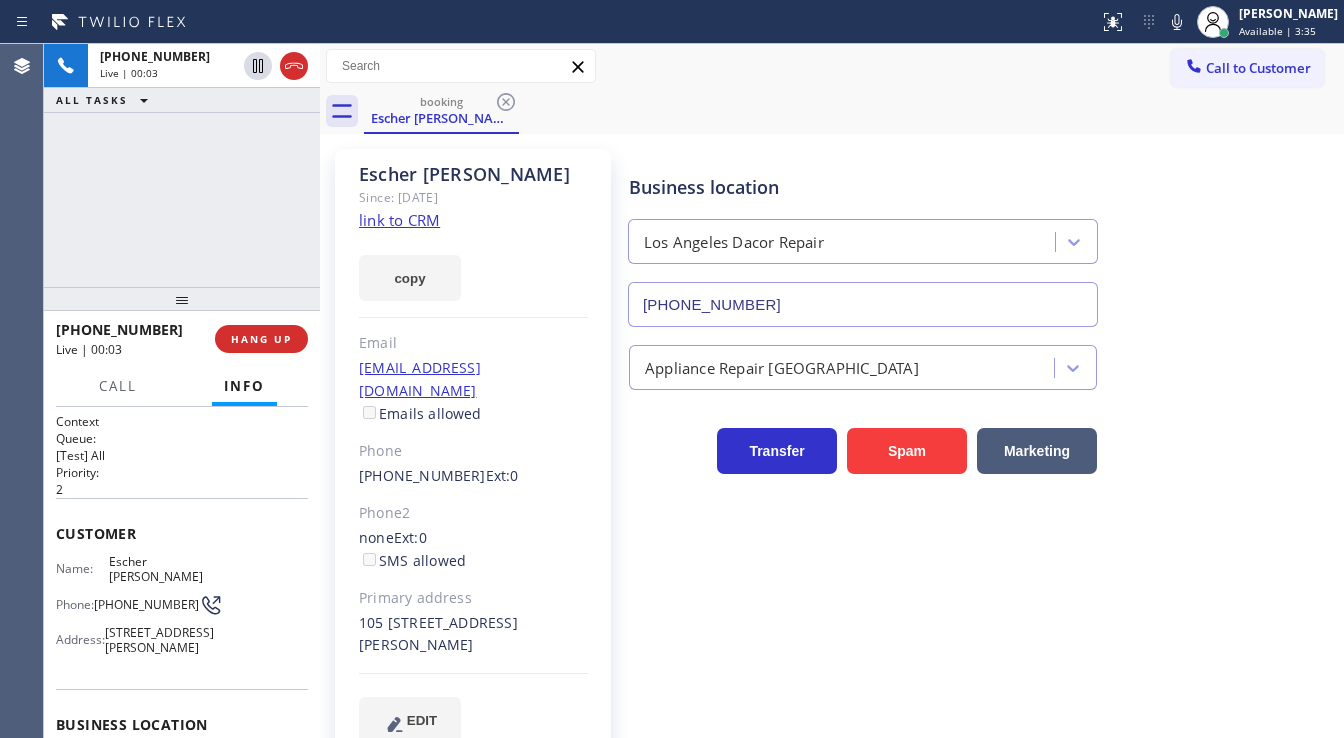 click on "link to CRM" 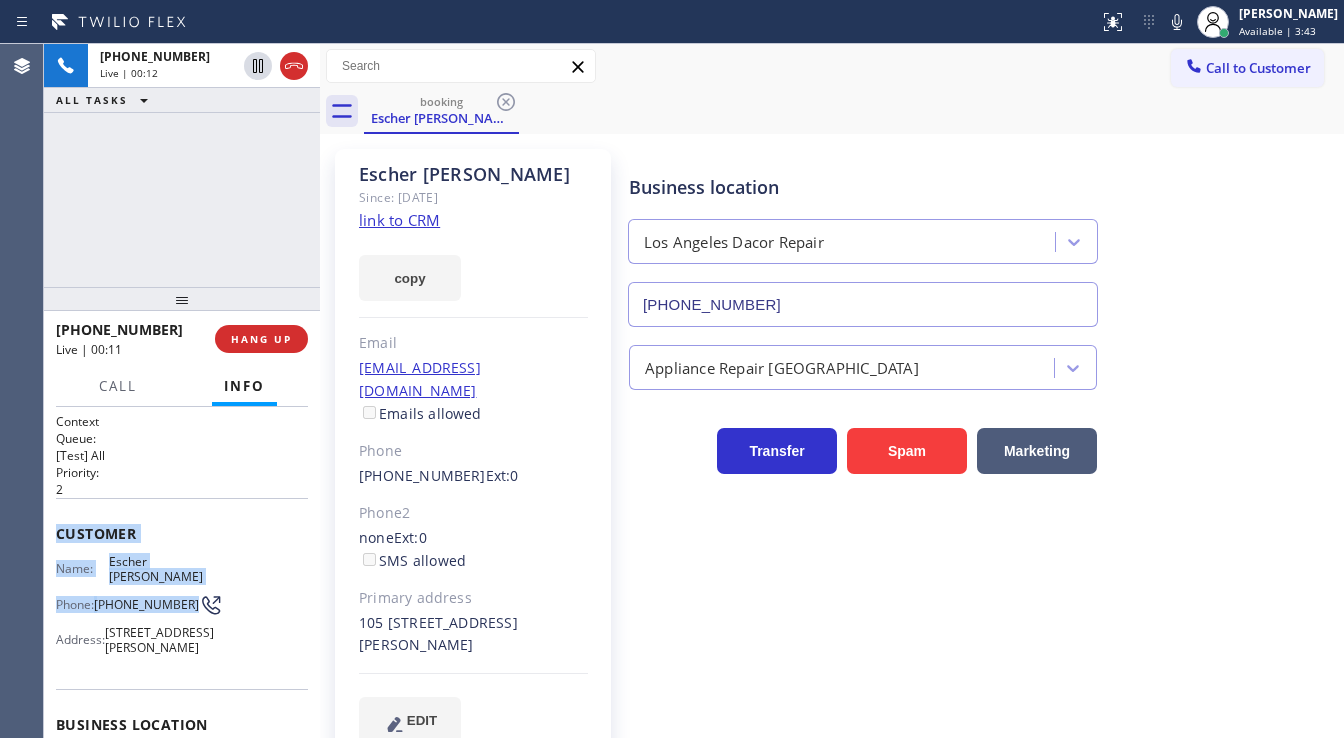 scroll, scrollTop: 240, scrollLeft: 0, axis: vertical 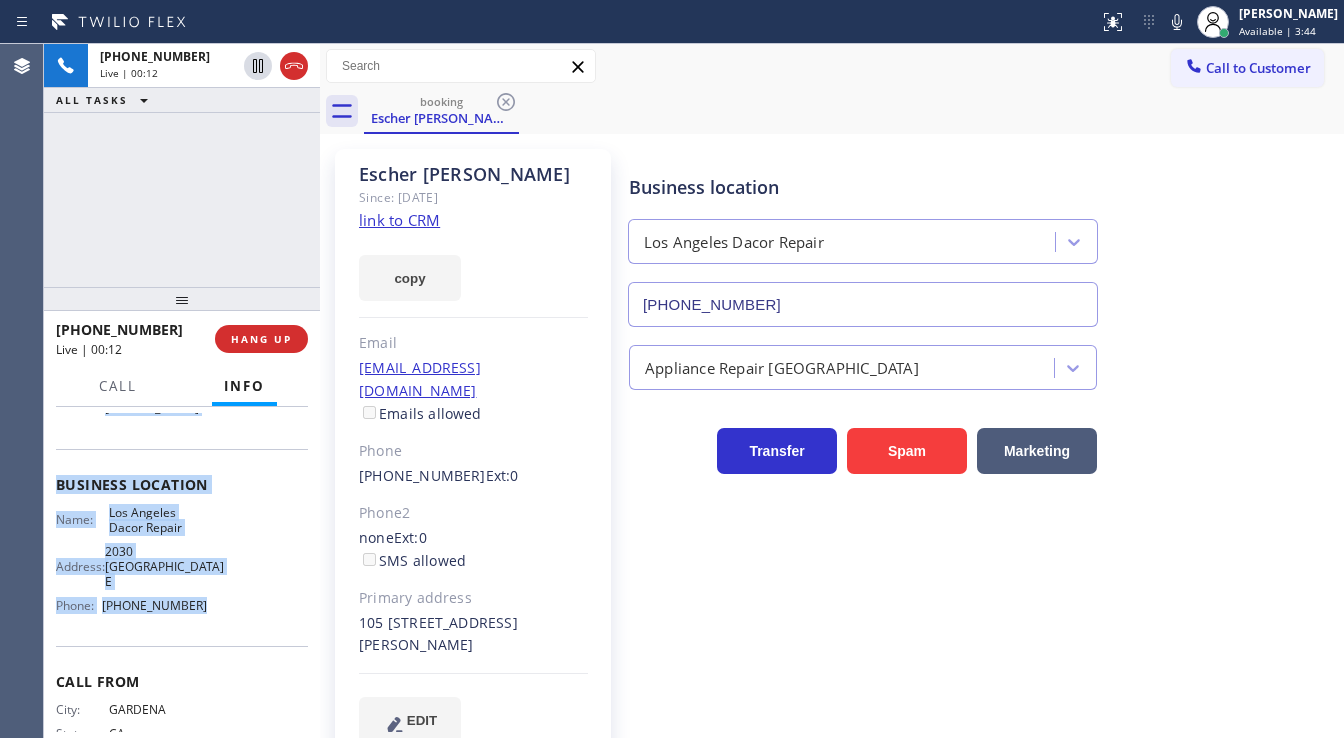drag, startPoint x: 50, startPoint y: 536, endPoint x: 192, endPoint y: 602, distance: 156.58864 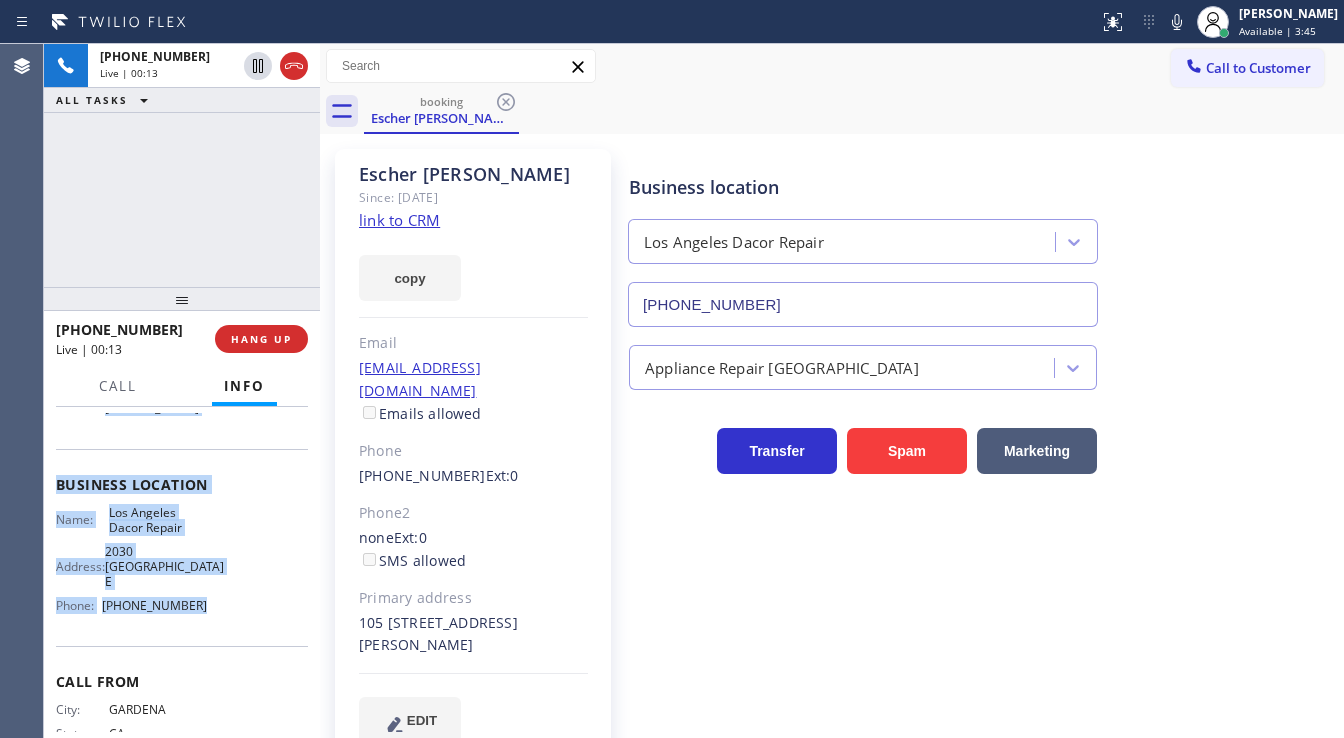 copy on "Customer Name: Escher Kandel Phone: (310) 251-5129 Address: 1122 Peck Dr, Los Angeles, CA 90035, USA Business location Name: Los Angeles Dacor Repair Address: 2030 Century Park E  Phone: (310) 340-6743" 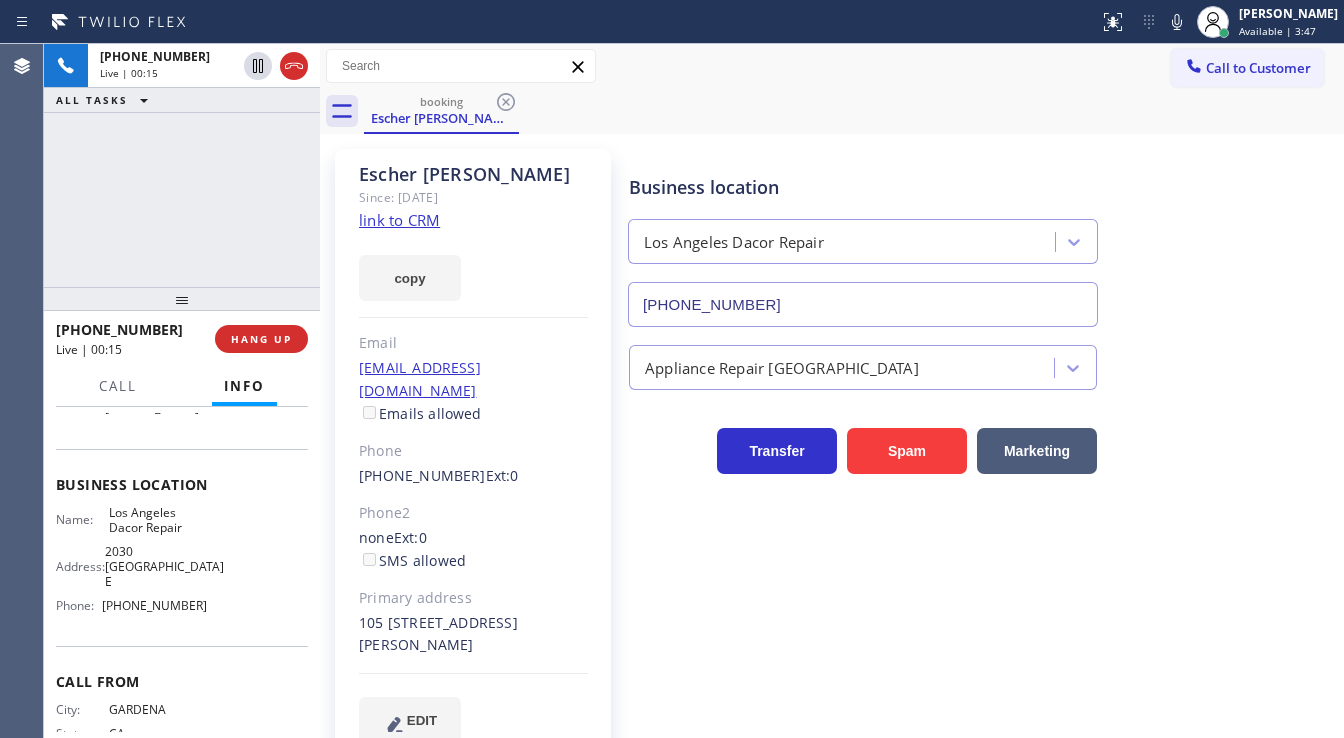 click on "+13102515129 Live | 00:15 ALL TASKS ALL TASKS ACTIVE TASKS TASKS IN WRAP UP" at bounding box center (182, 165) 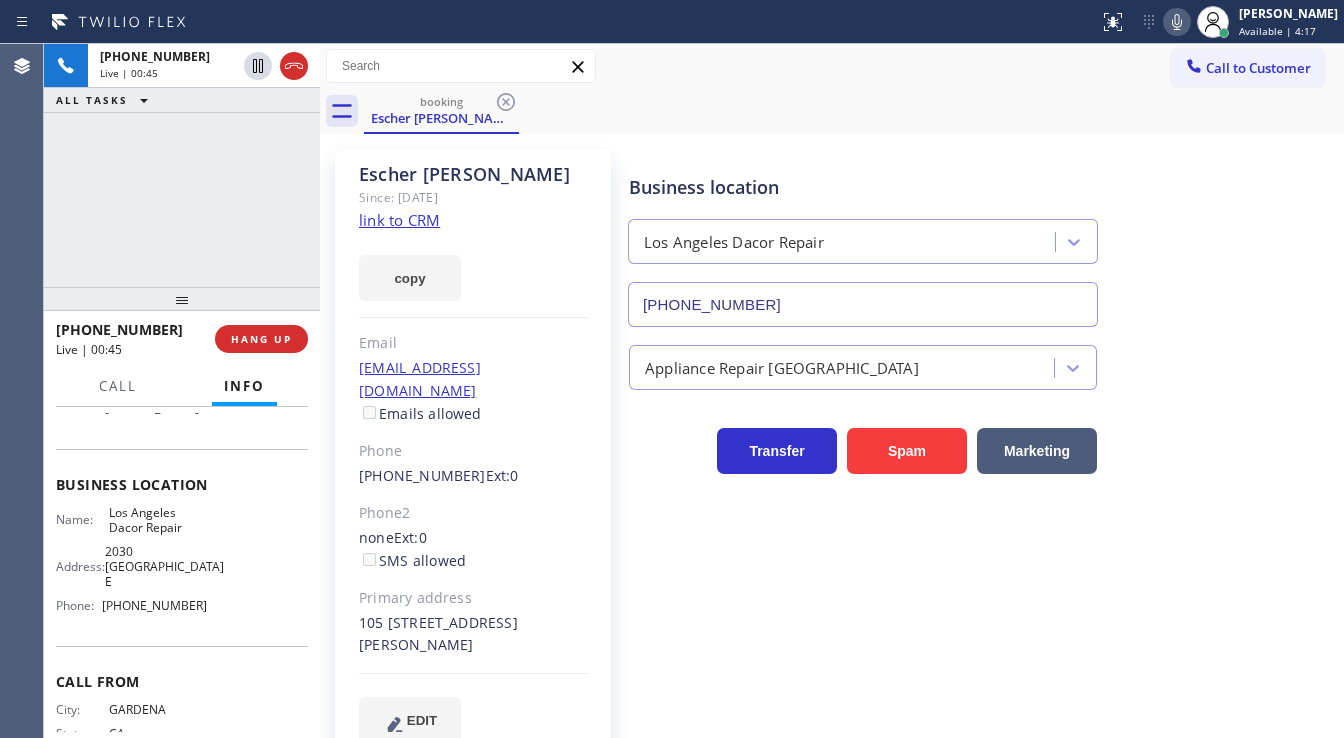 click 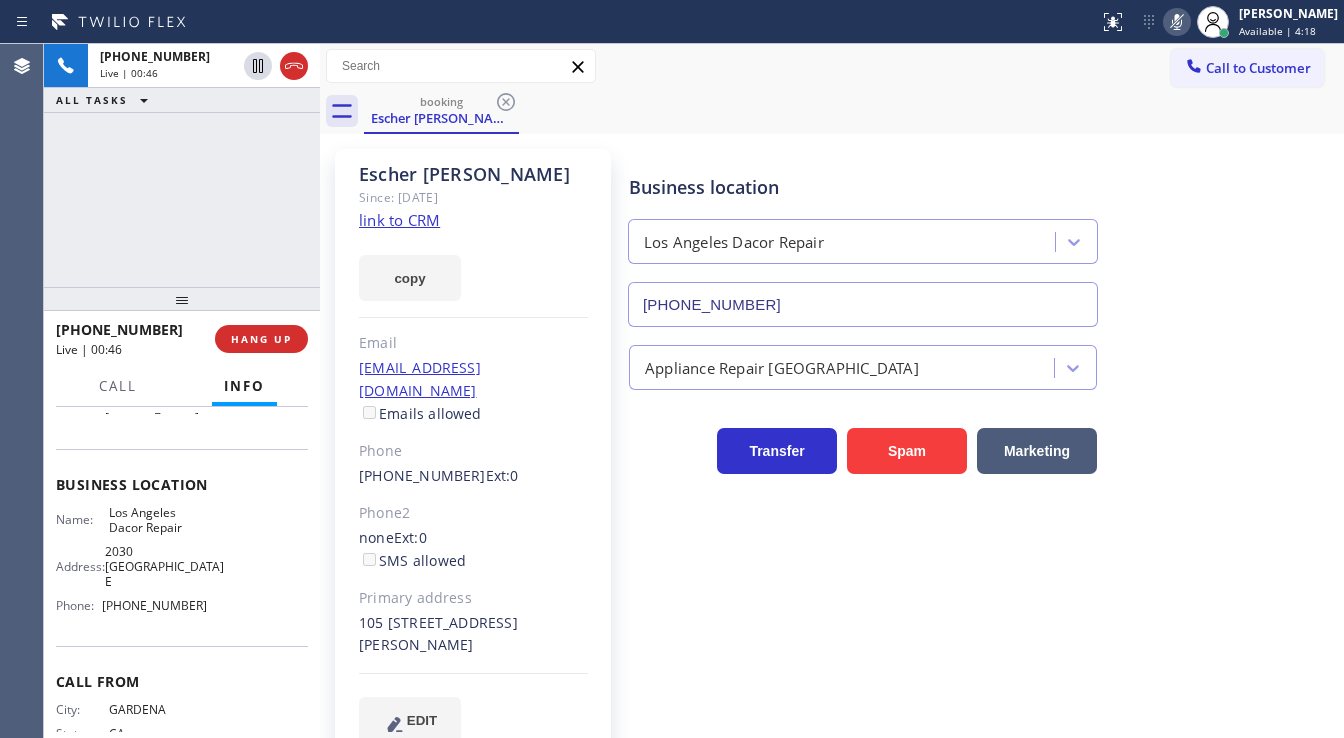 click 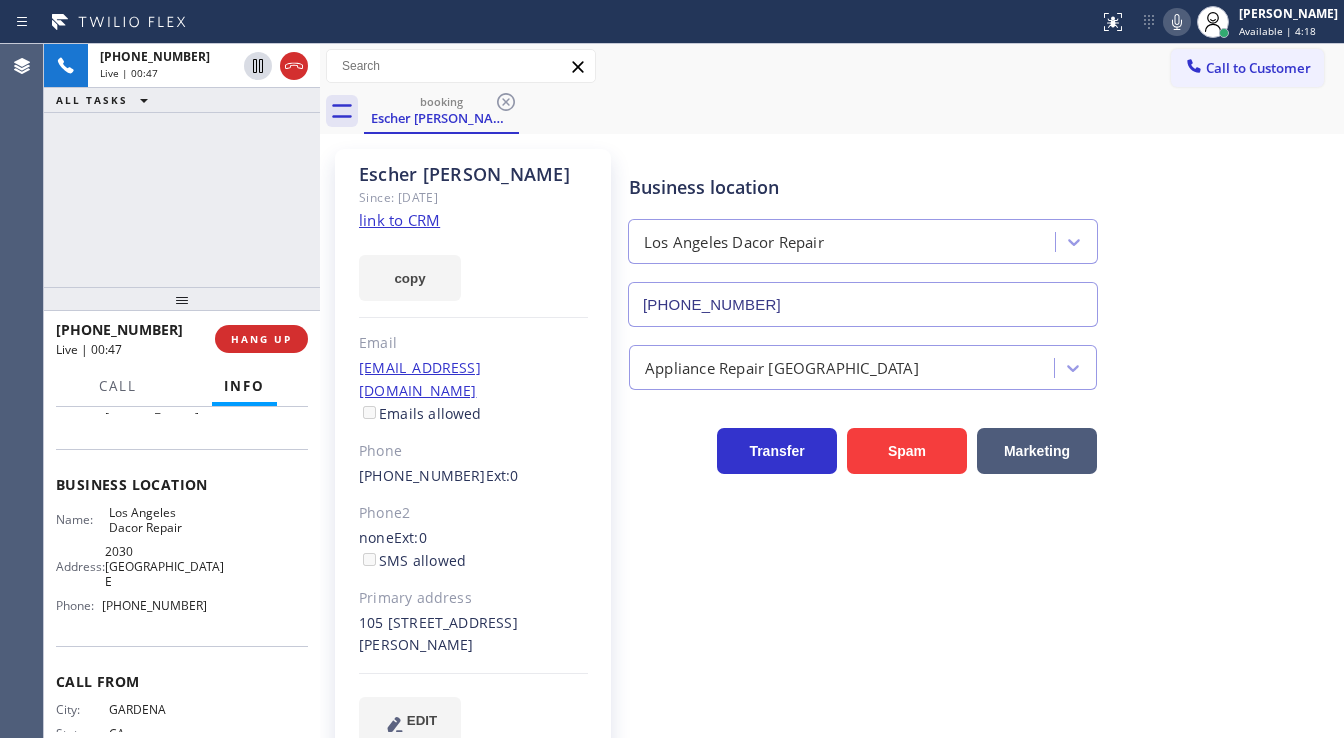 type 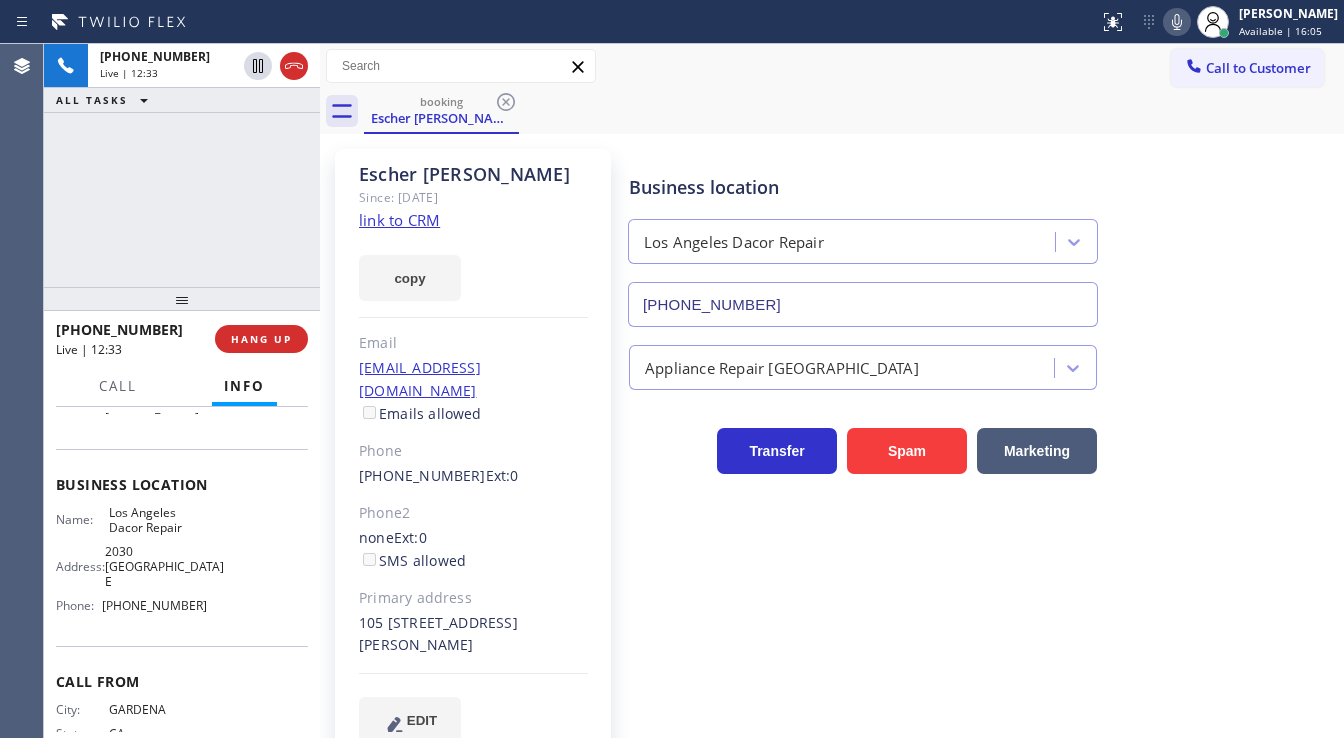 click on "booking Escher Kandel" at bounding box center [854, 111] 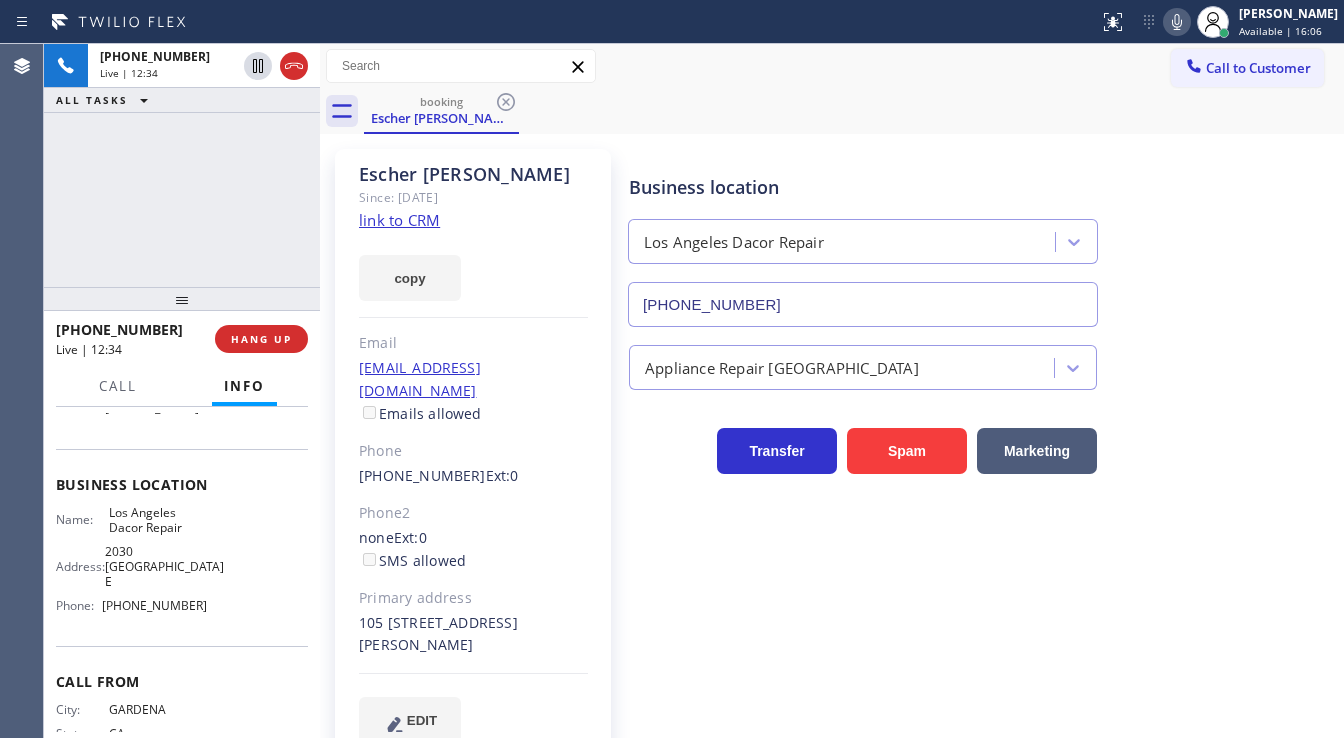 click 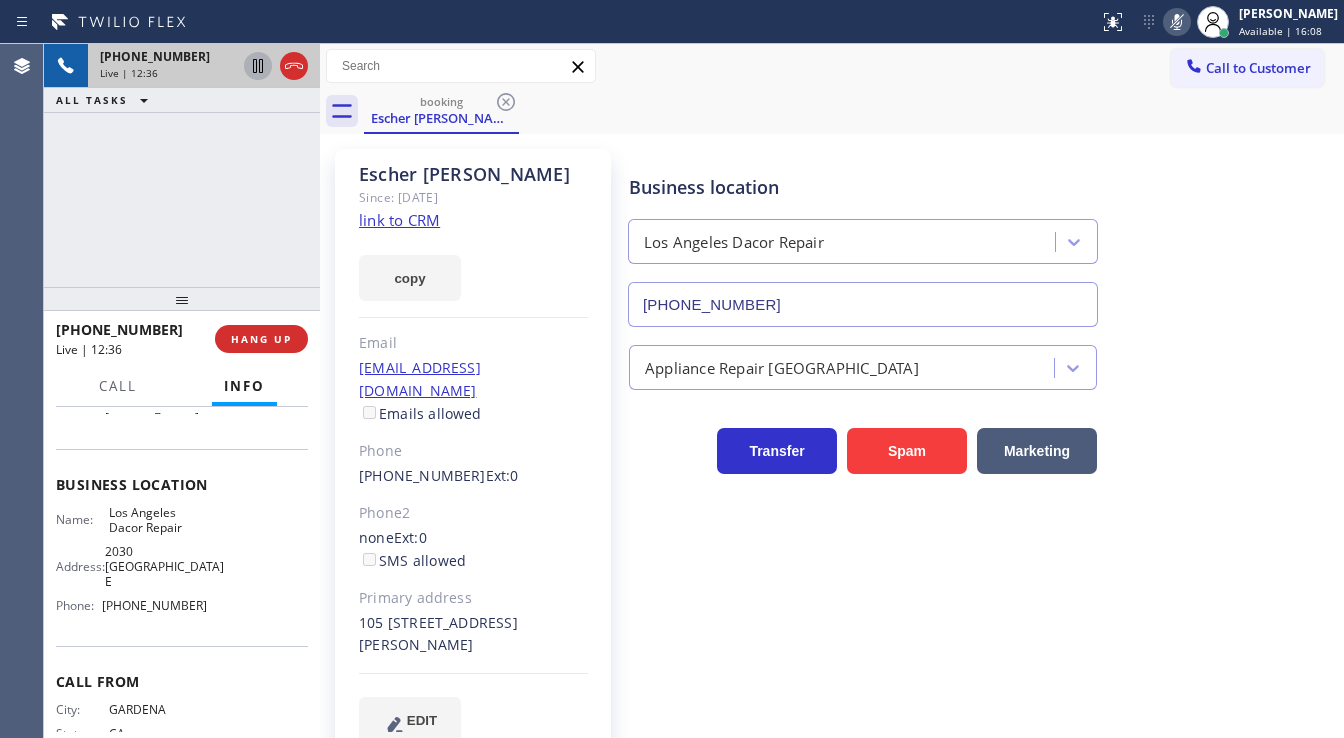 click 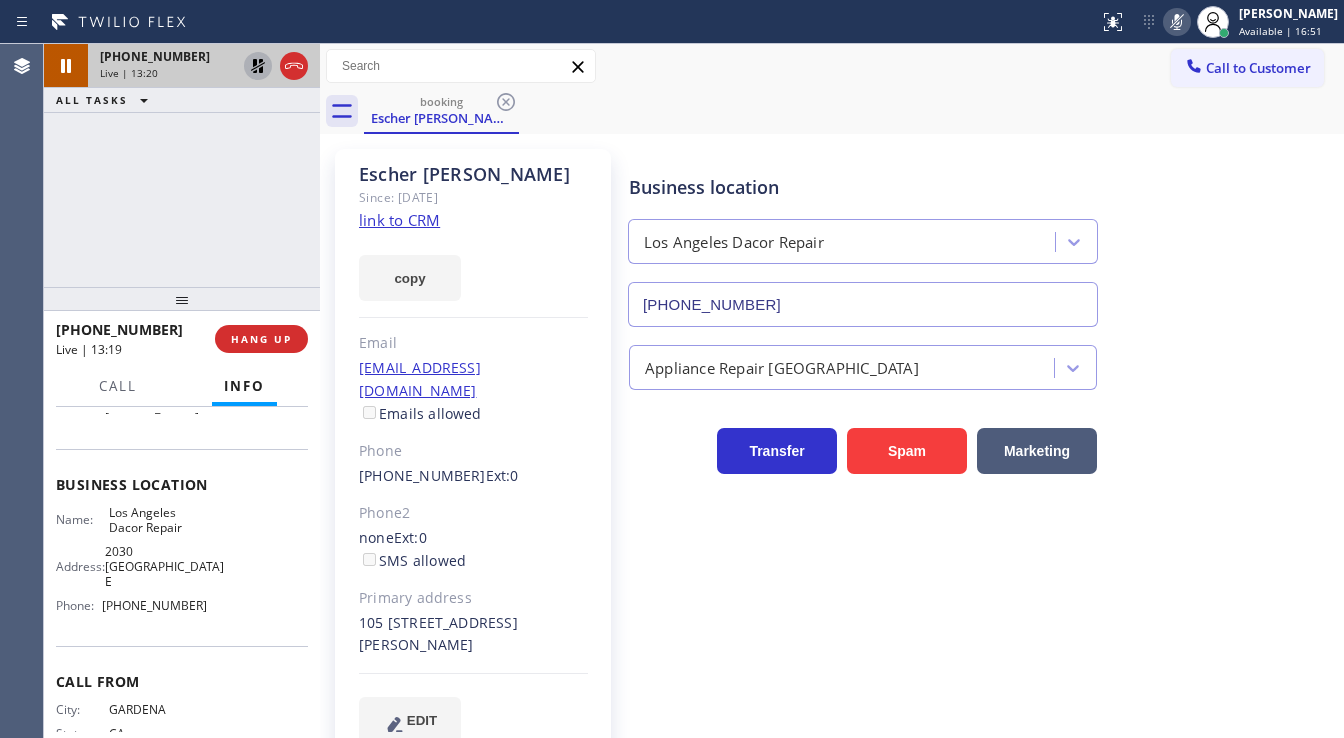 click on "+13102515129 Live | 13:20 ALL TASKS ALL TASKS ACTIVE TASKS TASKS IN WRAP UP" at bounding box center [182, 165] 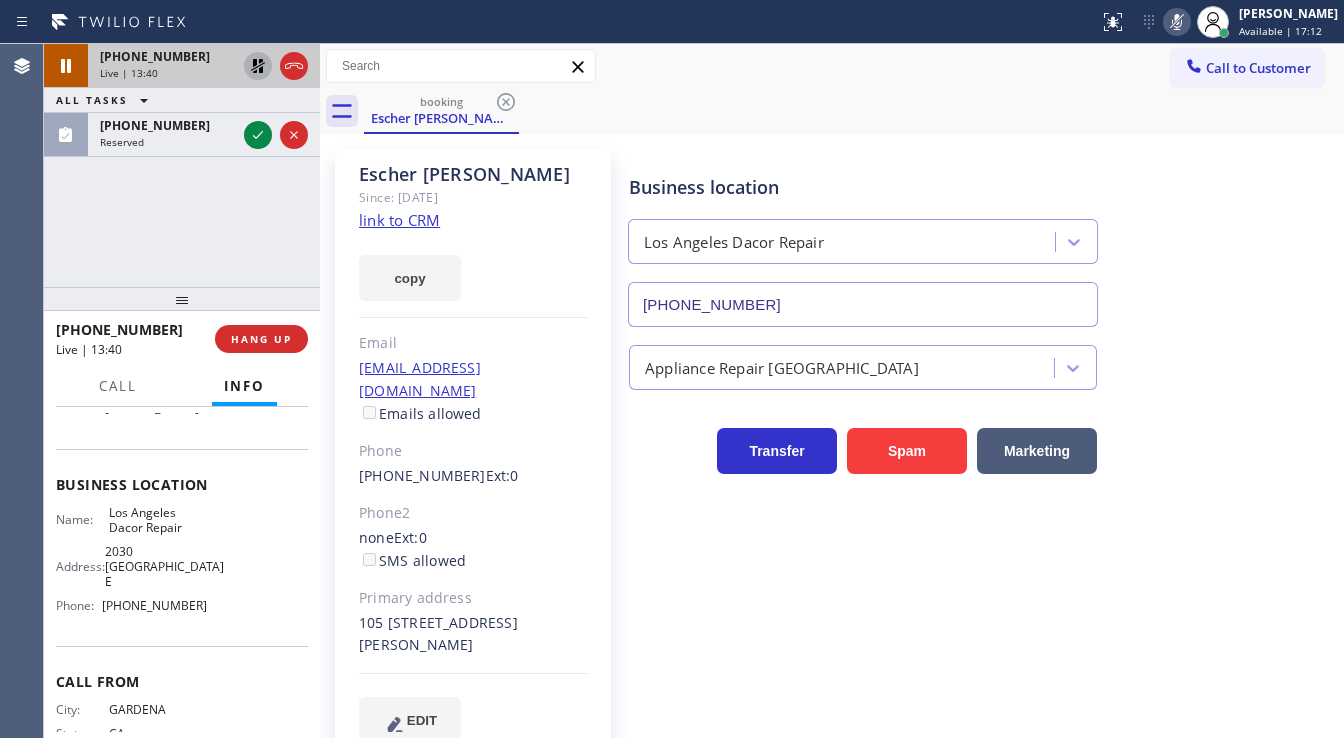 click 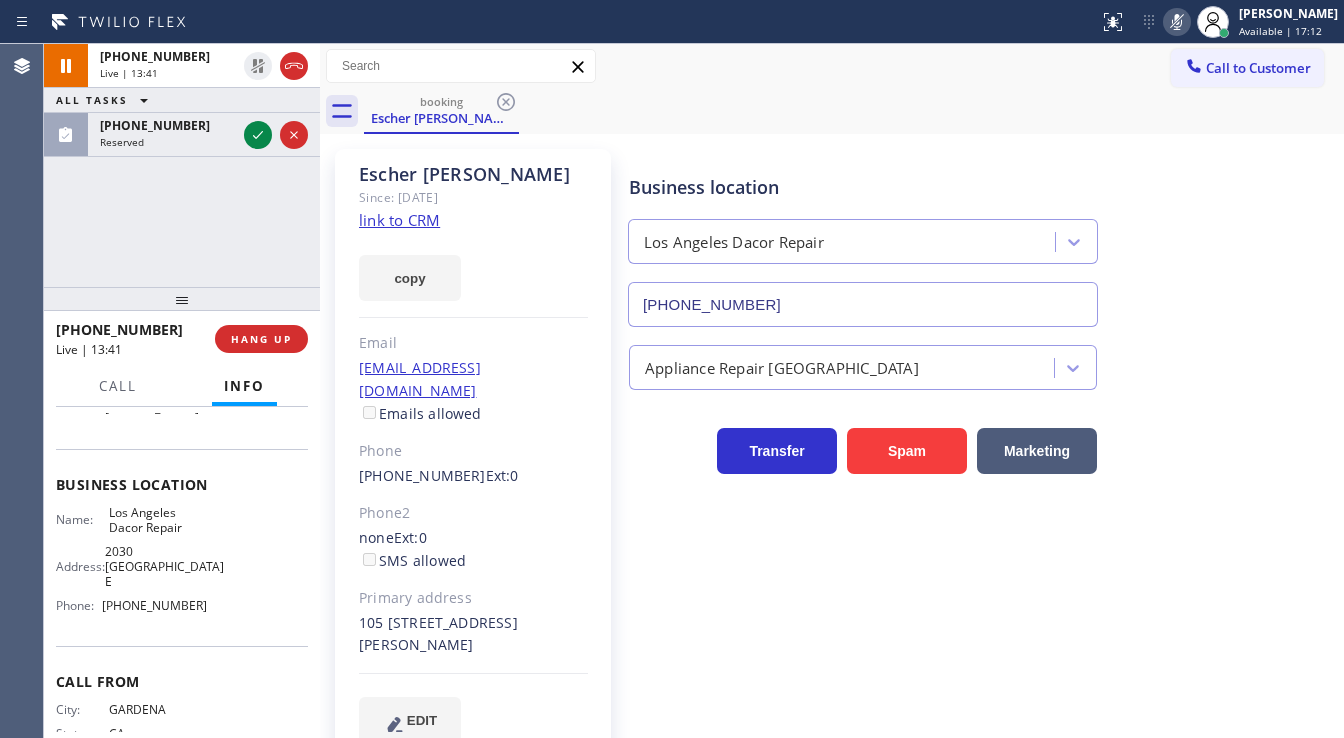 click 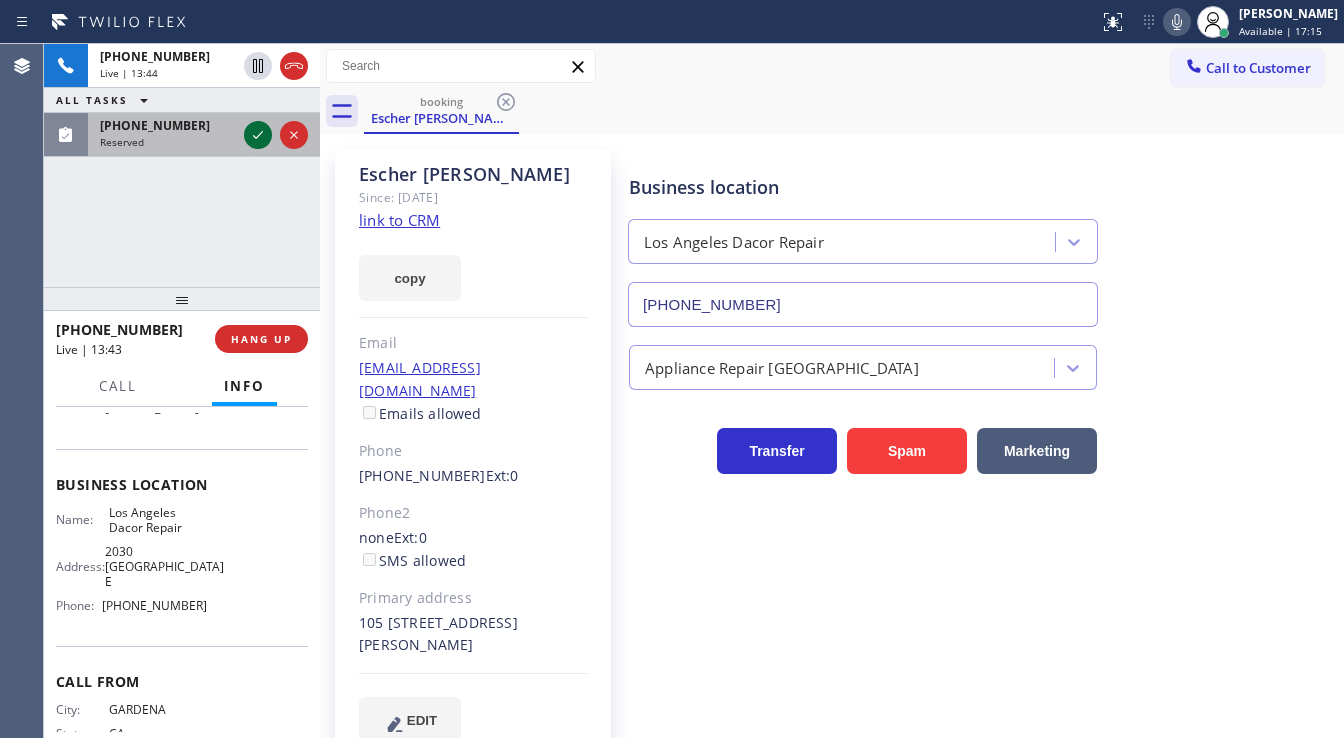 click 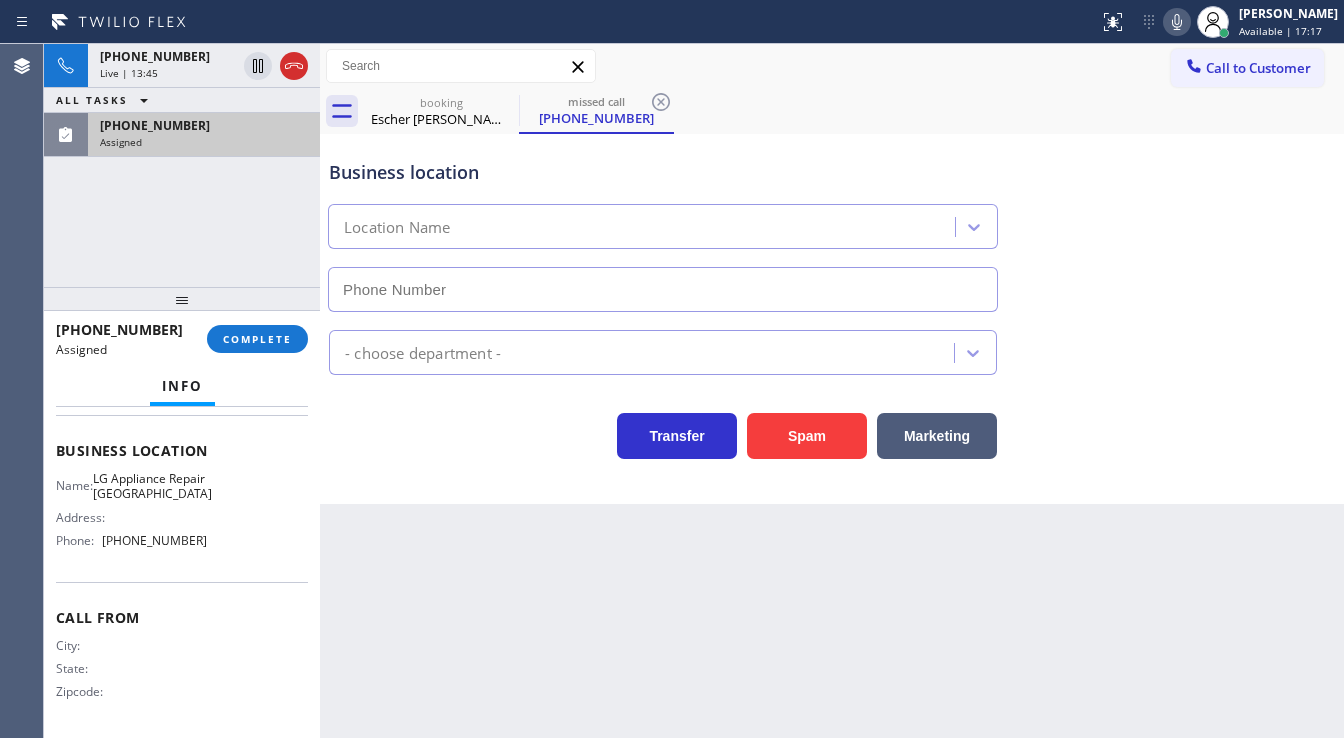 type on "[PHONE_NUMBER]" 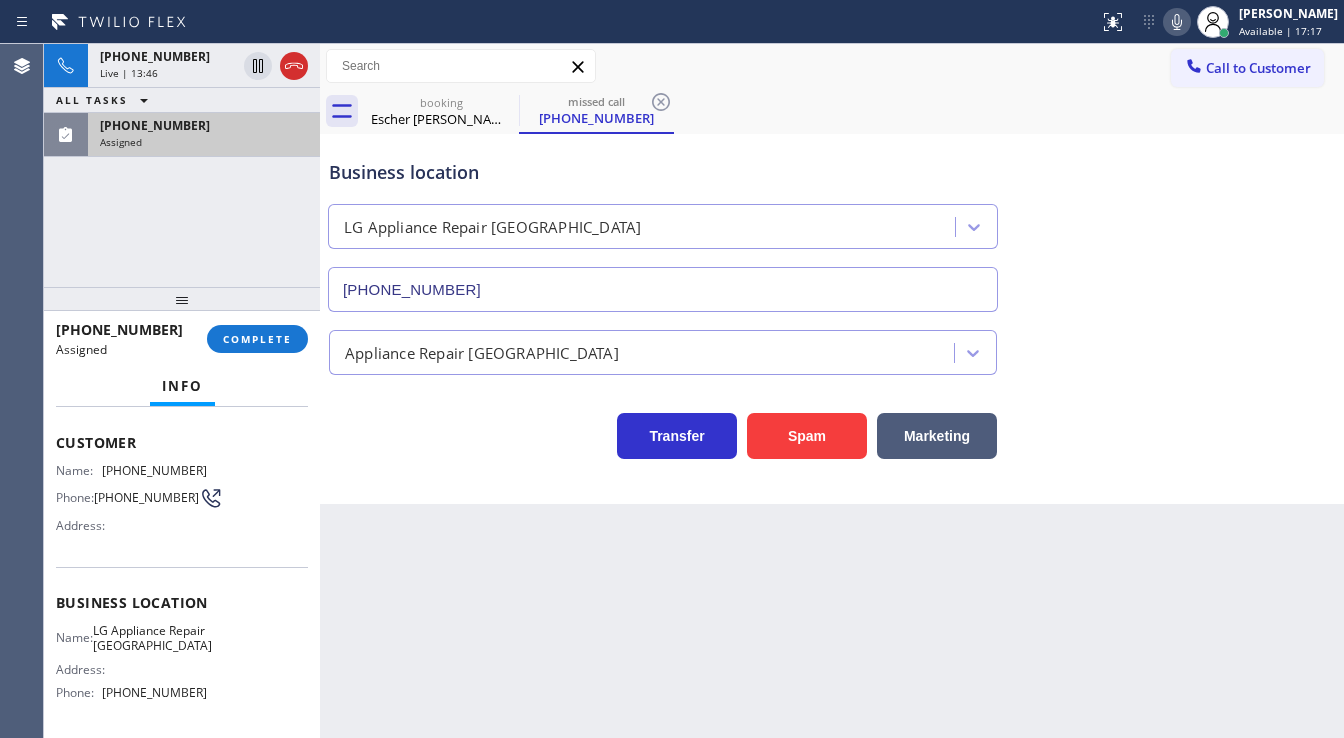 scroll, scrollTop: 101, scrollLeft: 0, axis: vertical 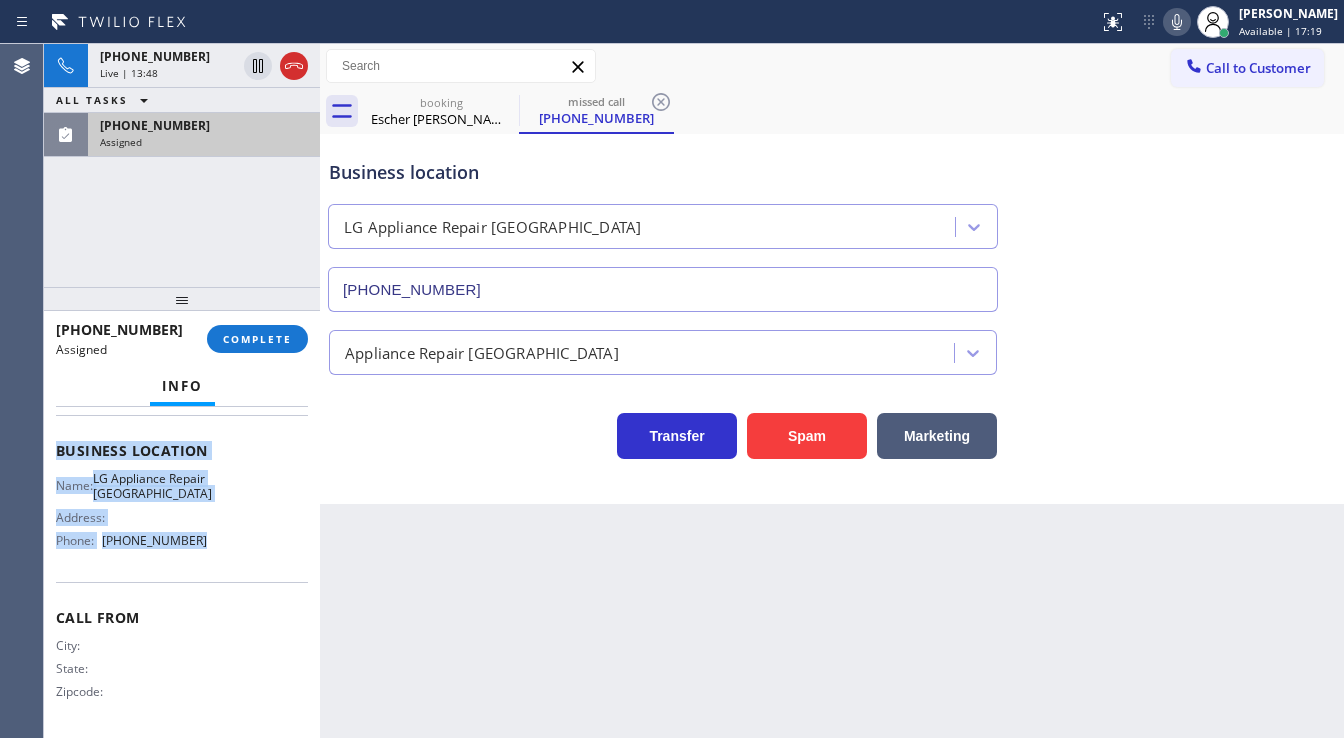 drag, startPoint x: 58, startPoint y: 441, endPoint x: 212, endPoint y: 542, distance: 184.16568 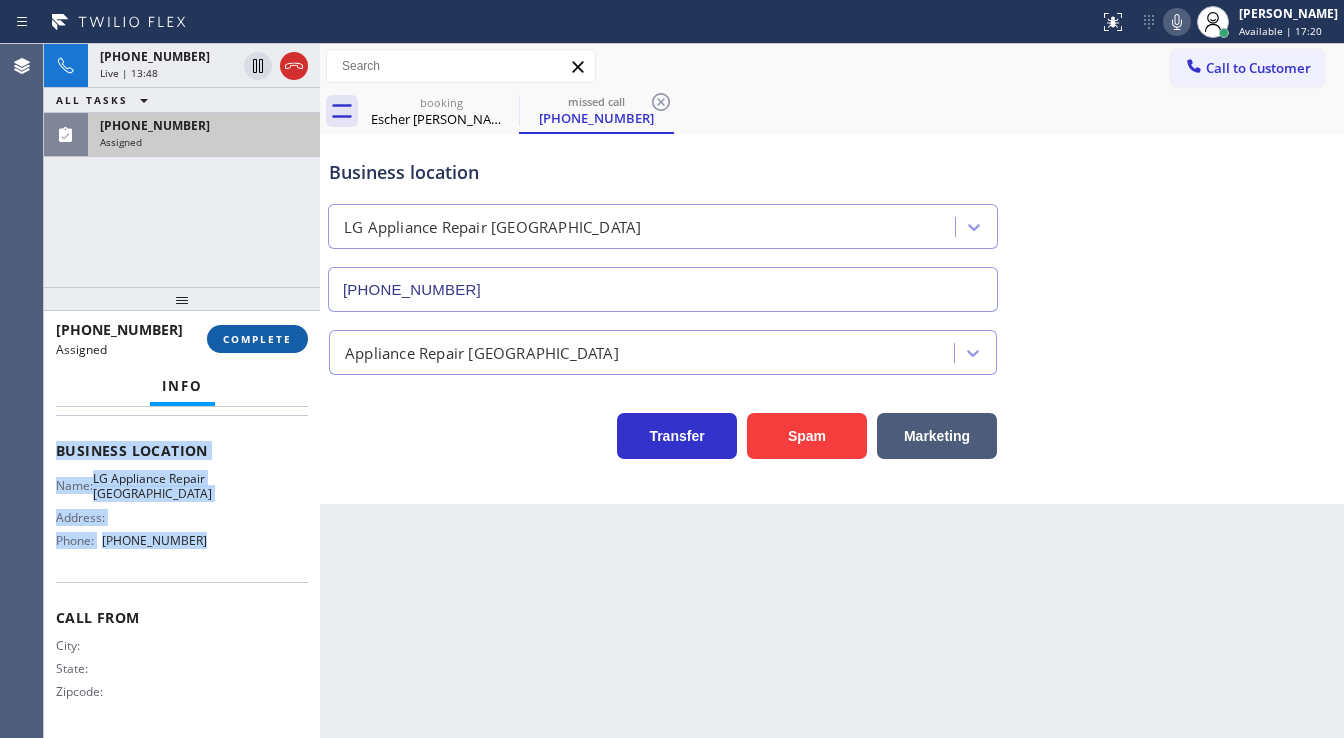 copy on "Customer Name: (302) 589-1531 Phone: (302) 589-1531 Address: Business location Name: LG Appliance Repair Denver Address:   Phone: (720) 802-6973" 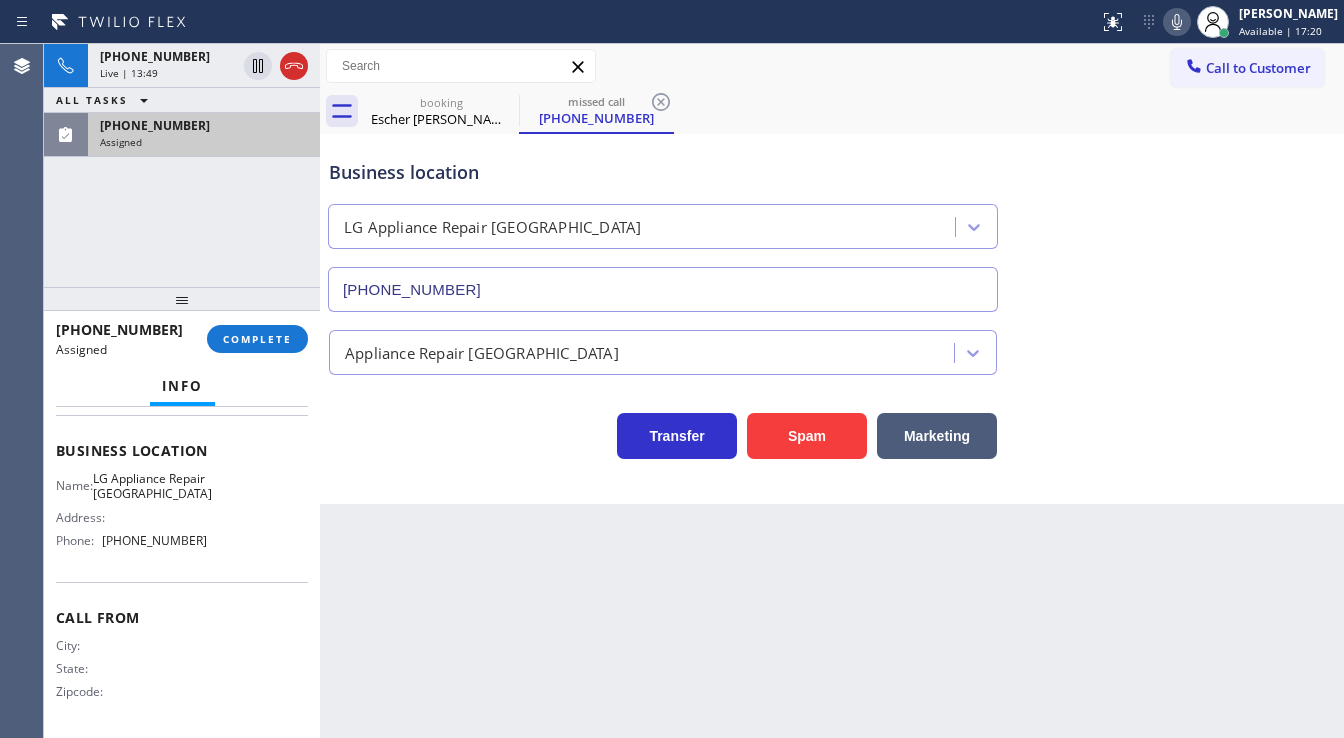 click on "+13102515129 Live | 13:49 ALL TASKS ALL TASKS ACTIVE TASKS TASKS IN WRAP UP (302) 589-1531 Assigned" at bounding box center (182, 165) 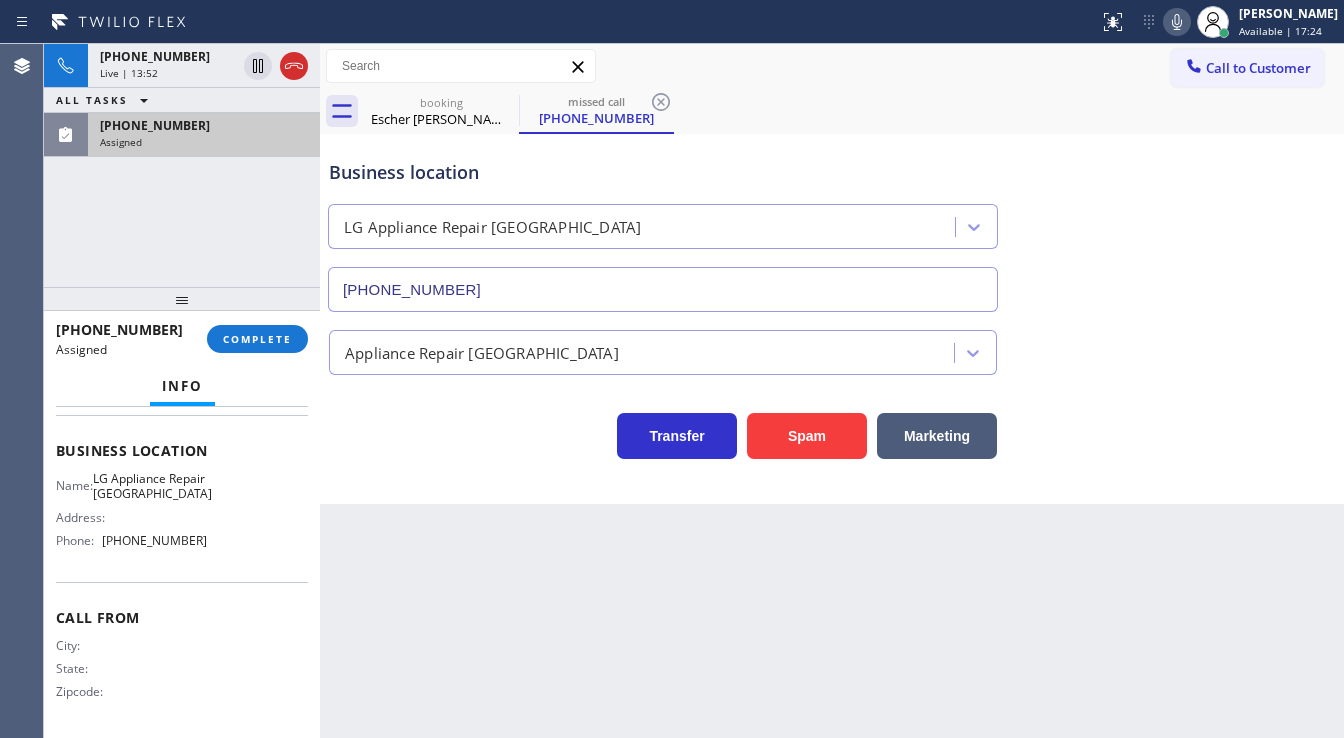 click on "+13102515129 Live | 13:52 ALL TASKS ALL TASKS ACTIVE TASKS TASKS IN WRAP UP (302) 589-1531 Assigned" at bounding box center (182, 165) 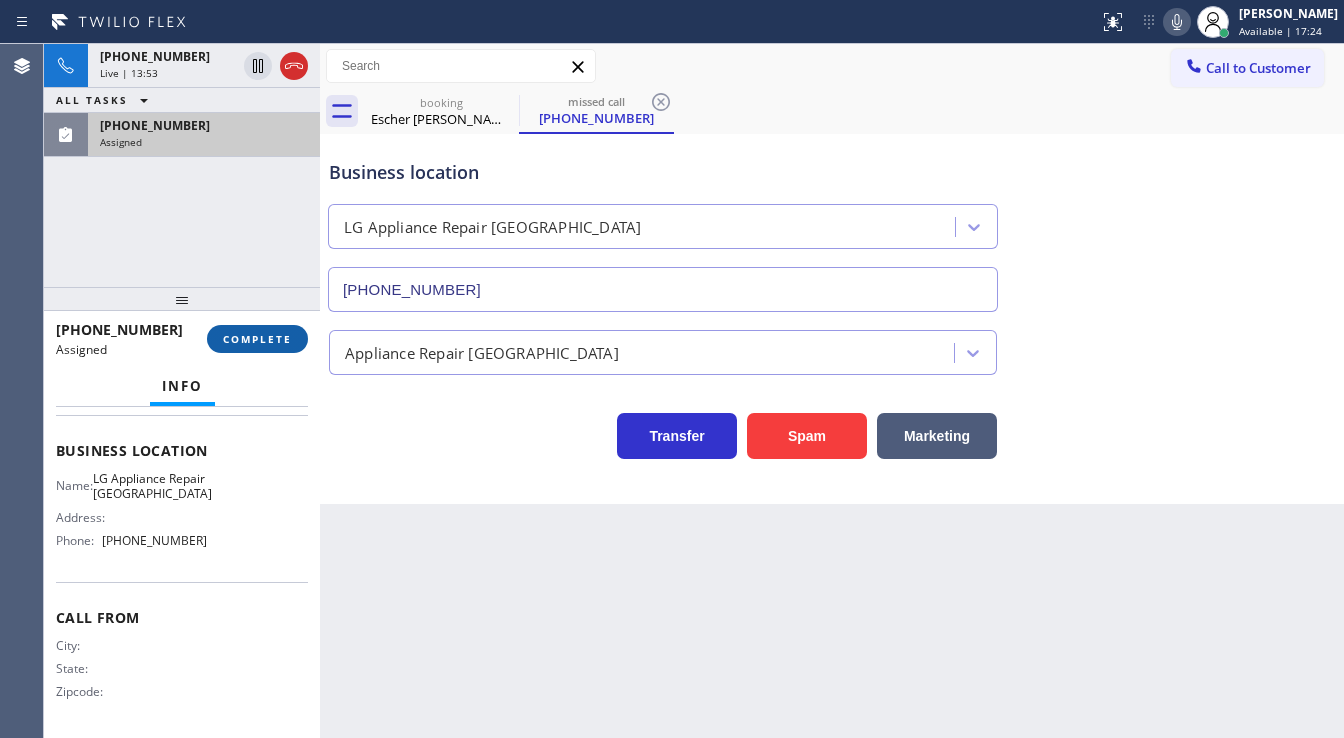 click on "COMPLETE" at bounding box center (257, 339) 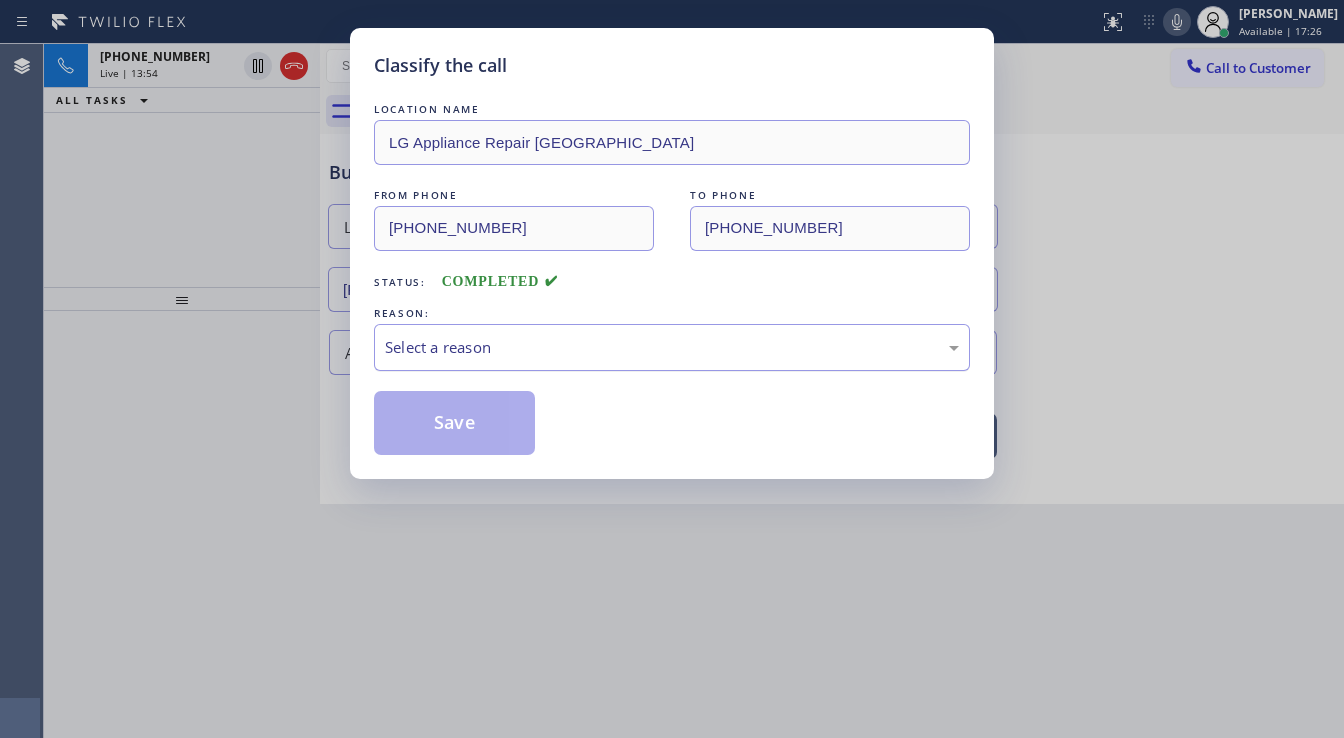 click on "Select a reason" at bounding box center (672, 347) 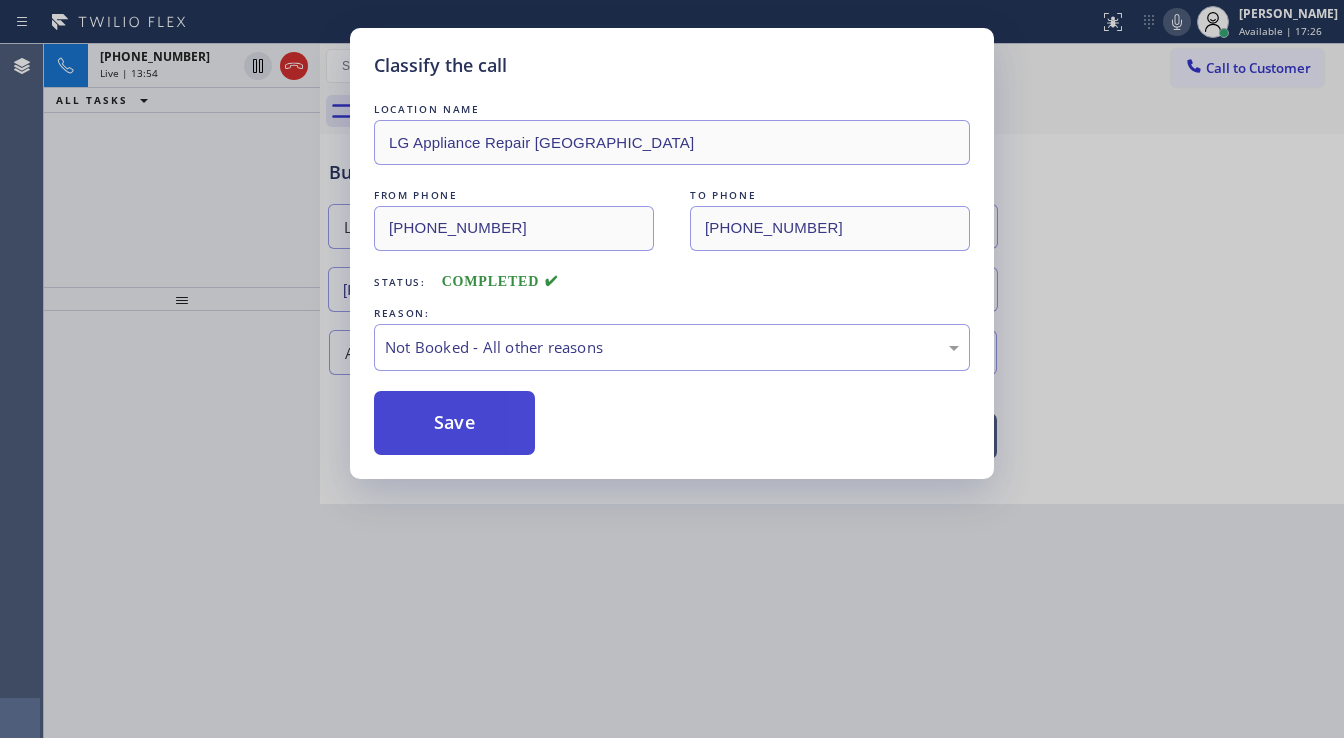 click on "Save" at bounding box center (454, 423) 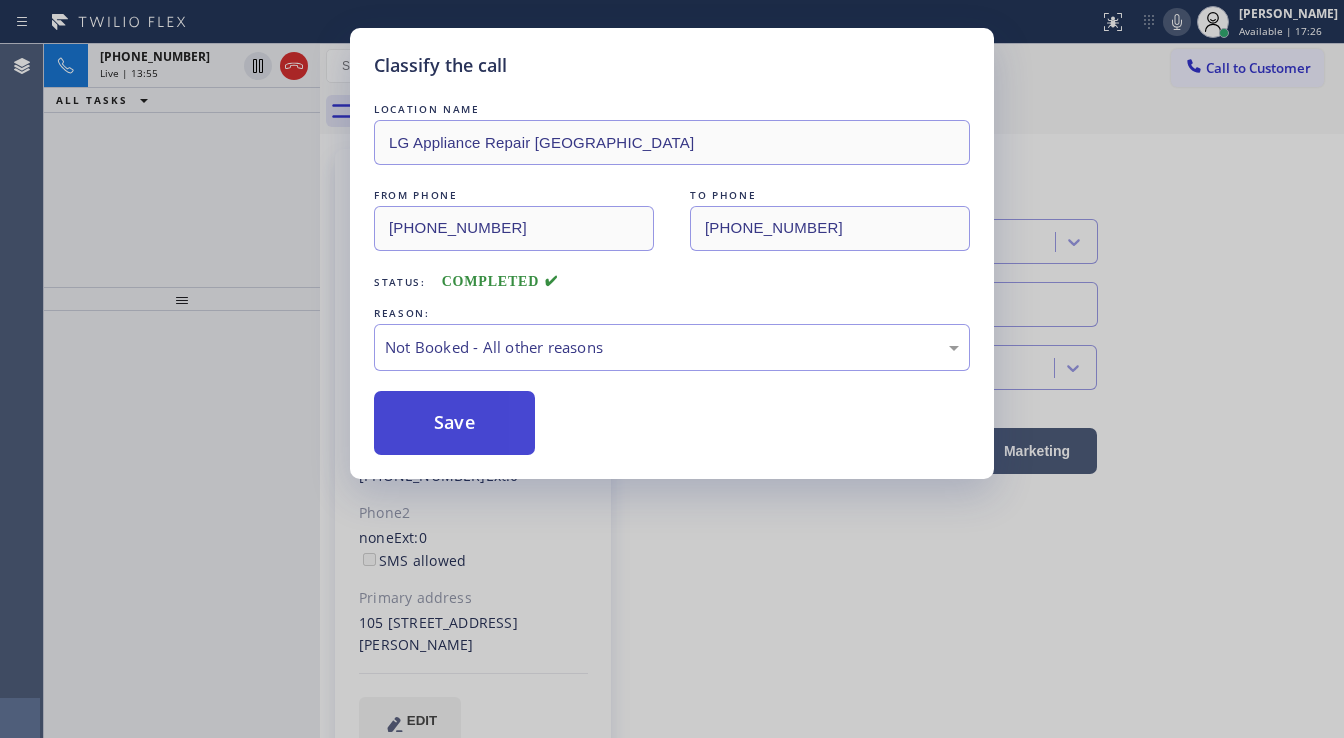 click on "Save" at bounding box center [454, 423] 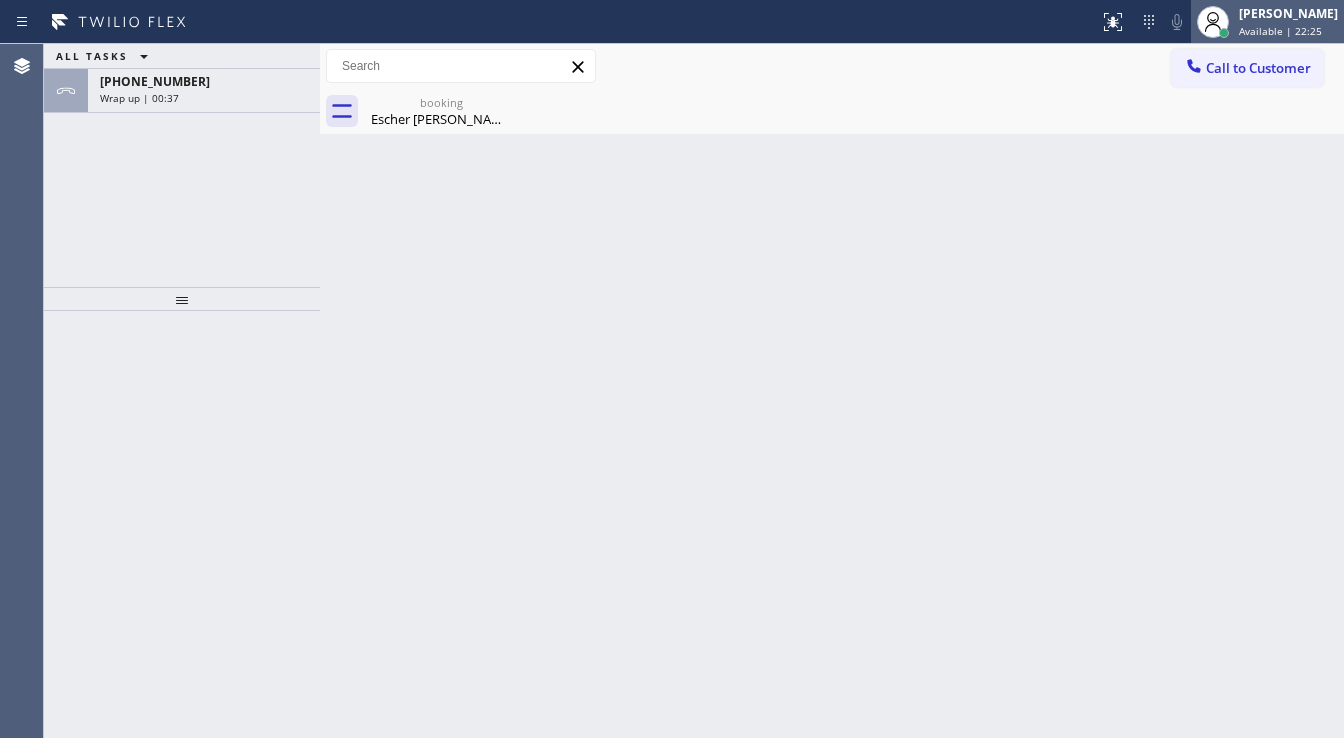 click on "Michael Javier Available | 22:25" at bounding box center [1289, 21] 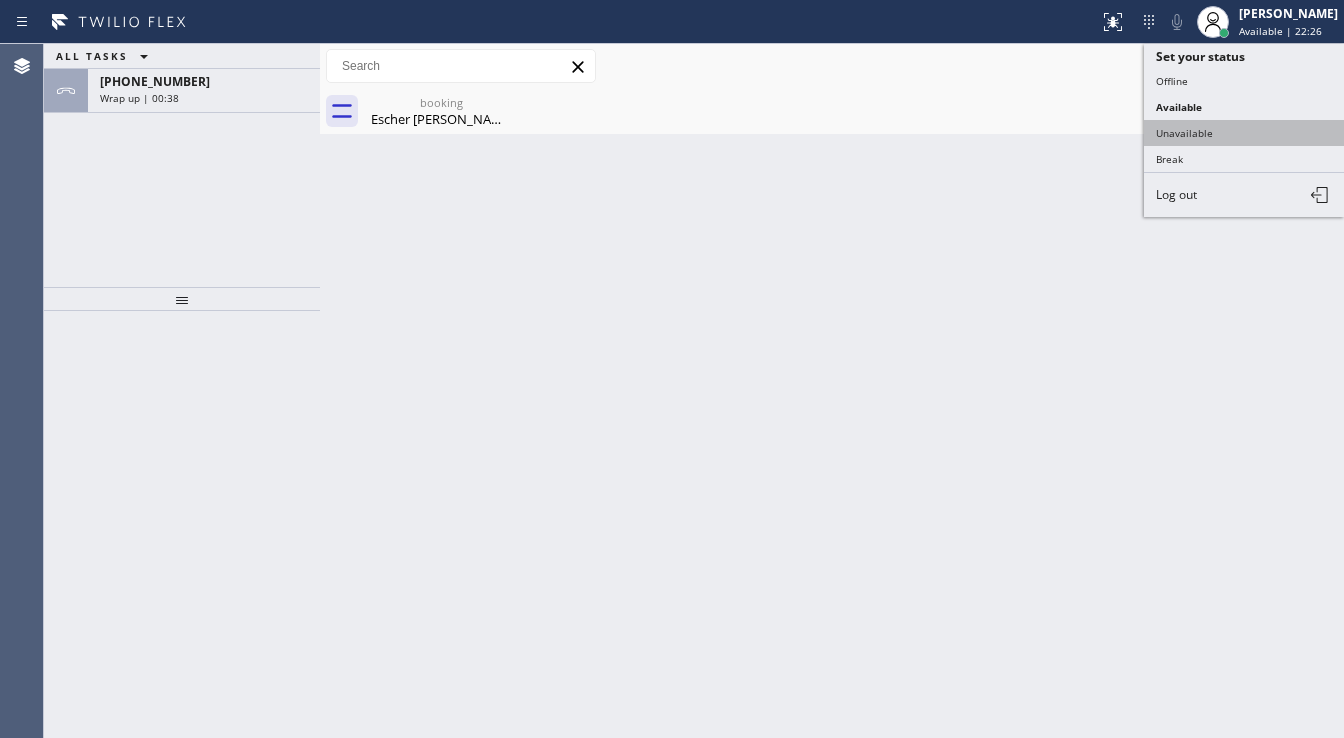 click on "Unavailable" at bounding box center [1244, 133] 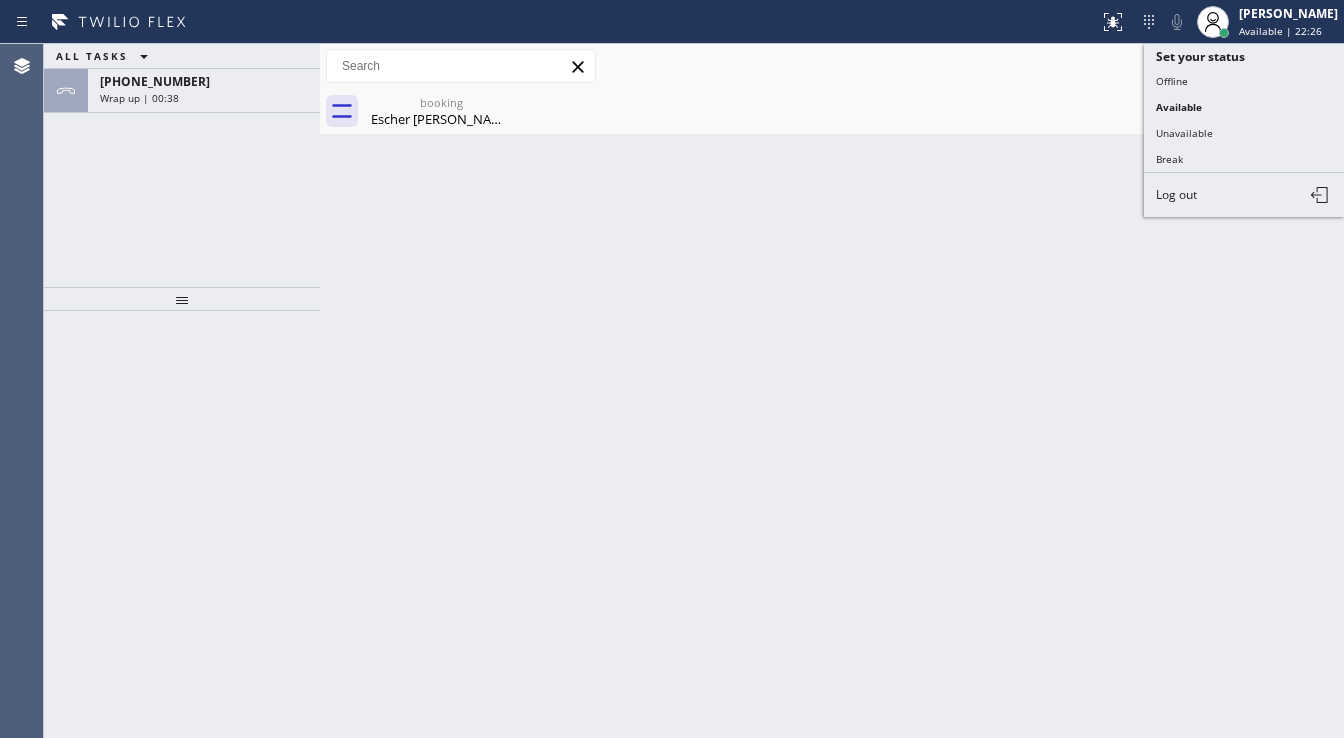 click on "Back to Dashboard Change Sender ID Customers Technicians Select a contact Outbound call Technician Search Technician Your caller id phone number Your caller id phone number Call Technician info Name   Phone none Address none Change Sender ID HVAC +18559994417 5 Star Appliance +18557314952 Appliance Repair +18554611149 Plumbing +18889090120 Air Duct Cleaning +18006865038  Electricians +18005688664 Cancel Change Check personal SMS Reset Change booking Escher Kandel Call to Customer Outbound call Location Search location Your caller id phone number (646) 630-7967 Customer number Call Outbound call Technician Search Technician Your caller id phone number Your caller id phone number Call booking Escher Kandel Escher   Kandel Since: 20 may 2020 link to CRM copy Email np@email.com  Emails allowed Phone (310) 251-5129  Ext:  0 Phone2 none  Ext:  0  SMS allowed Primary address 105 1122 Peck Drive Los Angeles, 90035 CA EDIT Outbound call Location Los Angeles Dacor Repair Your caller id phone number (310) 340-6743" at bounding box center (832, 391) 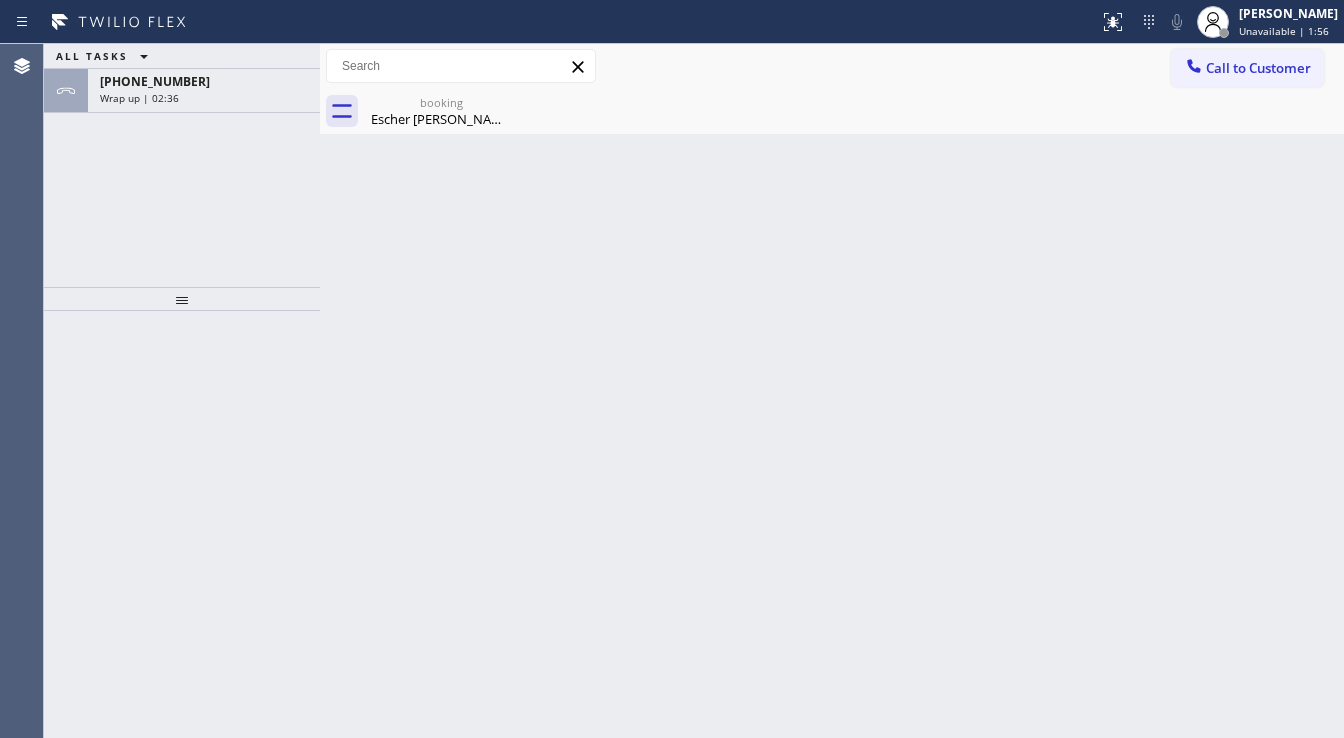 click on "ALL TASKS ALL TASKS ACTIVE TASKS TASKS IN WRAP UP +13102515129 Wrap up | 02:36" at bounding box center (182, 165) 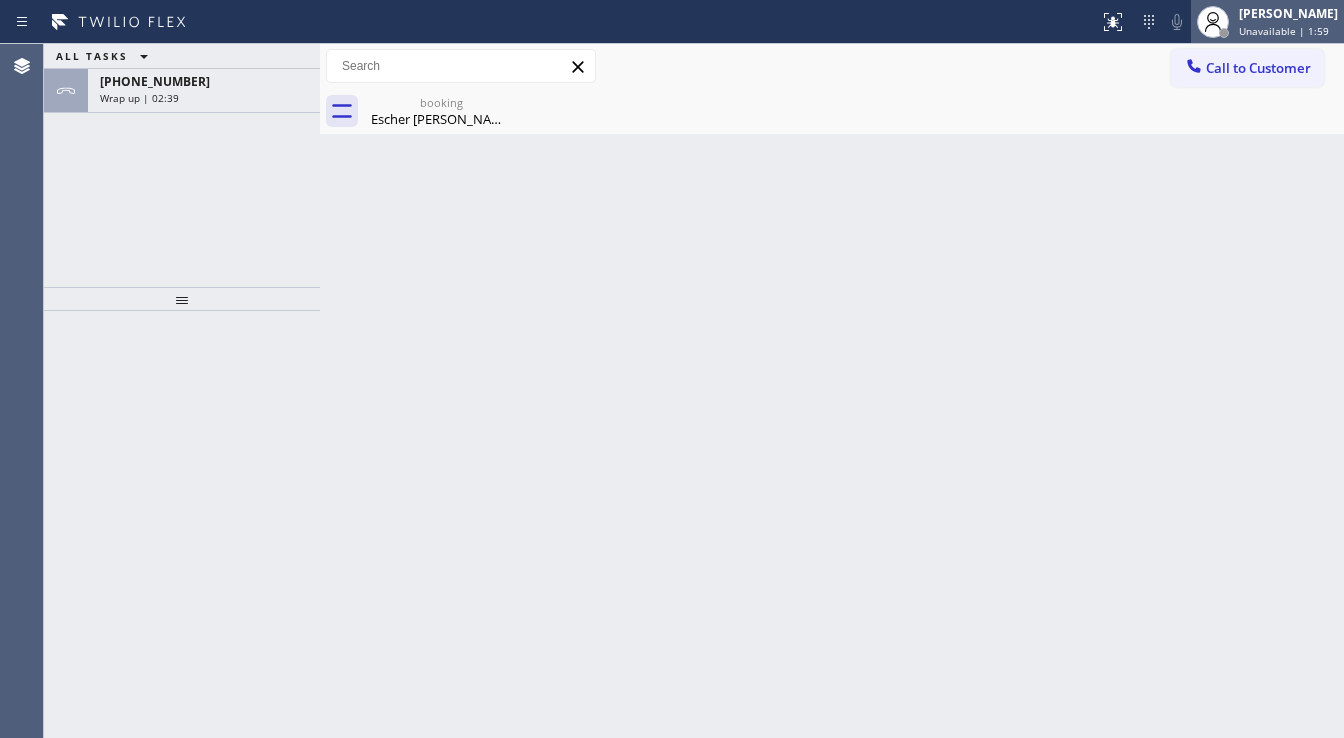 click on "Unavailable | 1:59" at bounding box center [1284, 31] 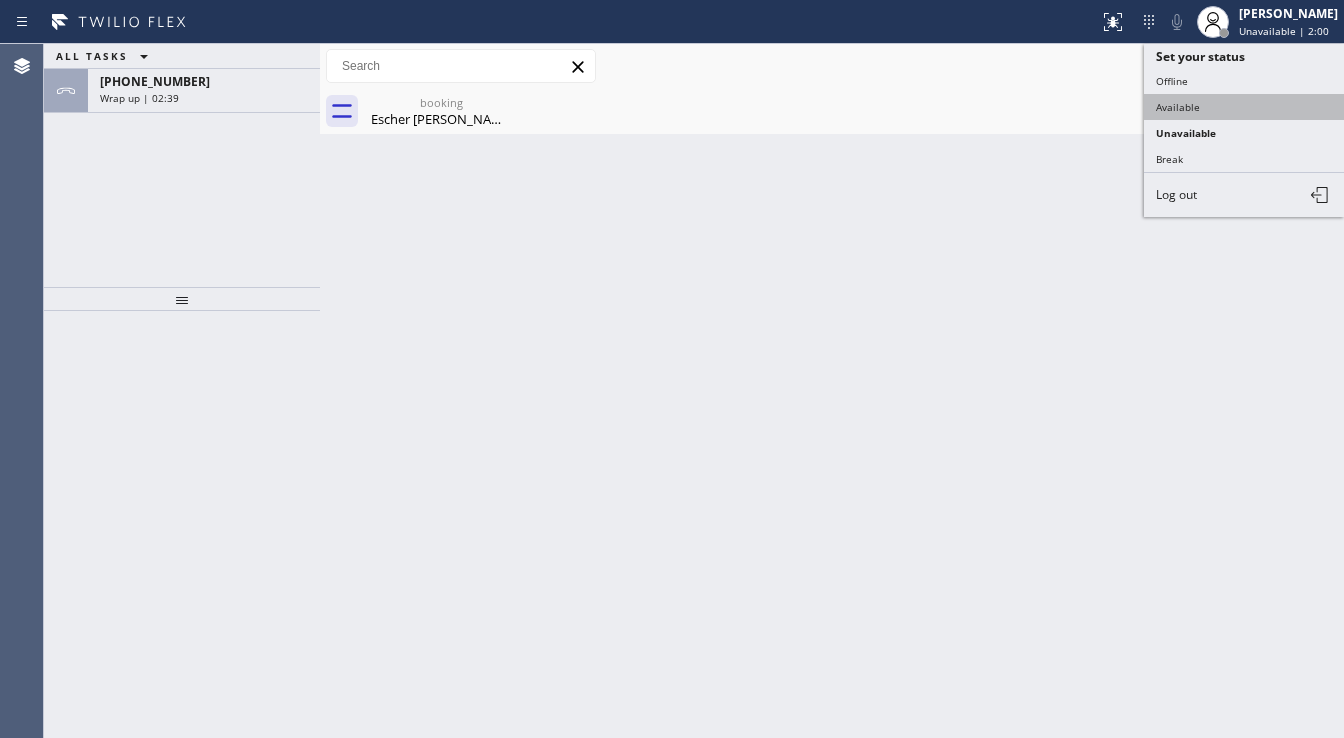 click on "Available" at bounding box center (1244, 107) 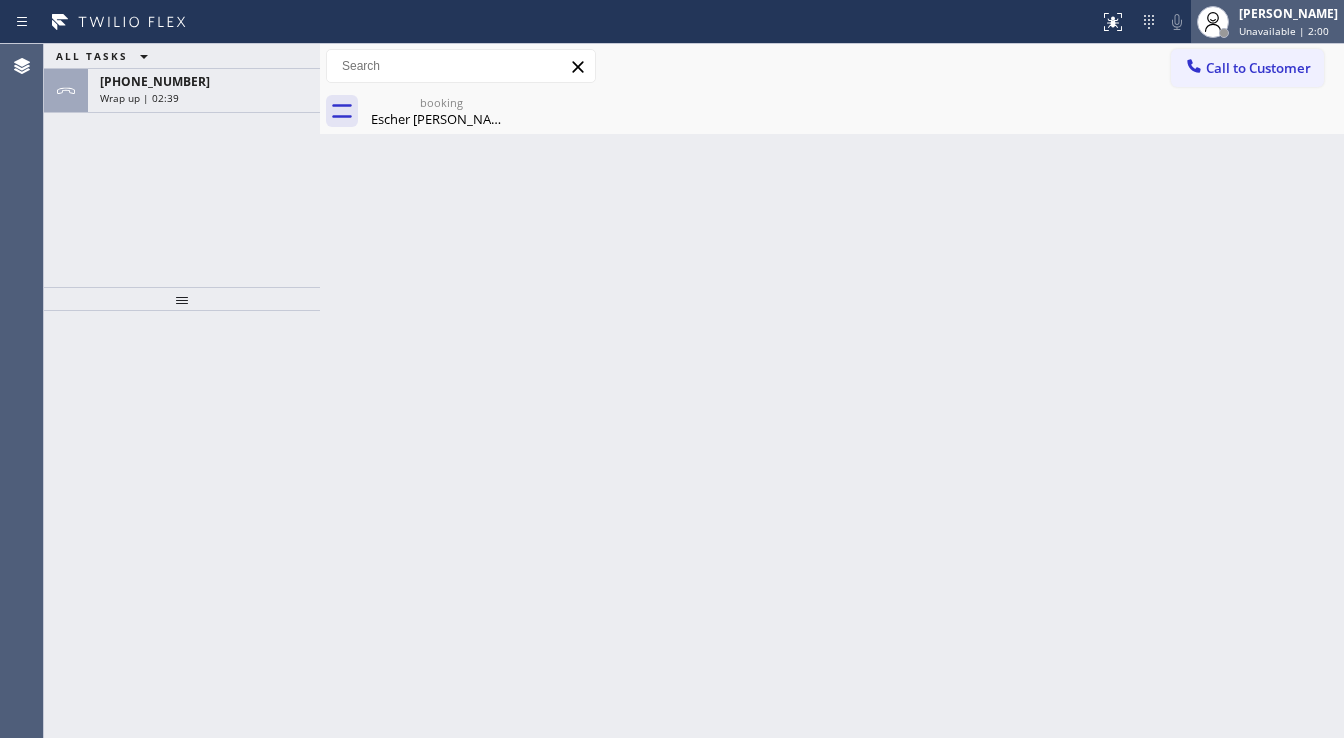 click on "Unavailable | 2:00" at bounding box center [1284, 31] 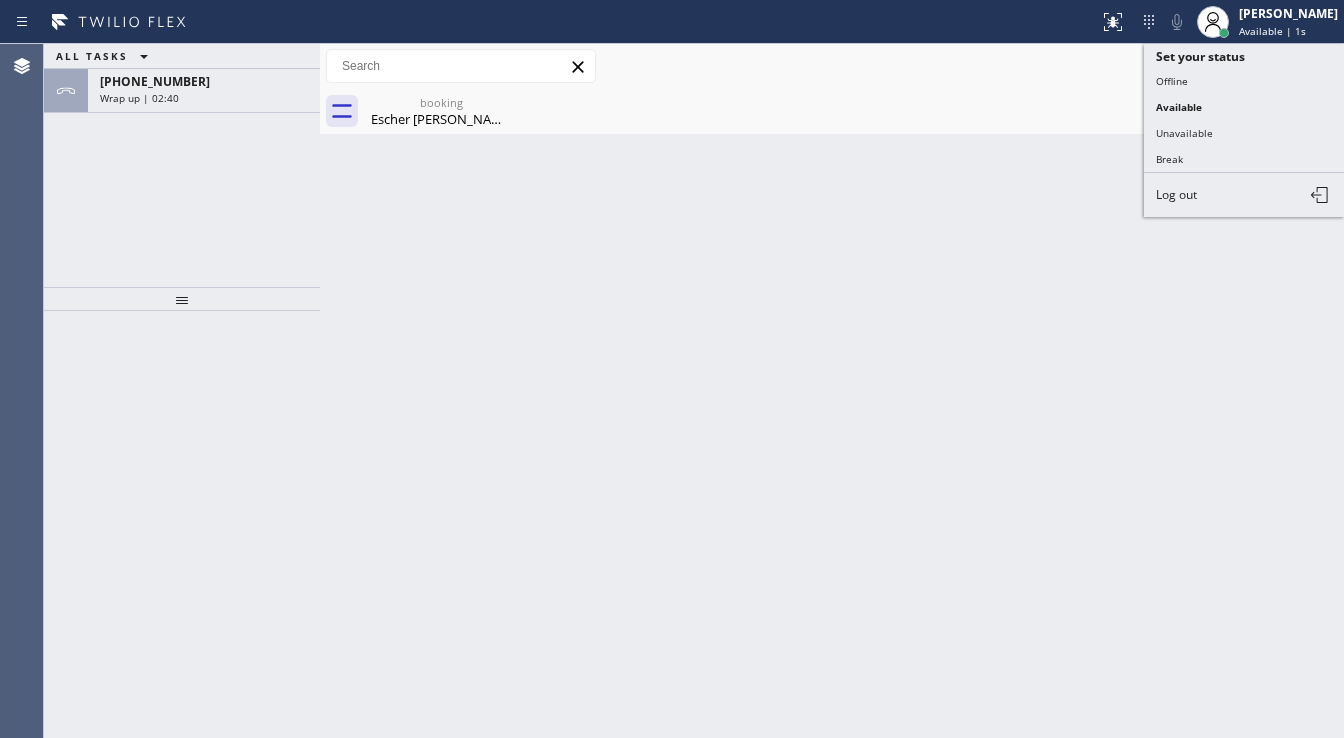 click on "Unavailable" at bounding box center [1244, 133] 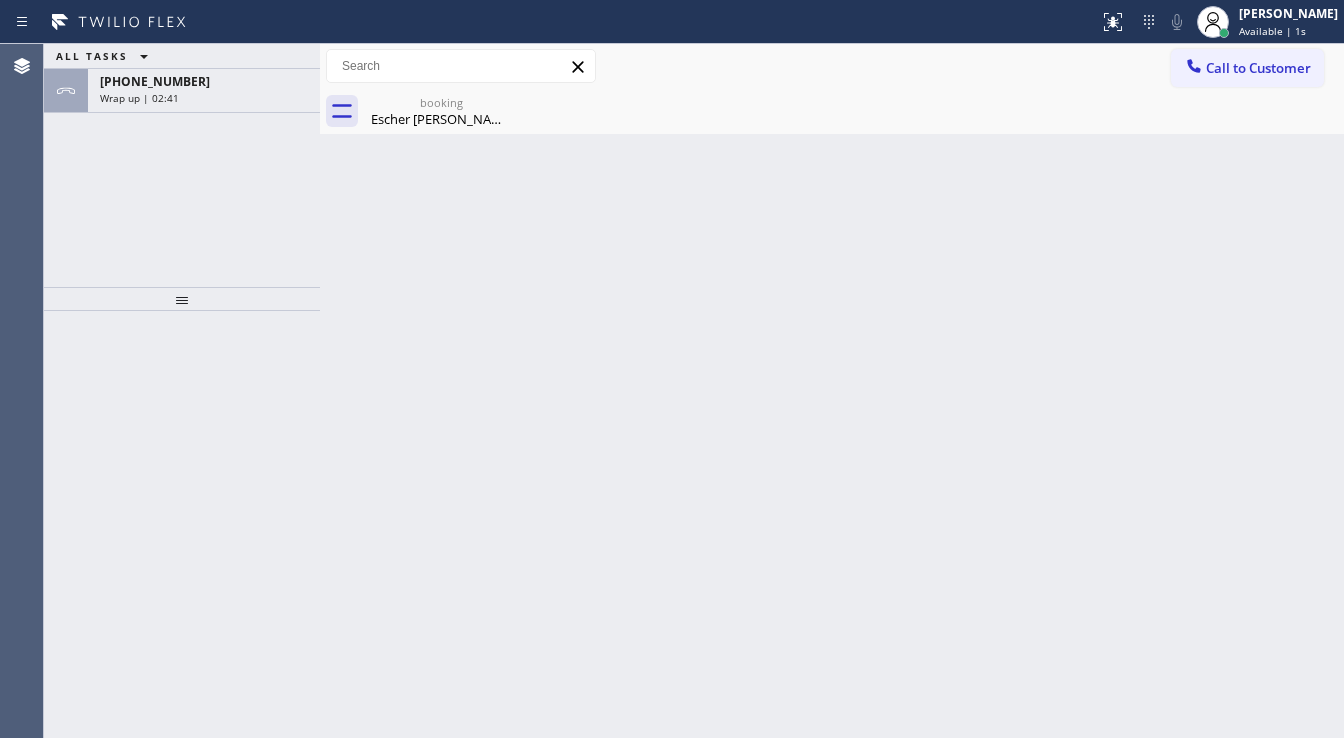 click on "Back to Dashboard Change Sender ID Customers Technicians Select a contact Outbound call Technician Search Technician Your caller id phone number Your caller id phone number Call Technician info Name   Phone none Address none Change Sender ID HVAC +18559994417 5 Star Appliance +18557314952 Appliance Repair +18554611149 Plumbing +18889090120 Air Duct Cleaning +18006865038  Electricians +18005688664 Cancel Change Check personal SMS Reset Change booking Escher Kandel Call to Customer Outbound call Location Search location Your caller id phone number (646) 630-7967 Customer number Call Outbound call Technician Search Technician Your caller id phone number Your caller id phone number Call booking Escher Kandel Escher   Kandel Since: 20 may 2020 link to CRM copy Email np@email.com  Emails allowed Phone (310) 251-5129  Ext:  0 Phone2 none  Ext:  0  SMS allowed Primary address 105 1122 Peck Drive Los Angeles, 90035 CA EDIT Outbound call Location Los Angeles Dacor Repair Your caller id phone number (310) 340-6743" at bounding box center [832, 391] 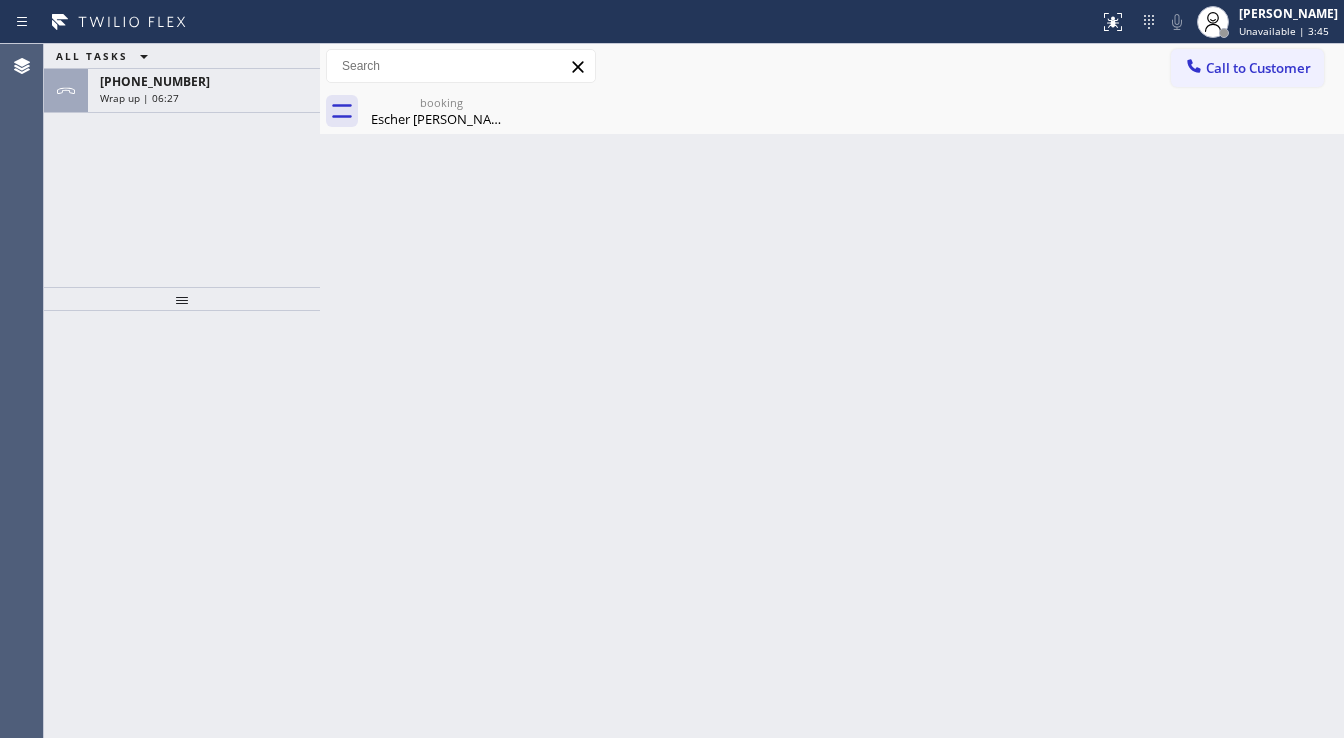 click on "Agent Desktop" at bounding box center (21, 391) 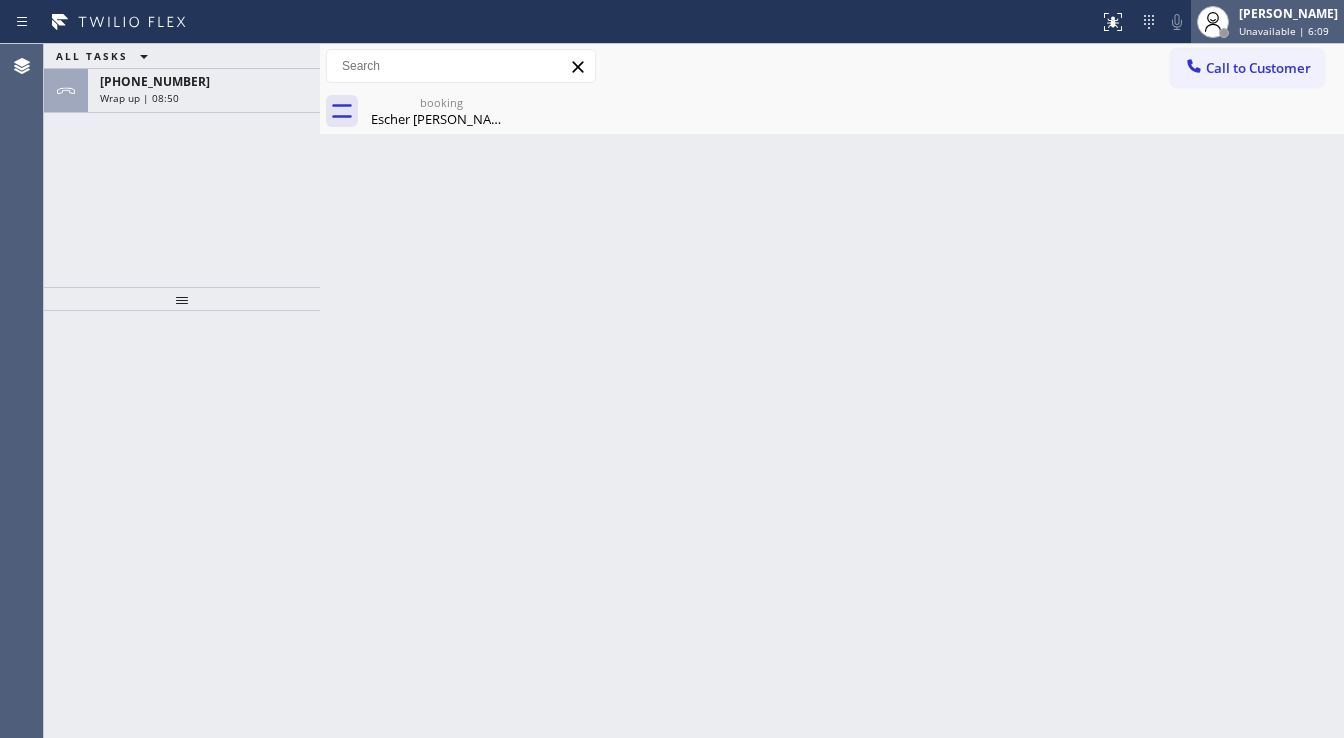 click on "Unavailable | 6:09" at bounding box center [1284, 31] 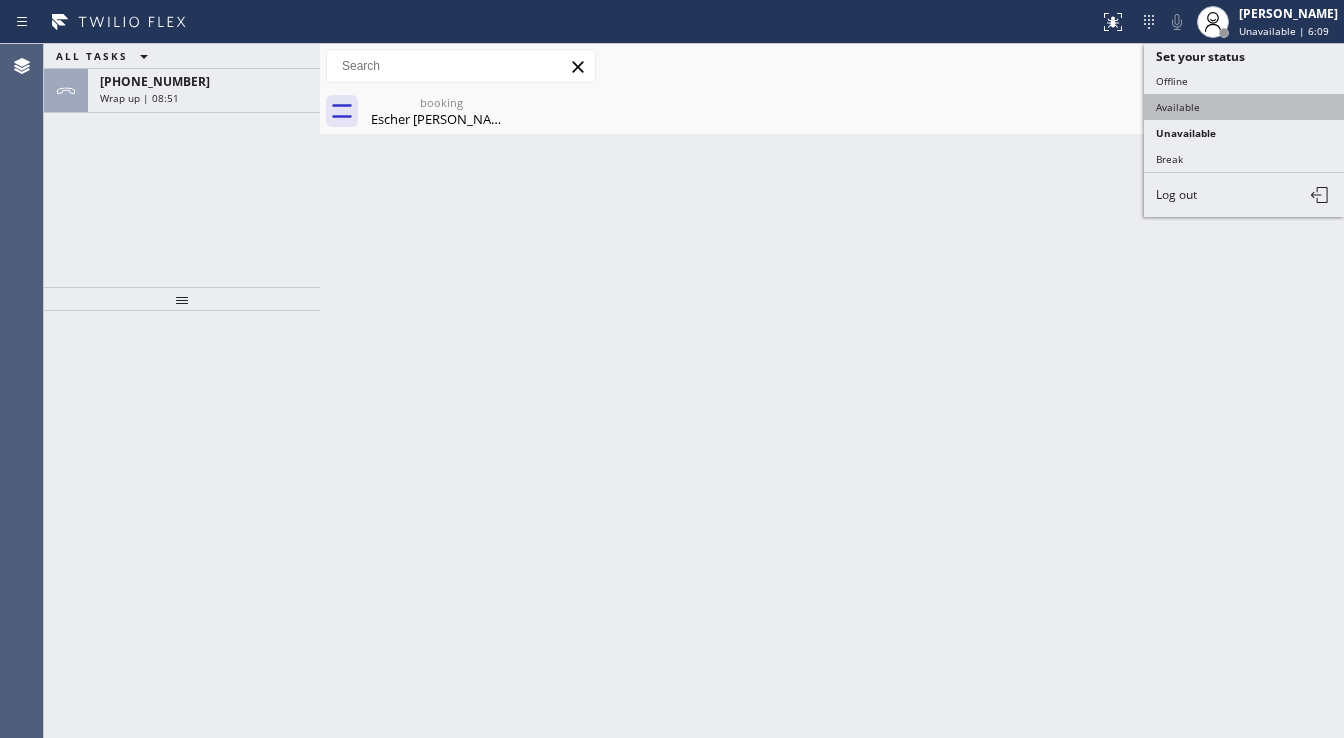 click on "Available" at bounding box center (1244, 107) 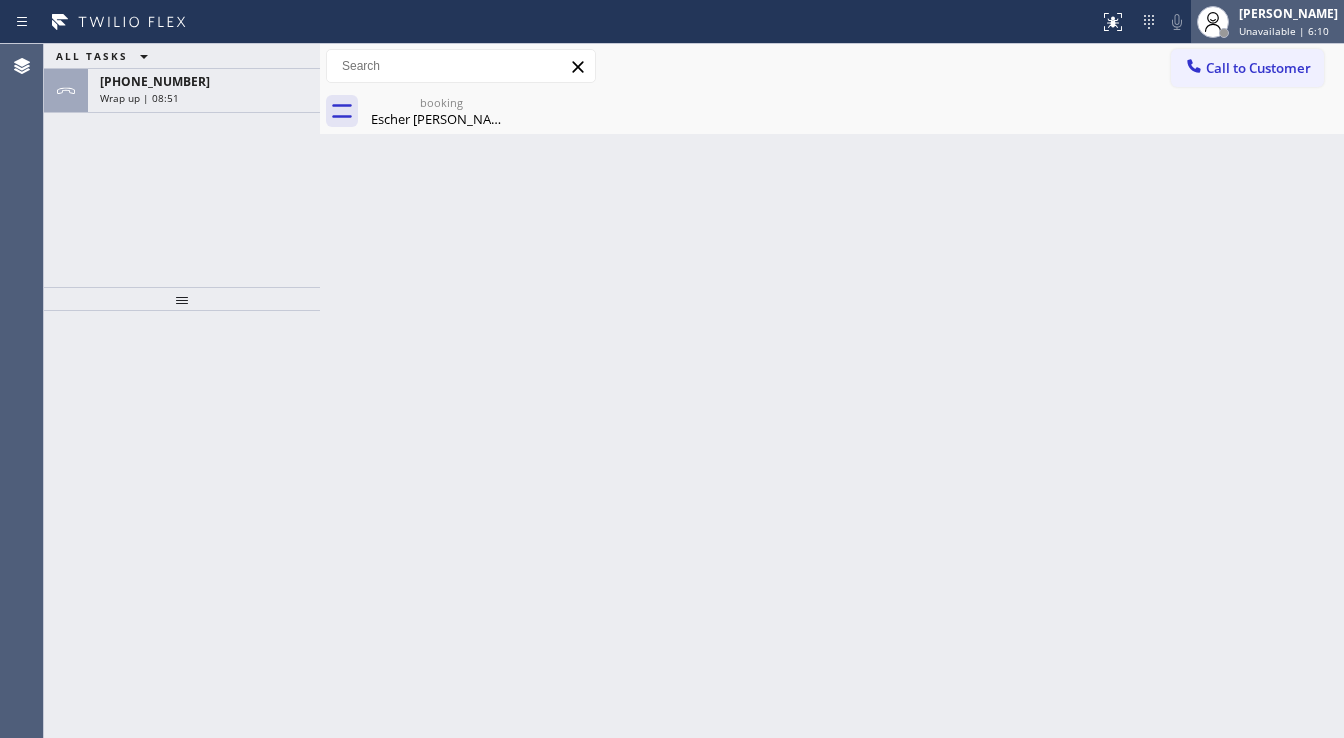 click on "Unavailable | 6:10" at bounding box center [1284, 31] 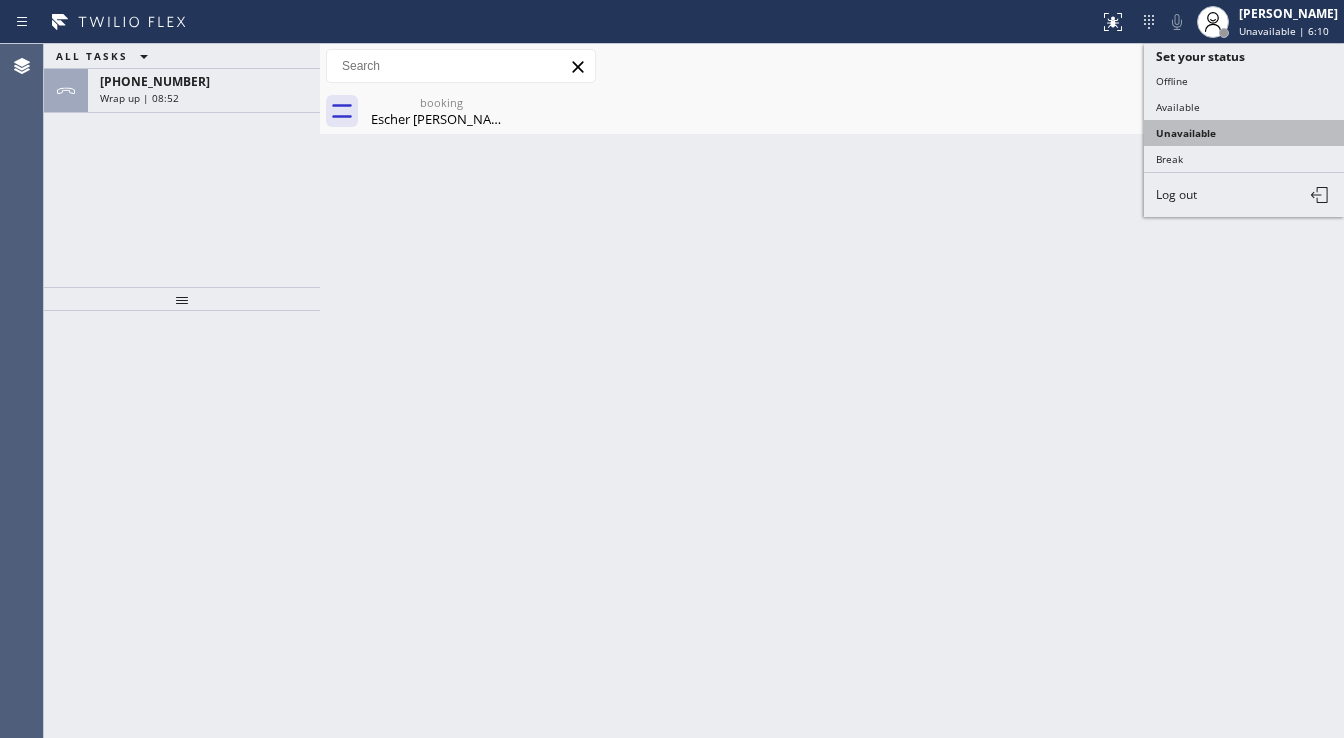 click on "Unavailable" at bounding box center [1244, 133] 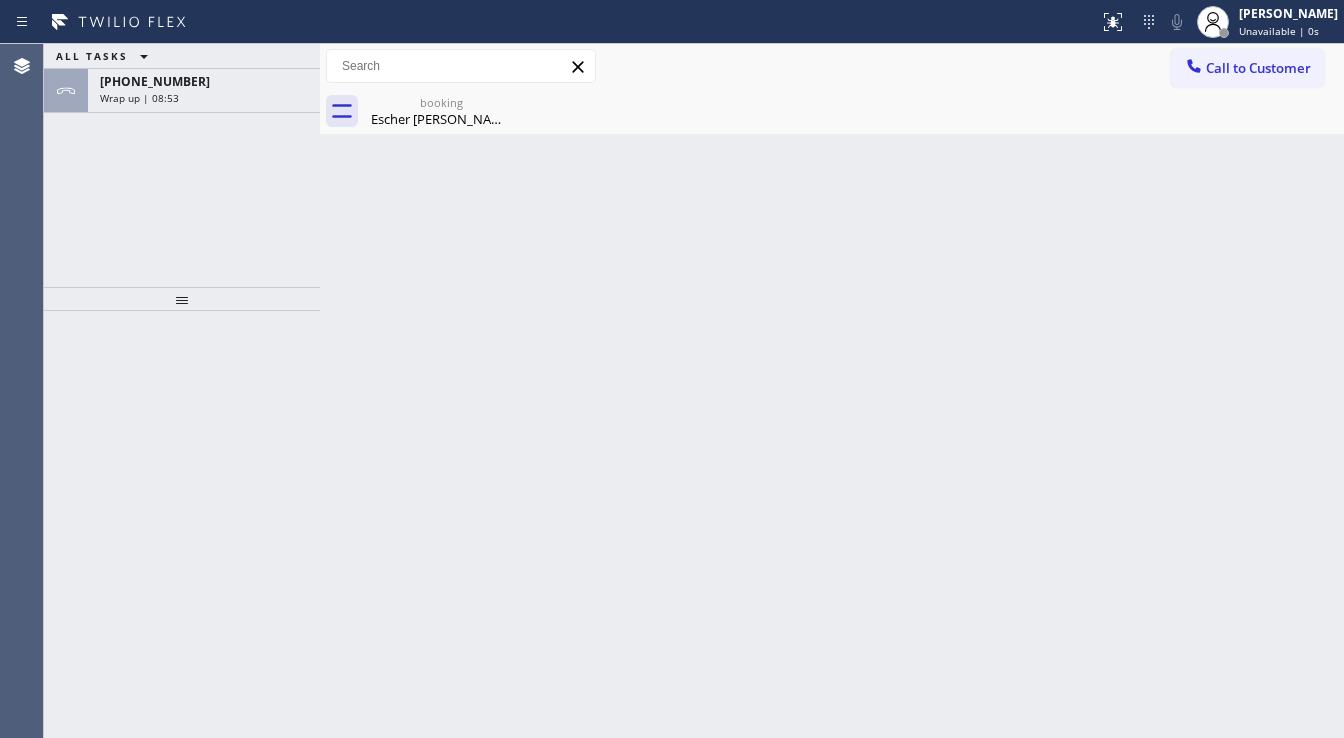 click on "Back to Dashboard Change Sender ID Customers Technicians Select a contact Outbound call Technician Search Technician Your caller id phone number Your caller id phone number Call Technician info Name   Phone none Address none Change Sender ID HVAC +18559994417 5 Star Appliance +18557314952 Appliance Repair +18554611149 Plumbing +18889090120 Air Duct Cleaning +18006865038  Electricians +18005688664 Cancel Change Check personal SMS Reset Change booking Escher Kandel Call to Customer Outbound call Location Search location Your caller id phone number (646) 630-7967 Customer number Call Outbound call Technician Search Technician Your caller id phone number Your caller id phone number Call booking Escher Kandel Escher   Kandel Since: 20 may 2020 link to CRM copy Email np@email.com  Emails allowed Phone (310) 251-5129  Ext:  0 Phone2 none  Ext:  0  SMS allowed Primary address 105 1122 Peck Drive Los Angeles, 90035 CA EDIT Outbound call Location Los Angeles Dacor Repair Your caller id phone number (310) 340-6743" at bounding box center (832, 391) 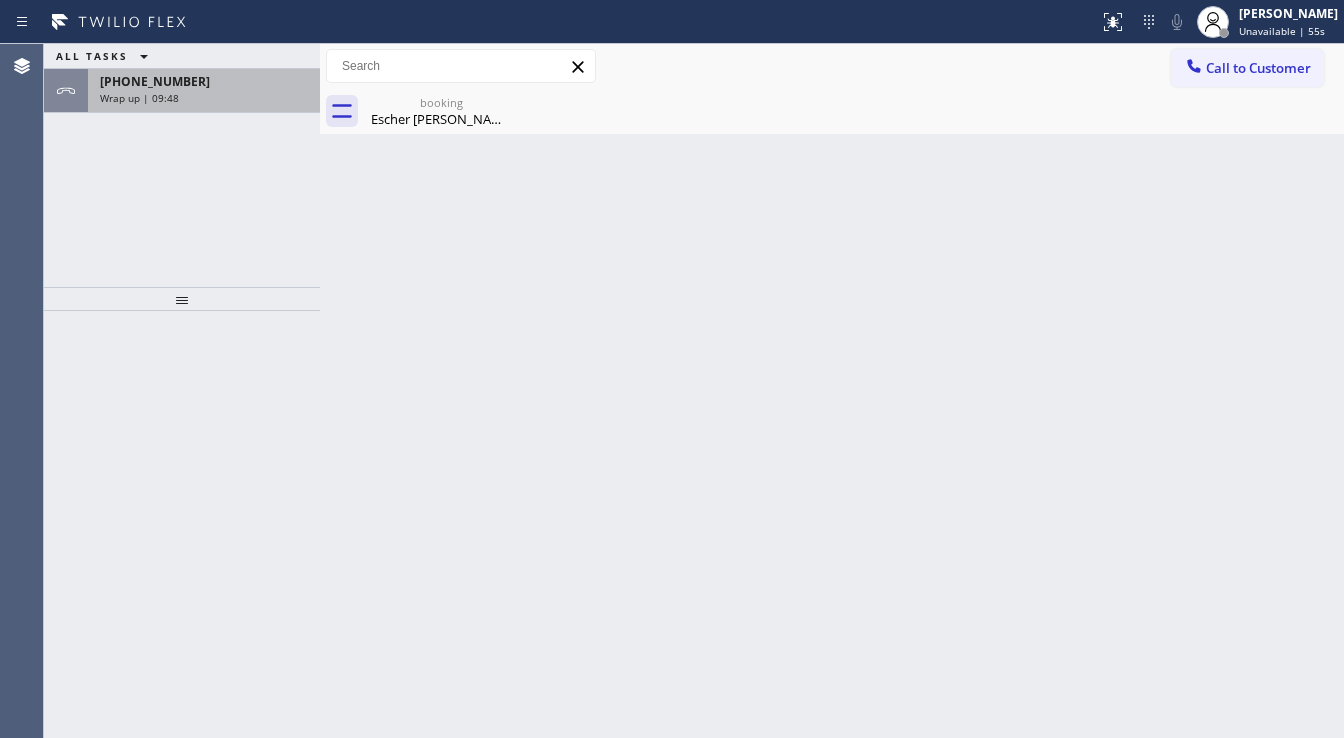 click on "+13102515129 Wrap up | 09:48" at bounding box center (200, 91) 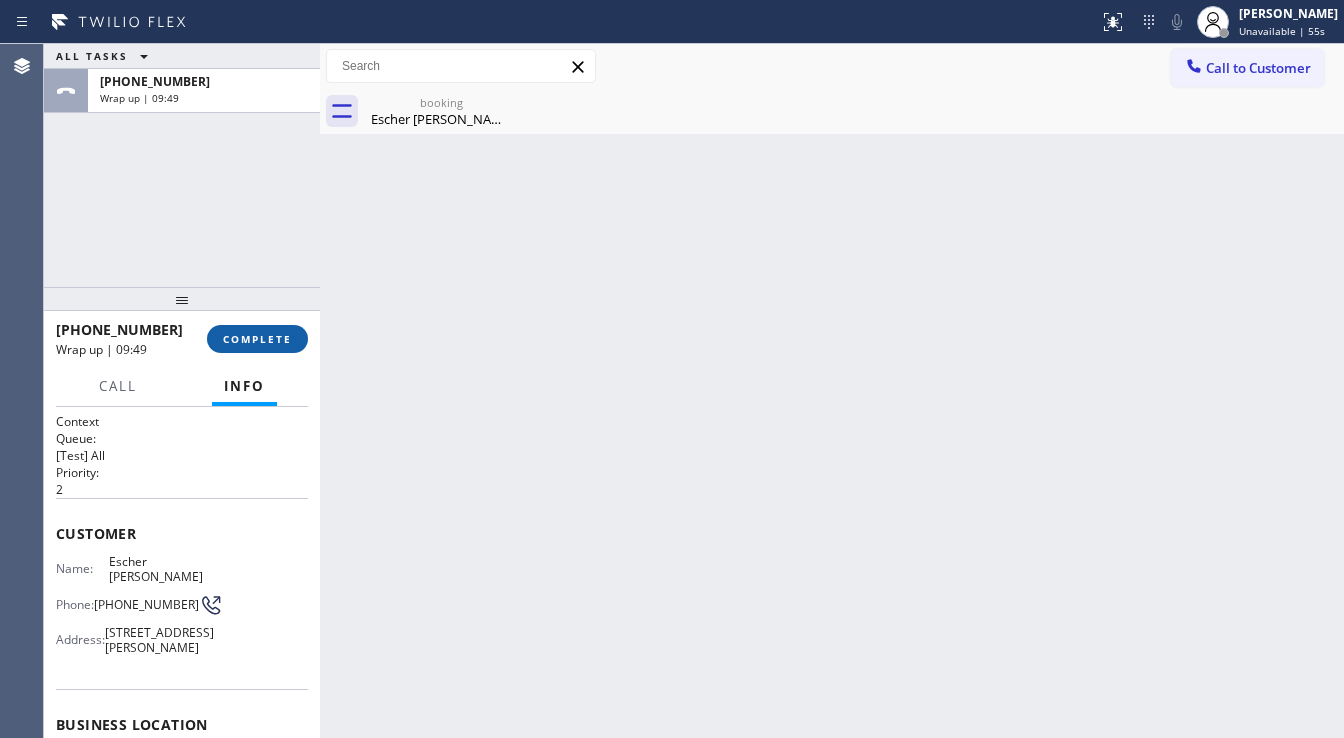 click on "COMPLETE" at bounding box center [257, 339] 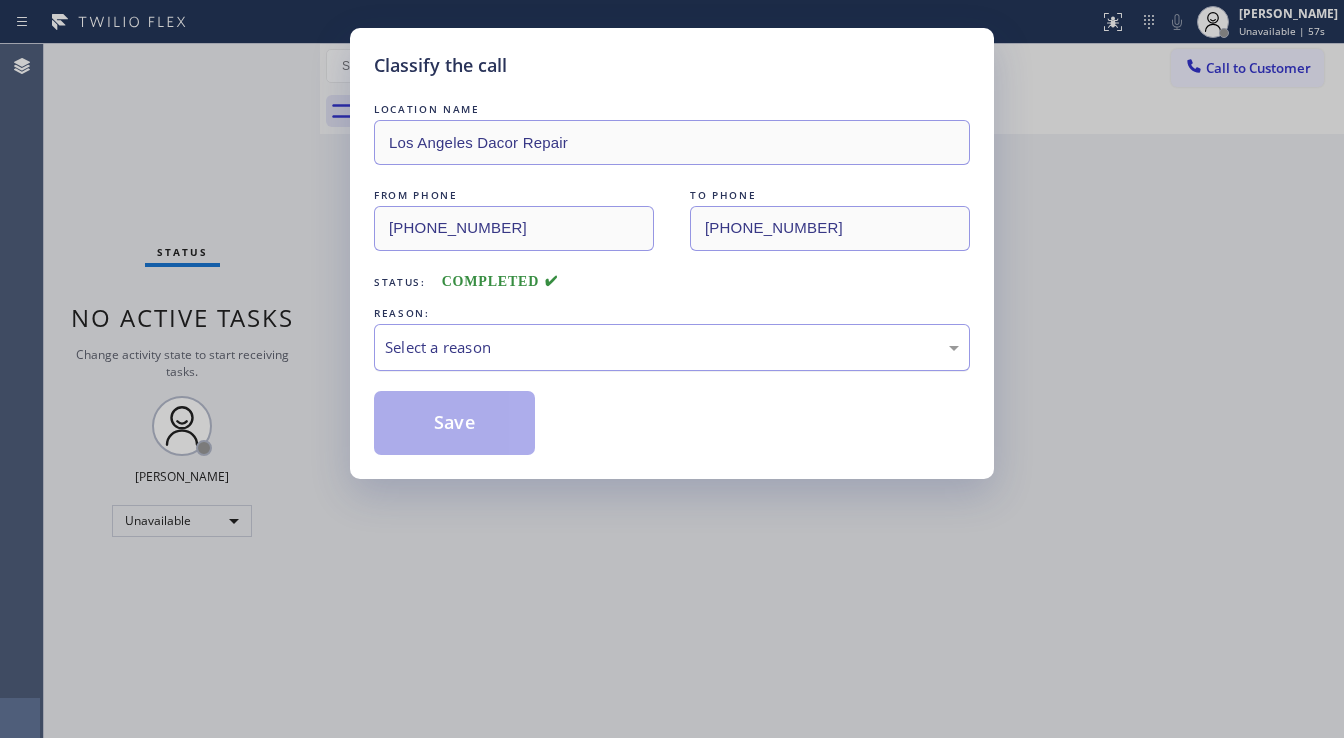 click on "Select a reason" at bounding box center (672, 347) 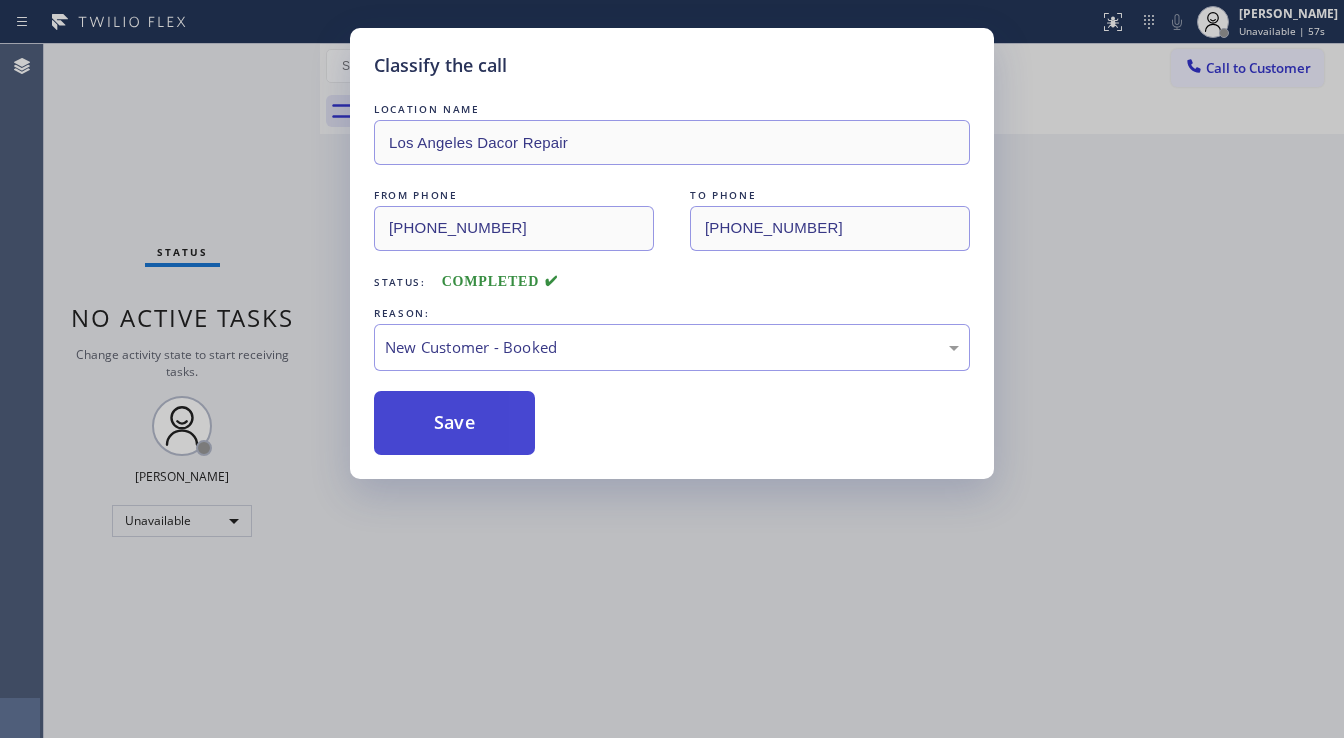 click on "Save" at bounding box center [454, 423] 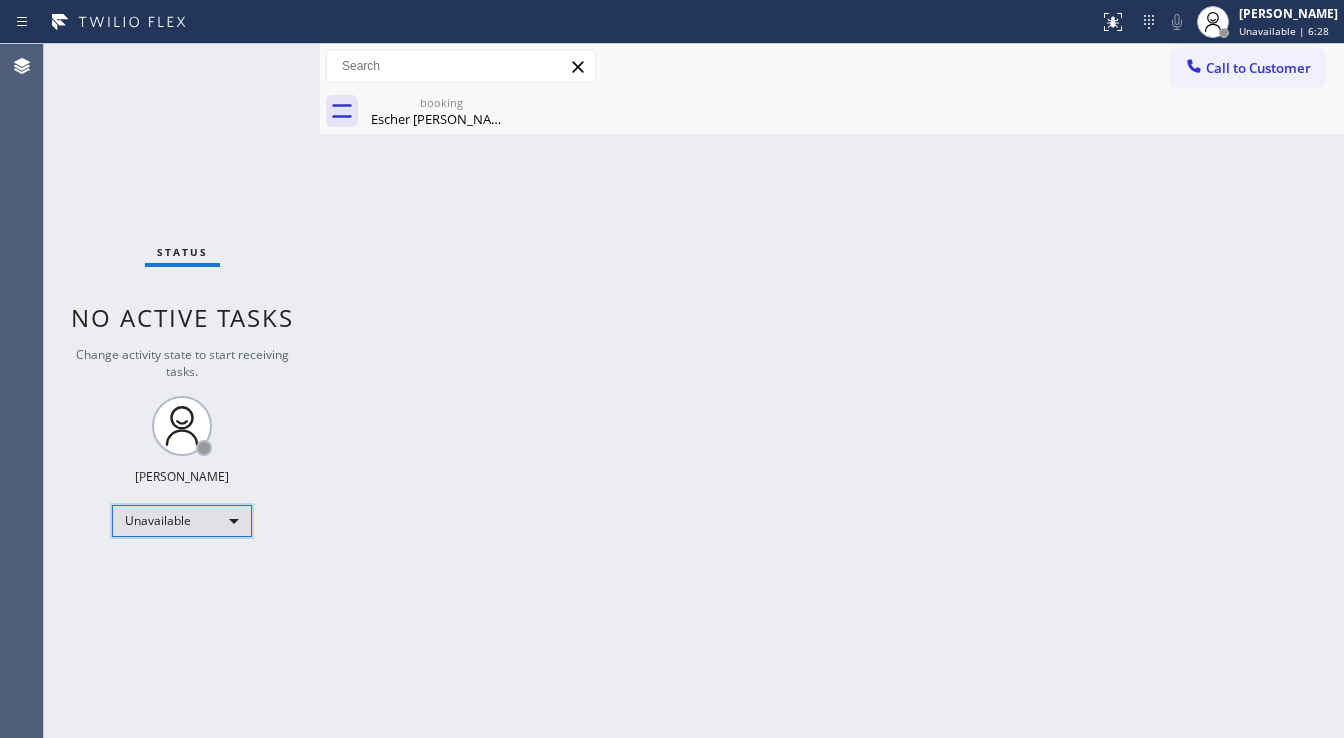 click on "Unavailable" at bounding box center (182, 521) 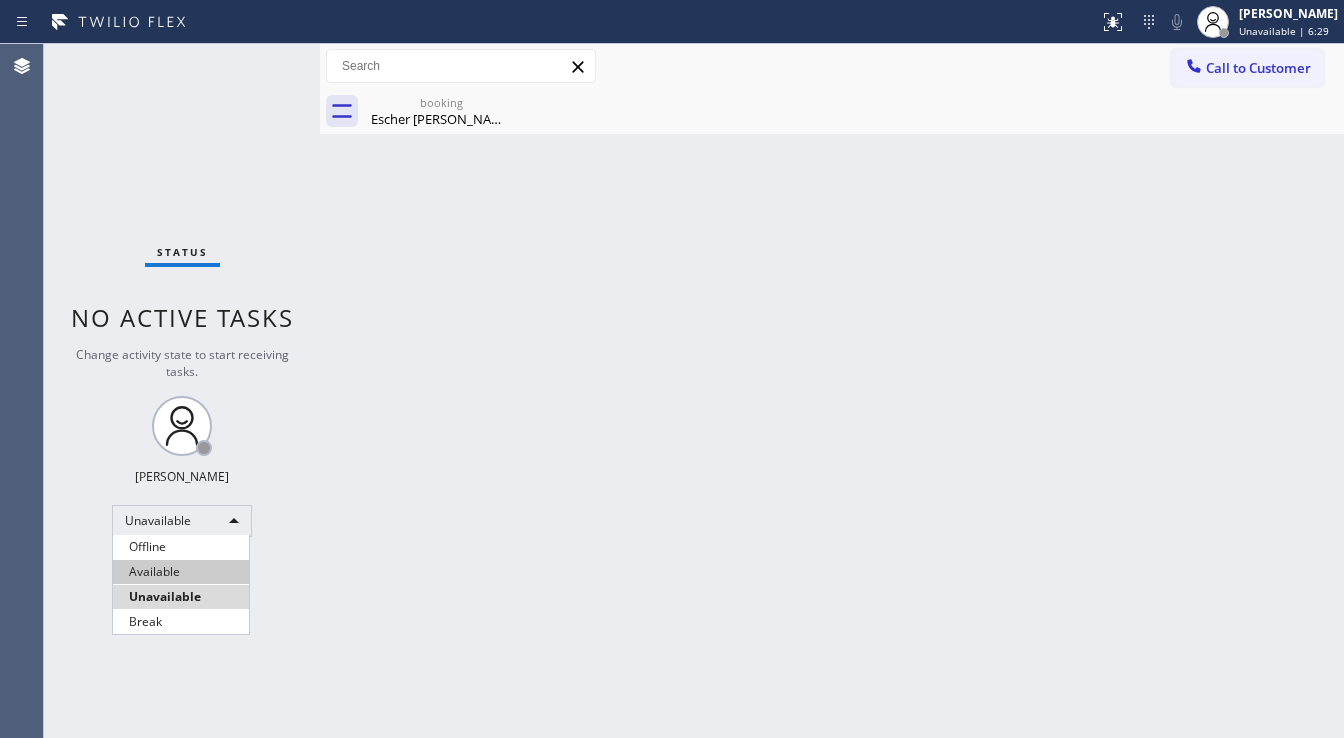 click on "Available" at bounding box center [181, 572] 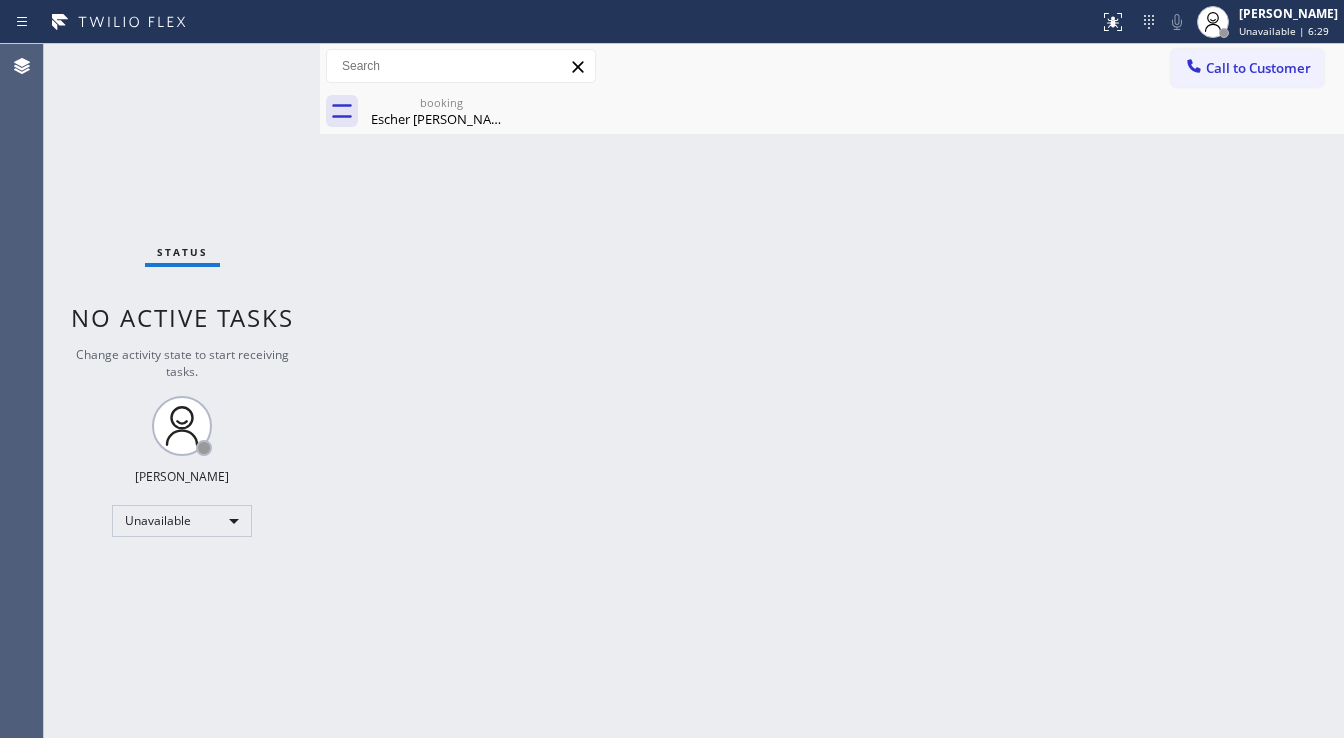 drag, startPoint x: 388, startPoint y: 425, endPoint x: 412, endPoint y: 358, distance: 71.168816 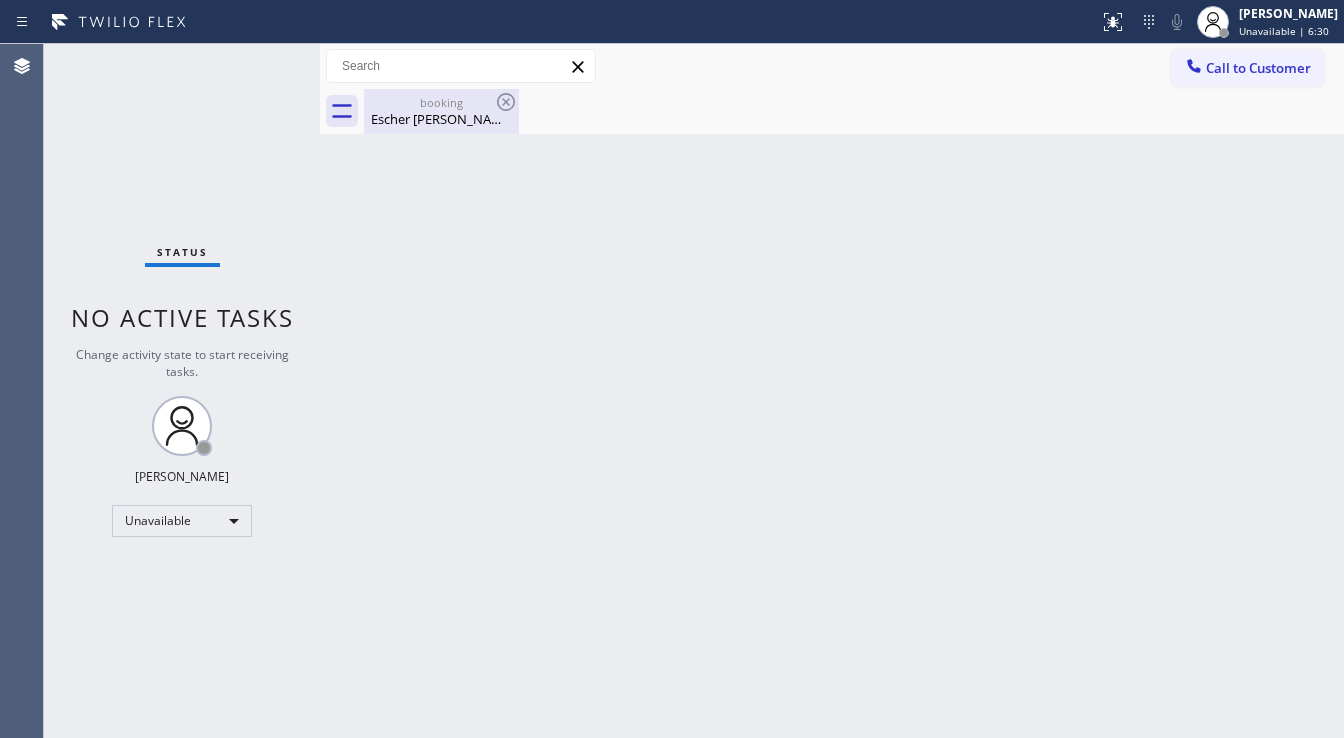 click on "Escher Kandel" at bounding box center [441, 119] 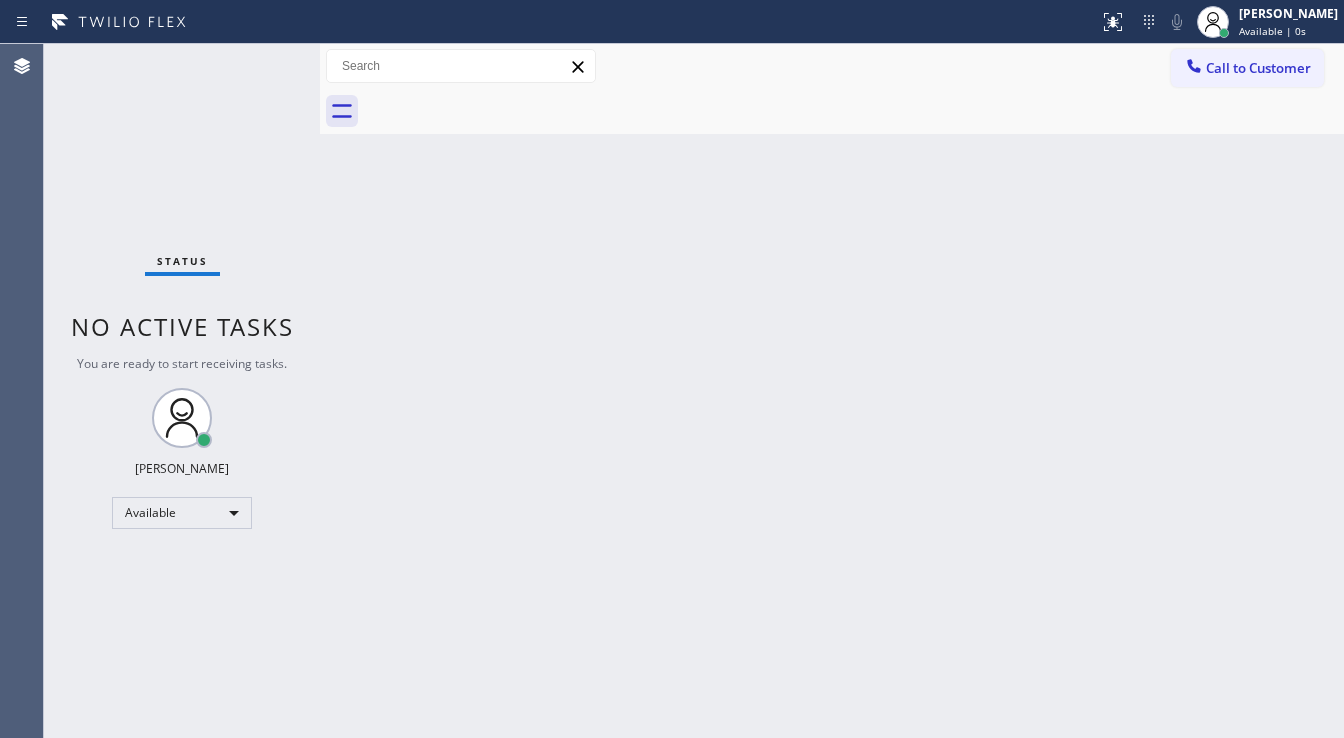 click at bounding box center [854, 111] 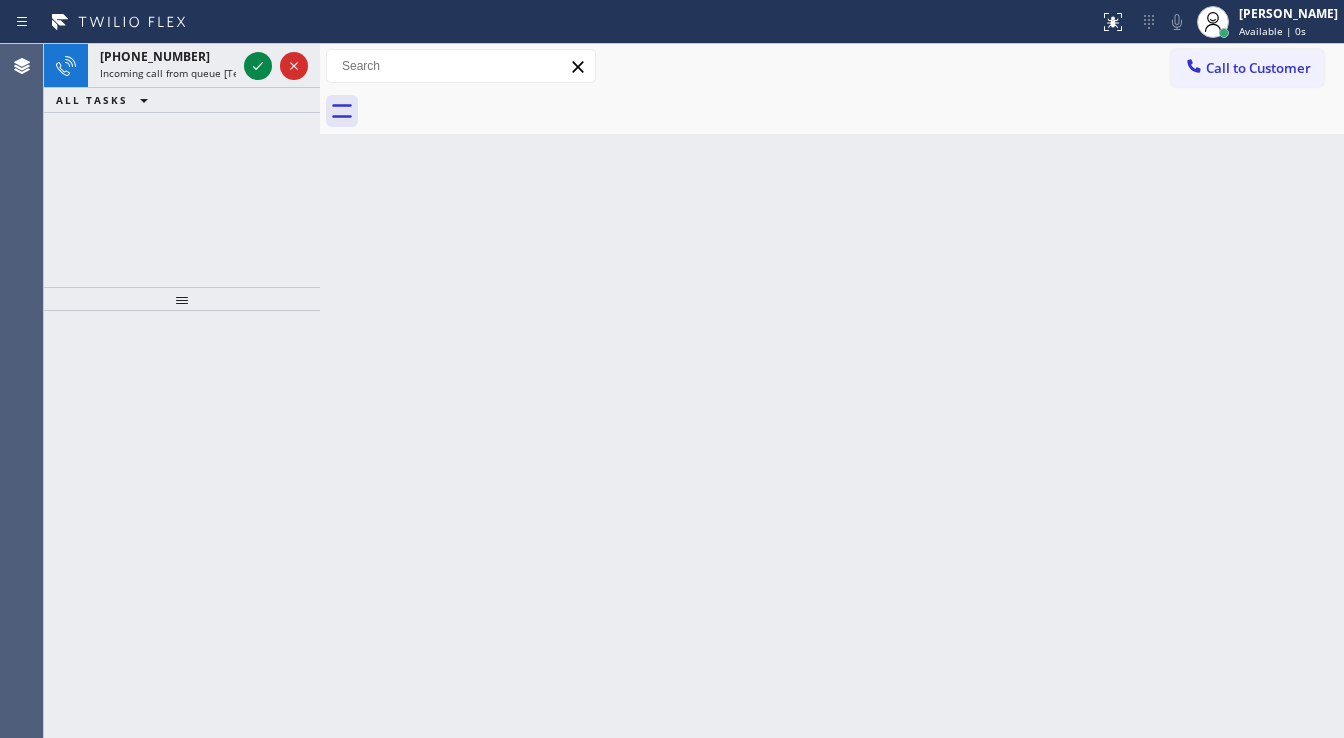 click on "Back to Dashboard Change Sender ID Customers Technicians Select a contact Outbound call Technician Search Technician Your caller id phone number Your caller id phone number Call Technician info Name   Phone none Address none Change Sender ID HVAC +18559994417 5 Star Appliance +18557314952 Appliance Repair +18554611149 Plumbing +18889090120 Air Duct Cleaning +18006865038  Electricians +18005688664 Cancel Change Check personal SMS Reset Change No tabs Call to Customer Outbound call Location Search location Your caller id phone number (646) 630-7967 Customer number Call Outbound call Technician Search Technician Your caller id phone number Your caller id phone number Call" at bounding box center (832, 391) 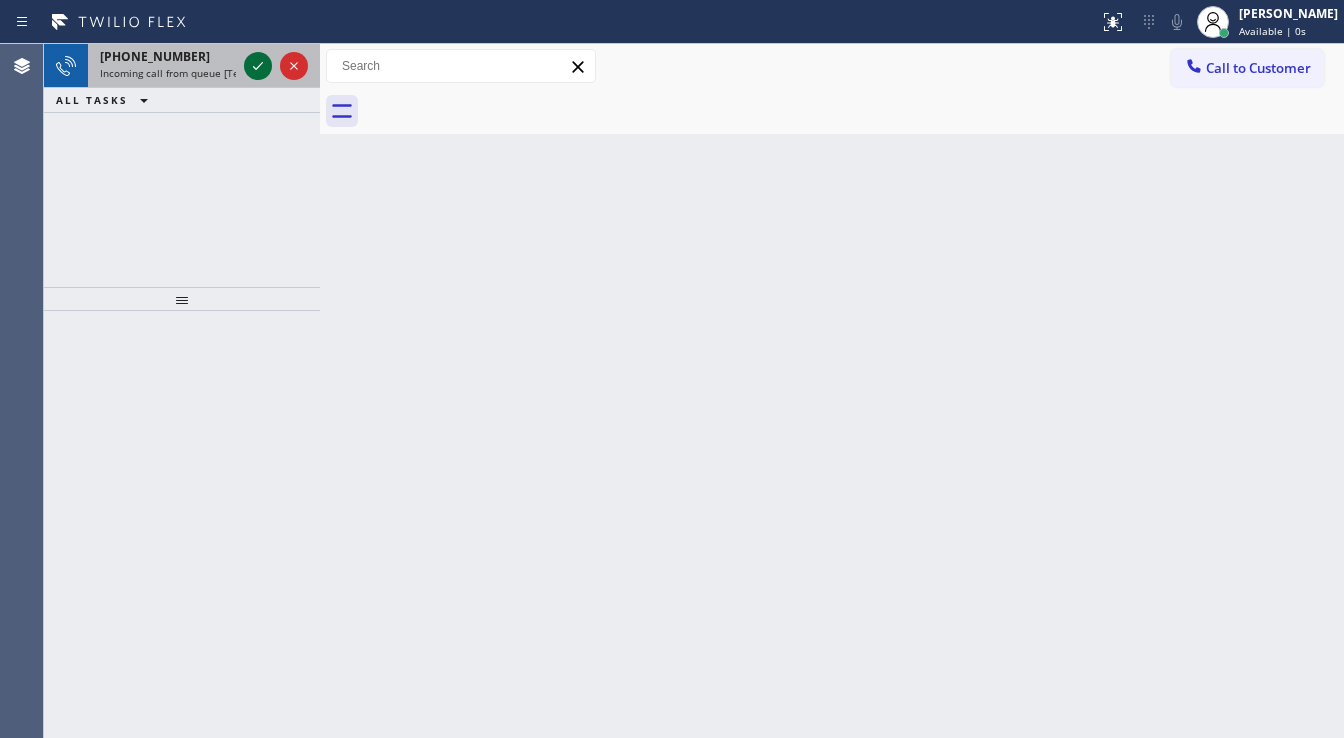 click 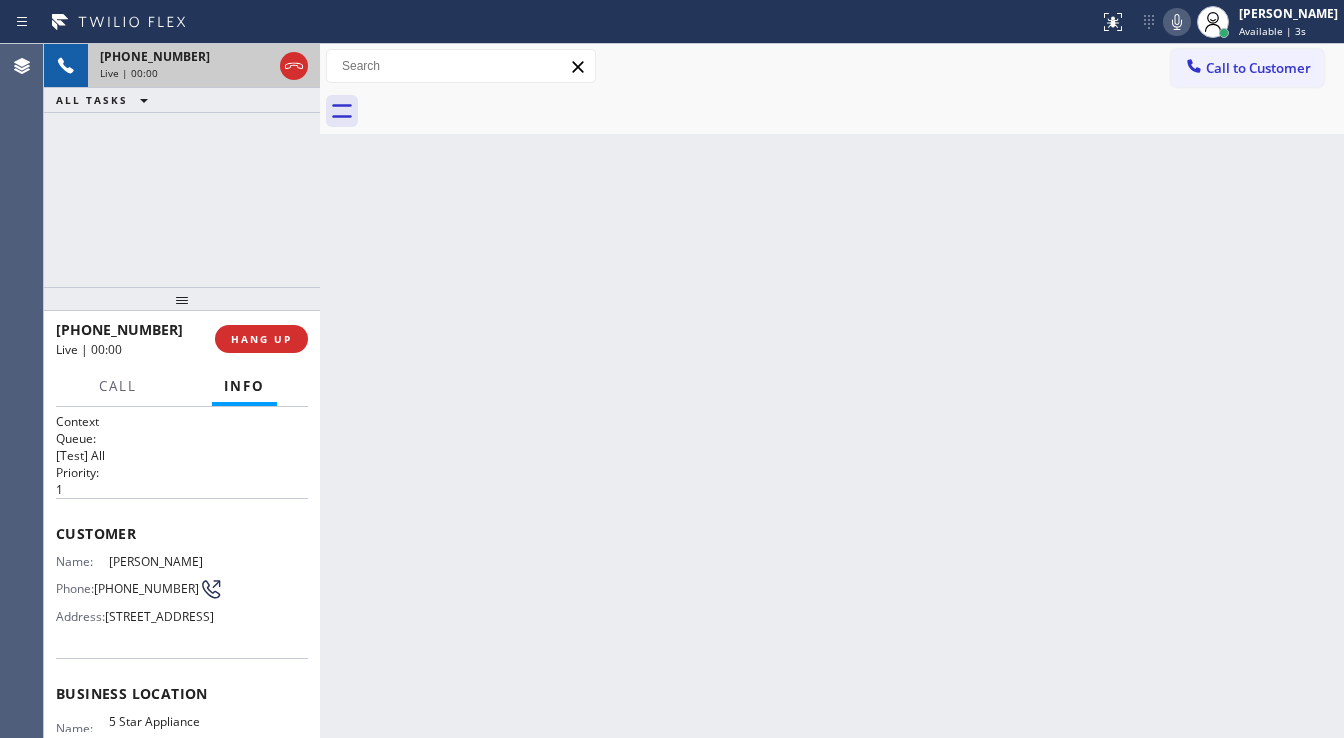 click on "+17144737520 Live | 00:00 ALL TASKS ALL TASKS ACTIVE TASKS TASKS IN WRAP UP" at bounding box center (182, 165) 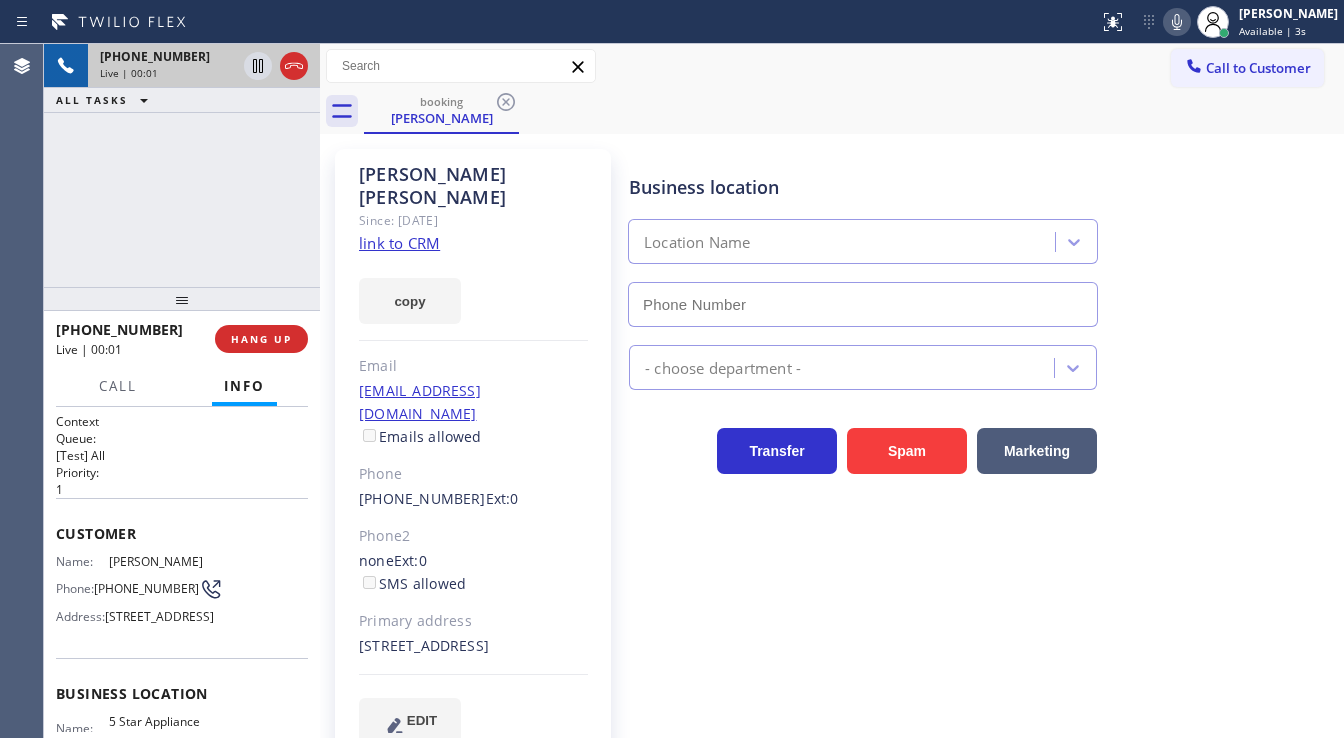 type on "[PHONE_NUMBER]" 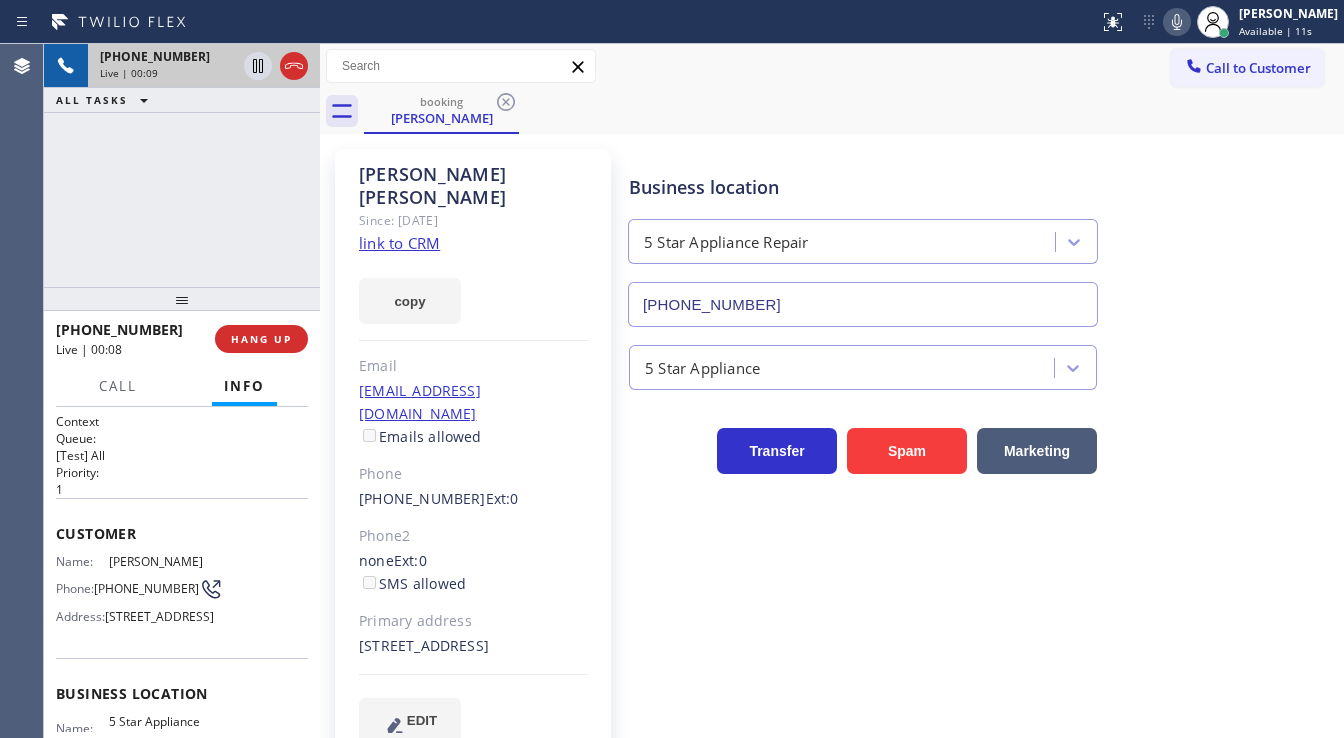 click on "+17144737520 Live | 00:09 ALL TASKS ALL TASKS ACTIVE TASKS TASKS IN WRAP UP" at bounding box center [182, 165] 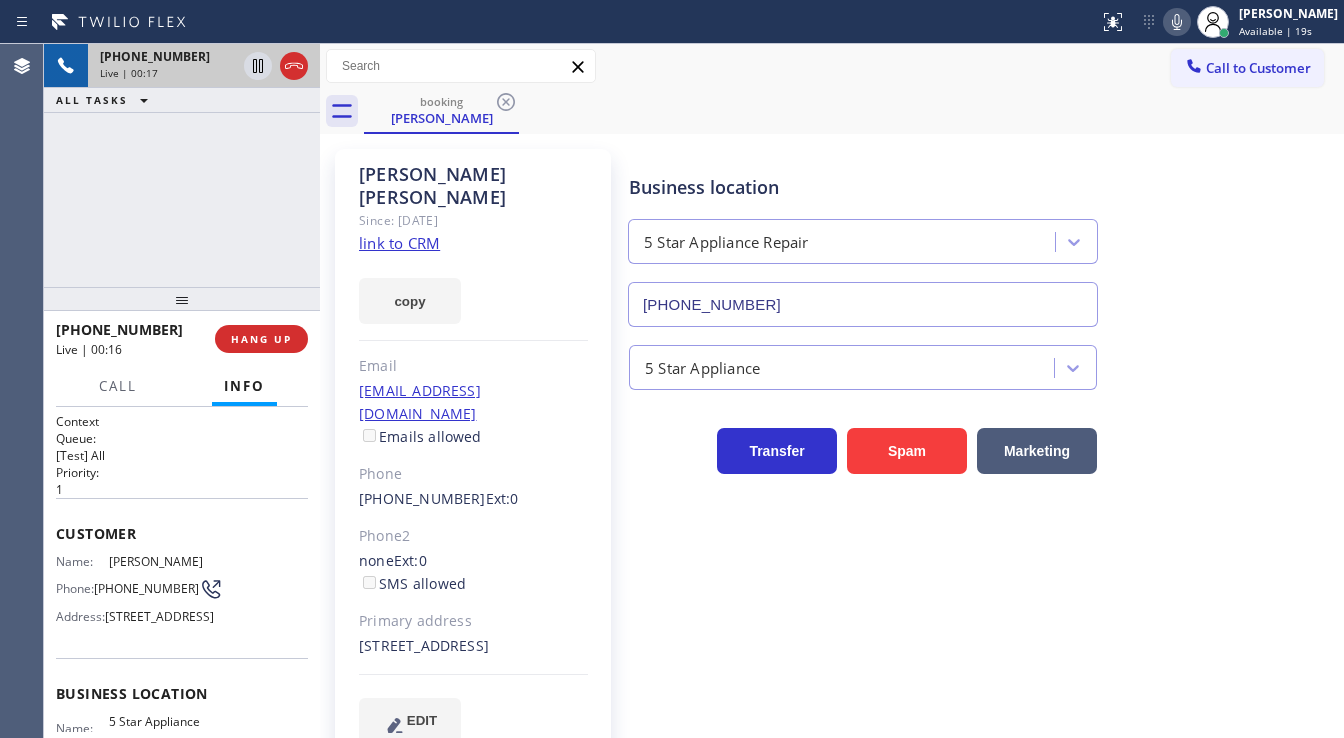 click on "+17144737520 Live | 00:17 ALL TASKS ALL TASKS ACTIVE TASKS TASKS IN WRAP UP" at bounding box center (182, 165) 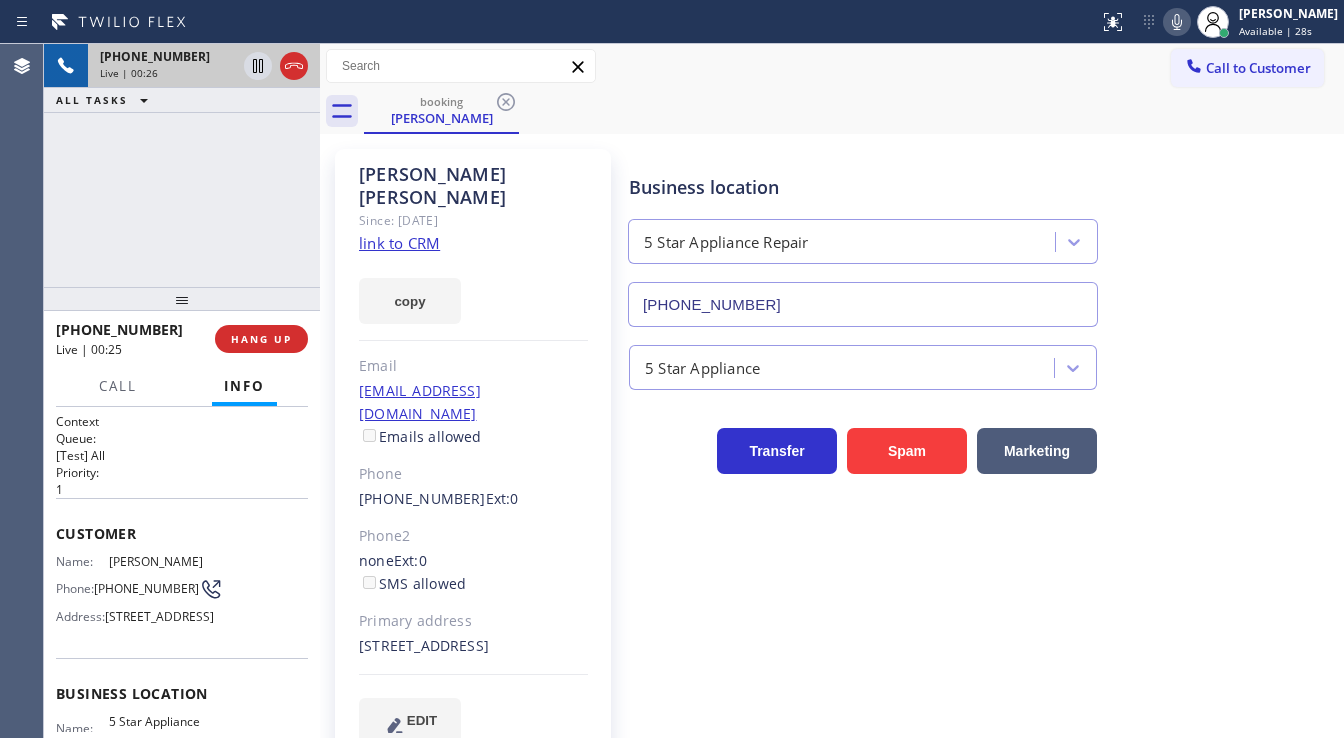 click on "+17144737520 Live | 00:26 ALL TASKS ALL TASKS ACTIVE TASKS TASKS IN WRAP UP" at bounding box center (182, 165) 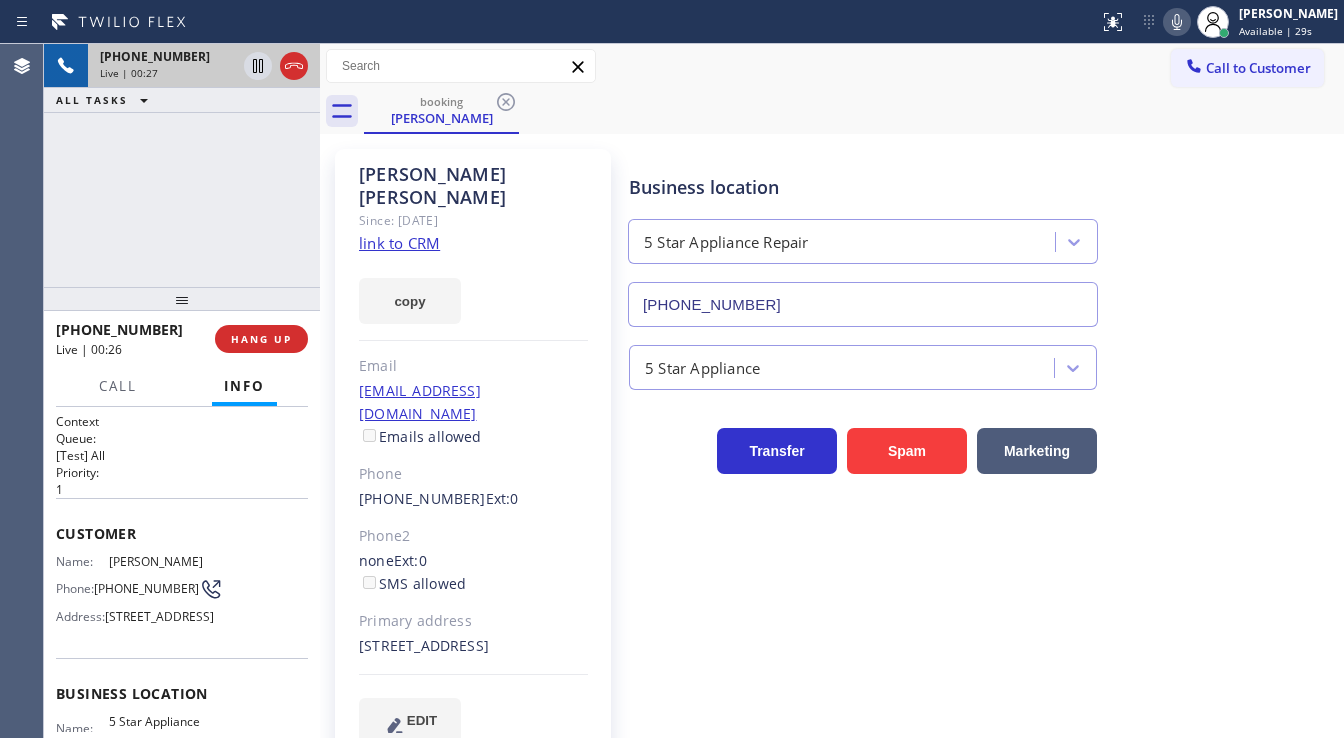 click on "+17144737520 Live | 00:27 ALL TASKS ALL TASKS ACTIVE TASKS TASKS IN WRAP UP" at bounding box center (182, 165) 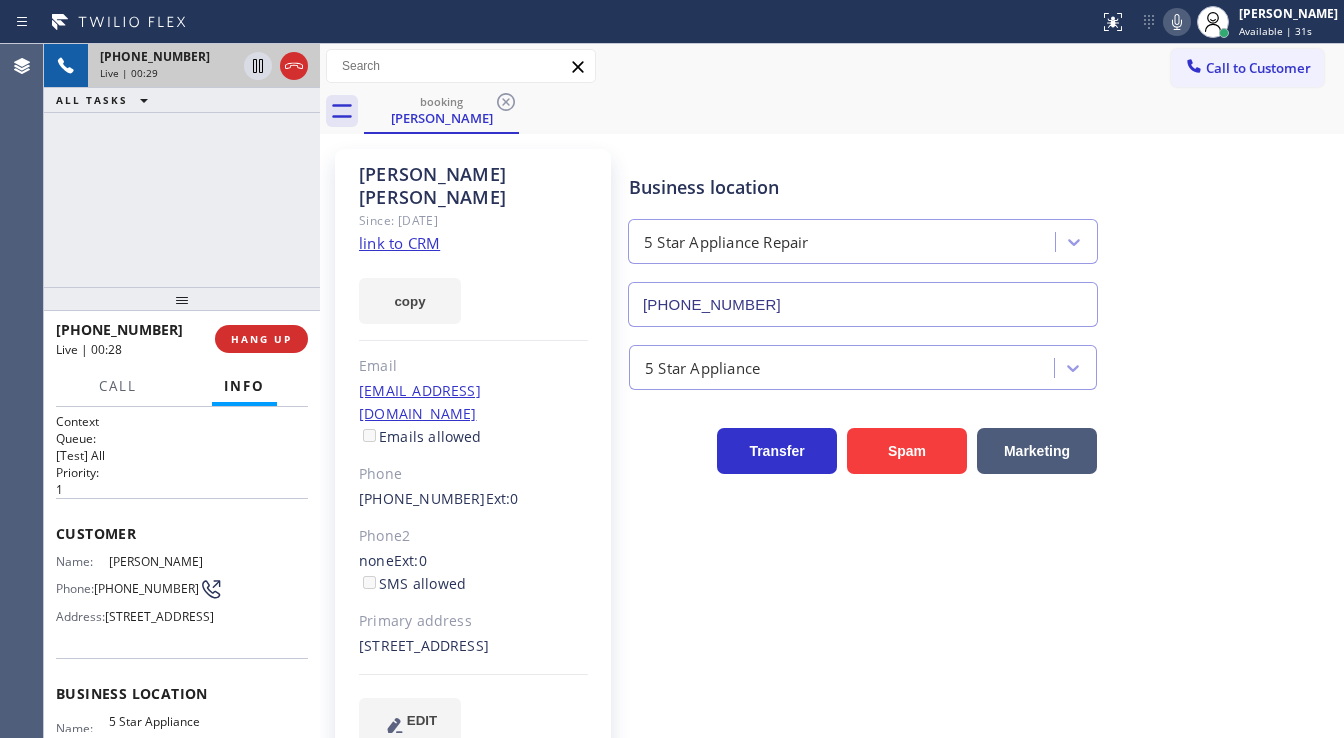 click on "link to CRM" 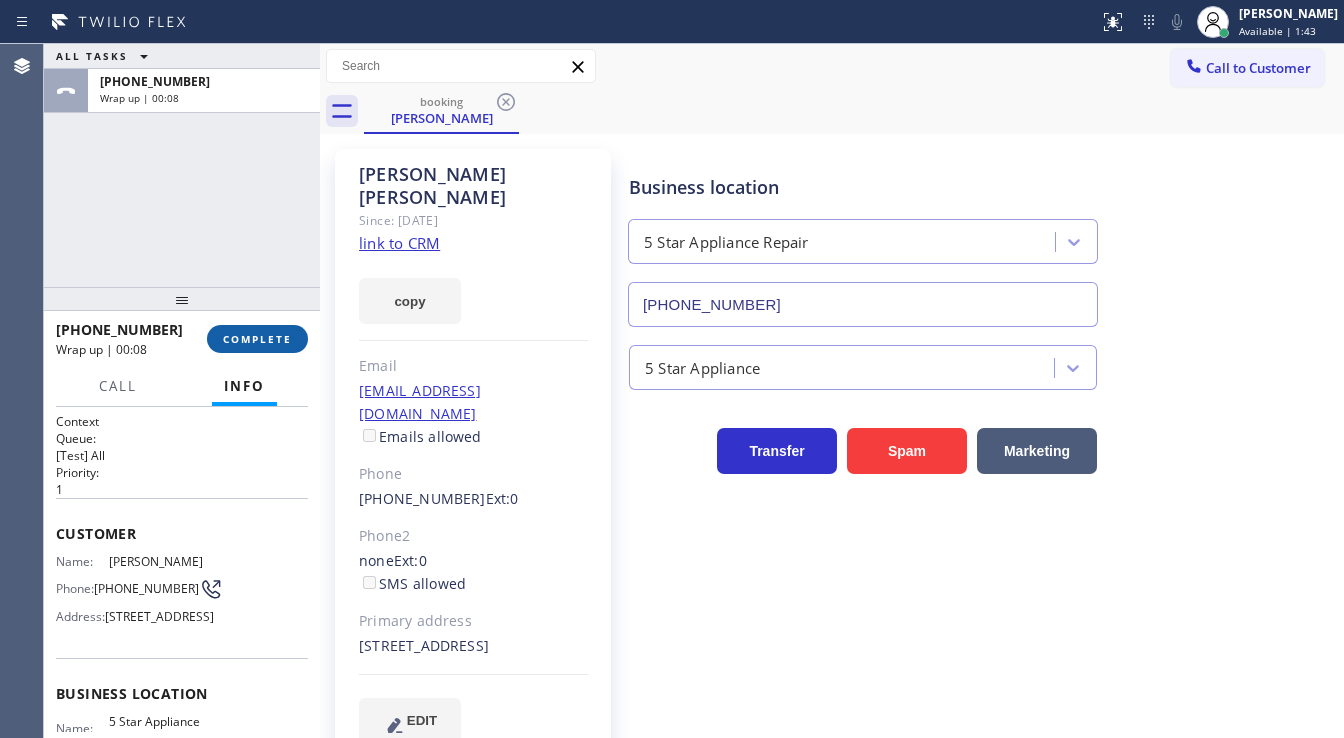 click on "COMPLETE" at bounding box center [257, 339] 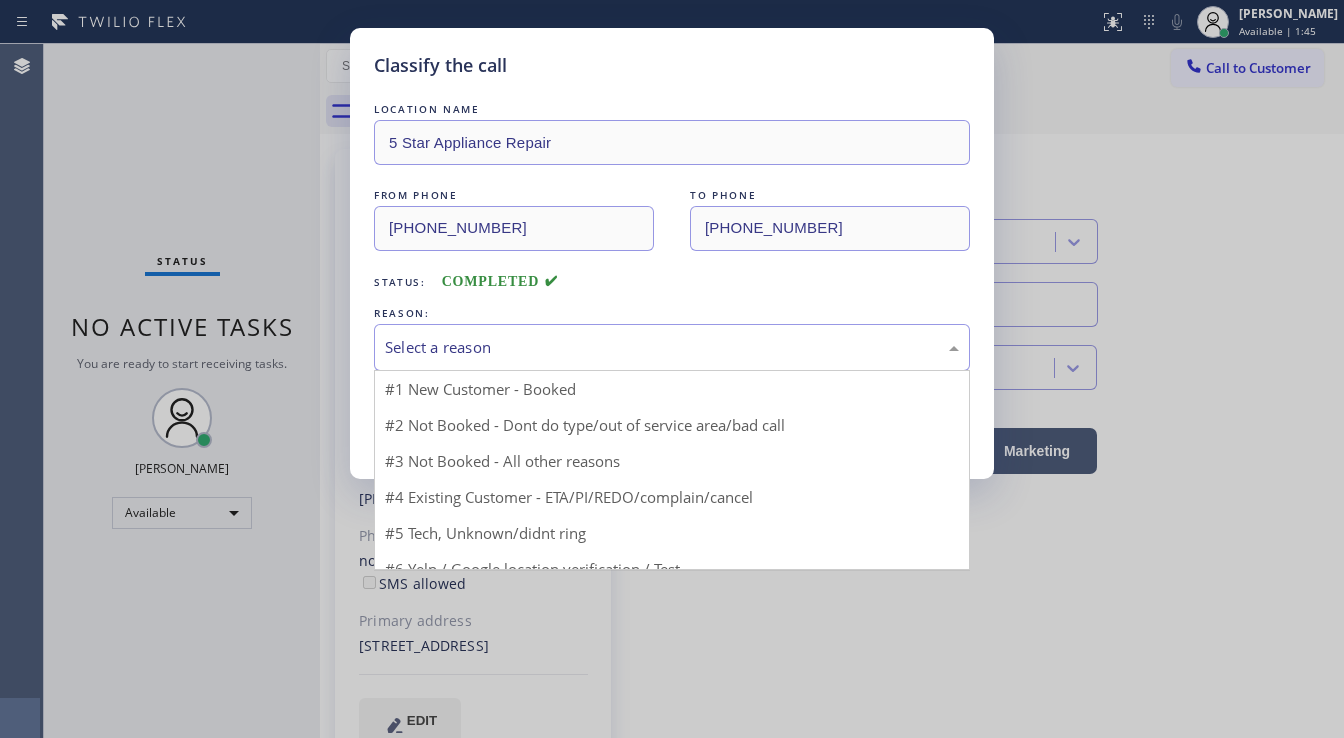click on "Select a reason" at bounding box center [672, 347] 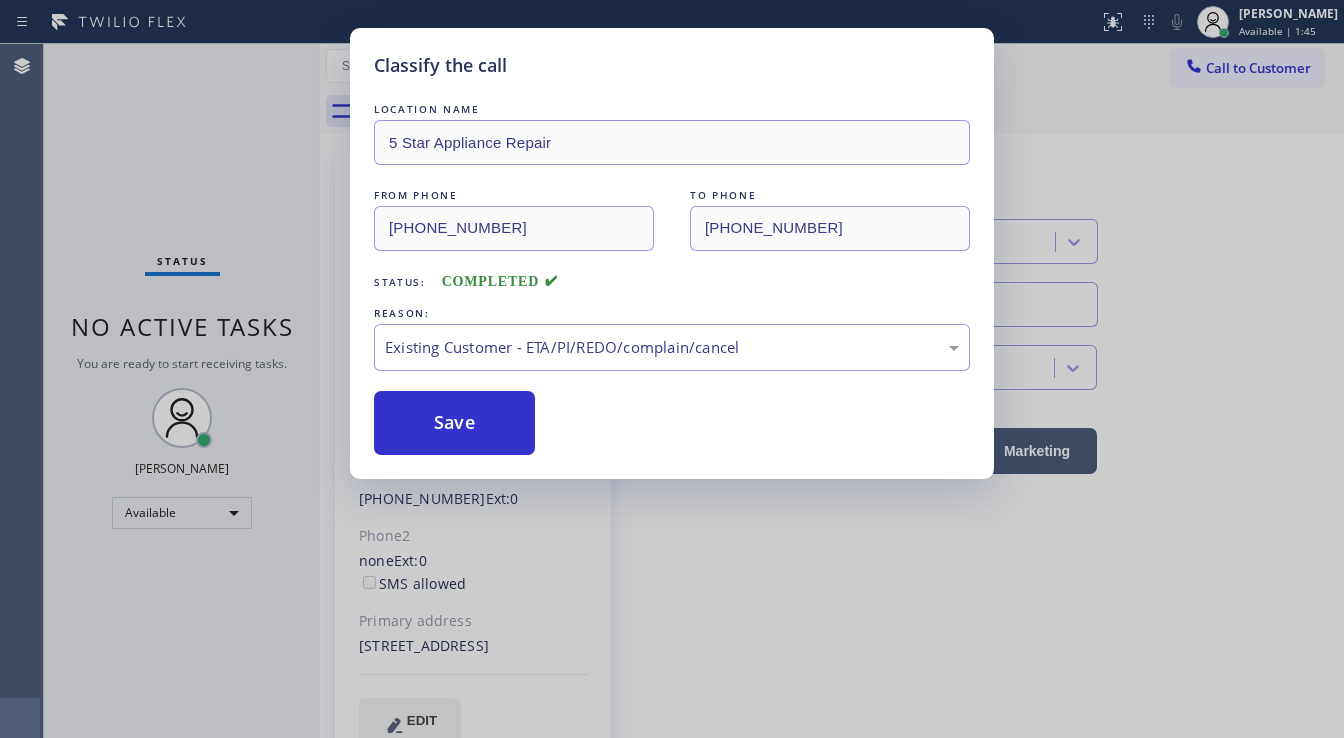 click on "Save" at bounding box center (454, 423) 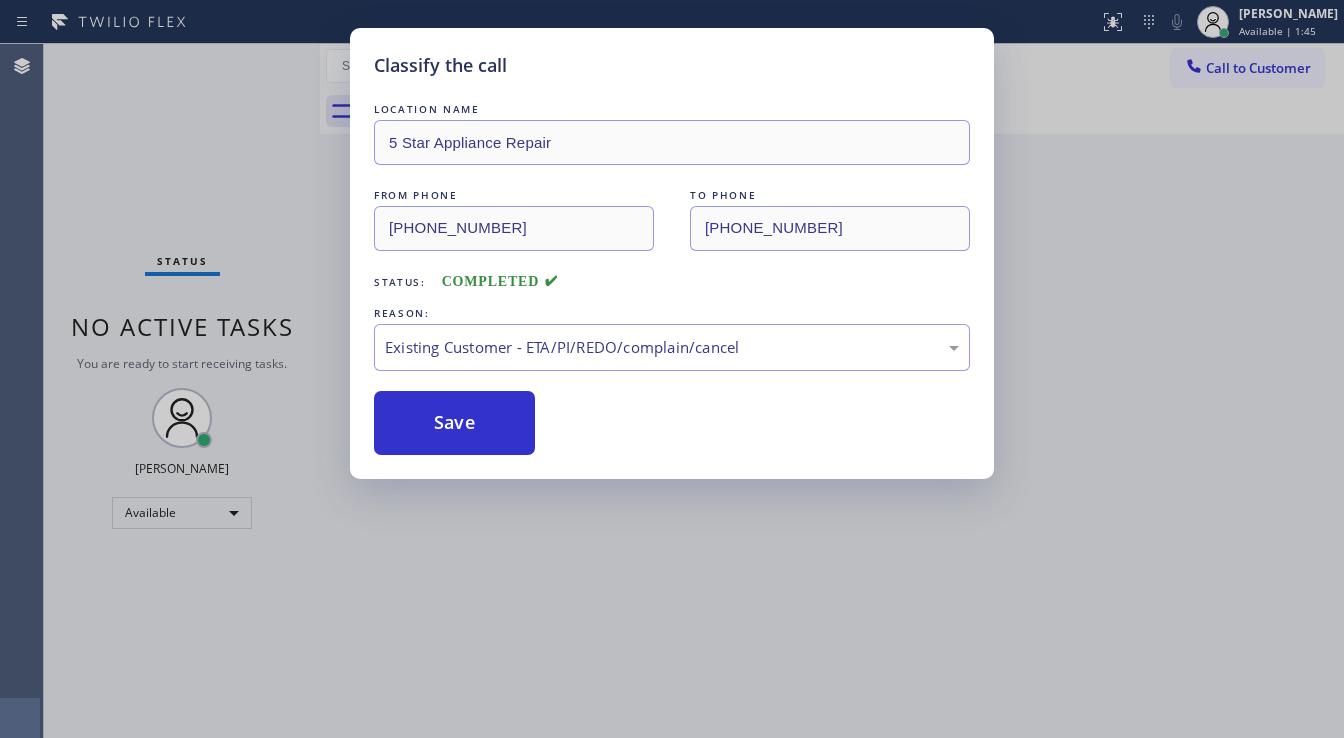 type 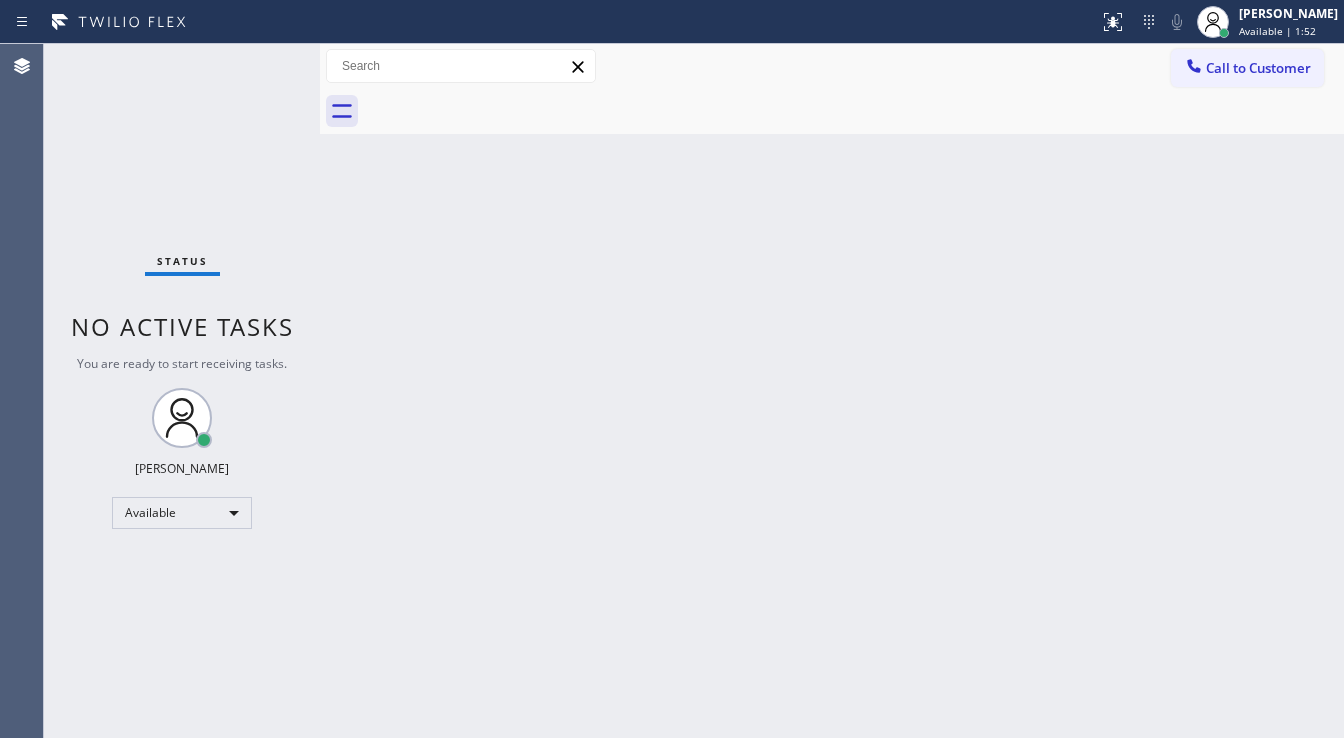 click on "Status   No active tasks     You are ready to start receiving tasks.   [PERSON_NAME]" at bounding box center [182, 391] 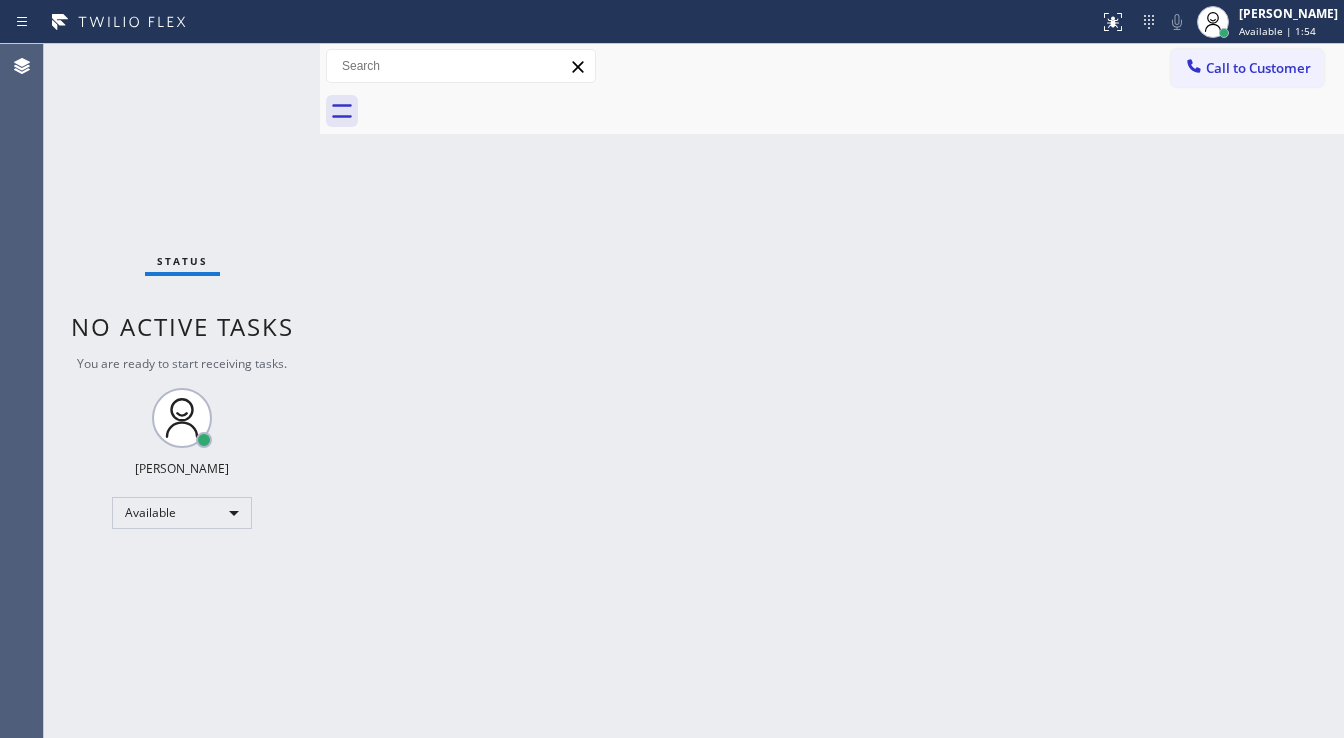 drag, startPoint x: 172, startPoint y: 154, endPoint x: 186, endPoint y: 12, distance: 142.68848 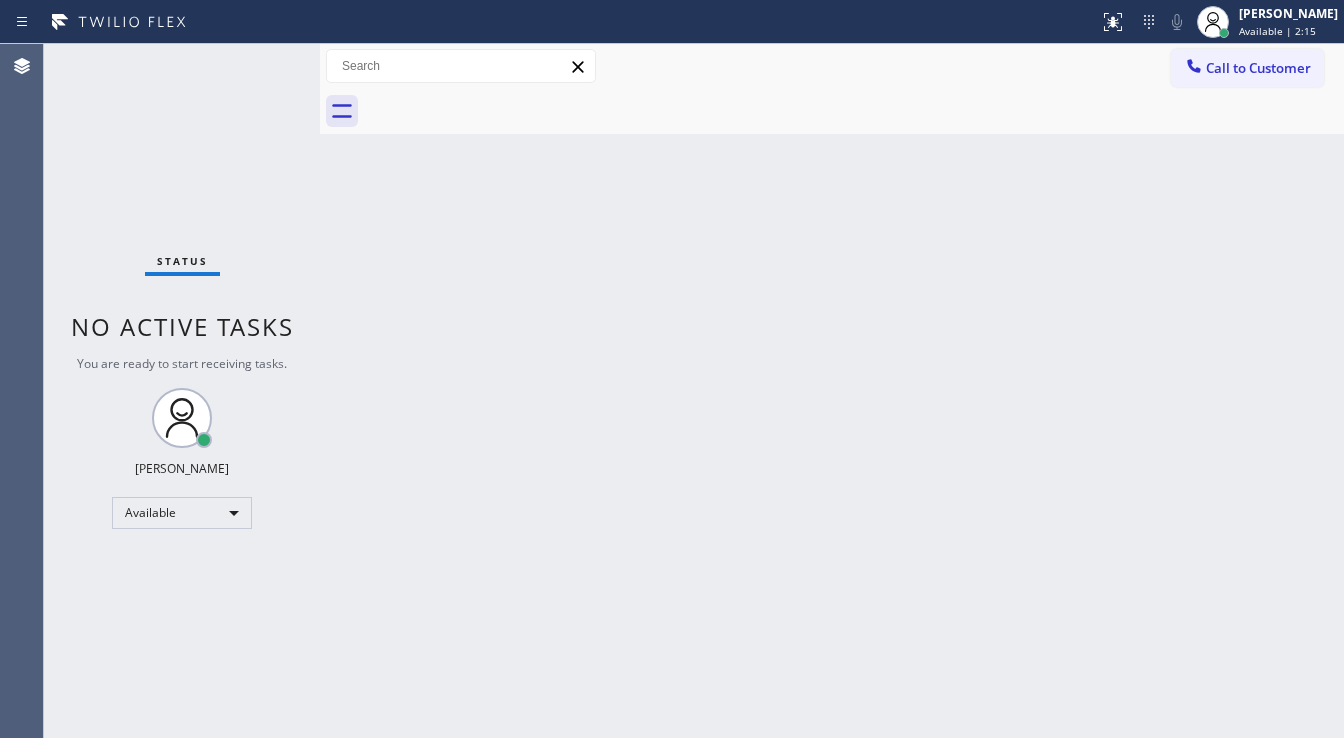 click on "Status   No active tasks     You are ready to start receiving tasks.   [PERSON_NAME]" at bounding box center [182, 391] 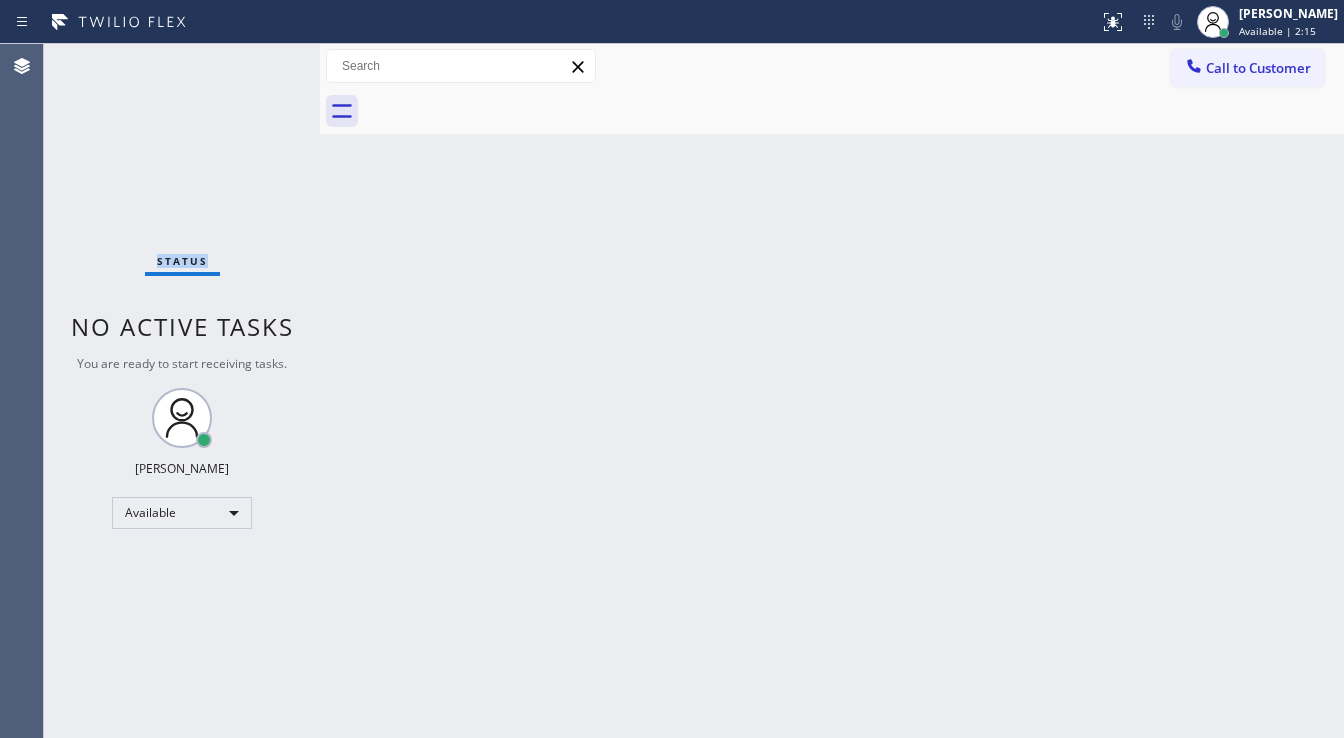 click on "Status   No active tasks     You are ready to start receiving tasks.   [PERSON_NAME]" at bounding box center (182, 391) 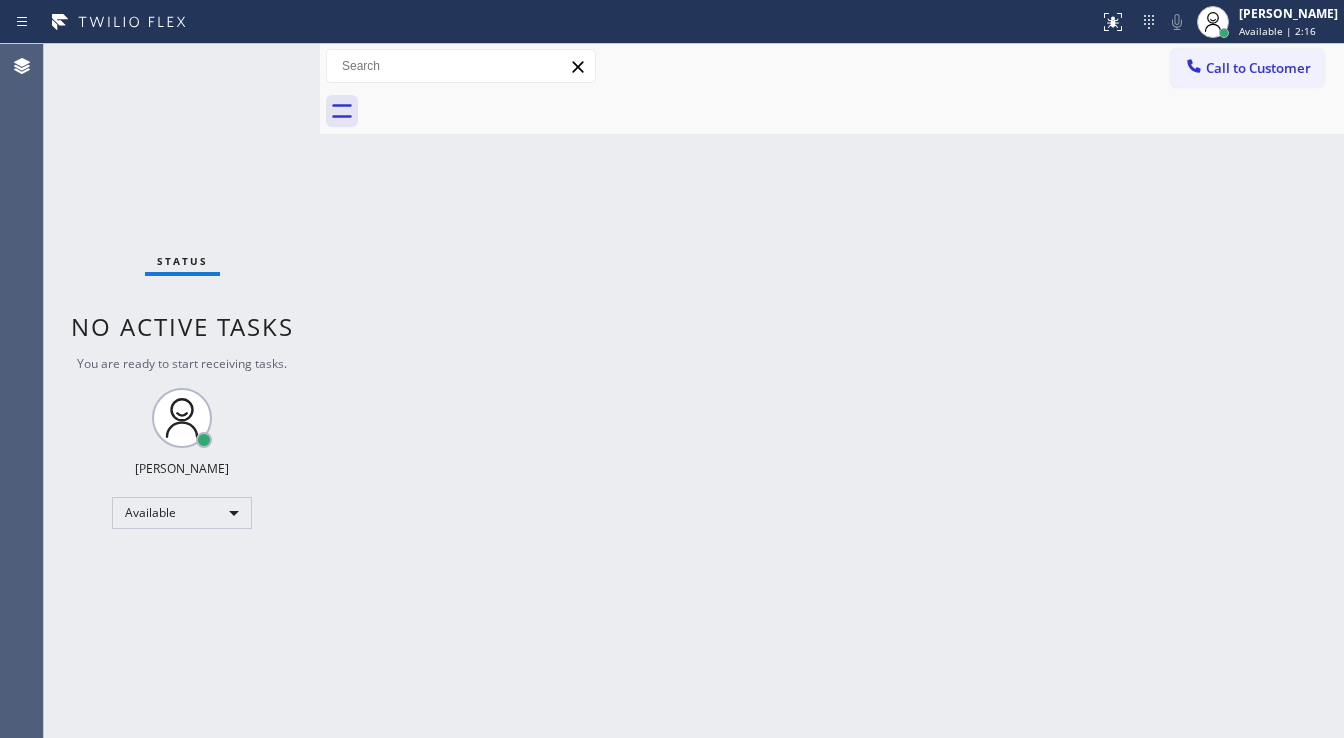 drag, startPoint x: 324, startPoint y: 72, endPoint x: 252, endPoint y: 72, distance: 72 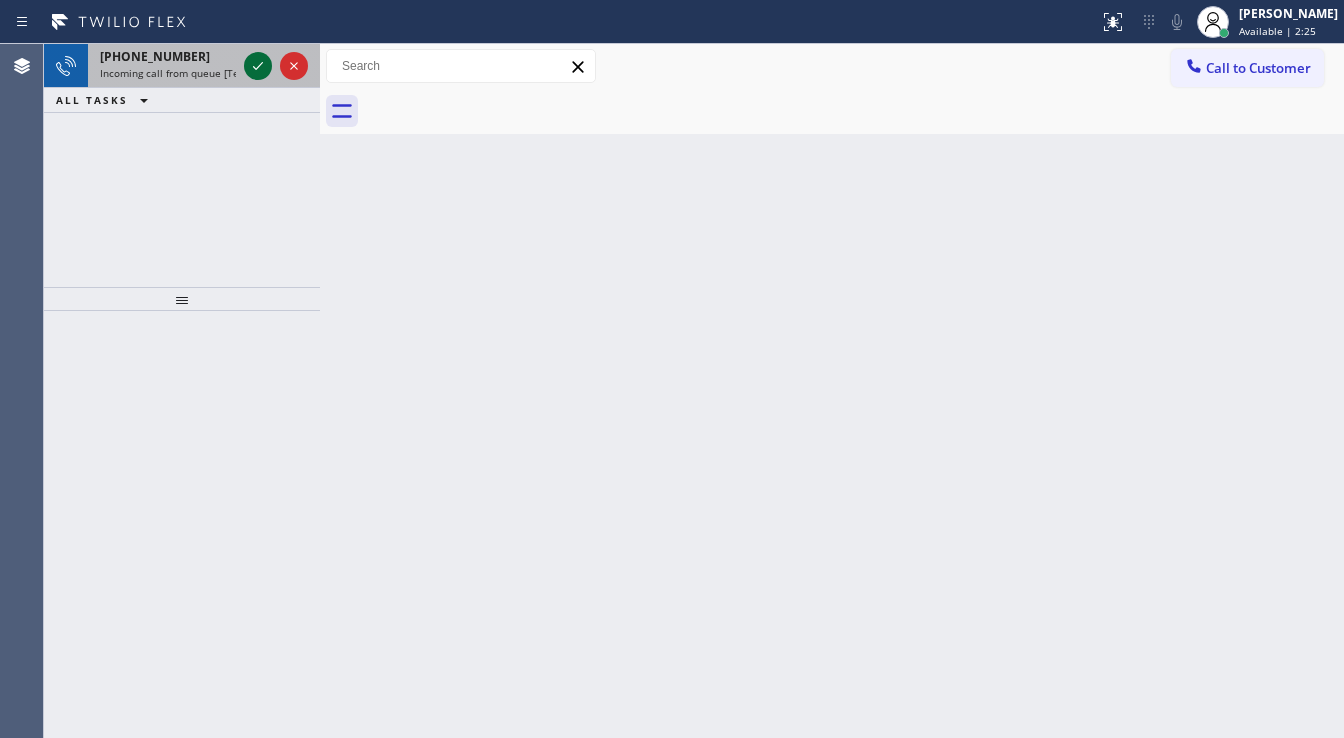 click 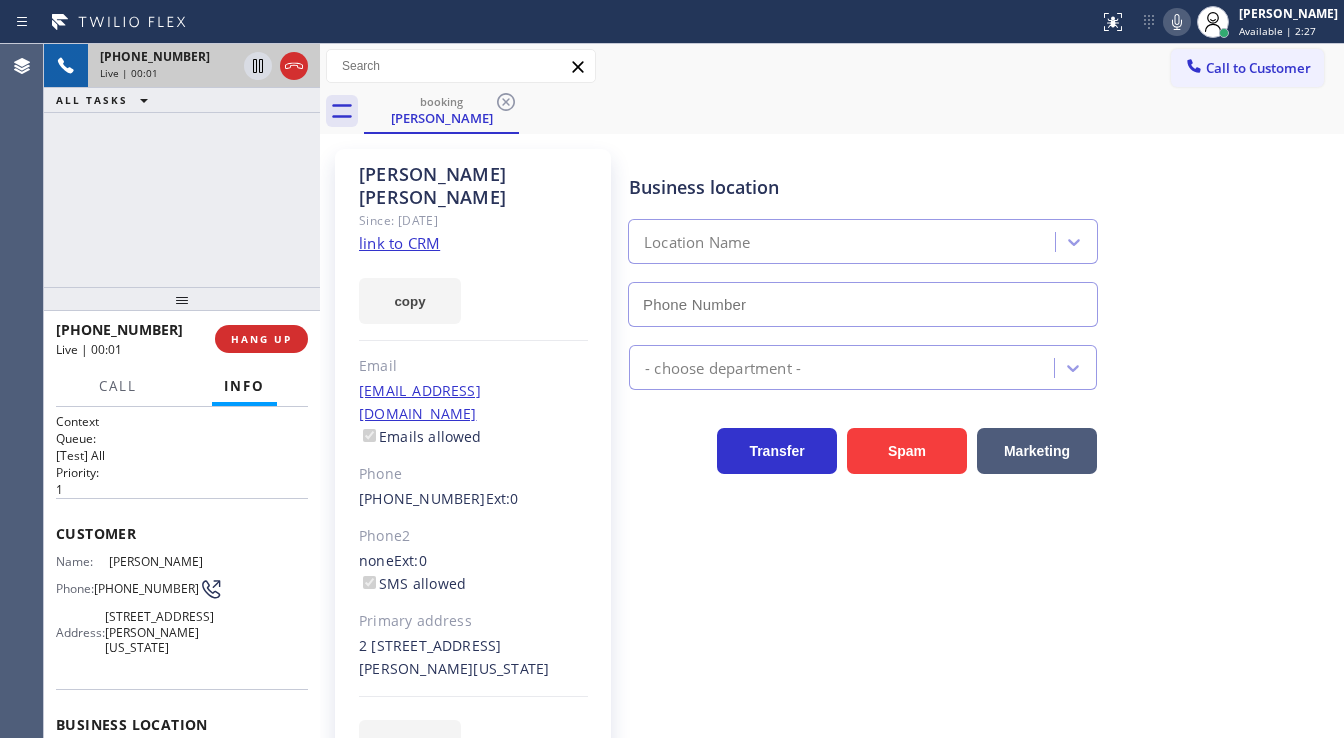 type on "[PHONE_NUMBER]" 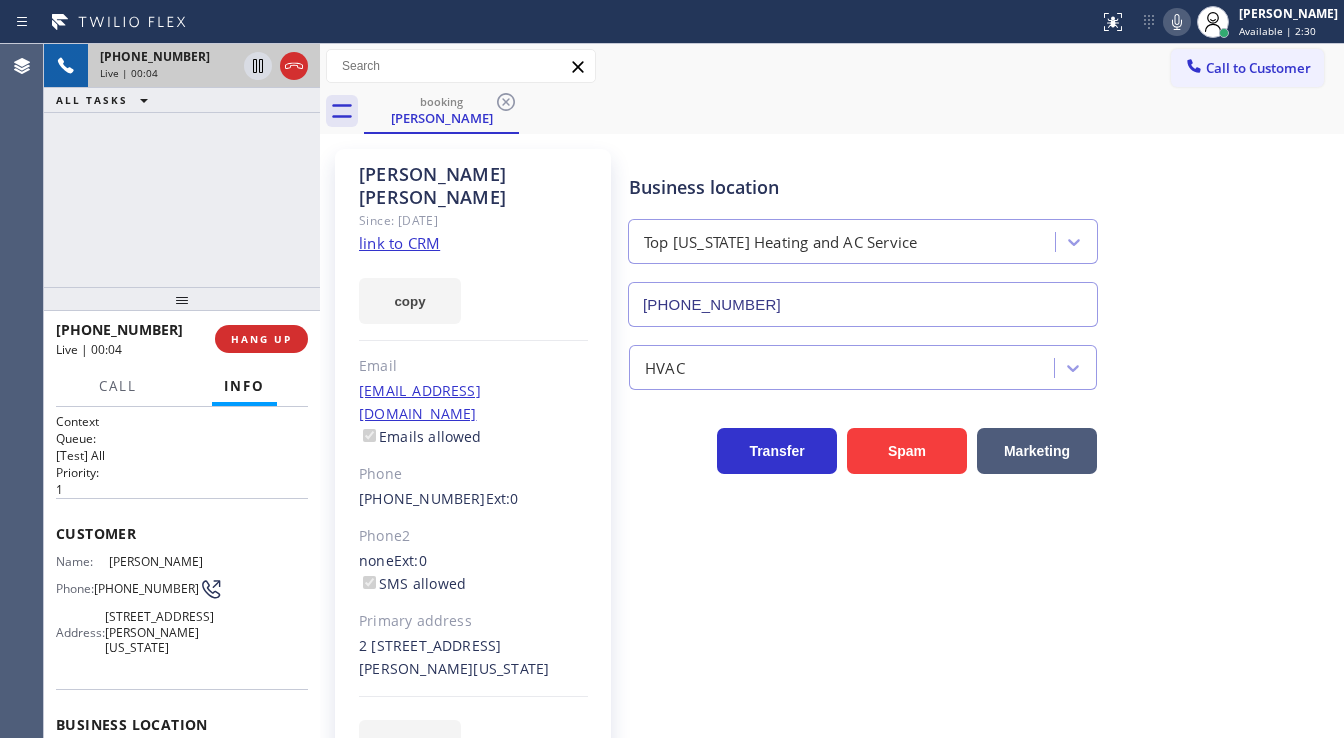 click on "link to CRM" 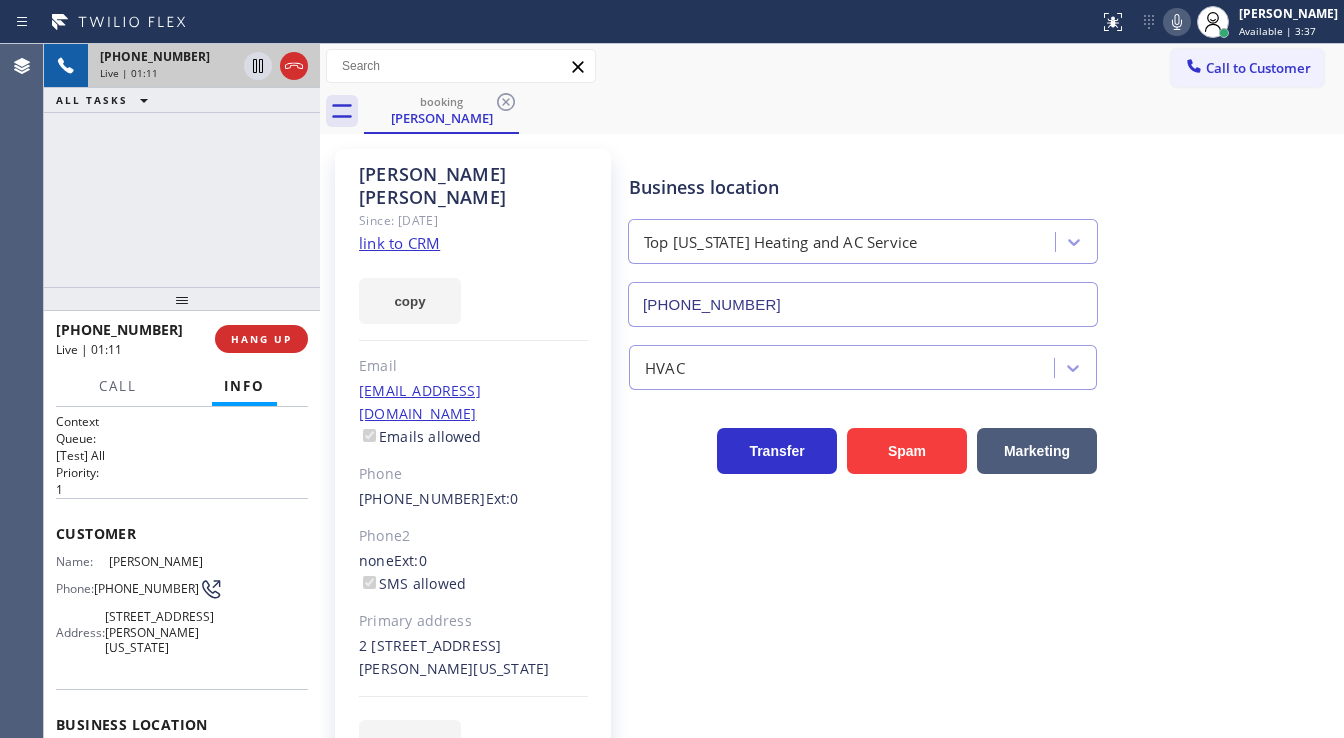 click 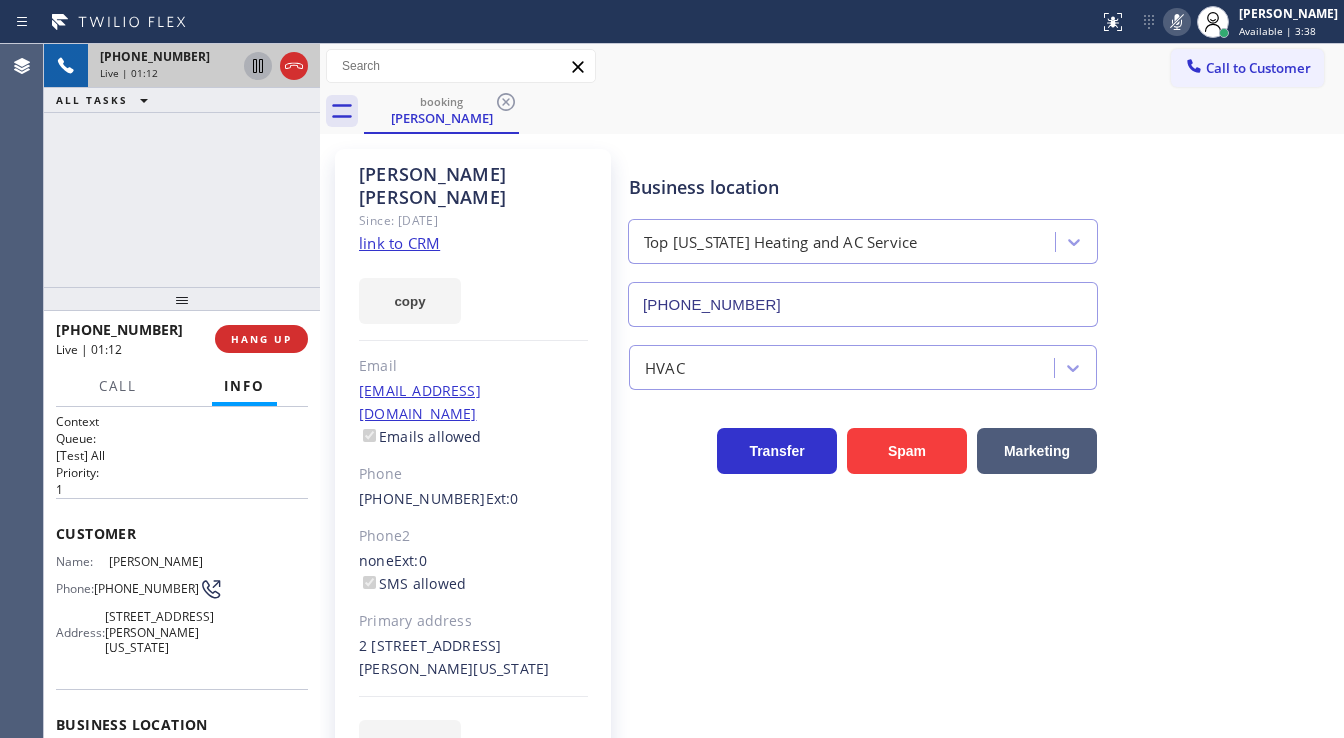 click 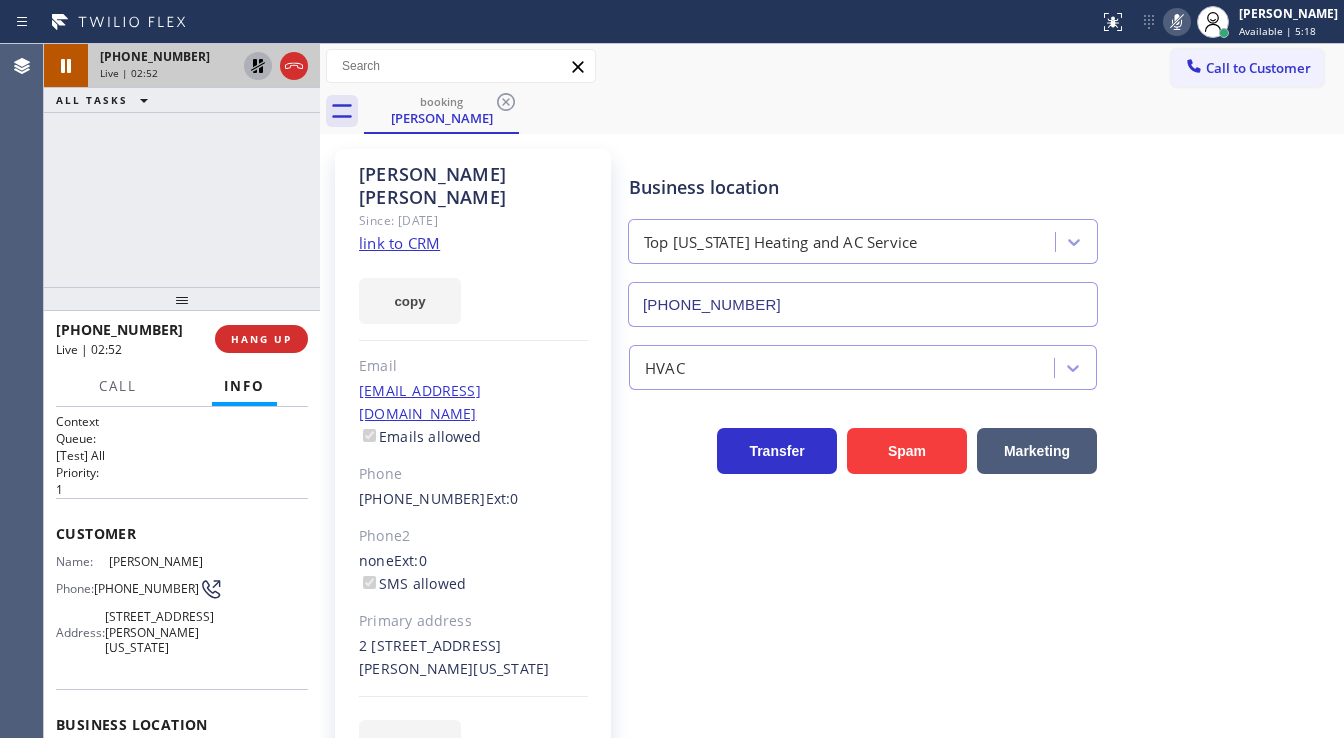 click on "+15164779658 Live | 02:52 ALL TASKS ALL TASKS ACTIVE TASKS TASKS IN WRAP UP" at bounding box center [182, 165] 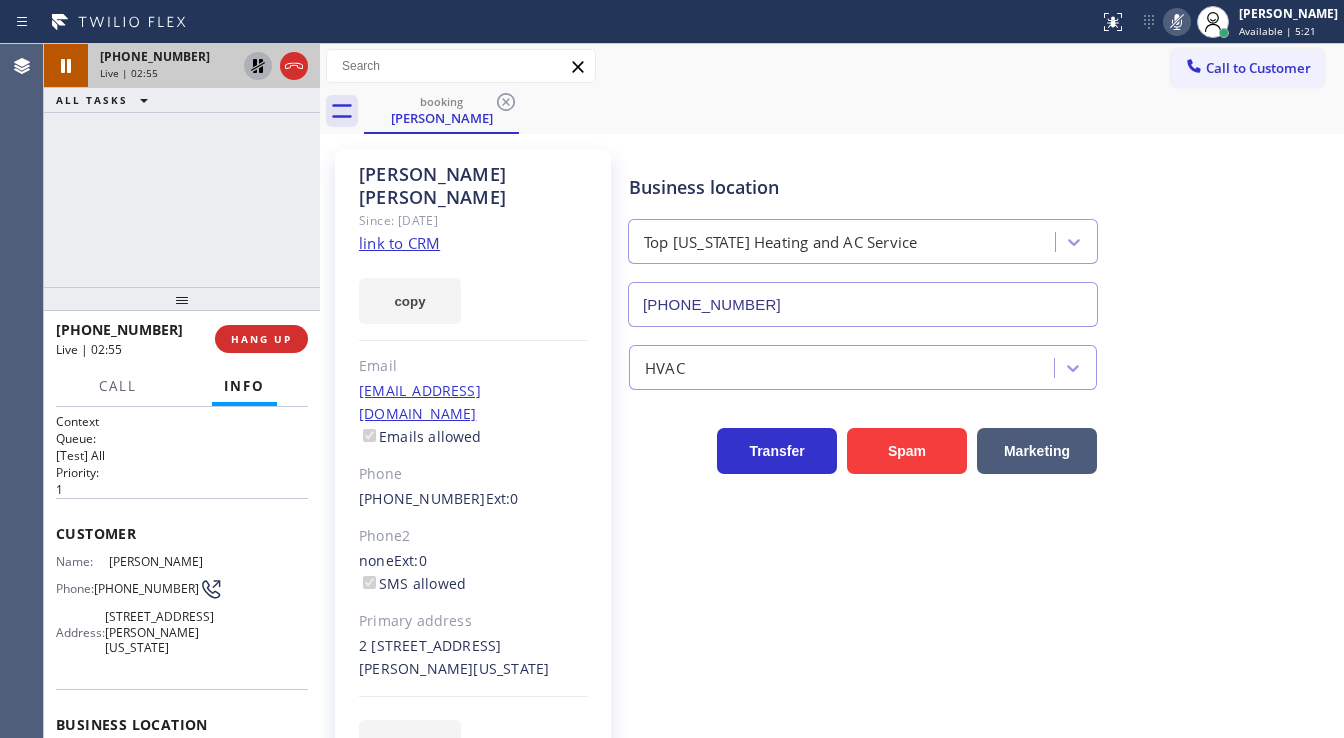 click 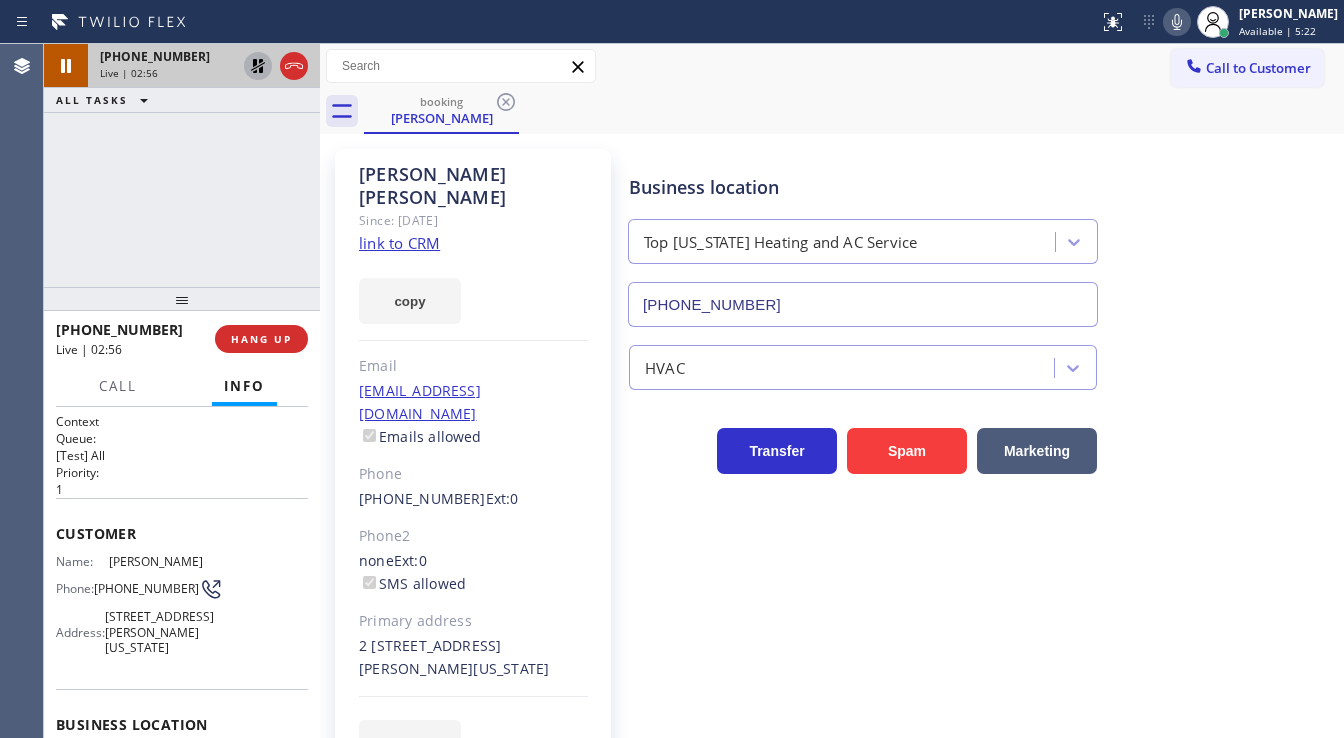 click 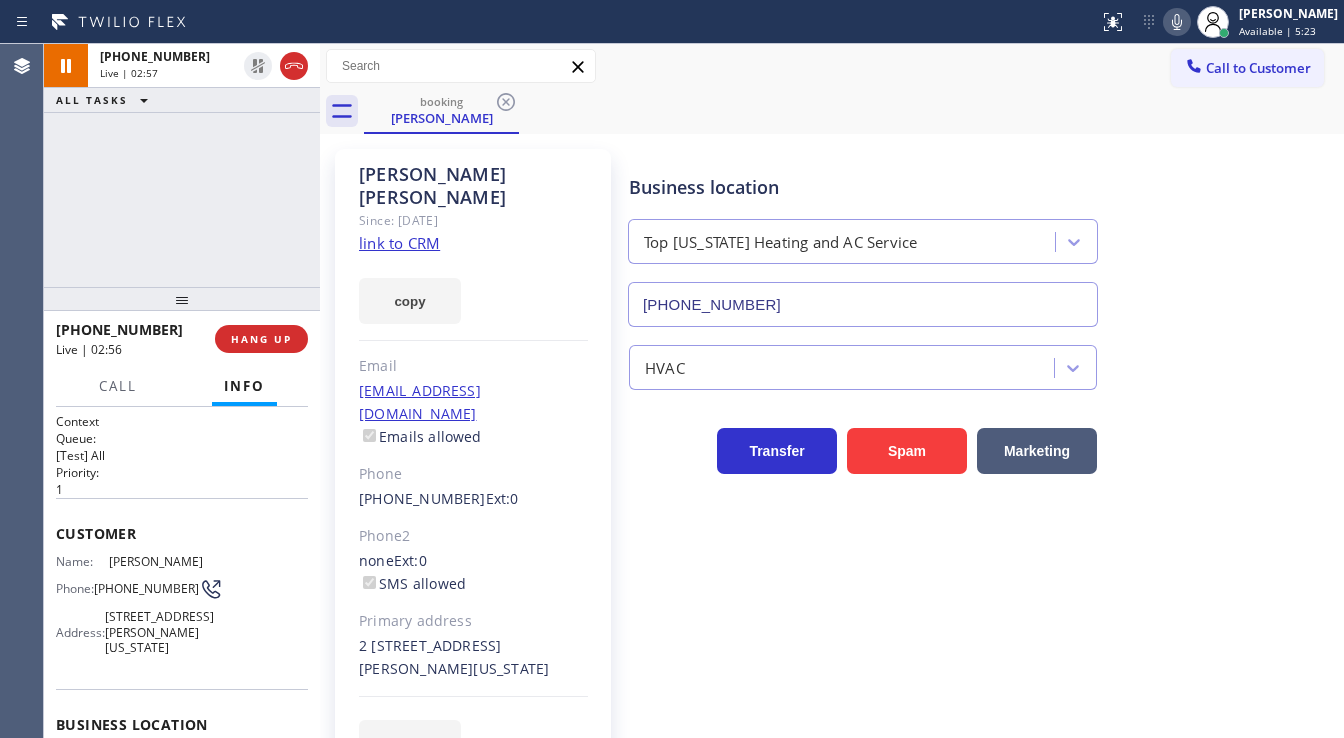 click on "+15164779658 Live | 02:57 ALL TASKS ALL TASKS ACTIVE TASKS TASKS IN WRAP UP" at bounding box center [182, 165] 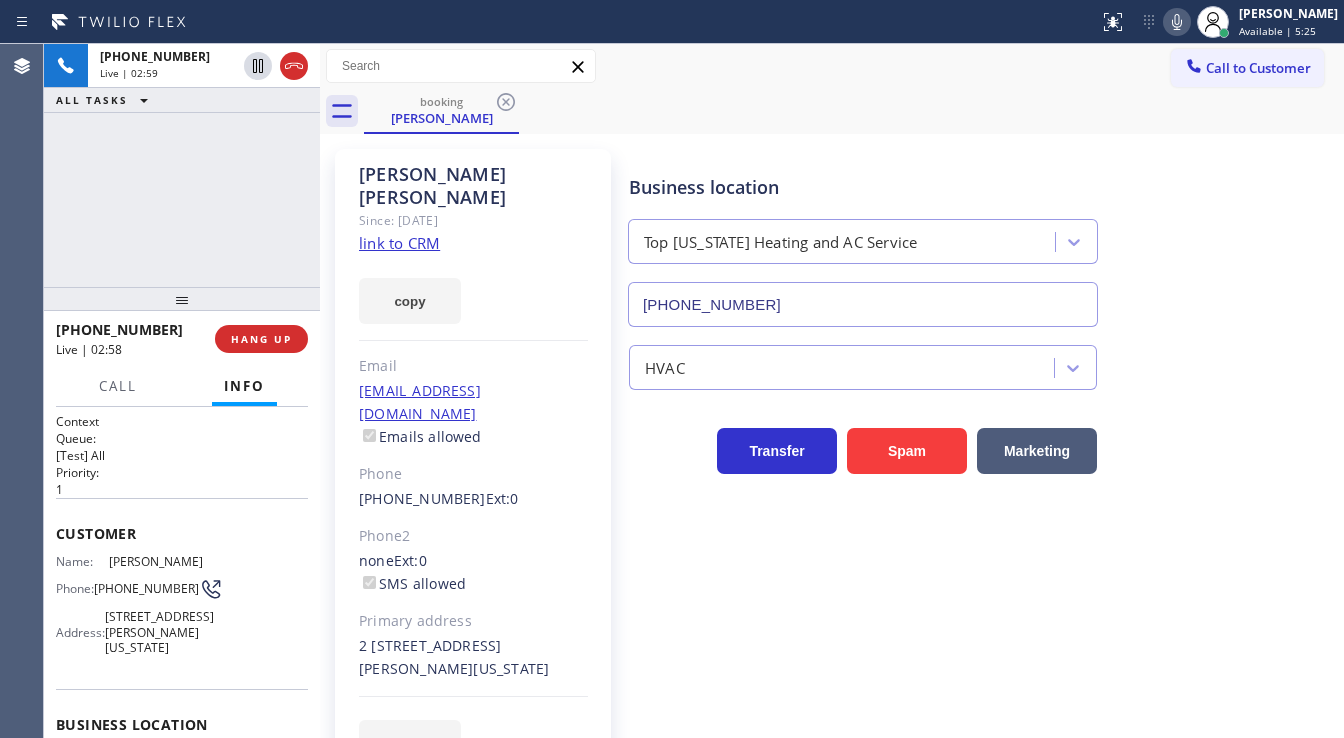 click on "+15164779658 Live | 02:59 ALL TASKS ALL TASKS ACTIVE TASKS TASKS IN WRAP UP" at bounding box center [182, 165] 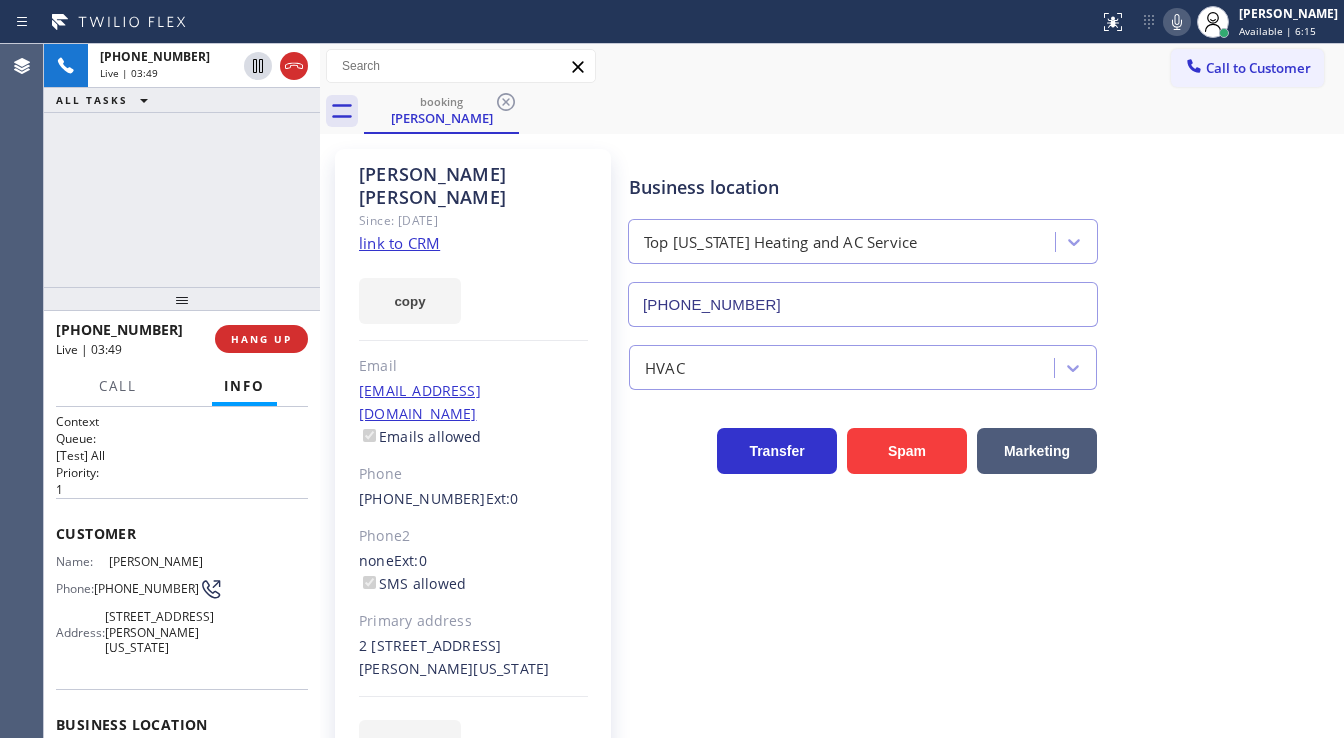 drag, startPoint x: 48, startPoint y: 493, endPoint x: 65, endPoint y: 512, distance: 25.495098 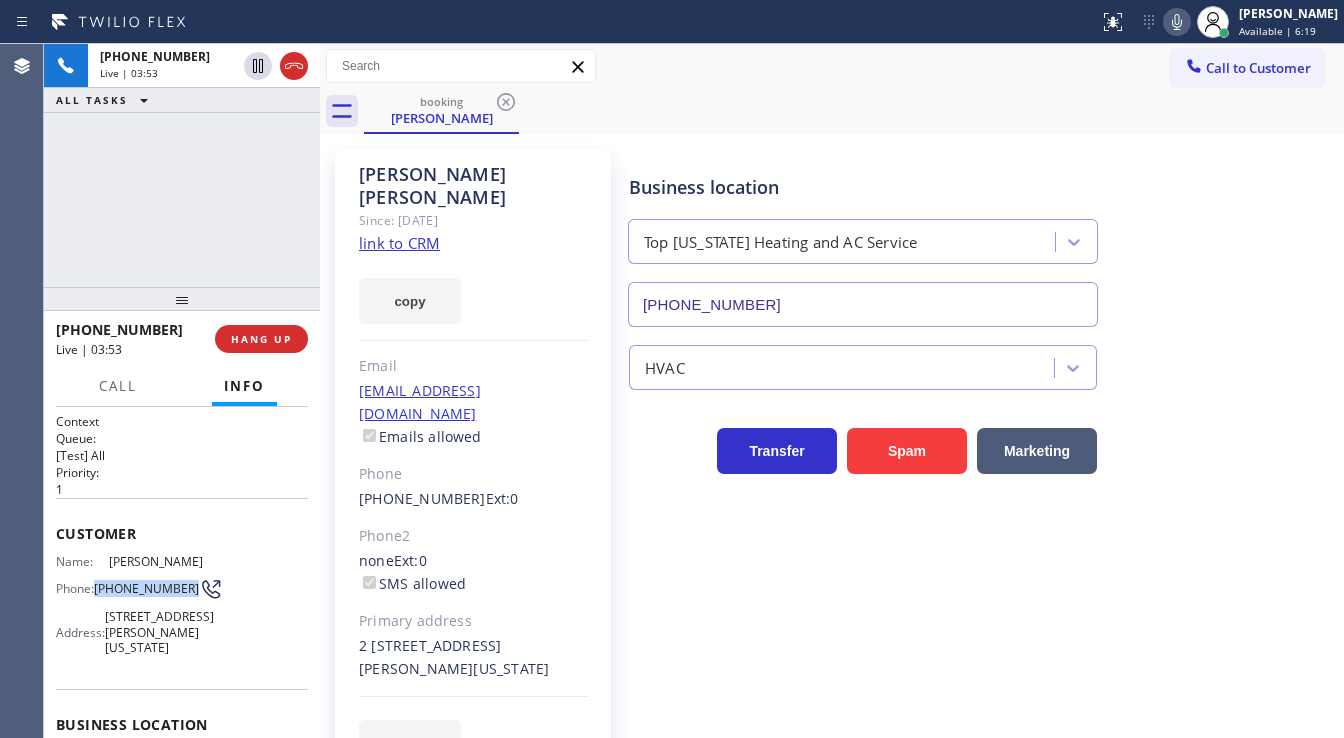 drag, startPoint x: 128, startPoint y: 595, endPoint x: 97, endPoint y: 576, distance: 36.359318 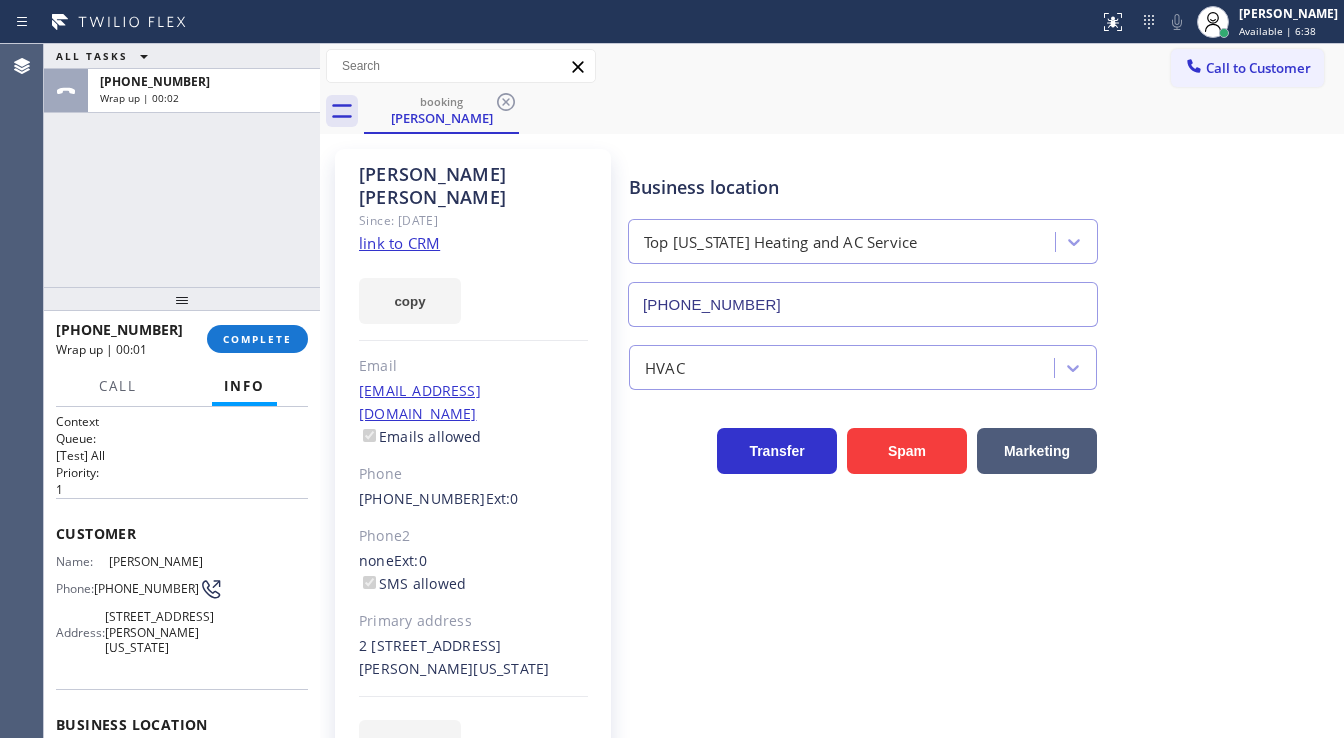 click on "ALL TASKS ALL TASKS ACTIVE TASKS TASKS IN WRAP UP +15164779658 Wrap up | 00:02" at bounding box center (182, 165) 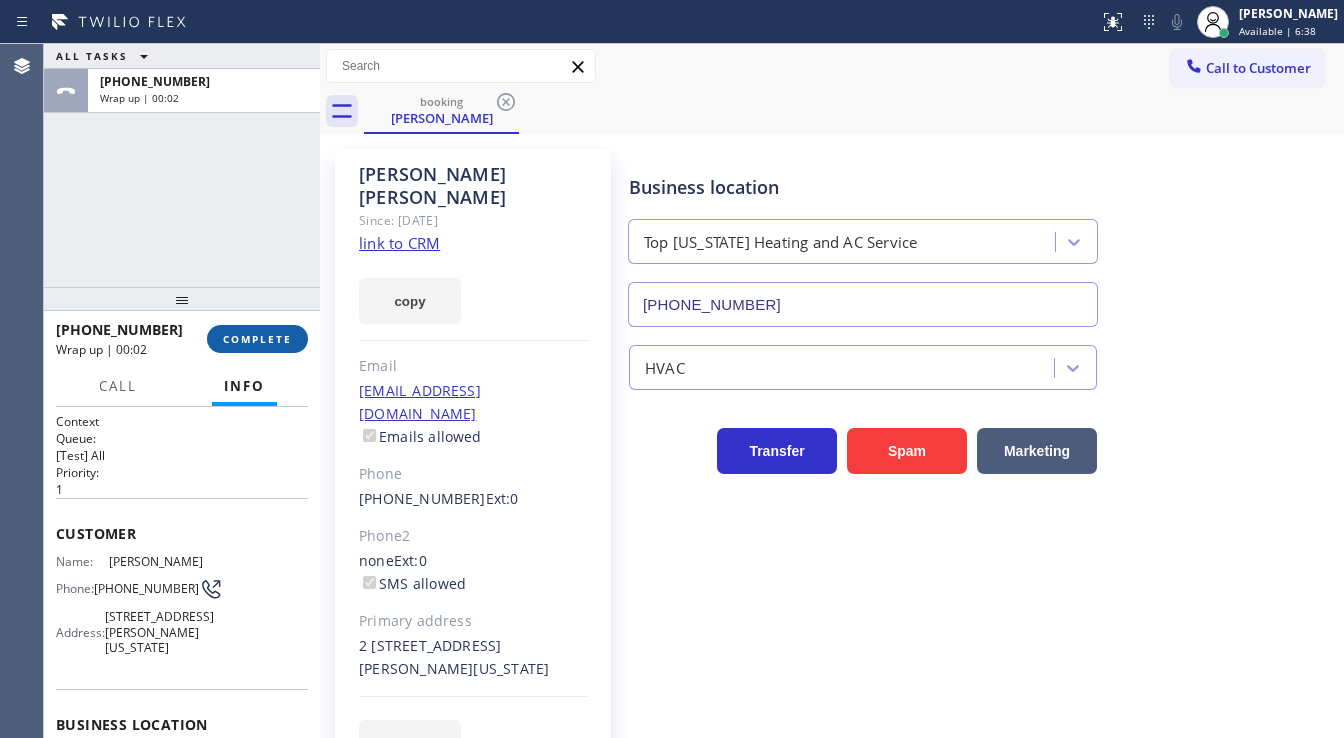 click on "COMPLETE" at bounding box center [257, 339] 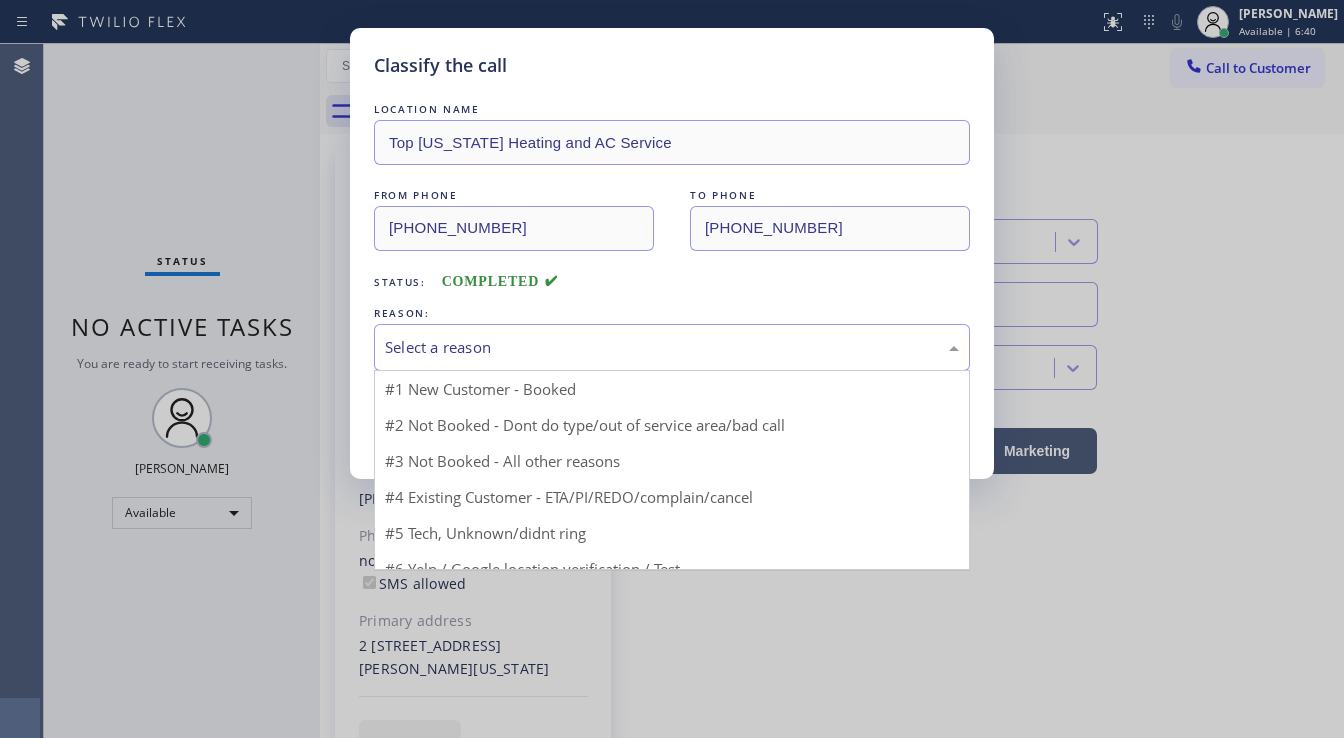 click on "Select a reason" at bounding box center (672, 347) 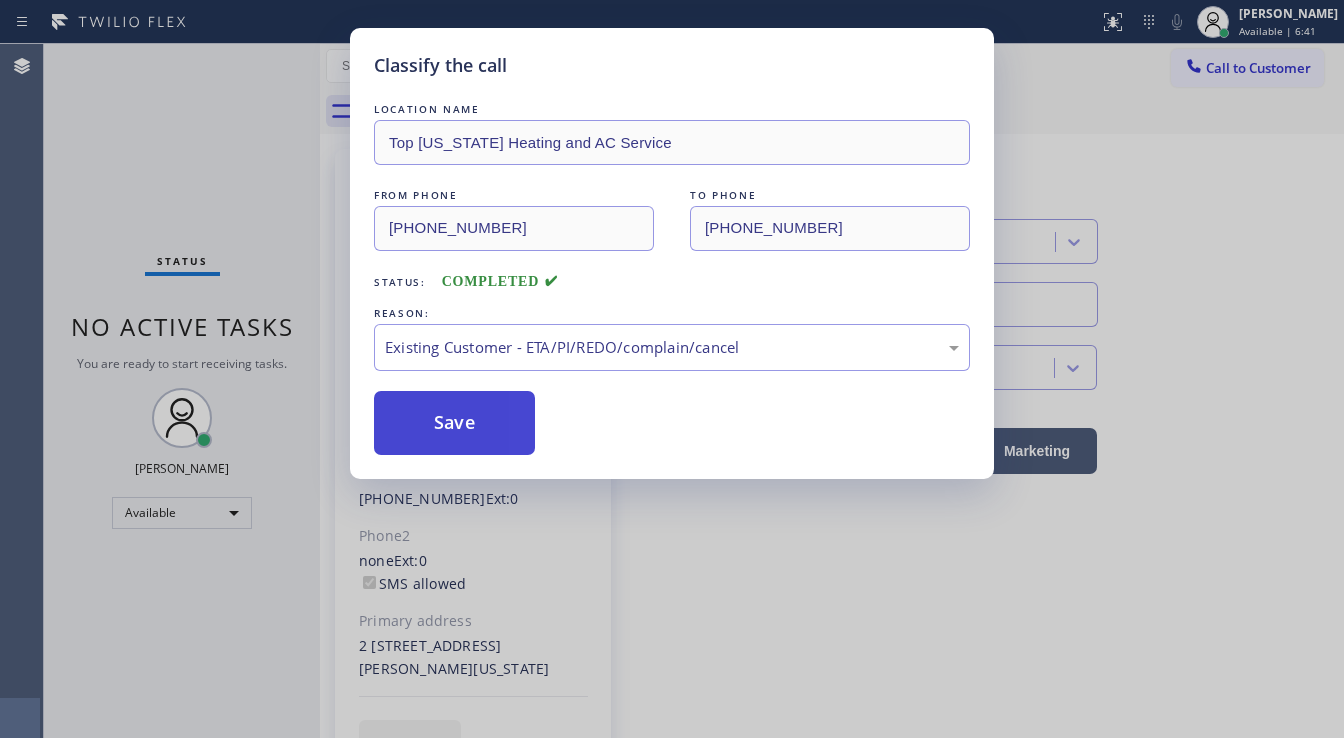 click on "Save" at bounding box center (454, 423) 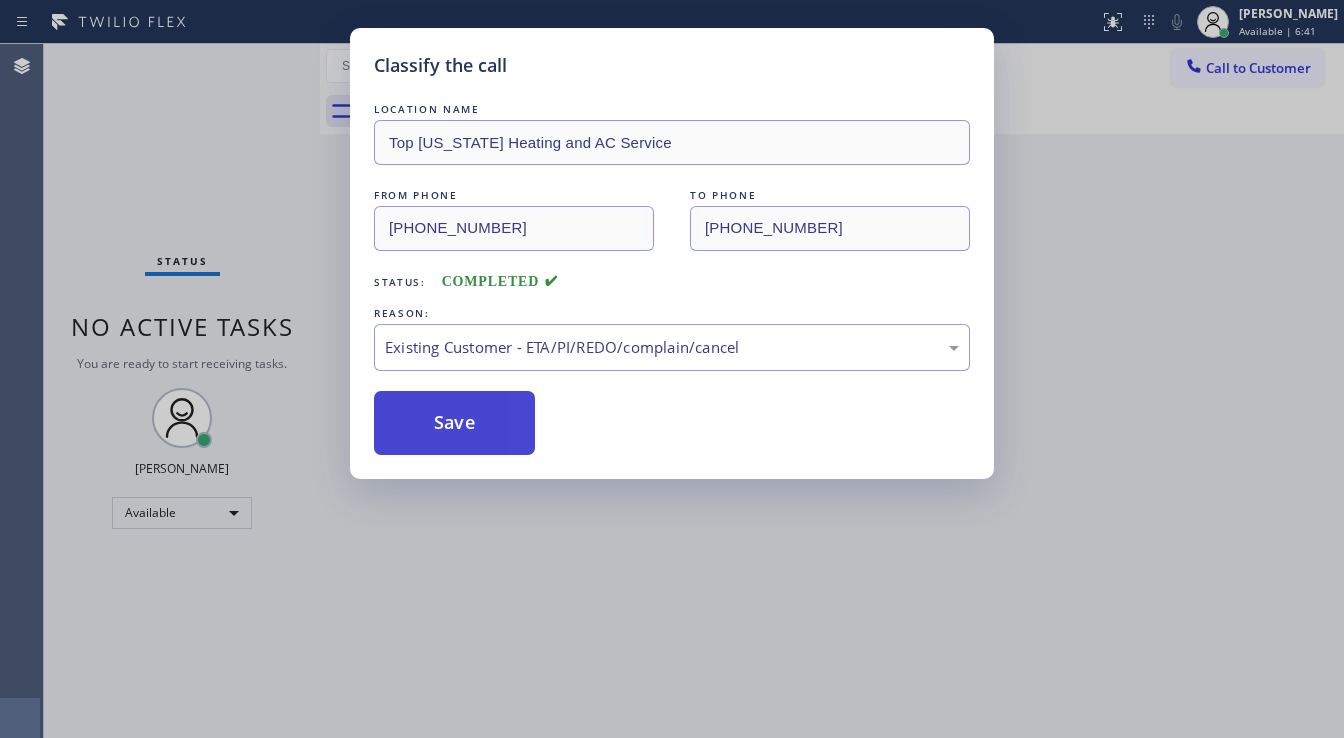 click on "Save" at bounding box center [454, 423] 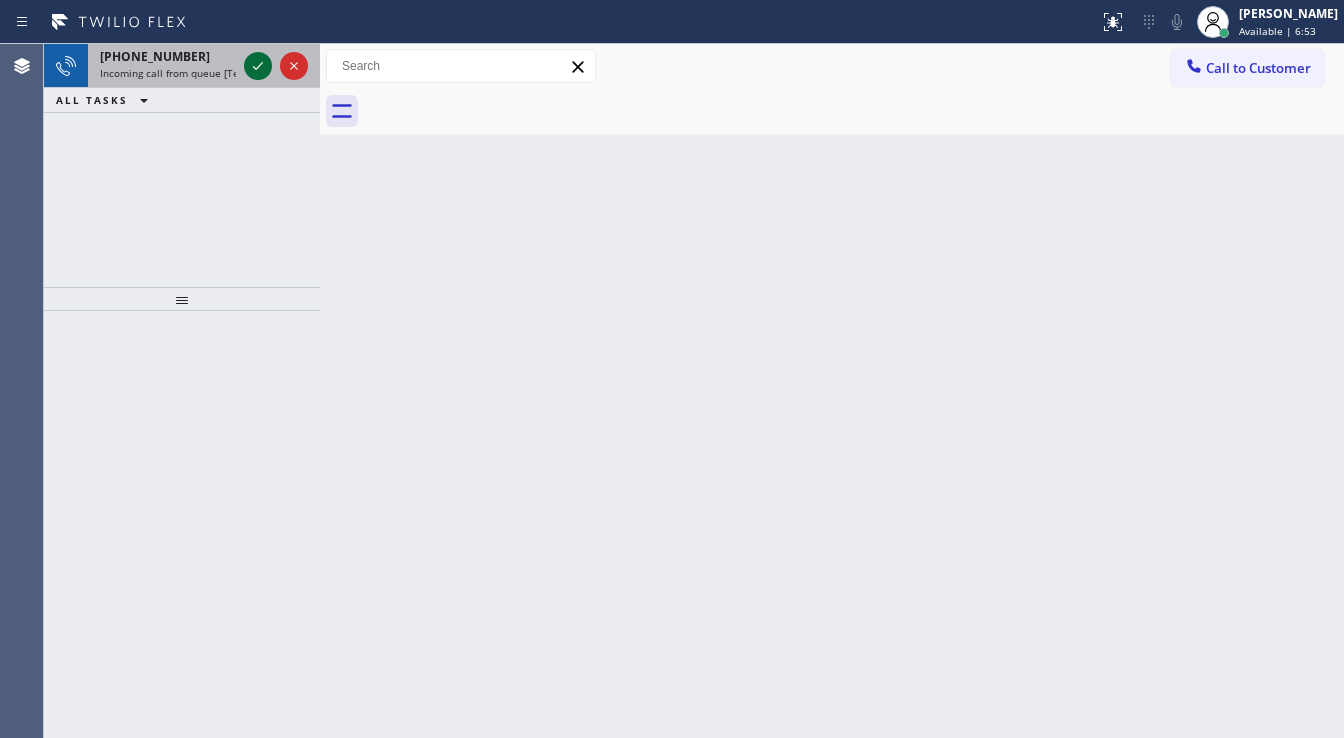 click 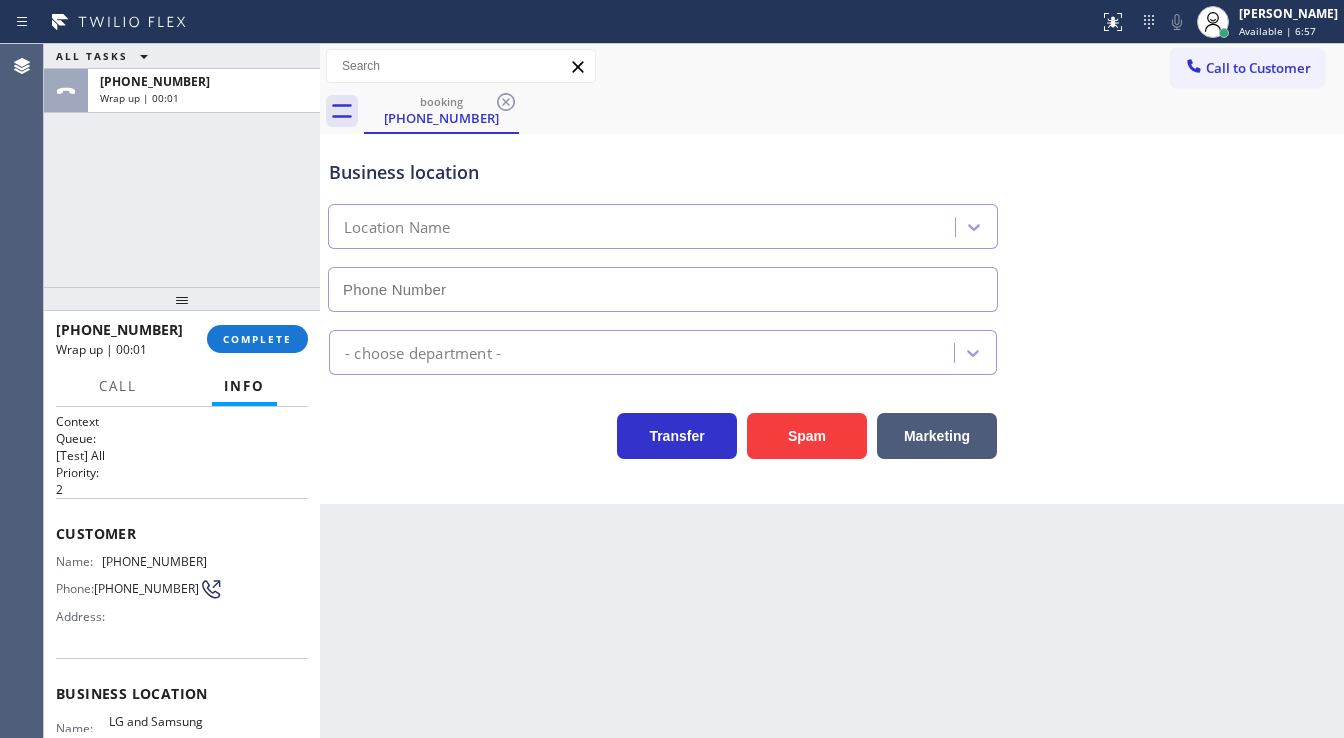 type on "[PHONE_NUMBER]" 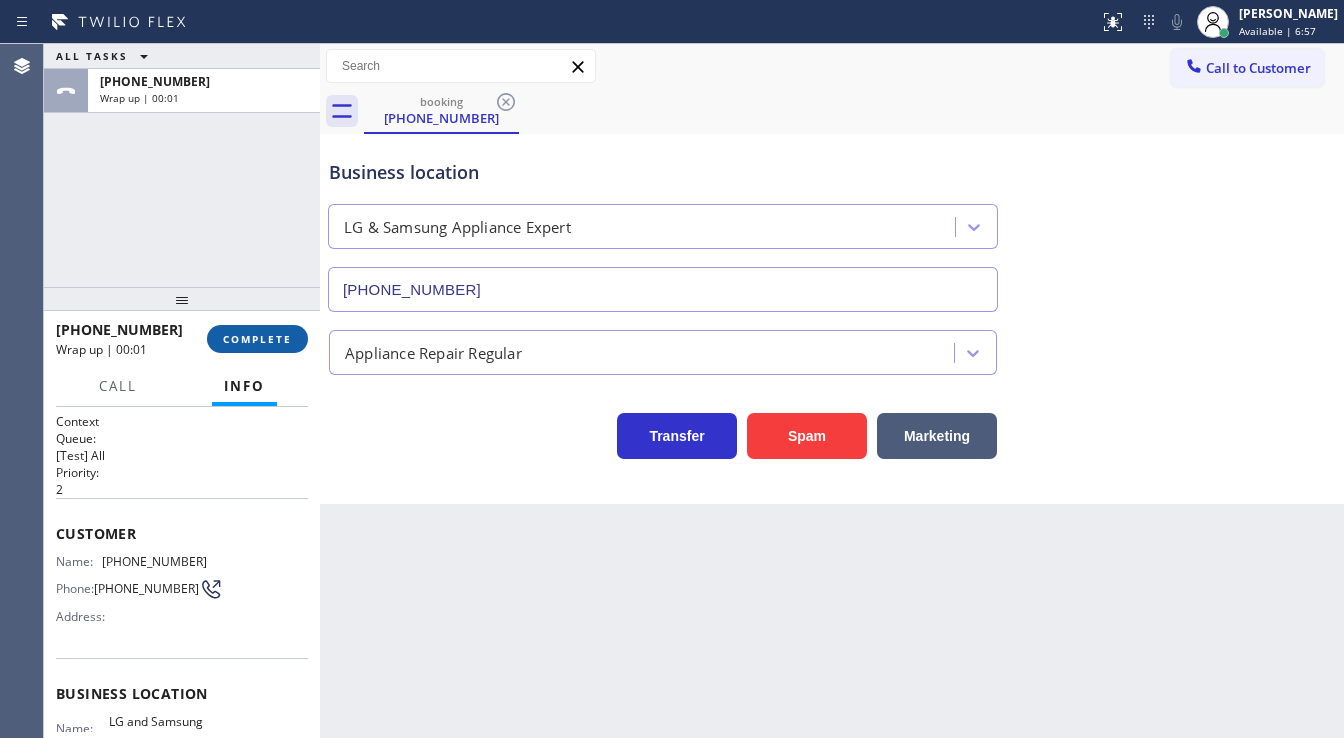 drag, startPoint x: 71, startPoint y: 219, endPoint x: 305, endPoint y: 331, distance: 259.42242 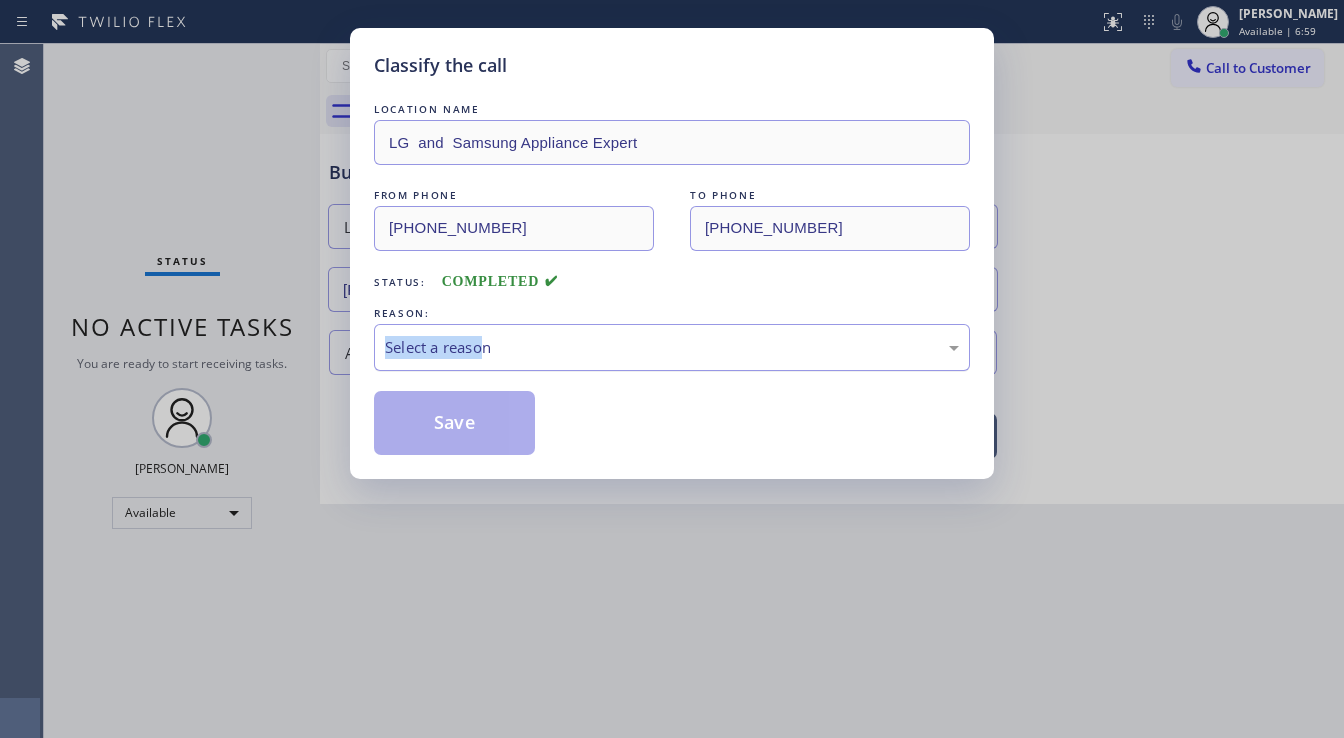 drag, startPoint x: 480, startPoint y: 324, endPoint x: 470, endPoint y: 342, distance: 20.59126 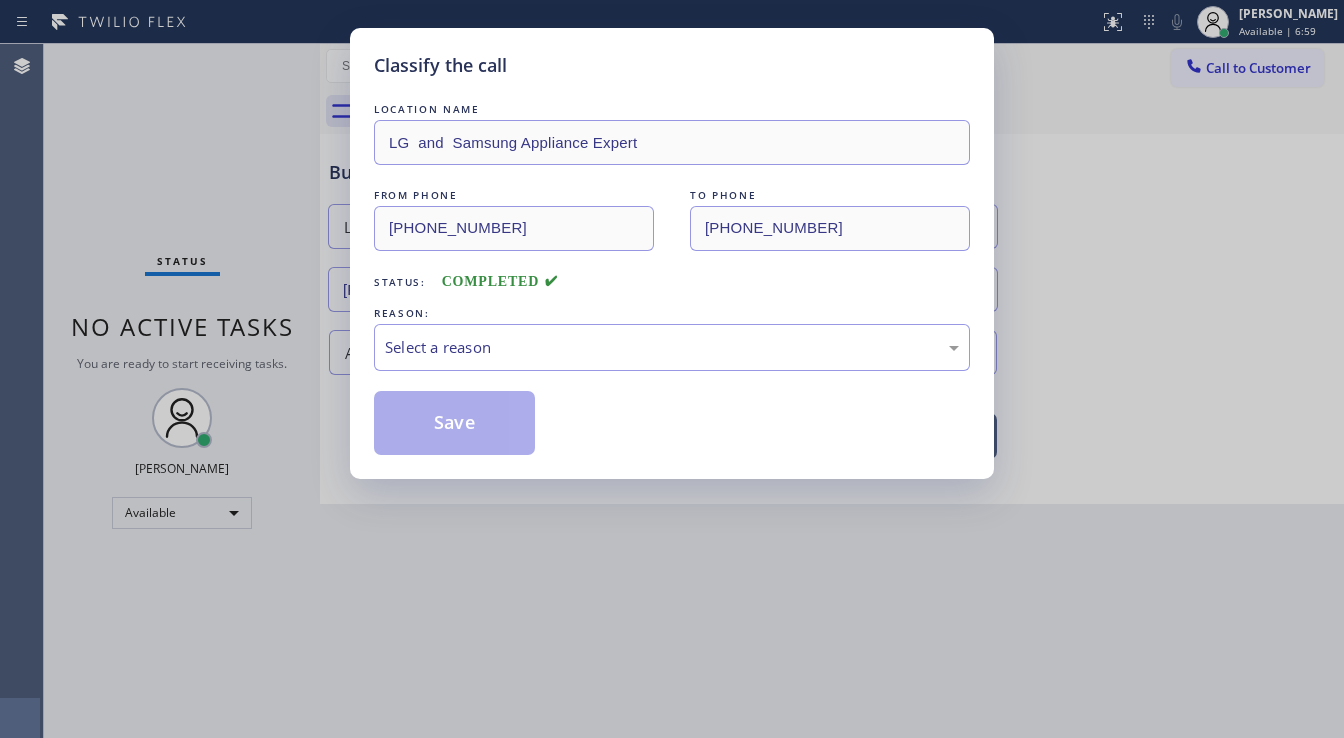 click on "LOCATION NAME LG  and  Samsung Appliance Expert FROM PHONE (858) 205-1882 TO PHONE (858) 263-1714 Status: COMPLETED REASON: Select a reason Save" at bounding box center [672, 277] 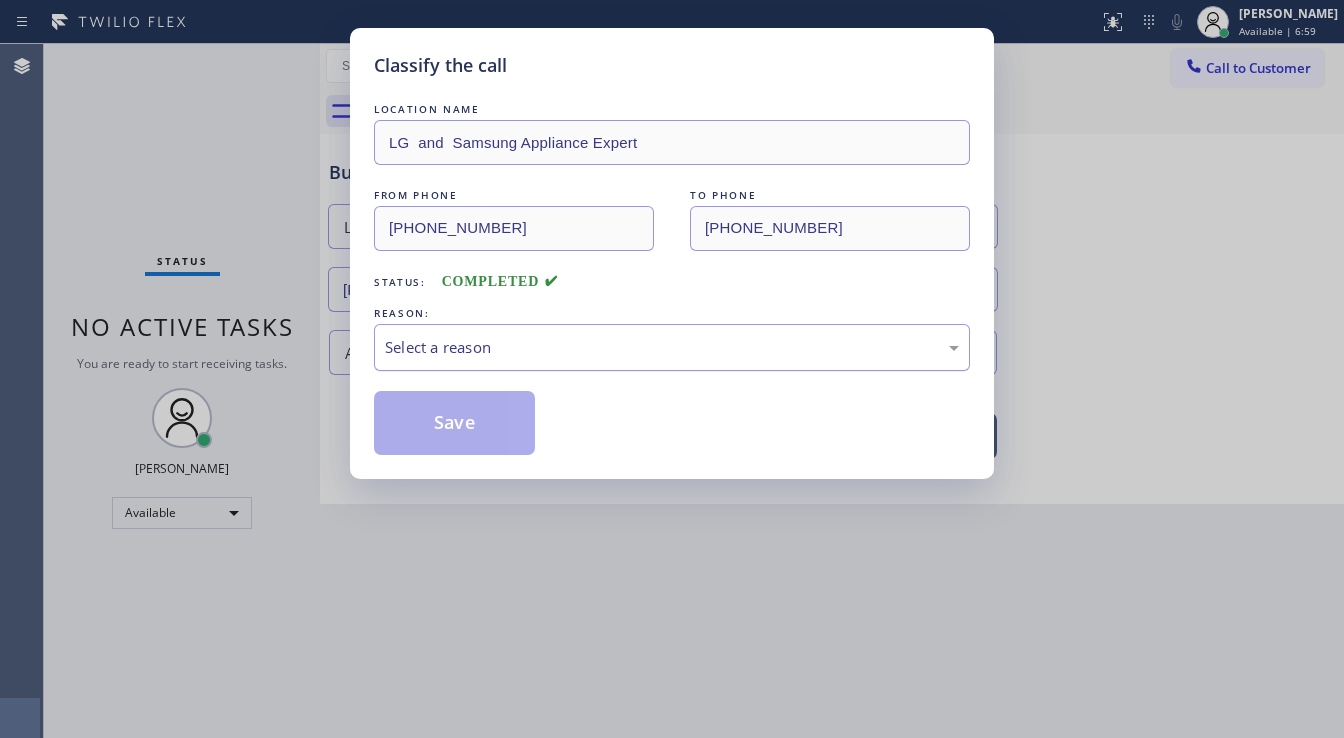 click on "LOCATION NAME LG  and  Samsung Appliance Expert FROM PHONE (858) 205-1882 TO PHONE (858) 263-1714 Status: COMPLETED REASON: Select a reason Save" at bounding box center (672, 277) 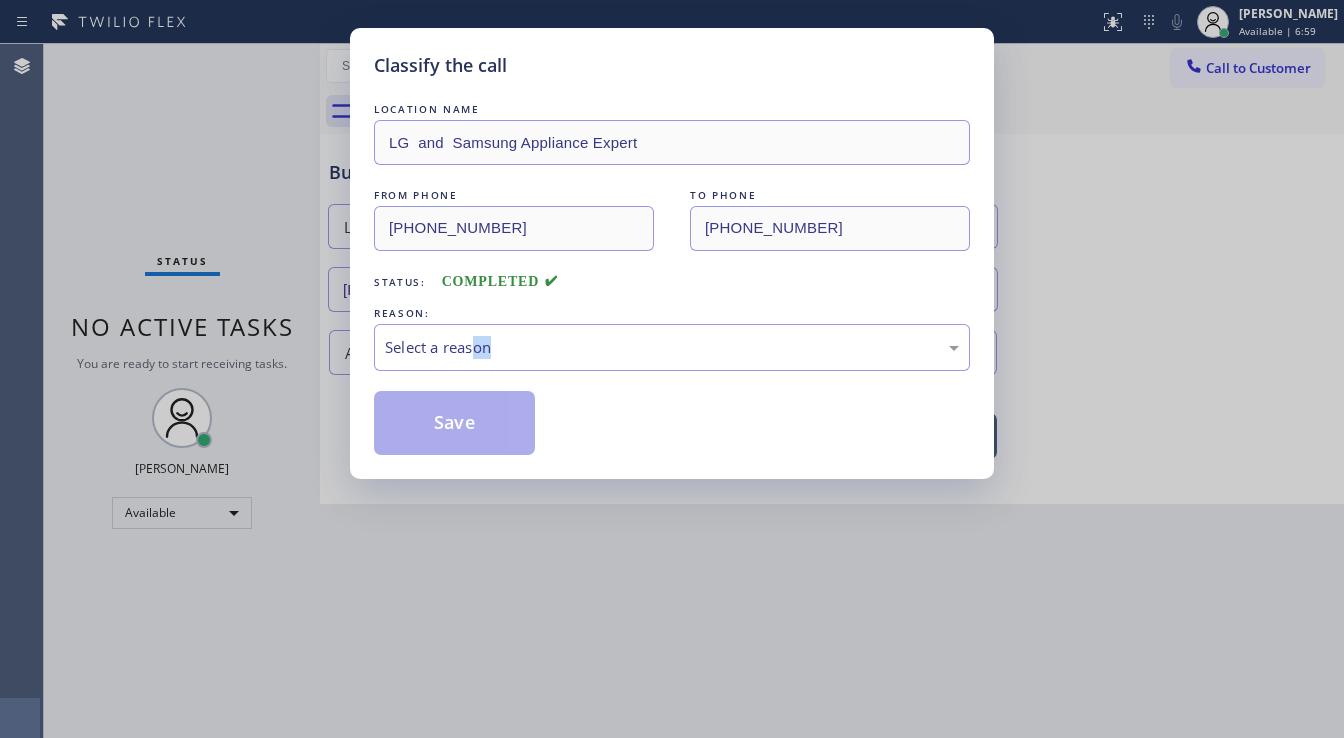 click on "LOCATION NAME LG  and  Samsung Appliance Expert FROM PHONE (858) 205-1882 TO PHONE (858) 263-1714 Status: COMPLETED REASON: Select a reason Save" at bounding box center (672, 277) 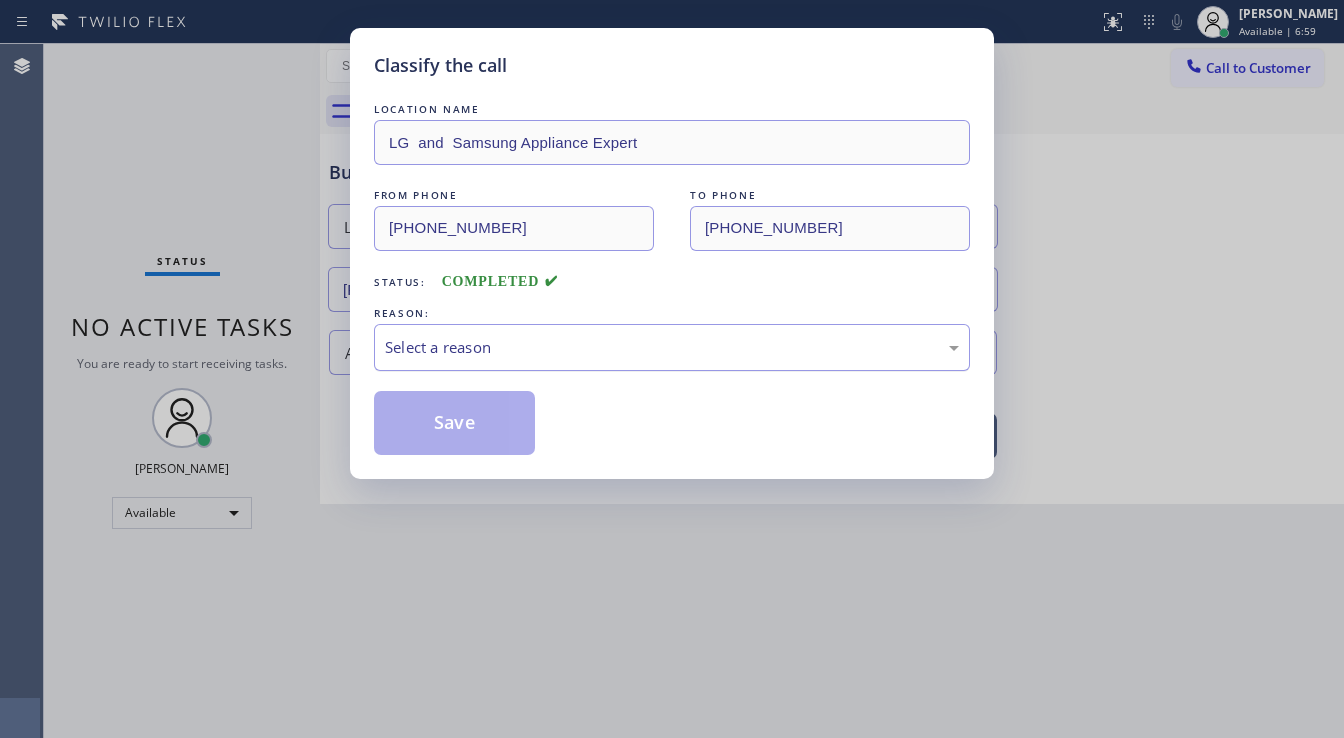 click on "Select a reason" at bounding box center (672, 347) 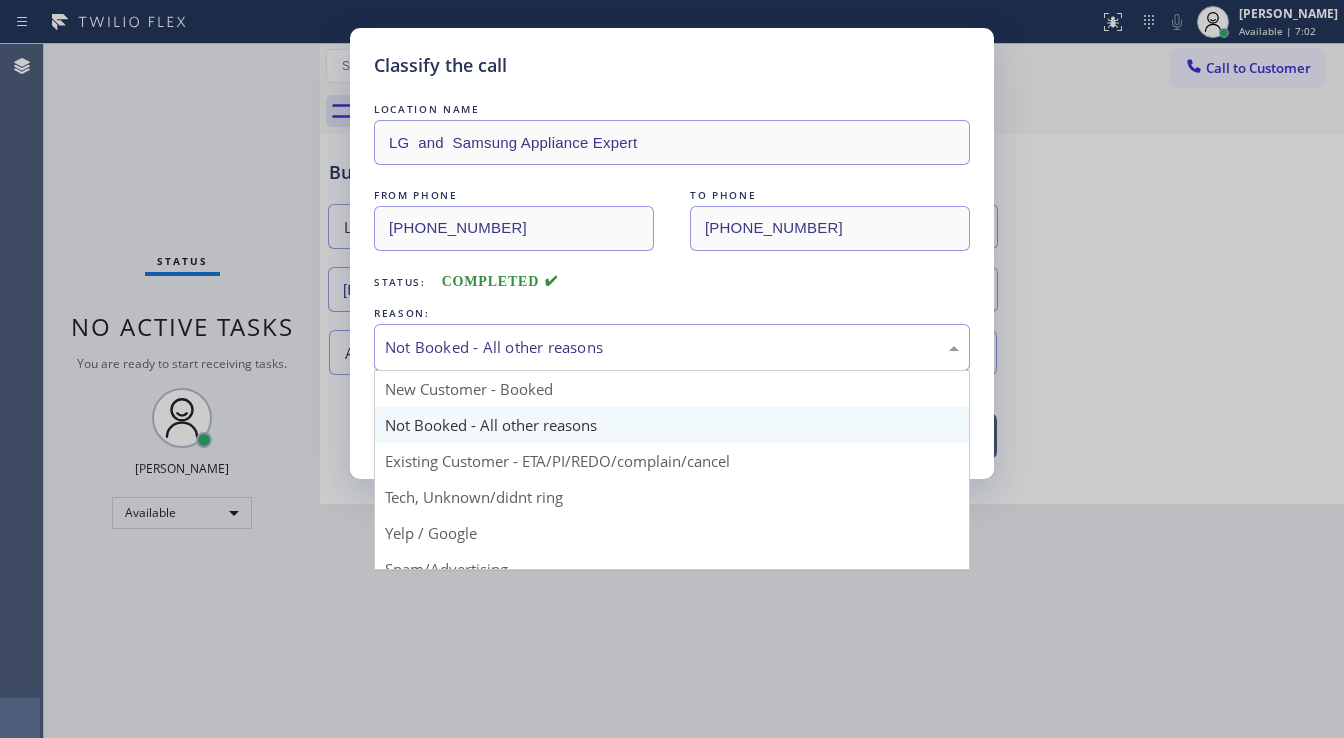 click on "Not Booked - All other reasons" at bounding box center (672, 347) 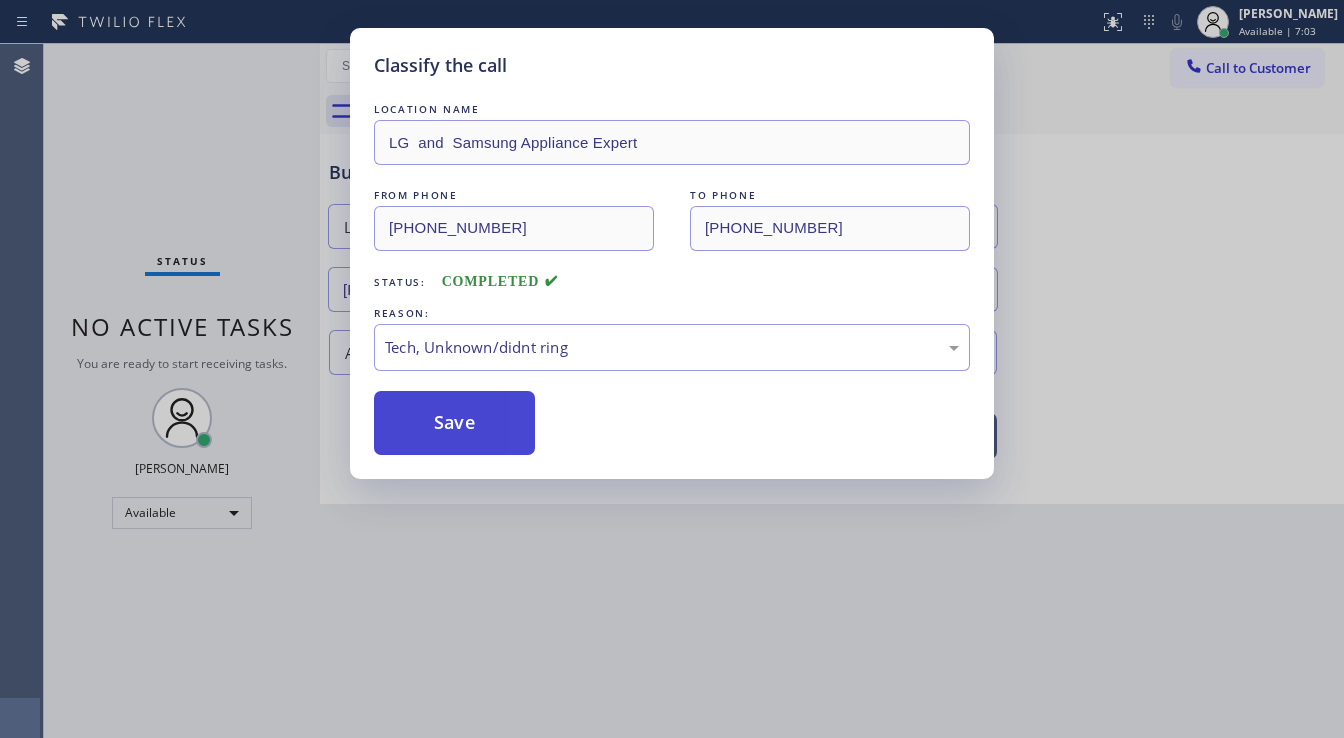 click on "Save" at bounding box center (454, 423) 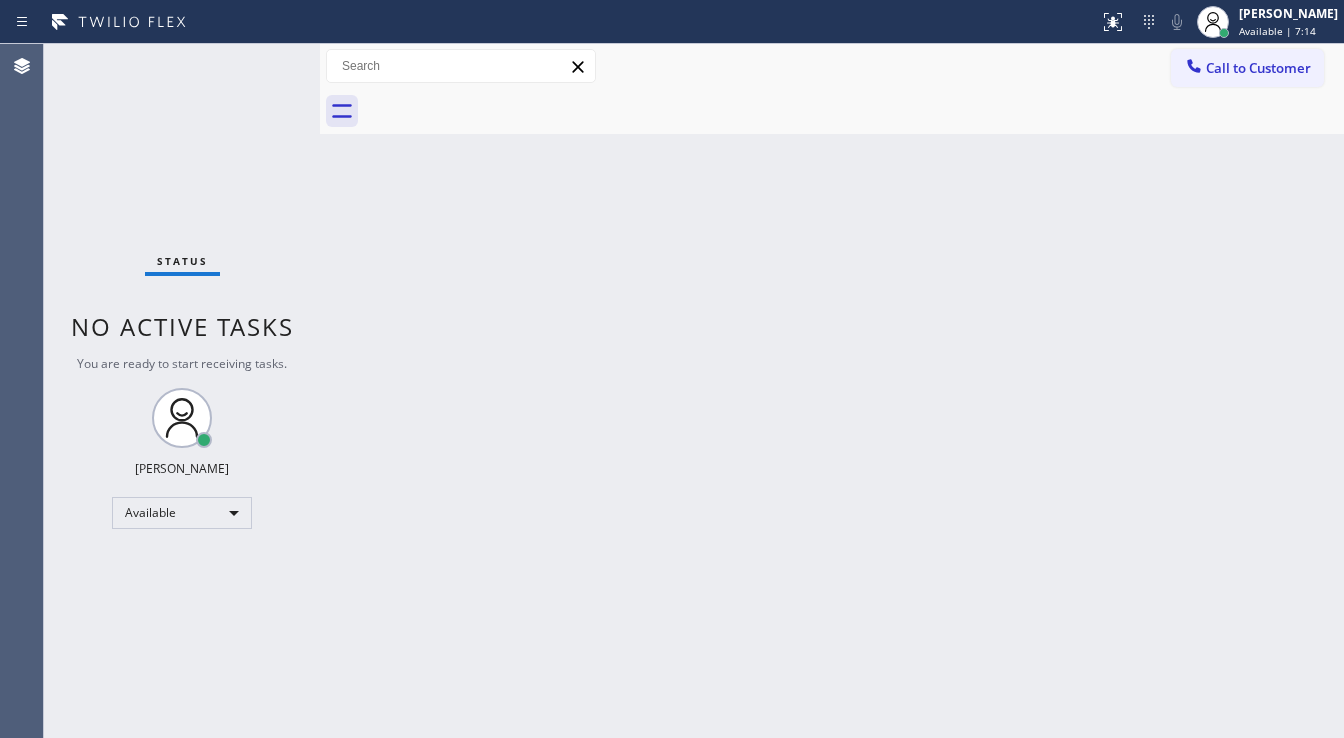 click at bounding box center (549, 22) 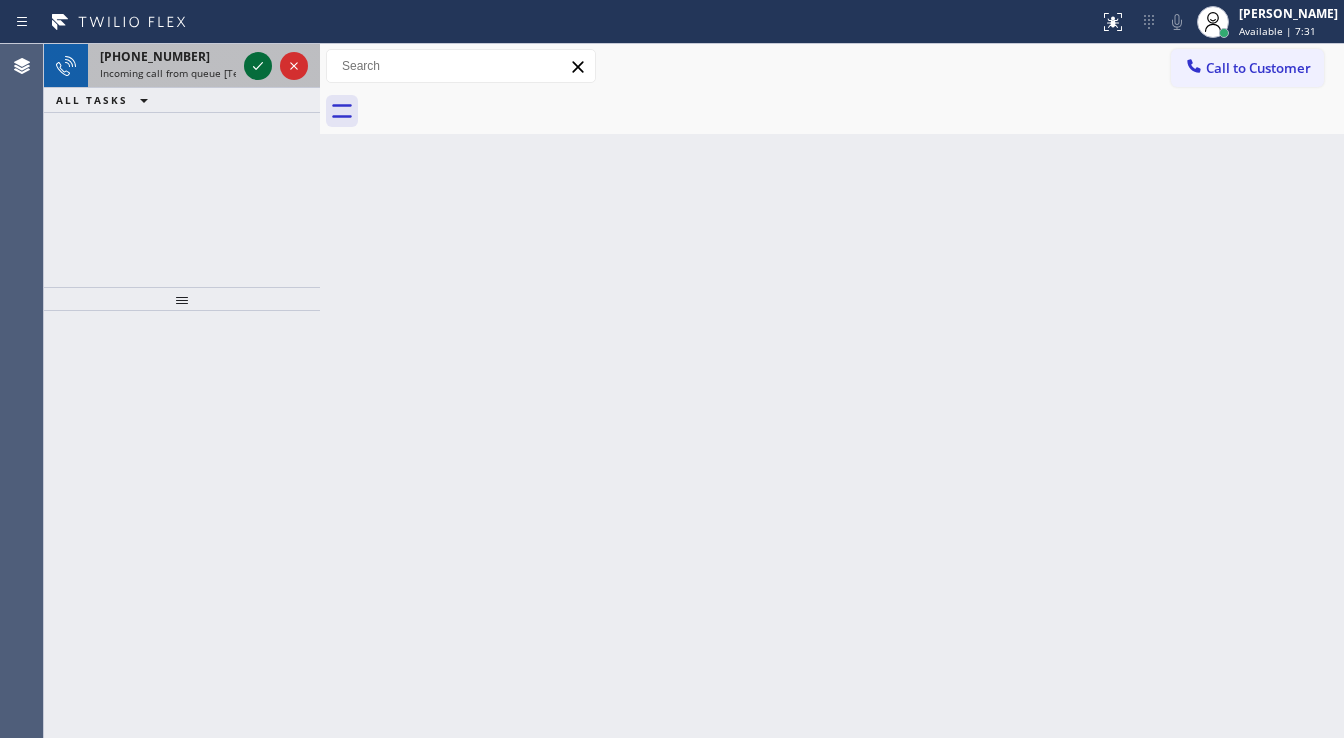 click 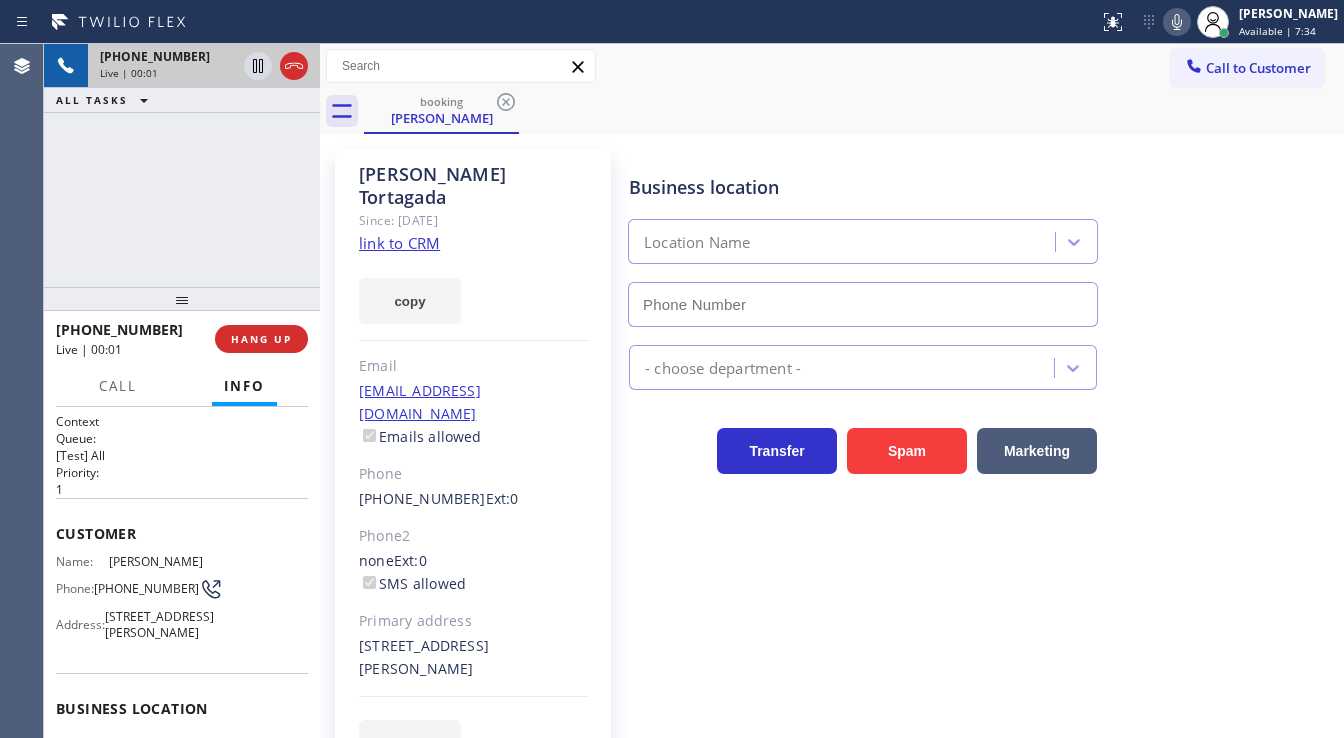 type on "[PHONE_NUMBER]" 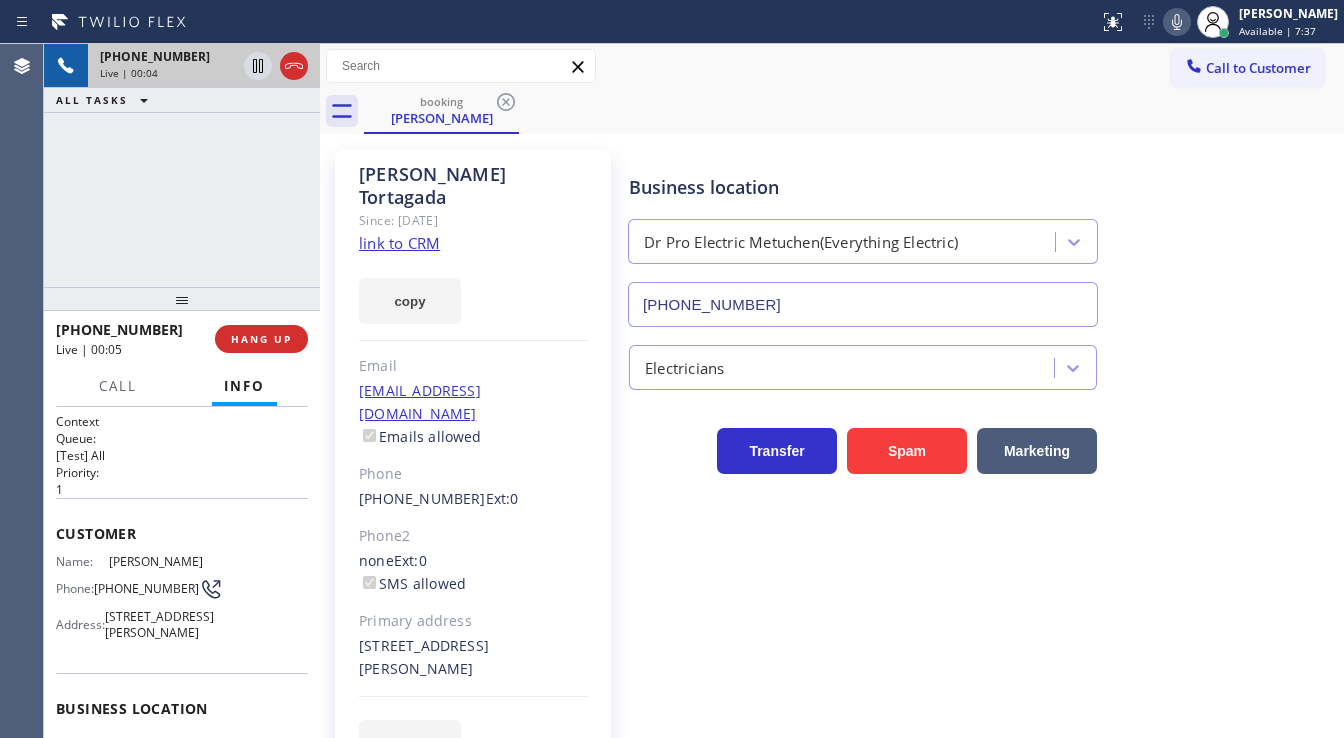 click on "+17325352702 Live | 00:04 ALL TASKS ALL TASKS ACTIVE TASKS TASKS IN WRAP UP" at bounding box center (182, 165) 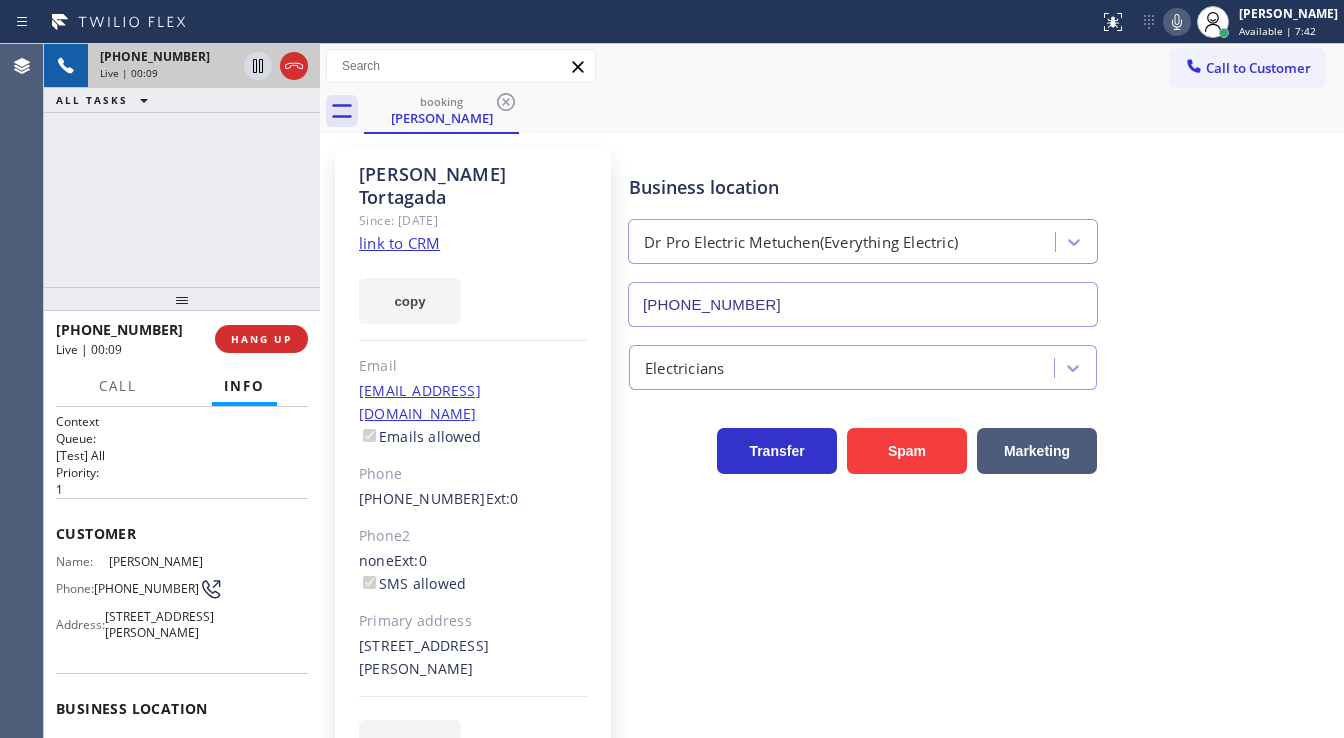 click on "+17325352702 Live | 00:09 ALL TASKS ALL TASKS ACTIVE TASKS TASKS IN WRAP UP" at bounding box center (182, 165) 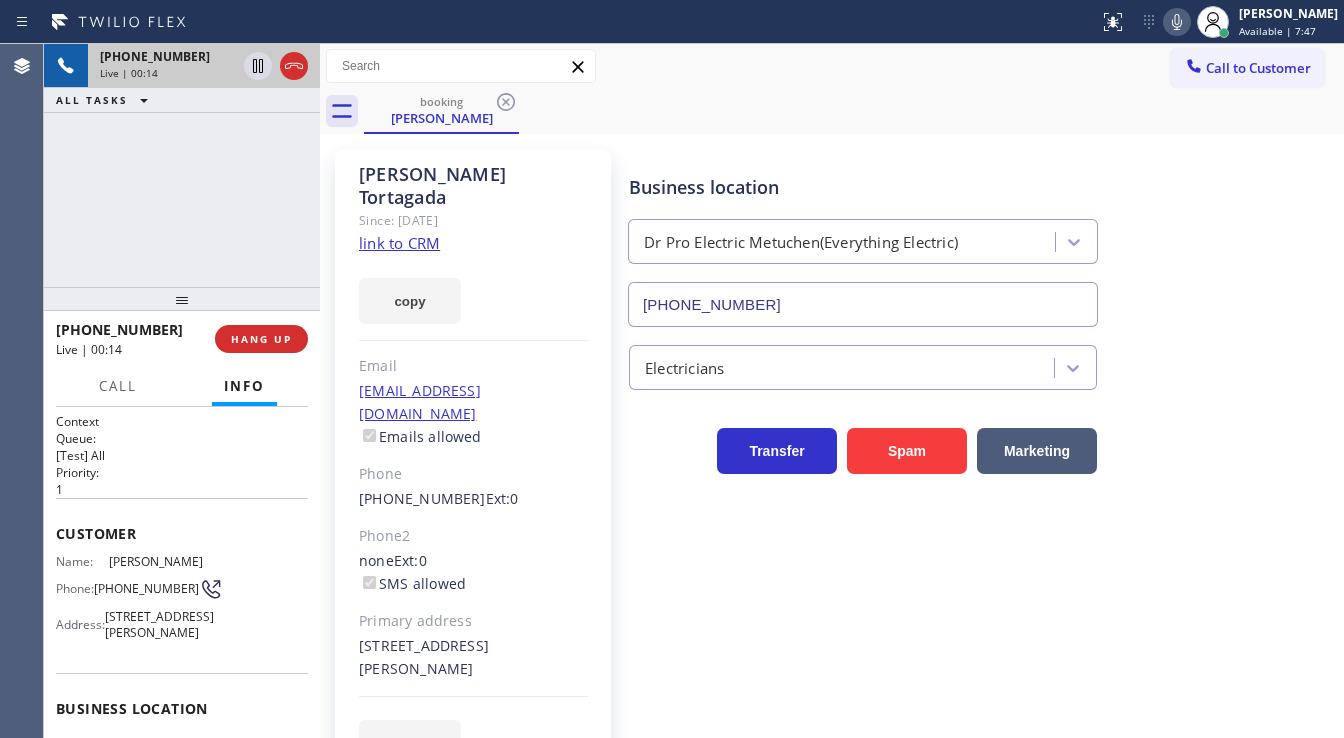 click on "+17325352702 Live | 00:14 ALL TASKS ALL TASKS ACTIVE TASKS TASKS IN WRAP UP" at bounding box center (182, 165) 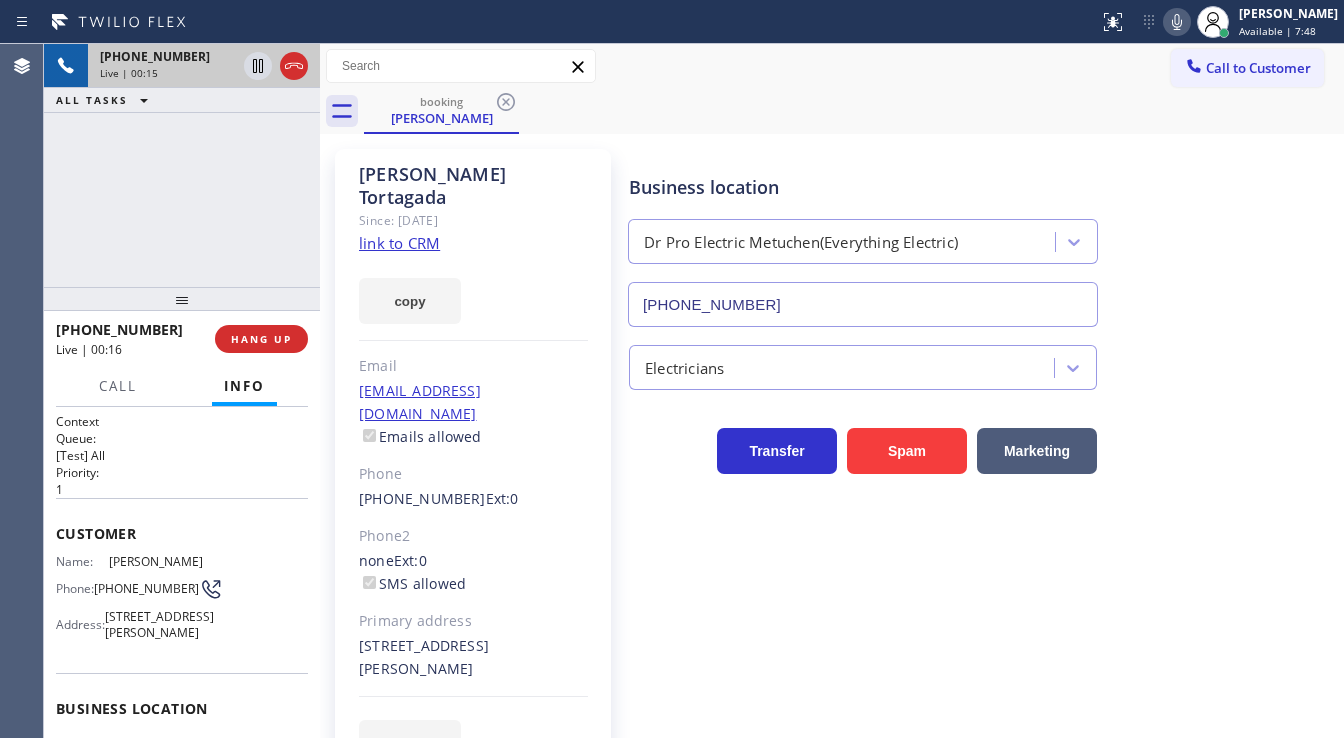click on "link to CRM" 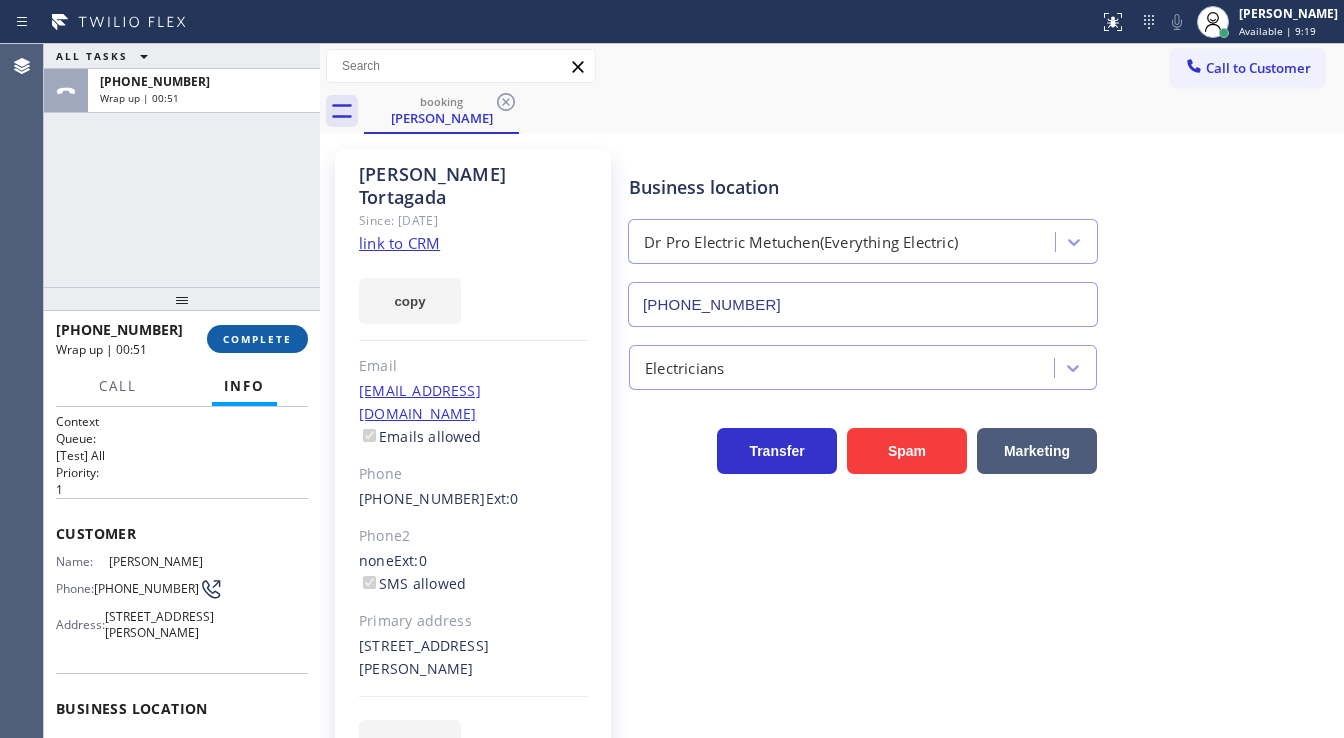 click on "COMPLETE" at bounding box center (257, 339) 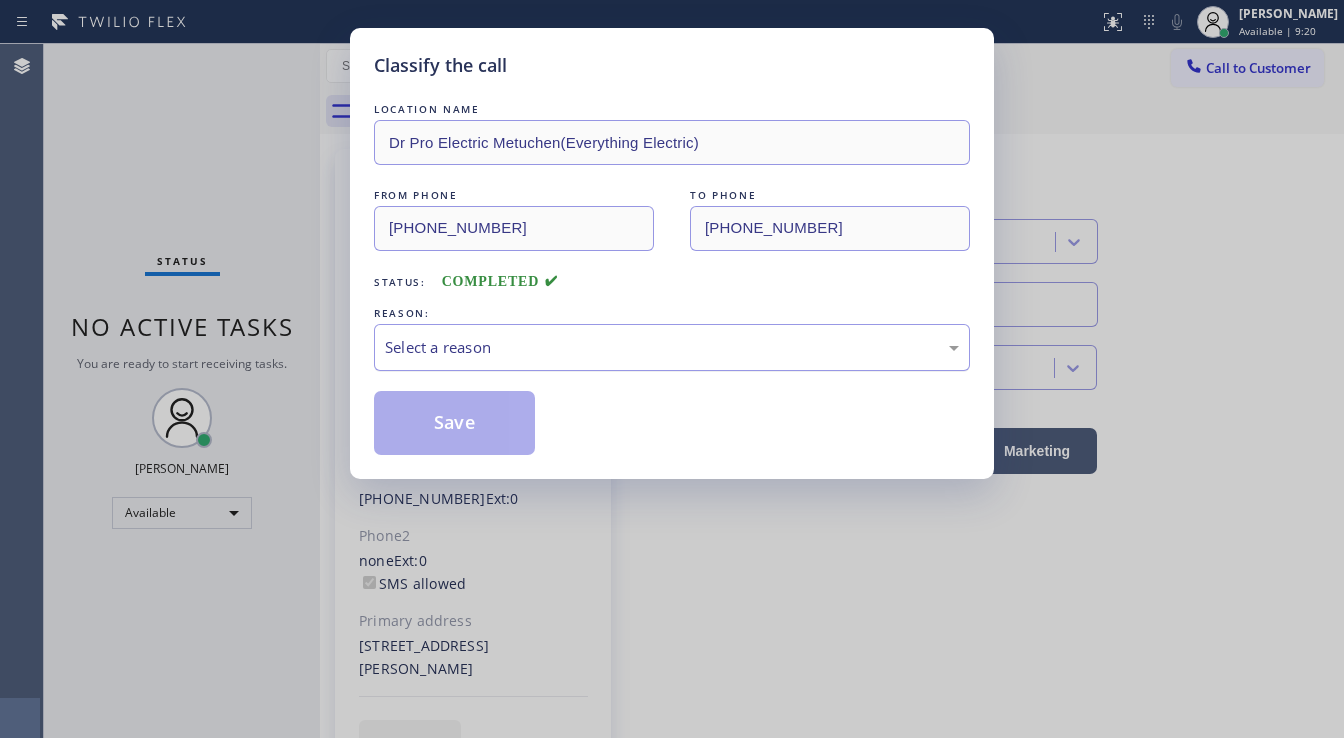 click on "Select a reason" at bounding box center (672, 347) 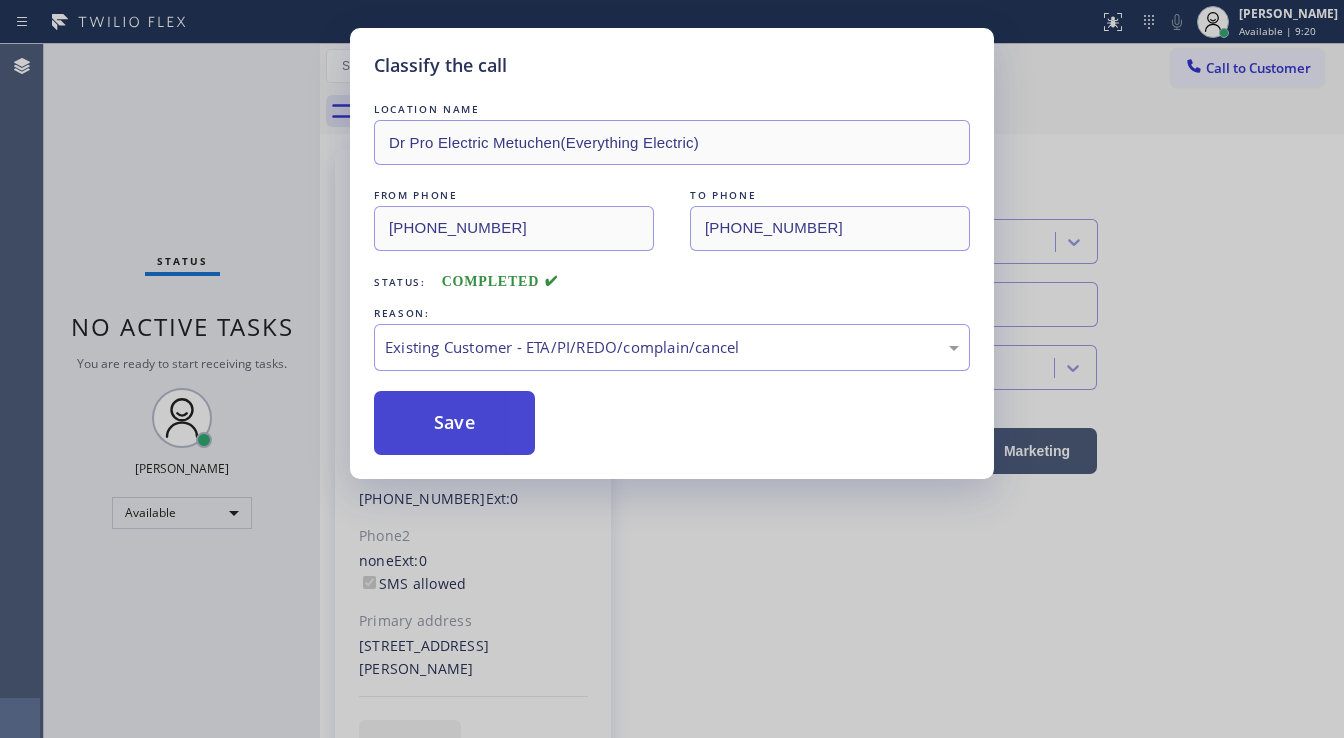 drag, startPoint x: 468, startPoint y: 425, endPoint x: 460, endPoint y: 410, distance: 17 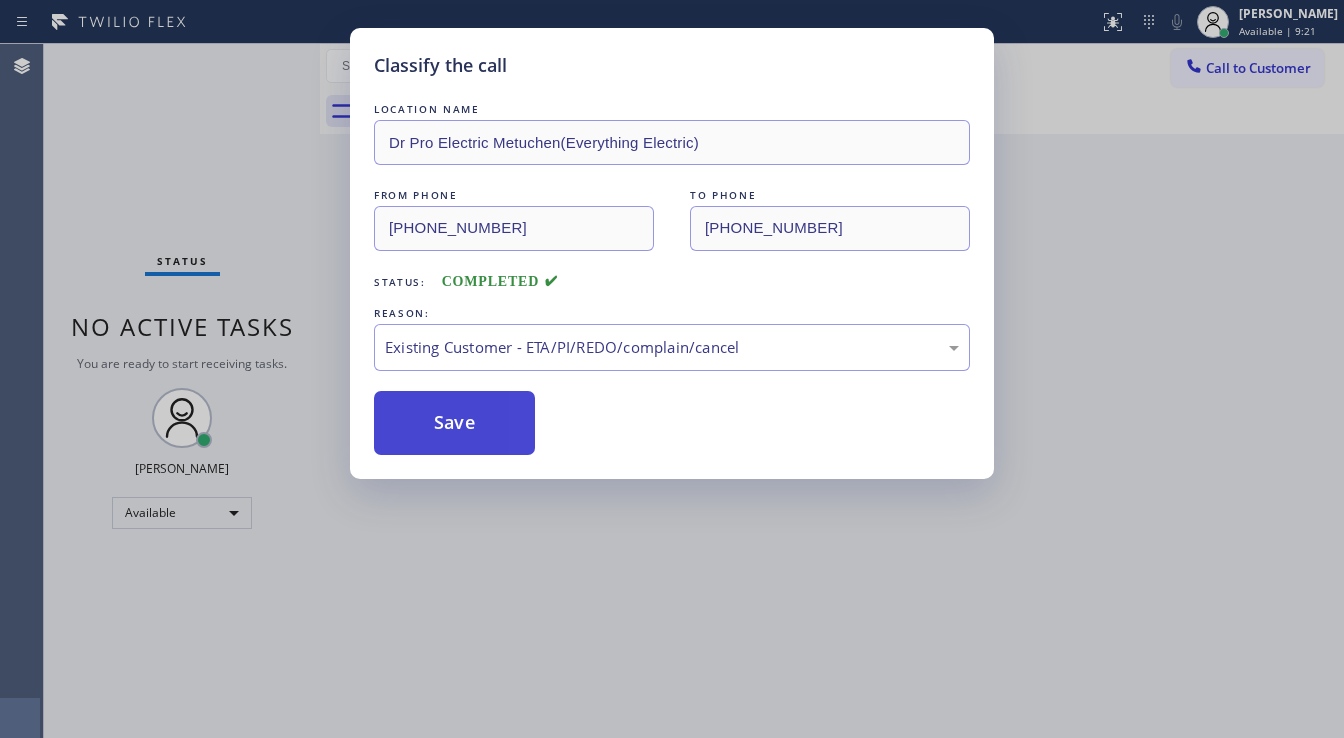 type 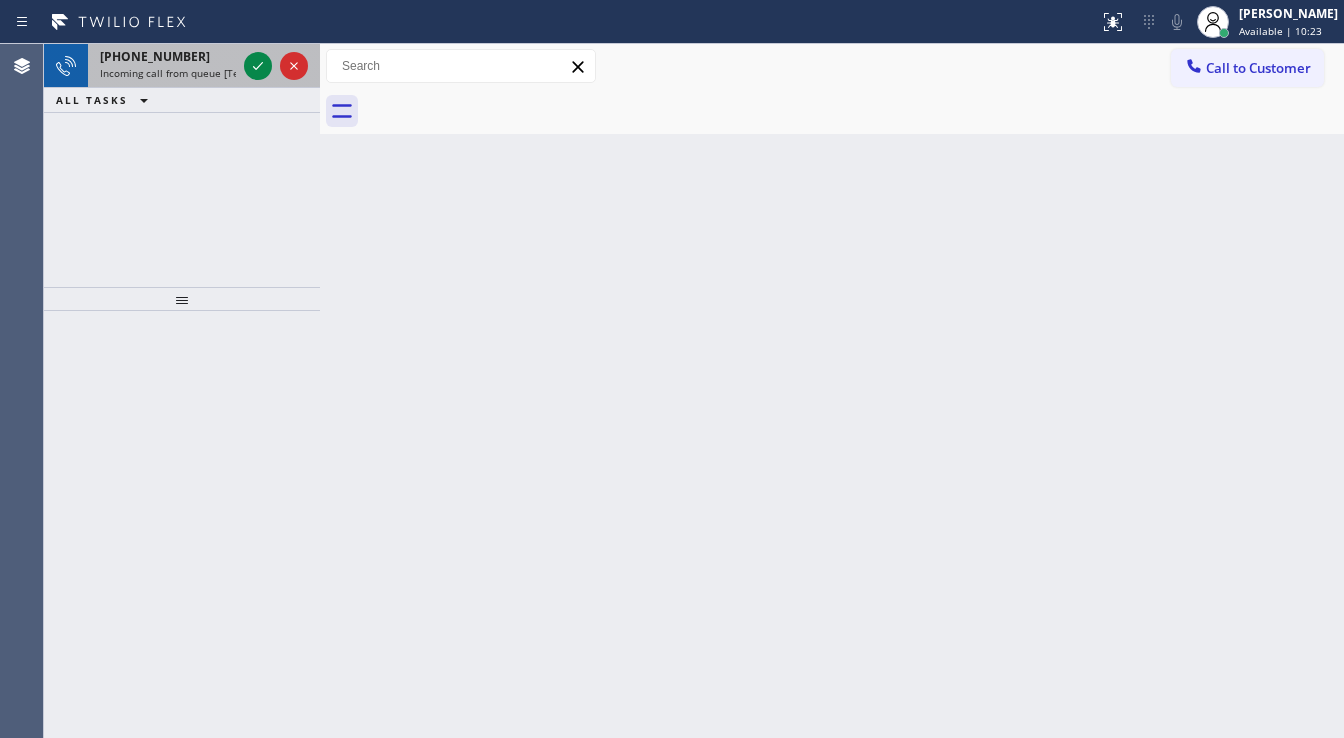 click at bounding box center (276, 66) 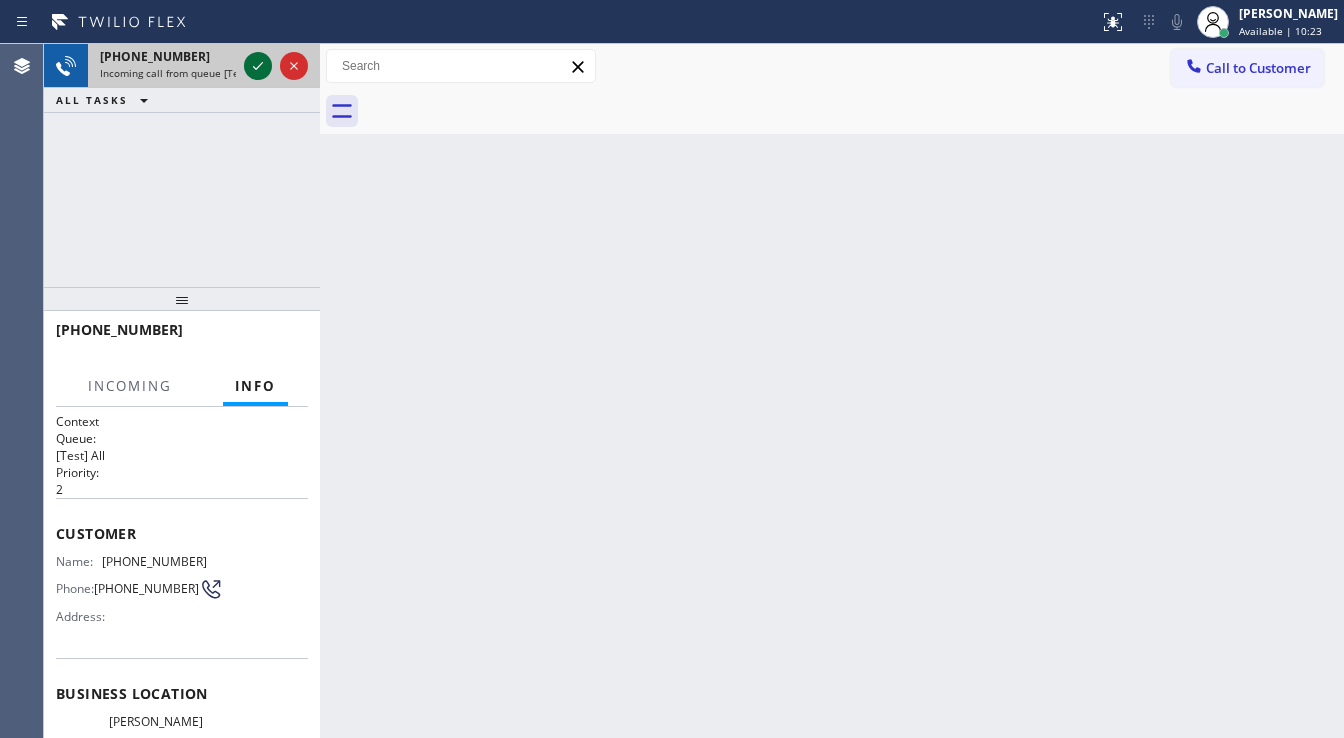 click at bounding box center [276, 66] 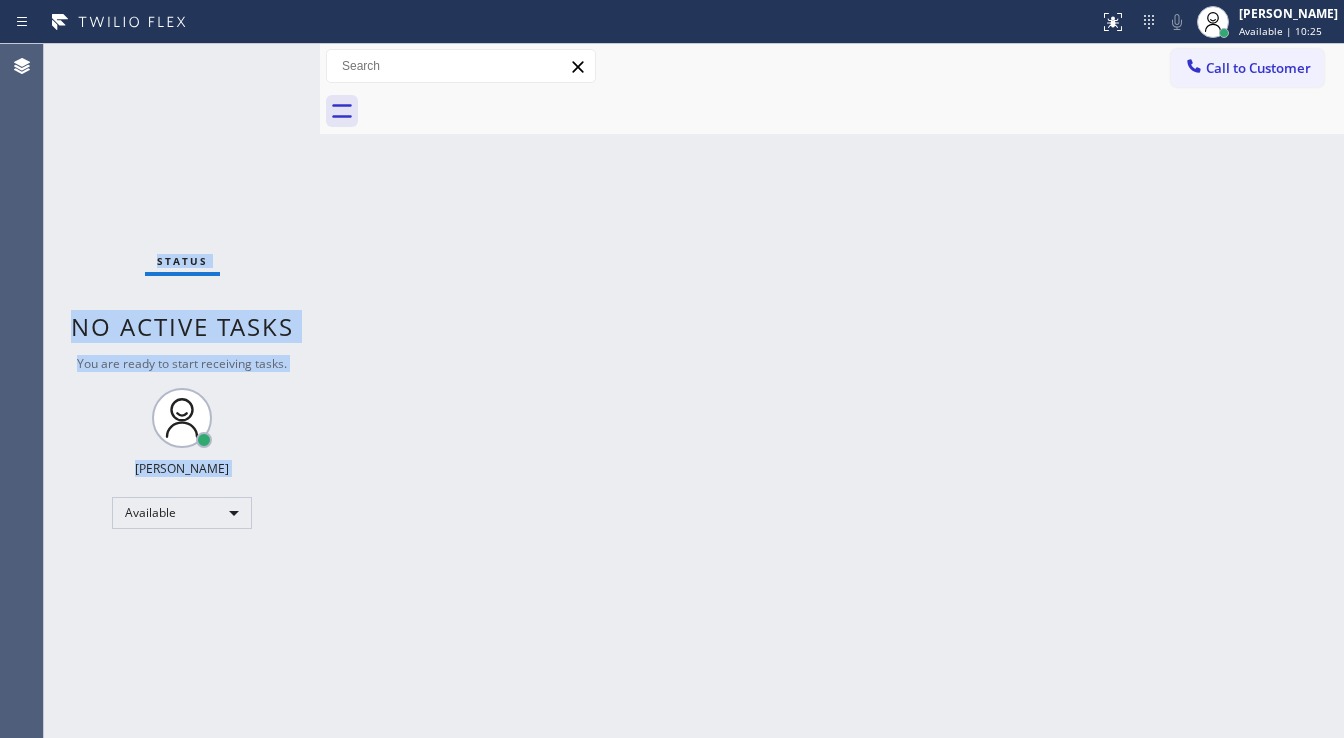 click on "Status   No active tasks     You are ready to start receiving tasks.   [PERSON_NAME]" at bounding box center (182, 391) 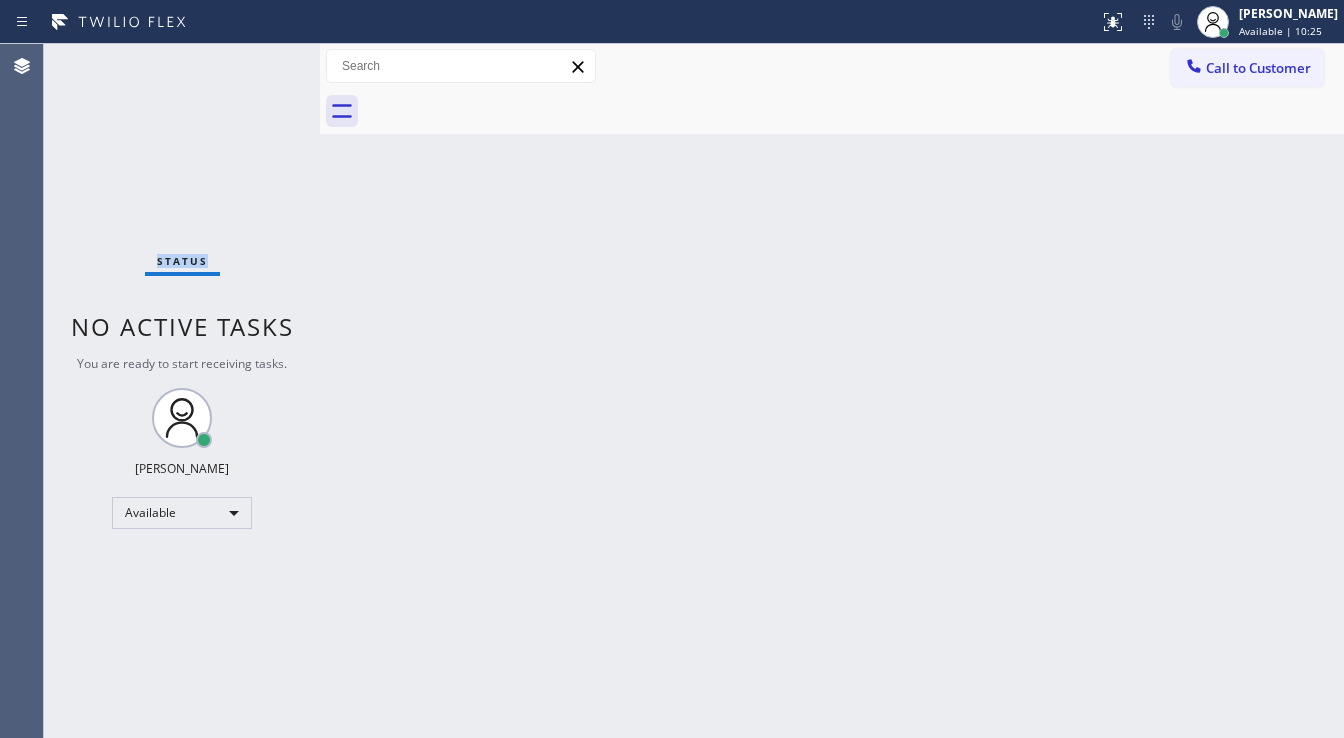 click on "Status   No active tasks     You are ready to start receiving tasks.   [PERSON_NAME]" at bounding box center (182, 391) 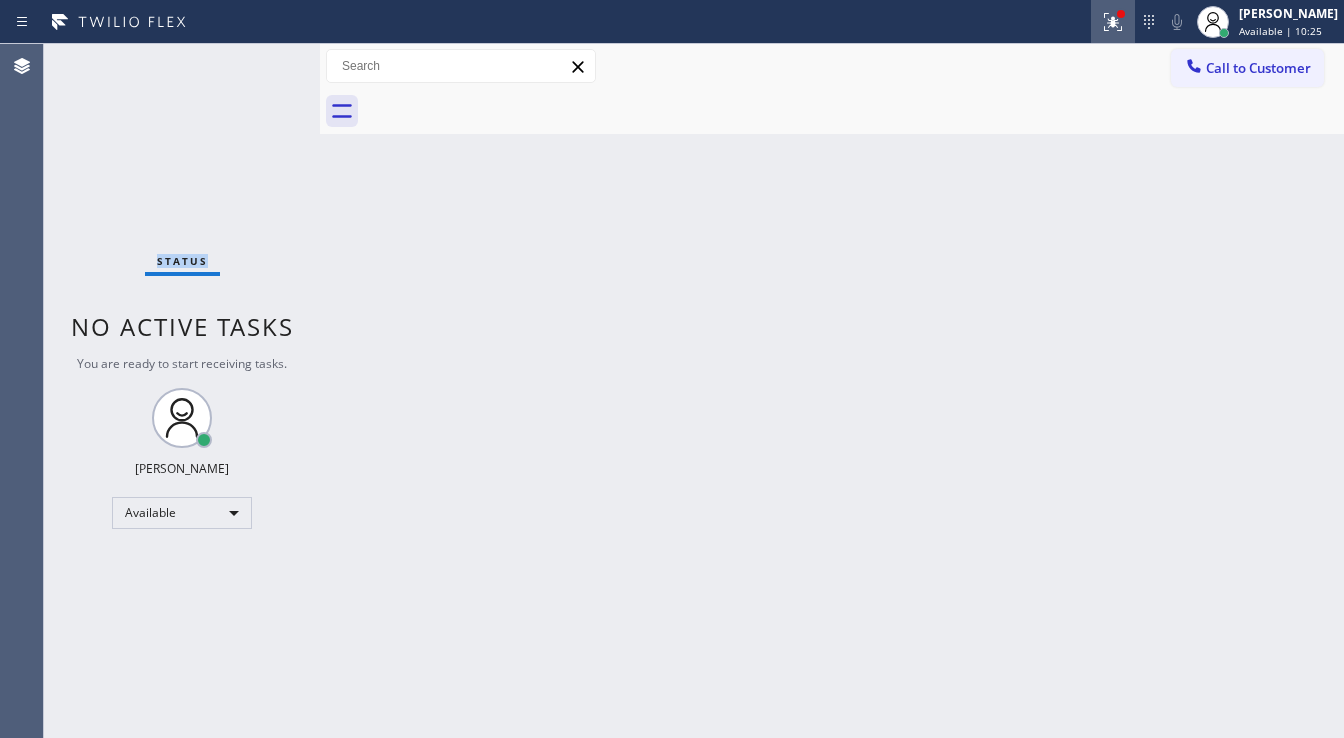 click 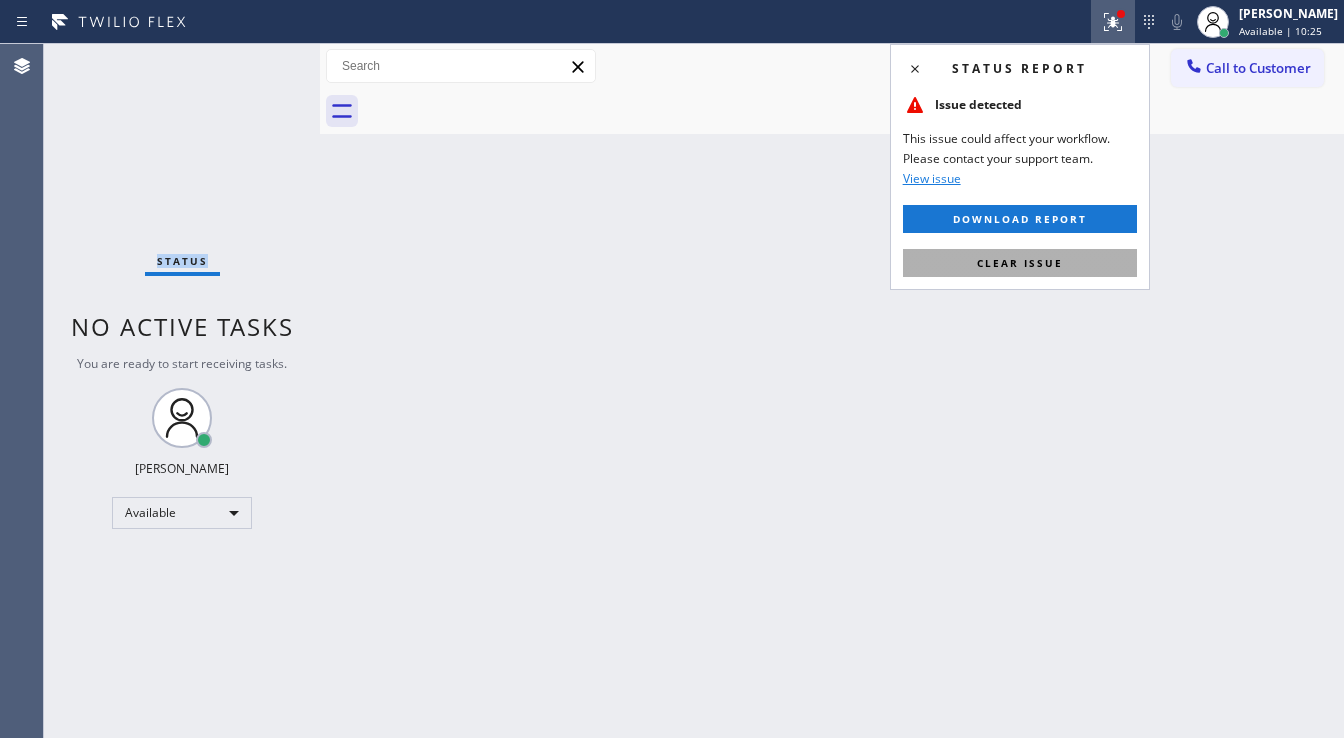 click on "Clear issue" at bounding box center [1020, 263] 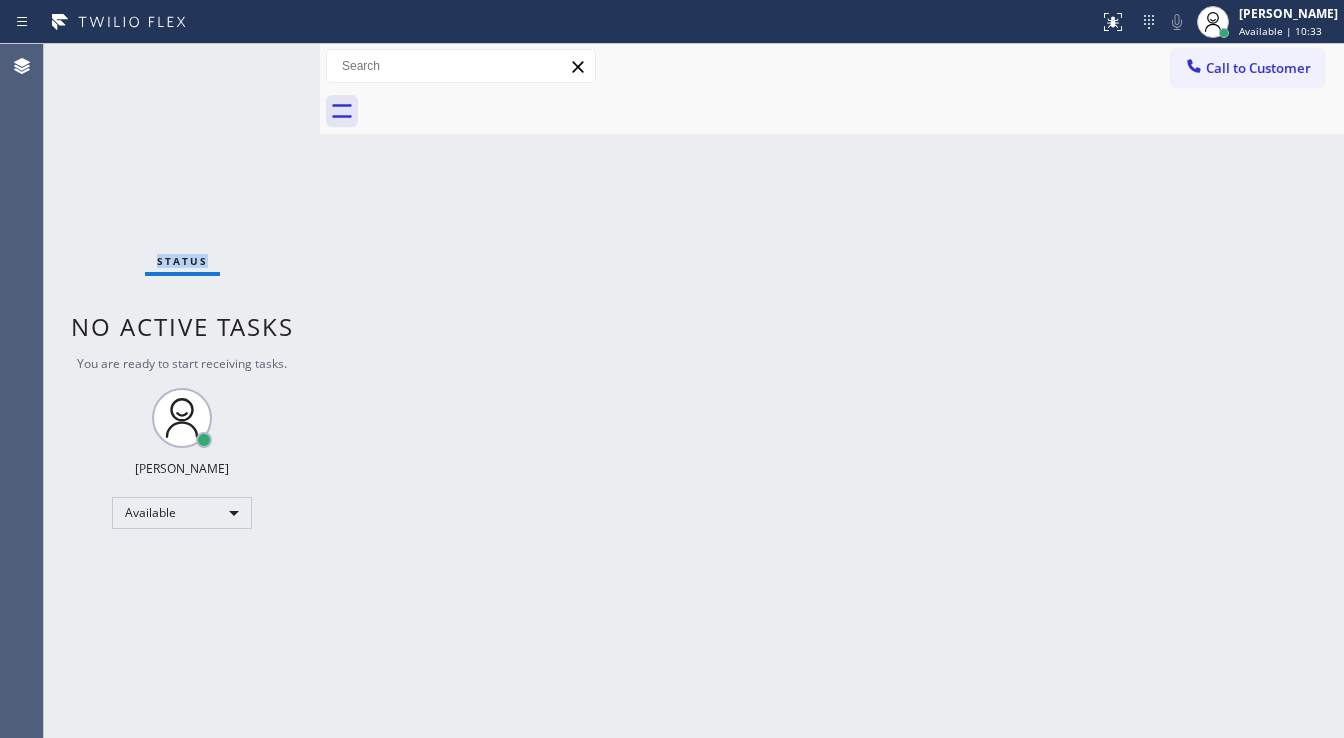 click on "Status   No active tasks     You are ready to start receiving tasks.   [PERSON_NAME]" at bounding box center [182, 391] 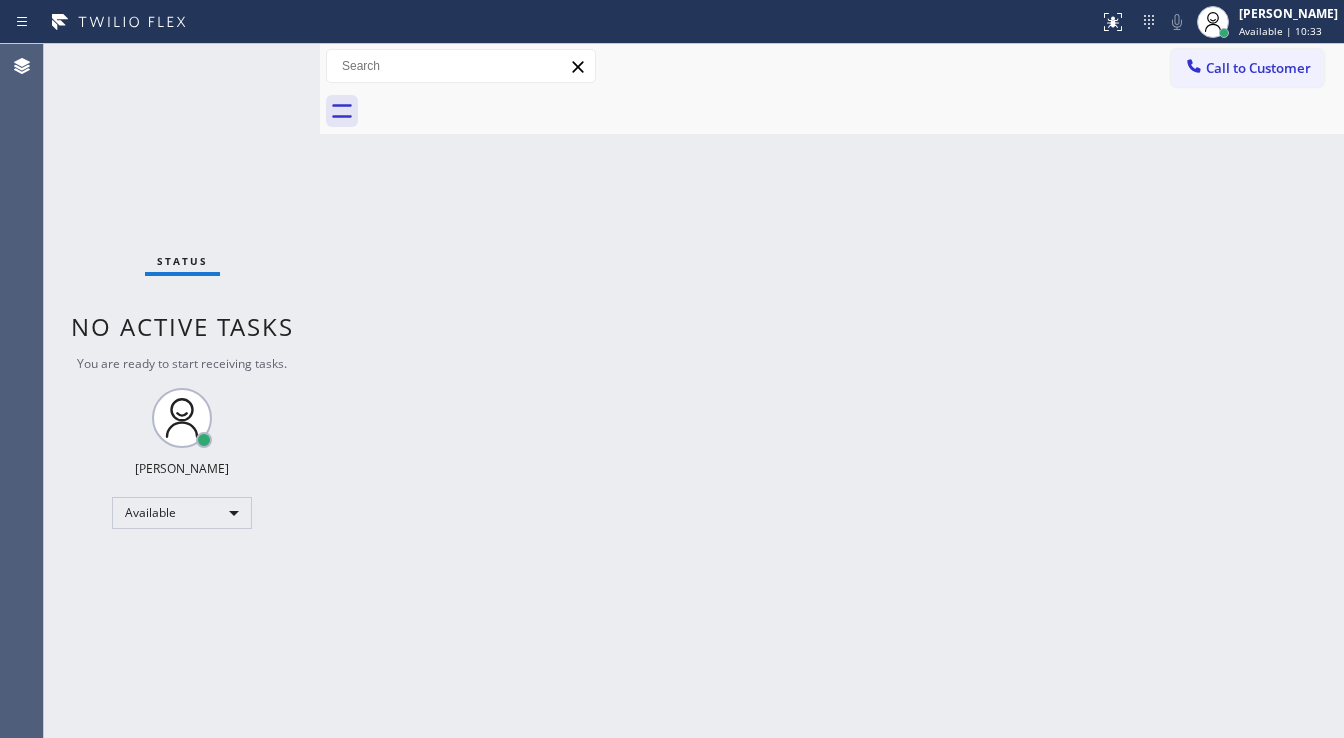 click on "Status   No active tasks     You are ready to start receiving tasks.   [PERSON_NAME]" at bounding box center (182, 391) 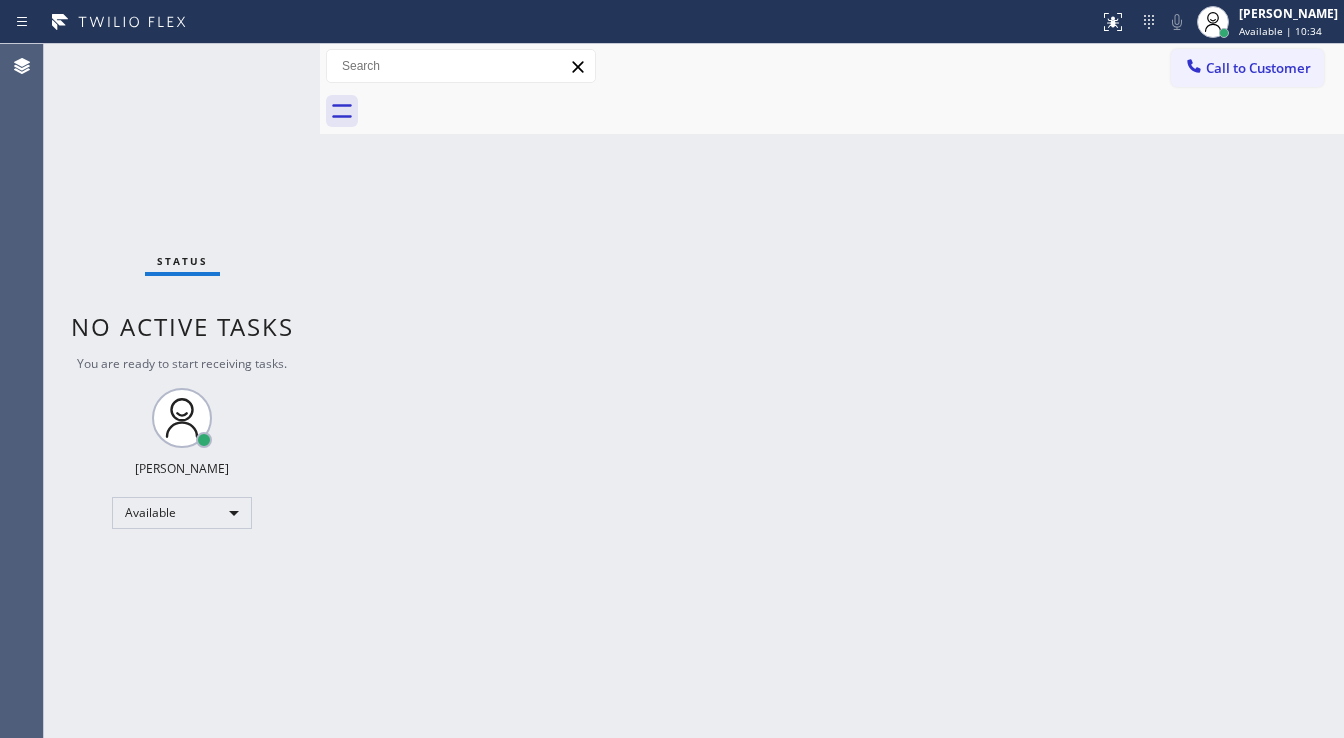 click on "Status   No active tasks     You are ready to start receiving tasks.   [PERSON_NAME]" at bounding box center (182, 391) 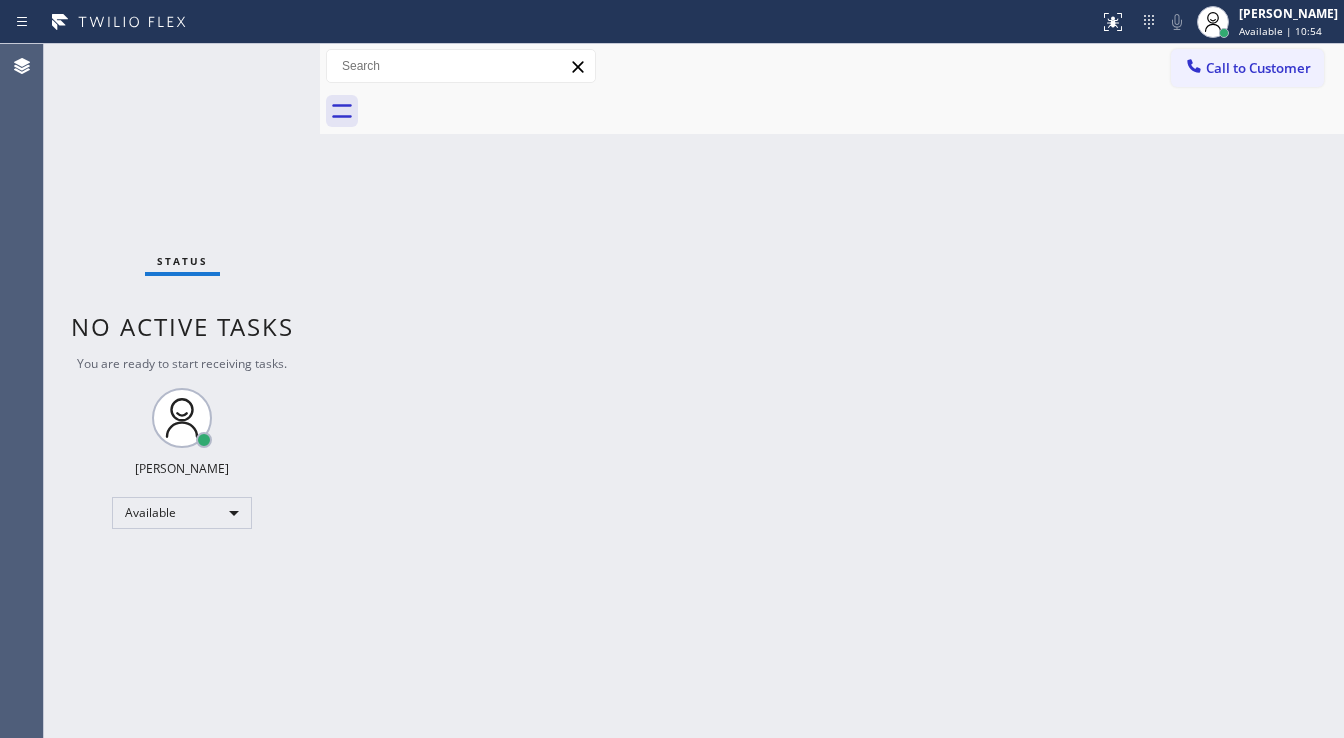 click on "Status   No active tasks     You are ready to start receiving tasks.   [PERSON_NAME]" at bounding box center [182, 391] 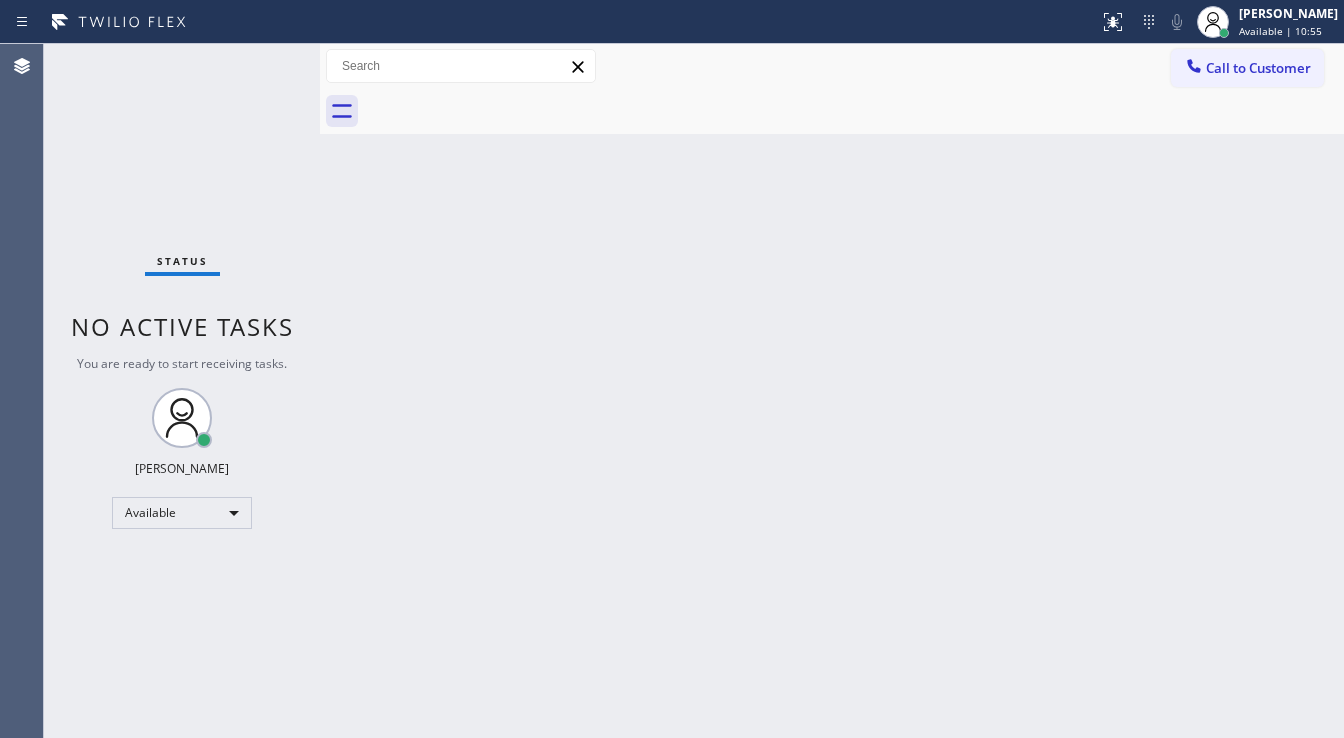 click on "Status   No active tasks     You are ready to start receiving tasks.   [PERSON_NAME]" at bounding box center (182, 391) 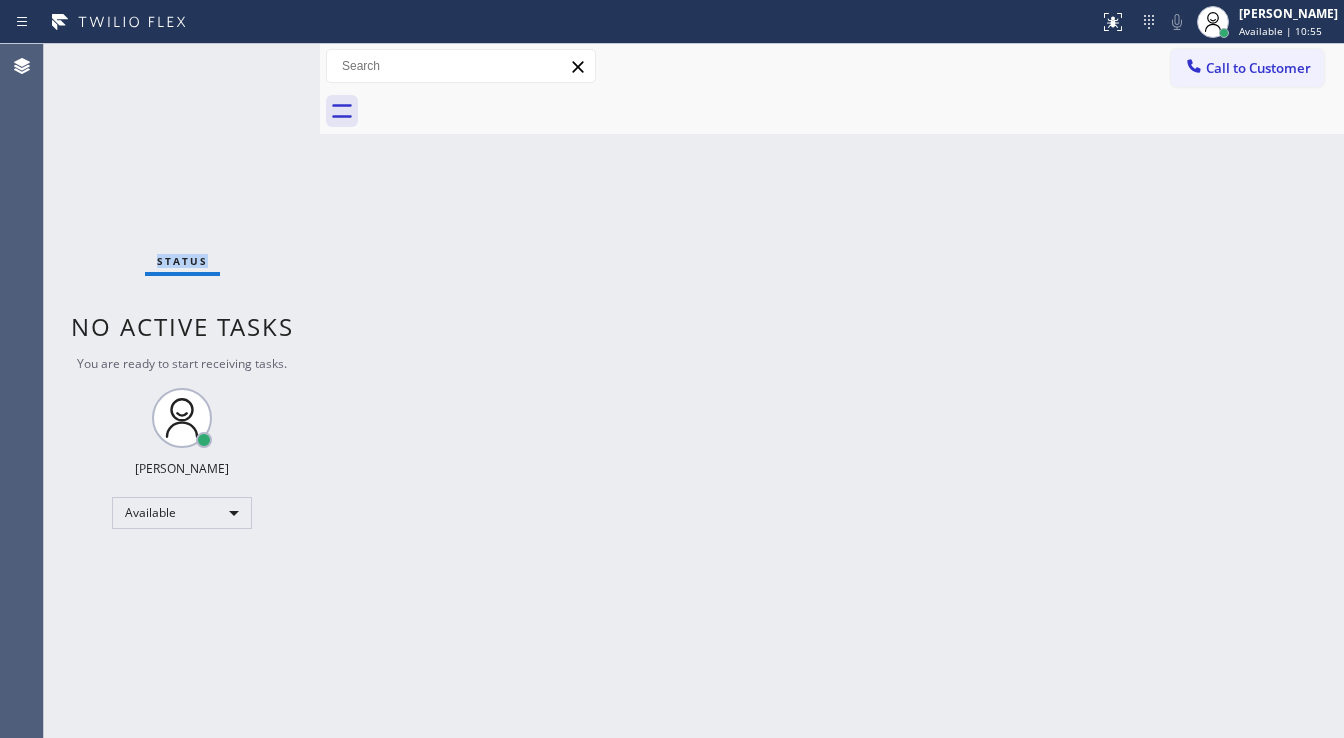click on "Status   No active tasks     You are ready to start receiving tasks.   [PERSON_NAME]" at bounding box center (182, 391) 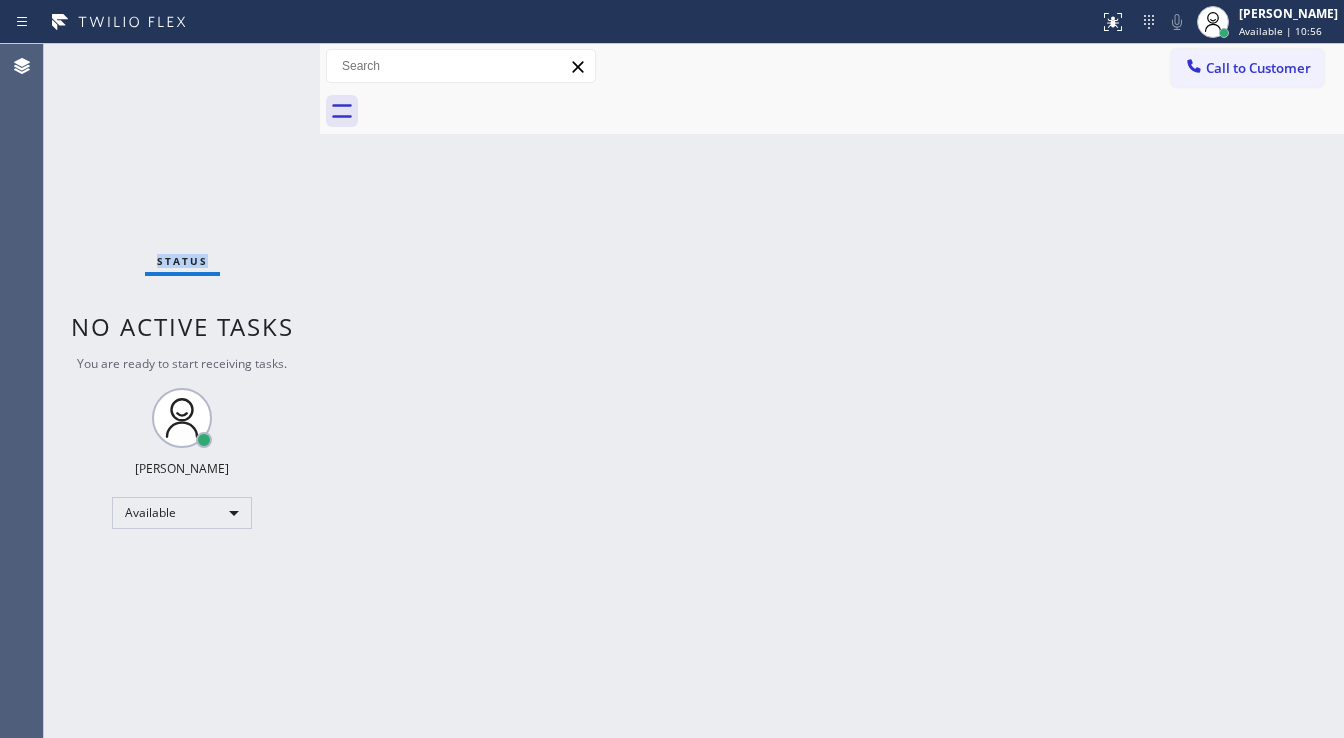 click on "Status   No active tasks     You are ready to start receiving tasks.   [PERSON_NAME]" at bounding box center (182, 391) 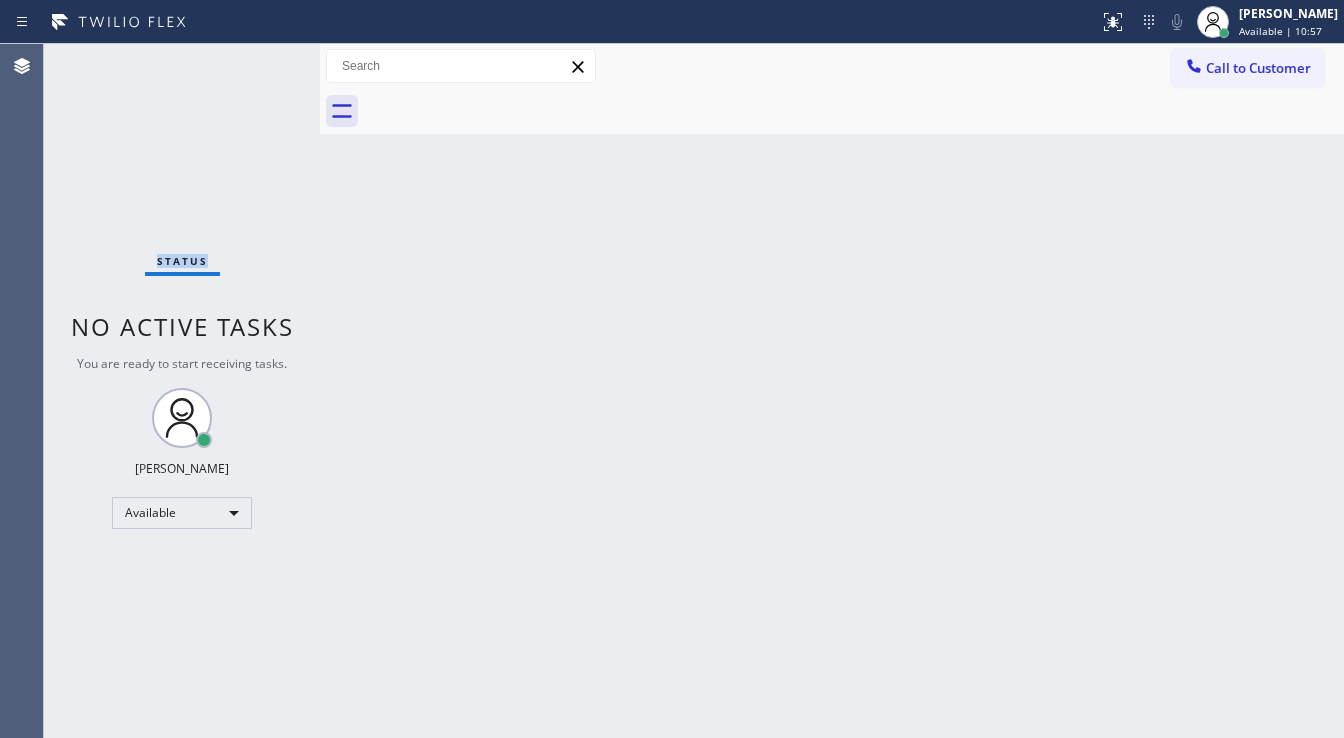 click on "Status   No active tasks     You are ready to start receiving tasks.   [PERSON_NAME]" at bounding box center [182, 391] 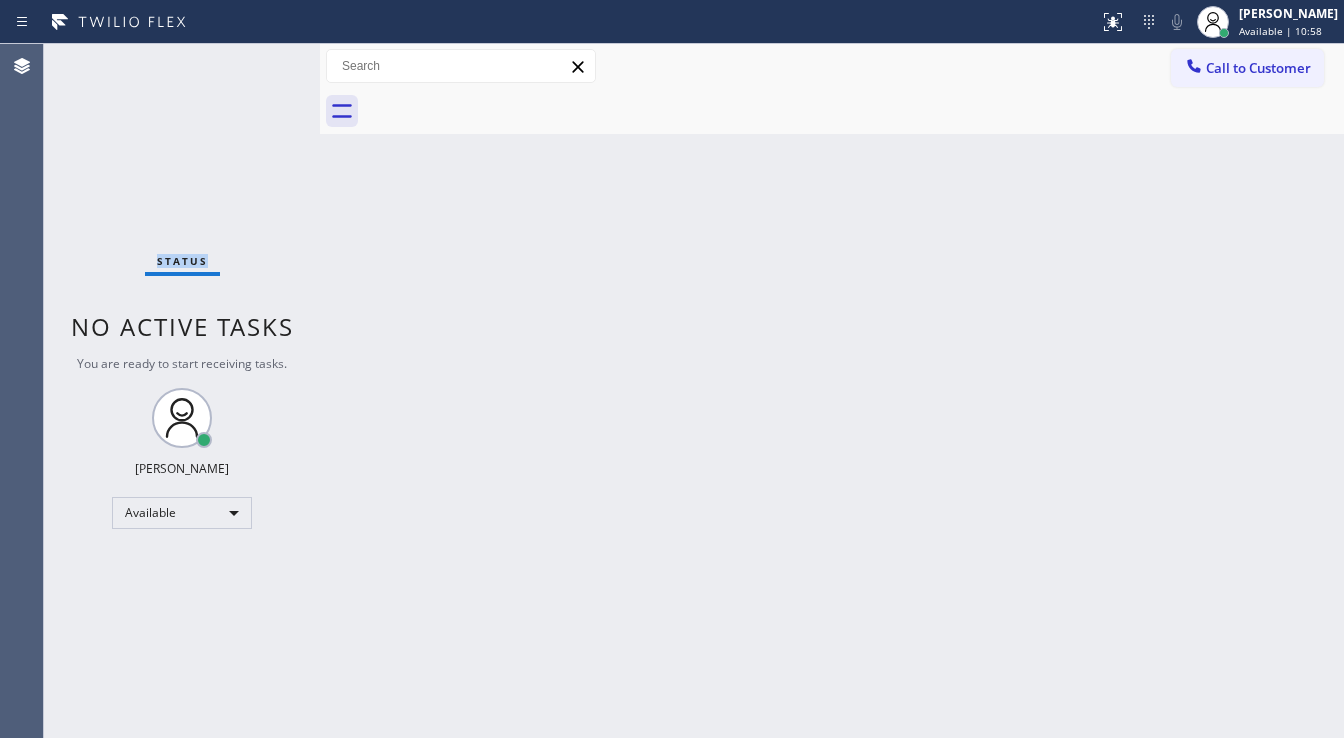 click on "Status   No active tasks     You are ready to start receiving tasks.   [PERSON_NAME]" at bounding box center (182, 391) 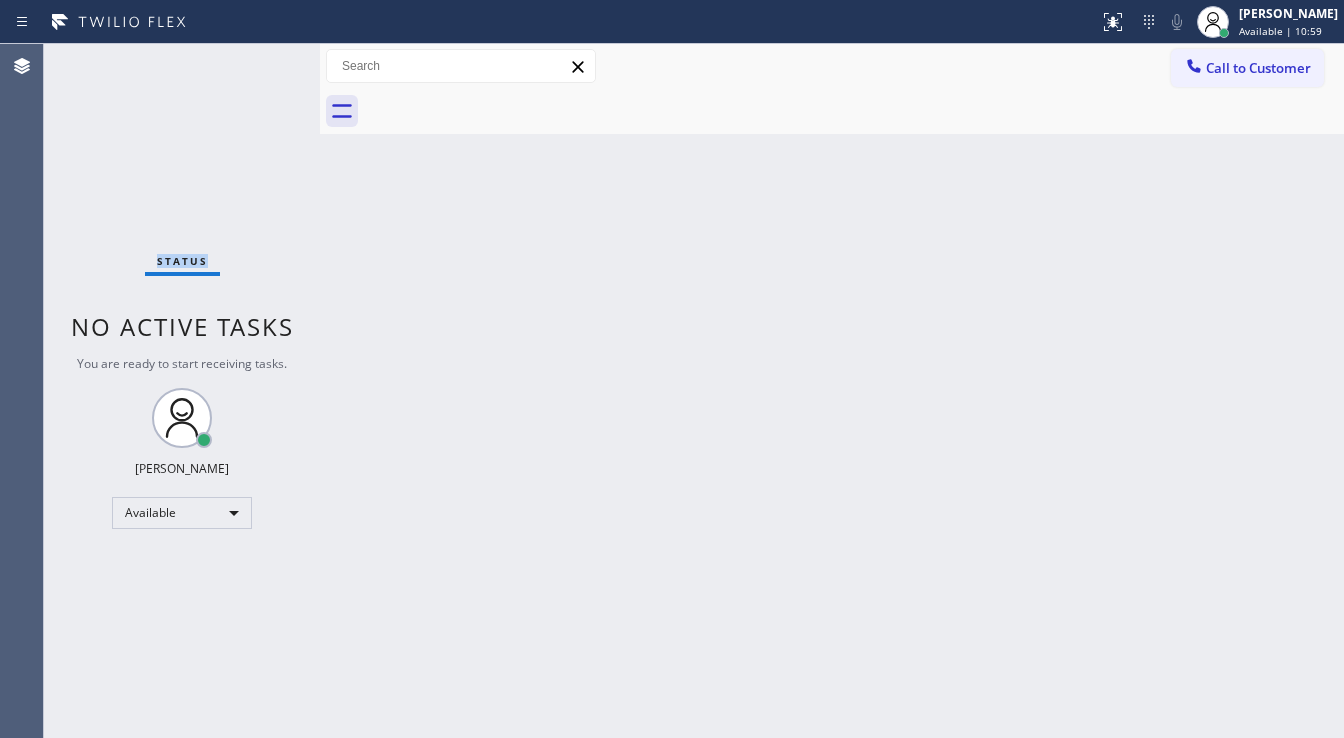 click on "Status   No active tasks     You are ready to start receiving tasks.   [PERSON_NAME]" at bounding box center [182, 391] 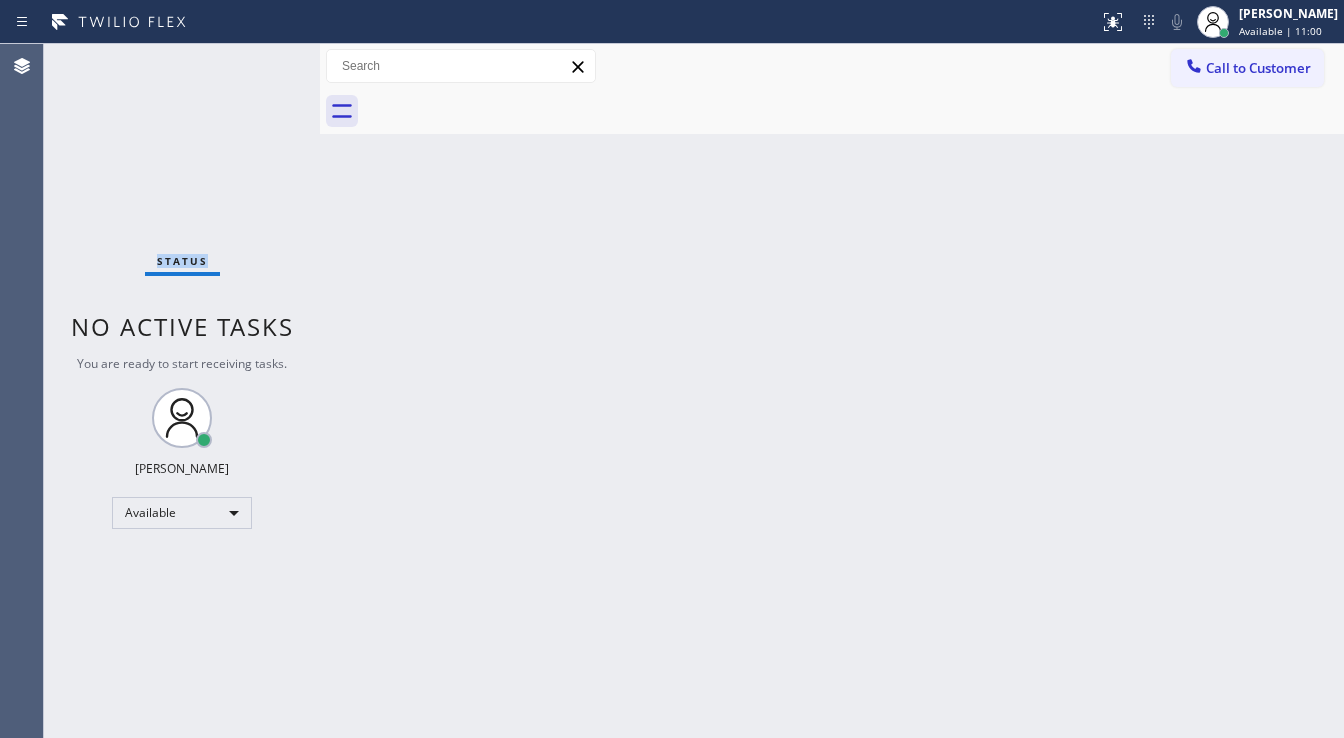 click on "Status   No active tasks     You are ready to start receiving tasks.   [PERSON_NAME]" at bounding box center (182, 391) 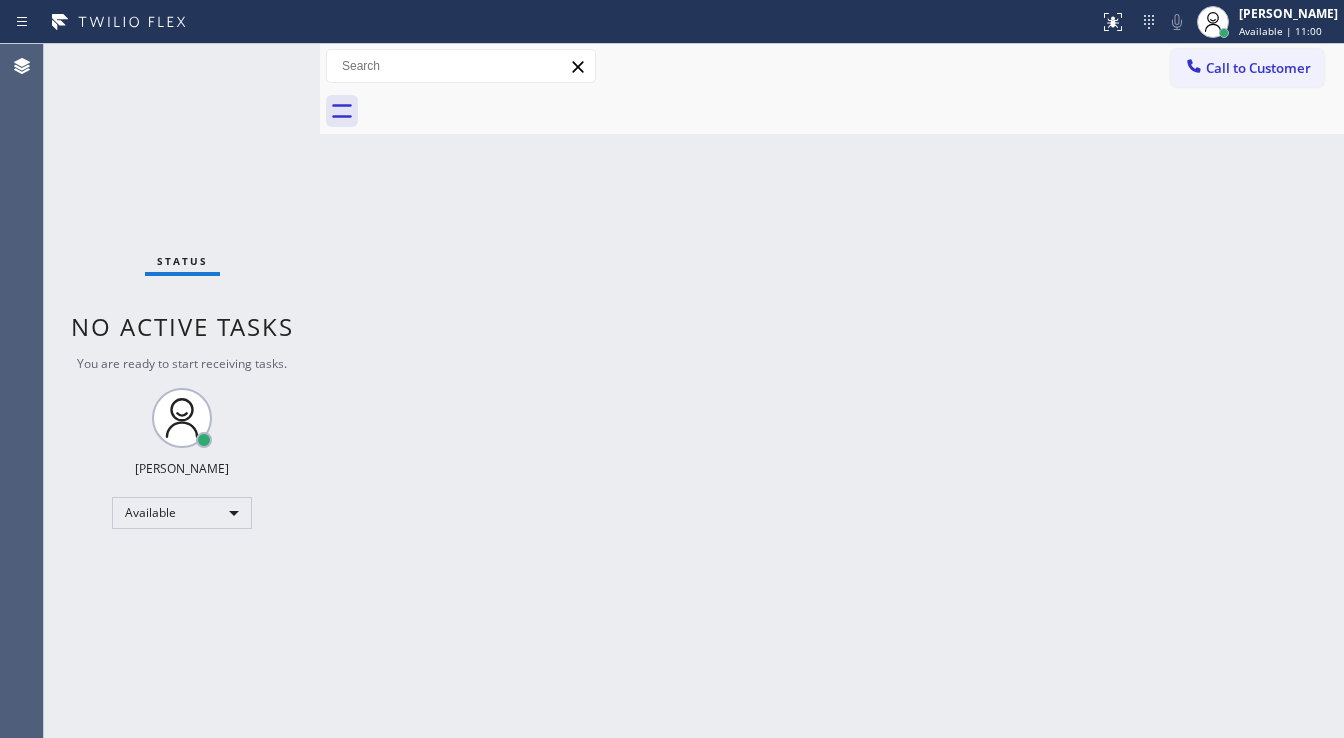 click on "Status   No active tasks     You are ready to start receiving tasks.   [PERSON_NAME]" at bounding box center [182, 391] 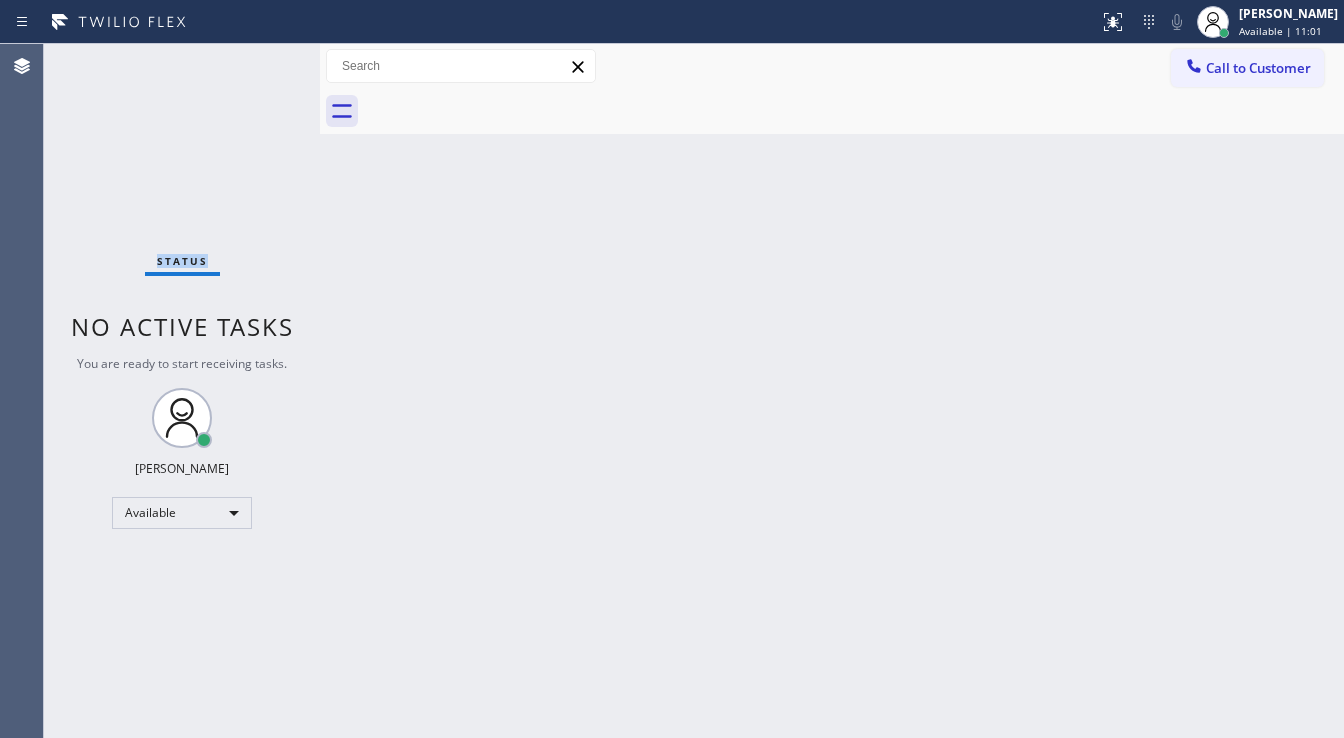 click on "Status   No active tasks     You are ready to start receiving tasks.   [PERSON_NAME]" at bounding box center [182, 391] 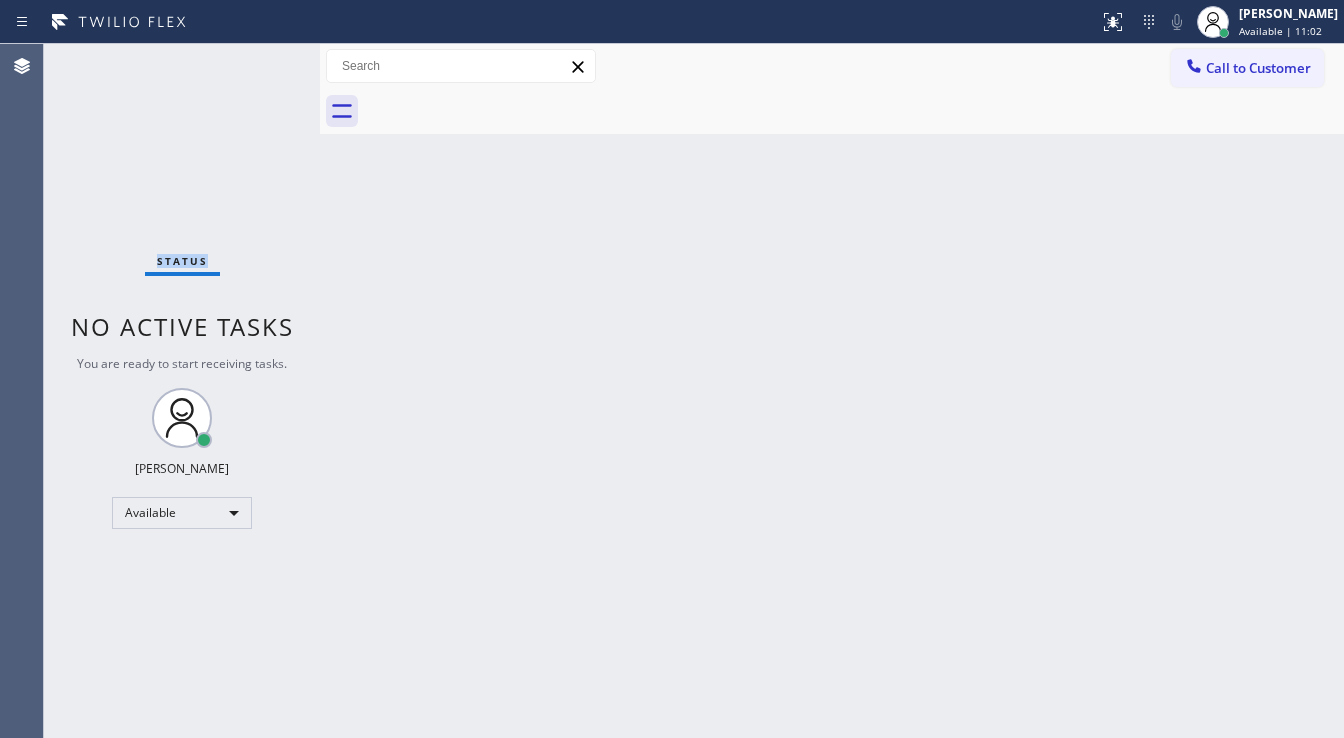 click on "Status   No active tasks     You are ready to start receiving tasks.   [PERSON_NAME]" at bounding box center (182, 391) 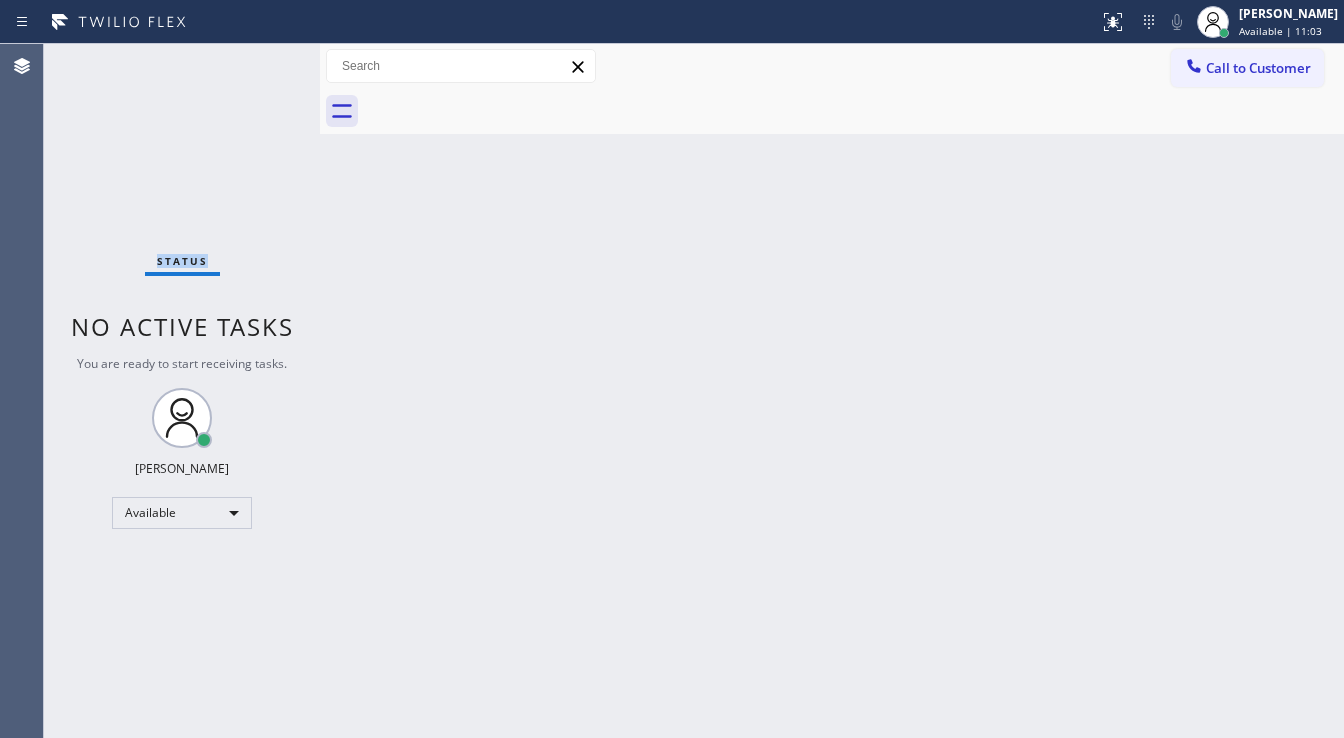 click on "Status   No active tasks     You are ready to start receiving tasks.   [PERSON_NAME]" at bounding box center (182, 391) 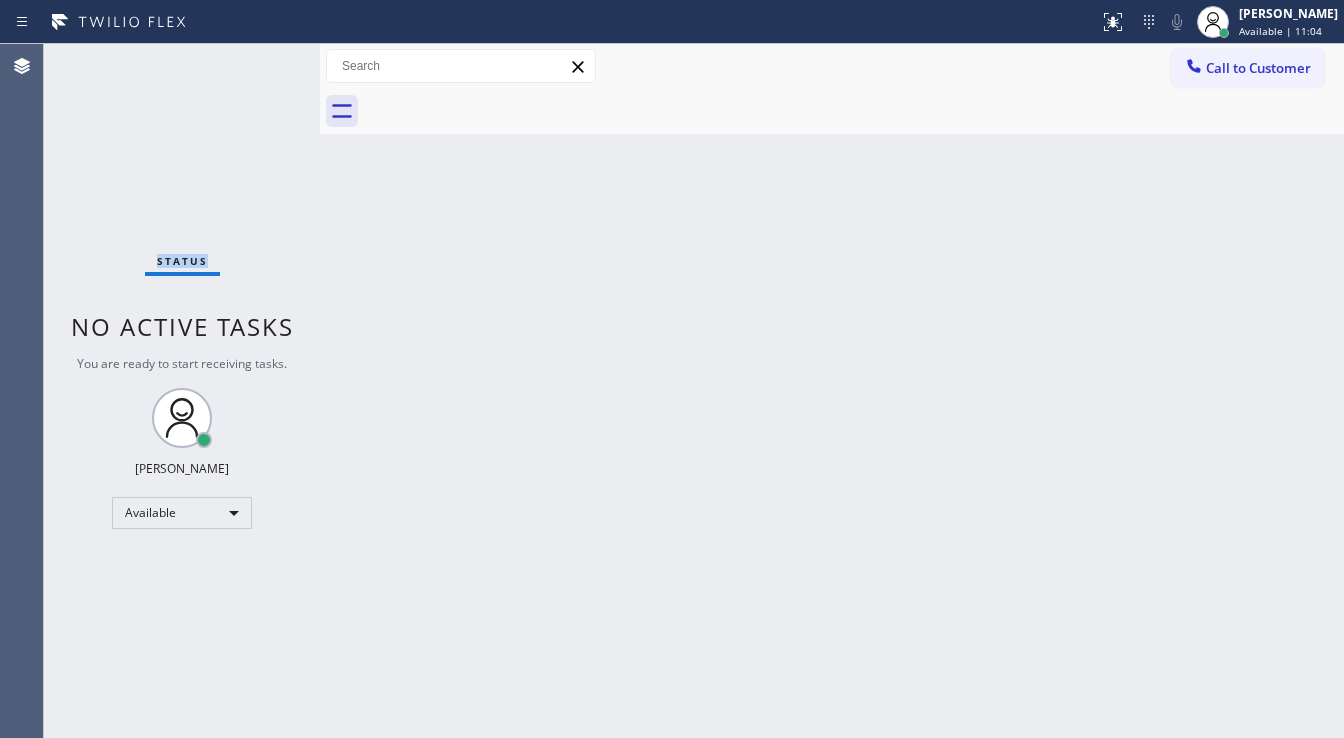 click on "Status   No active tasks     You are ready to start receiving tasks.   [PERSON_NAME]" at bounding box center [182, 391] 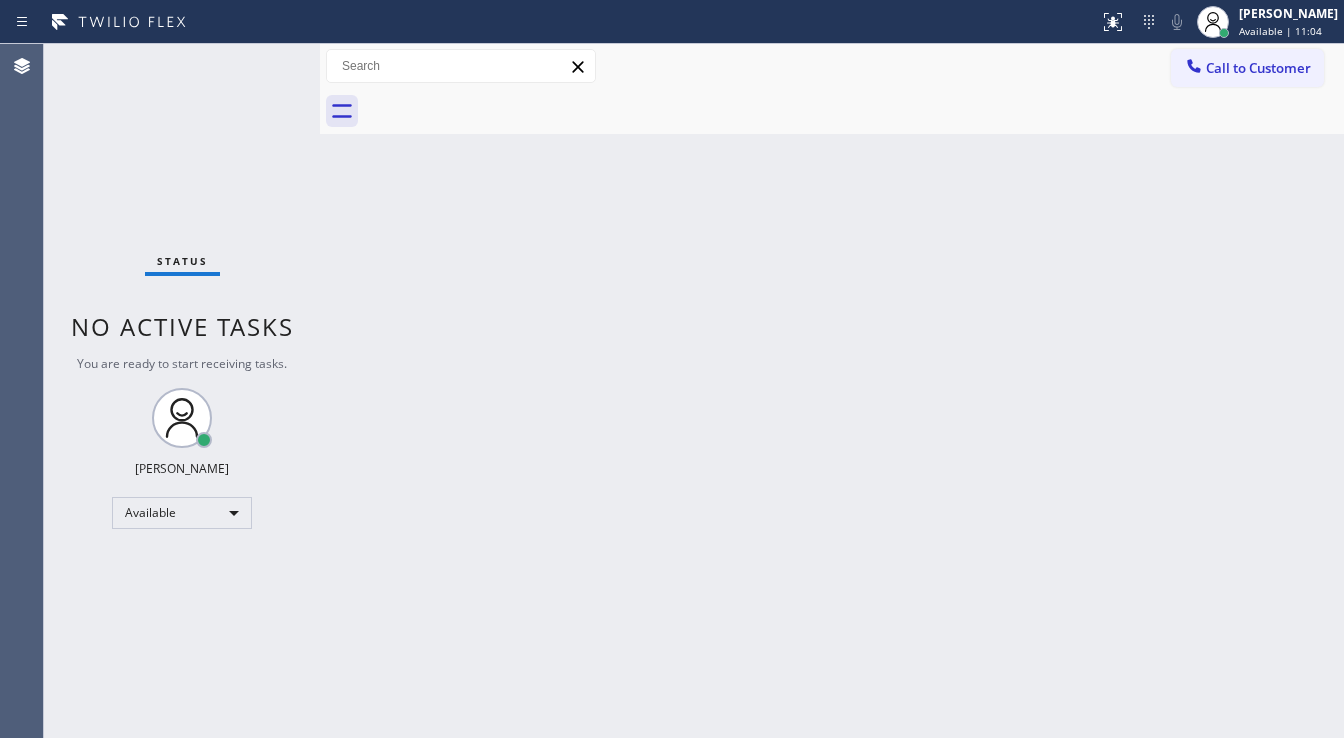 click on "Status   No active tasks     You are ready to start receiving tasks.   [PERSON_NAME]" at bounding box center (182, 391) 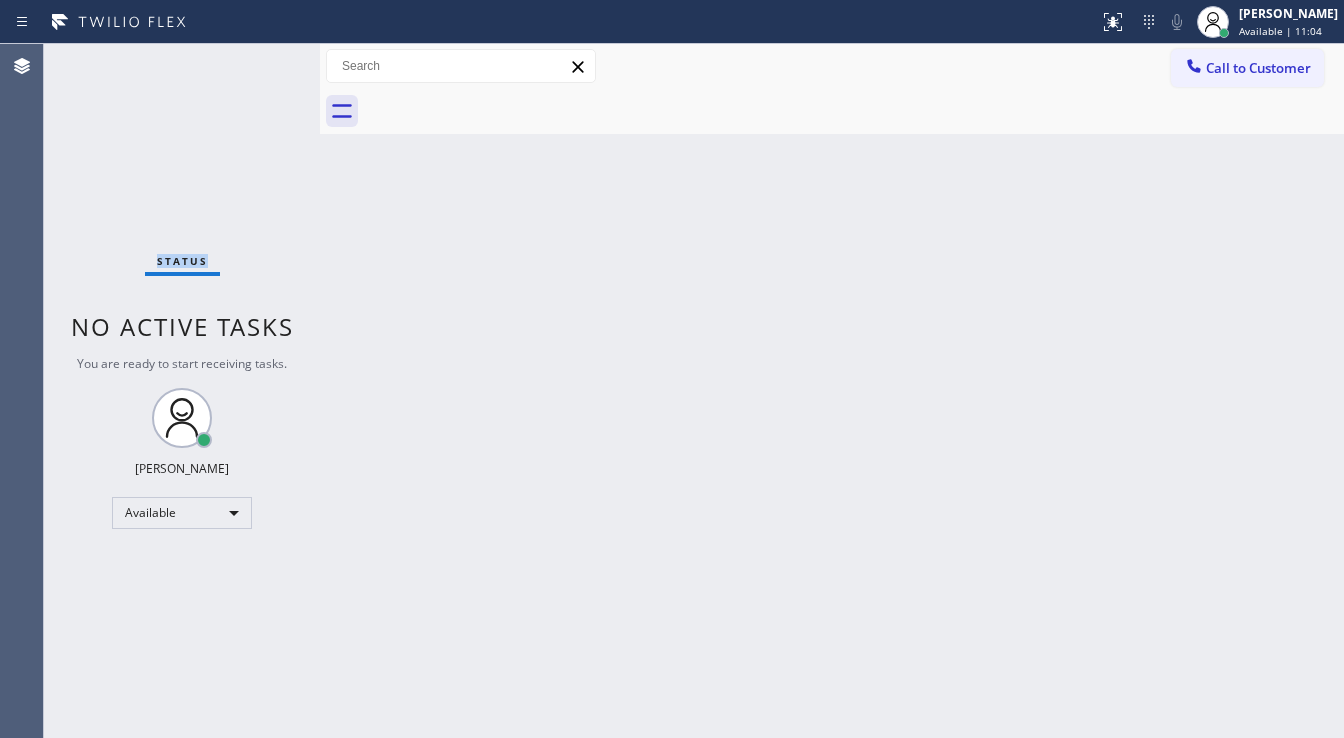 click on "Status   No active tasks     You are ready to start receiving tasks.   [PERSON_NAME]" at bounding box center (182, 391) 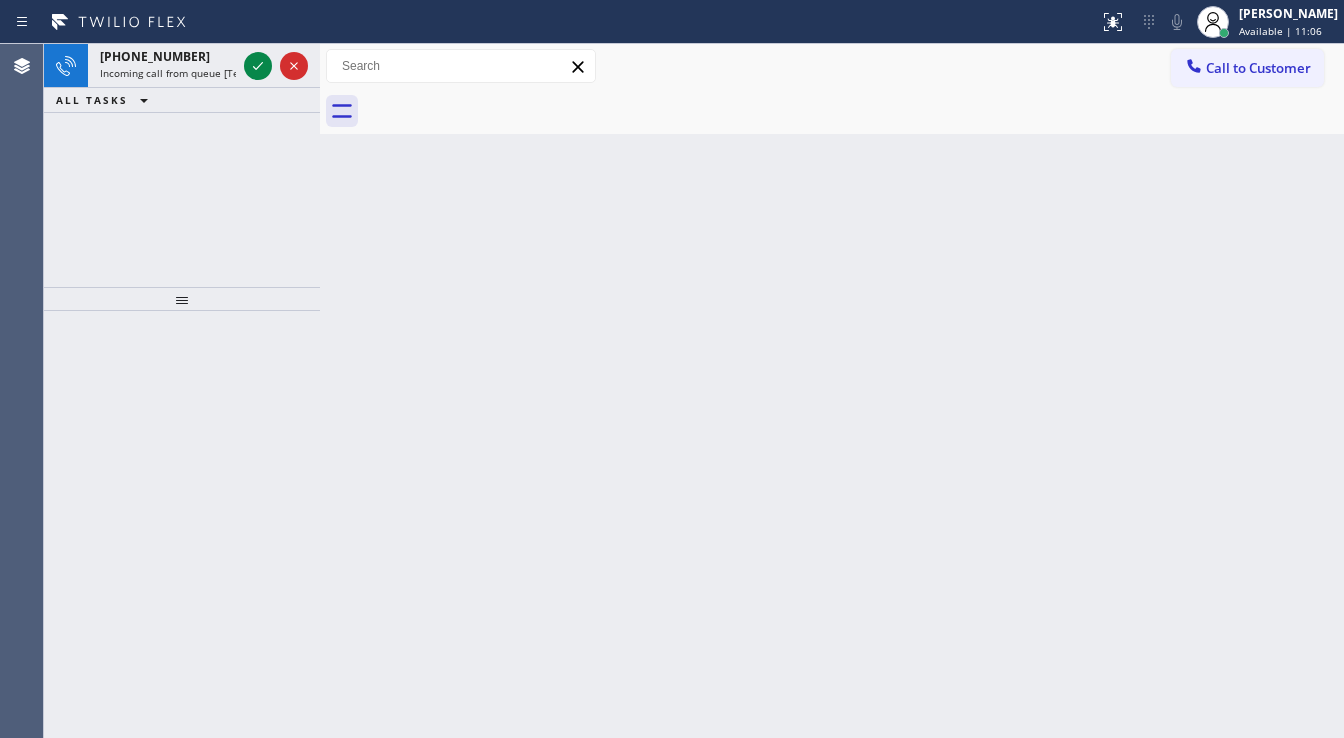 click 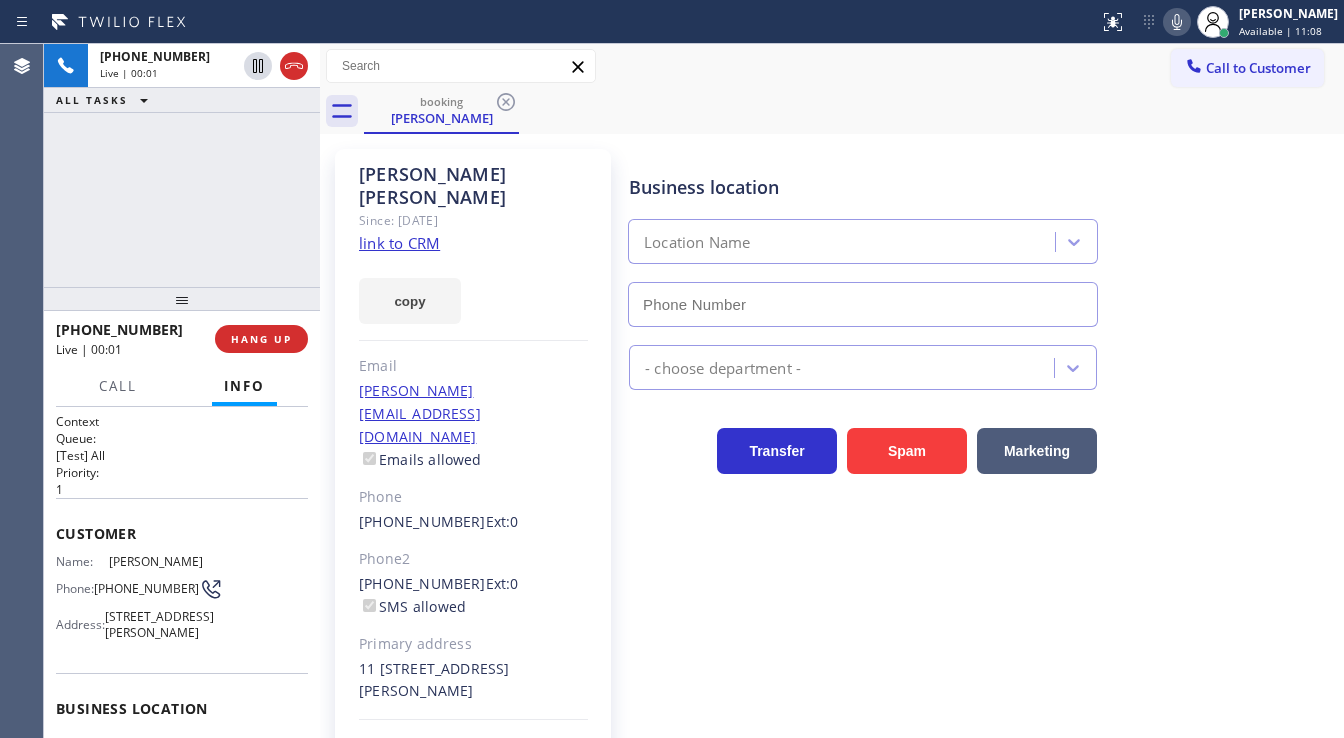 type on "[PHONE_NUMBER]" 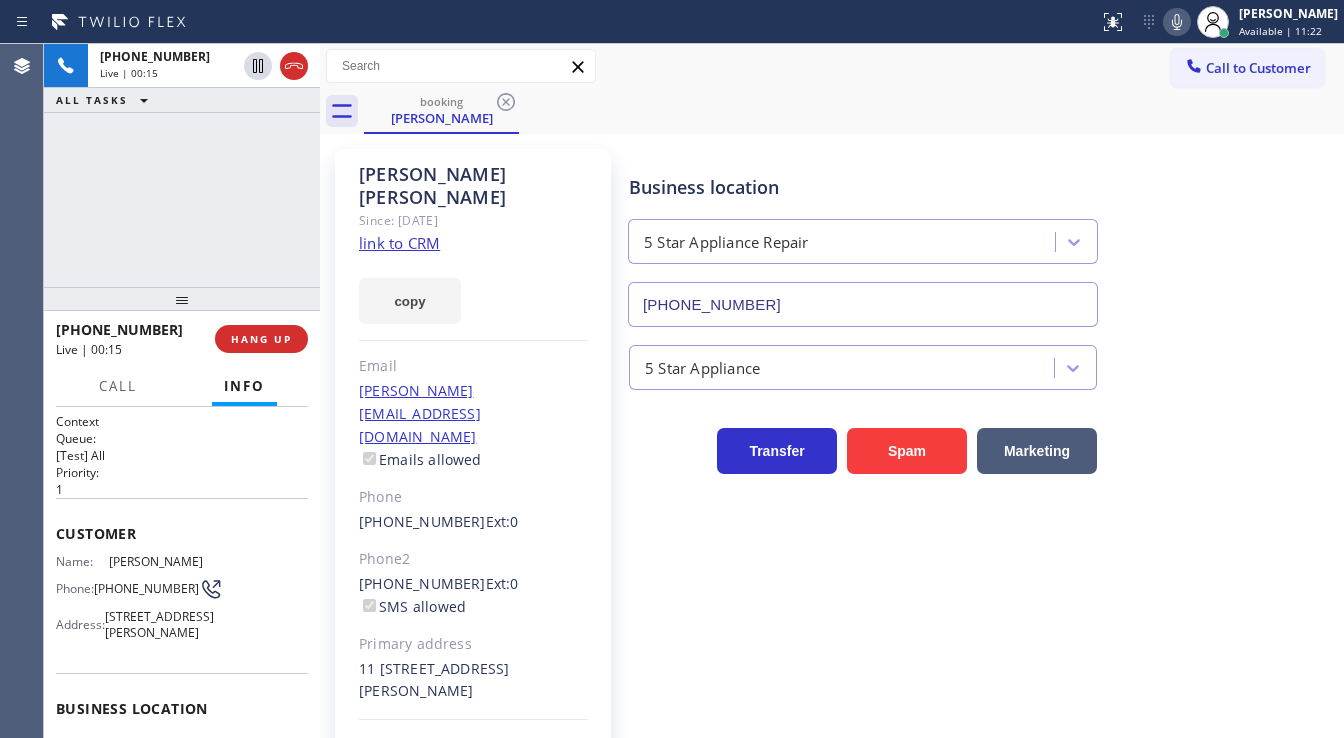 click on "link to CRM" 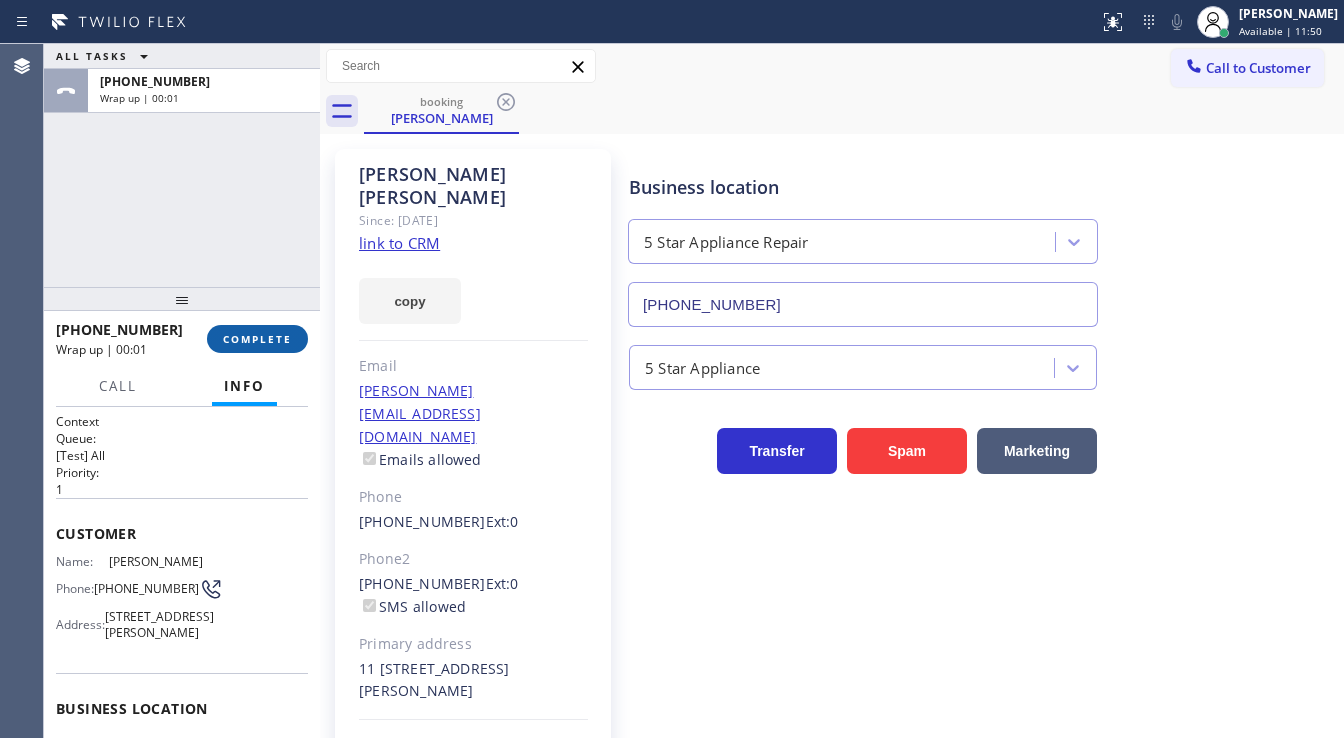 click on "COMPLETE" at bounding box center (257, 339) 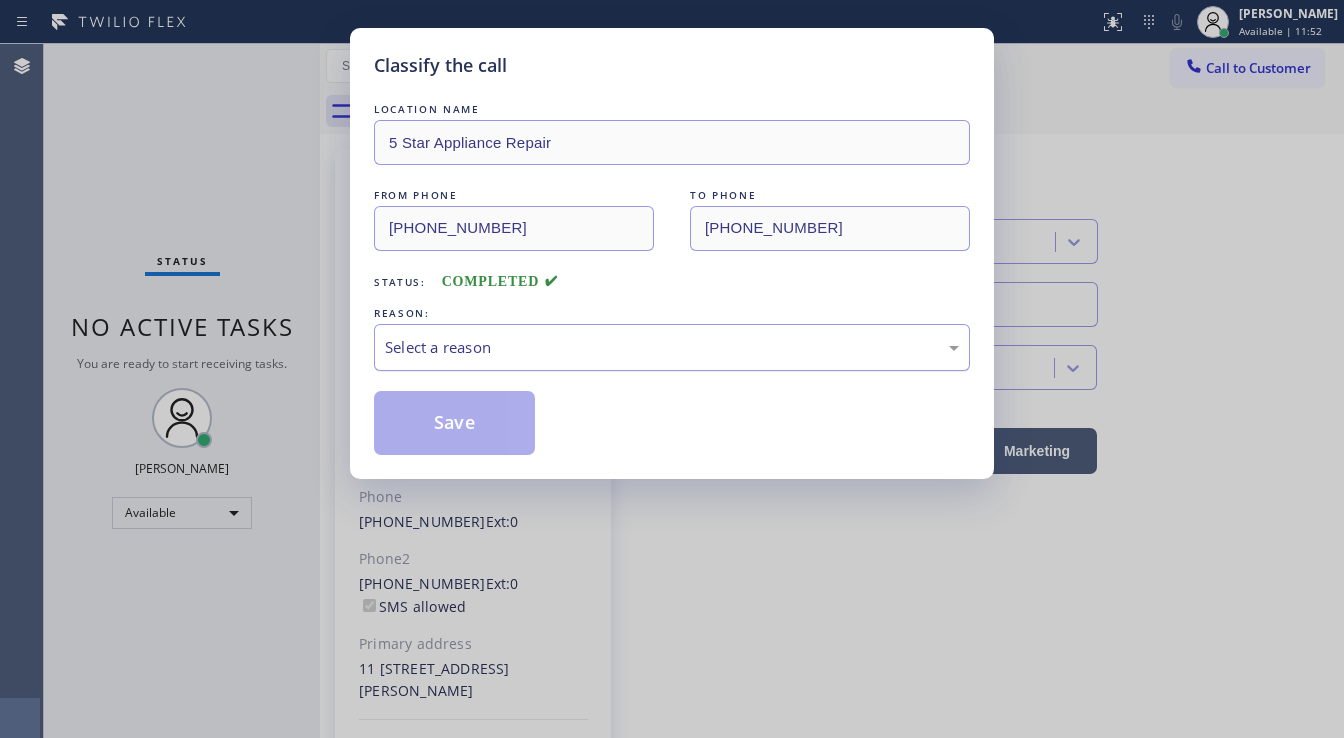 click on "Select a reason" at bounding box center [672, 347] 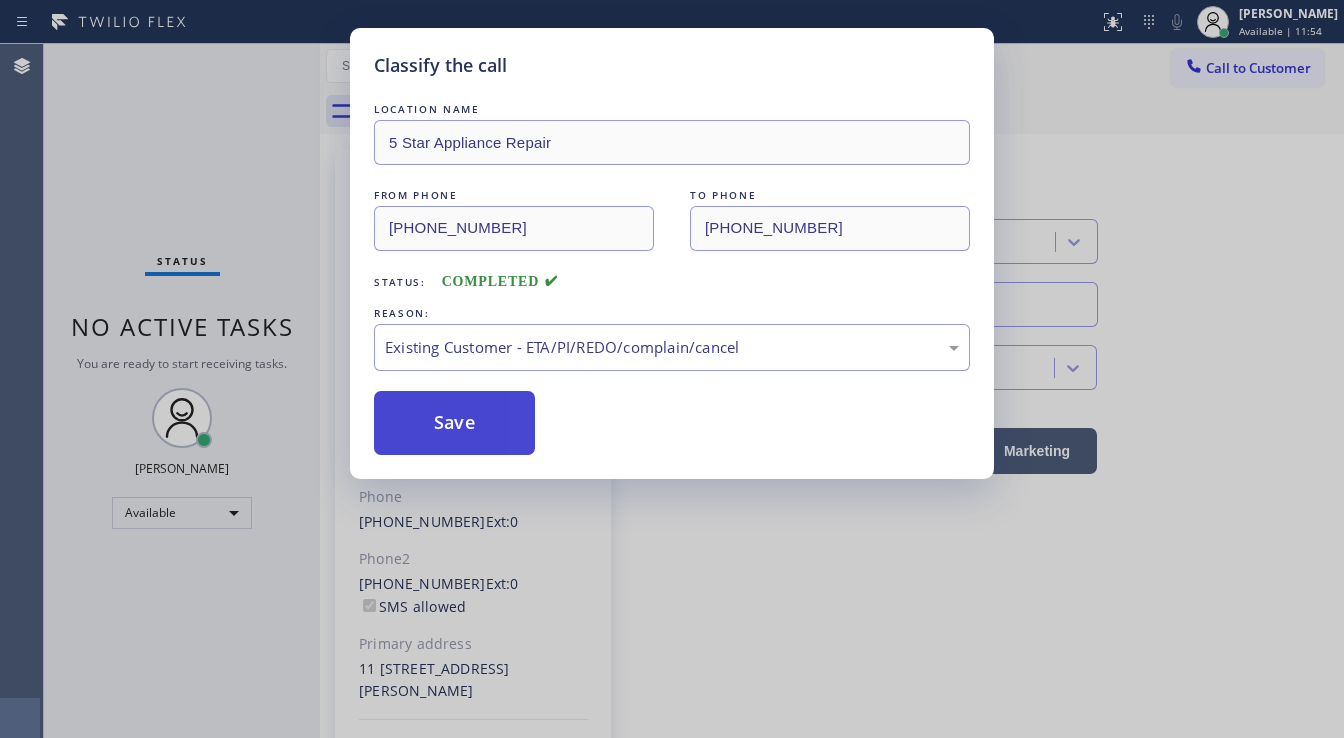 click on "Save" at bounding box center [454, 423] 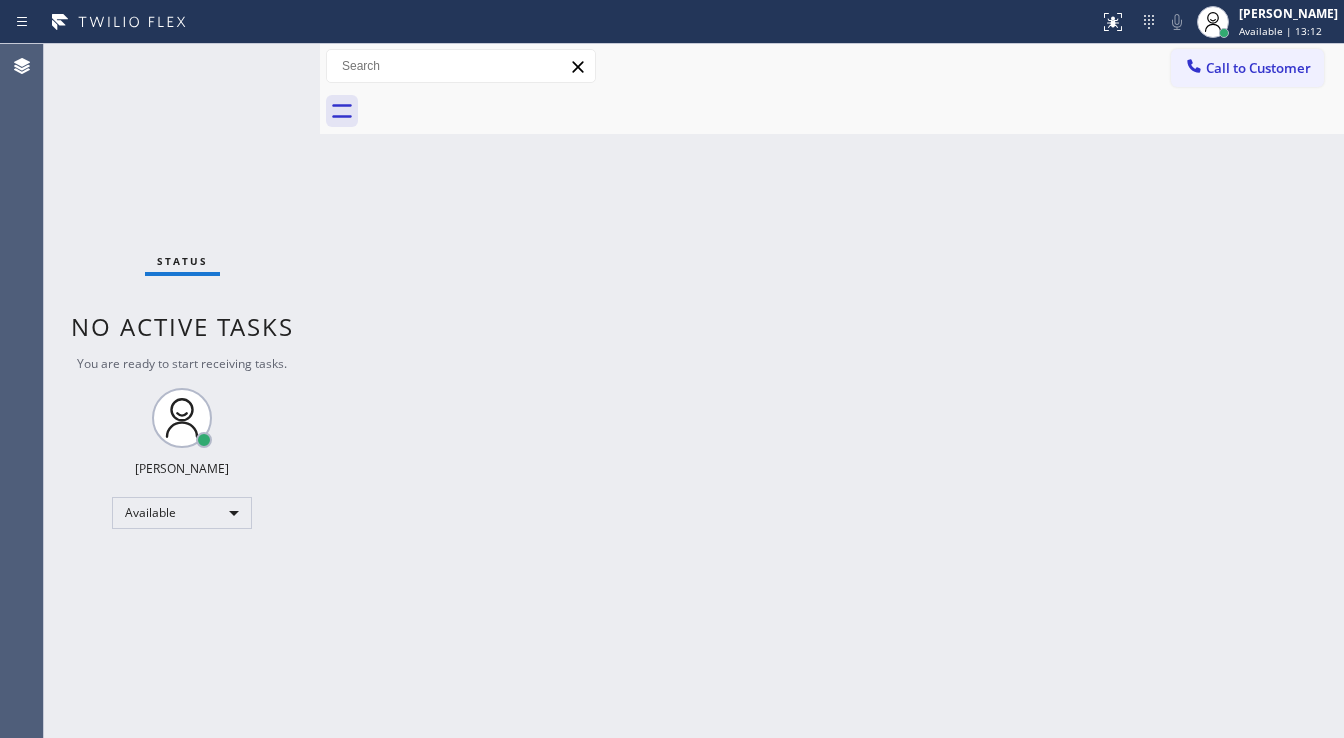 click on "Status   No active tasks     You are ready to start receiving tasks.   [PERSON_NAME]" at bounding box center [182, 391] 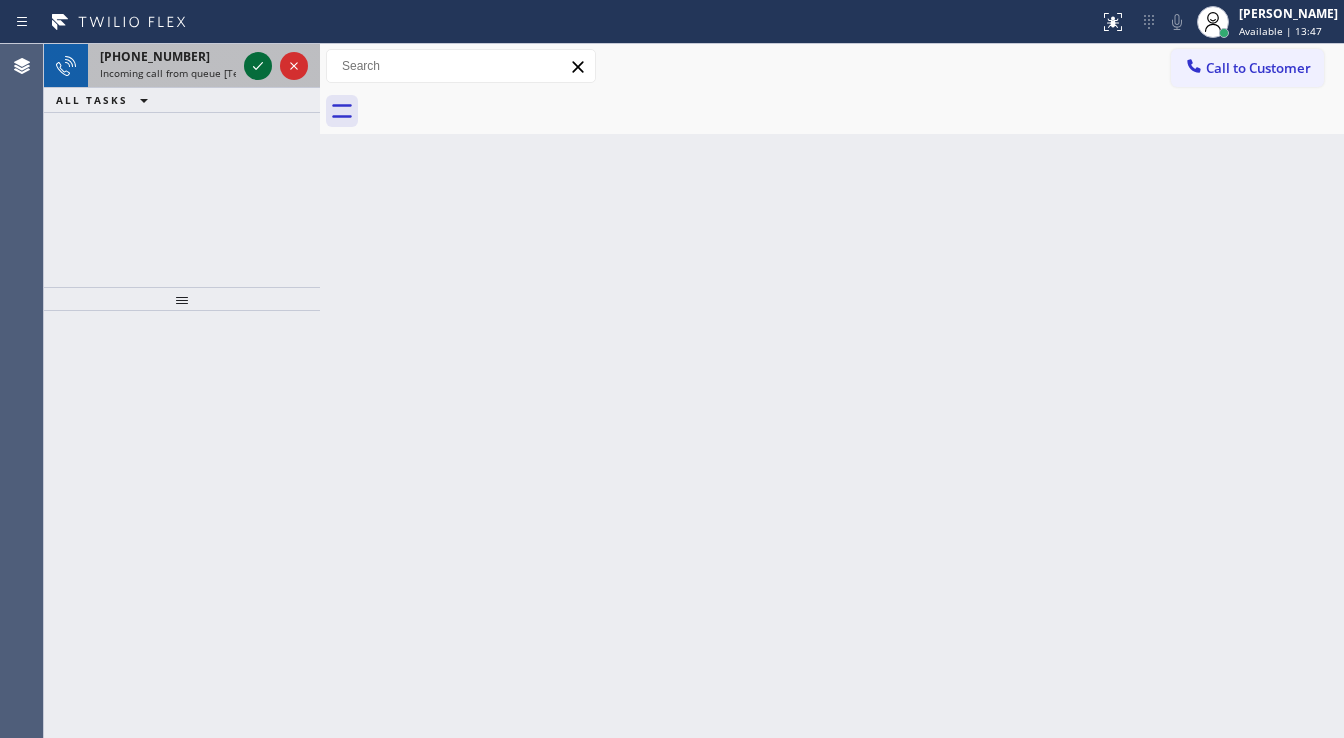 drag, startPoint x: 235, startPoint y: 68, endPoint x: 247, endPoint y: 64, distance: 12.649111 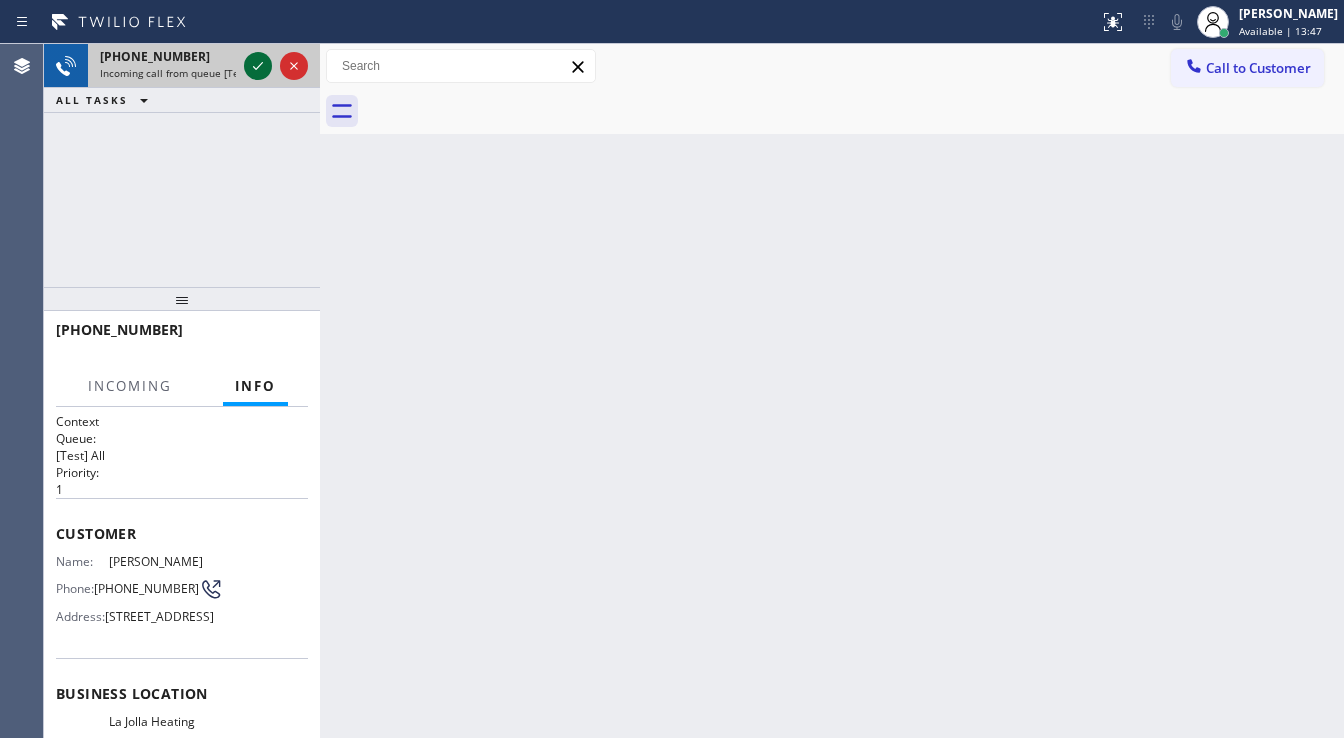 click 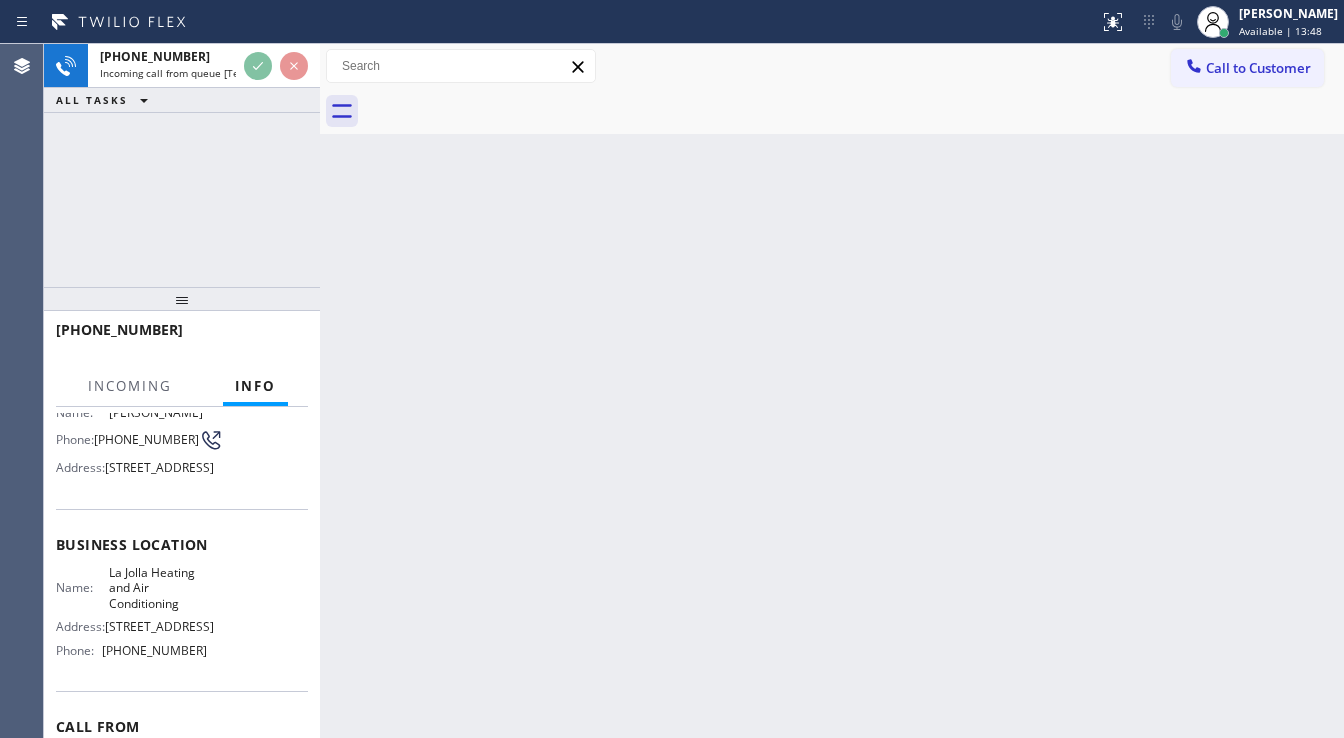 scroll, scrollTop: 160, scrollLeft: 0, axis: vertical 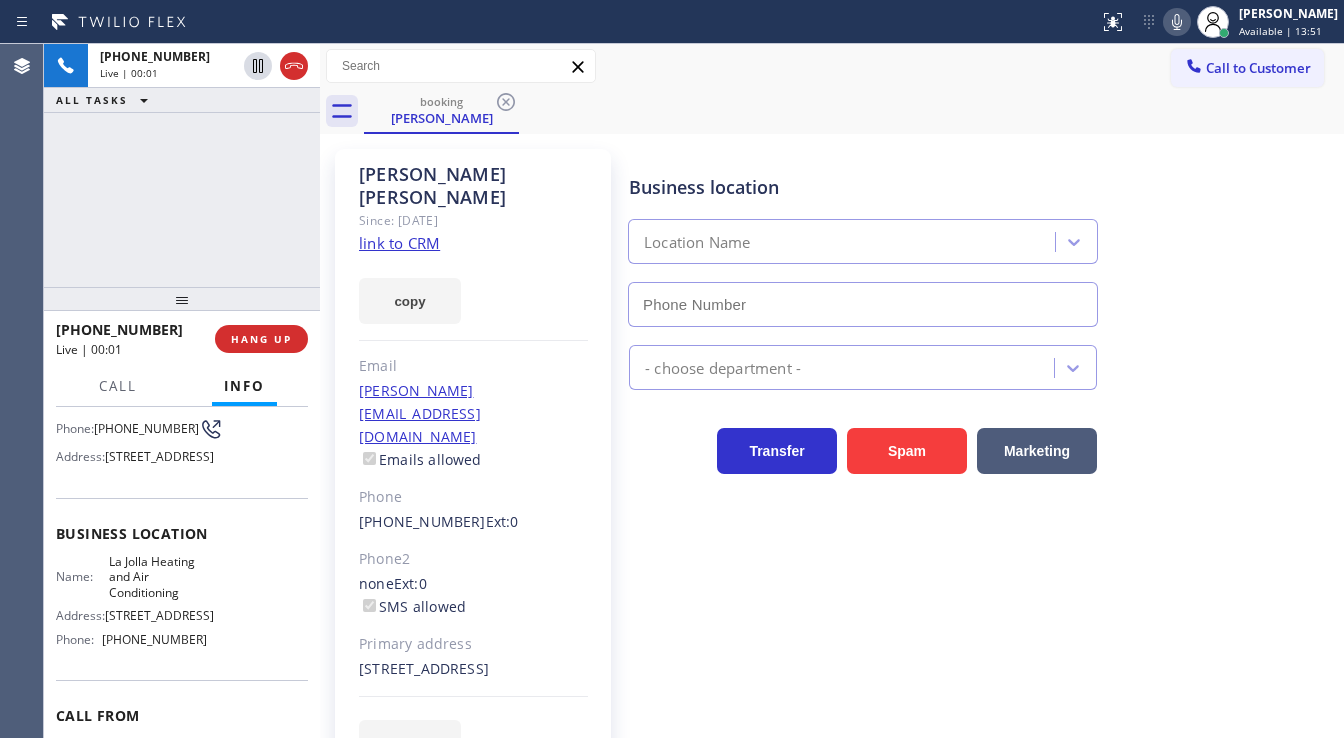 type on "[PHONE_NUMBER]" 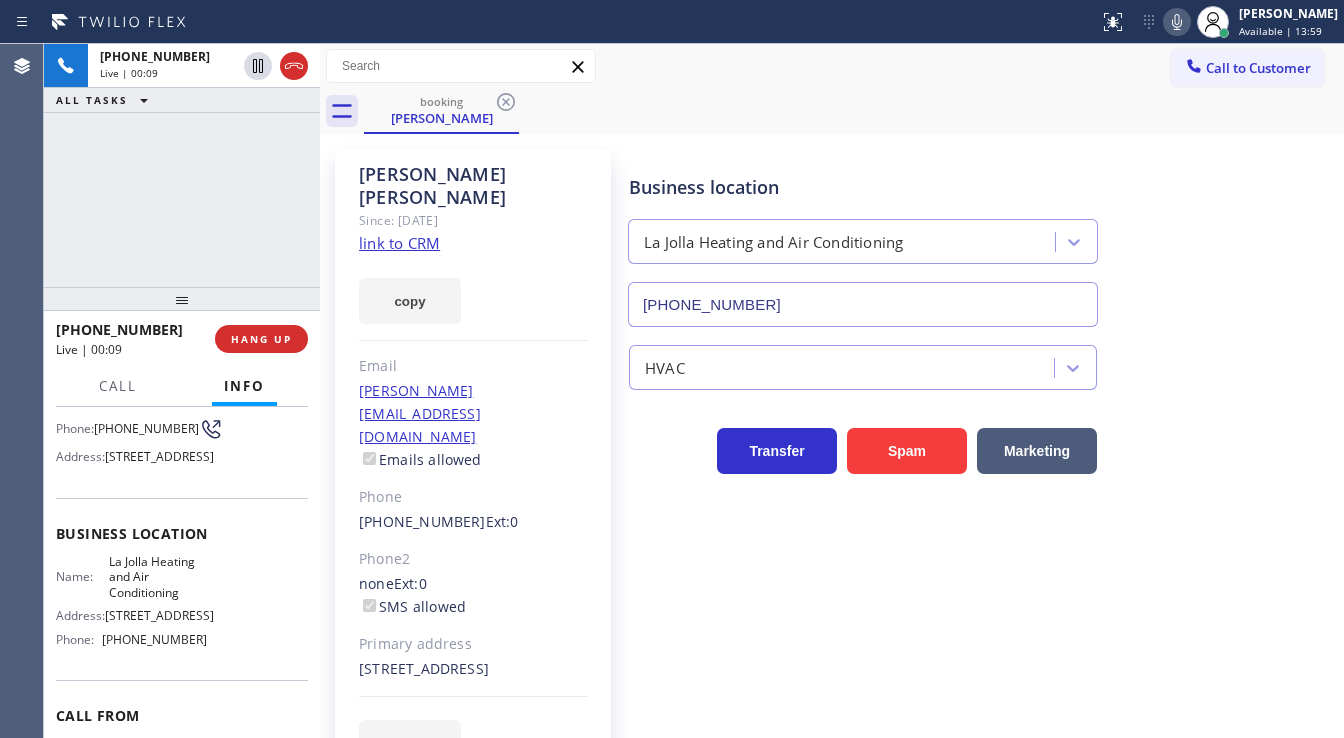 click on "link to CRM" 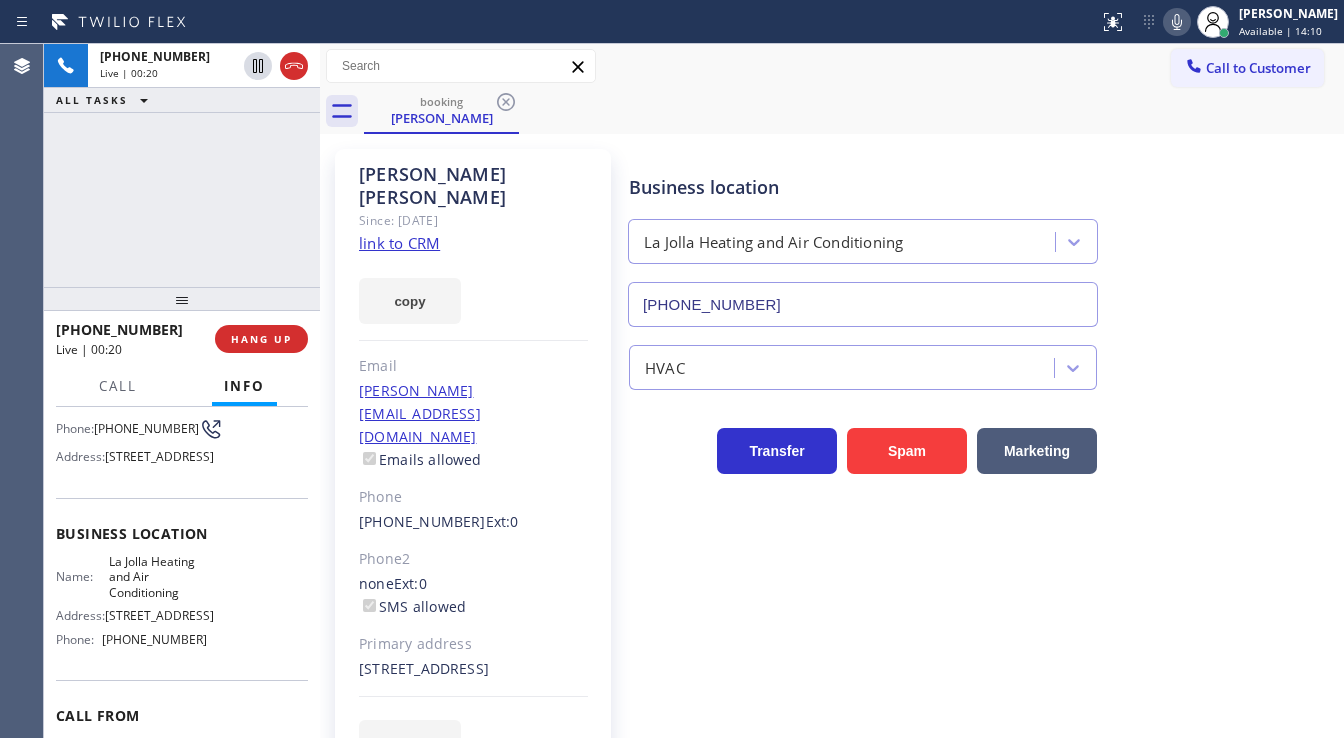 click 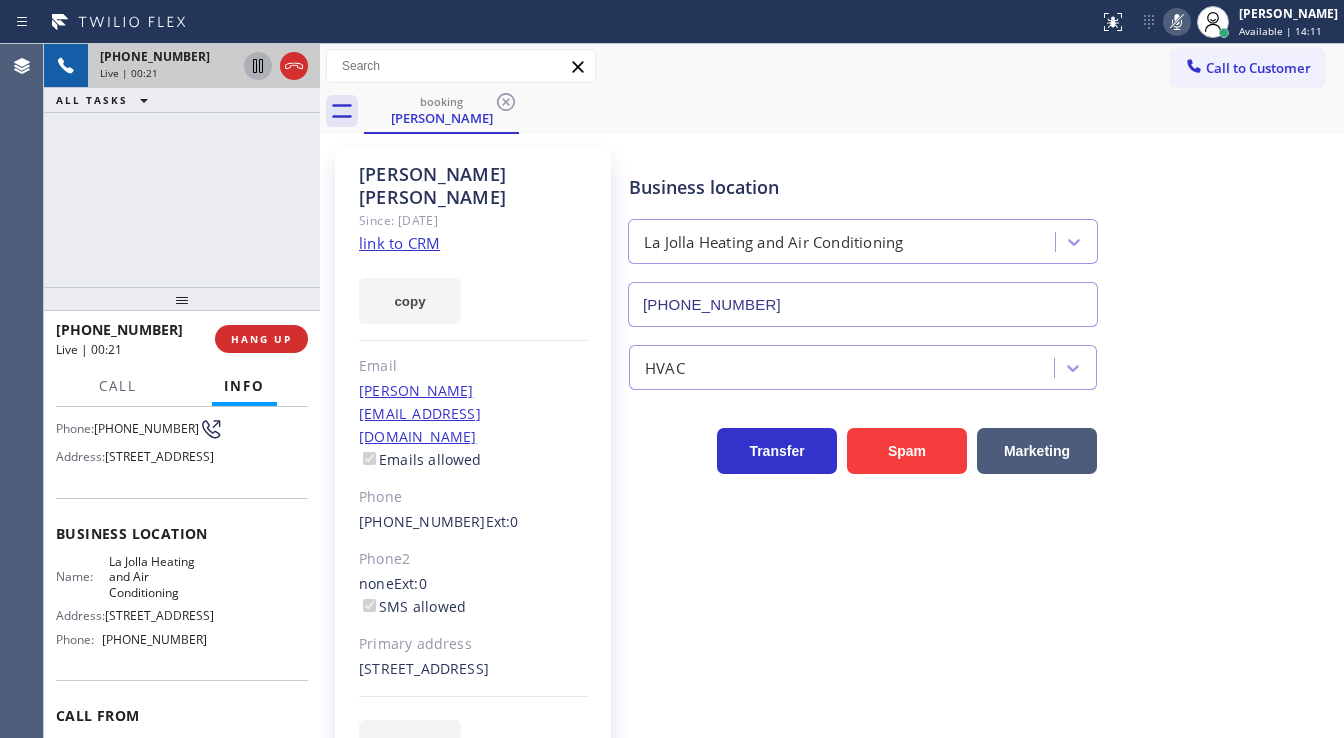 click 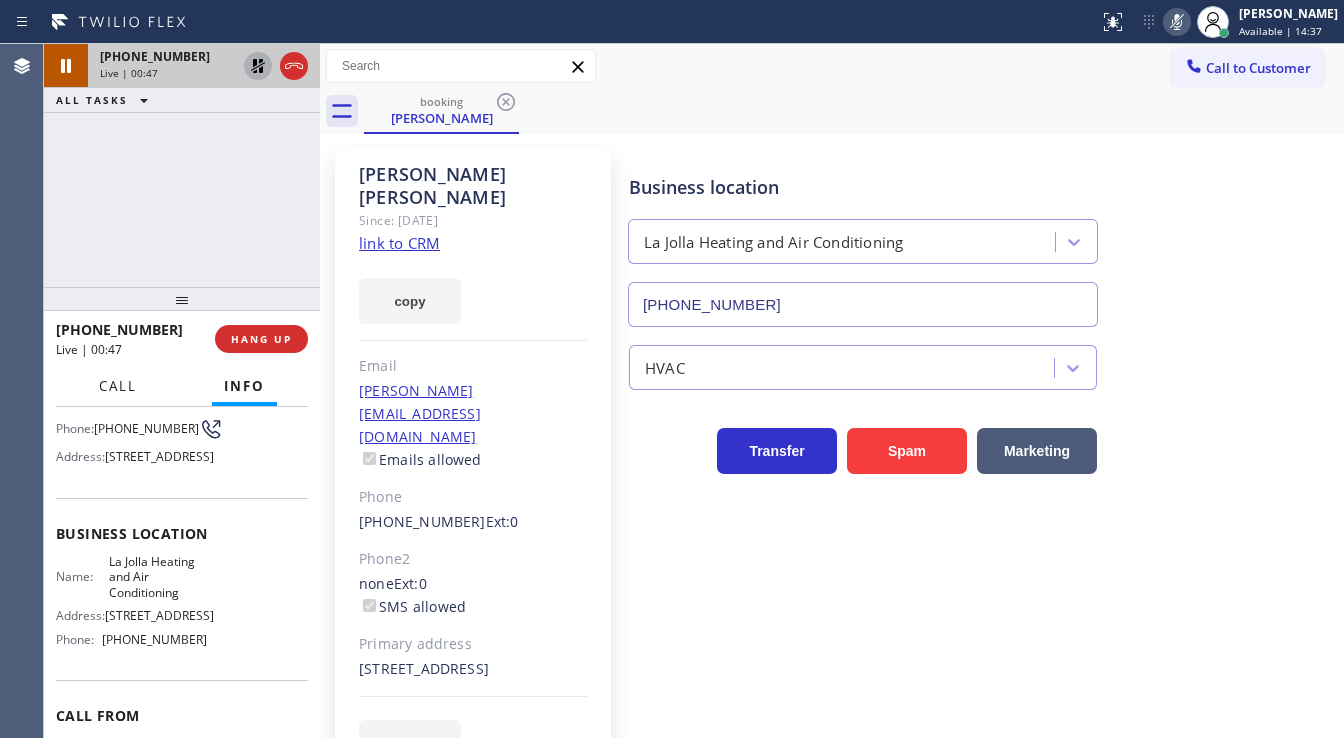 click on "Call" at bounding box center [118, 386] 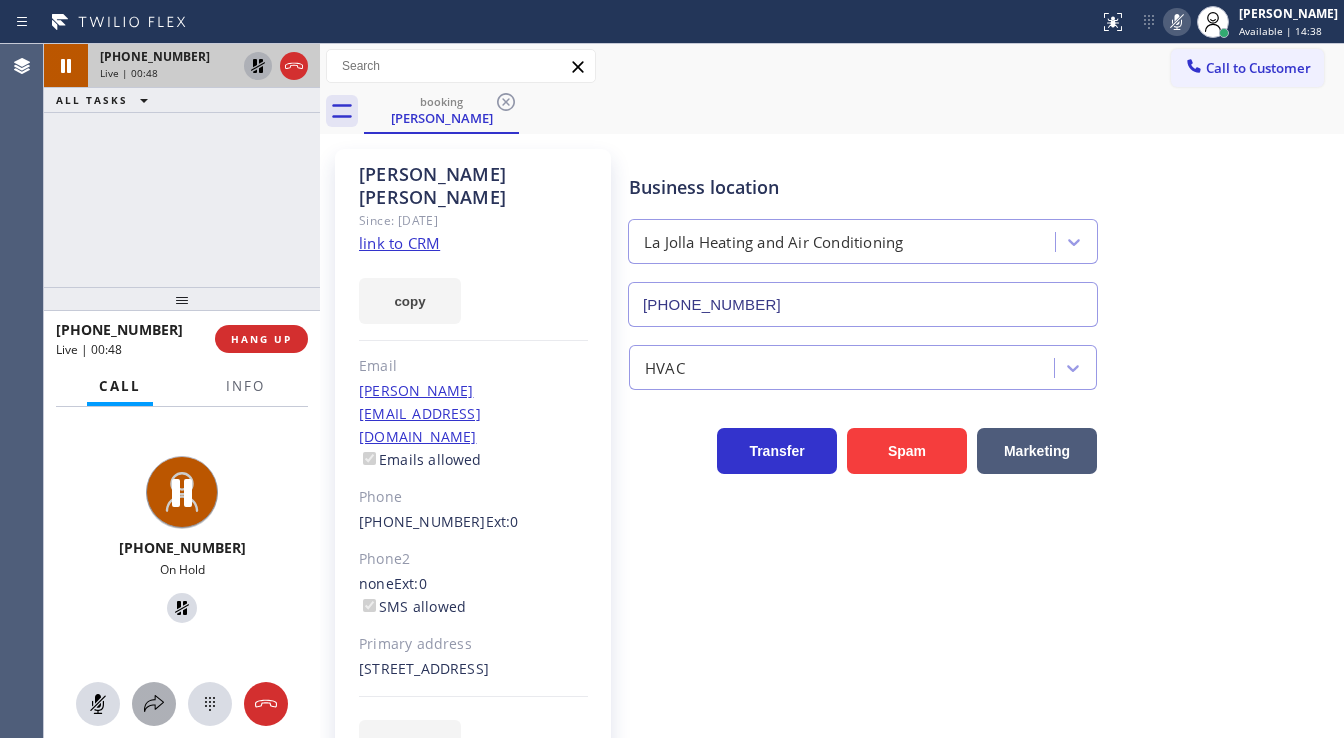 click 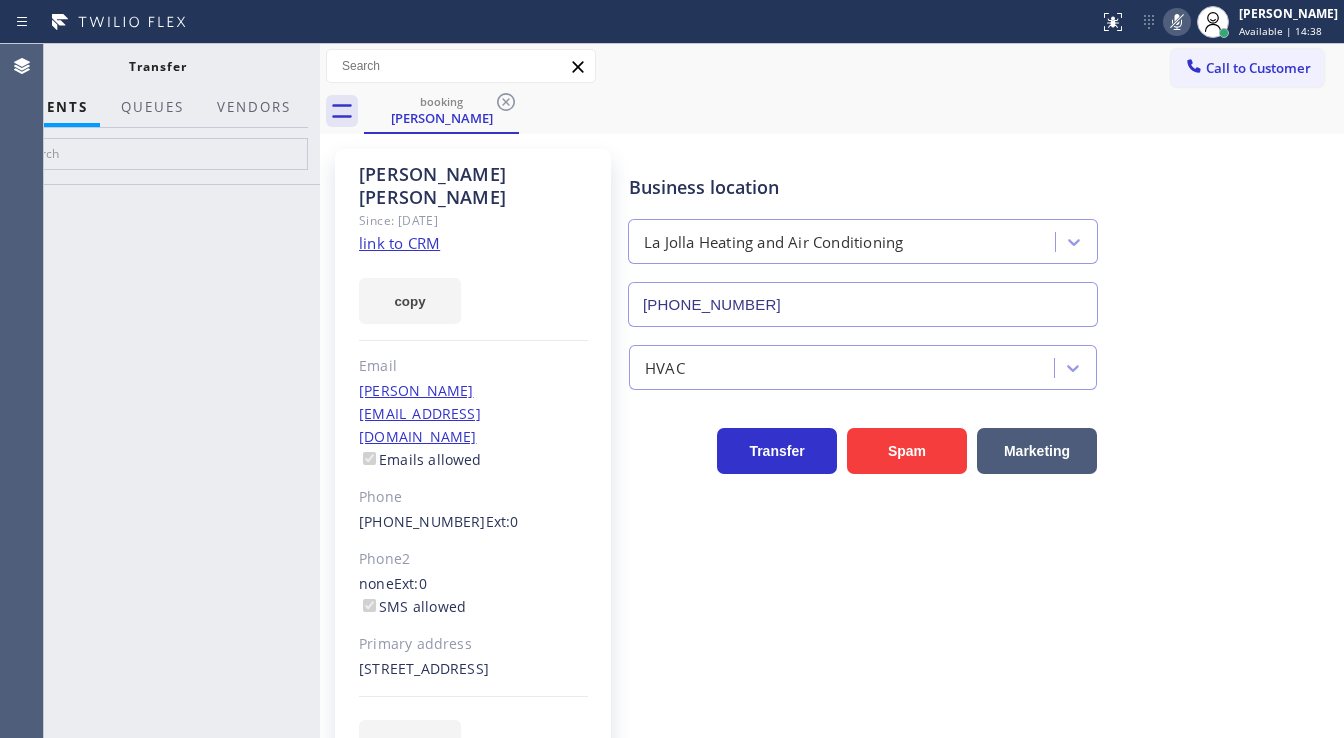 type 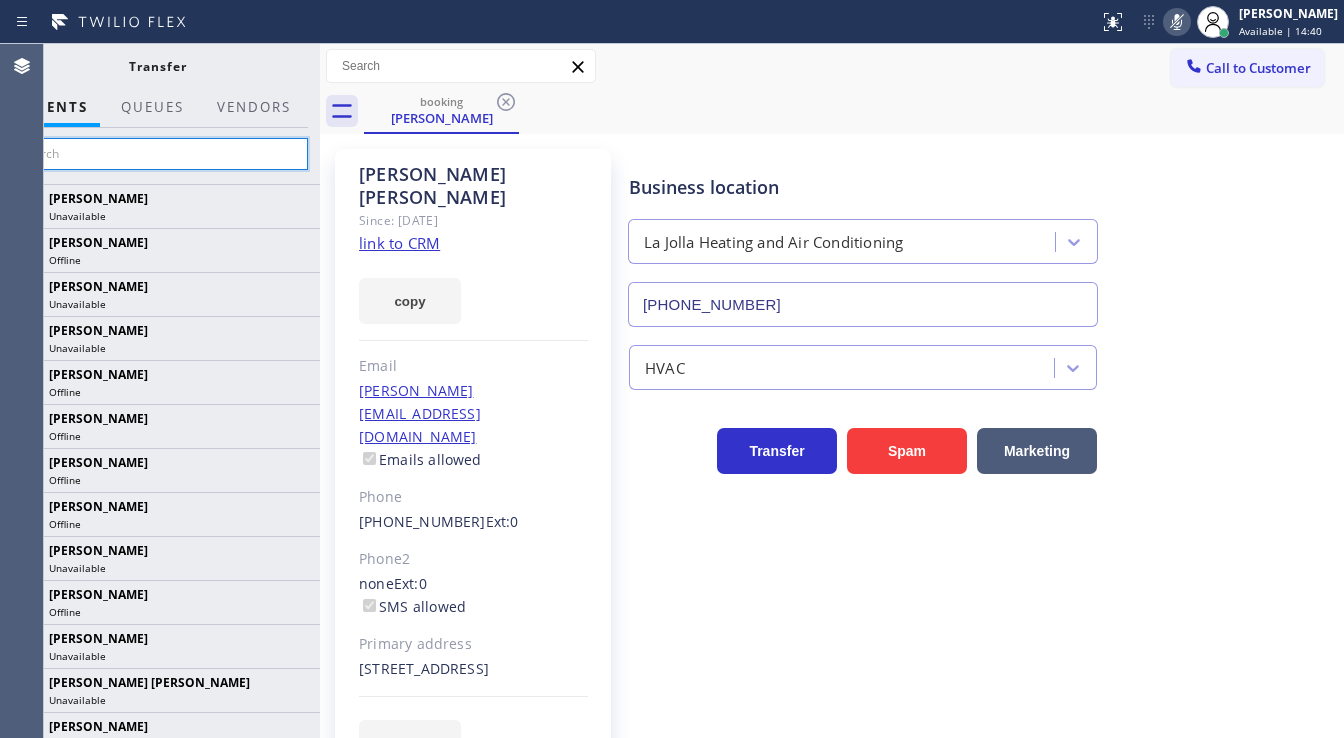 click at bounding box center [157, 154] 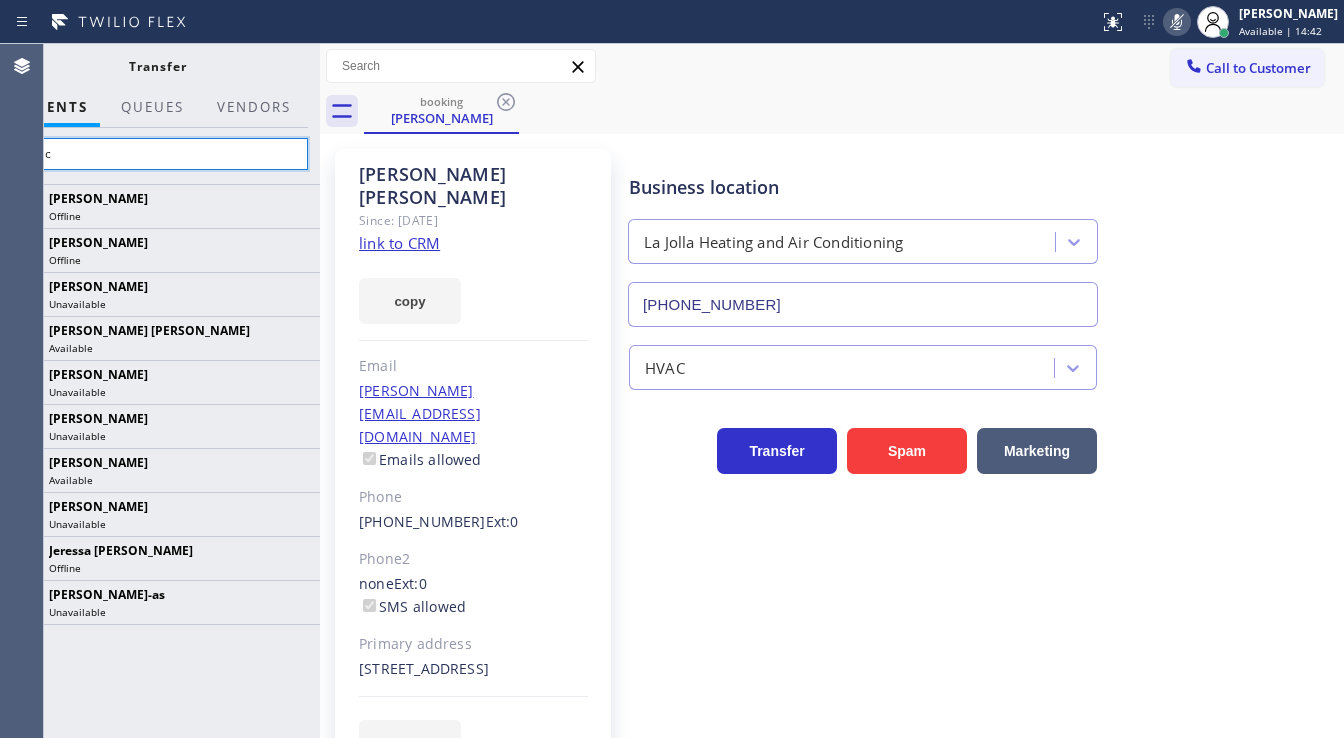 type on "jessica" 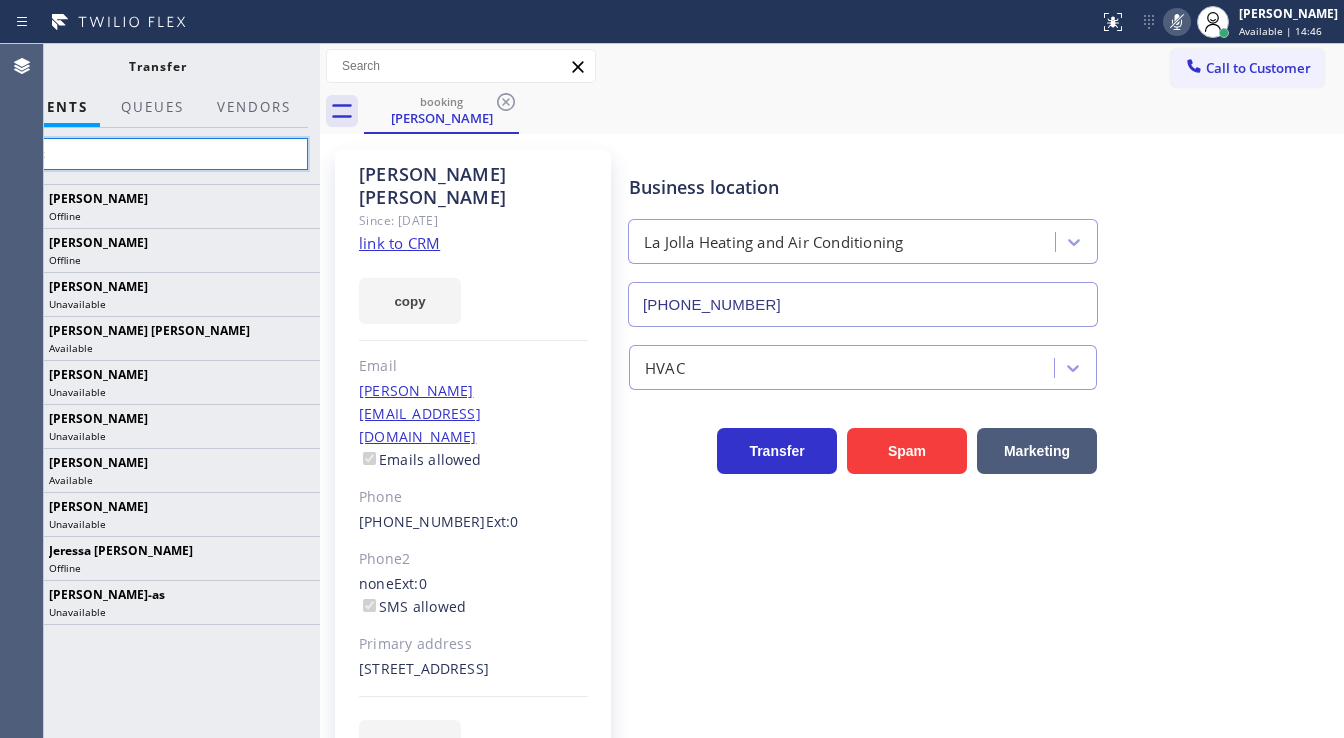 type on "Jesica" 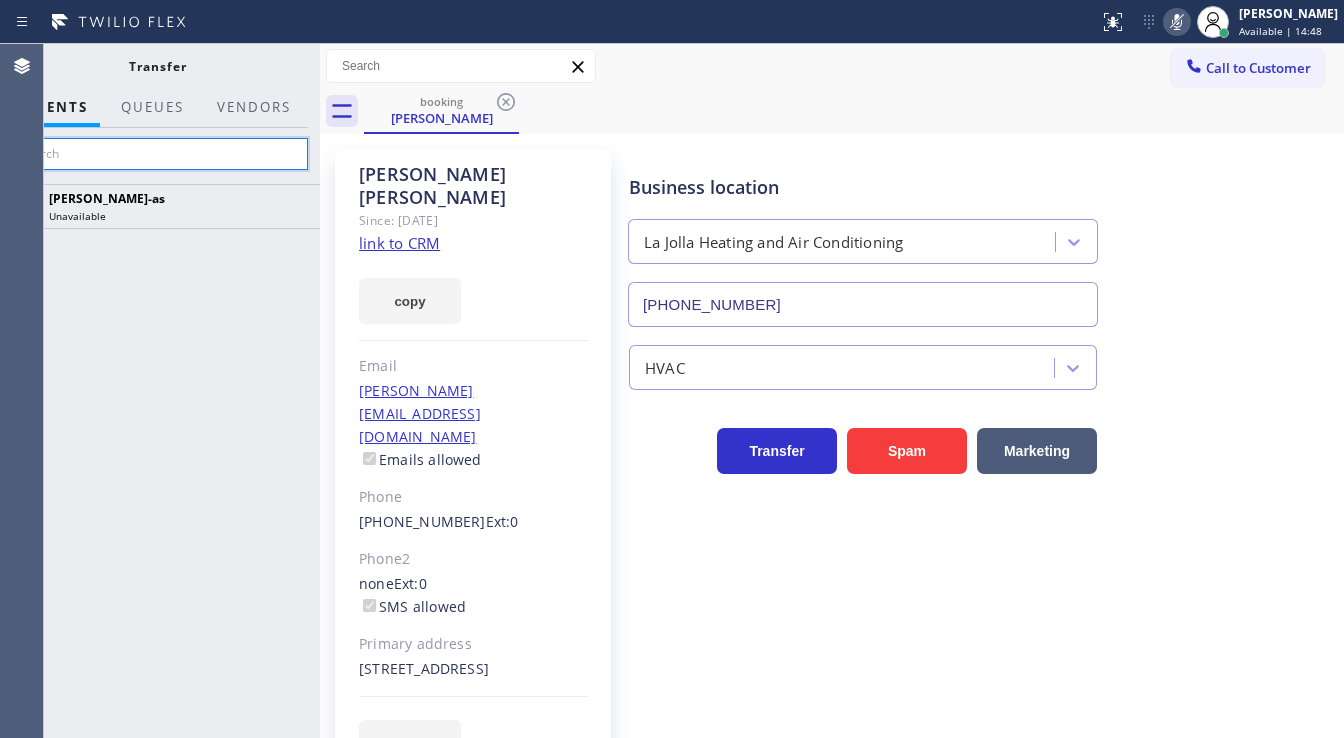 type 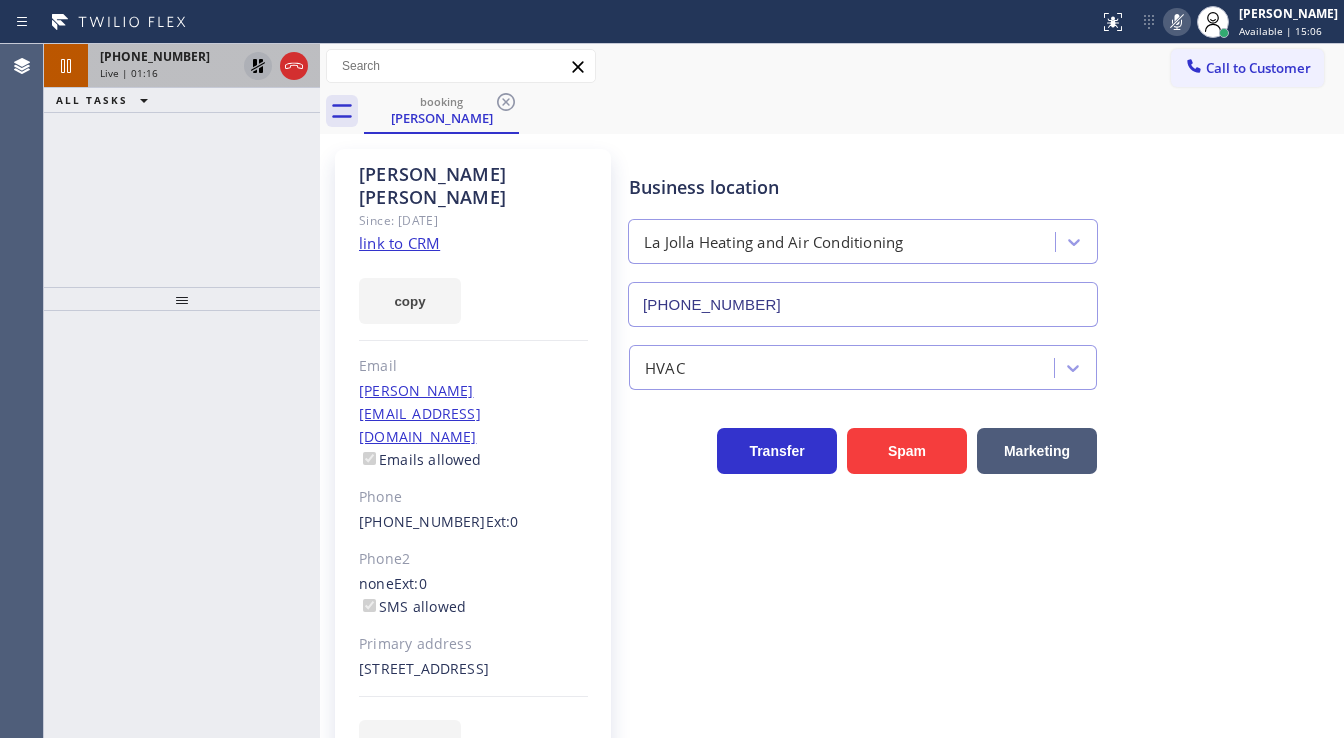 click on "+18058644209" at bounding box center (155, 56) 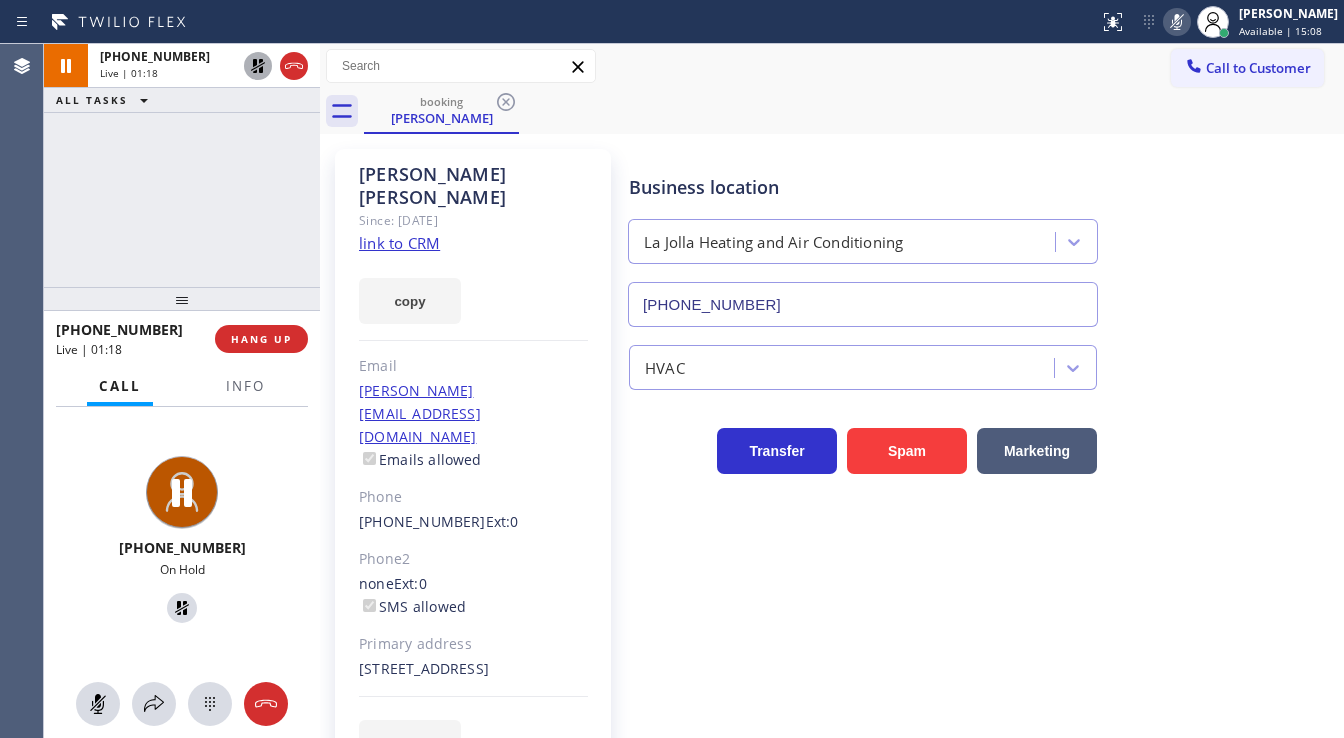 click 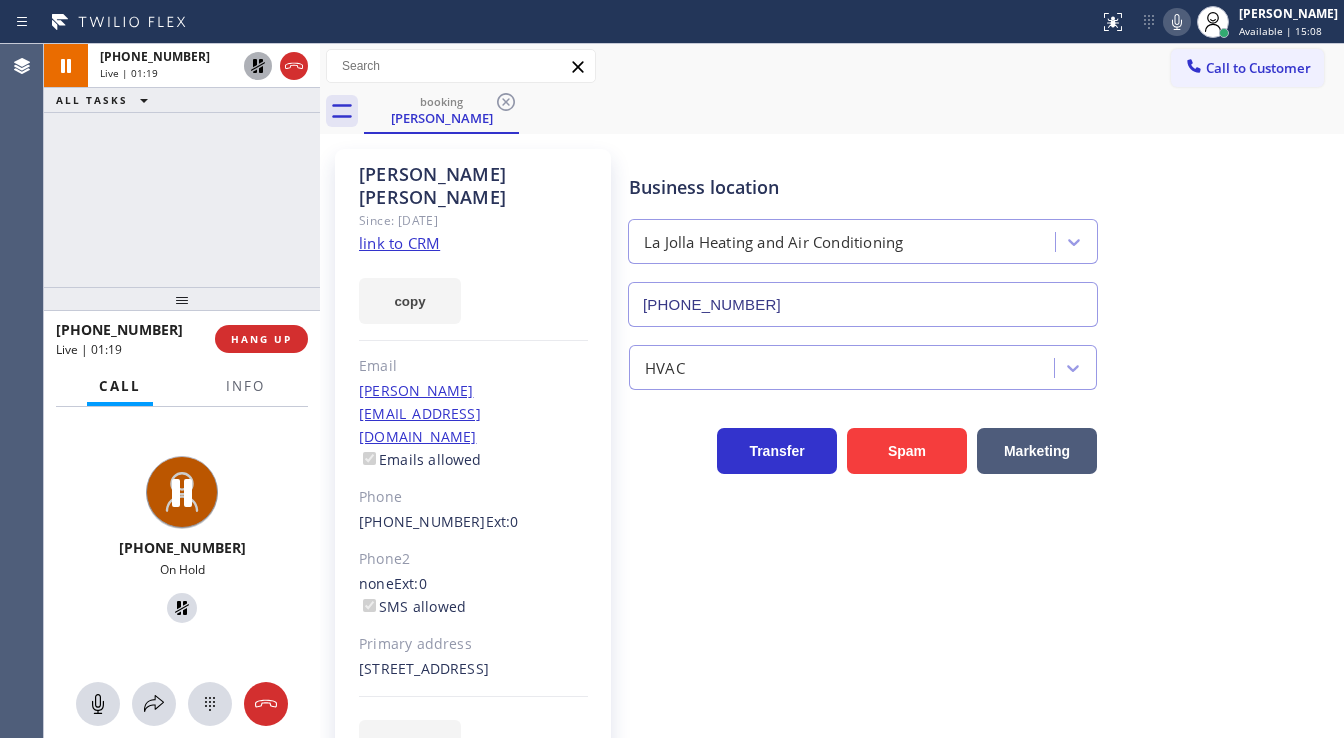 click 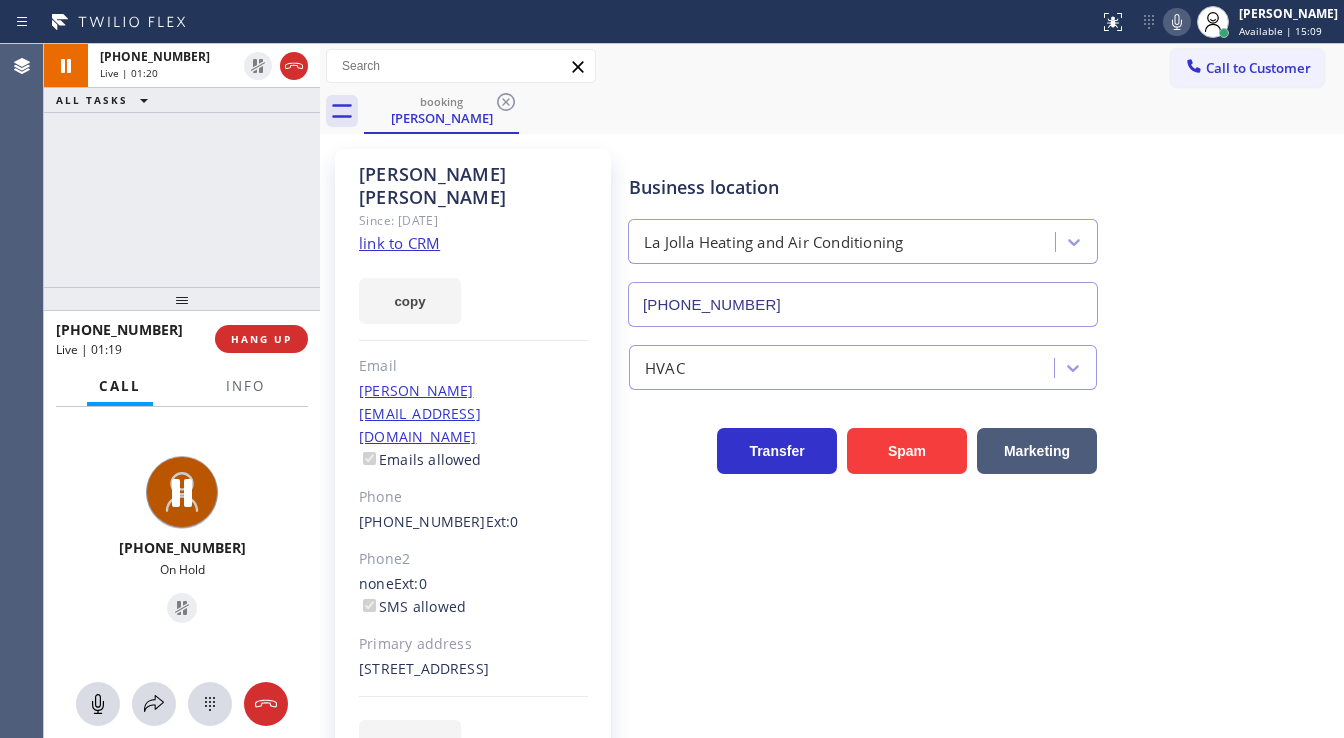 click on "+18058644209 Live | 01:20 ALL TASKS ALL TASKS ACTIVE TASKS TASKS IN WRAP UP" at bounding box center [182, 165] 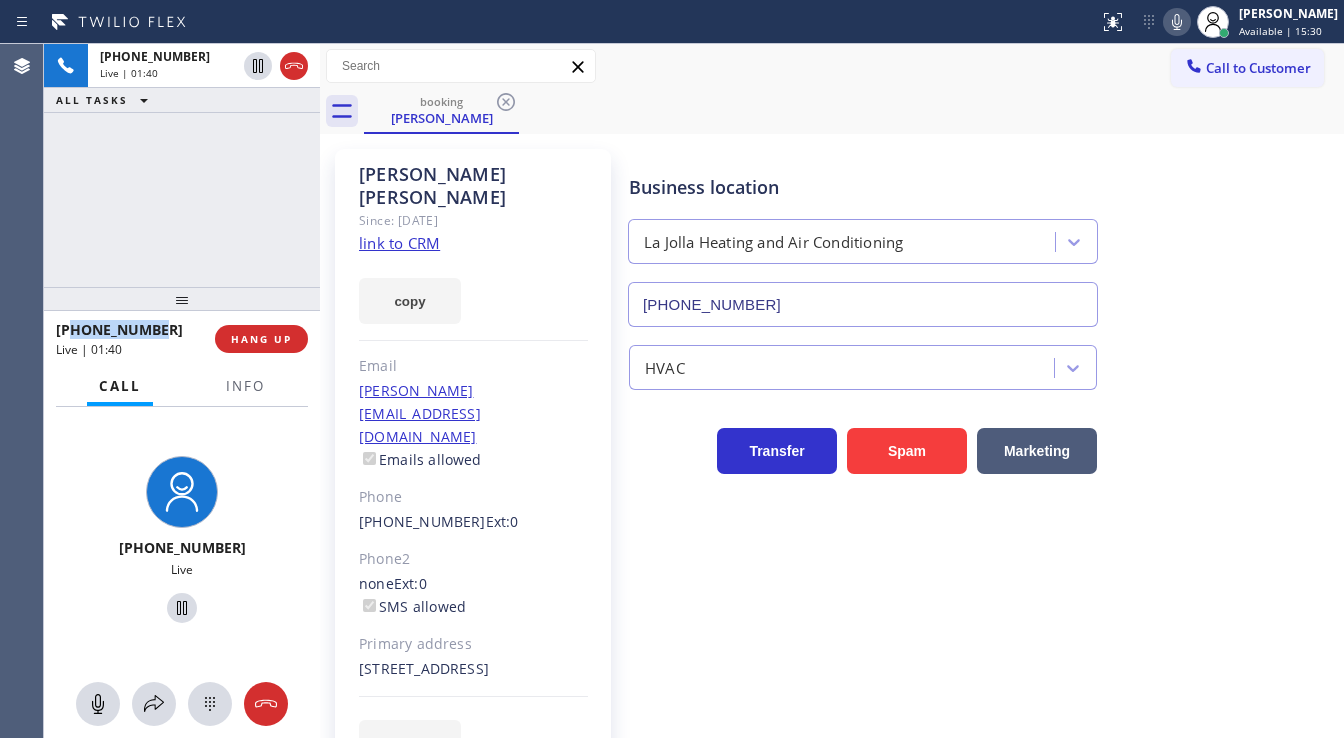 drag, startPoint x: 128, startPoint y: 332, endPoint x: 75, endPoint y: 330, distance: 53.037724 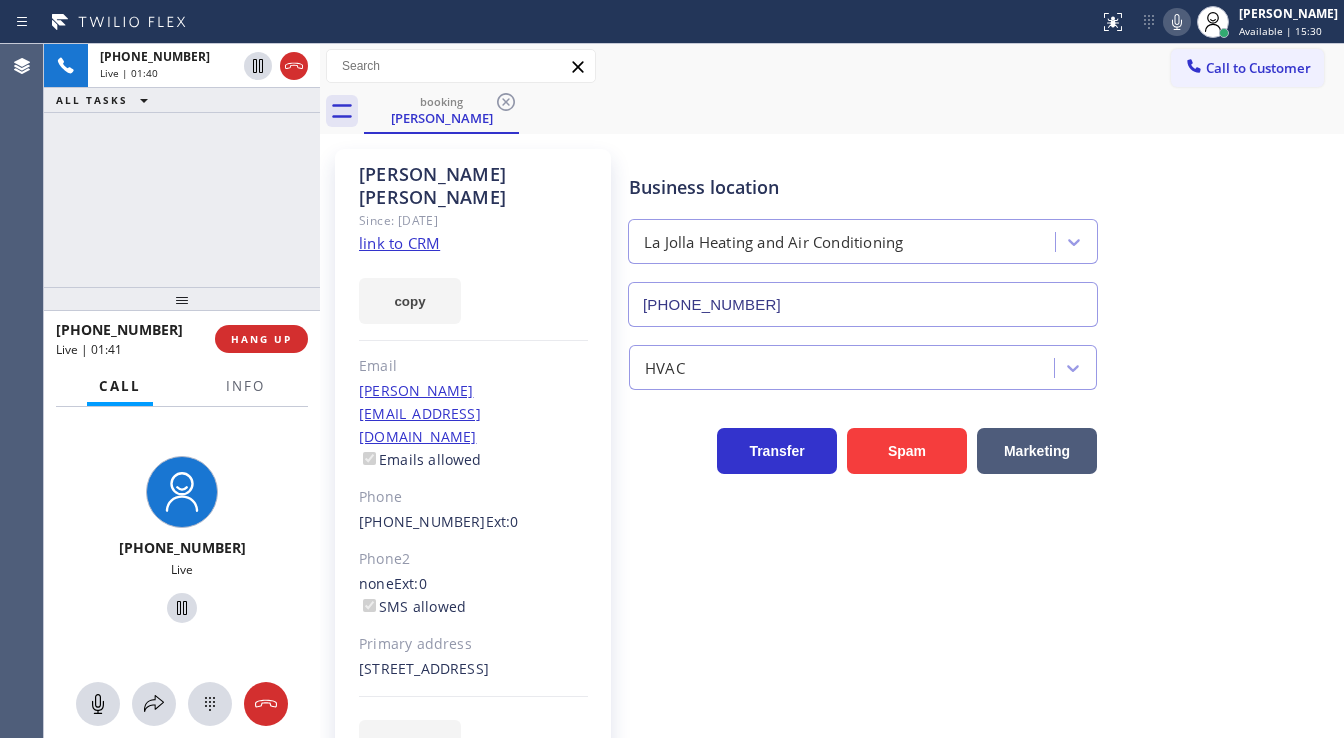click on "+18058644209 Live | 01:40 ALL TASKS ALL TASKS ACTIVE TASKS TASKS IN WRAP UP" at bounding box center (182, 165) 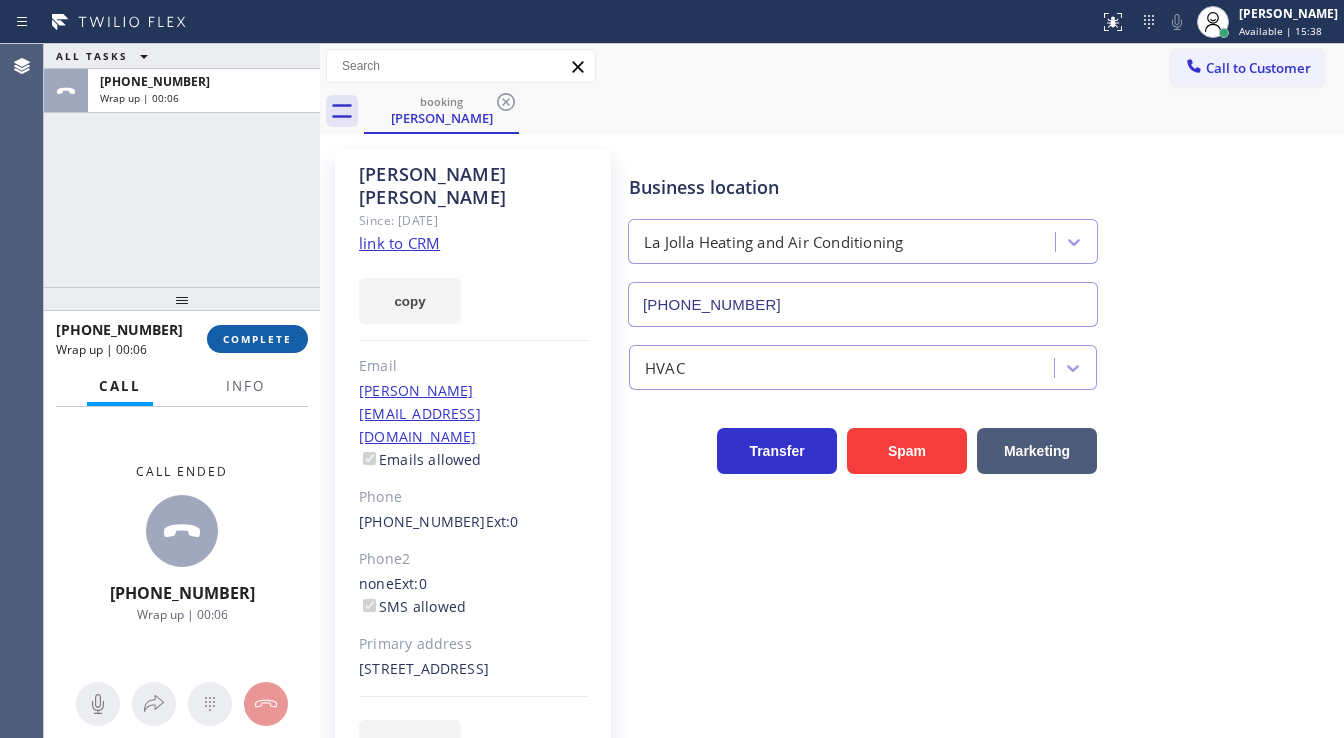 click on "COMPLETE" at bounding box center [257, 339] 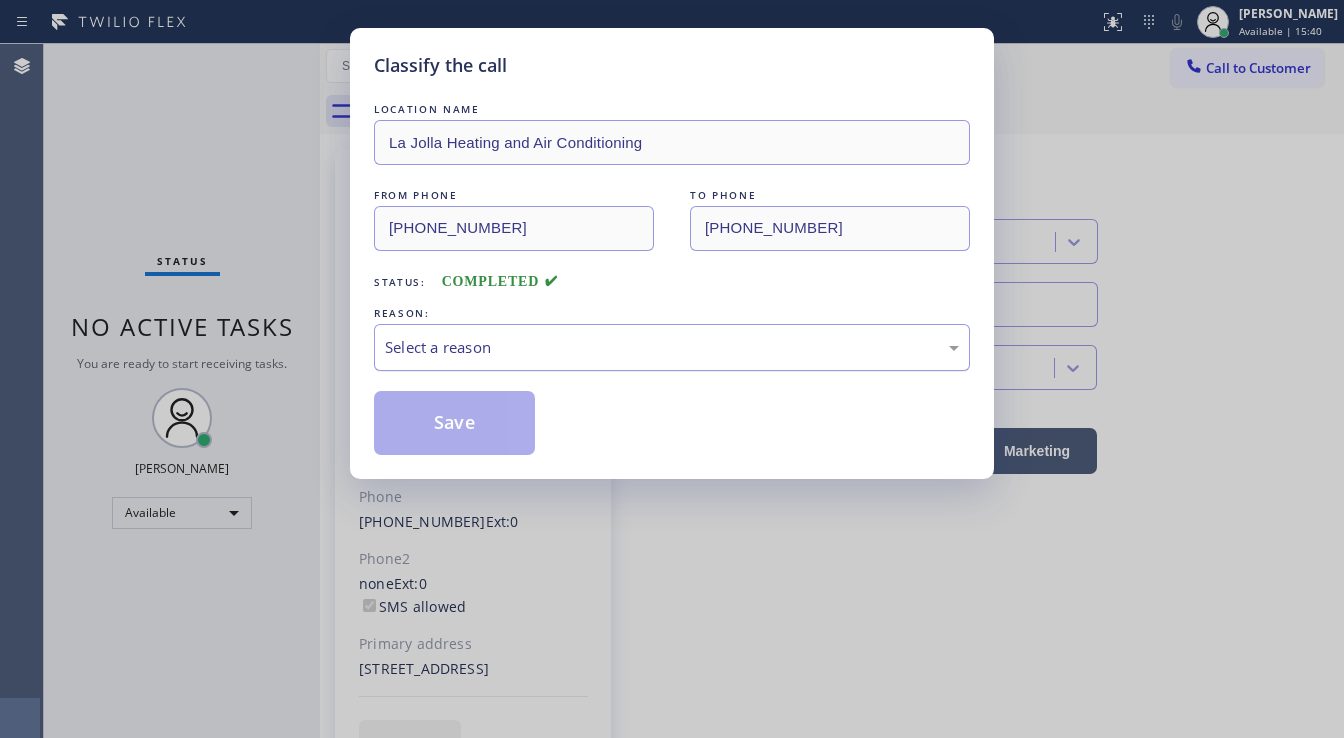 click on "Select a reason" at bounding box center (672, 347) 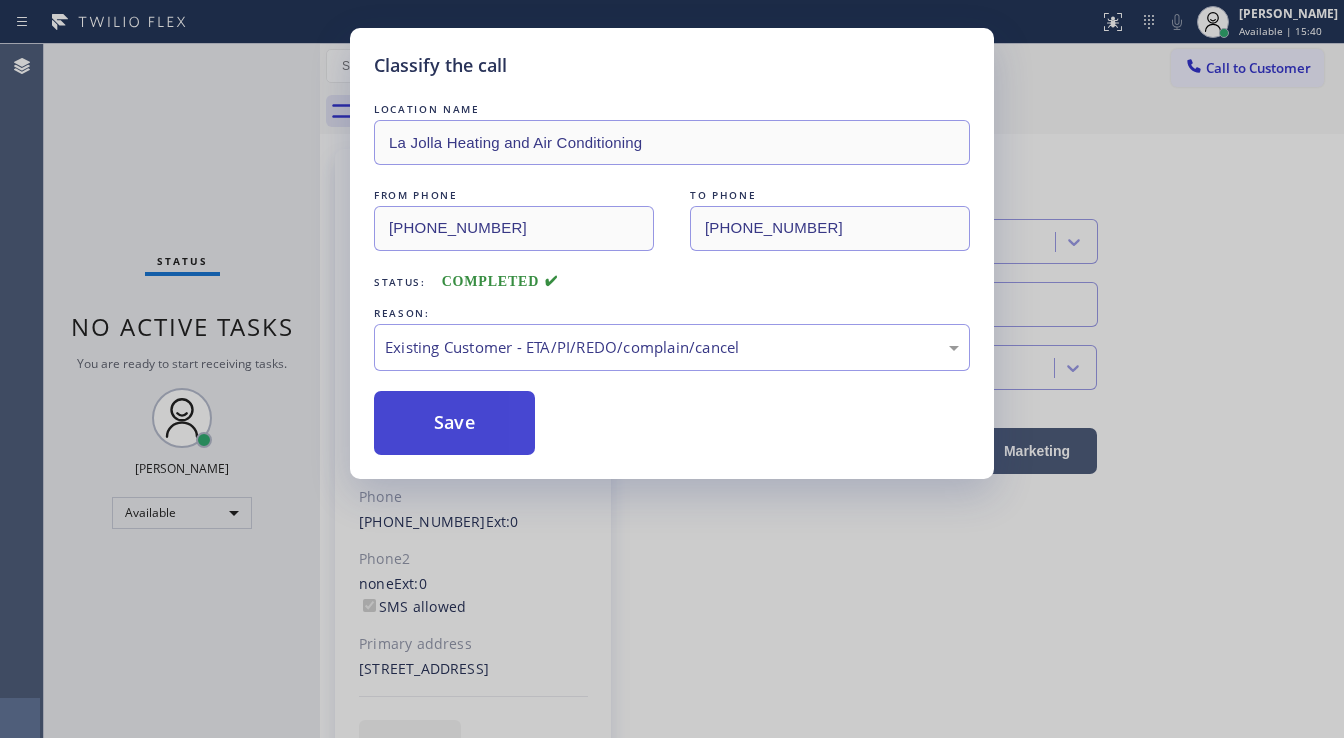 click on "Save" at bounding box center (454, 423) 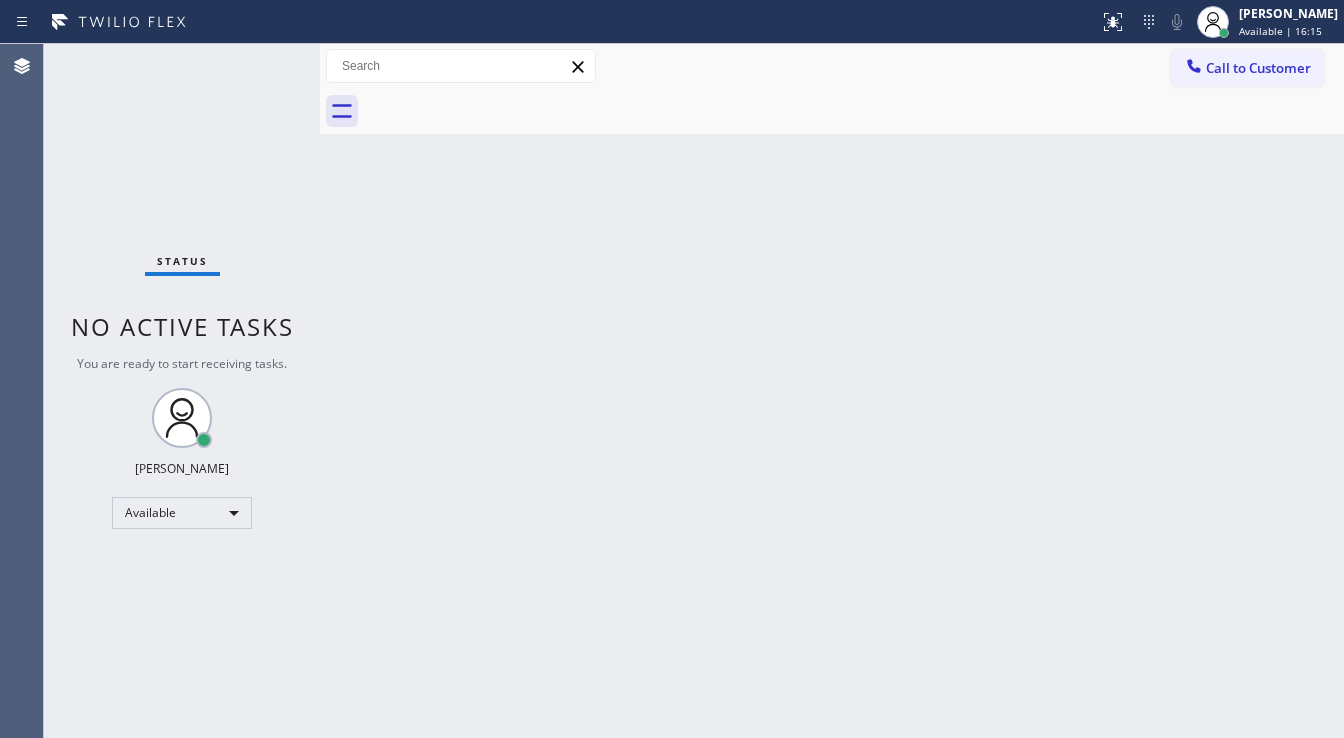 click on "Status   No active tasks     You are ready to start receiving tasks.   [PERSON_NAME]" at bounding box center [182, 391] 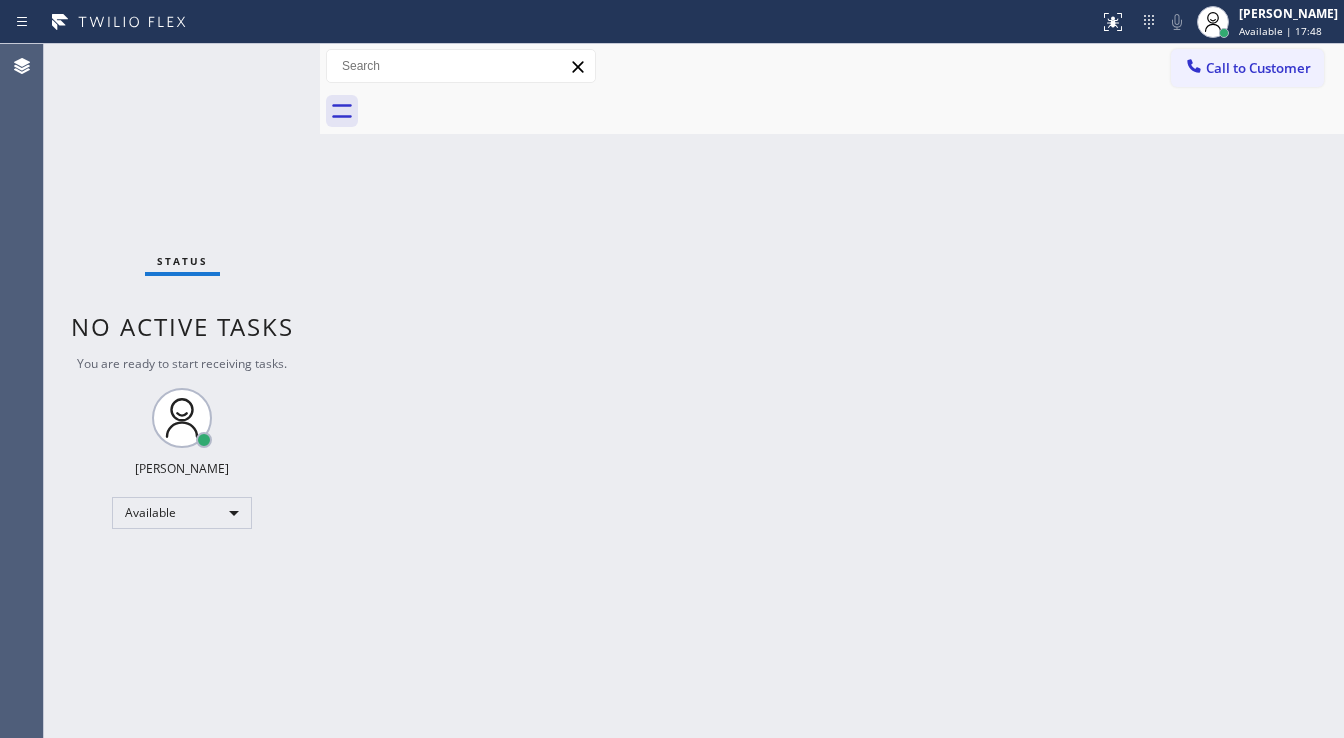 click on "Status   No active tasks     You are ready to start receiving tasks.   [PERSON_NAME]" at bounding box center [182, 391] 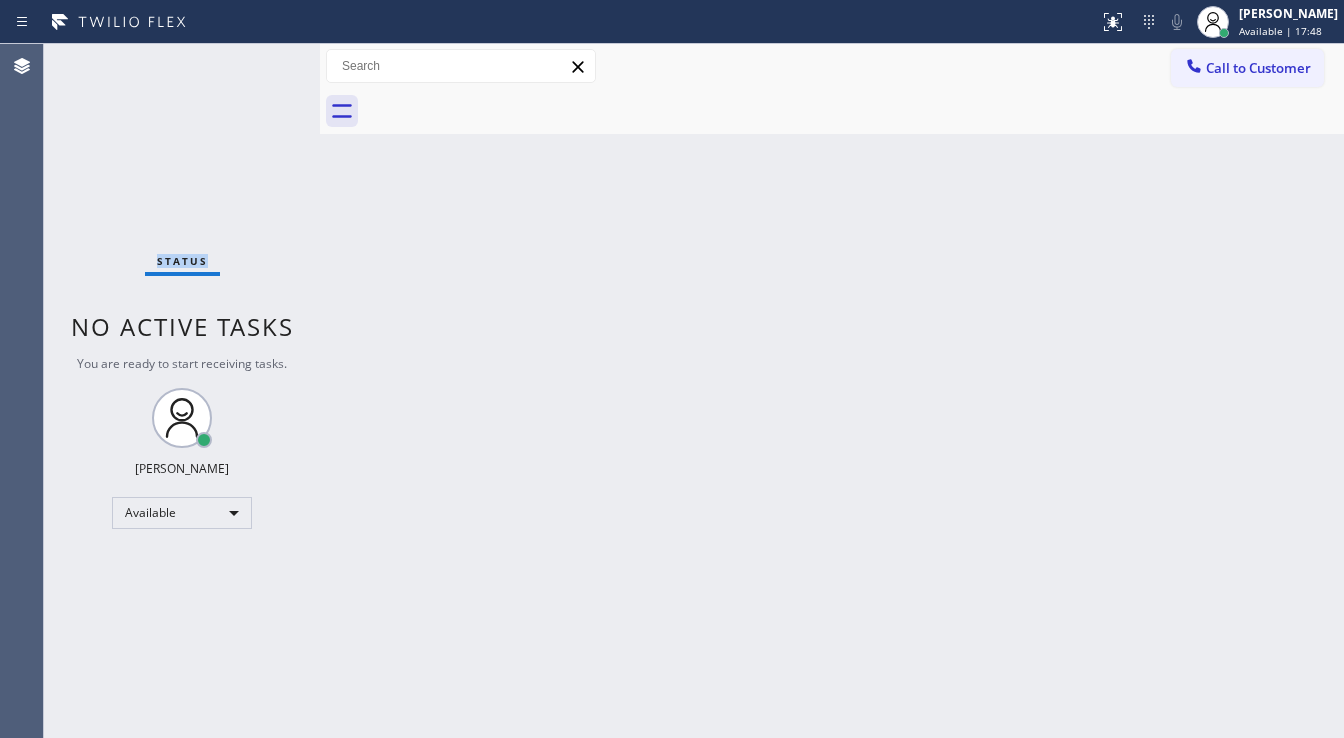 click on "Status   No active tasks     You are ready to start receiving tasks.   [PERSON_NAME]" at bounding box center (182, 391) 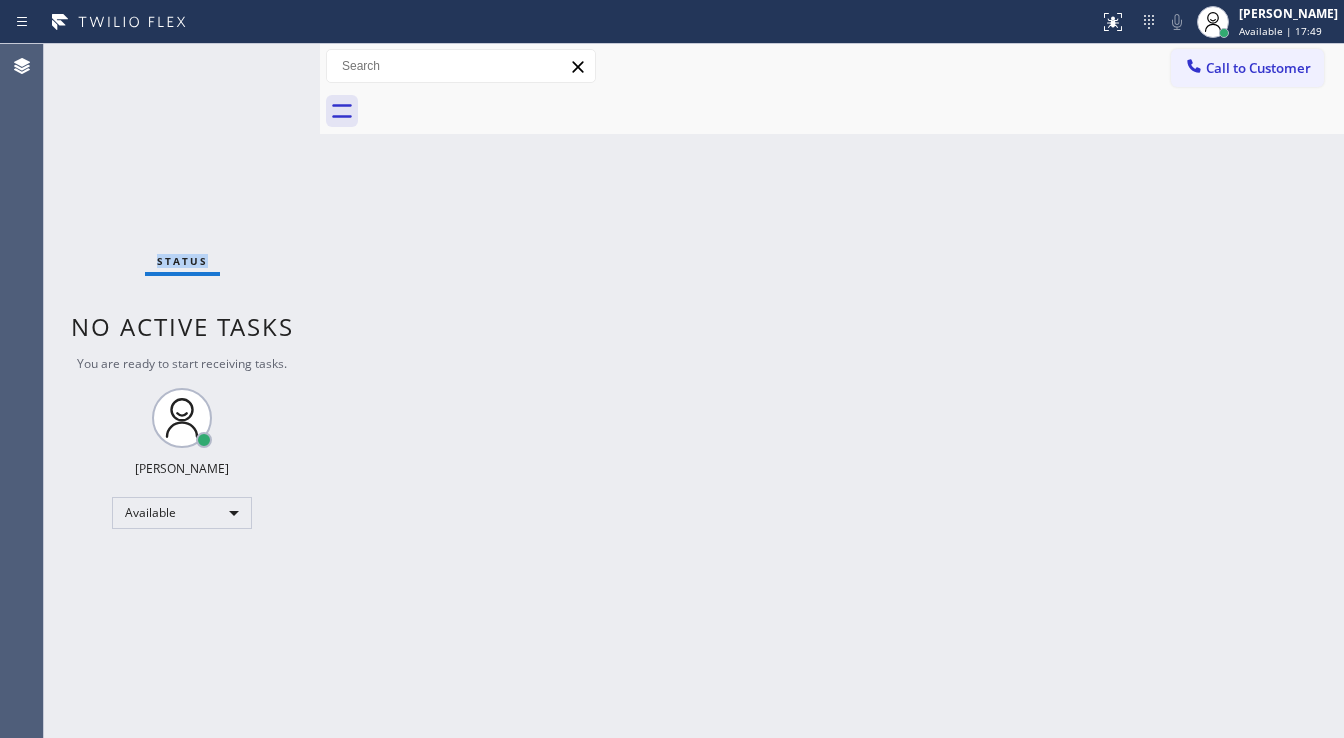 click on "Status   No active tasks     You are ready to start receiving tasks.   [PERSON_NAME]" at bounding box center [182, 391] 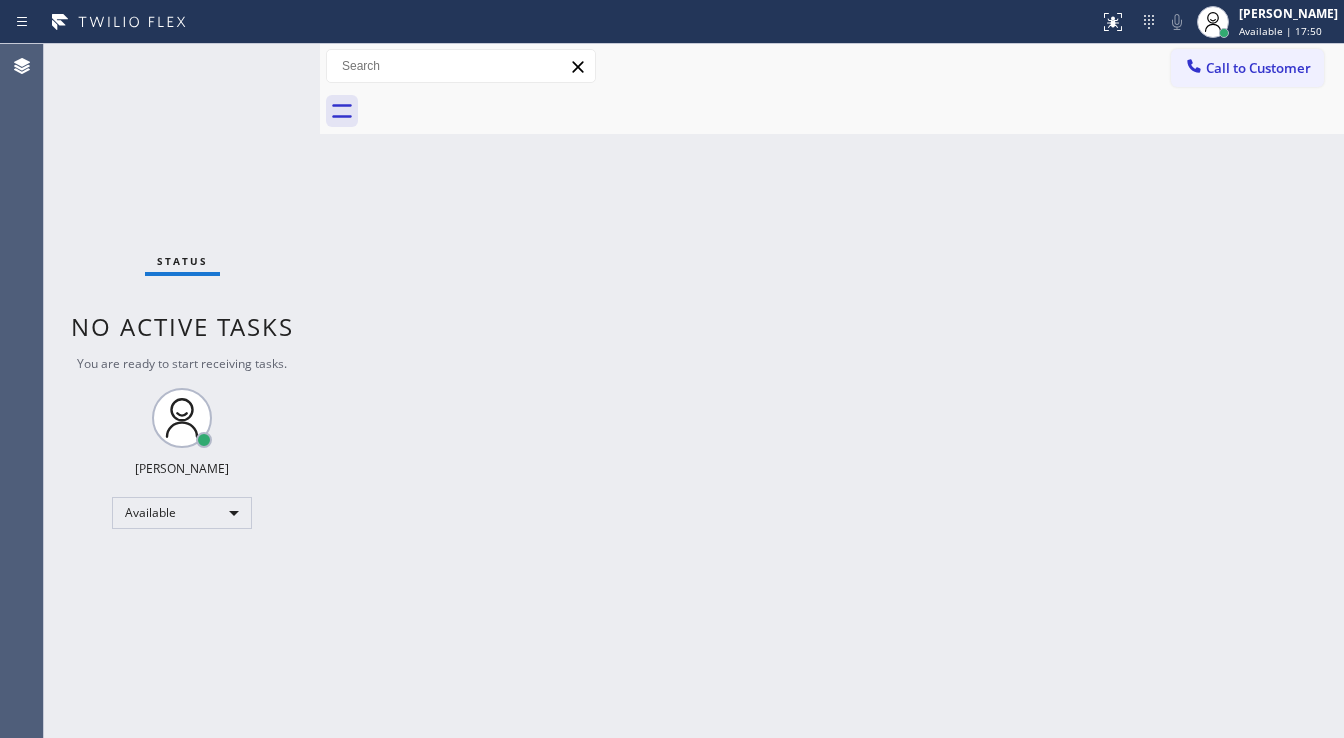 click on "Status   No active tasks     You are ready to start receiving tasks.   [PERSON_NAME]" at bounding box center [182, 391] 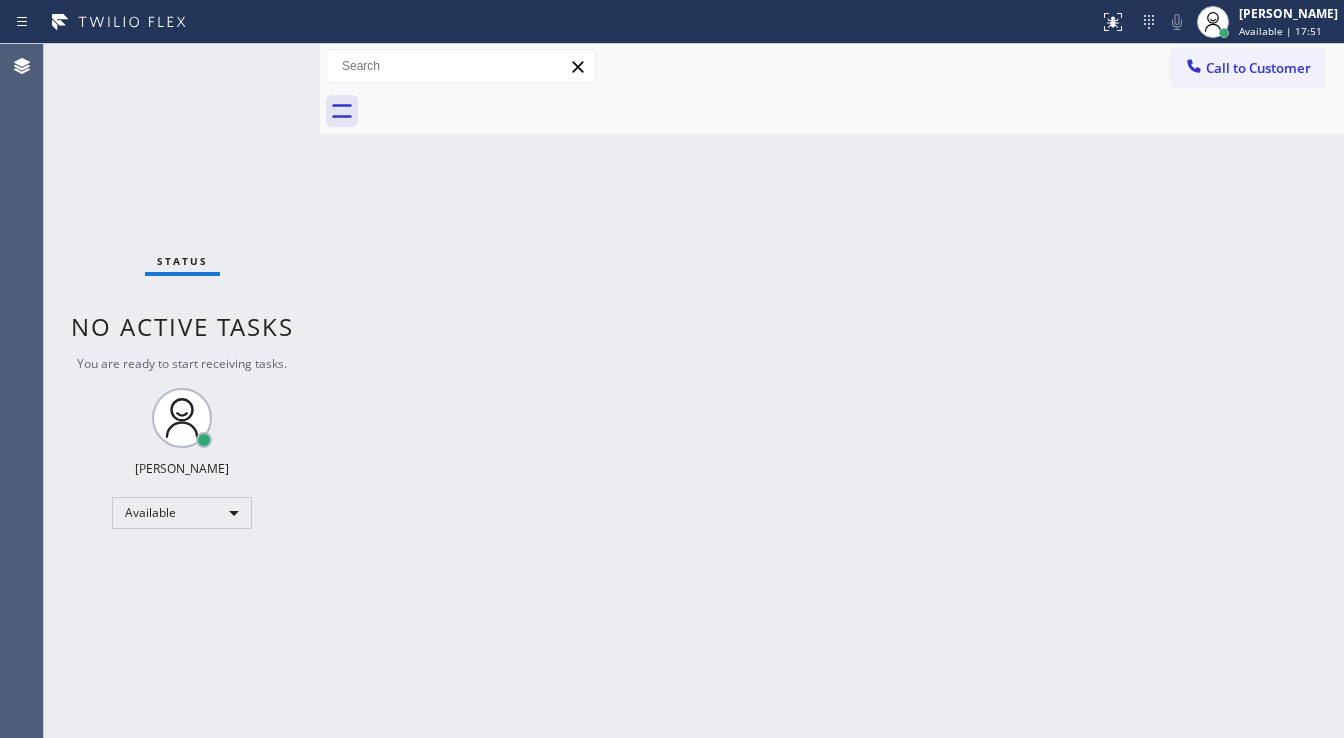 click on "Status   No active tasks     You are ready to start receiving tasks.   [PERSON_NAME]" at bounding box center [182, 391] 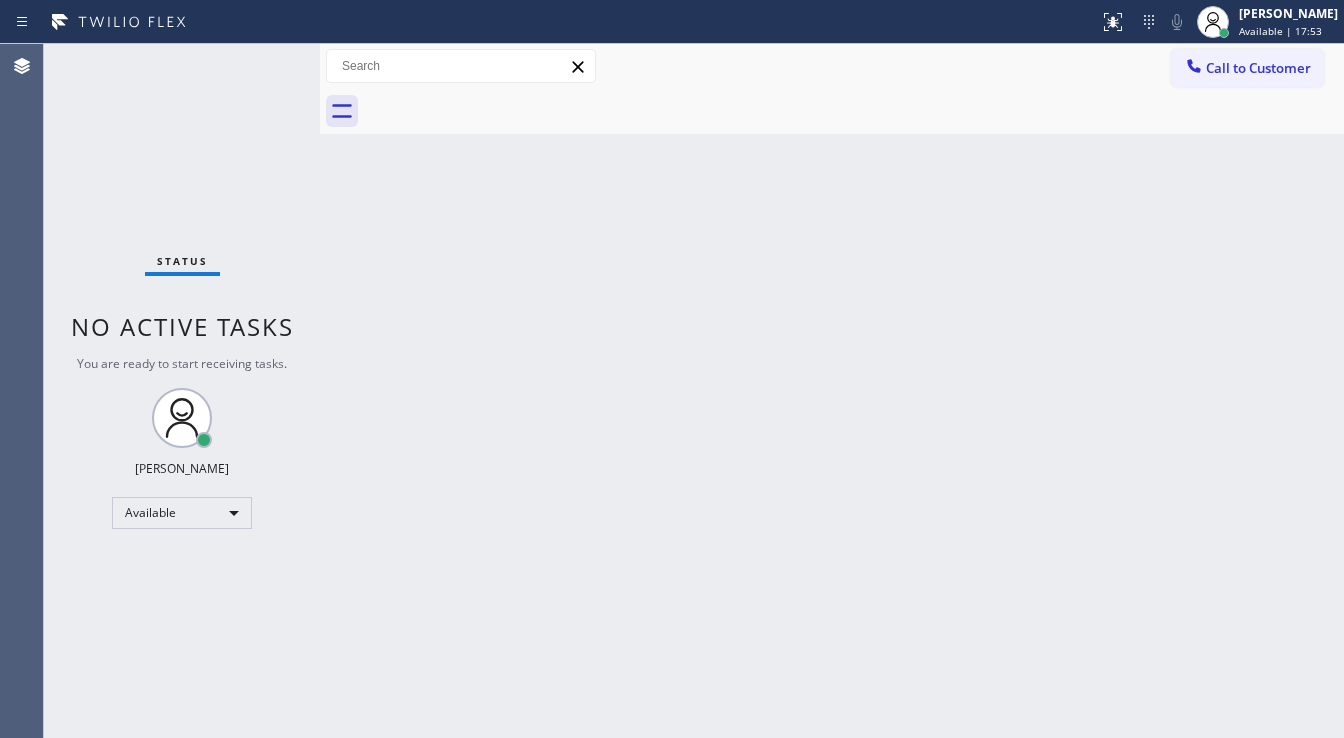 click on "Status   No active tasks     You are ready to start receiving tasks.   [PERSON_NAME]" at bounding box center (182, 391) 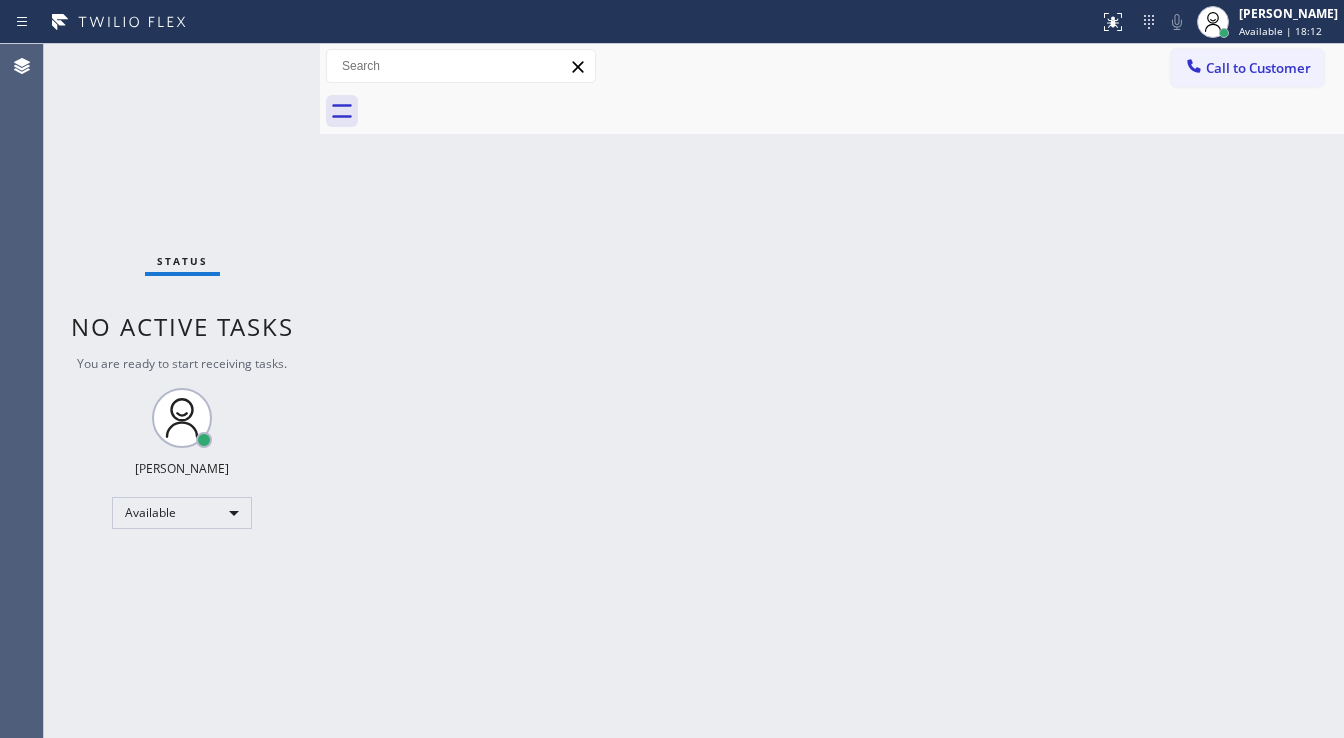 click on "Status   No active tasks     You are ready to start receiving tasks.   [PERSON_NAME]" at bounding box center (182, 391) 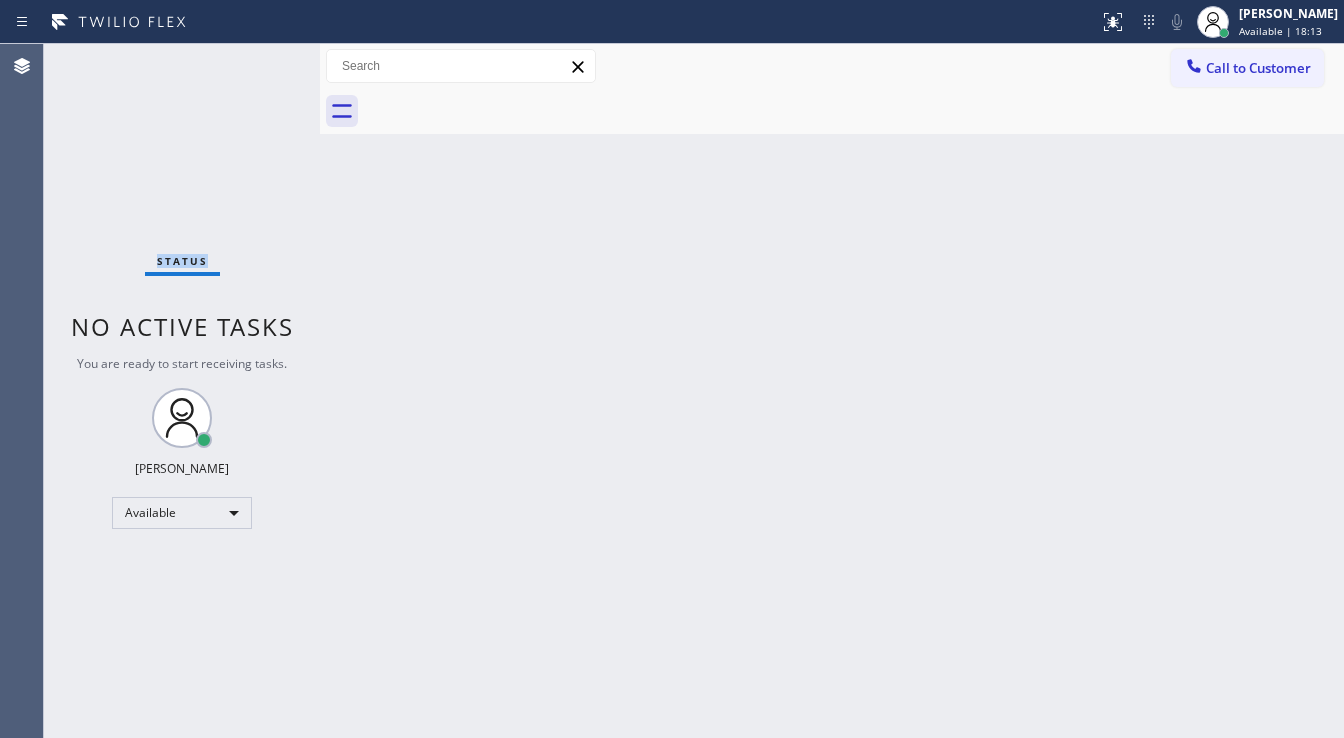 click on "Status   No active tasks     You are ready to start receiving tasks.   [PERSON_NAME]" at bounding box center (182, 391) 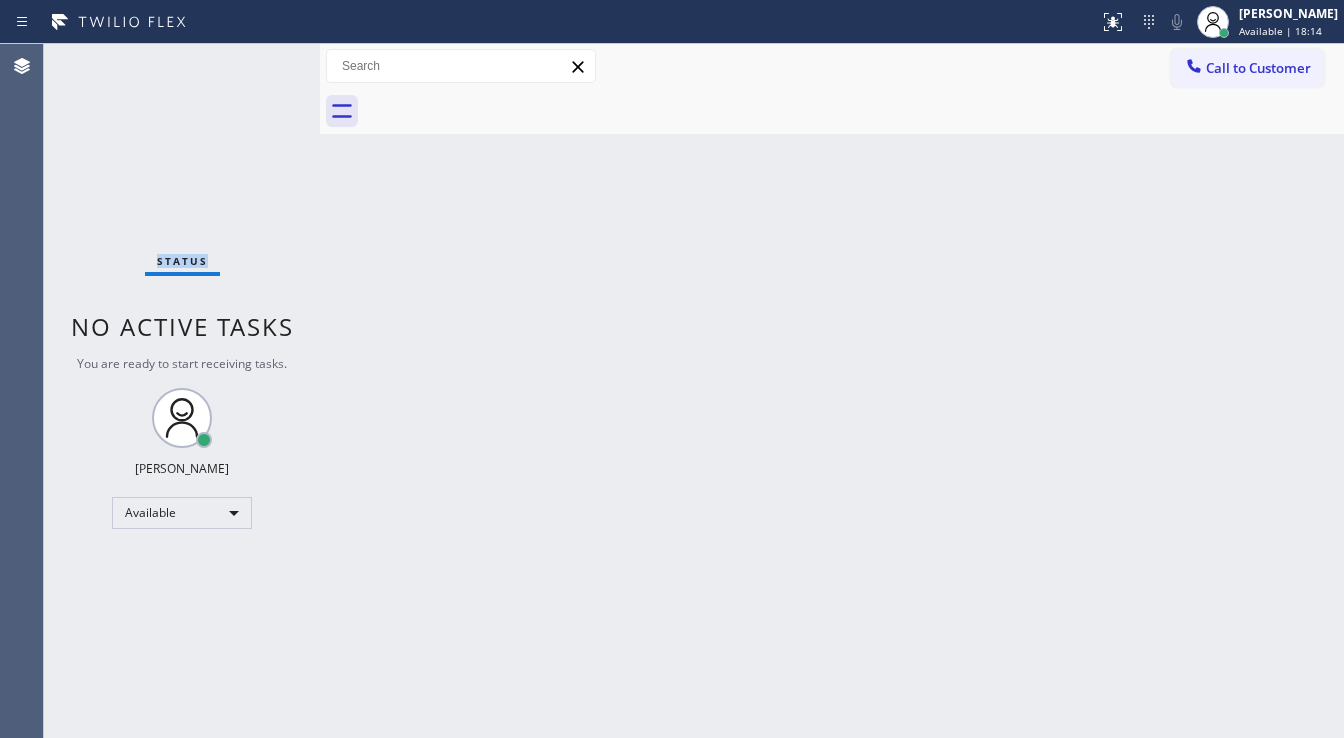 click on "Status   No active tasks     You are ready to start receiving tasks.   [PERSON_NAME]" at bounding box center [182, 391] 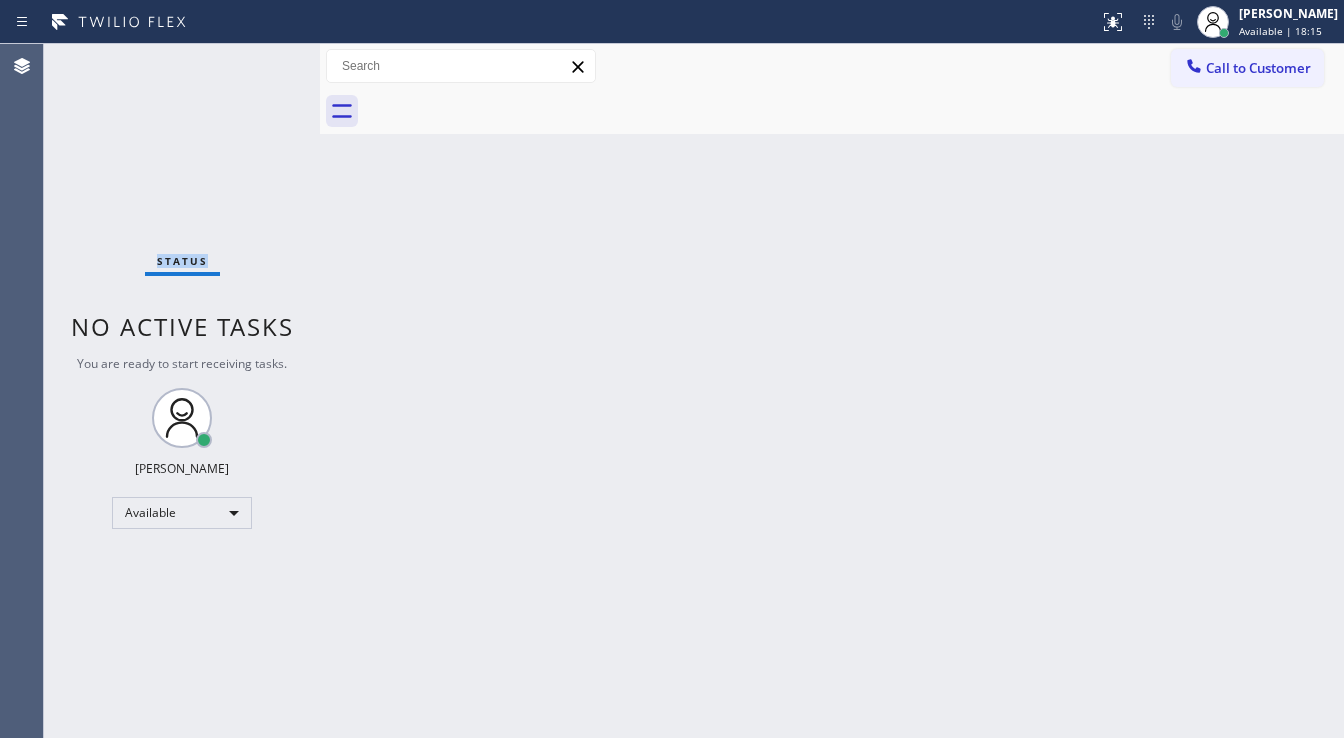 click on "Status   No active tasks     You are ready to start receiving tasks.   [PERSON_NAME]" at bounding box center [182, 391] 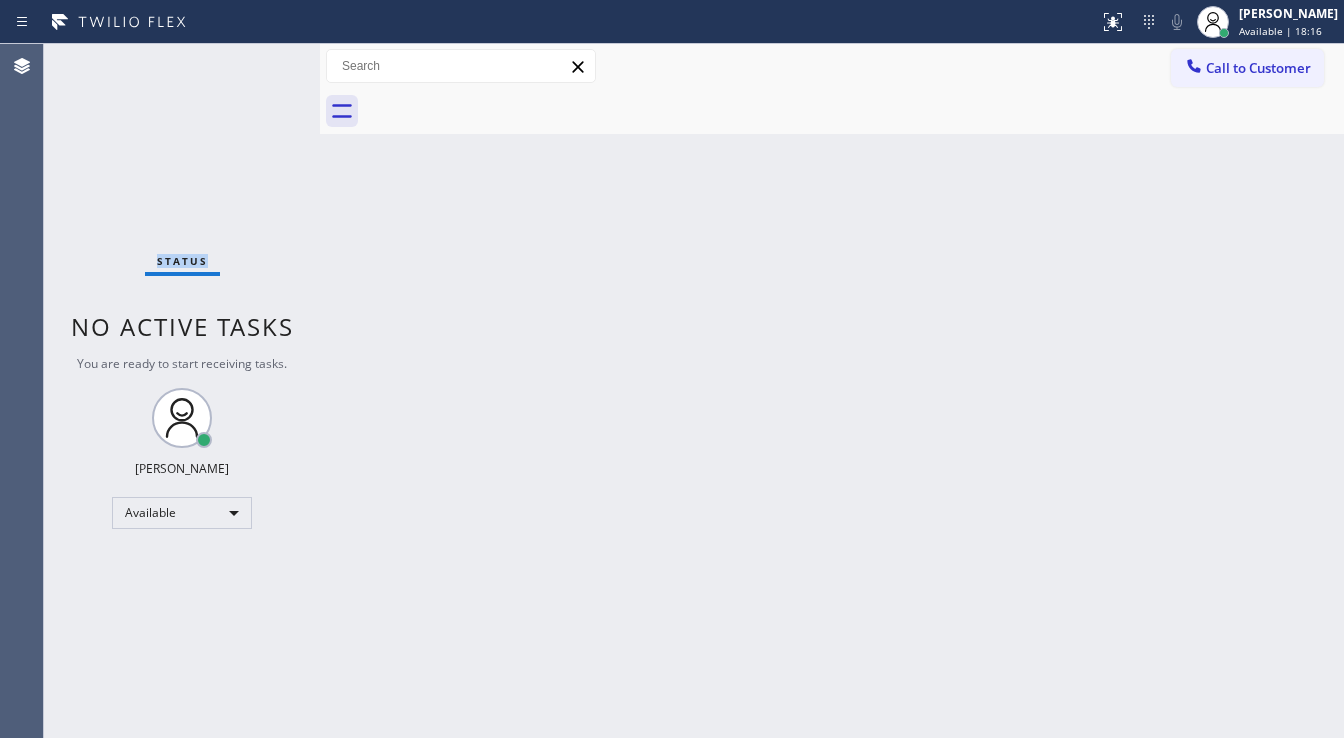 click on "Status   No active tasks     You are ready to start receiving tasks.   [PERSON_NAME]" at bounding box center [182, 391] 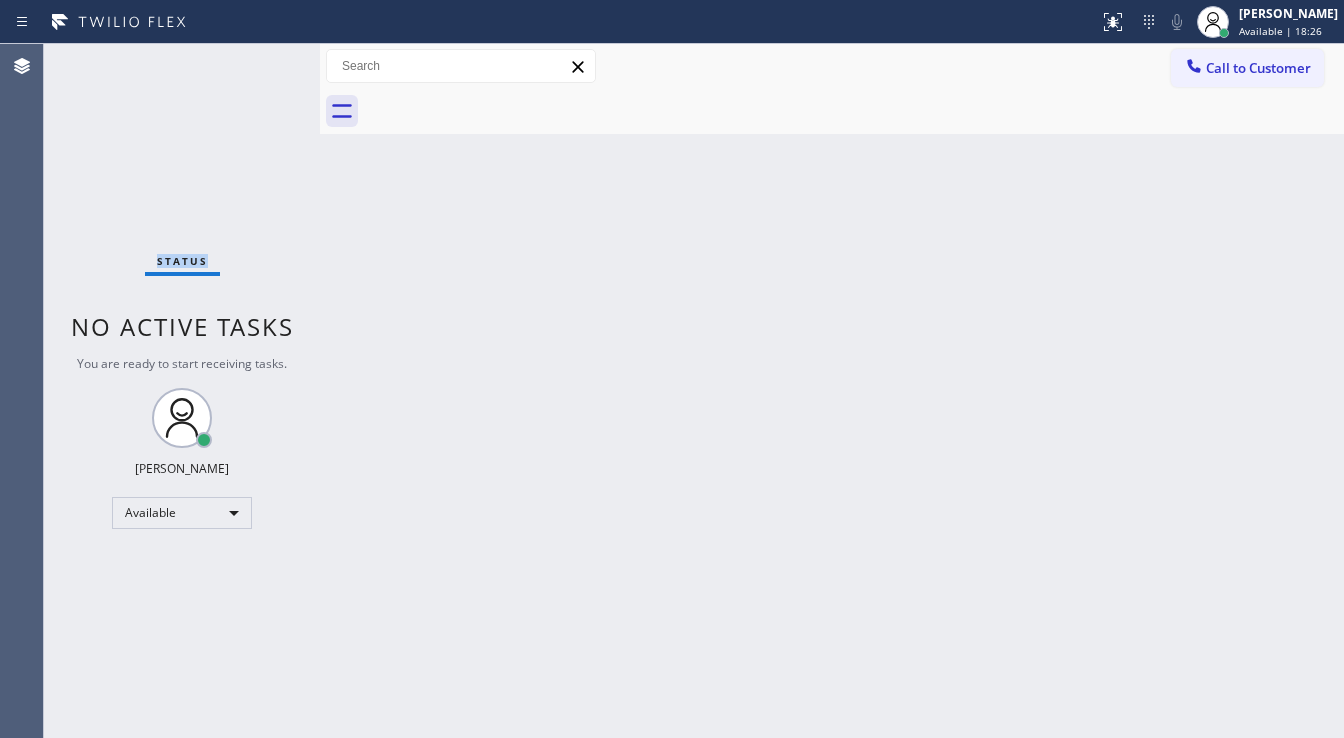 click on "Status   No active tasks     You are ready to start receiving tasks.   [PERSON_NAME]" at bounding box center [182, 391] 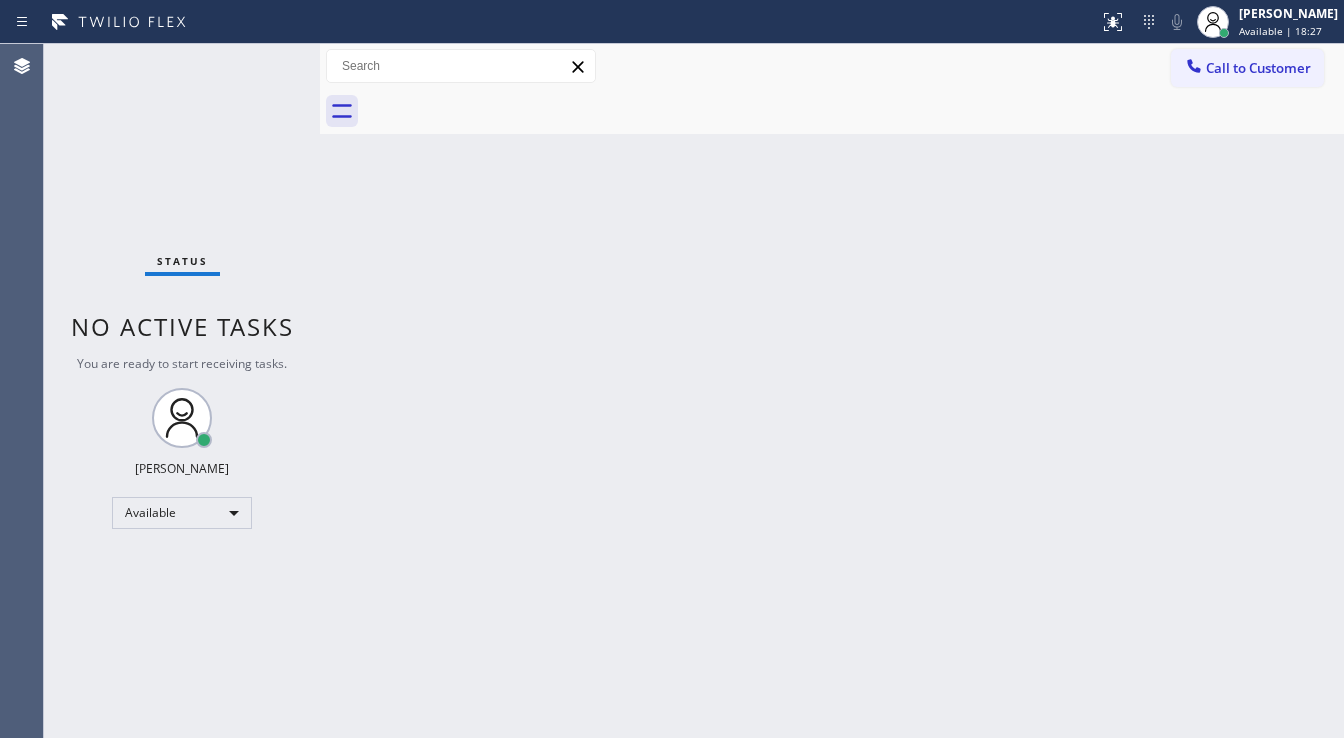 click on "Status   No active tasks     You are ready to start receiving tasks.   [PERSON_NAME]" at bounding box center (182, 391) 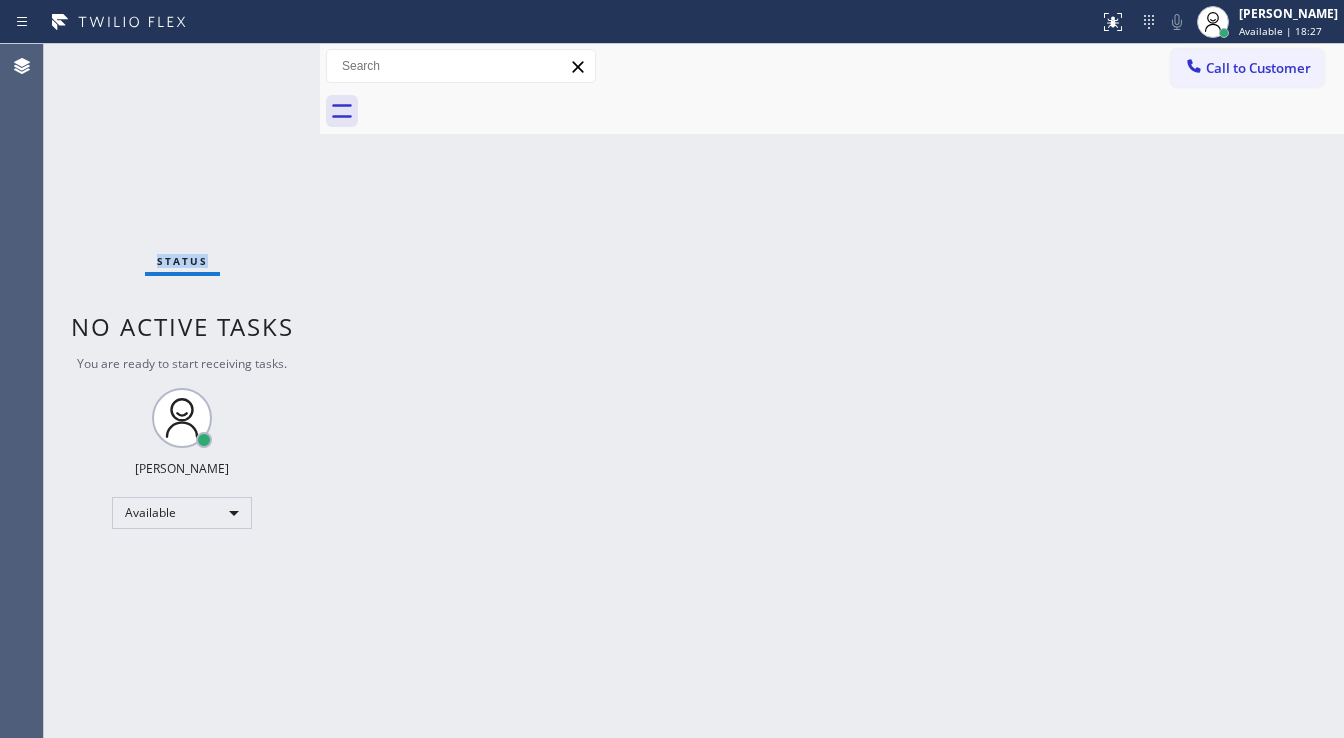 click on "Status   No active tasks     You are ready to start receiving tasks.   [PERSON_NAME]" at bounding box center [182, 391] 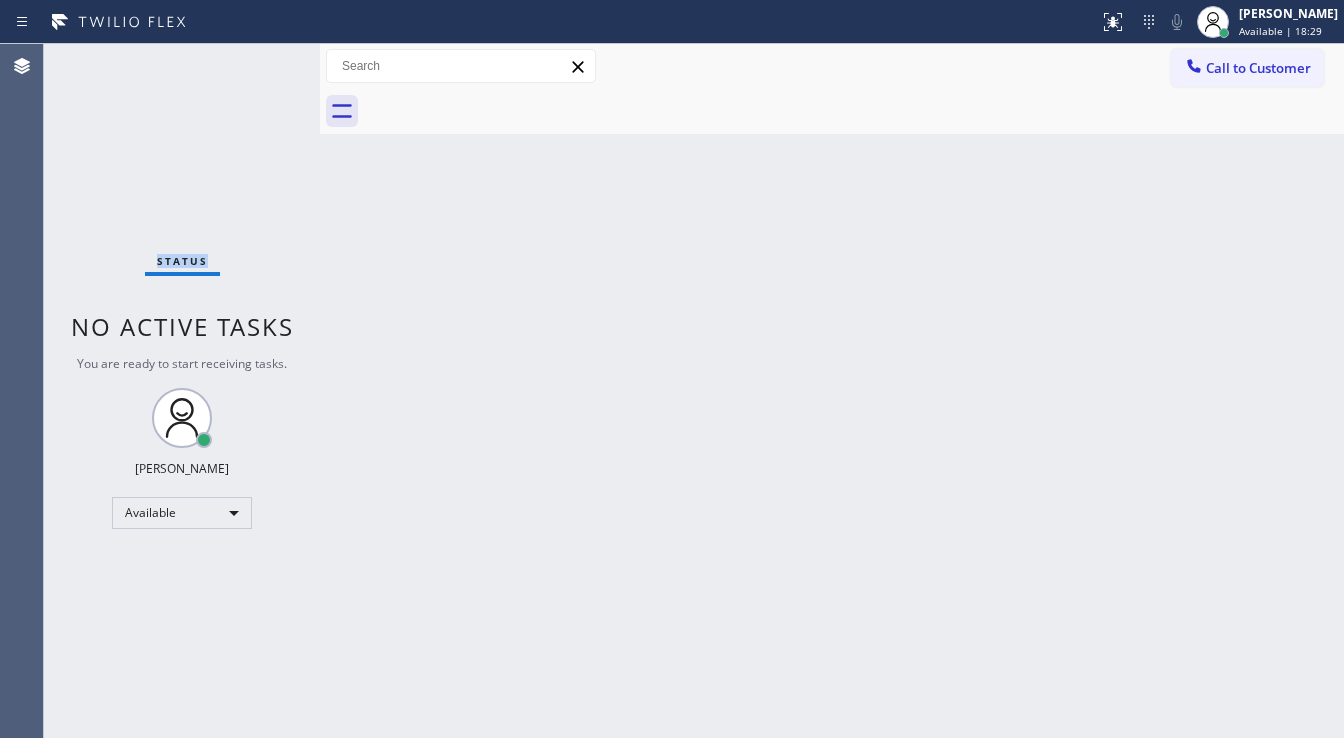 click on "Status   No active tasks     You are ready to start receiving tasks.   [PERSON_NAME]" at bounding box center [182, 391] 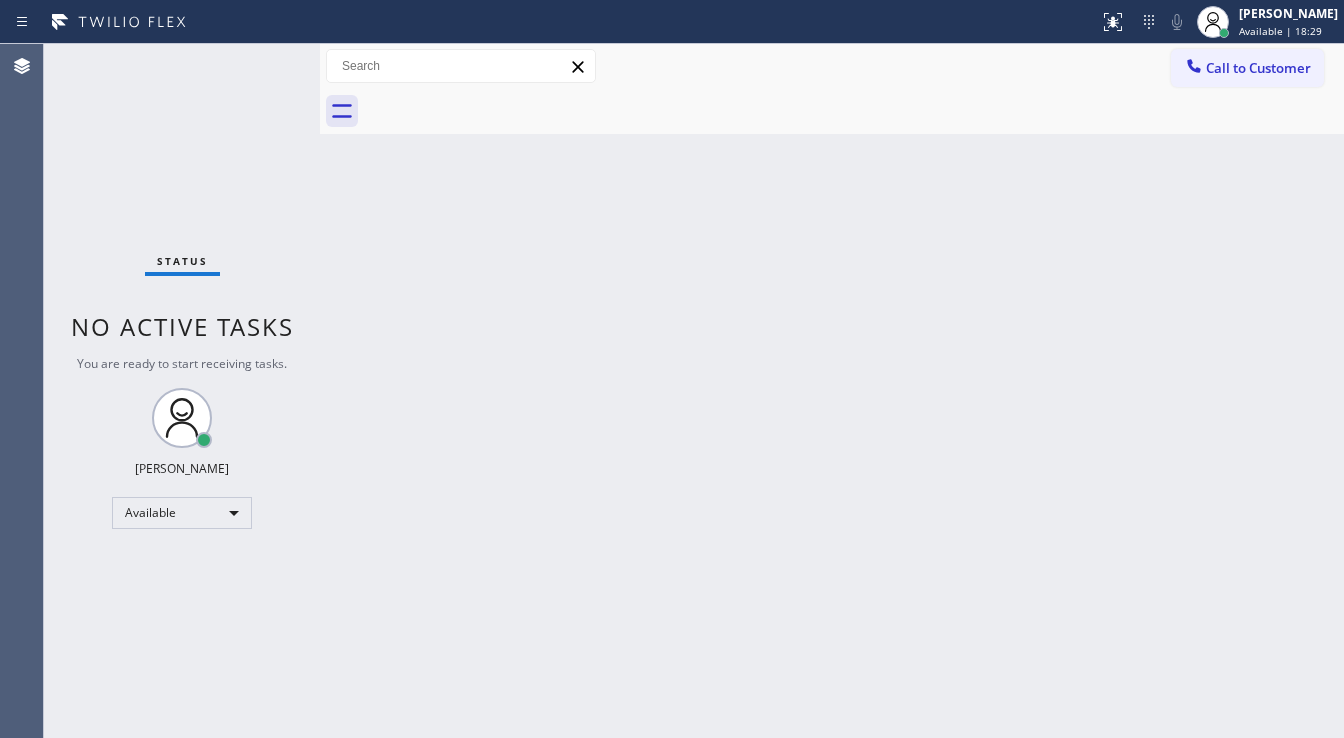 click on "Status   No active tasks     You are ready to start receiving tasks.   [PERSON_NAME]" at bounding box center (182, 391) 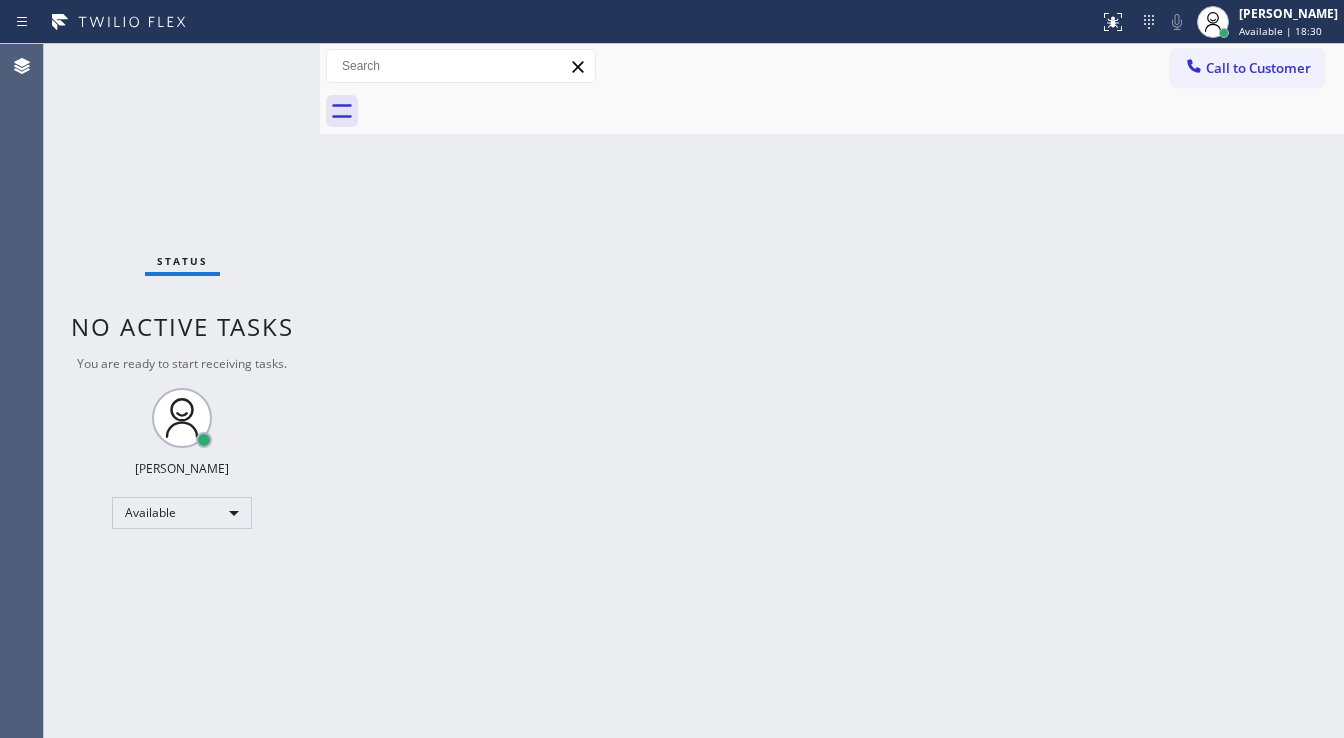 click on "Status   No active tasks     You are ready to start receiving tasks.   [PERSON_NAME]" at bounding box center [182, 391] 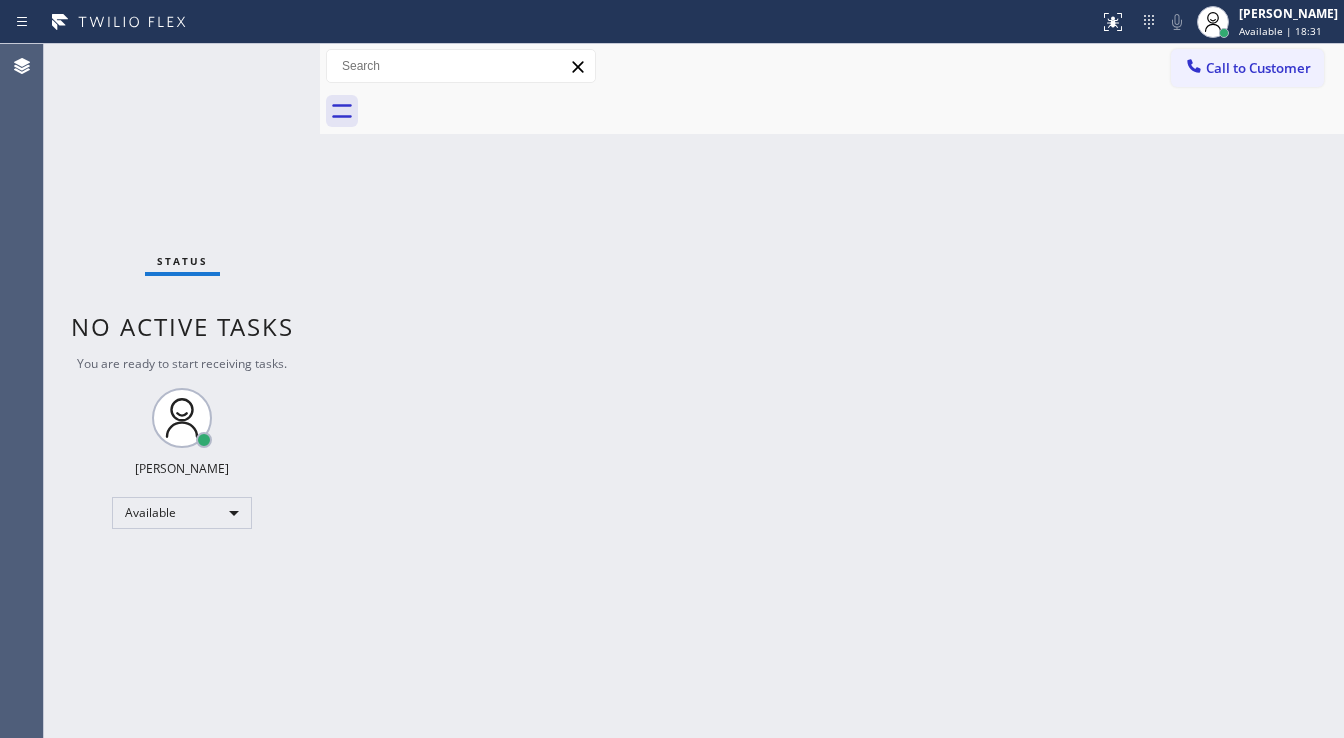 click on "Status   No active tasks     You are ready to start receiving tasks.   [PERSON_NAME]" at bounding box center (182, 391) 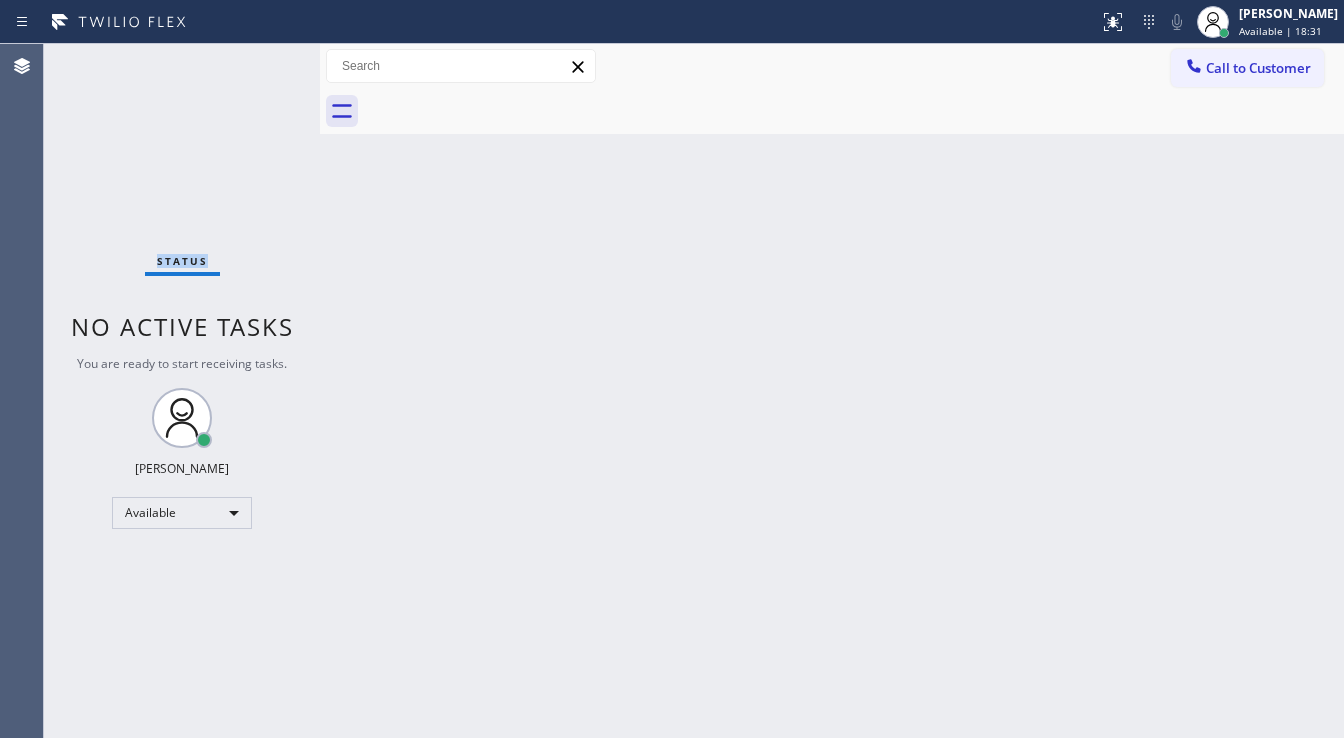 click on "Status   No active tasks     You are ready to start receiving tasks.   [PERSON_NAME]" at bounding box center (182, 391) 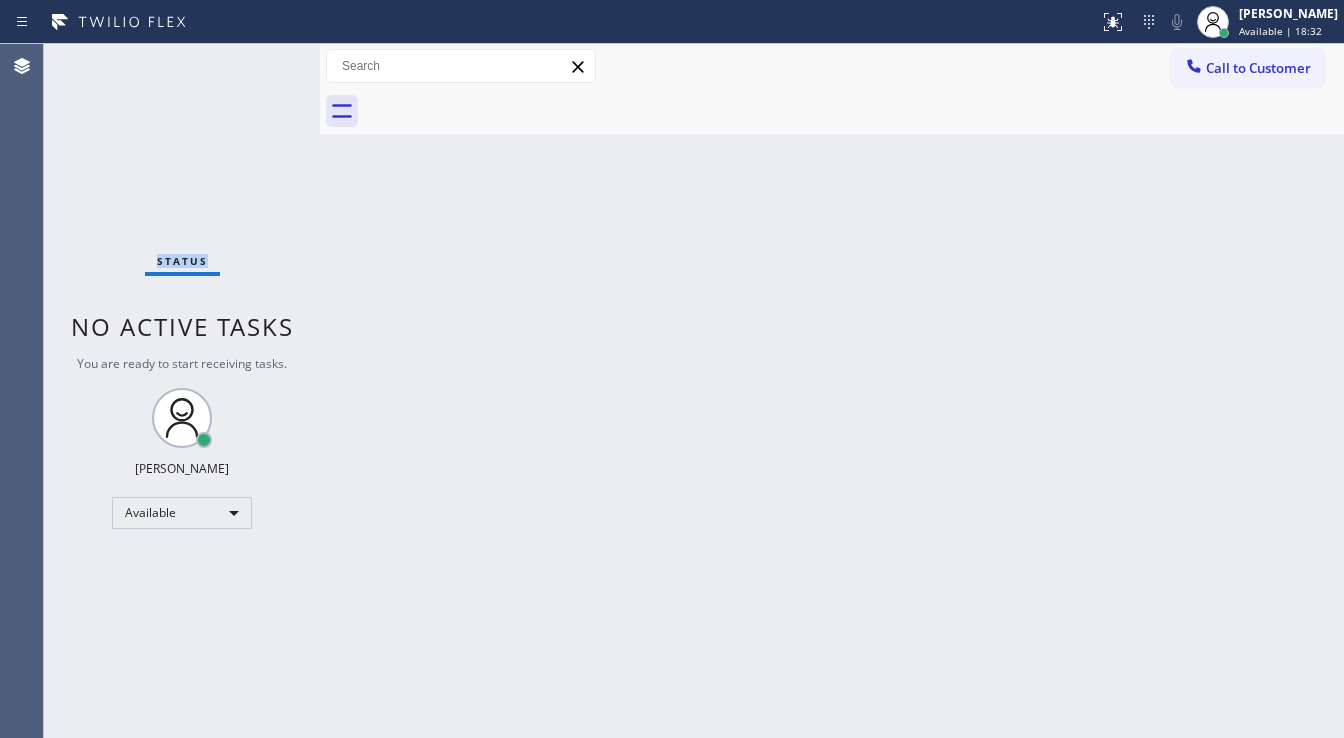click on "Status   No active tasks     You are ready to start receiving tasks.   [PERSON_NAME]" at bounding box center (182, 391) 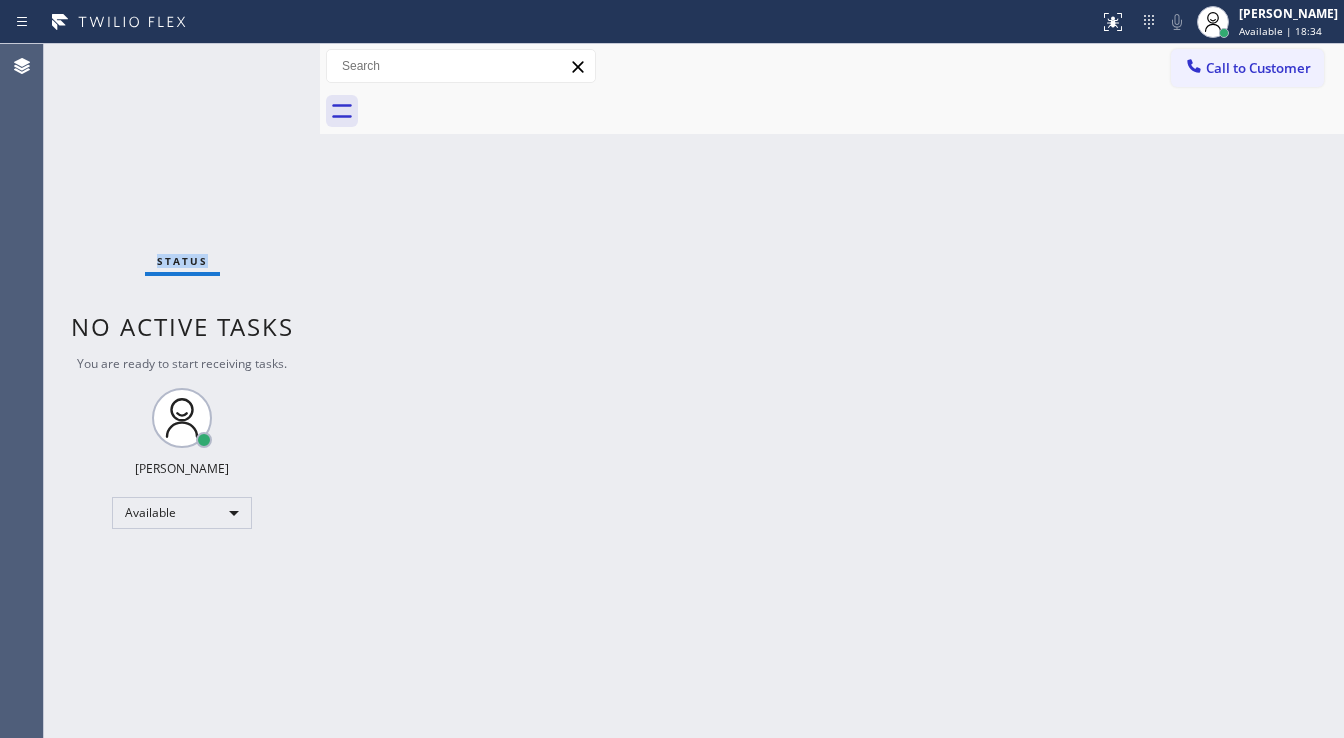 click on "Status   No active tasks     You are ready to start receiving tasks.   [PERSON_NAME]" at bounding box center [182, 391] 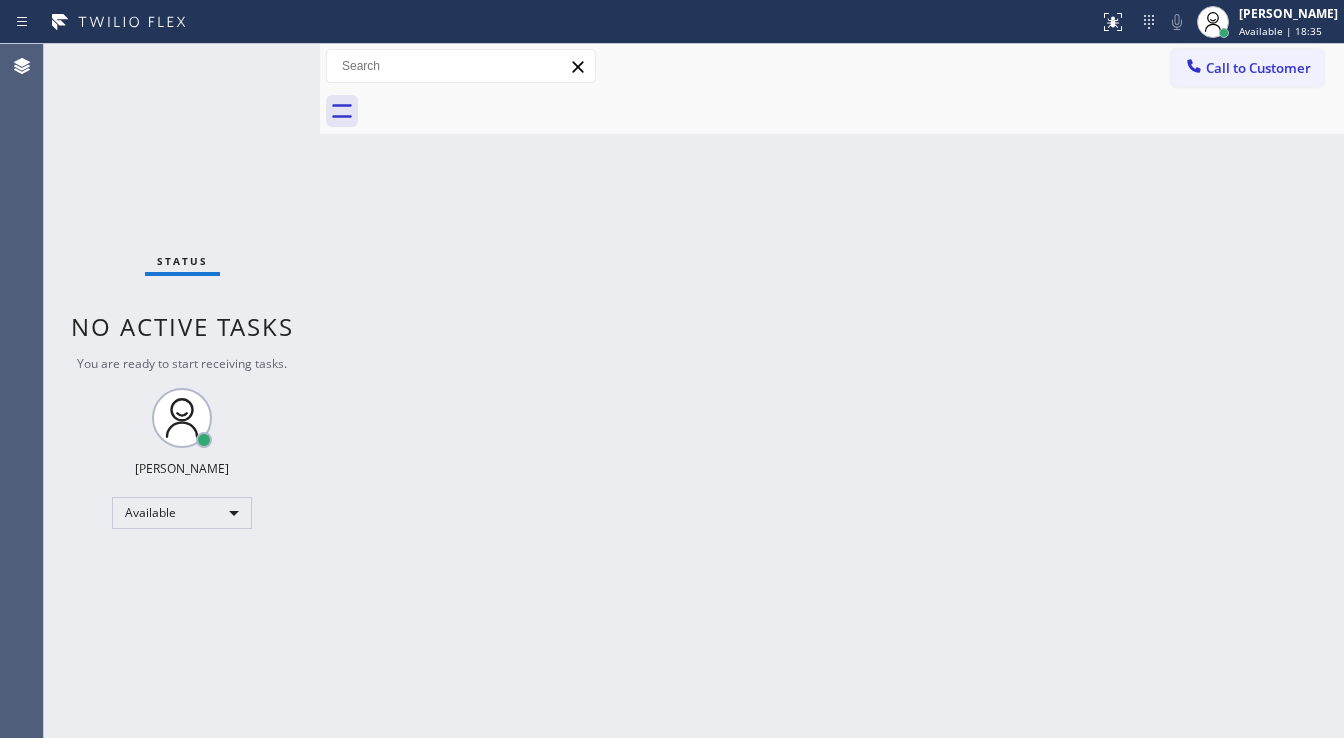 click on "Status   No active tasks     You are ready to start receiving tasks.   [PERSON_NAME]" at bounding box center [182, 391] 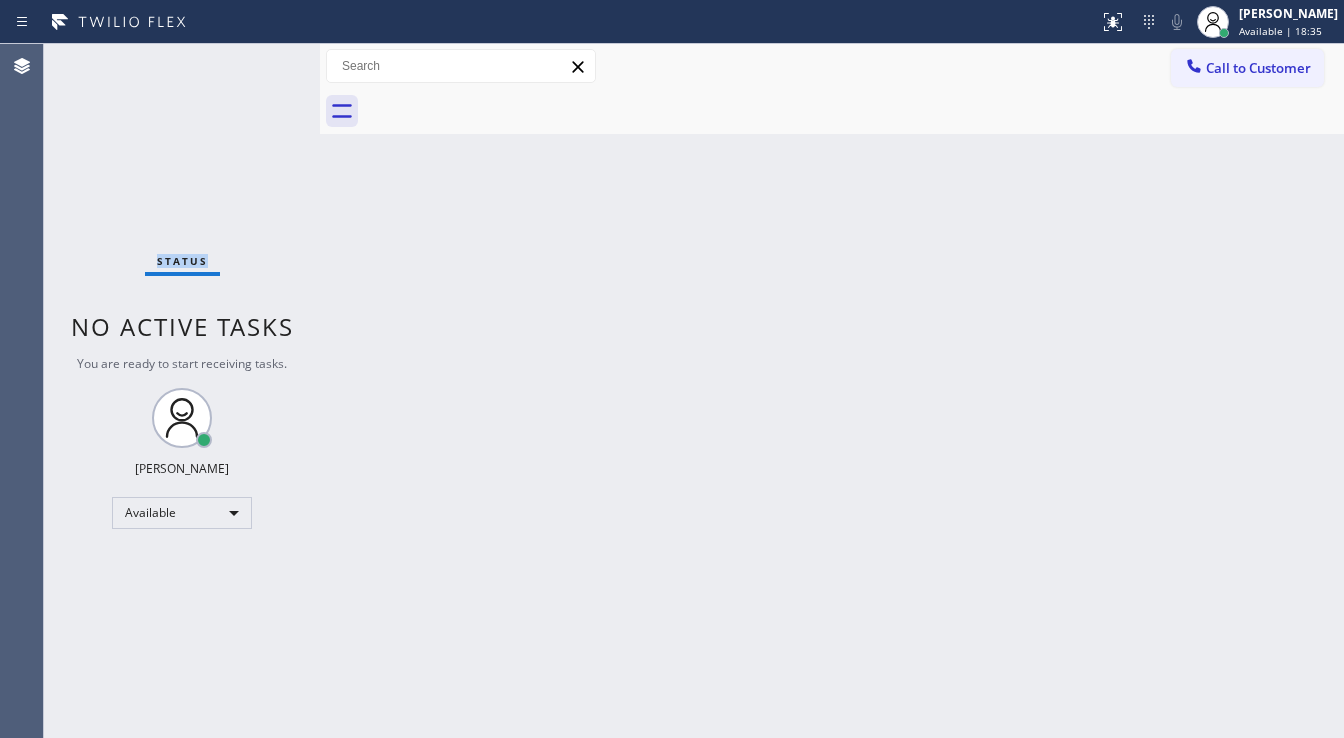 click on "Status   No active tasks     You are ready to start receiving tasks.   [PERSON_NAME]" at bounding box center [182, 391] 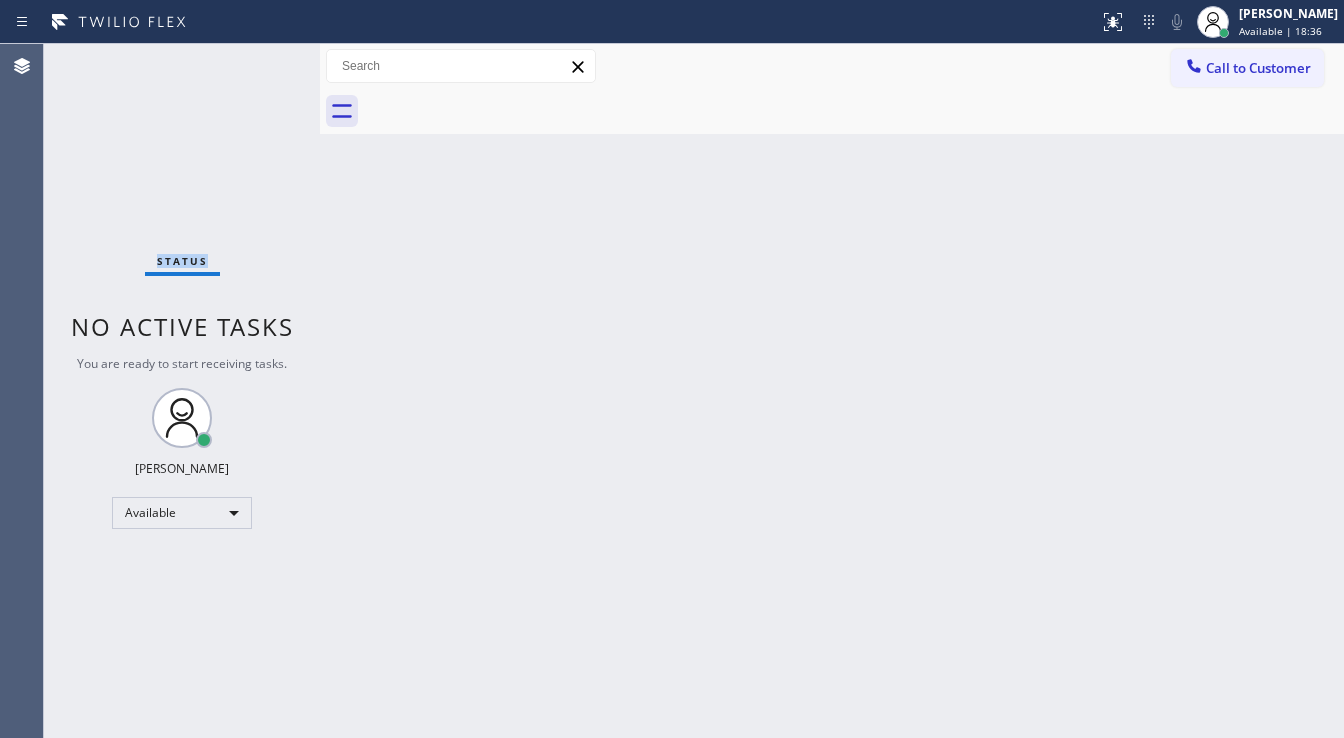 click on "Status   No active tasks     You are ready to start receiving tasks.   [PERSON_NAME]" at bounding box center (182, 391) 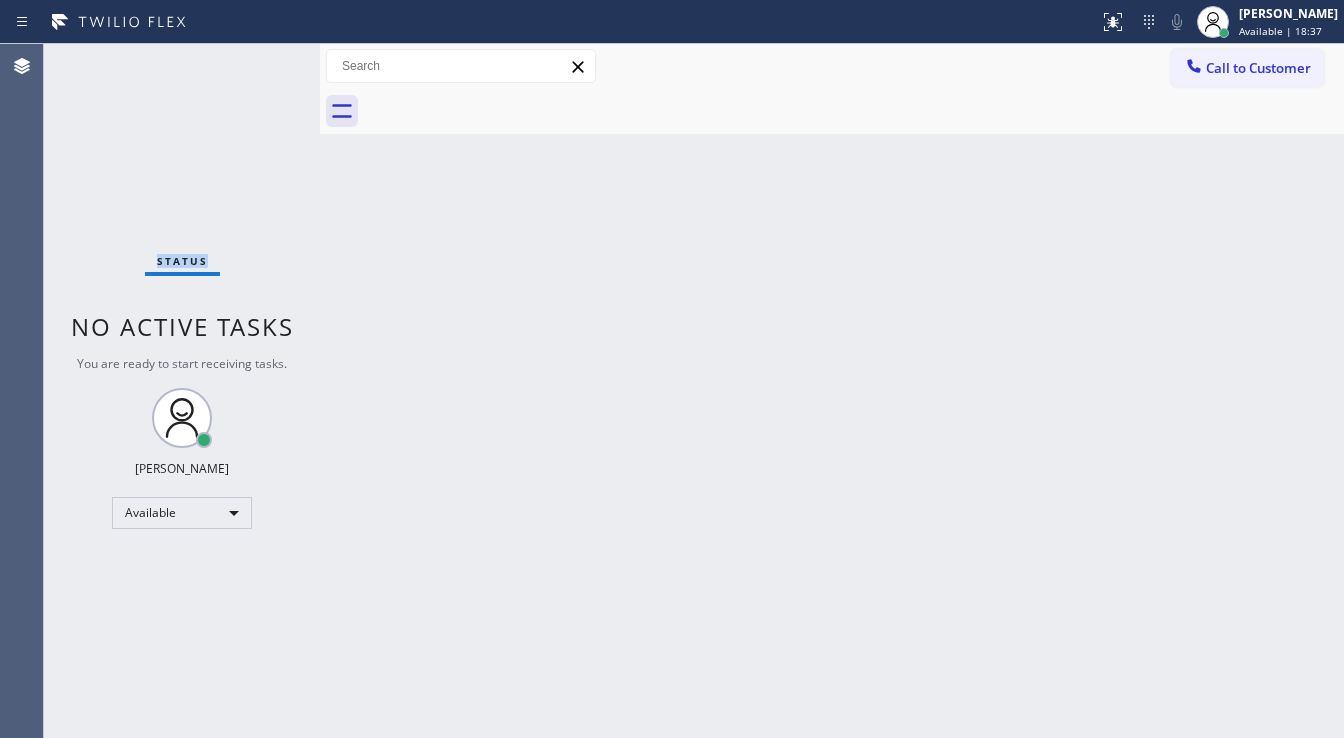 click on "Status   No active tasks     You are ready to start receiving tasks.   [PERSON_NAME]" at bounding box center [182, 391] 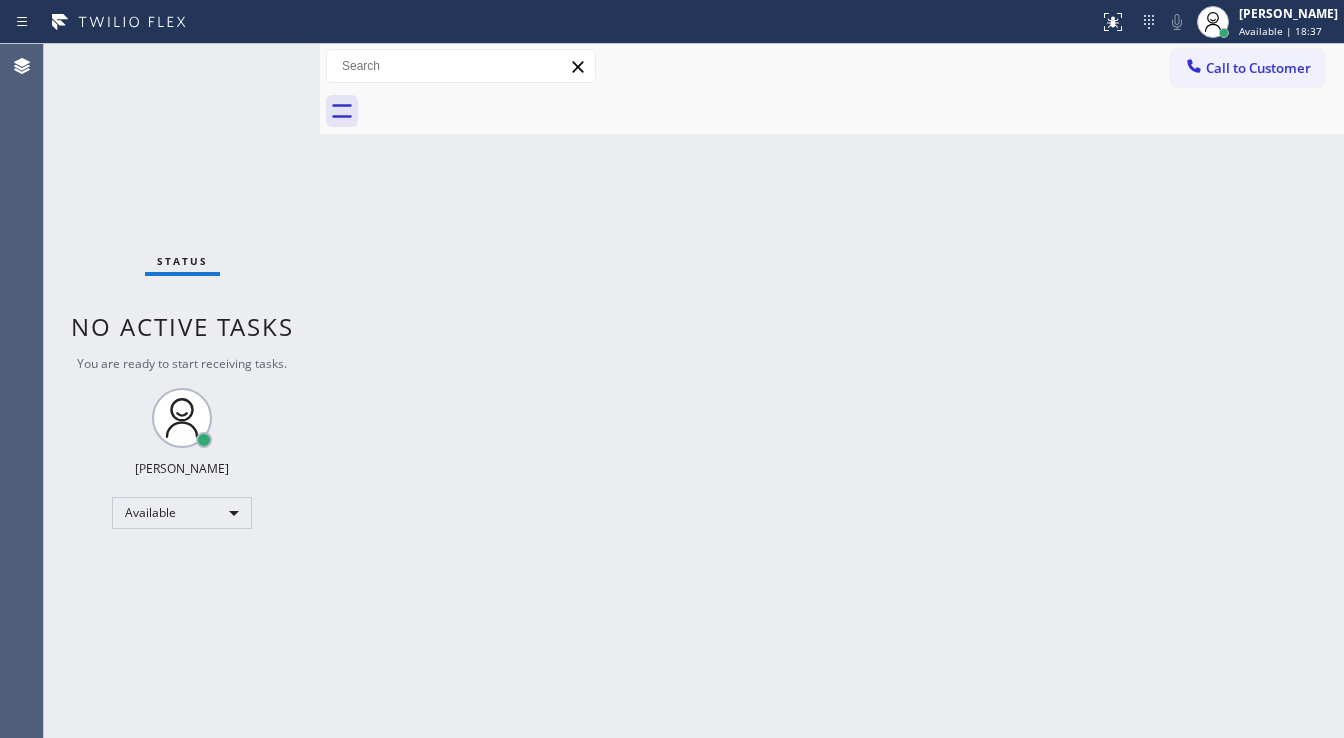 click on "Status   No active tasks     You are ready to start receiving tasks.   [PERSON_NAME]" at bounding box center [182, 391] 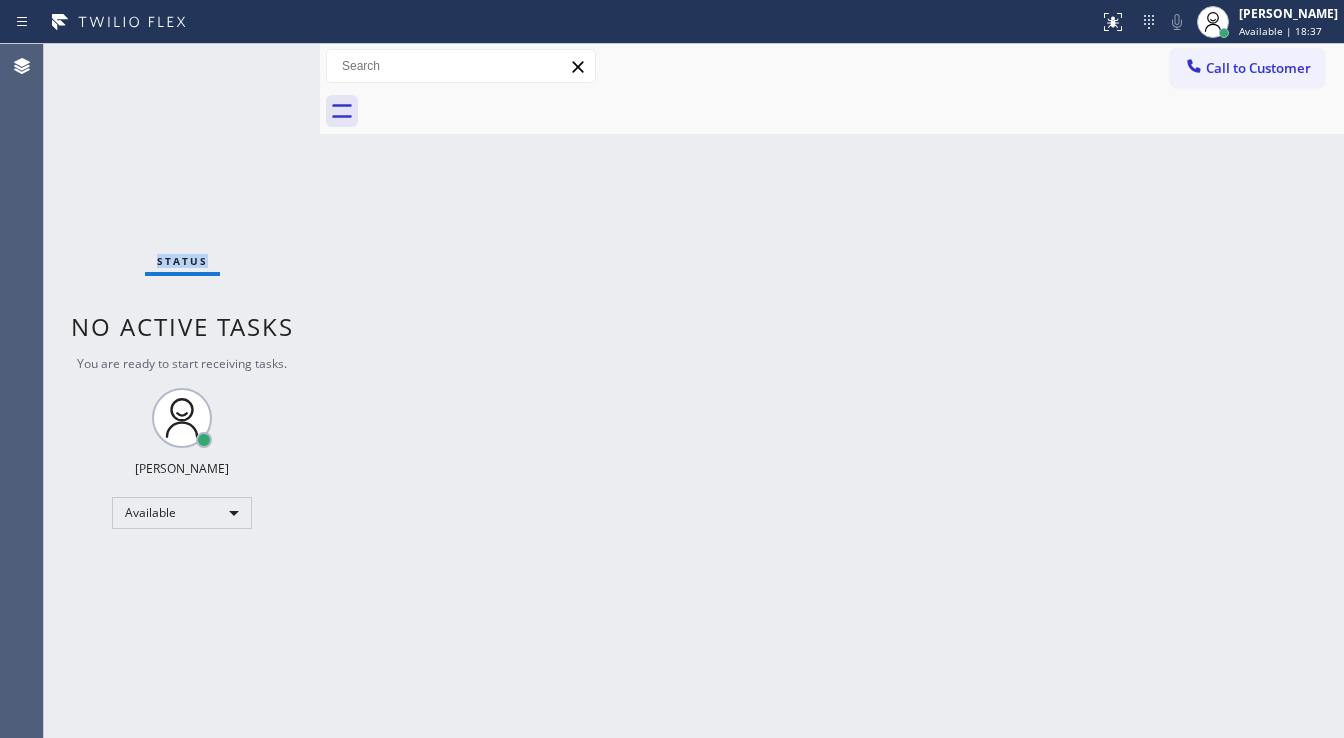 click on "Status   No active tasks     You are ready to start receiving tasks.   [PERSON_NAME]" at bounding box center [182, 391] 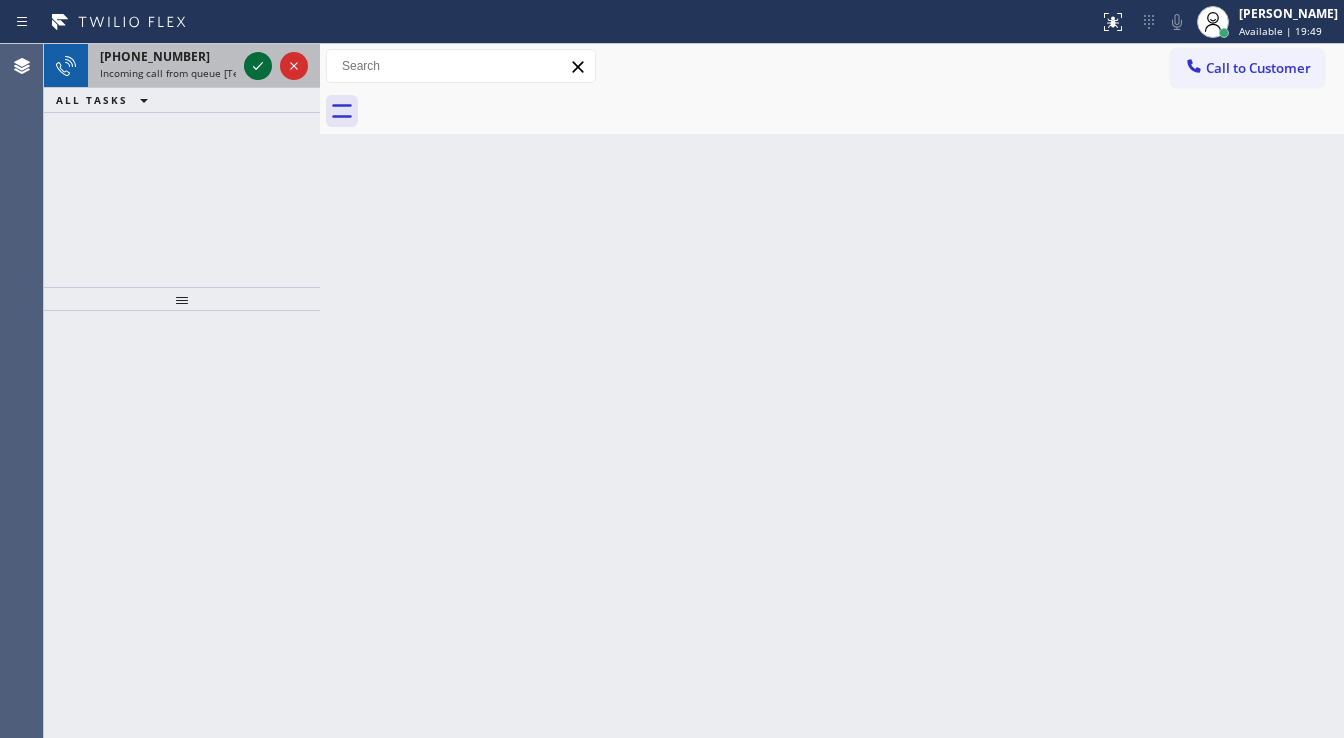 click 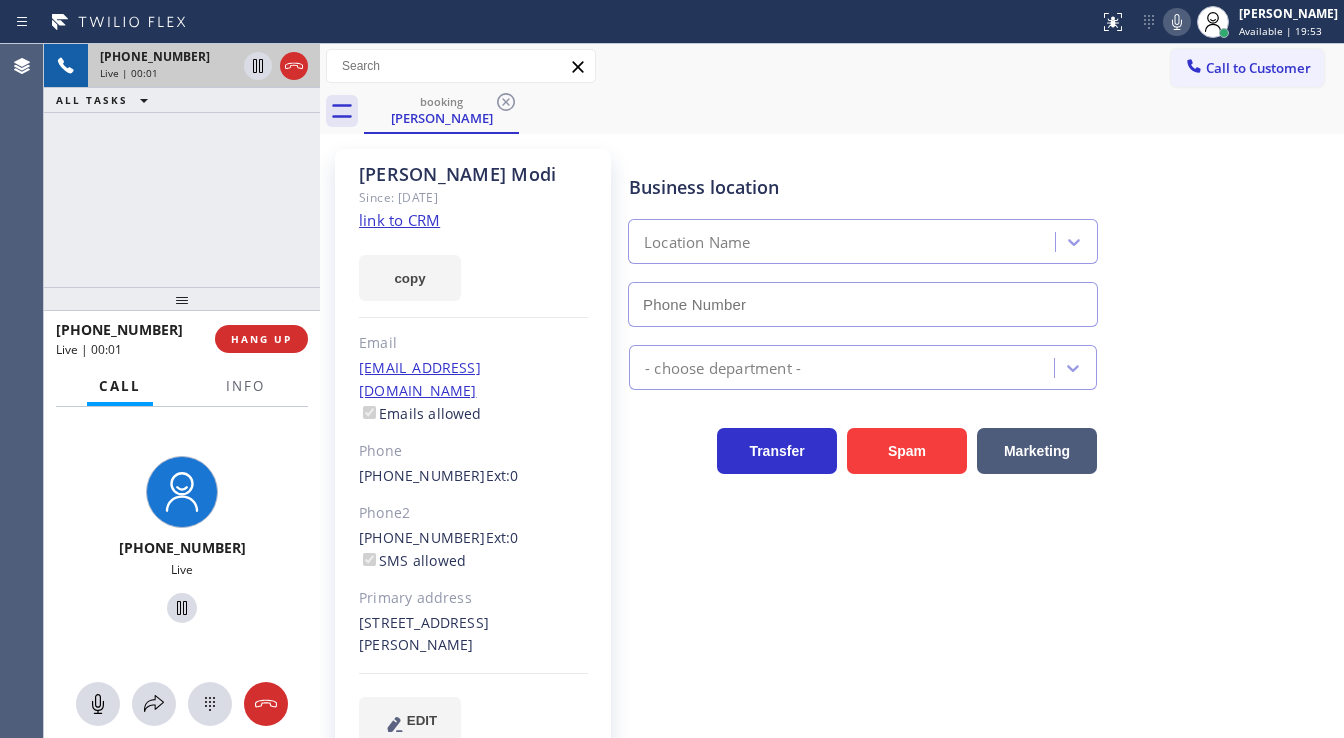 type on "[PHONE_NUMBER]" 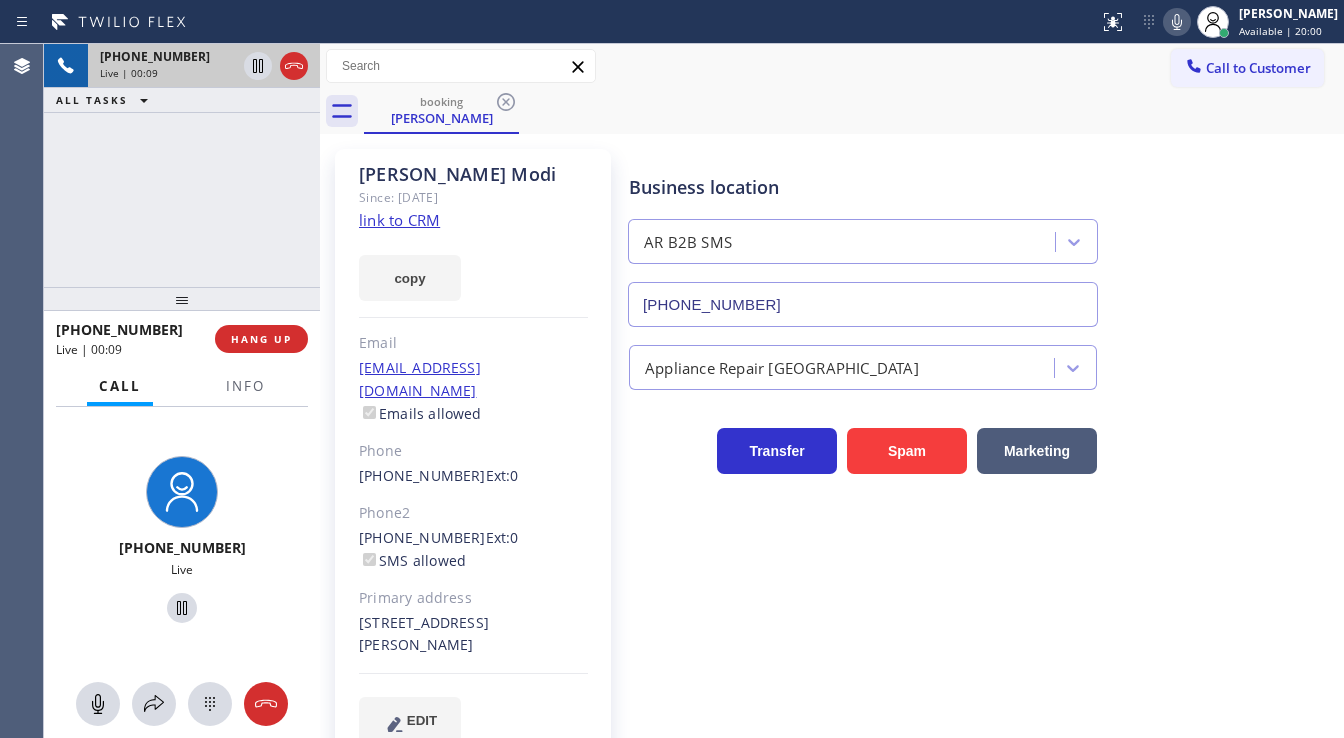 click 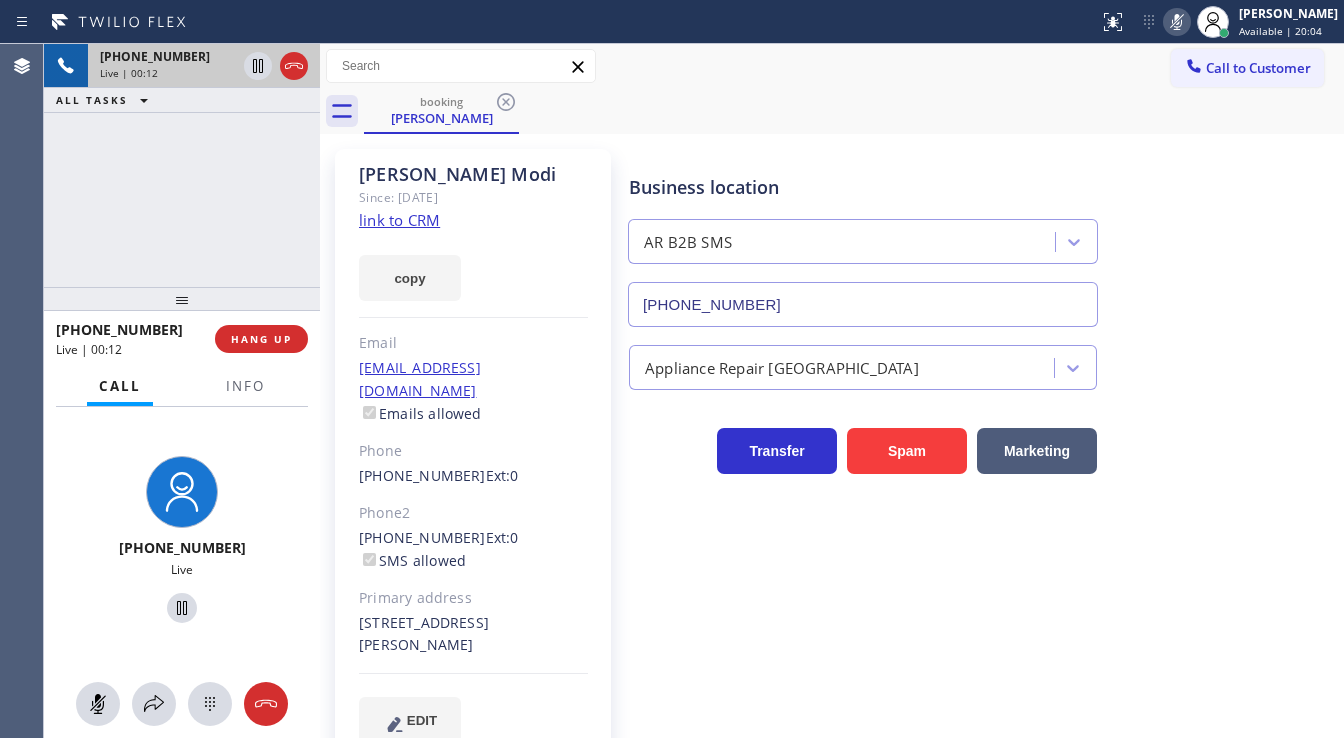 click 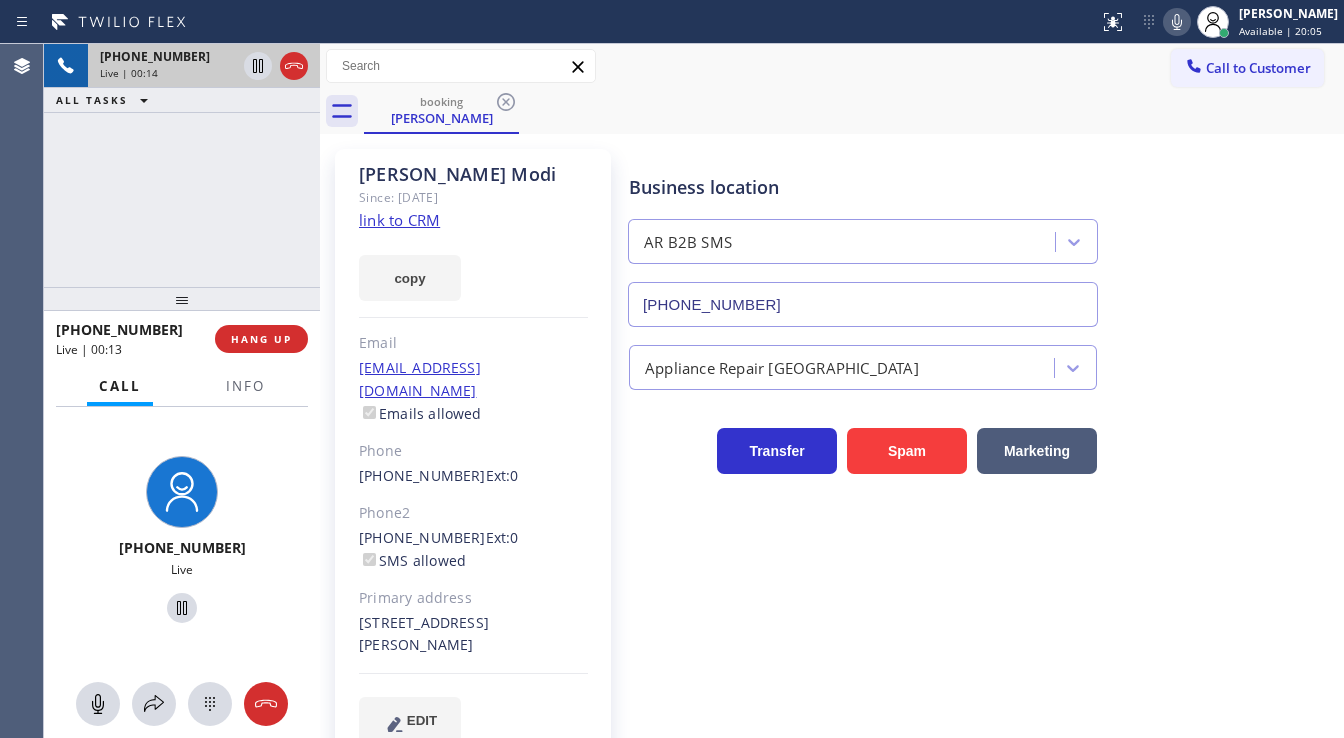 click on "link to CRM" 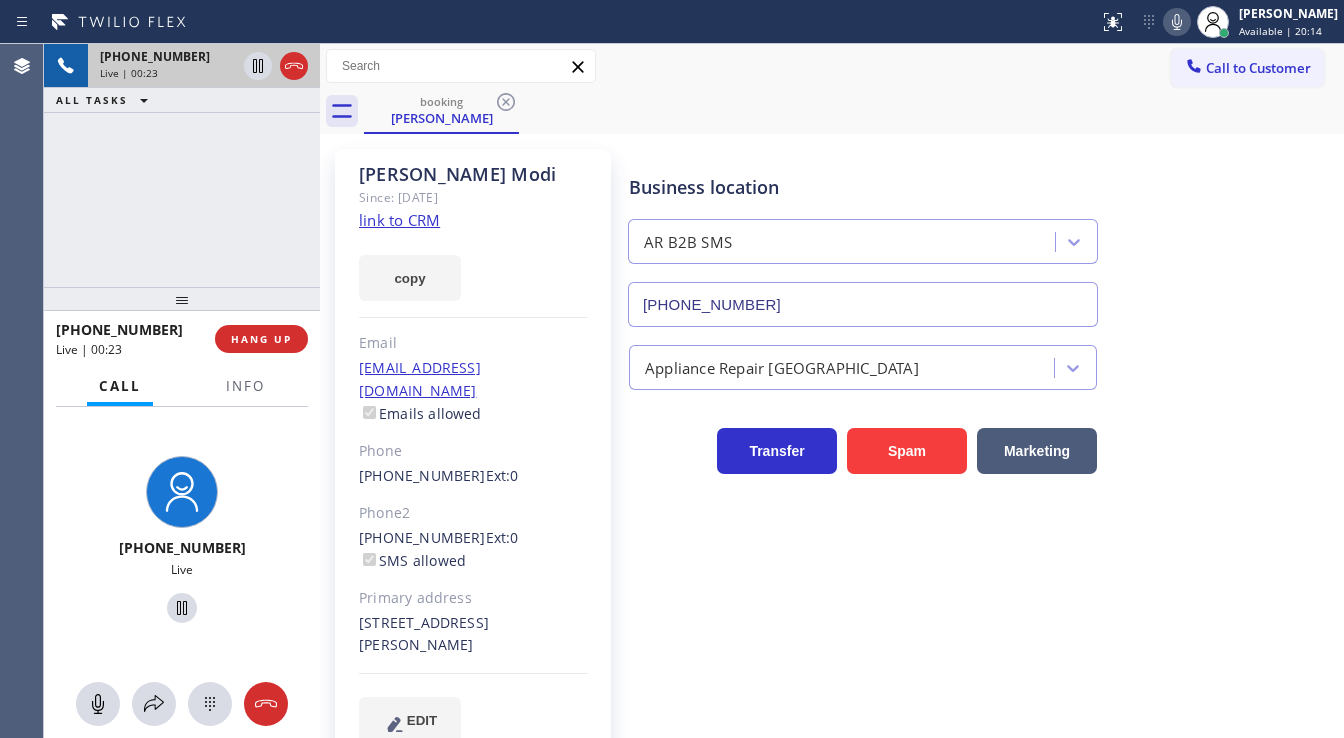 click on "Steve   Modi Since: 20 may 2020 link to CRM copy Email mbmmusa@yahoo.com  Emails allowed Phone (562) 818-8191  Ext:  0 Phone2 (424) 227-0342  Ext:  0  SMS allowed Primary address  17035 Clark Avenue Bellflower, 90706 CA EDIT" at bounding box center [473, 458] 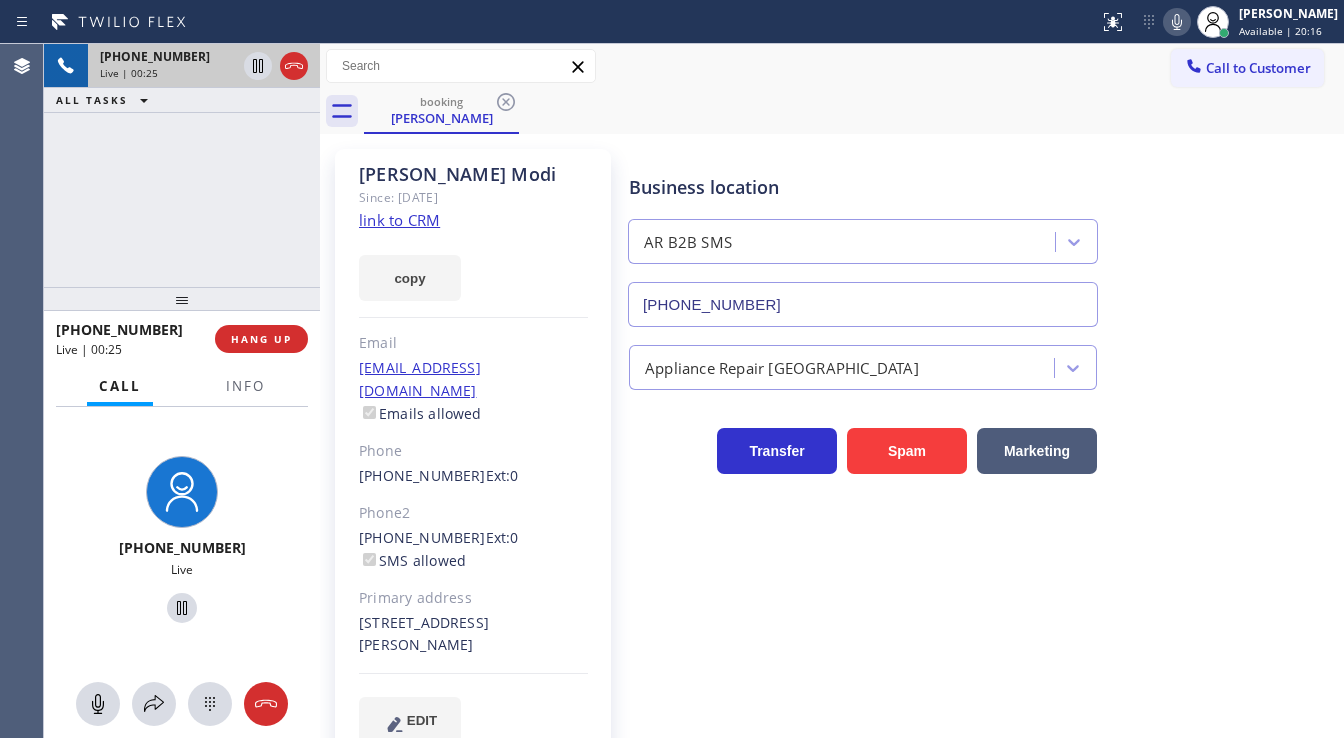 click 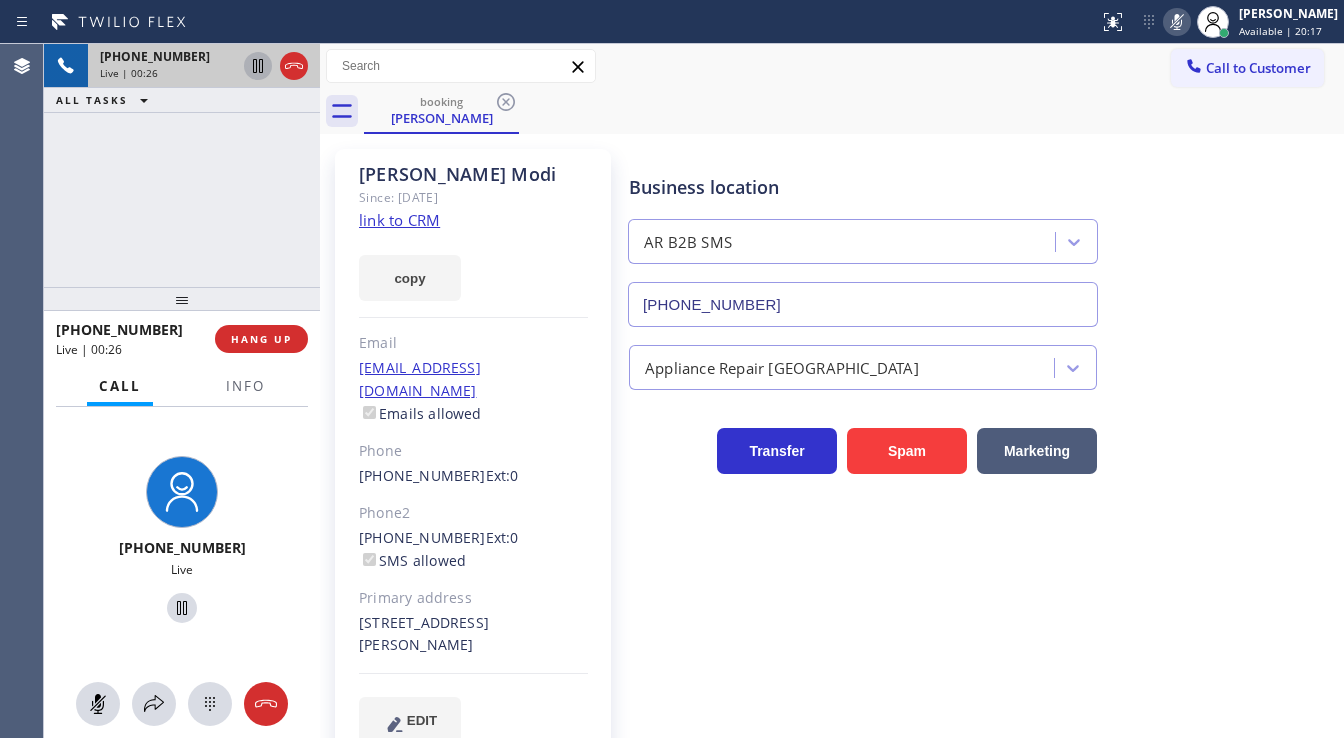 click 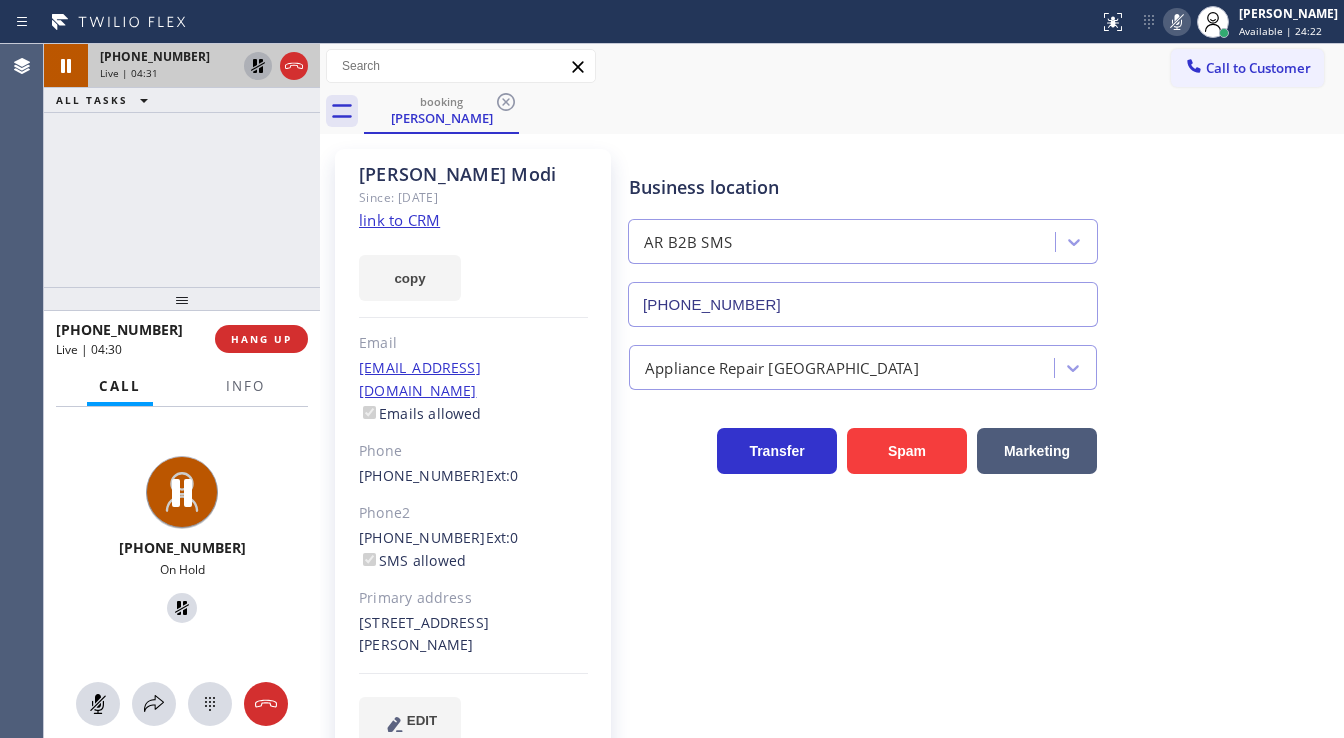 click on "+15628188191 Live | 04:31 ALL TASKS ALL TASKS ACTIVE TASKS TASKS IN WRAP UP" at bounding box center (182, 165) 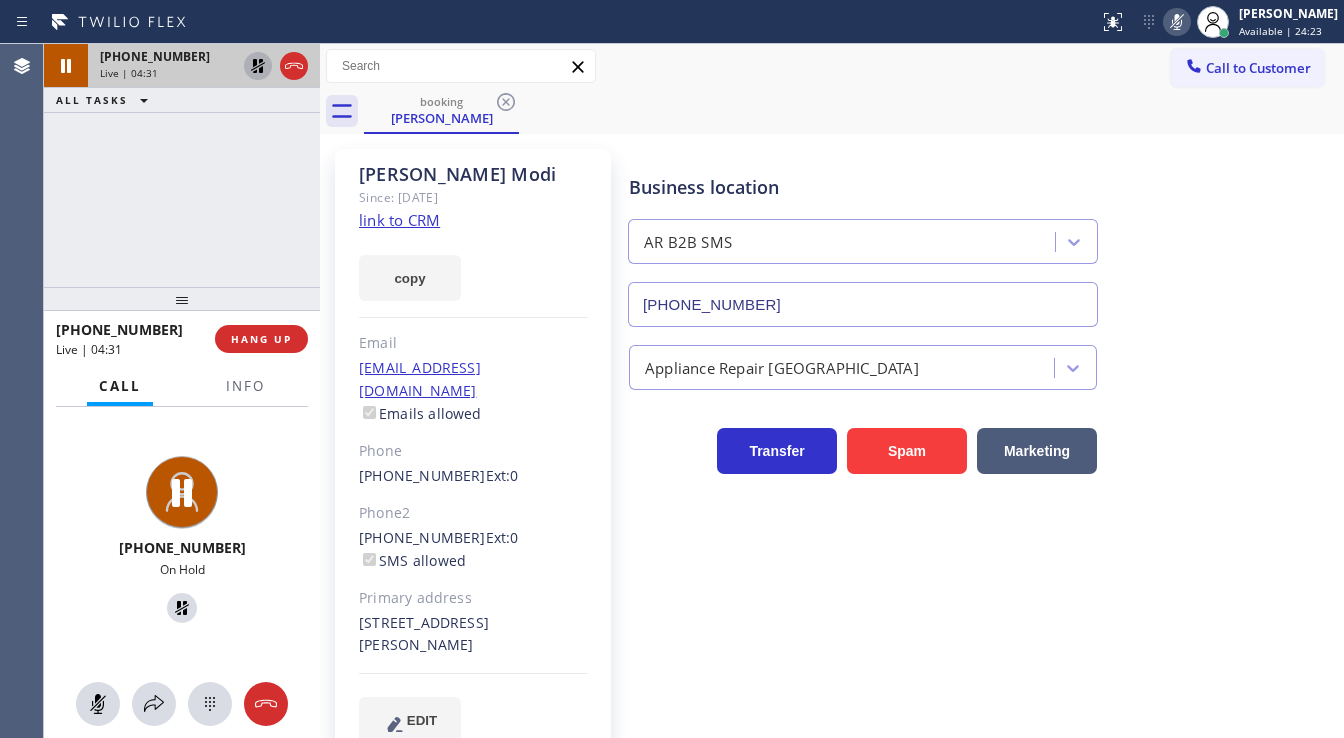 click 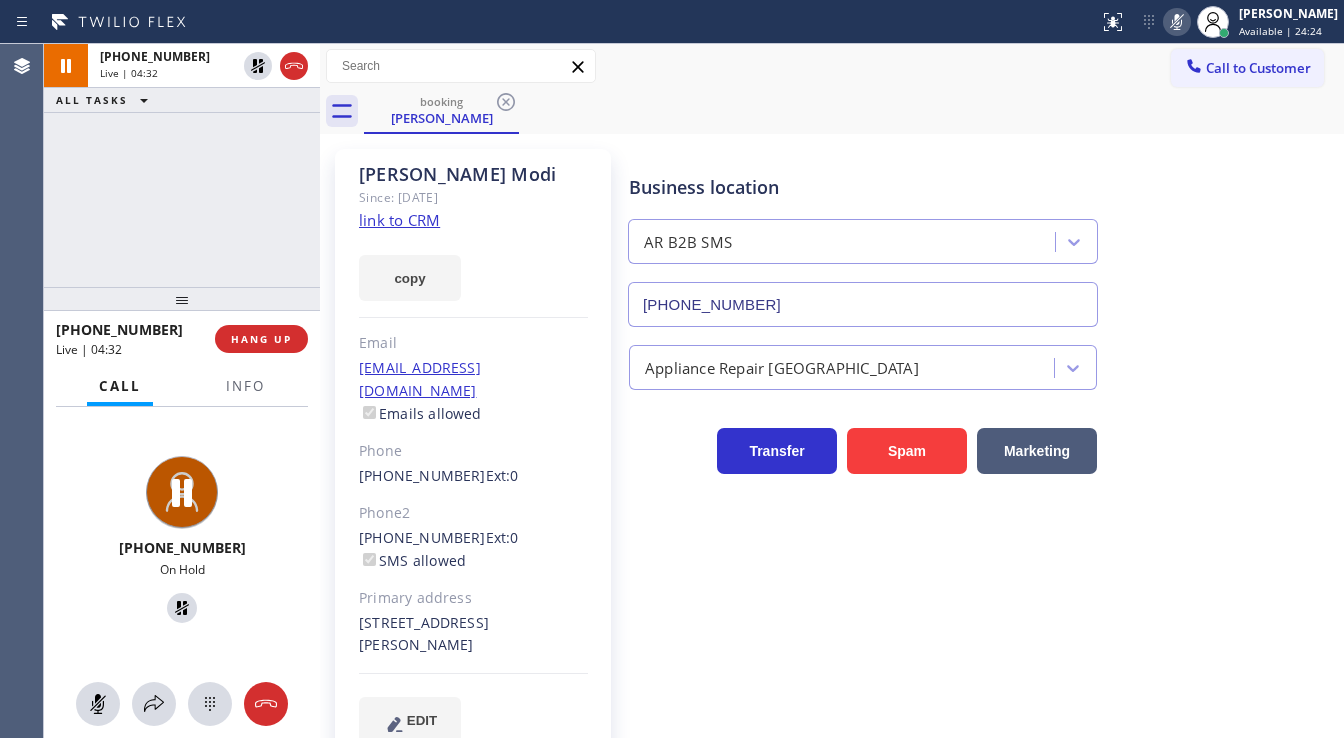 click 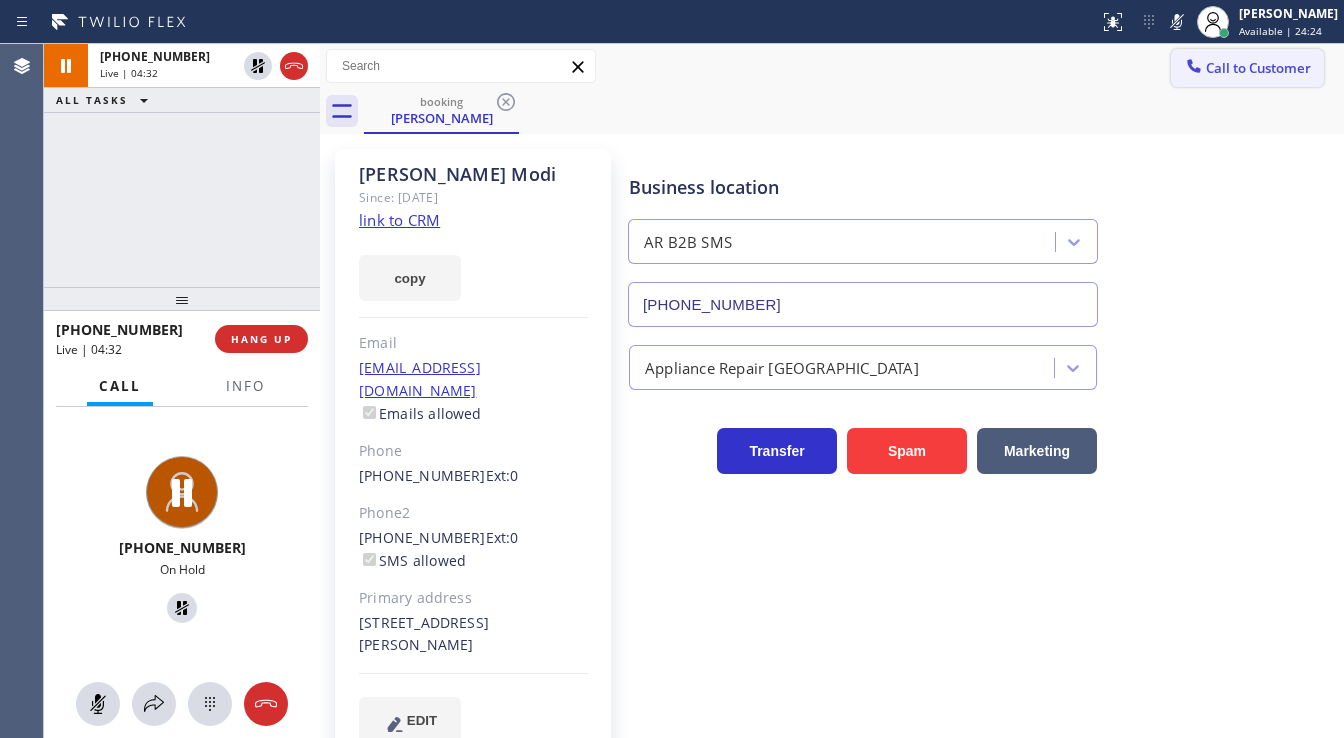 click on "Call to Customer" at bounding box center [1247, 68] 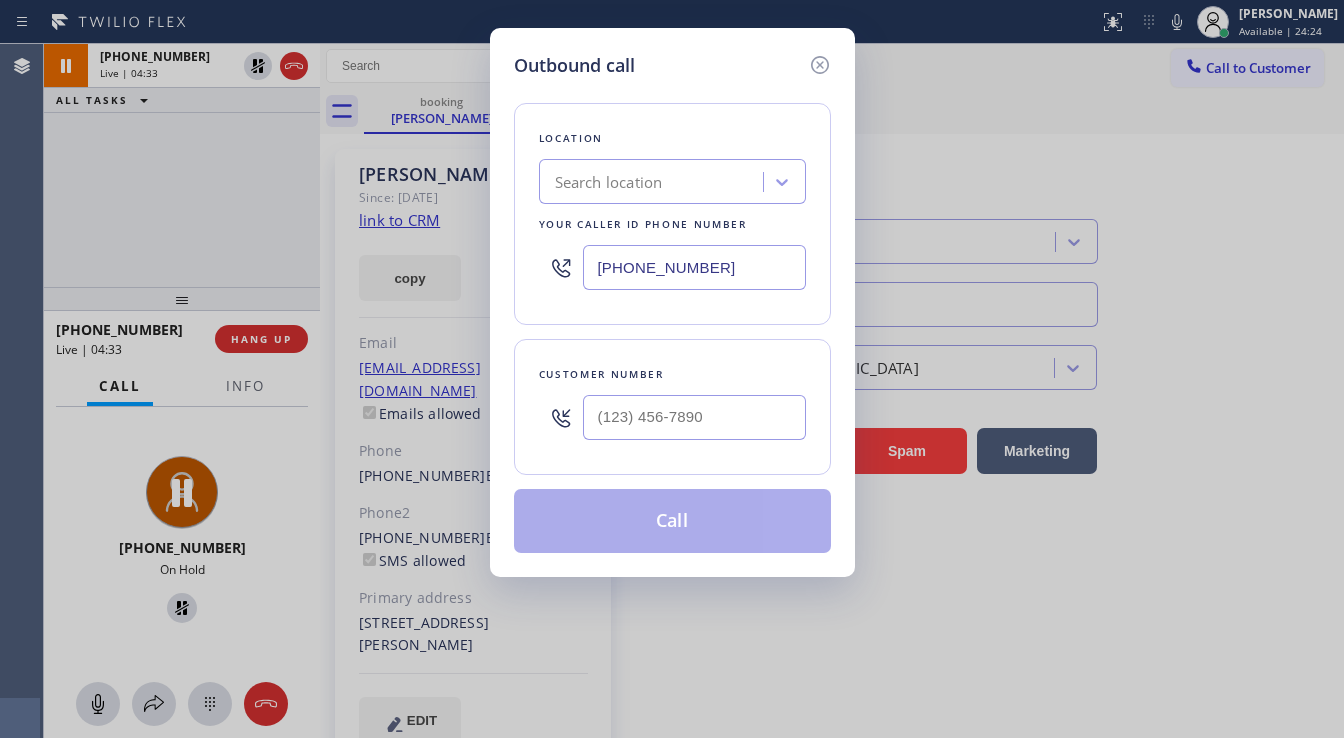 type 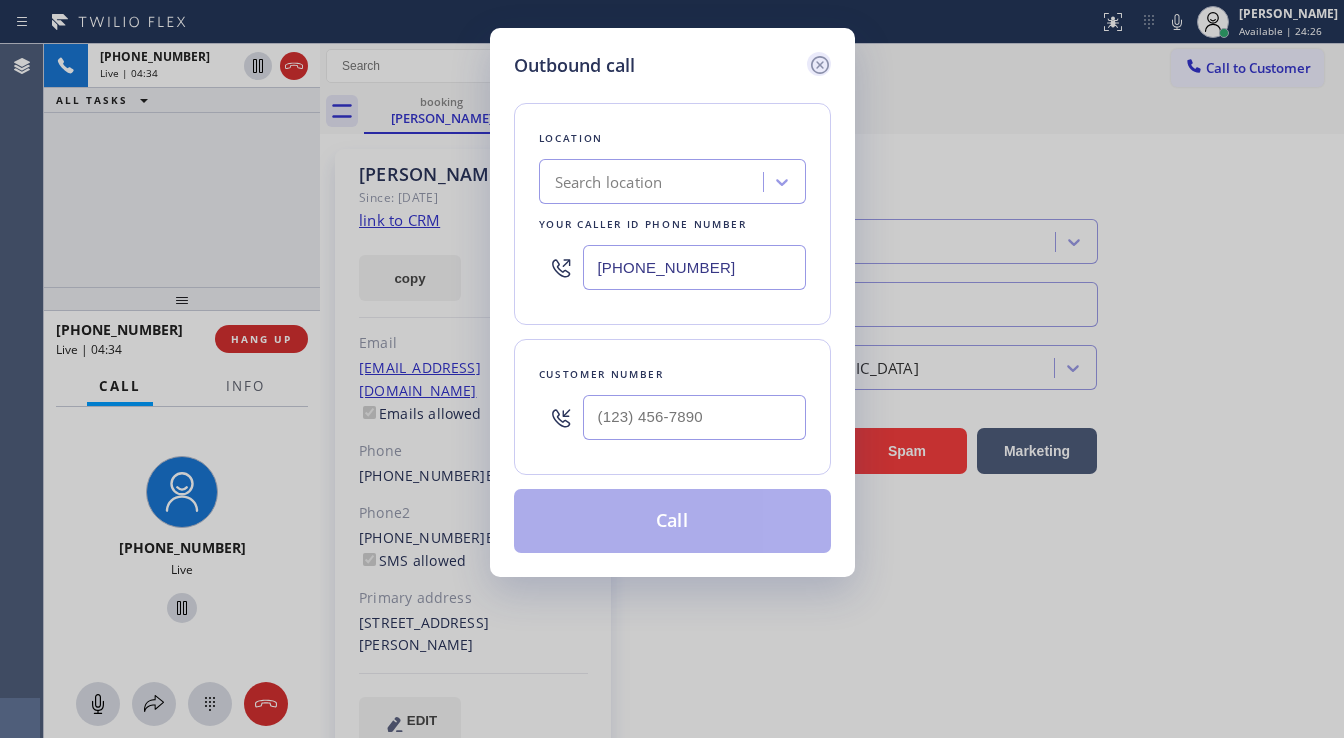 click 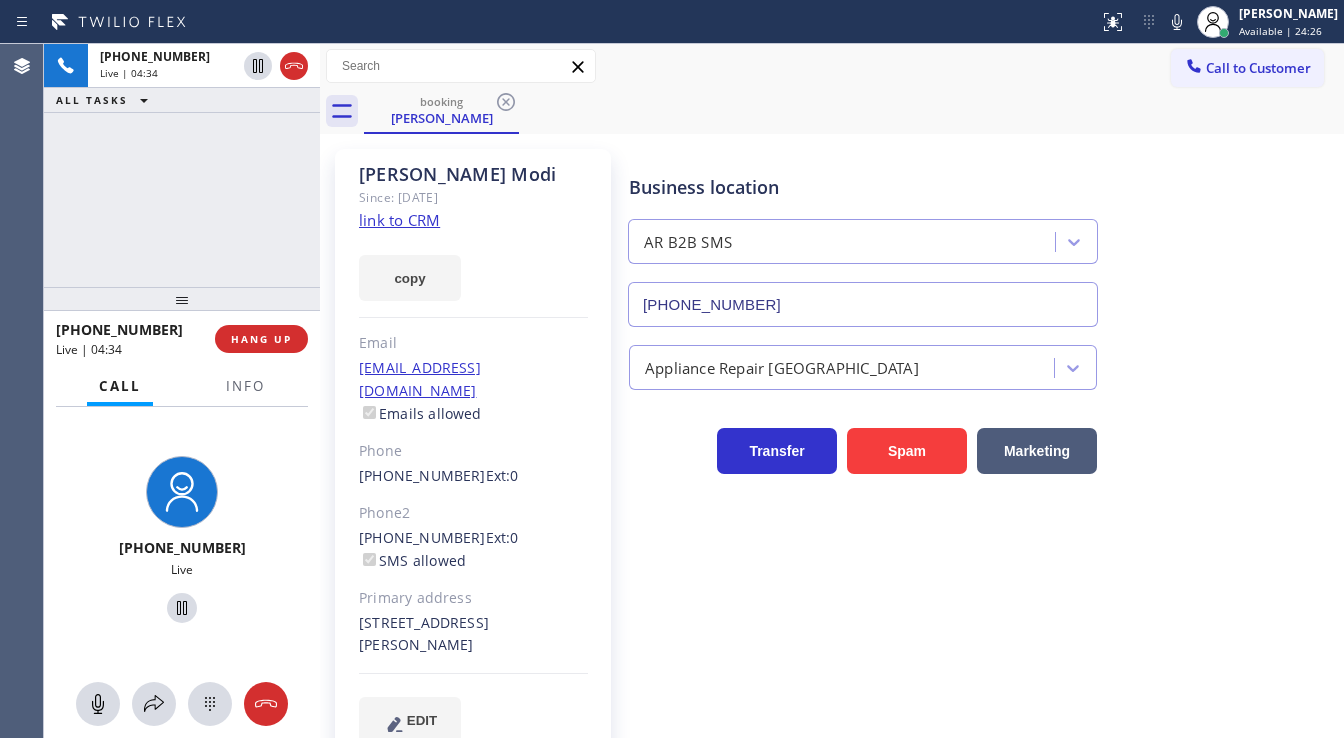 click on "booking Steve Modi" at bounding box center (854, 111) 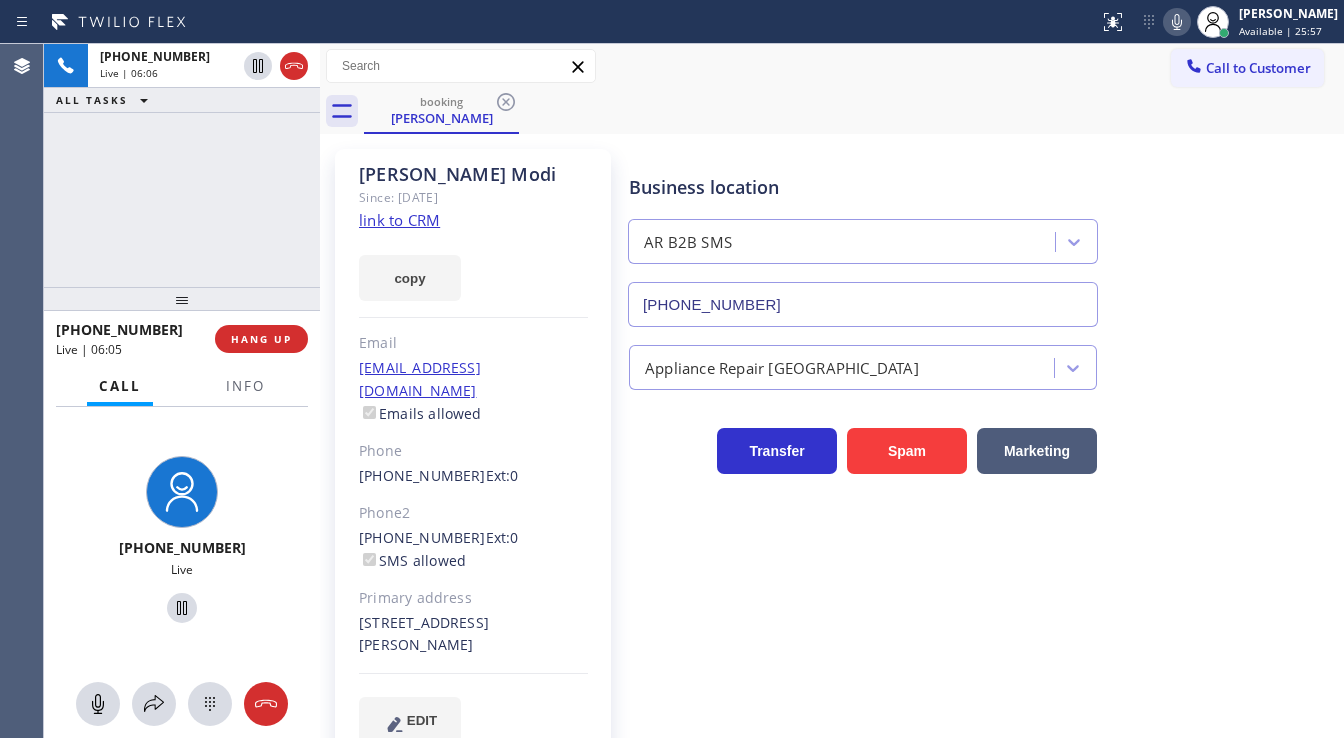 click 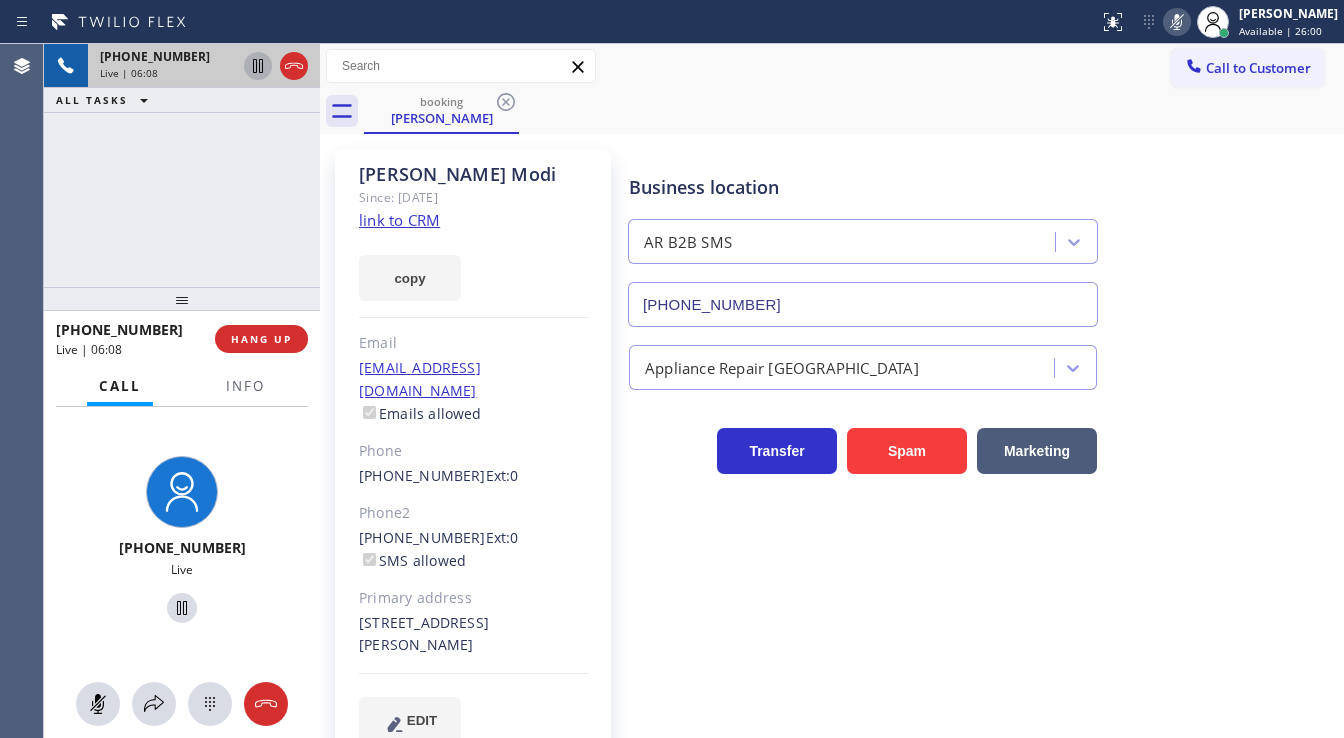 click 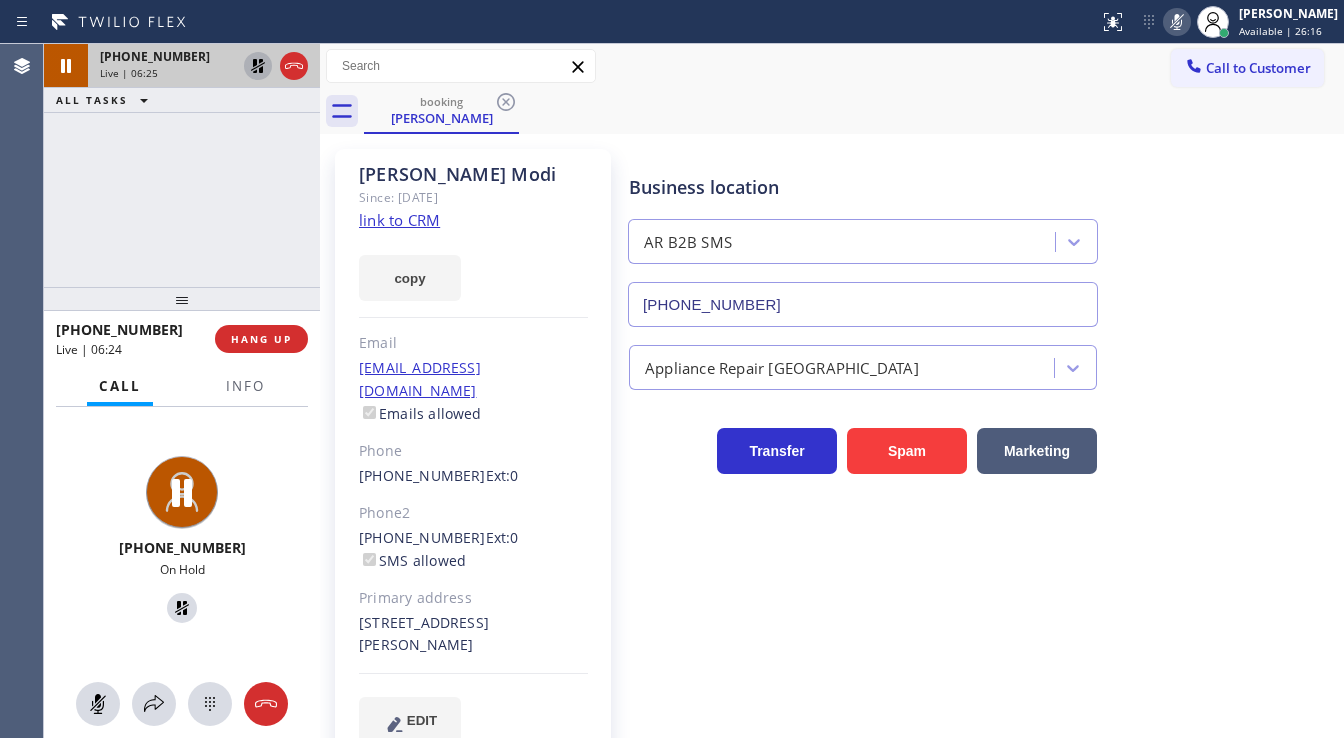 click on "+15628188191 Live | 06:25 ALL TASKS ALL TASKS ACTIVE TASKS TASKS IN WRAP UP" at bounding box center (182, 165) 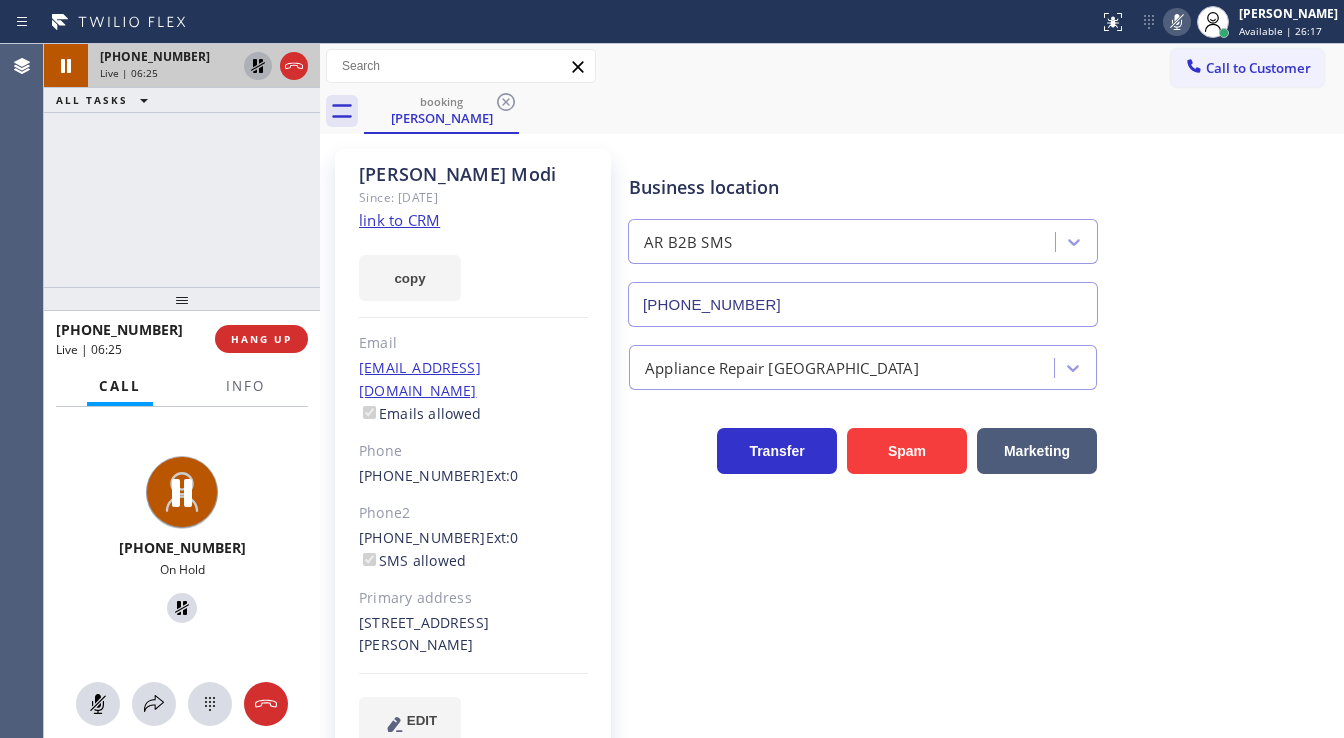 click 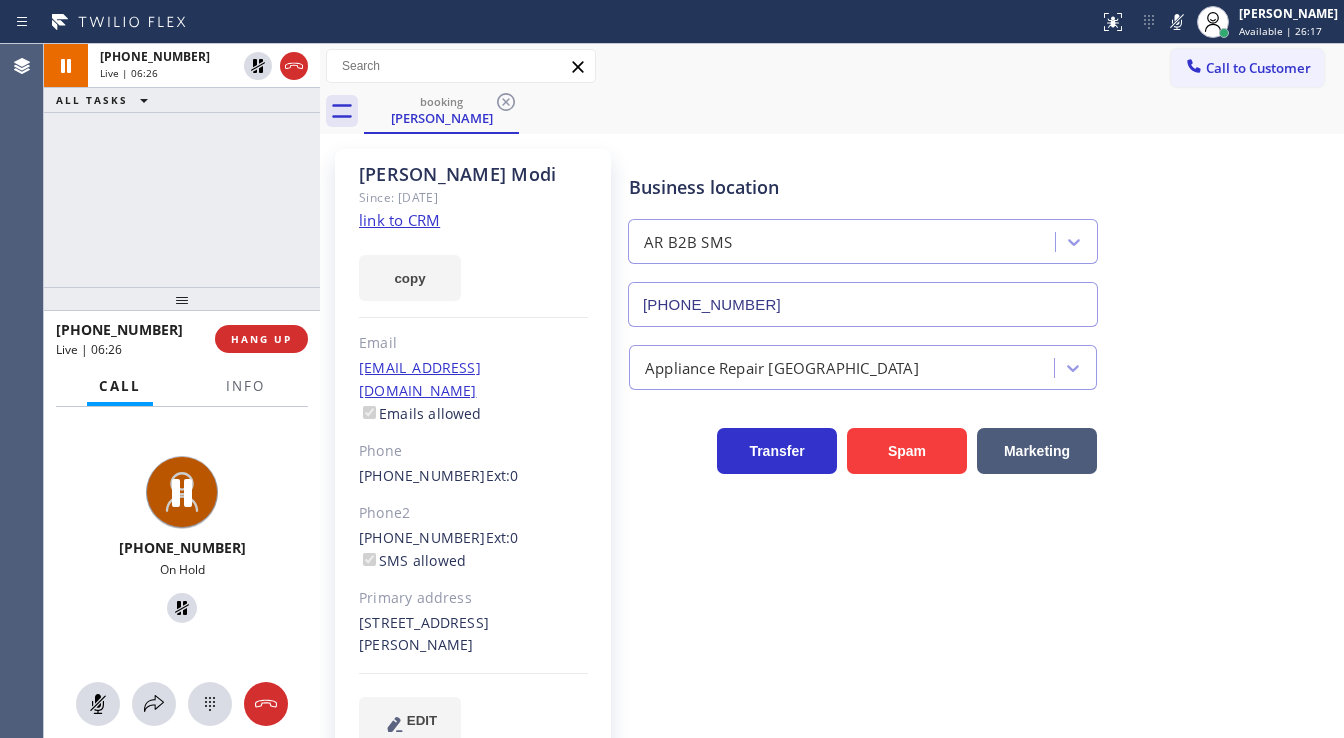 drag, startPoint x: 1187, startPoint y: 16, endPoint x: 1132, endPoint y: 52, distance: 65.734314 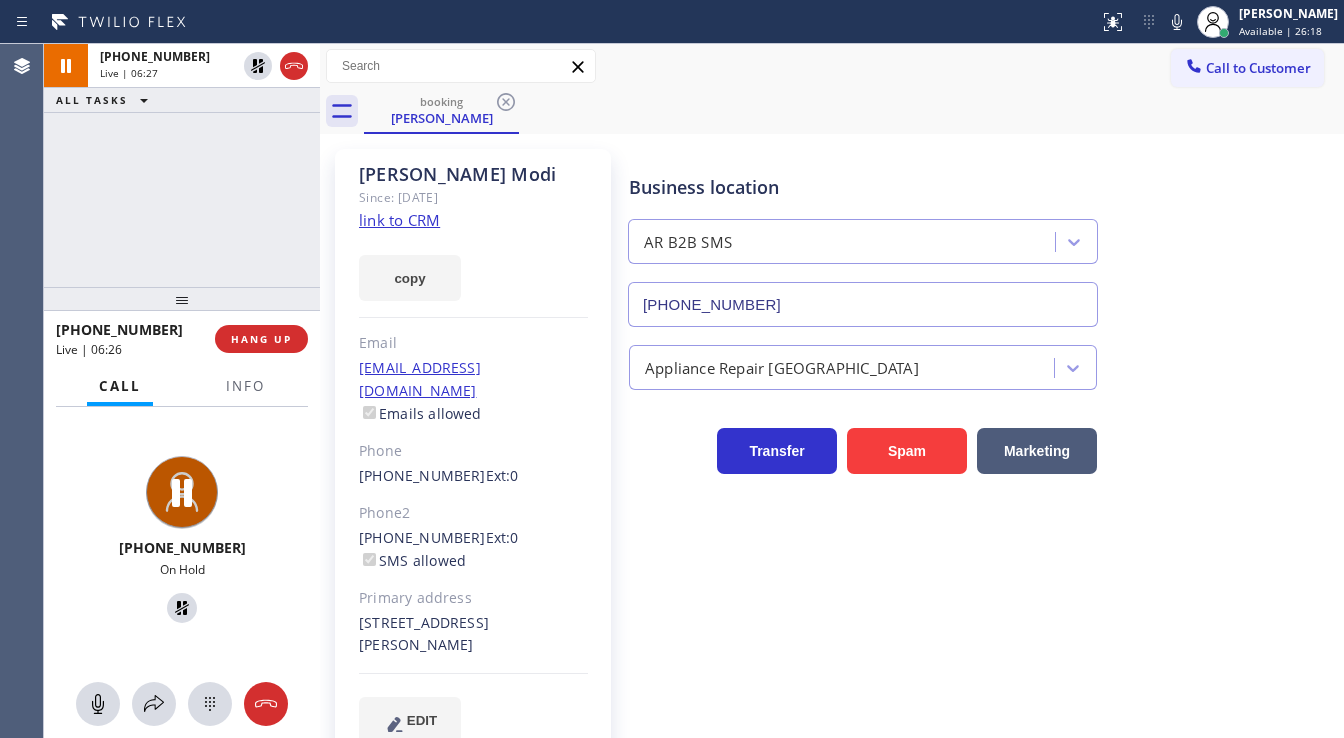 click on "+15628188191 Live | 06:27 ALL TASKS ALL TASKS ACTIVE TASKS TASKS IN WRAP UP" at bounding box center [182, 165] 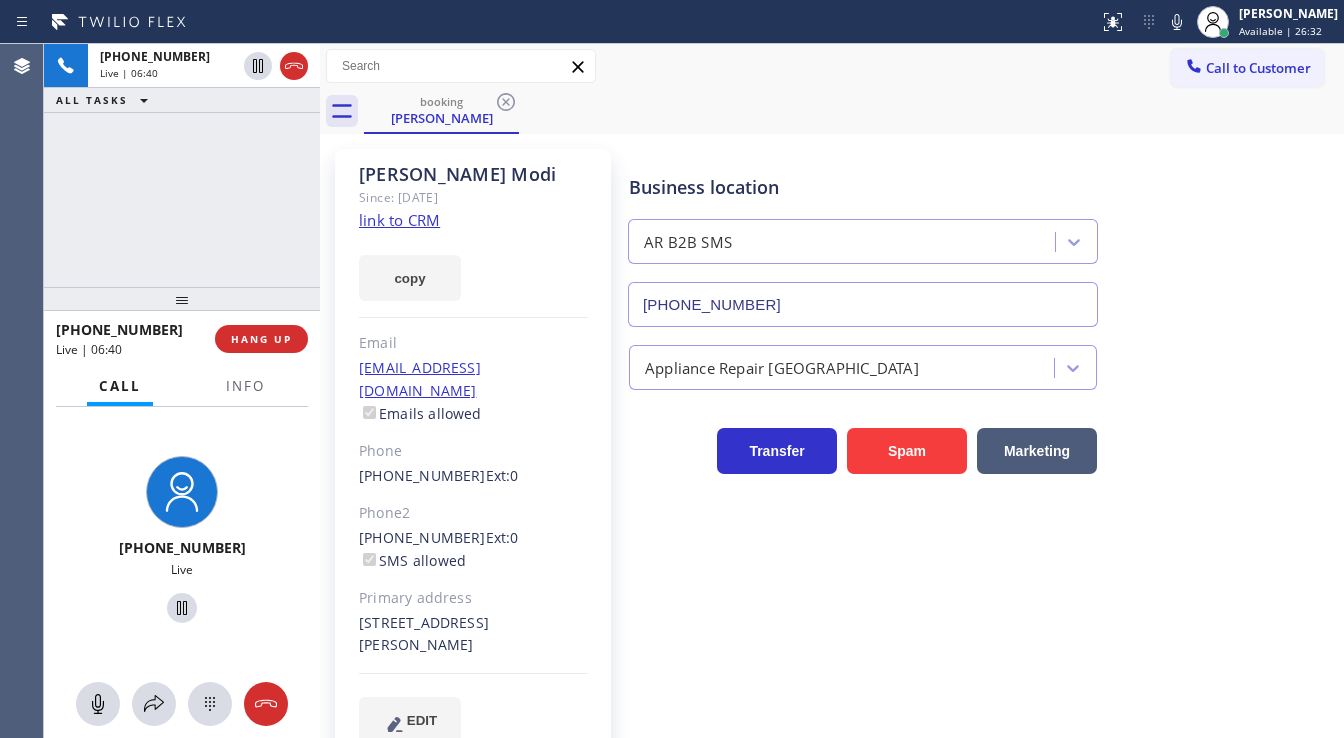 click on "+15628188191 Live | 06:40 ALL TASKS ALL TASKS ACTIVE TASKS TASKS IN WRAP UP" at bounding box center [182, 165] 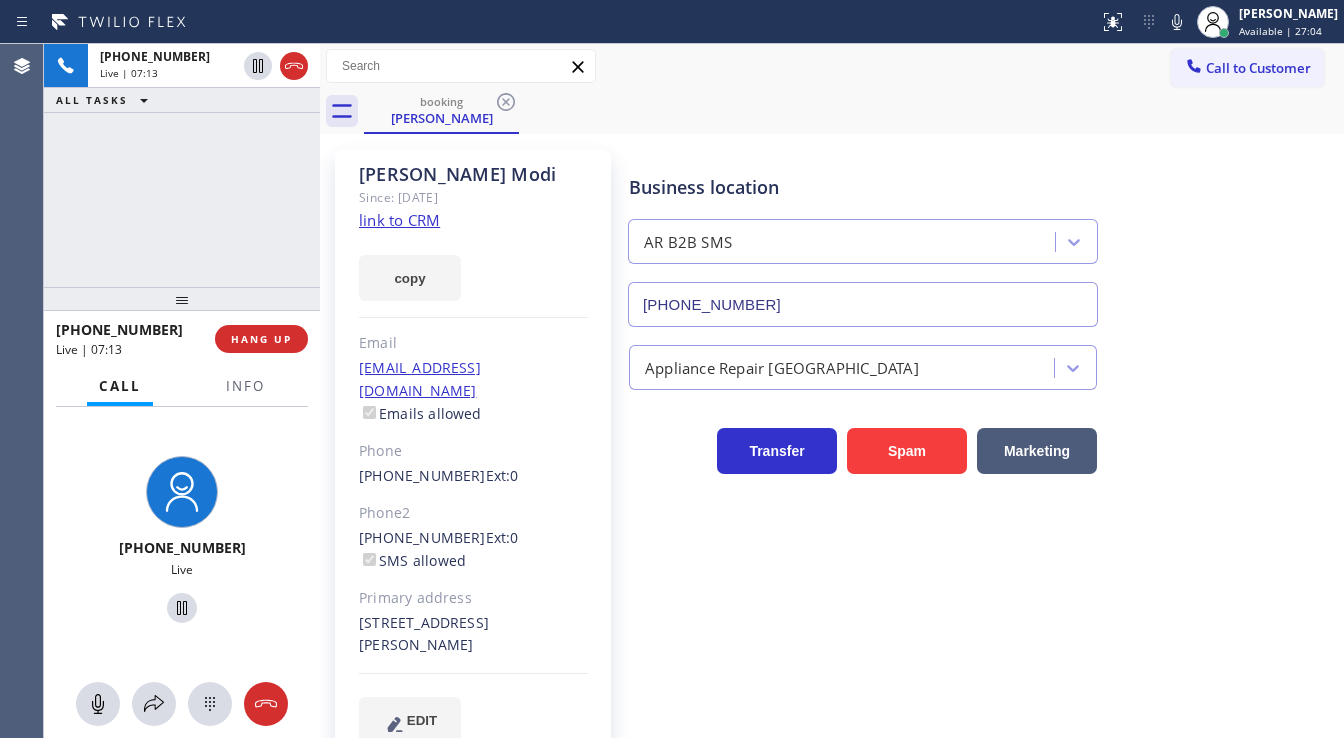 click on "Call to Customer Outbound call Location Sub Zero Appliance Repair Your caller id phone number (855) 340-1313 Customer number Call Outbound call Technician Search Technician Your caller id phone number Your caller id phone number Call" at bounding box center (832, 66) 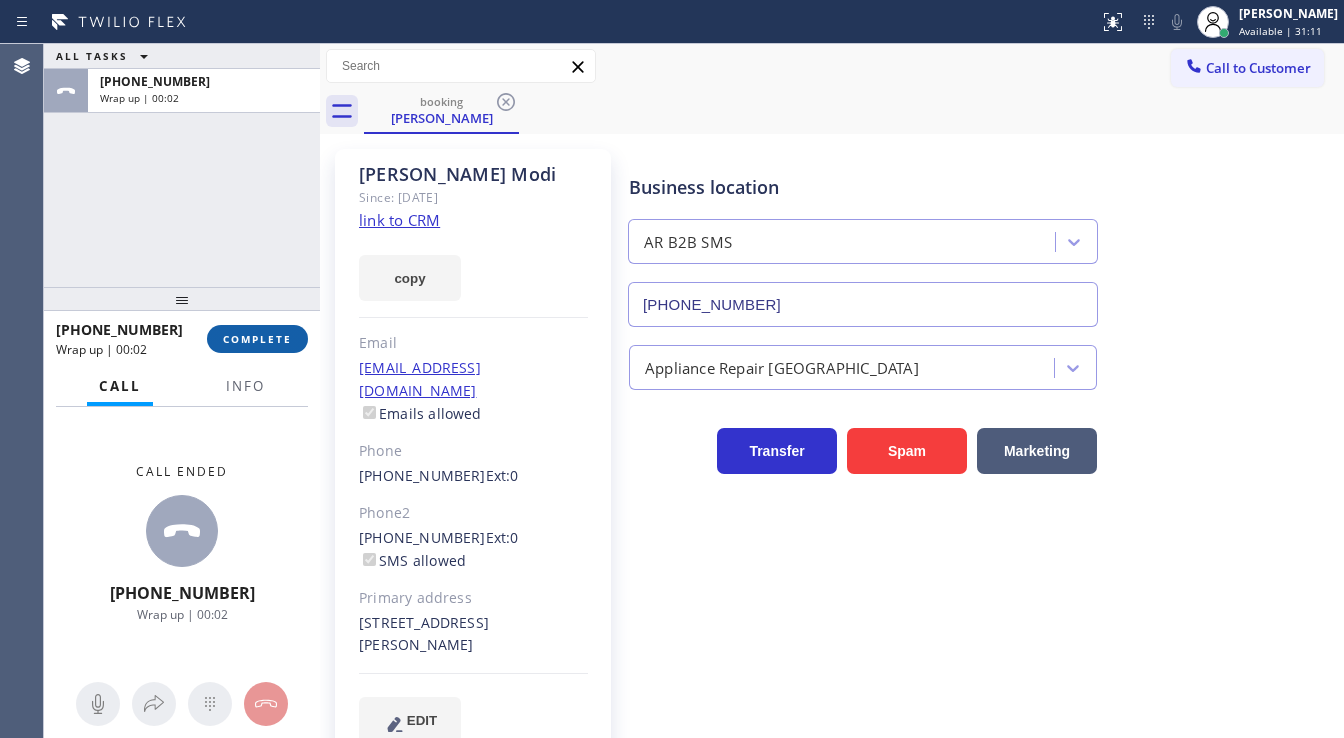 click on "COMPLETE" at bounding box center (257, 339) 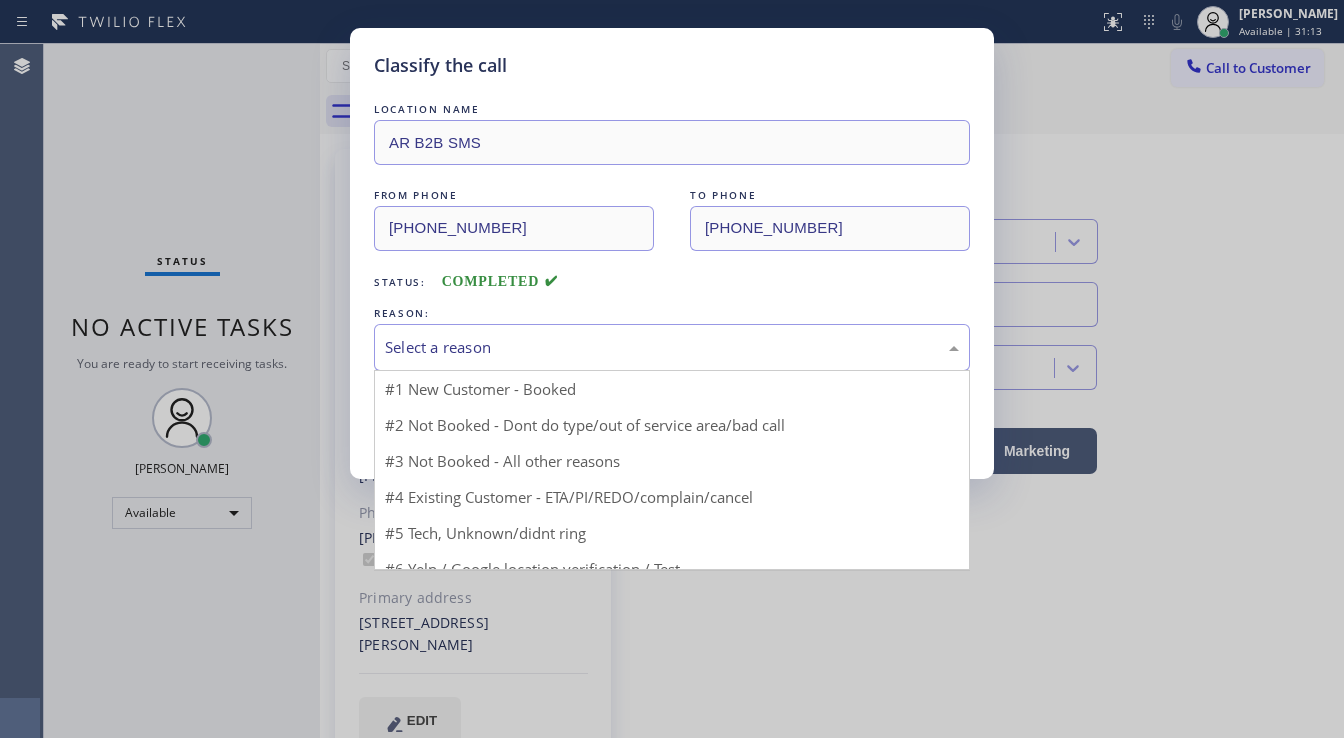 click on "Select a reason" at bounding box center (672, 347) 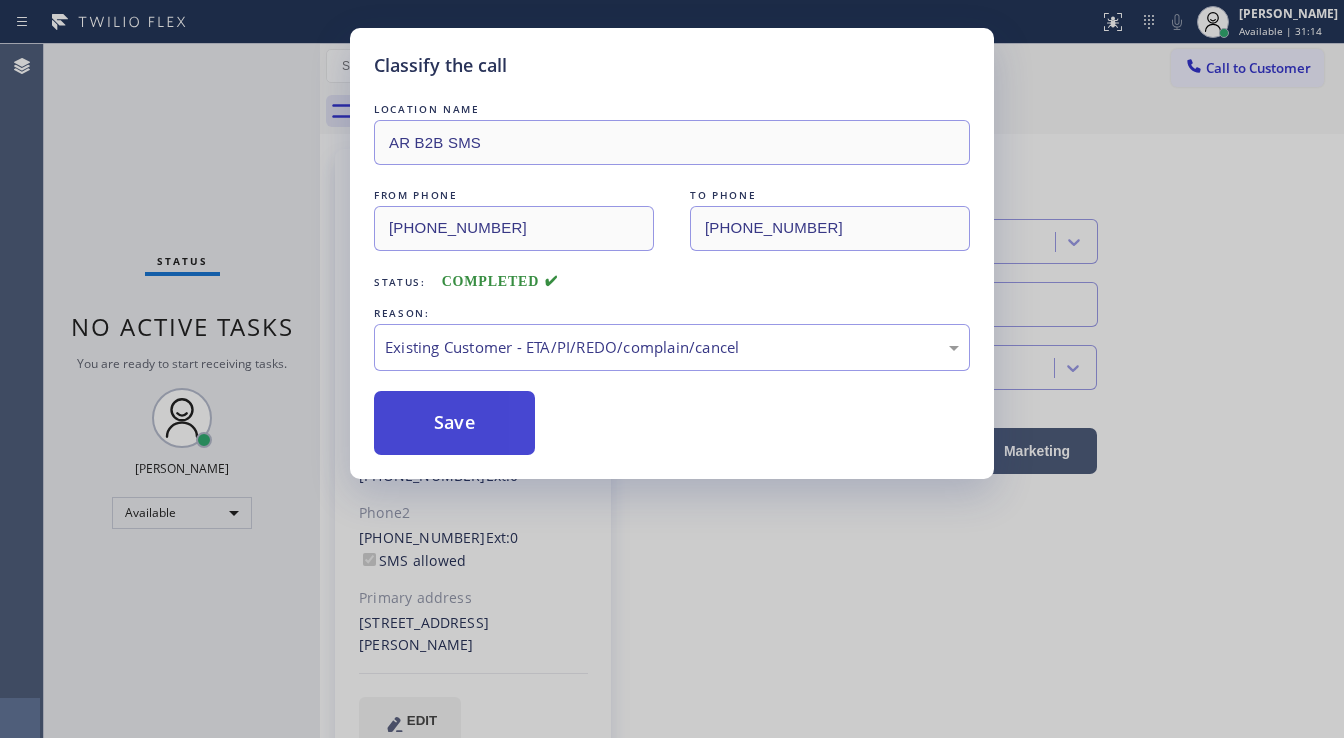 click on "Save" at bounding box center (454, 423) 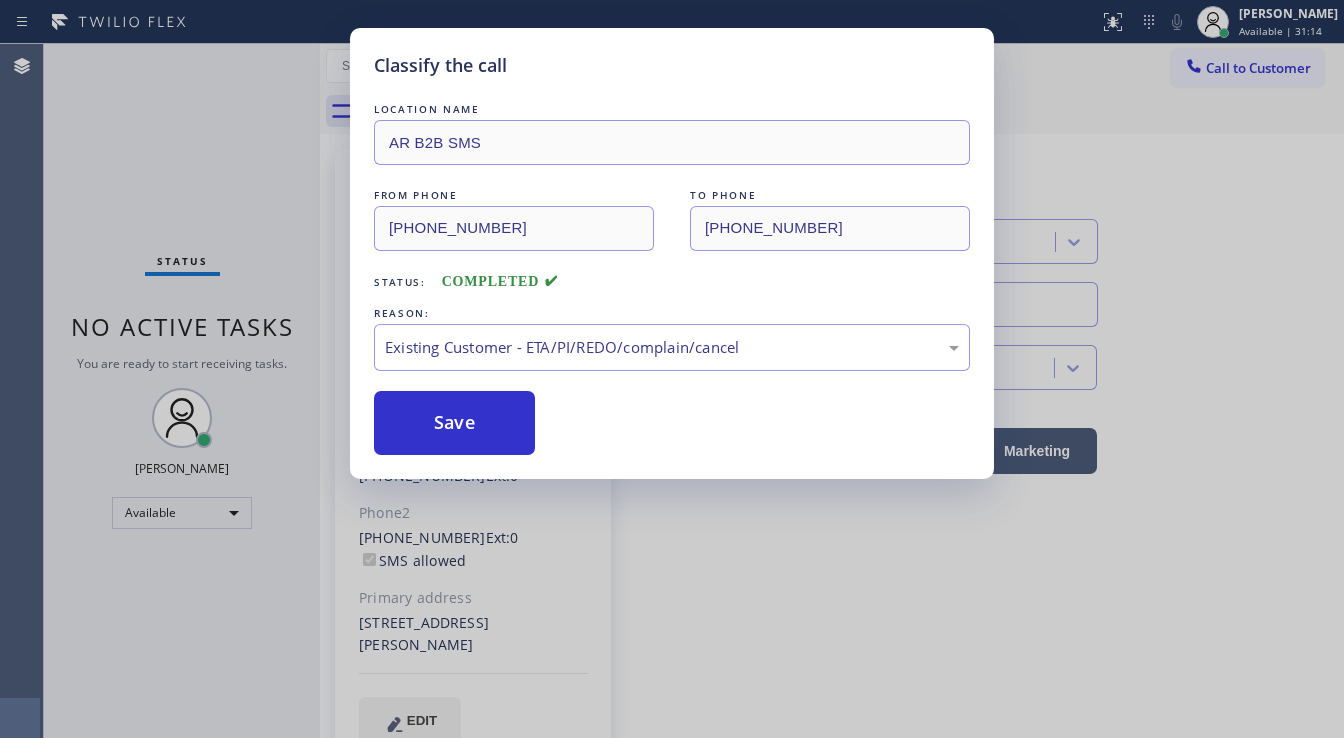 type 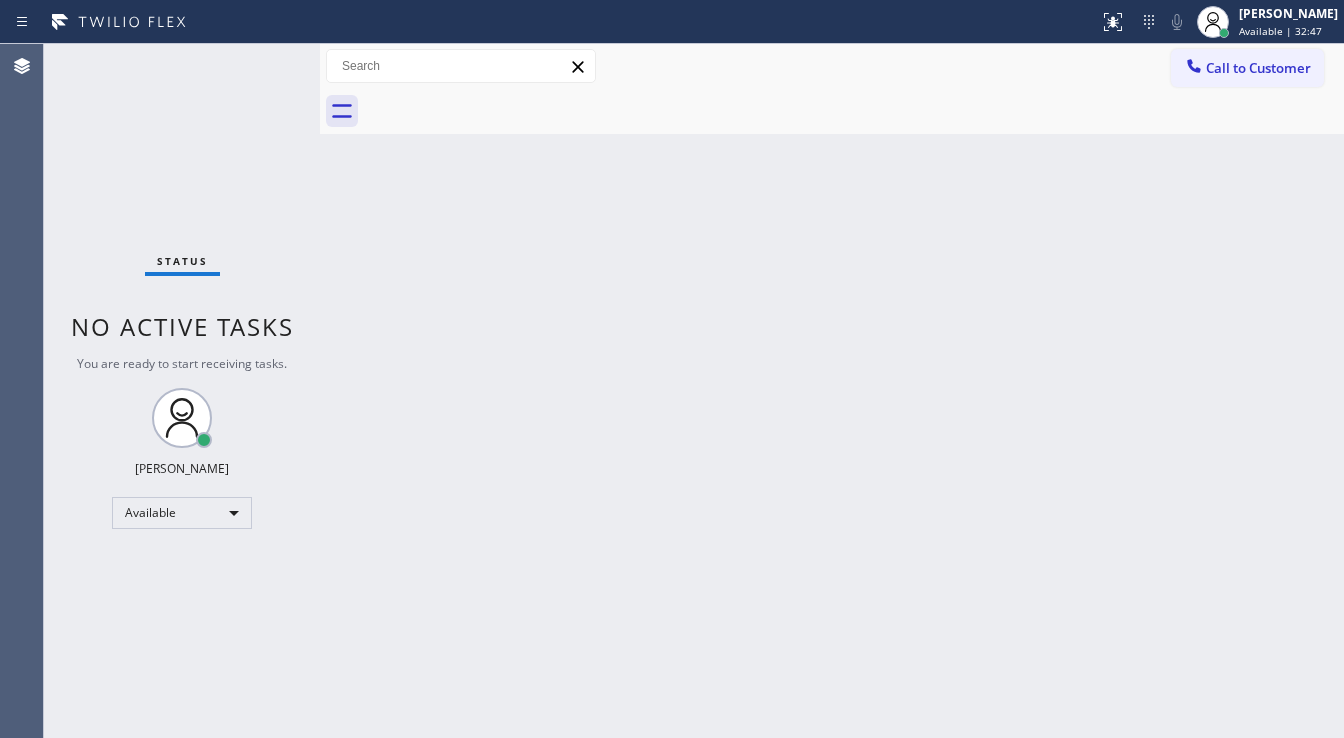 click on "Status   No active tasks     You are ready to start receiving tasks.   [PERSON_NAME]" at bounding box center [182, 391] 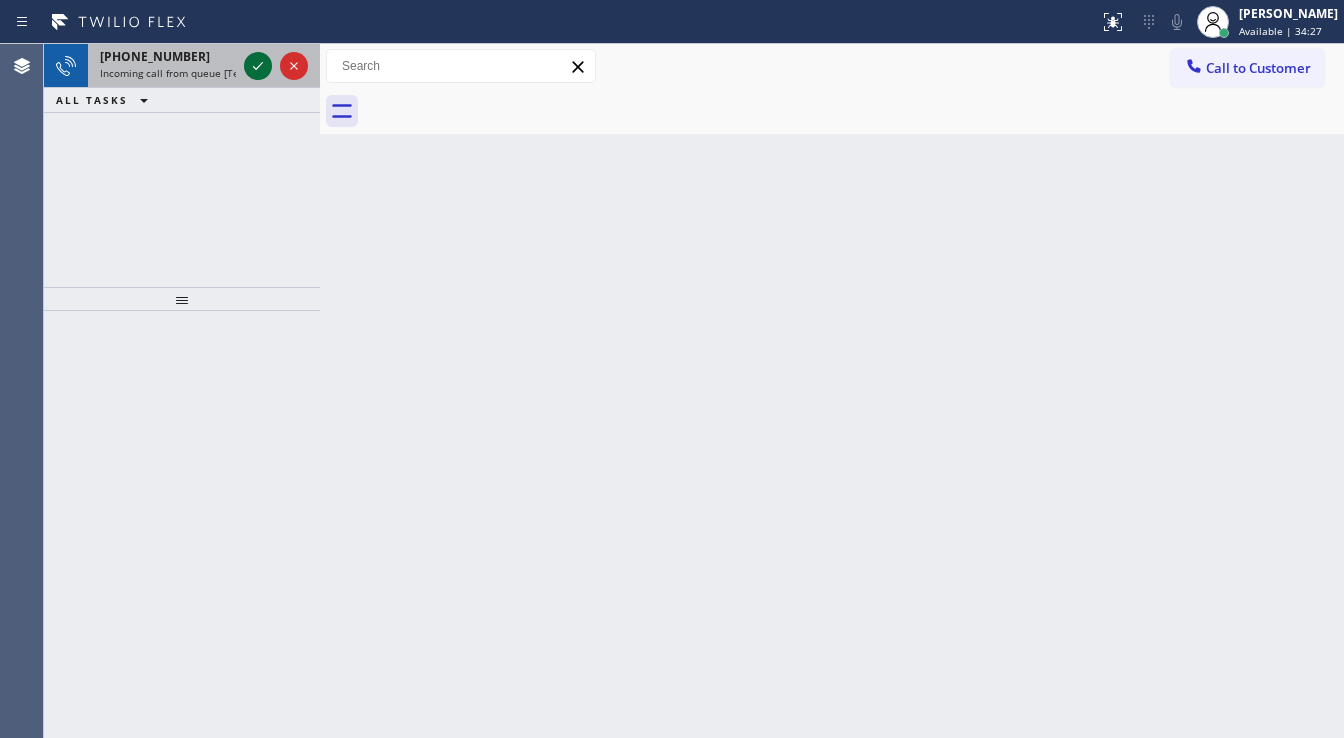 click 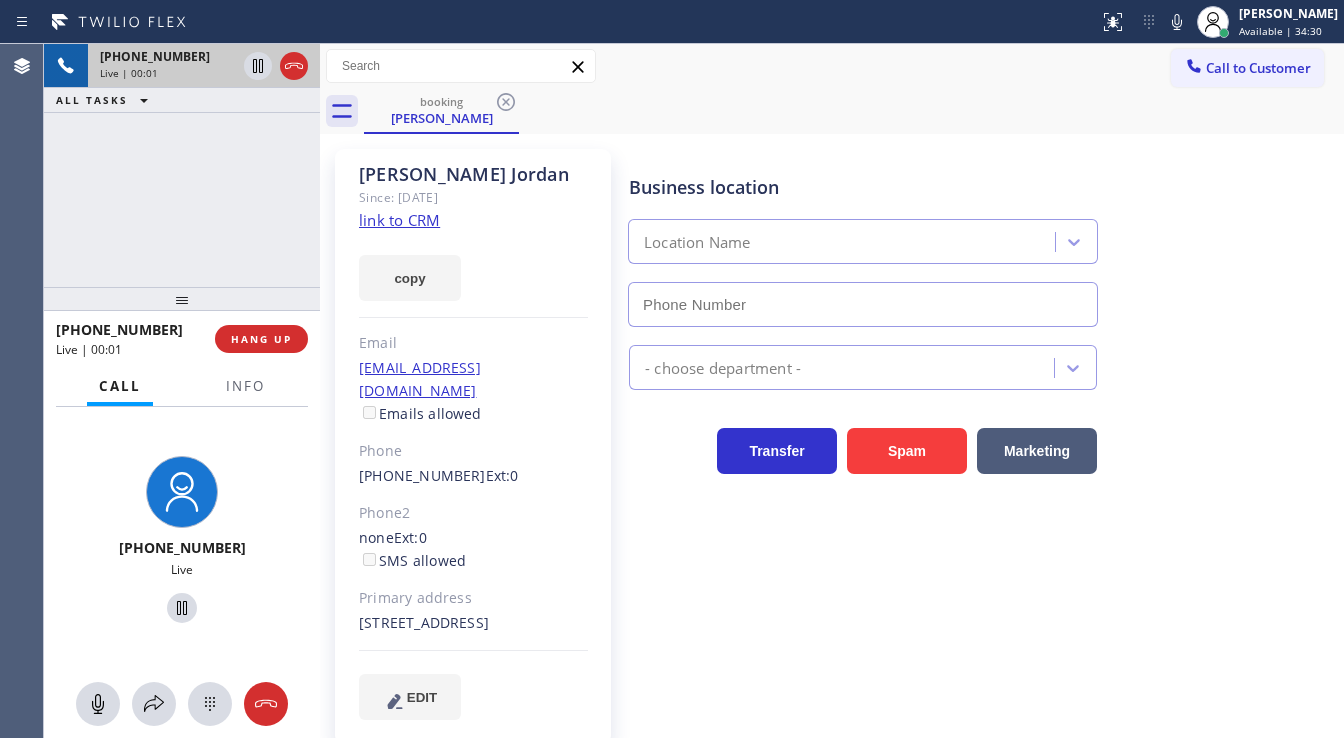 type on "(800) 568-8664" 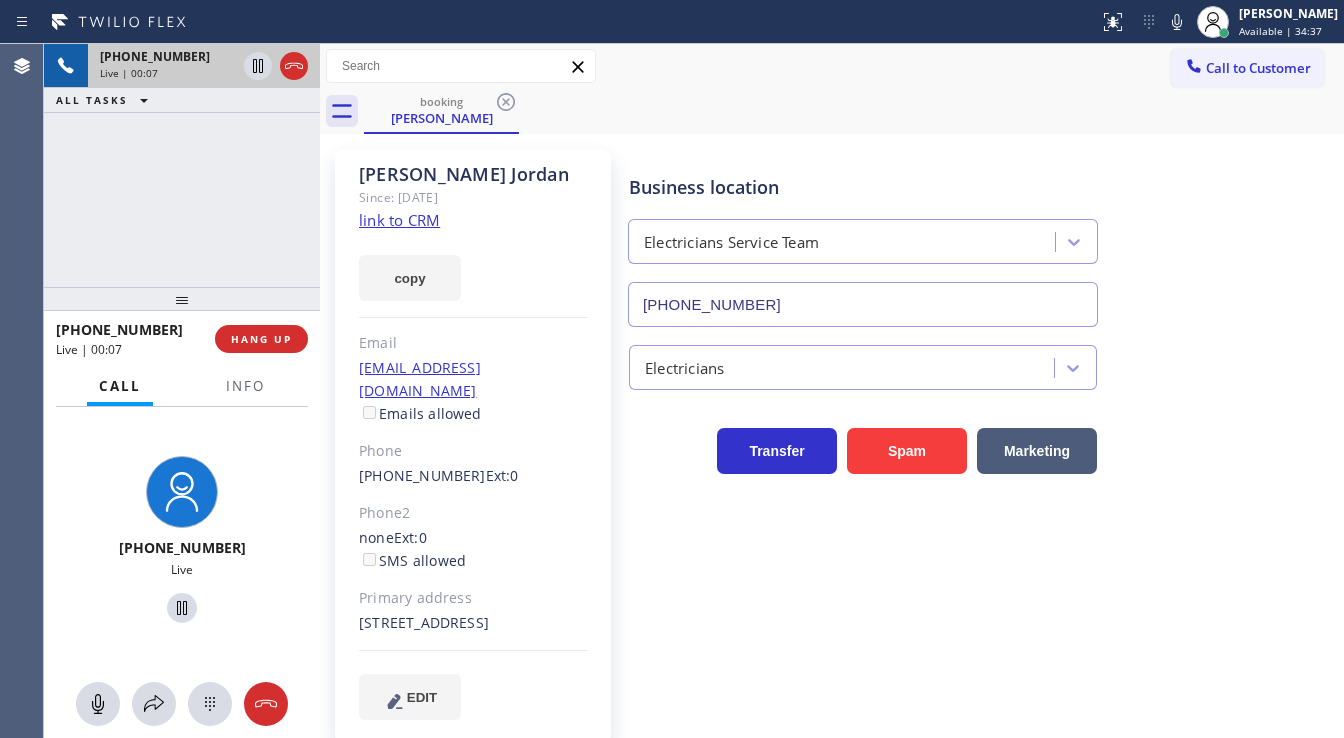 click on "link to CRM" 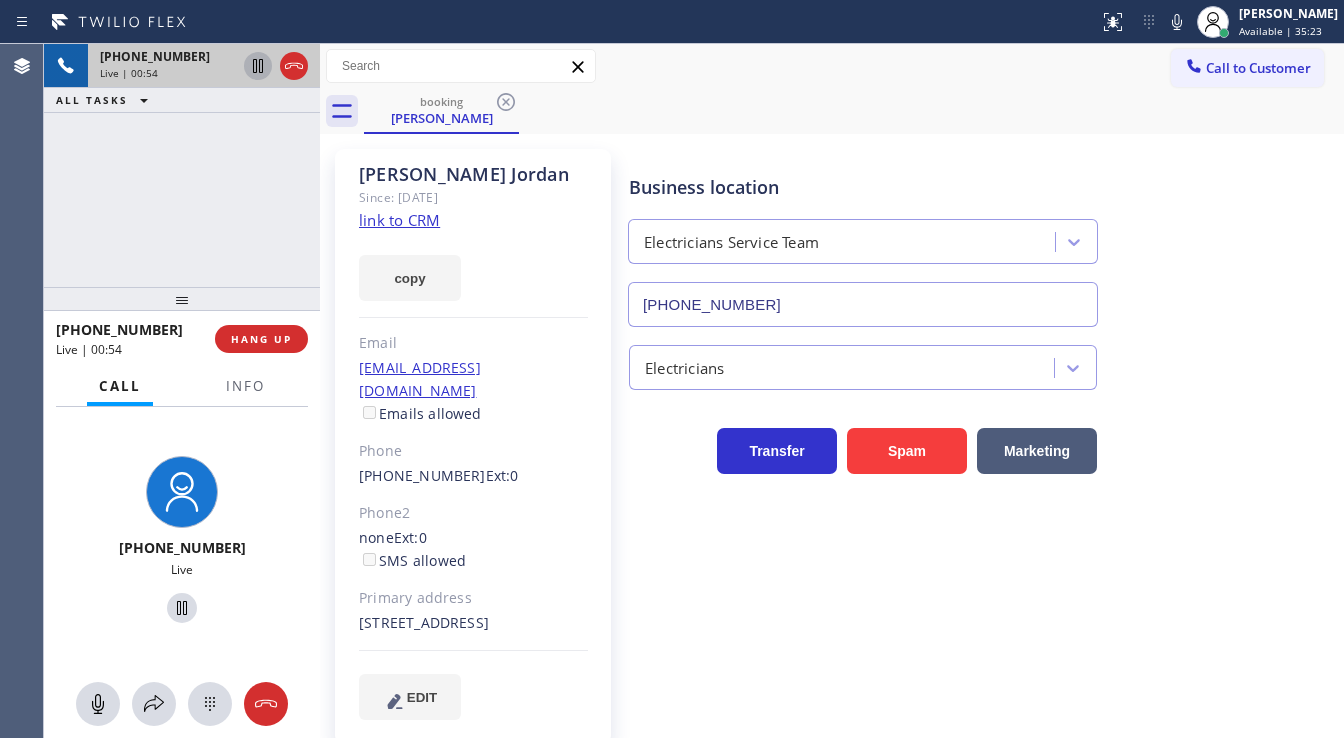 click 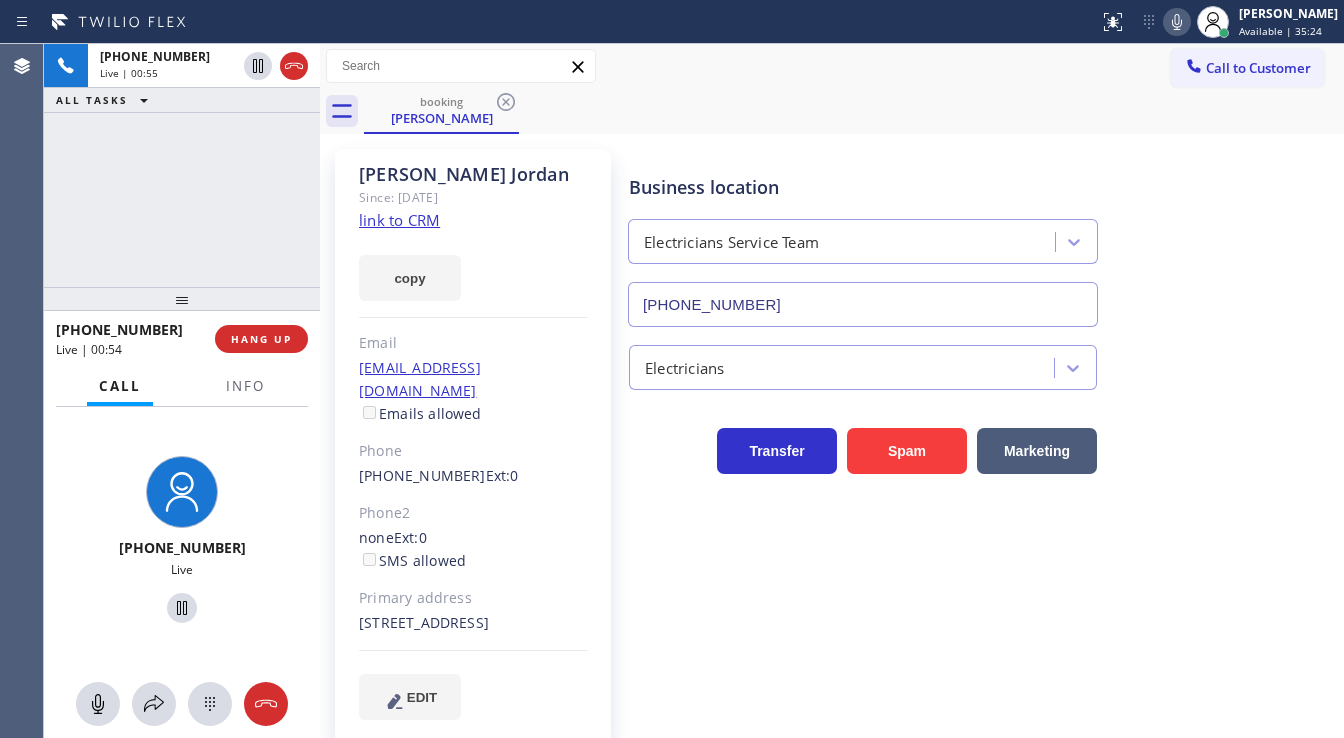 click 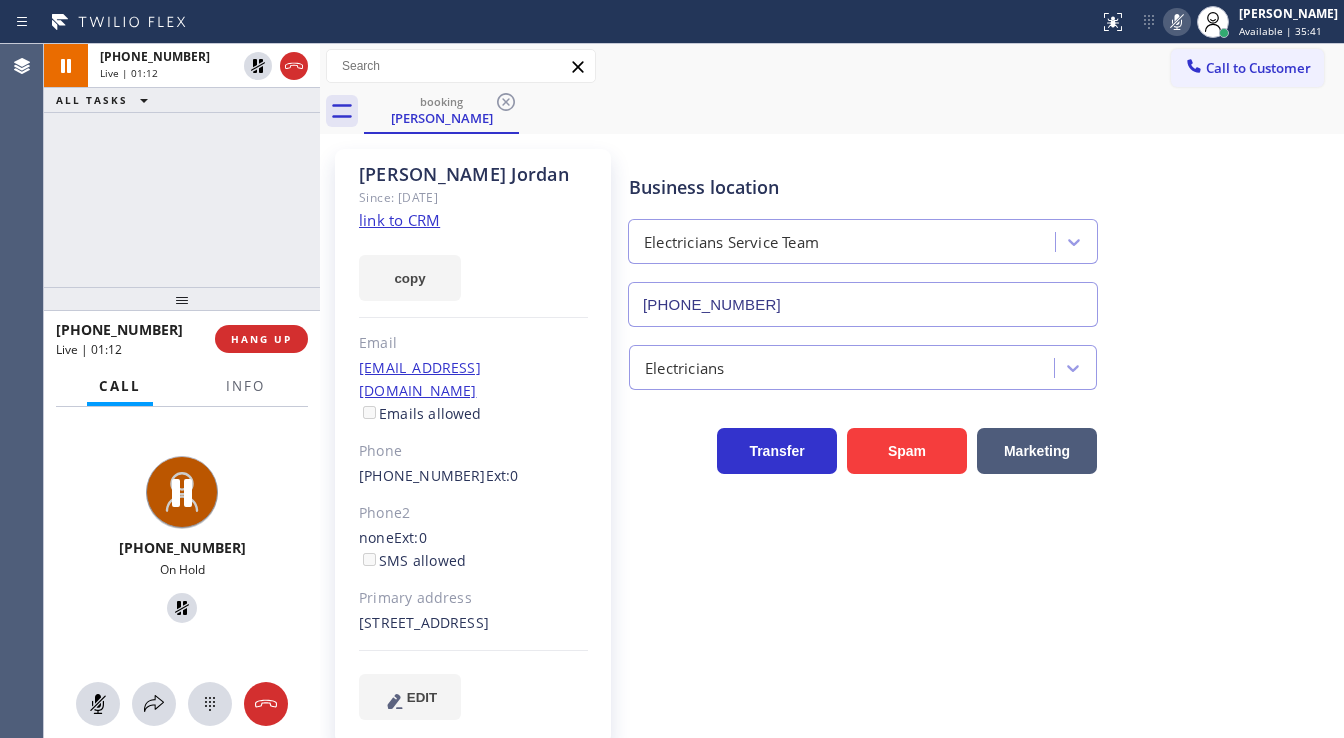 click on "+19495723311 Live | 01:12 ALL TASKS ALL TASKS ACTIVE TASKS TASKS IN WRAP UP" at bounding box center (182, 165) 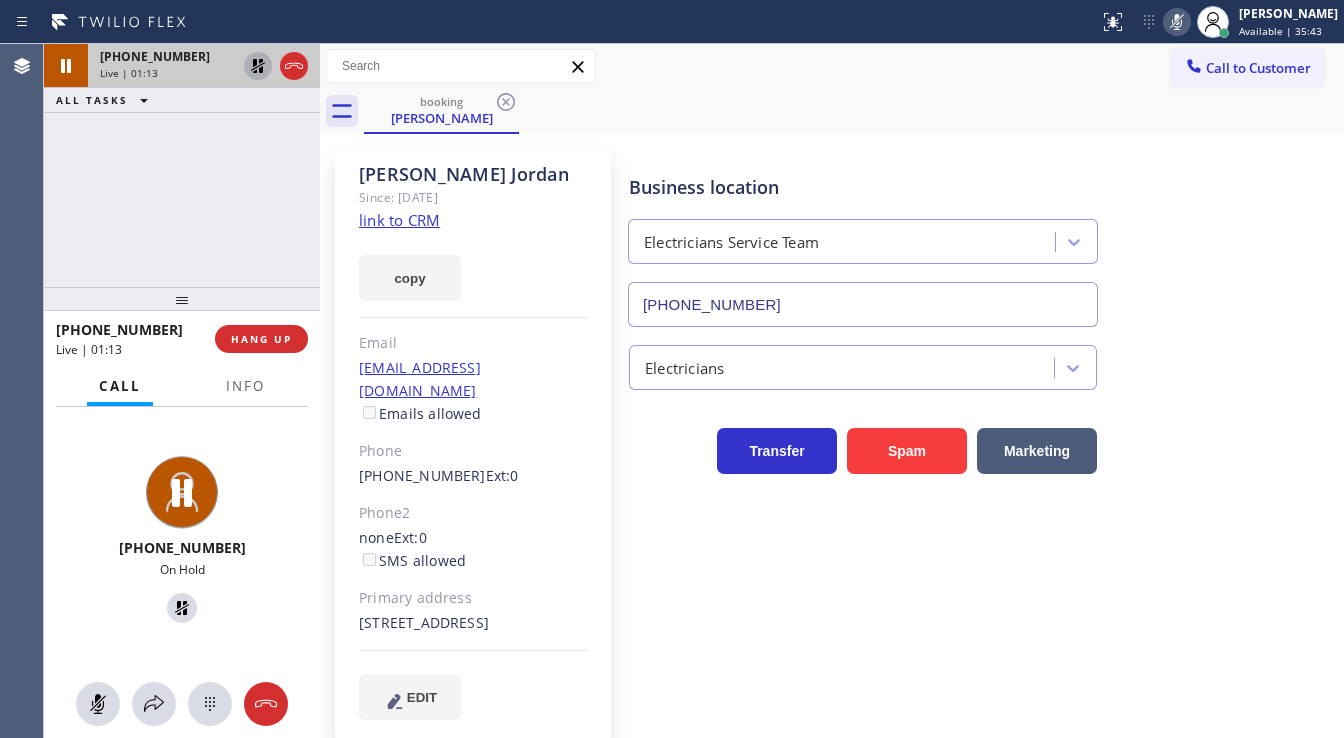 click 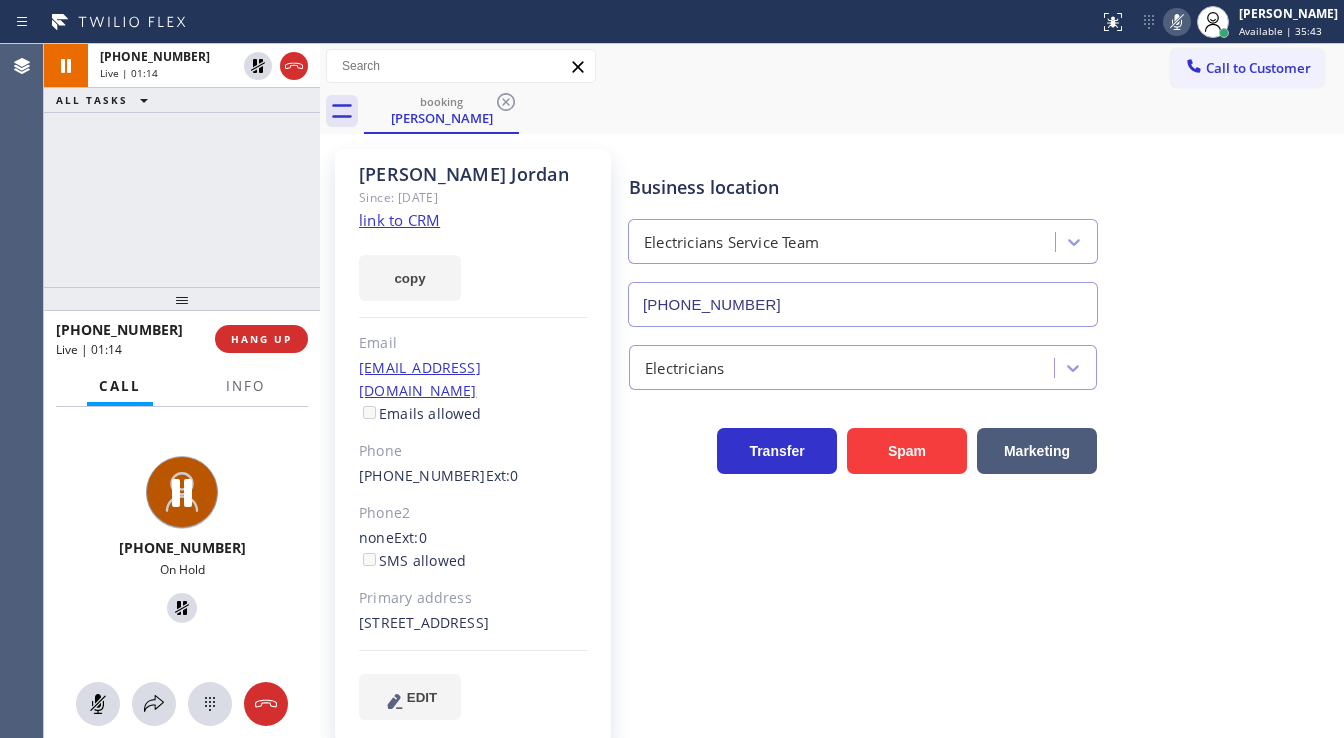 click at bounding box center [1177, 22] 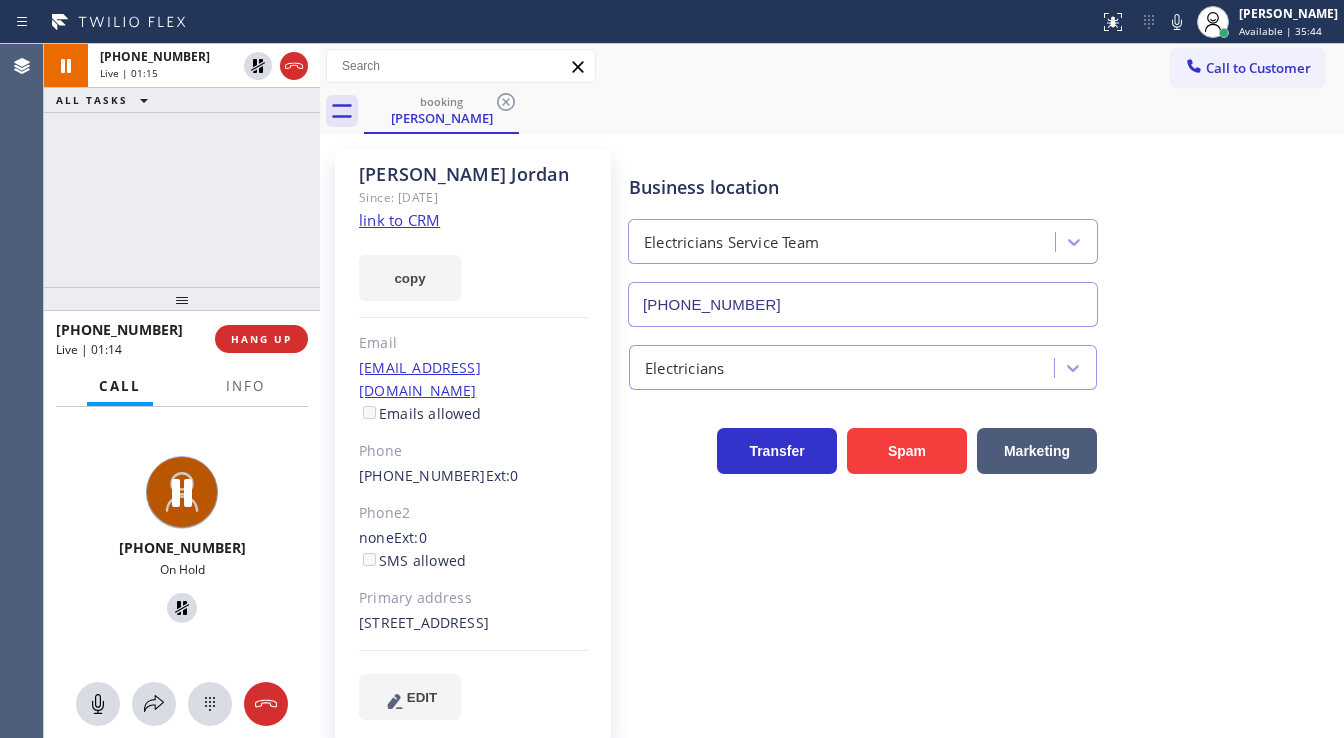 drag, startPoint x: 95, startPoint y: 216, endPoint x: 140, endPoint y: 315, distance: 108.74741 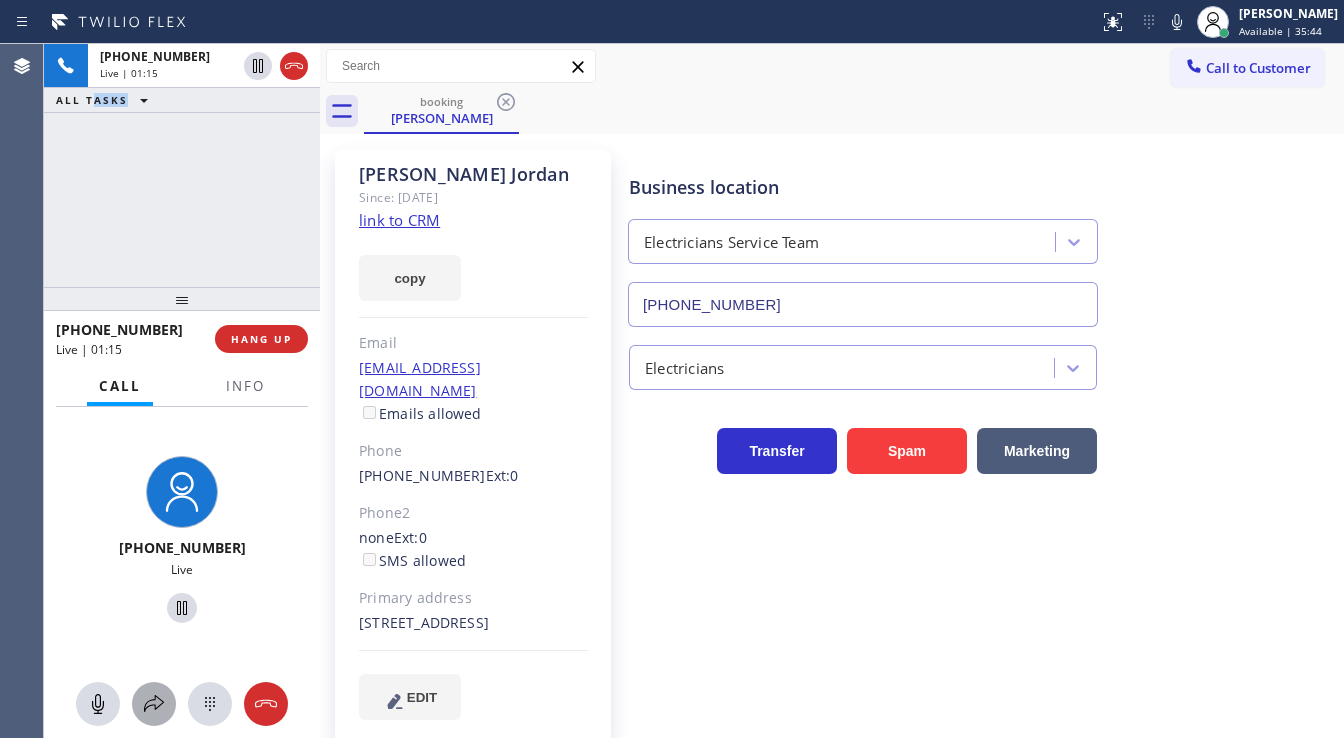 click 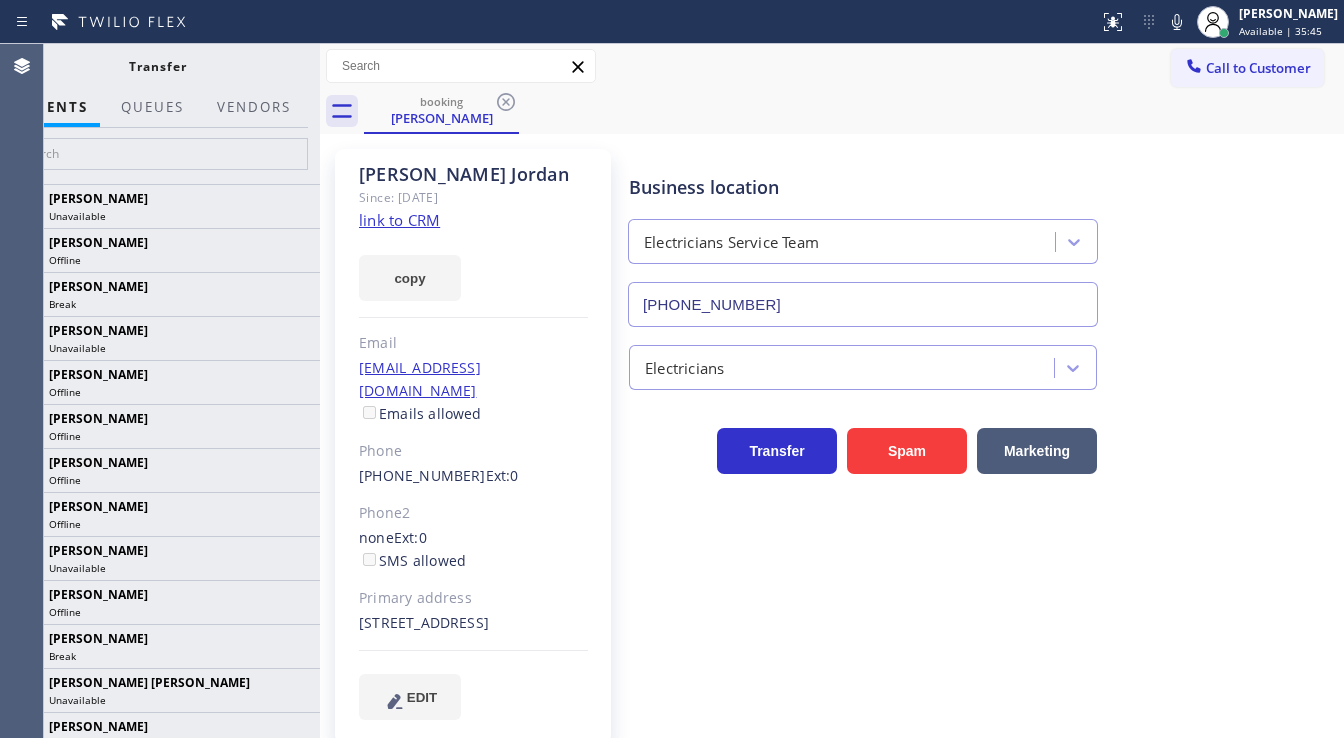 type 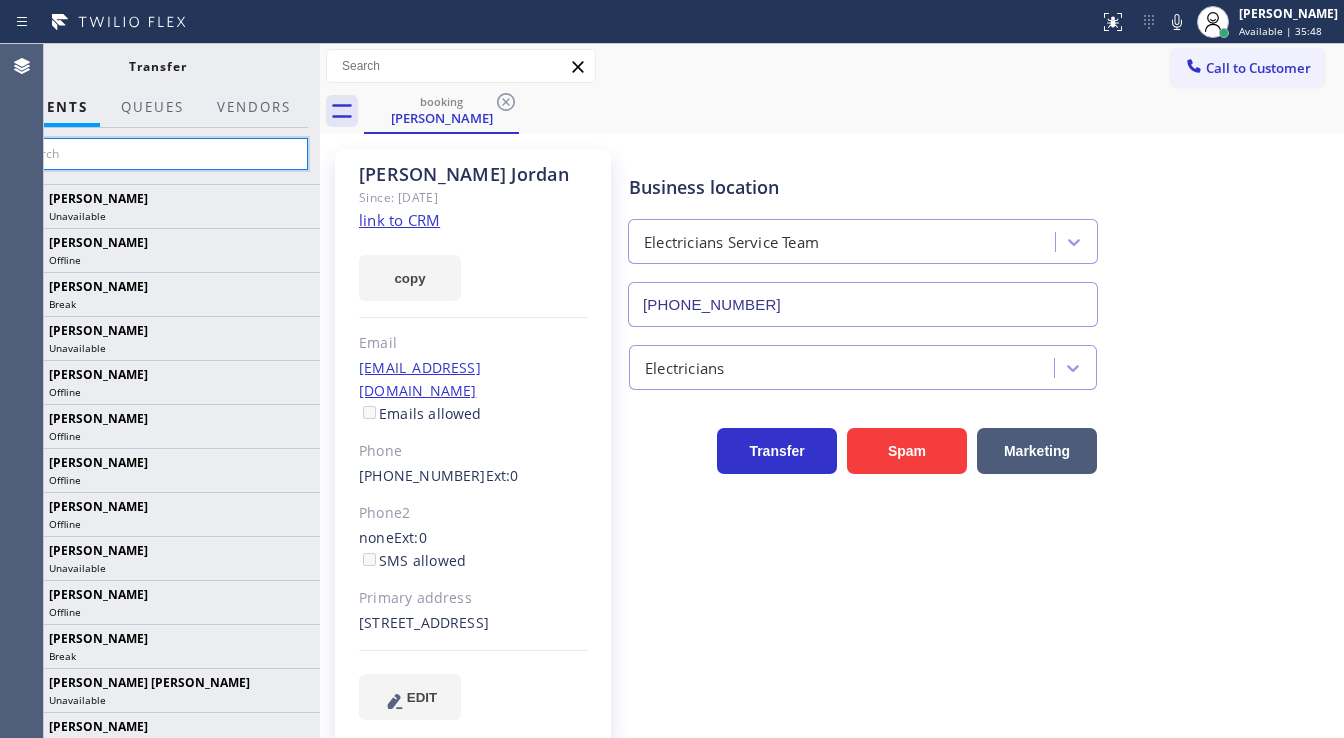 click at bounding box center [157, 154] 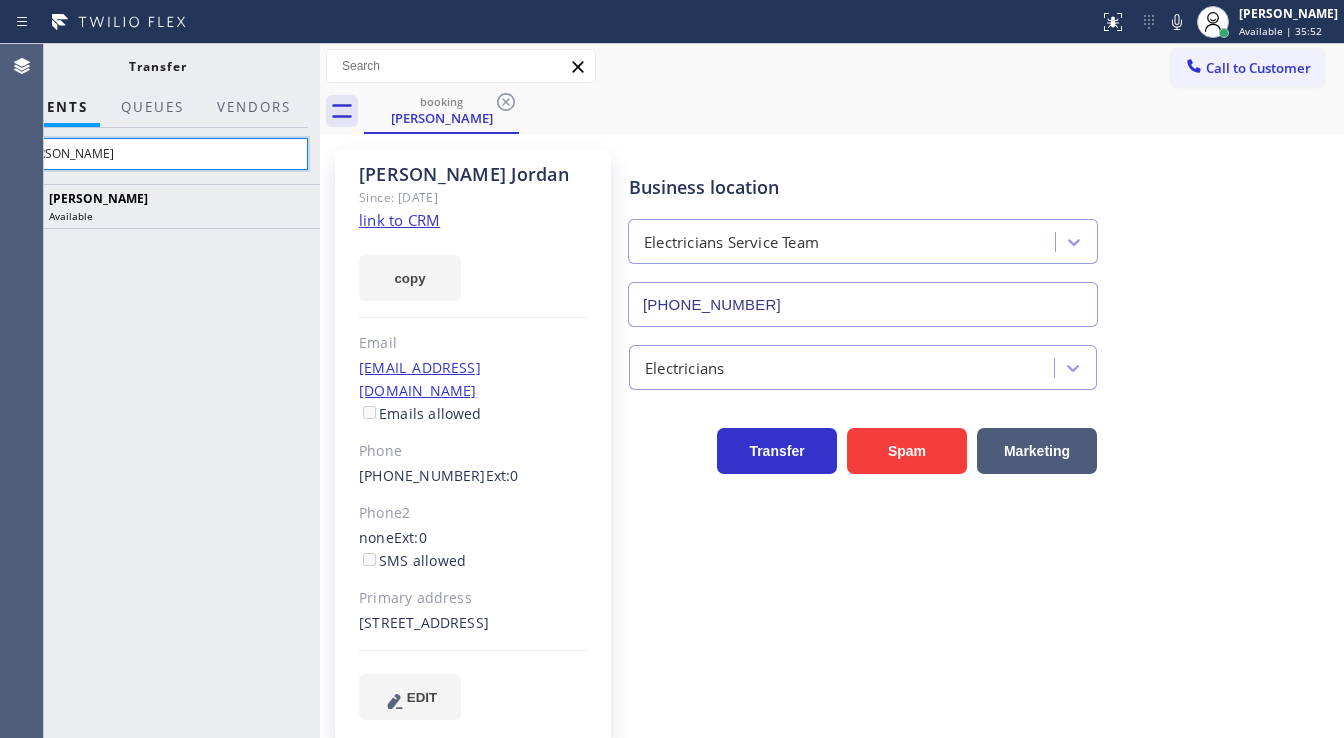 type on "Christy" 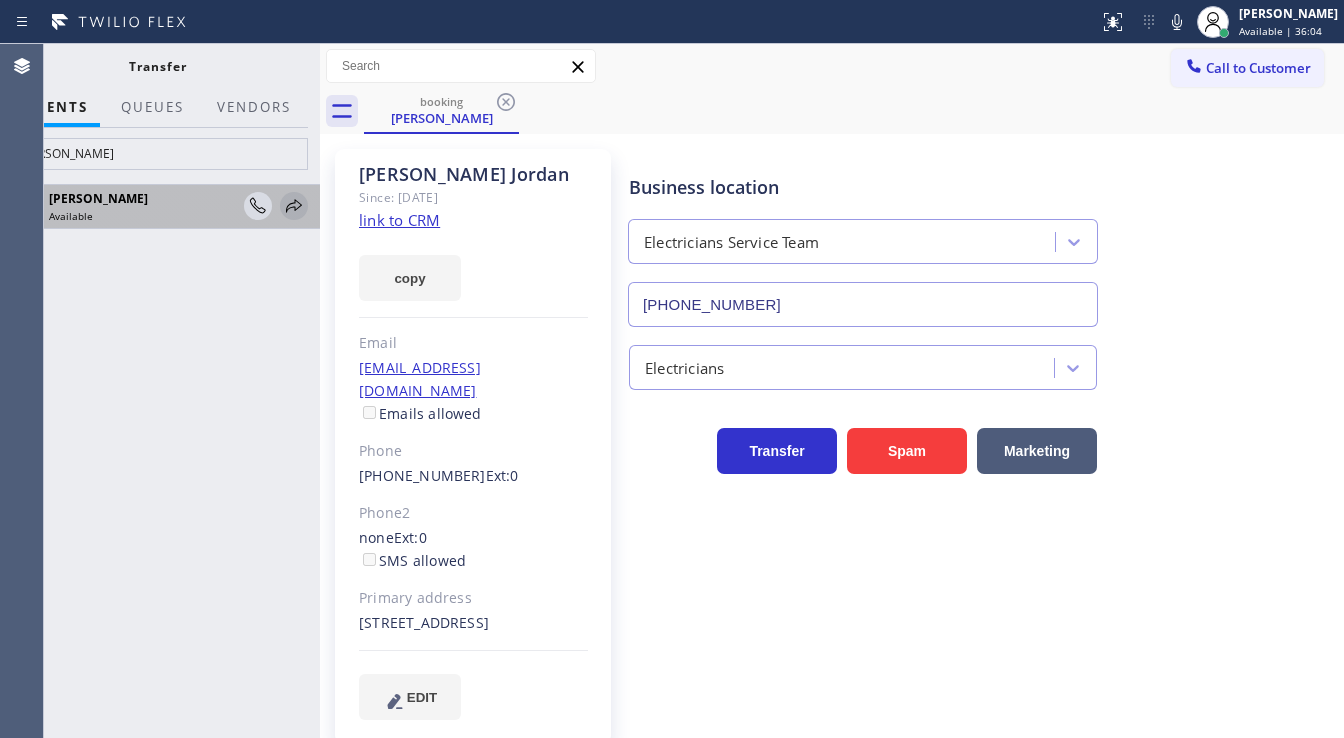 click 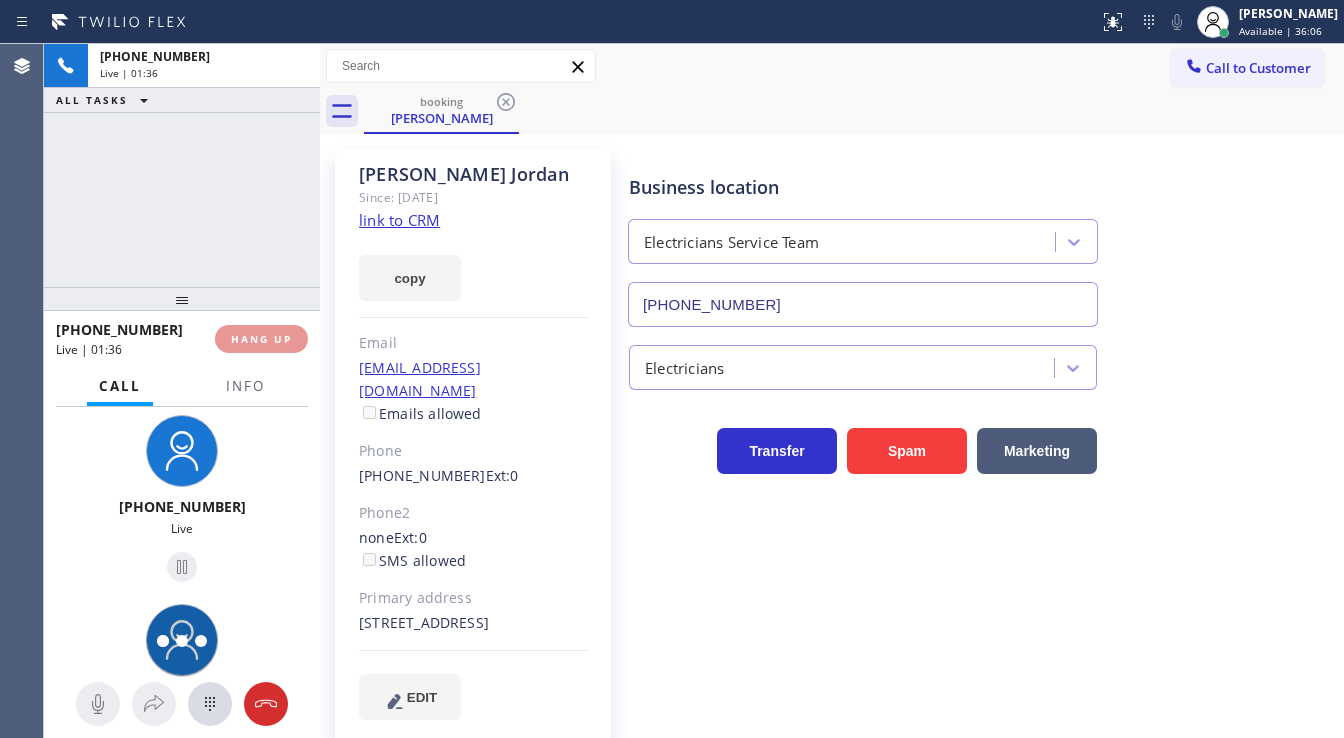 click on "+19495723311 Live | 01:36 ALL TASKS ALL TASKS ACTIVE TASKS TASKS IN WRAP UP" at bounding box center [182, 165] 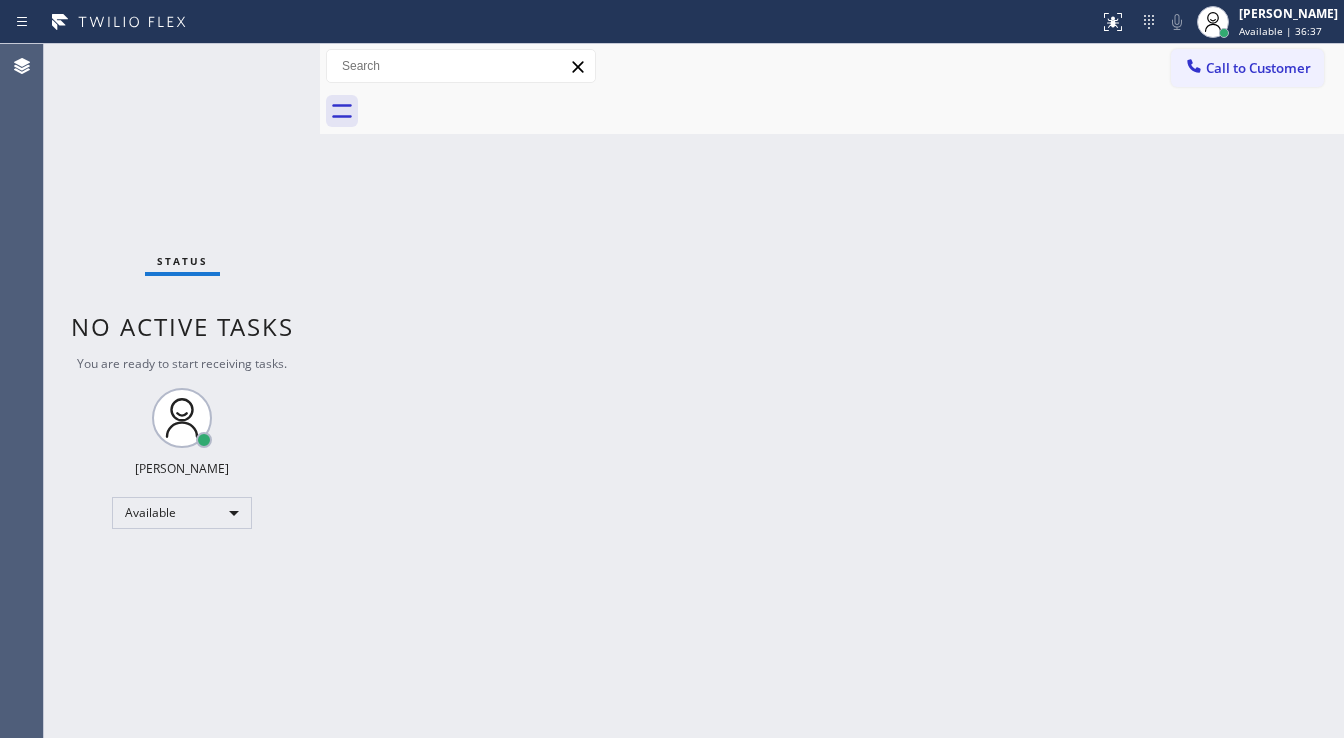 drag, startPoint x: 90, startPoint y: 101, endPoint x: 112, endPoint y: 88, distance: 25.553865 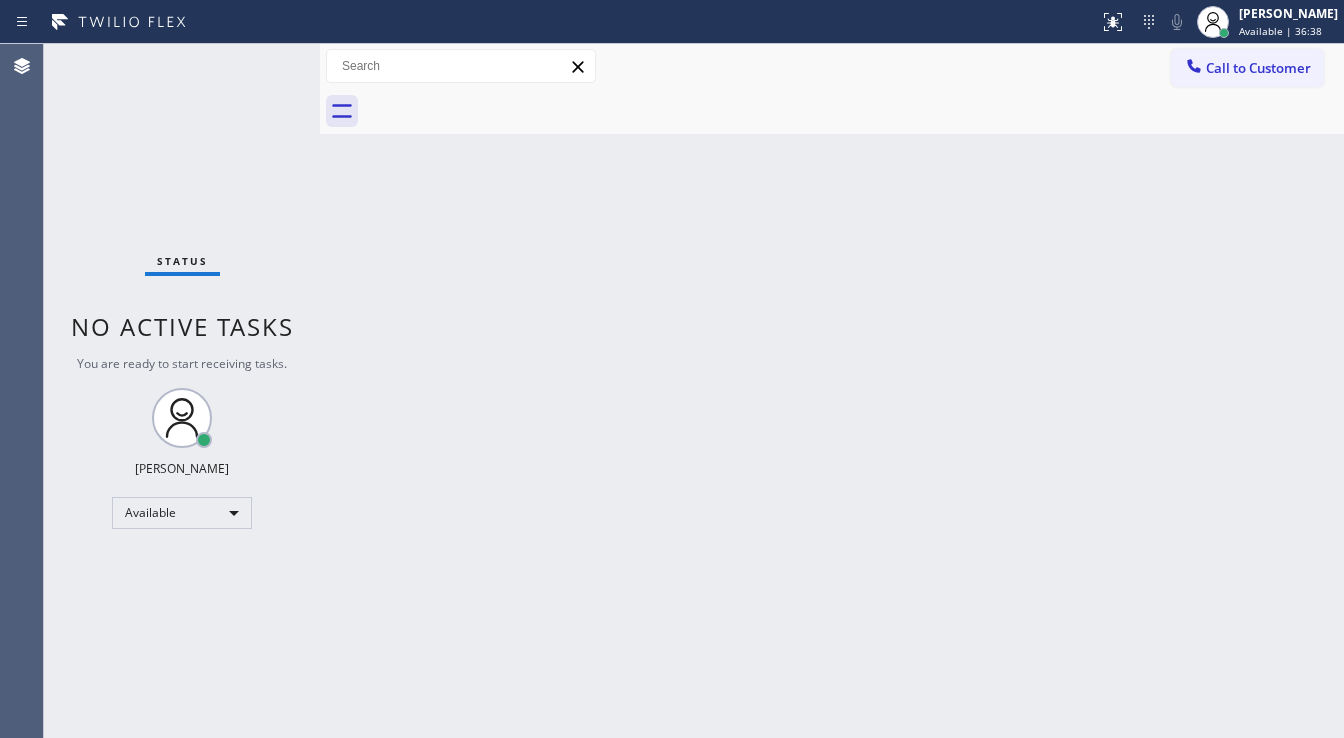 click on "Status   No active tasks     You are ready to start receiving tasks.   [PERSON_NAME]" at bounding box center (182, 391) 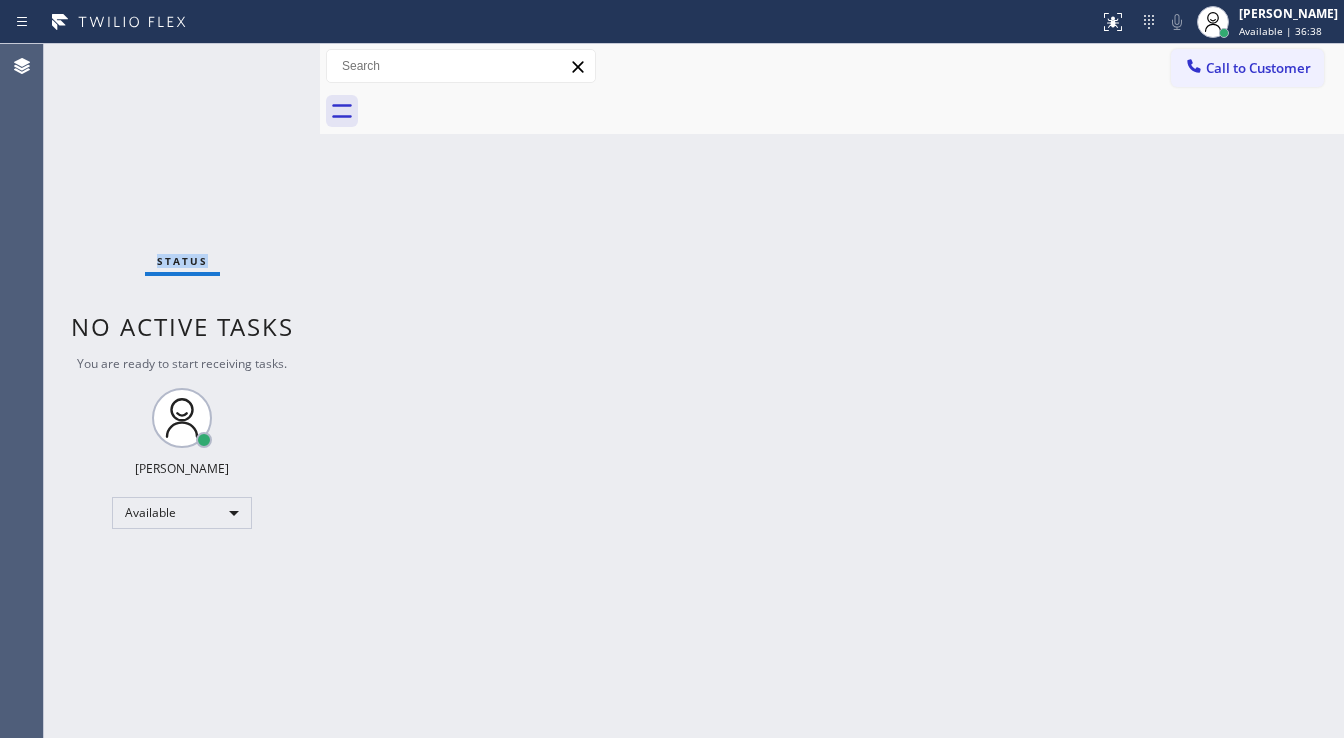 click on "Status   No active tasks     You are ready to start receiving tasks.   [PERSON_NAME]" at bounding box center [182, 391] 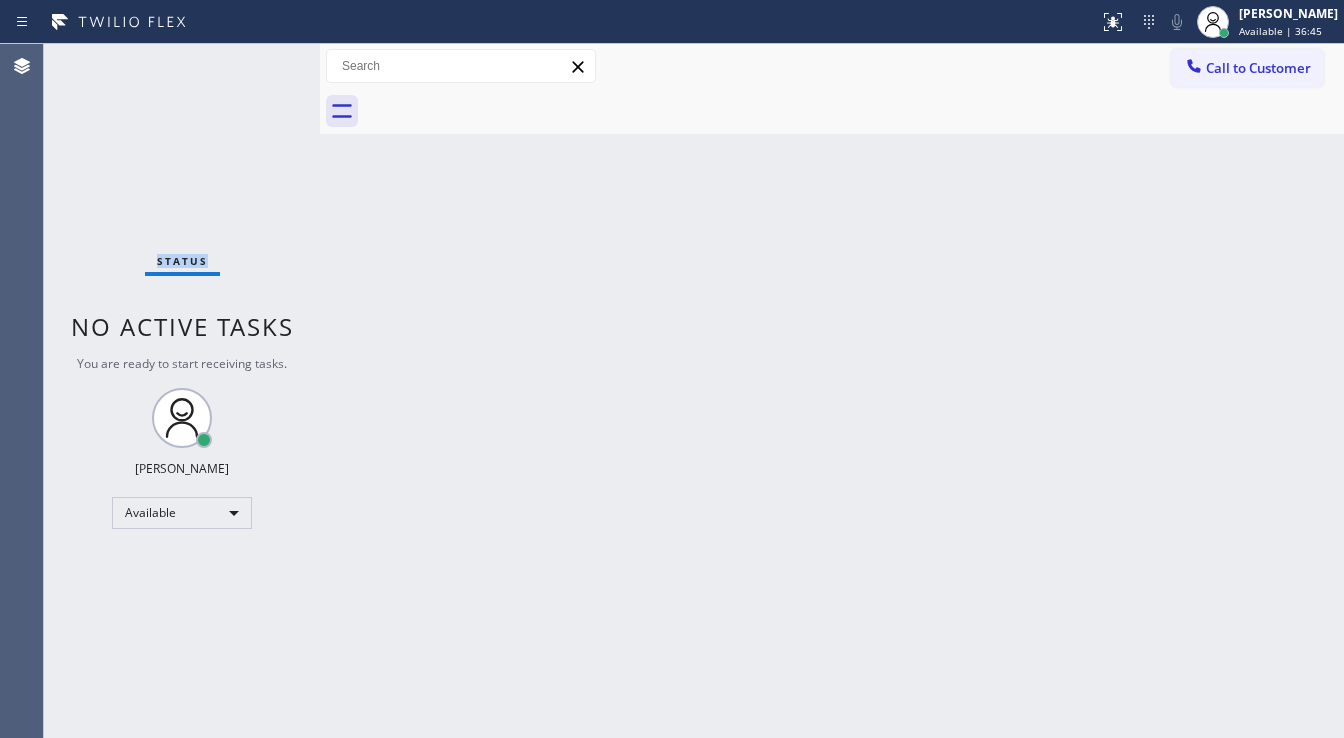 click on "Status   No active tasks     You are ready to start receiving tasks.   [PERSON_NAME]" at bounding box center [182, 391] 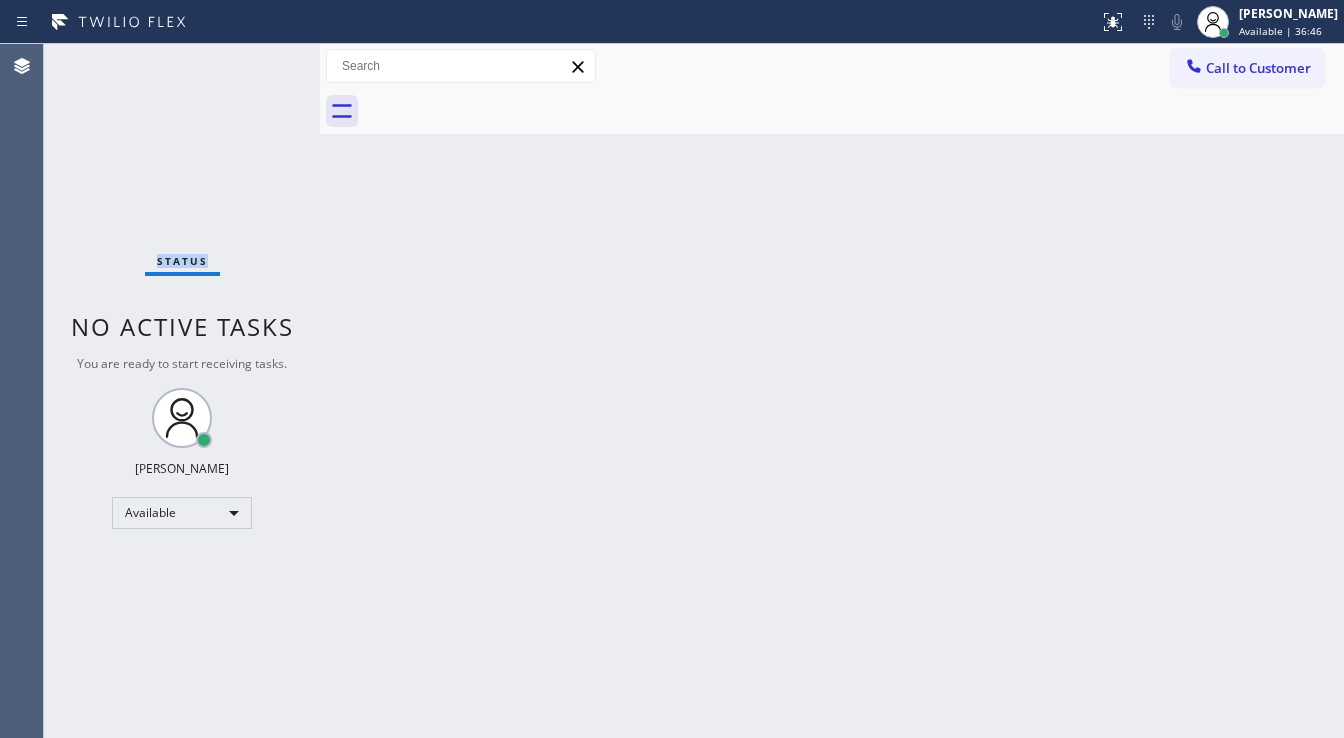 click on "Status   No active tasks     You are ready to start receiving tasks.   [PERSON_NAME]" at bounding box center [182, 391] 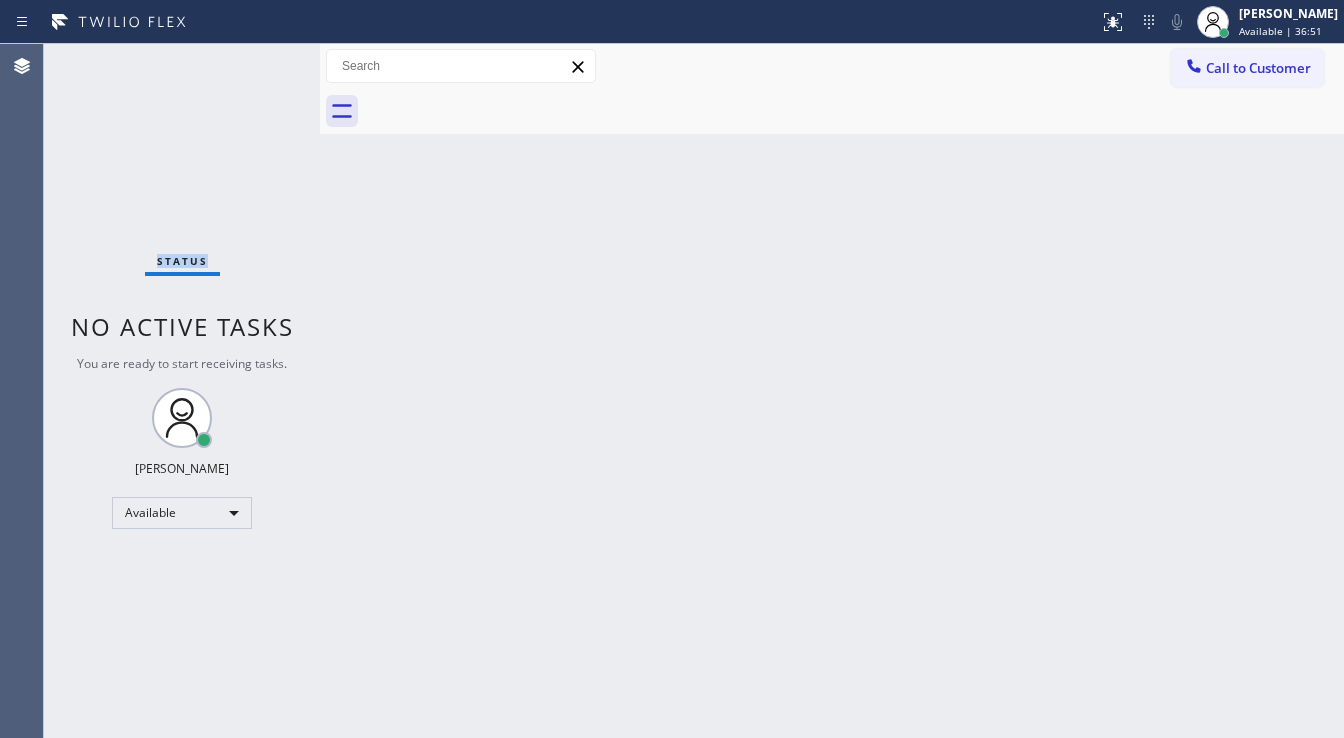 click on "Status   No active tasks     You are ready to start receiving tasks.   [PERSON_NAME]" at bounding box center (182, 391) 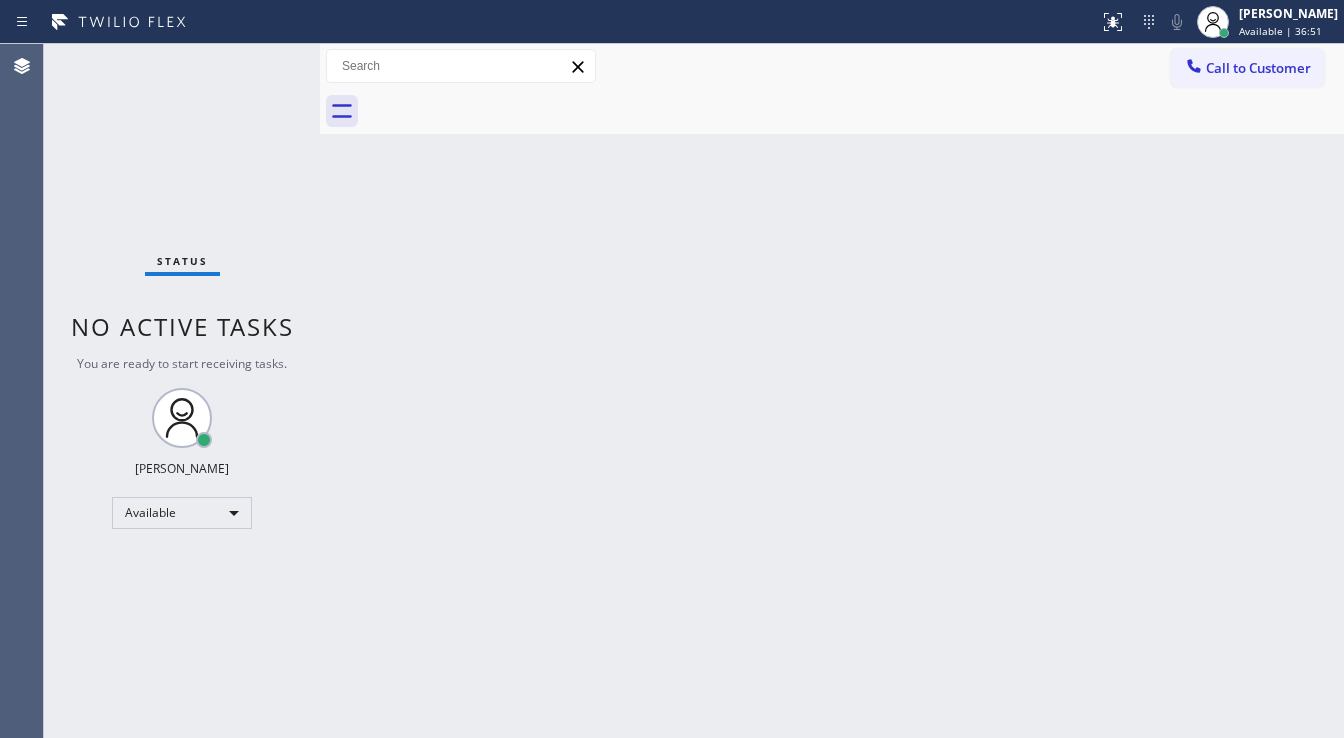 click on "Status   No active tasks     You are ready to start receiving tasks.   [PERSON_NAME]" at bounding box center [182, 391] 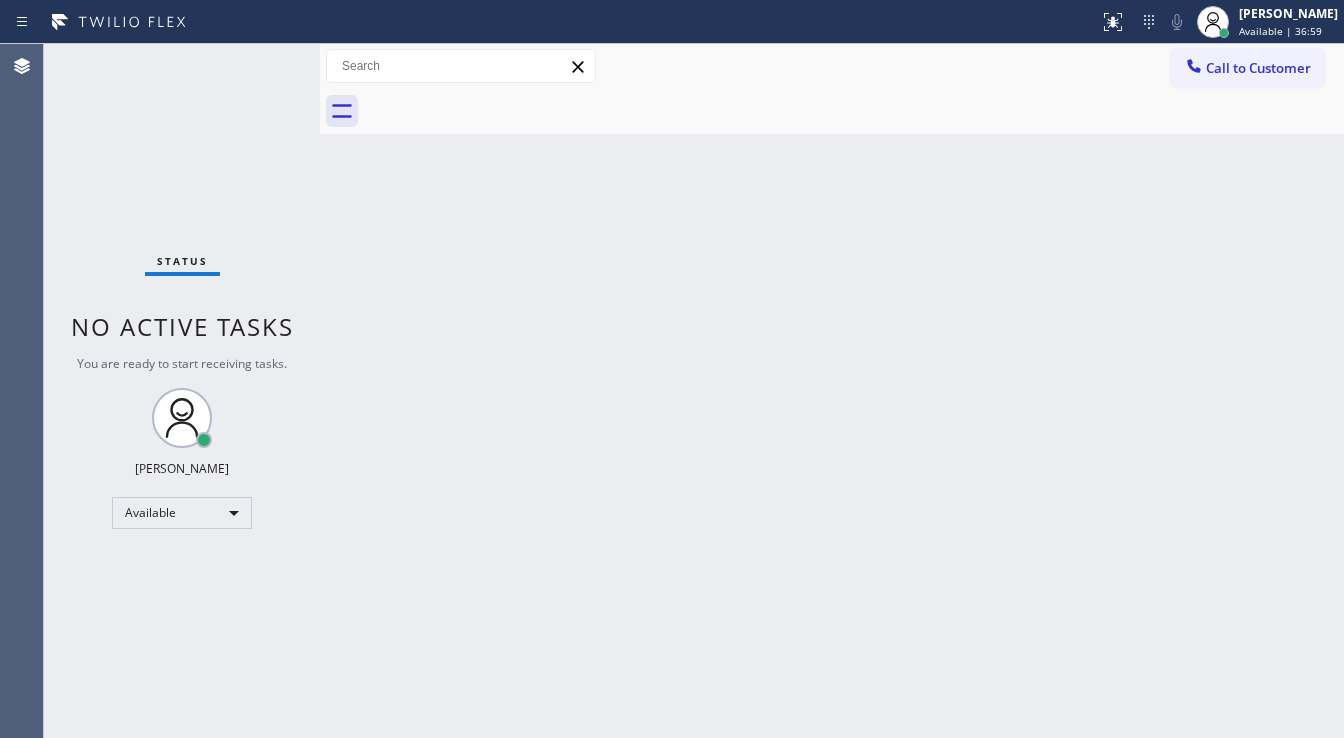 drag, startPoint x: 71, startPoint y: 172, endPoint x: 284, endPoint y: 129, distance: 217.29703 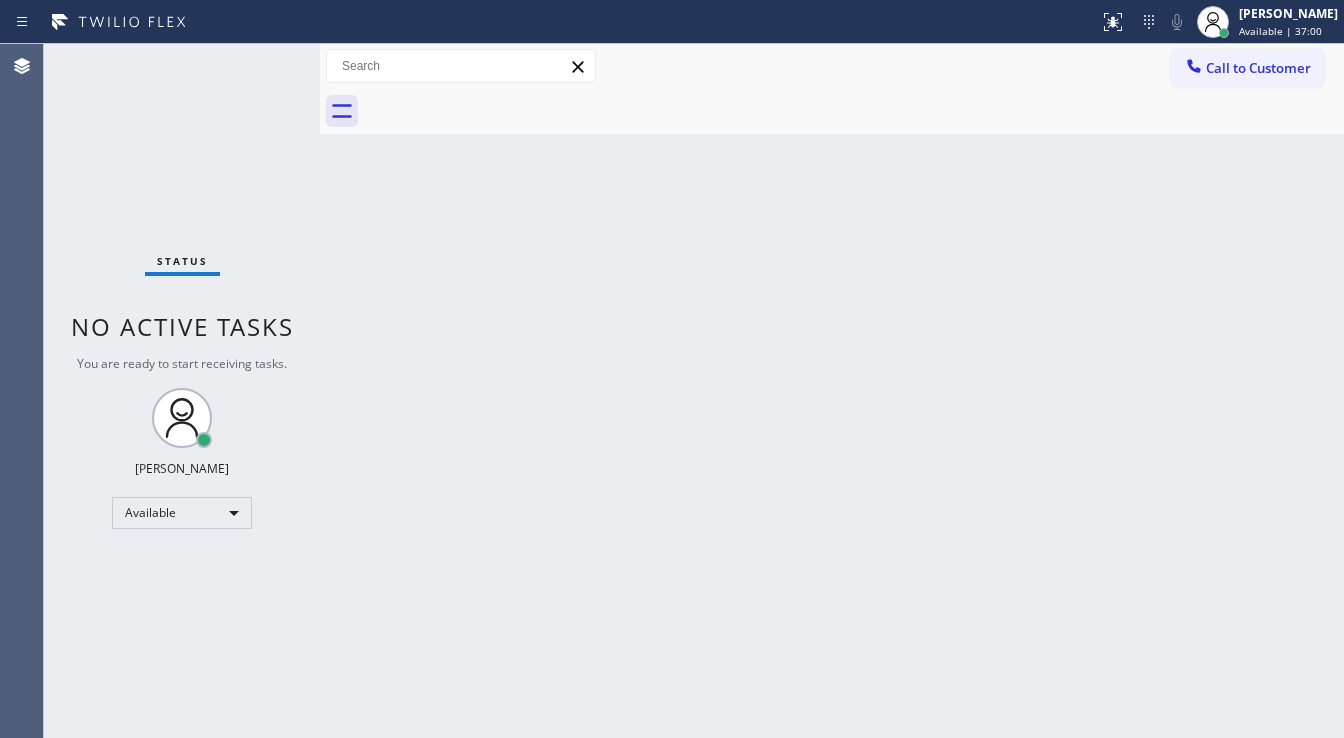 drag, startPoint x: 276, startPoint y: 53, endPoint x: 263, endPoint y: 53, distance: 13 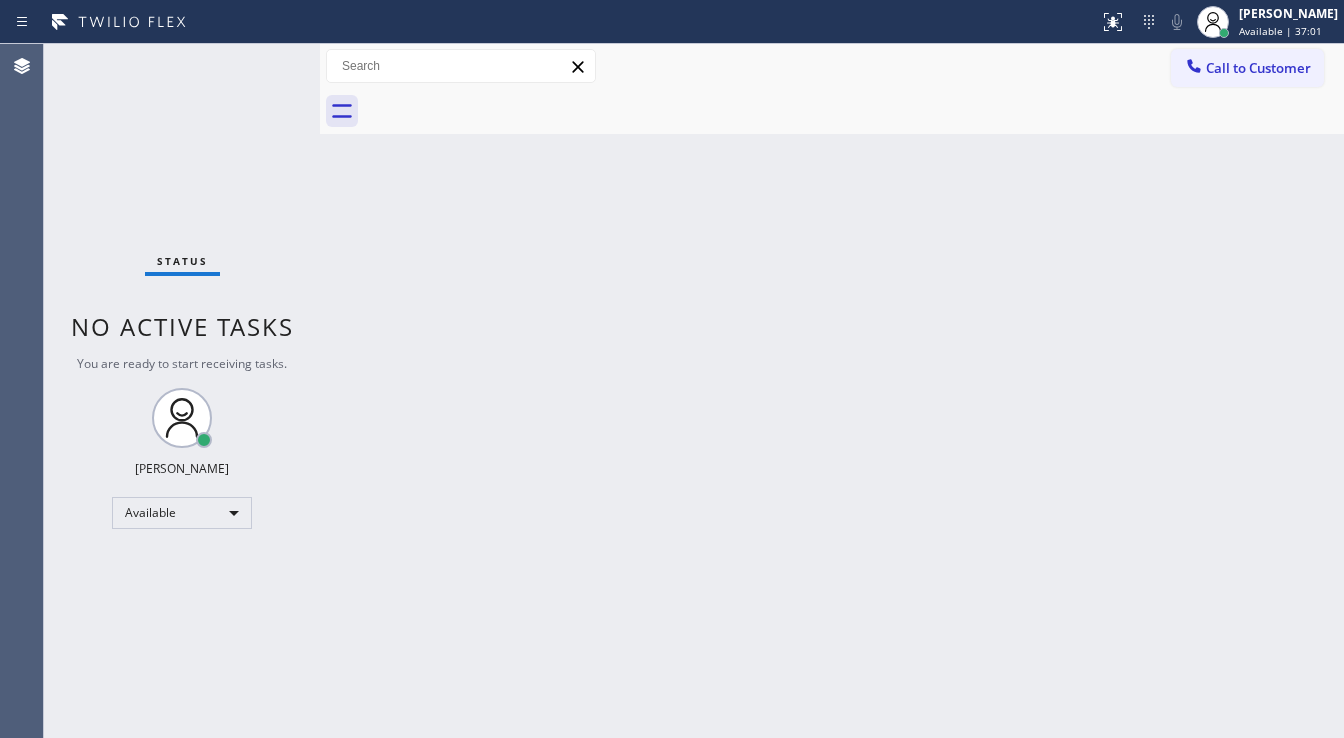 click on "Status   No active tasks     You are ready to start receiving tasks.   [PERSON_NAME]" at bounding box center (182, 391) 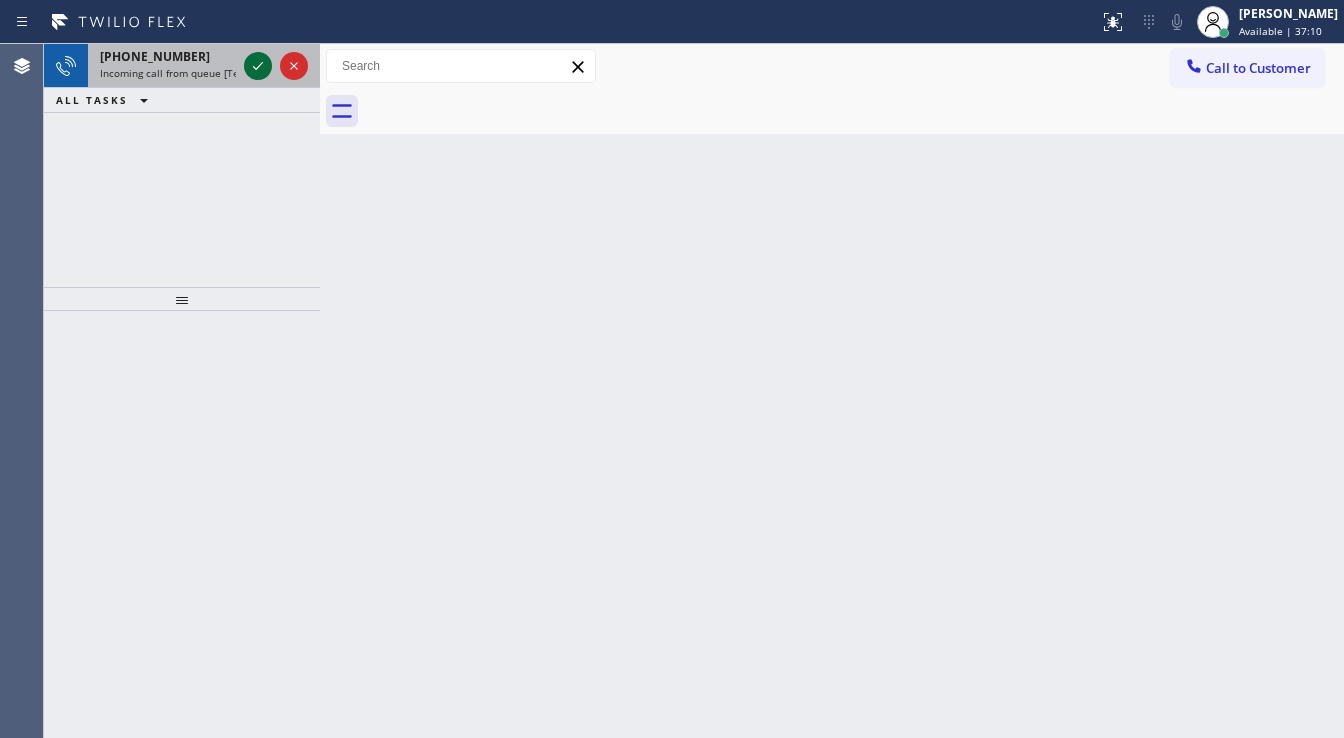 click 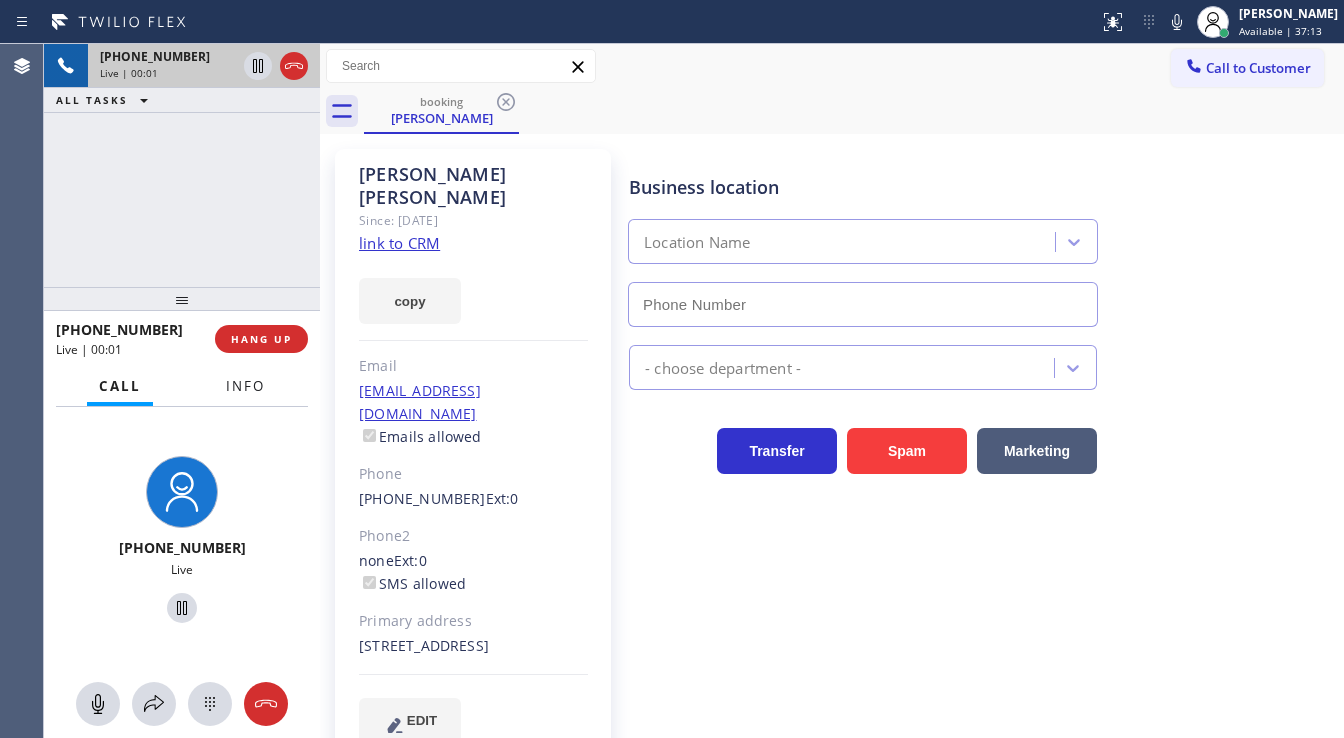 type on "[PHONE_NUMBER]" 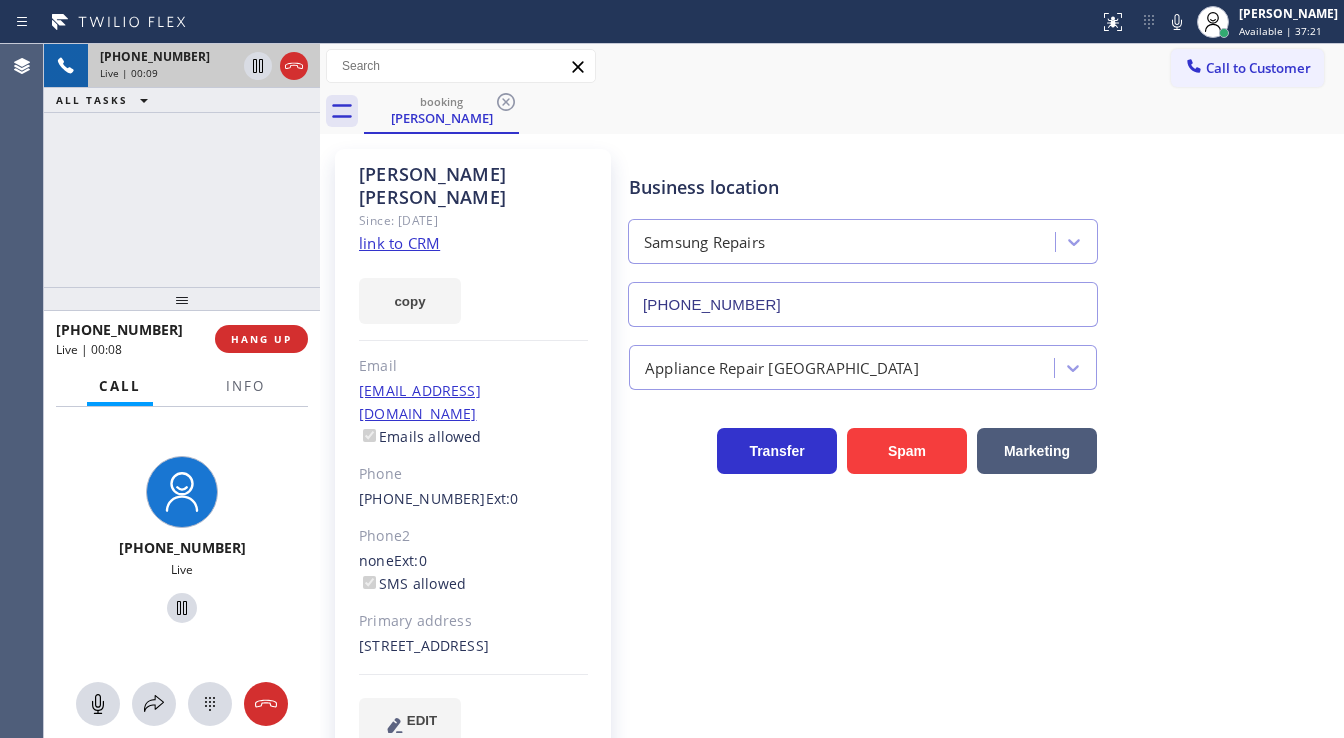 drag, startPoint x: 113, startPoint y: 259, endPoint x: 108, endPoint y: 276, distance: 17.720045 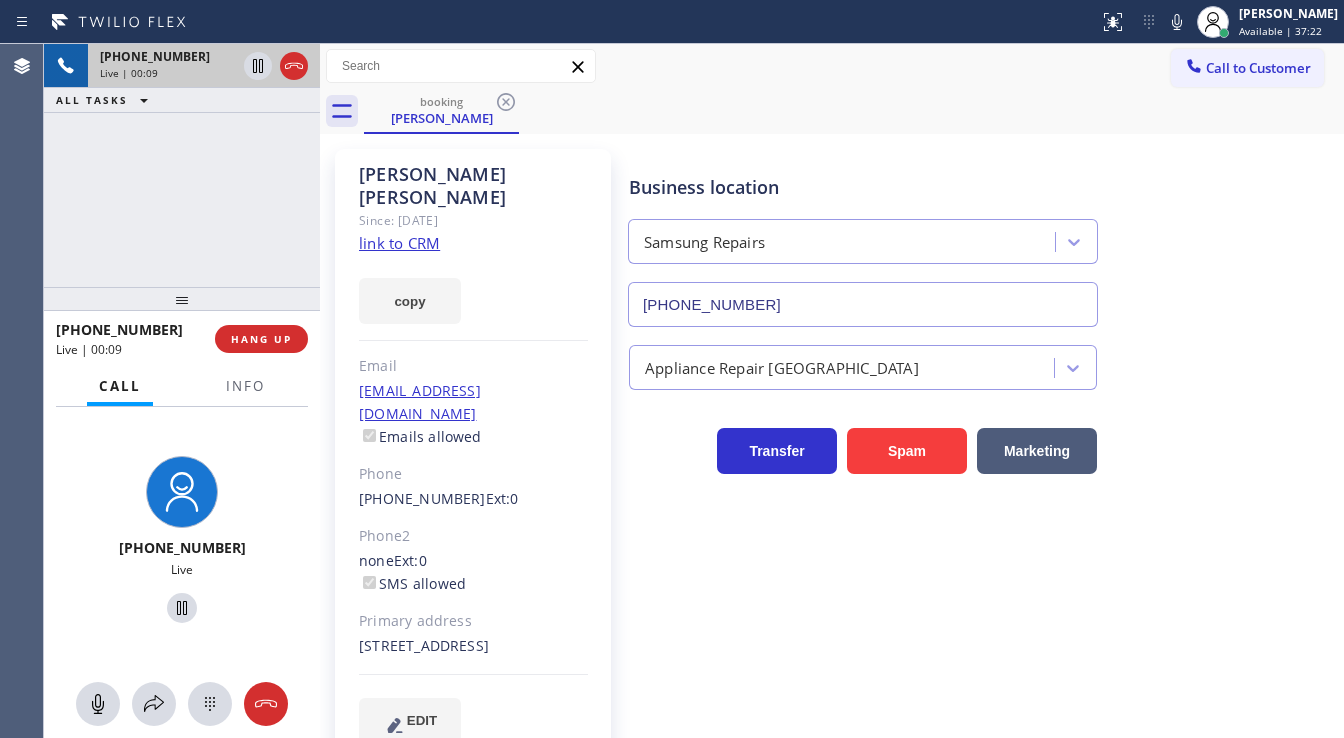 click on "Judy    Graehling Since: 20 may 2020 link to CRM copy Email esprit7@aol.com  Emails allowed Phone (602) 509-5885  Ext:  0 Phone2 none  Ext:  0  SMS allowed Primary address  1819 East Manhatton Drive Tempe, 85282 AZ EDIT" at bounding box center (473, 458) 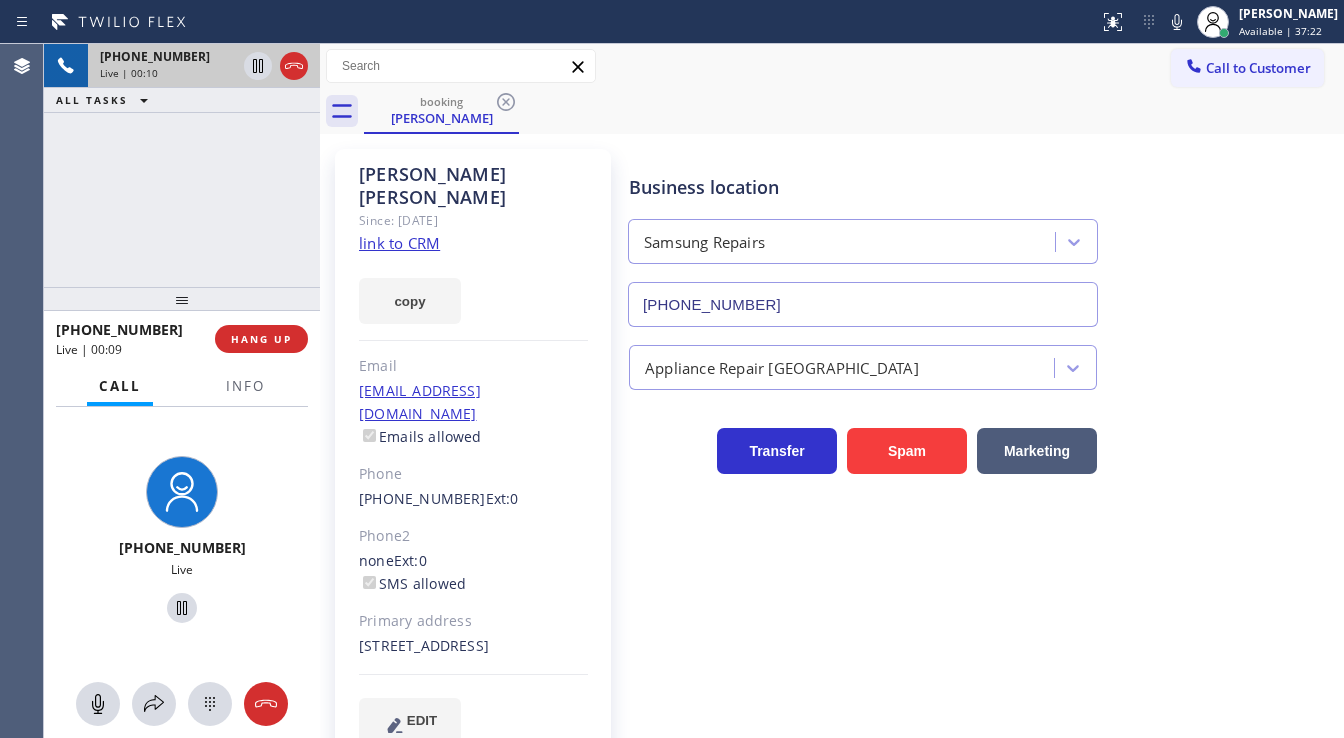 click on "Judy    Graehling Since: 20 may 2020 link to CRM copy Email esprit7@aol.com  Emails allowed Phone (602) 509-5885  Ext:  0 Phone2 none  Ext:  0  SMS allowed Primary address  1819 East Manhatton Drive Tempe, 85282 AZ EDIT" at bounding box center (473, 458) 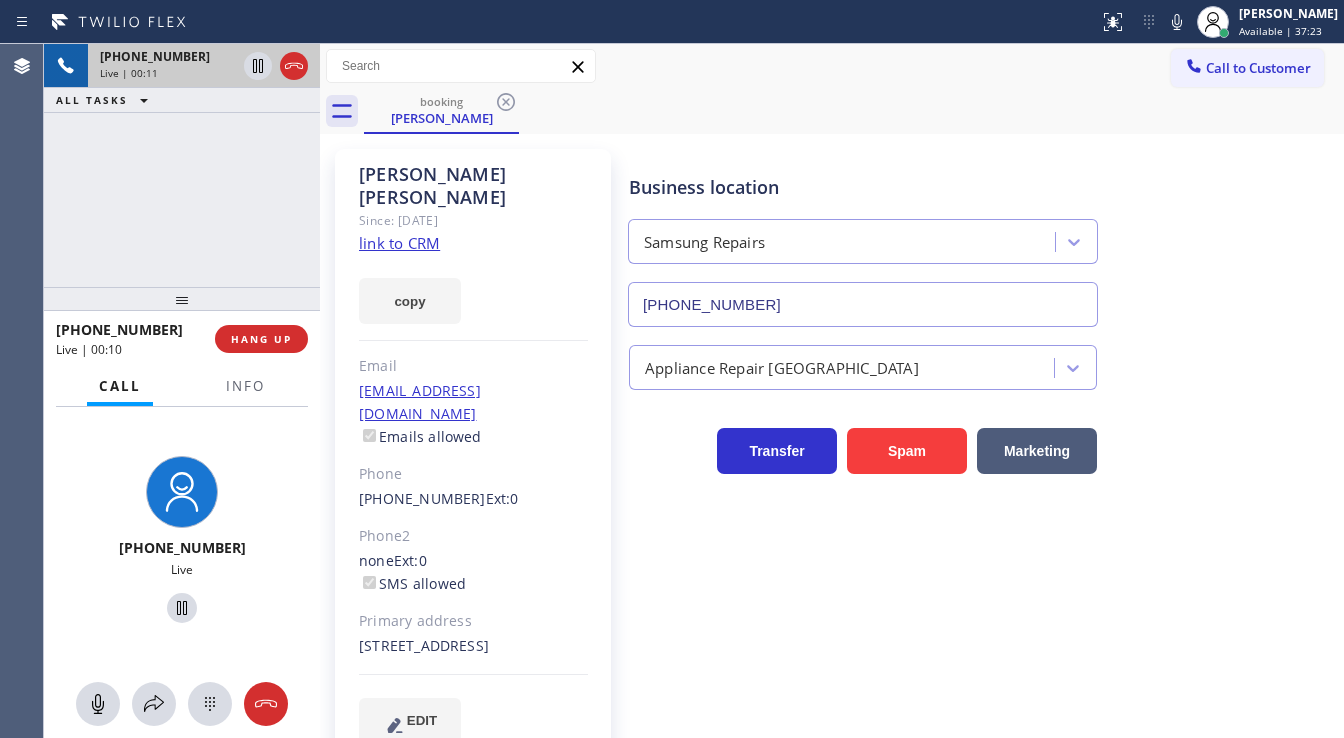 click on "link to CRM" 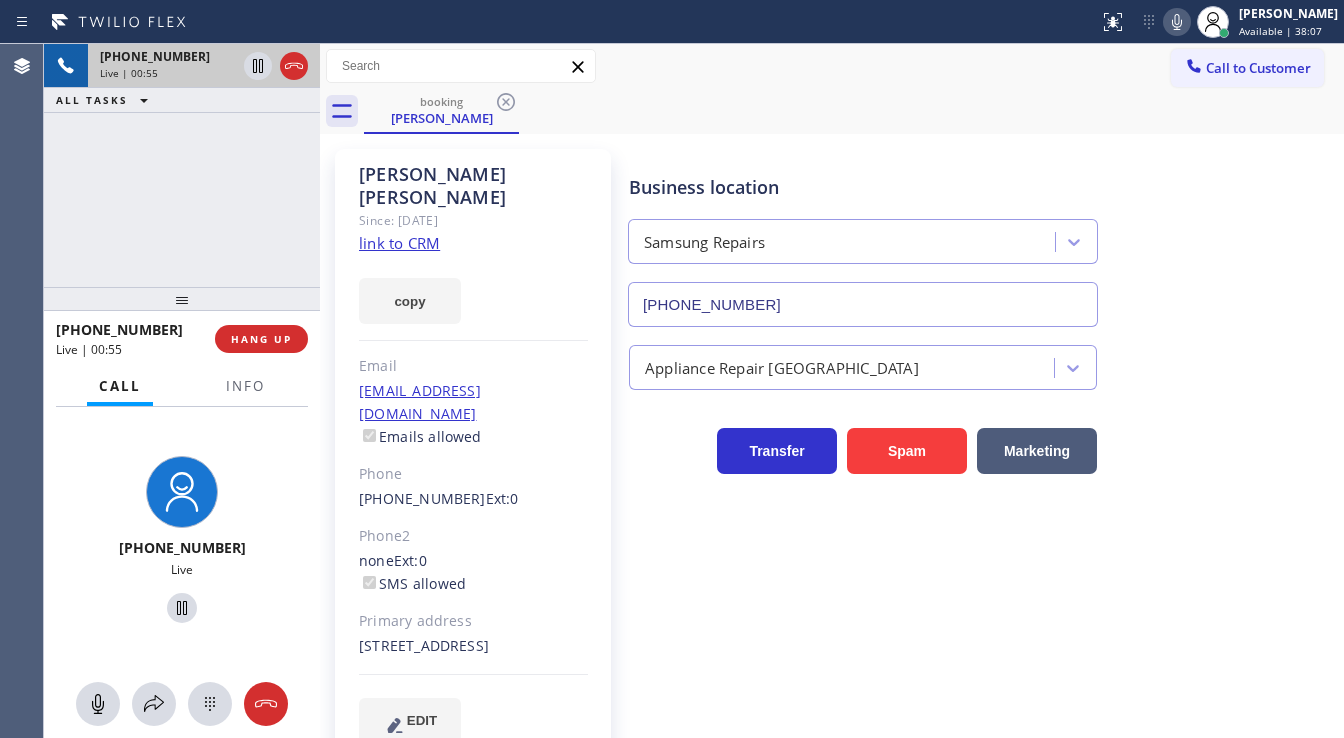 click 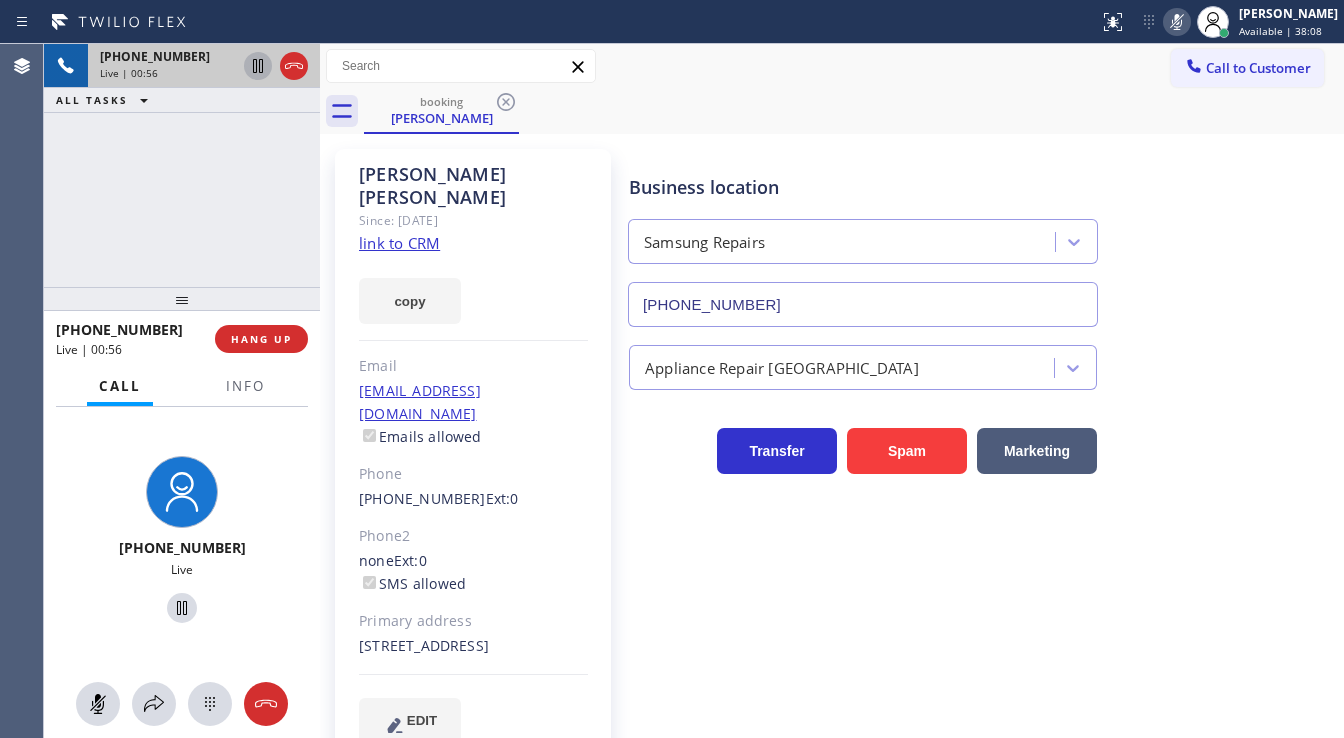 click 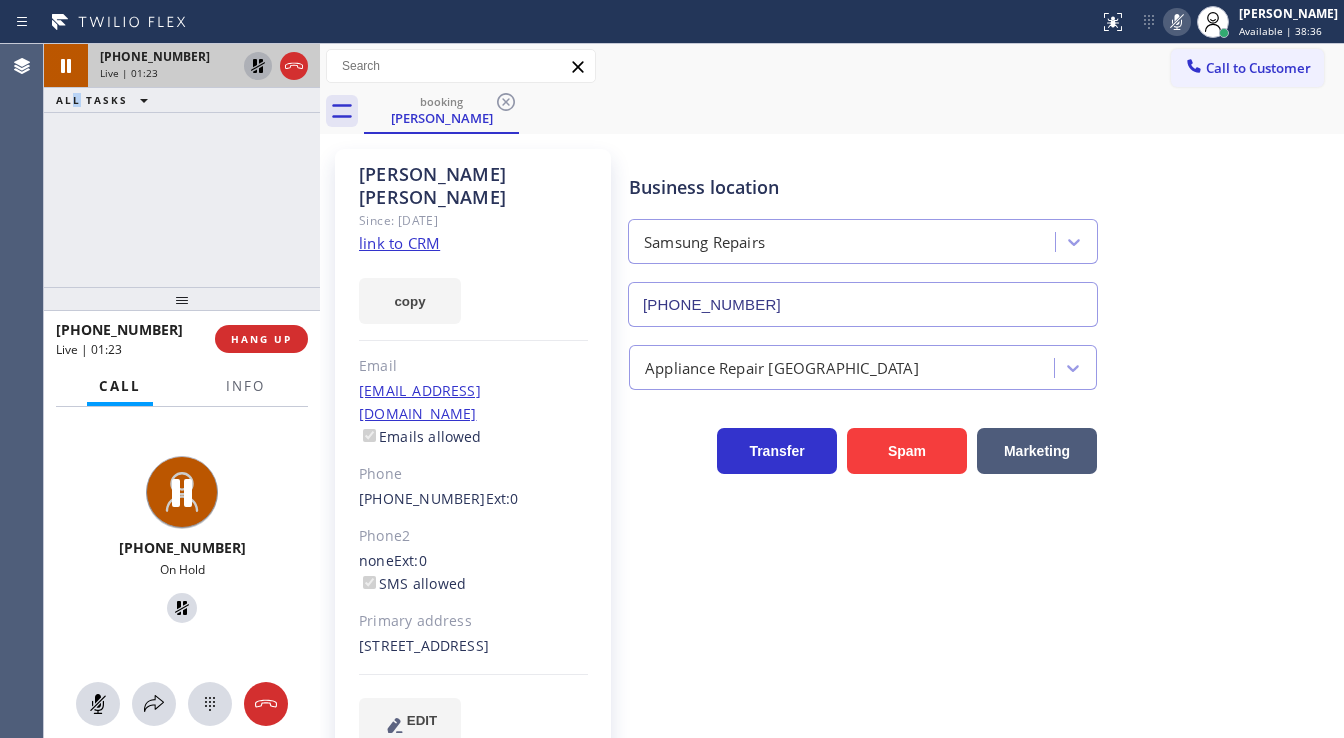 click on "+16025095885 Live | 01:23 ALL TASKS ALL TASKS ACTIVE TASKS TASKS IN WRAP UP" at bounding box center [182, 165] 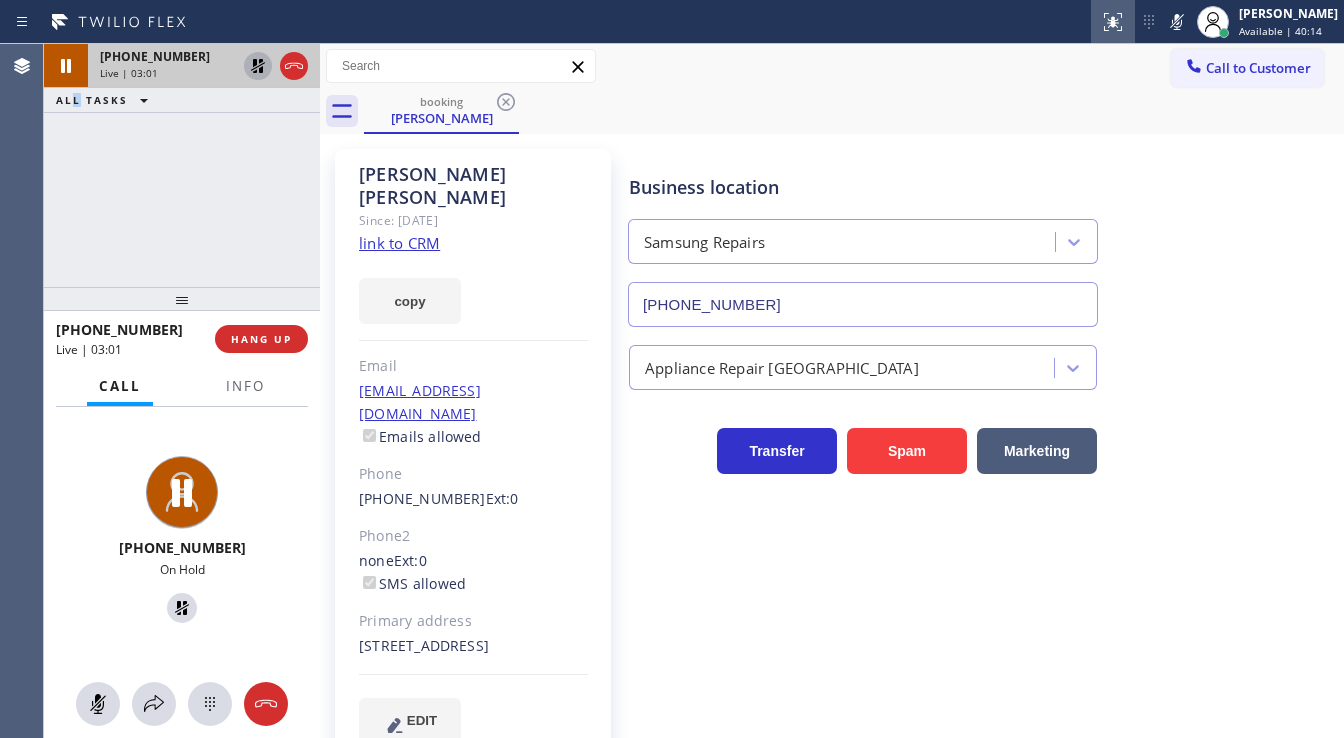 drag, startPoint x: 1191, startPoint y: 24, endPoint x: 1134, endPoint y: 33, distance: 57.706154 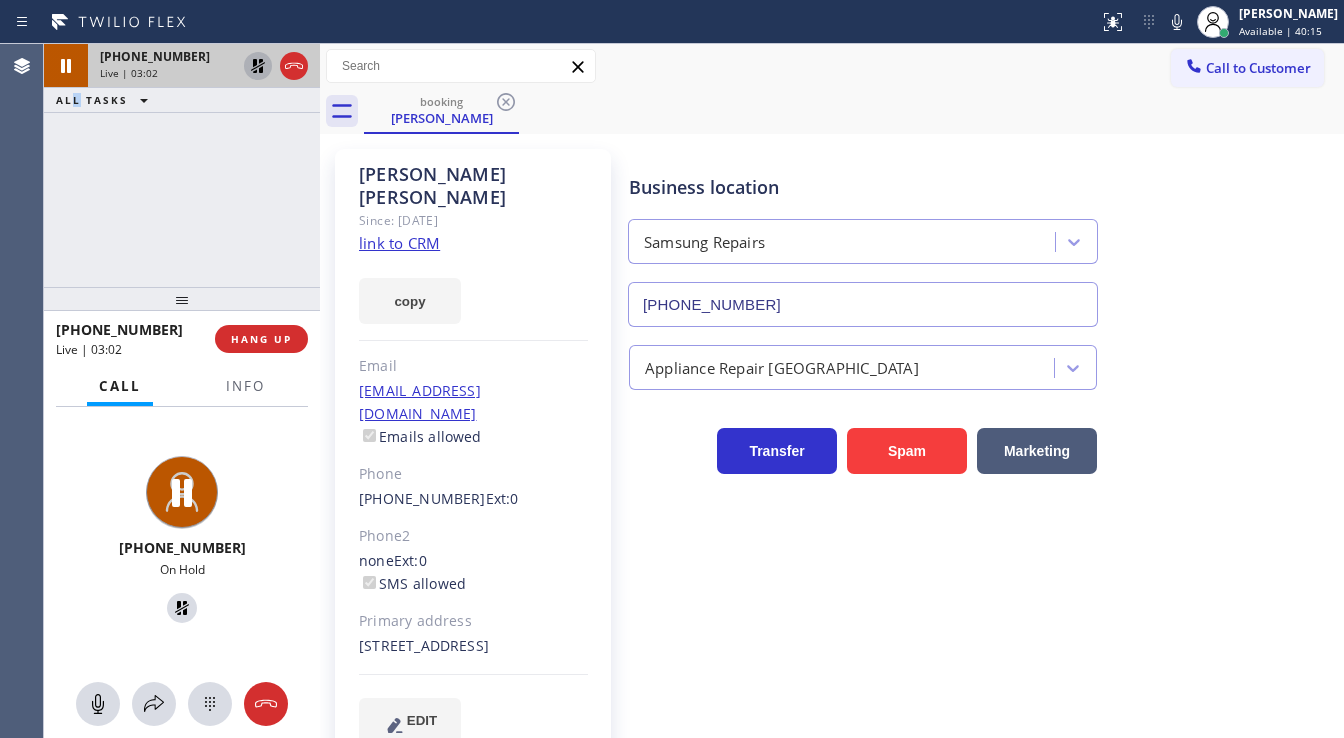 click 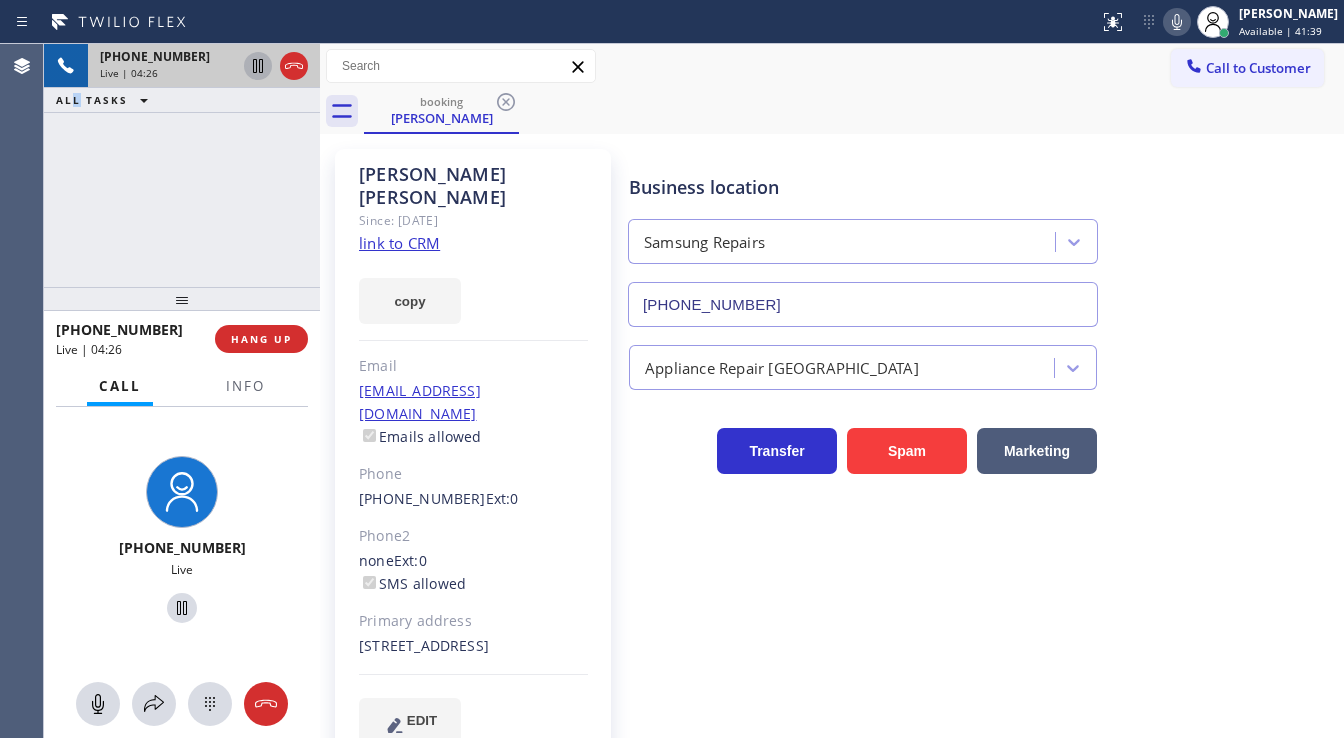 click 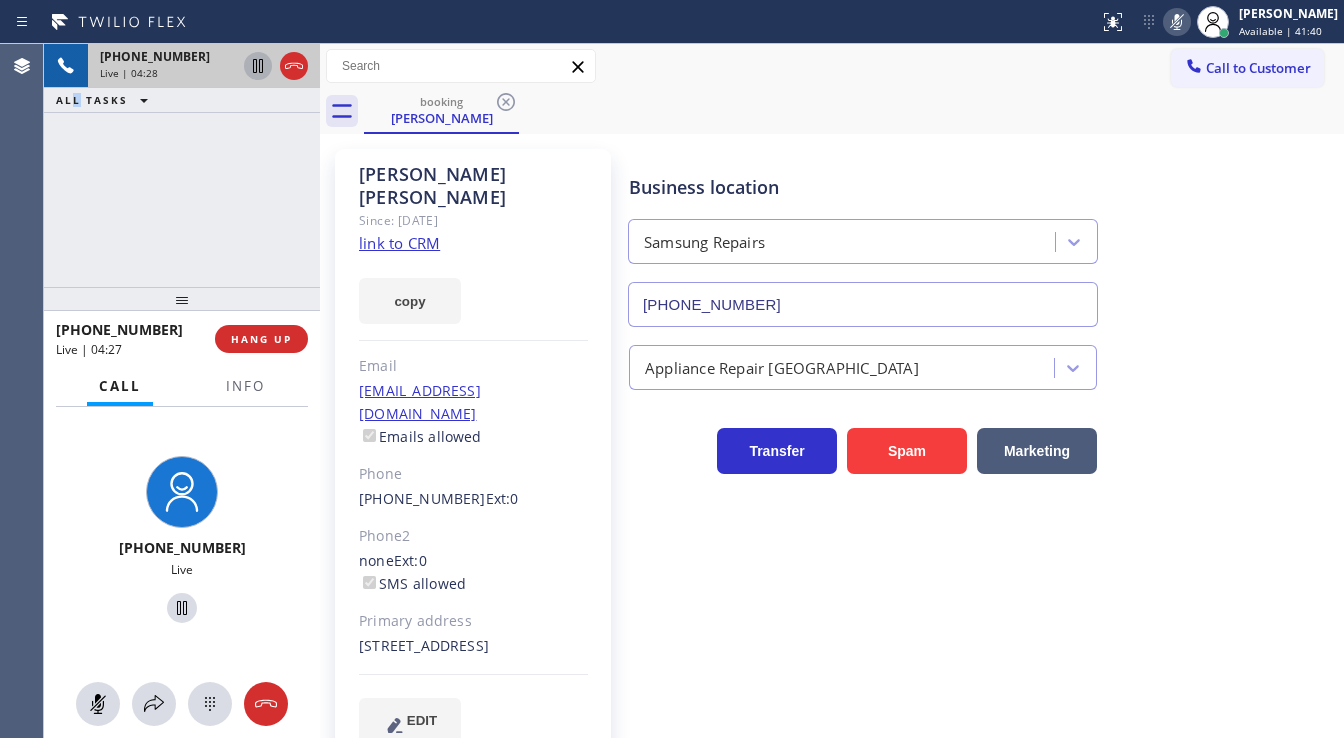 click 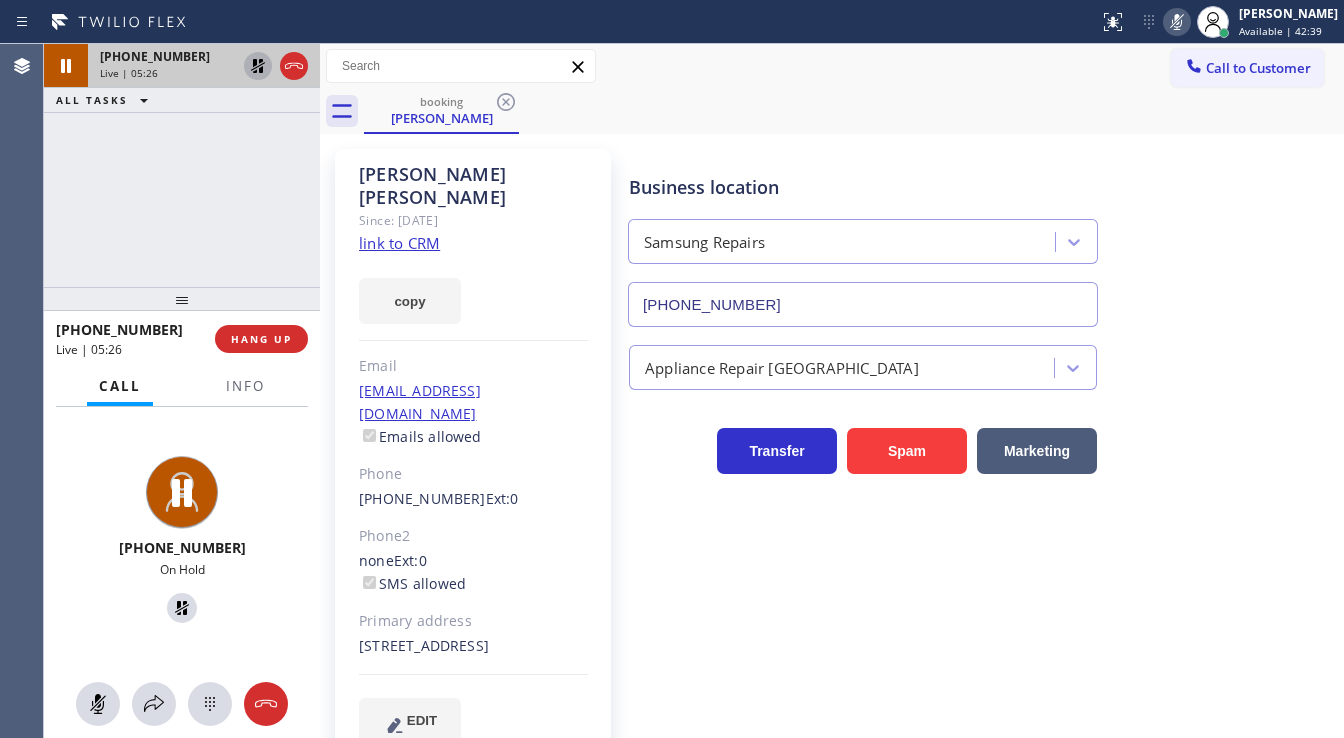 click on "+16025095885 Live | 05:26 ALL TASKS ALL TASKS ACTIVE TASKS TASKS IN WRAP UP" at bounding box center (182, 165) 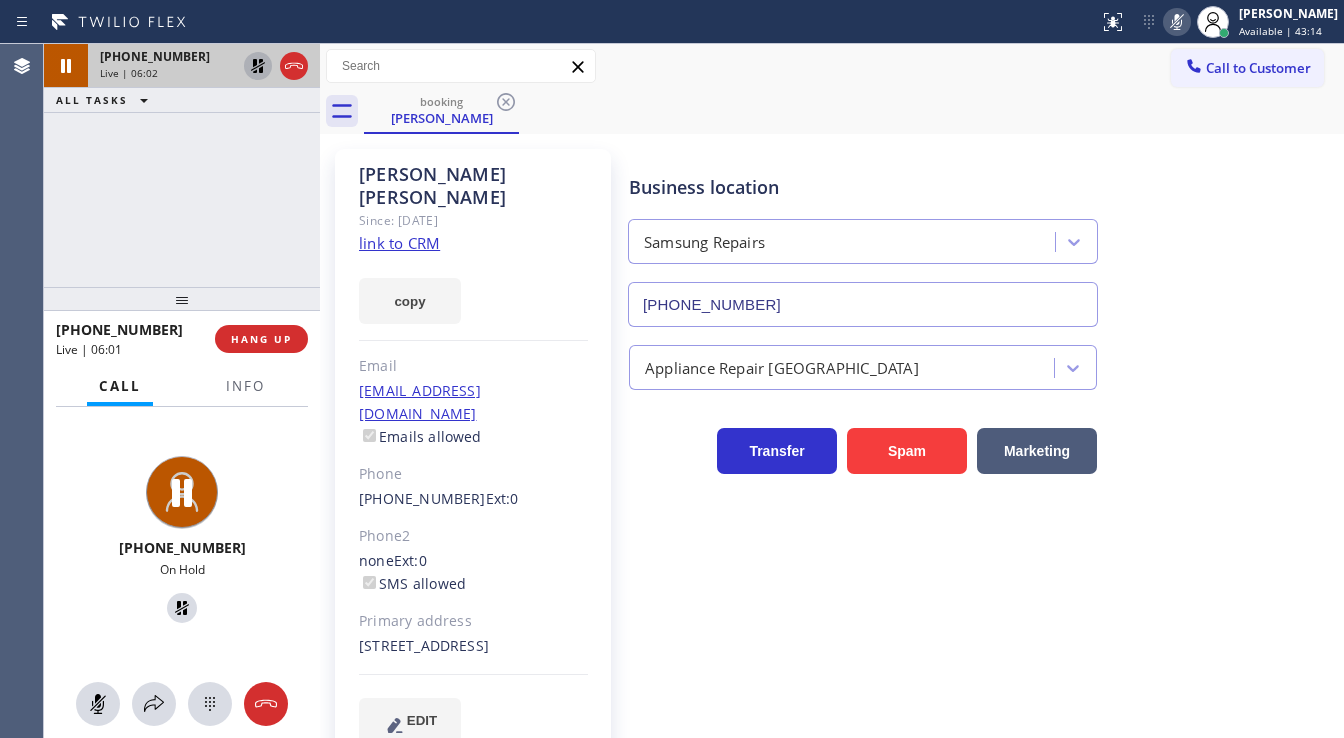 click 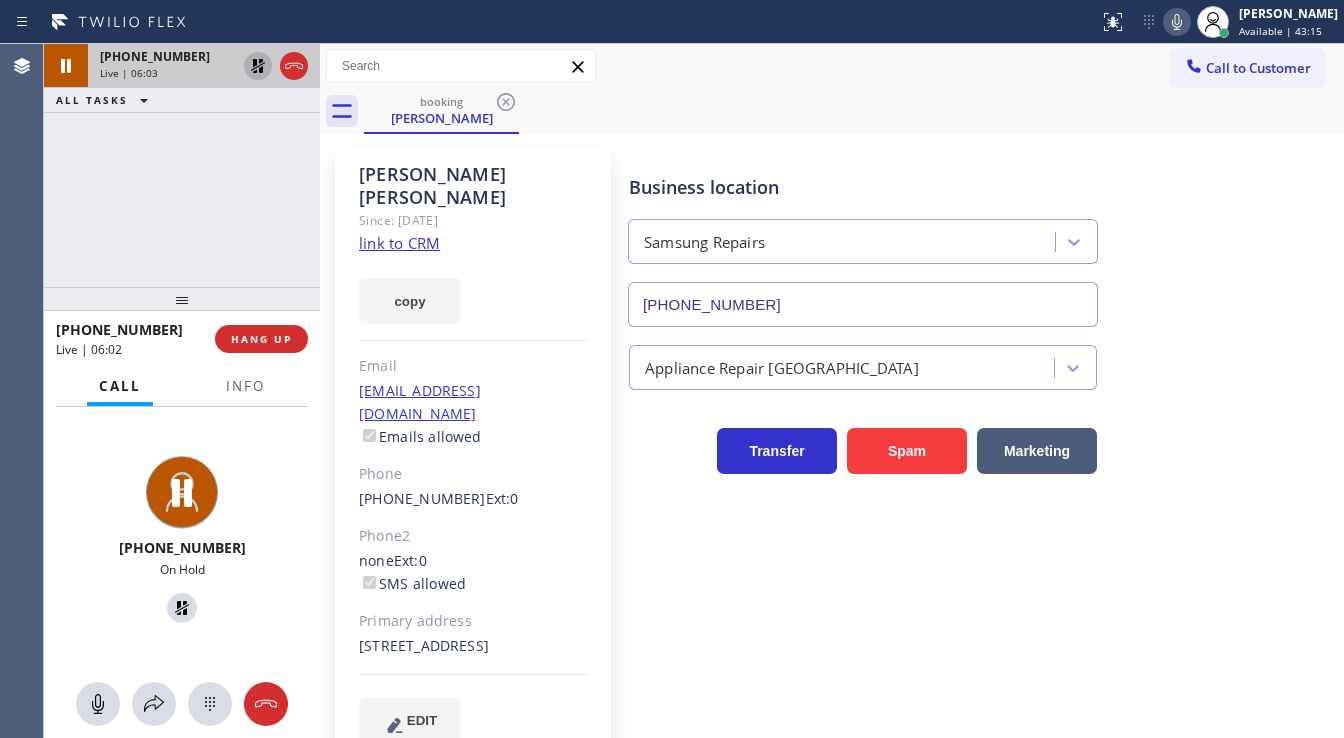click 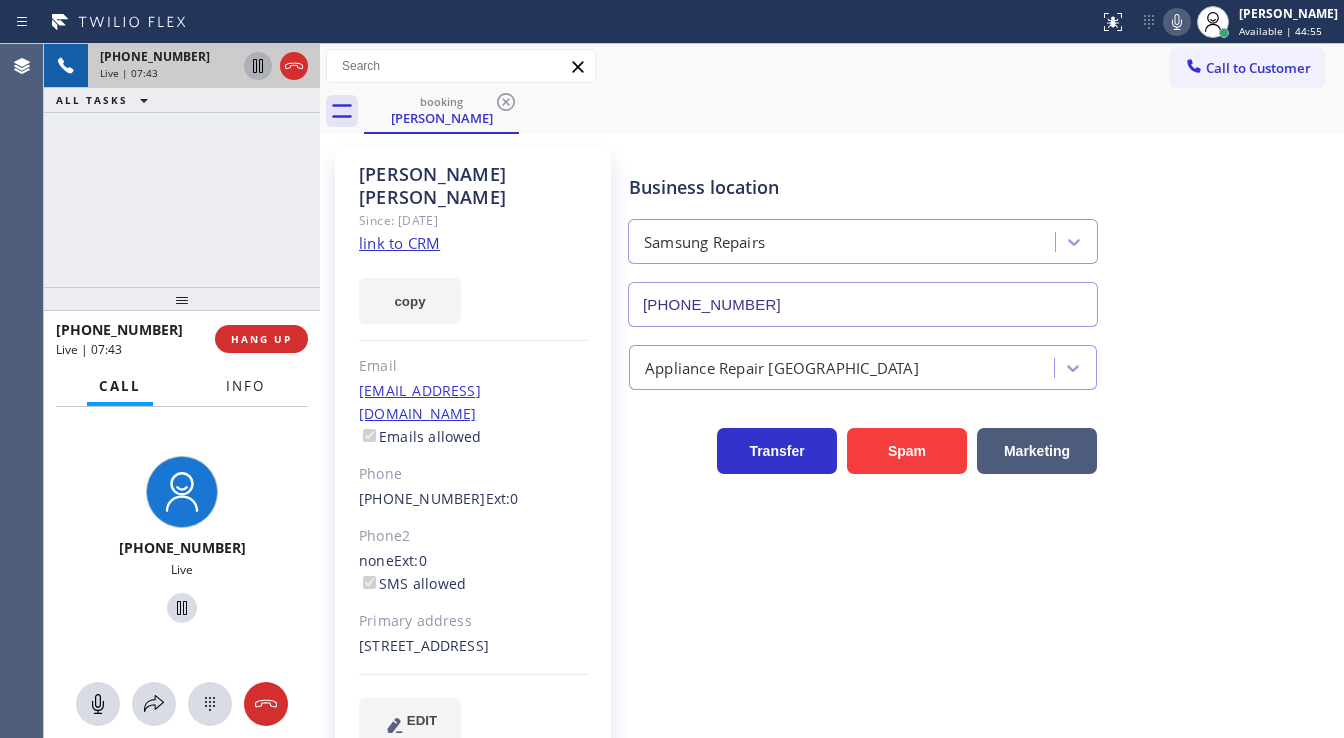 click on "Info" at bounding box center [245, 386] 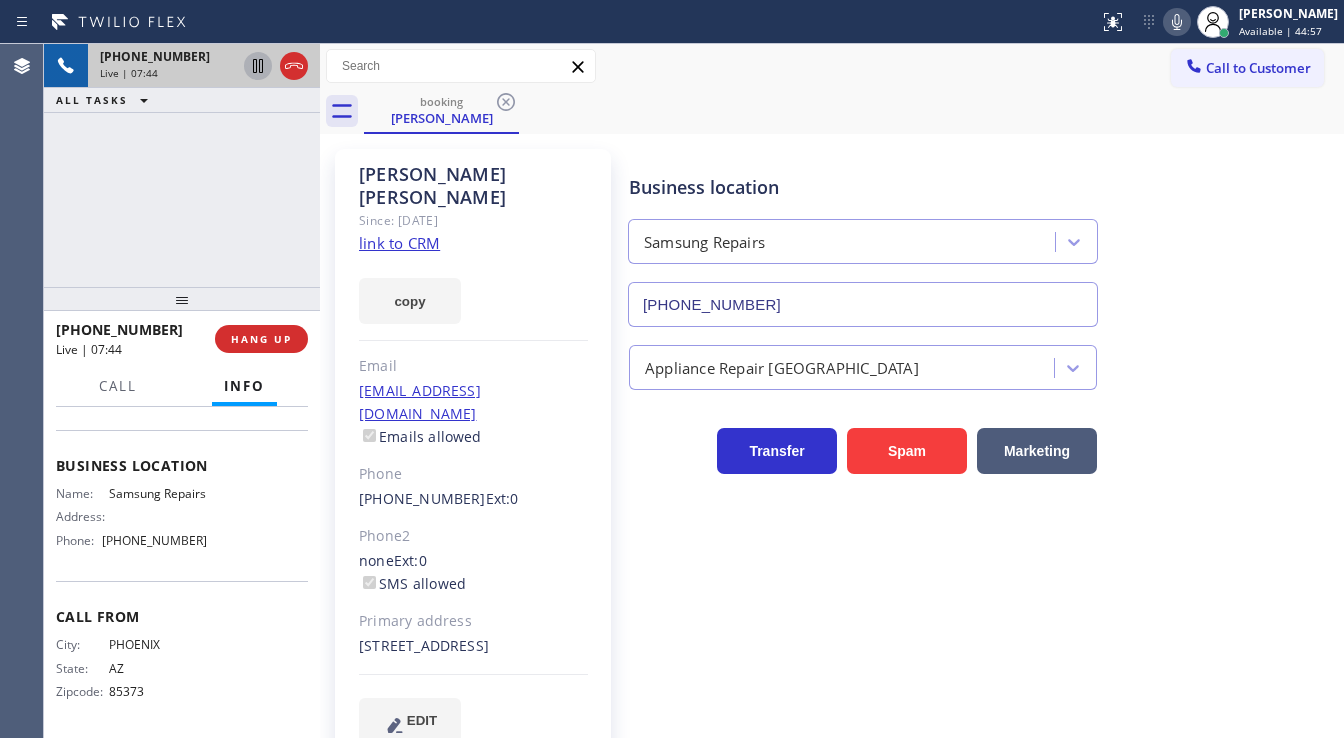 scroll, scrollTop: 240, scrollLeft: 0, axis: vertical 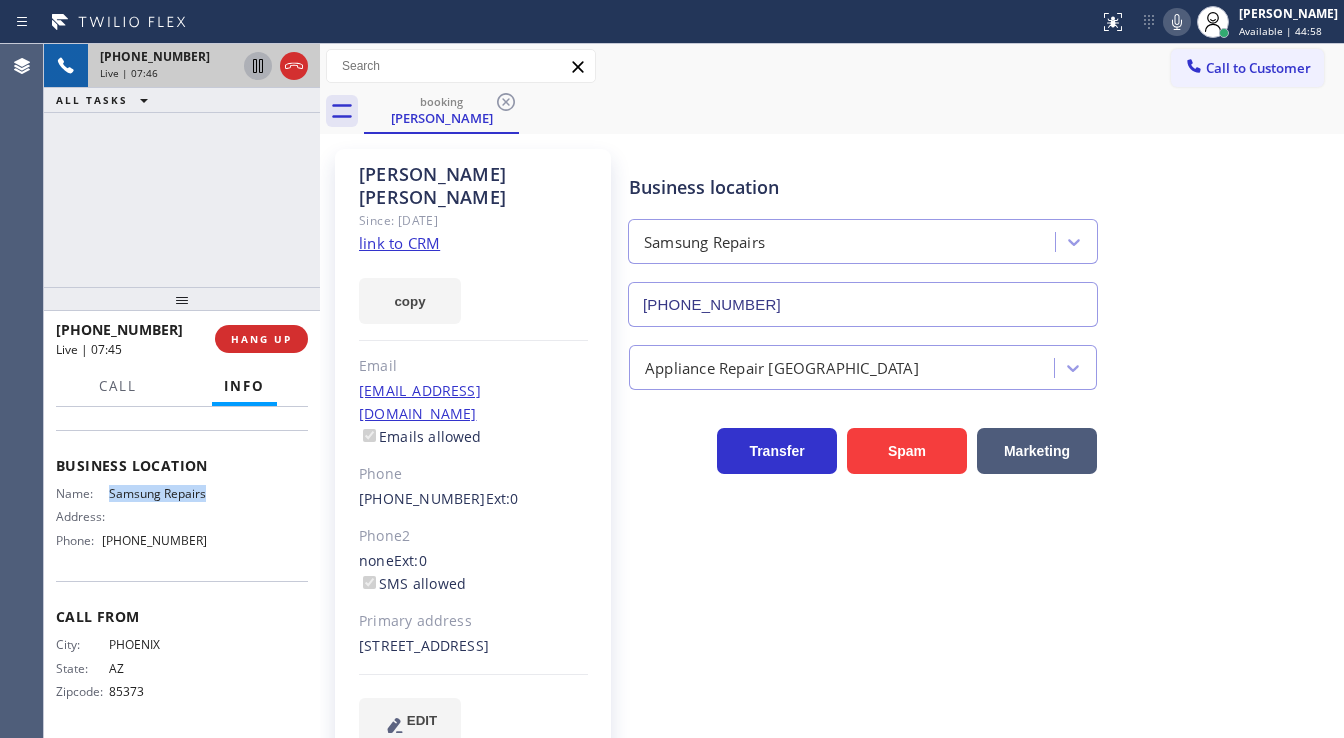 drag, startPoint x: 143, startPoint y: 540, endPoint x: 104, endPoint y: 534, distance: 39.45884 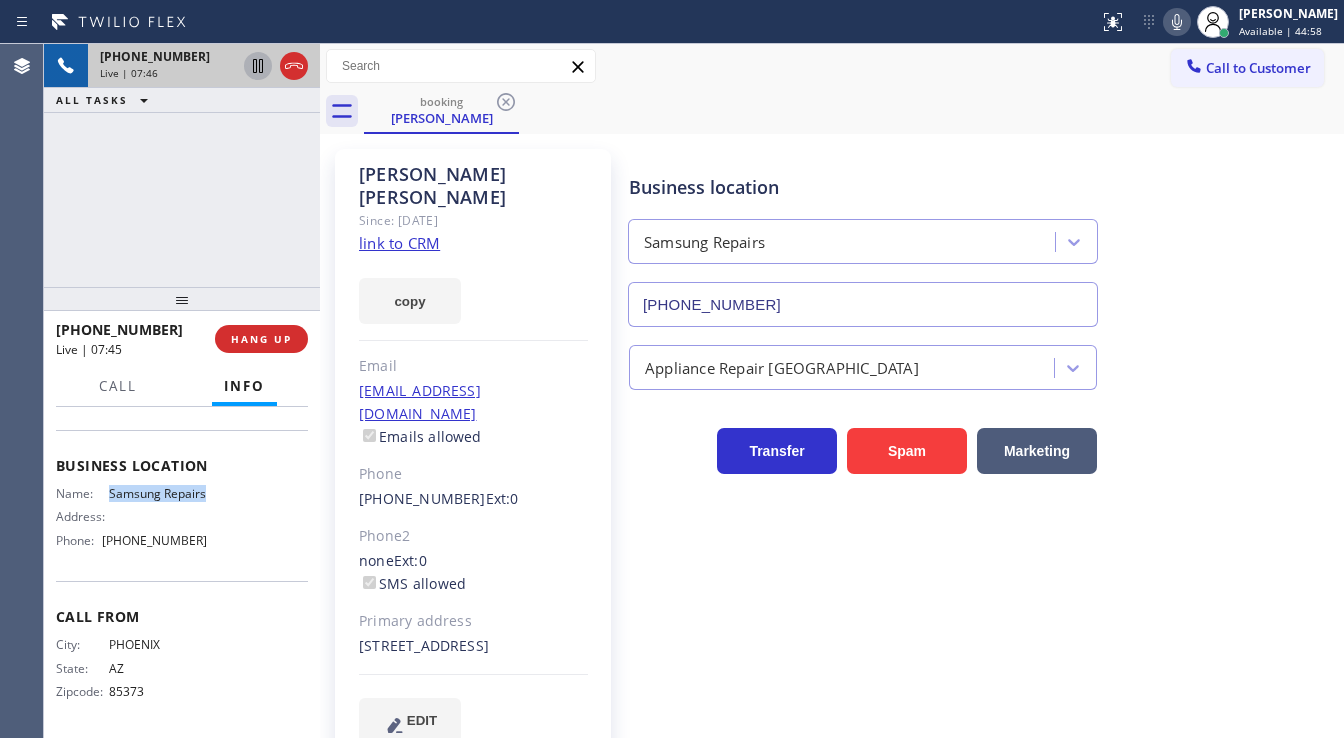 click on "Name: Samsung Repairs" at bounding box center [131, 493] 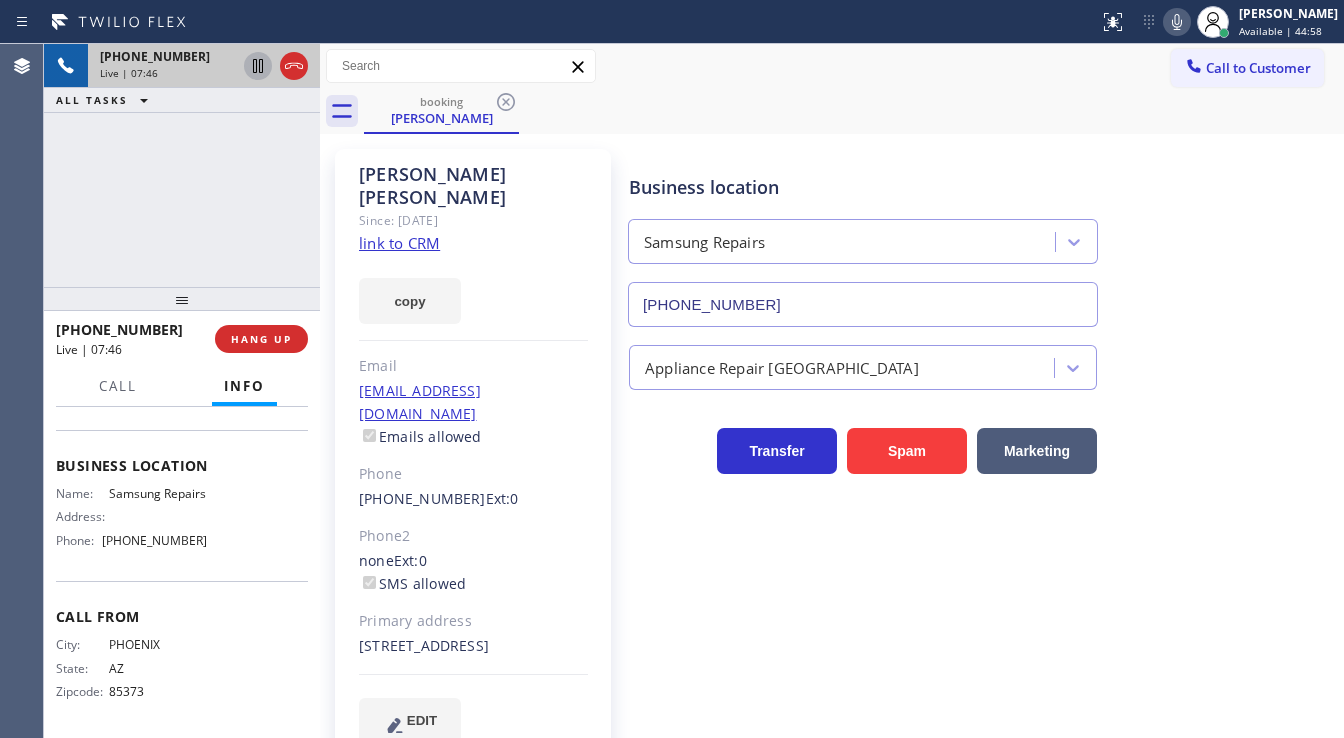 click on "+16025095885 Live | 07:46 ALL TASKS ALL TASKS ACTIVE TASKS TASKS IN WRAP UP" at bounding box center (182, 165) 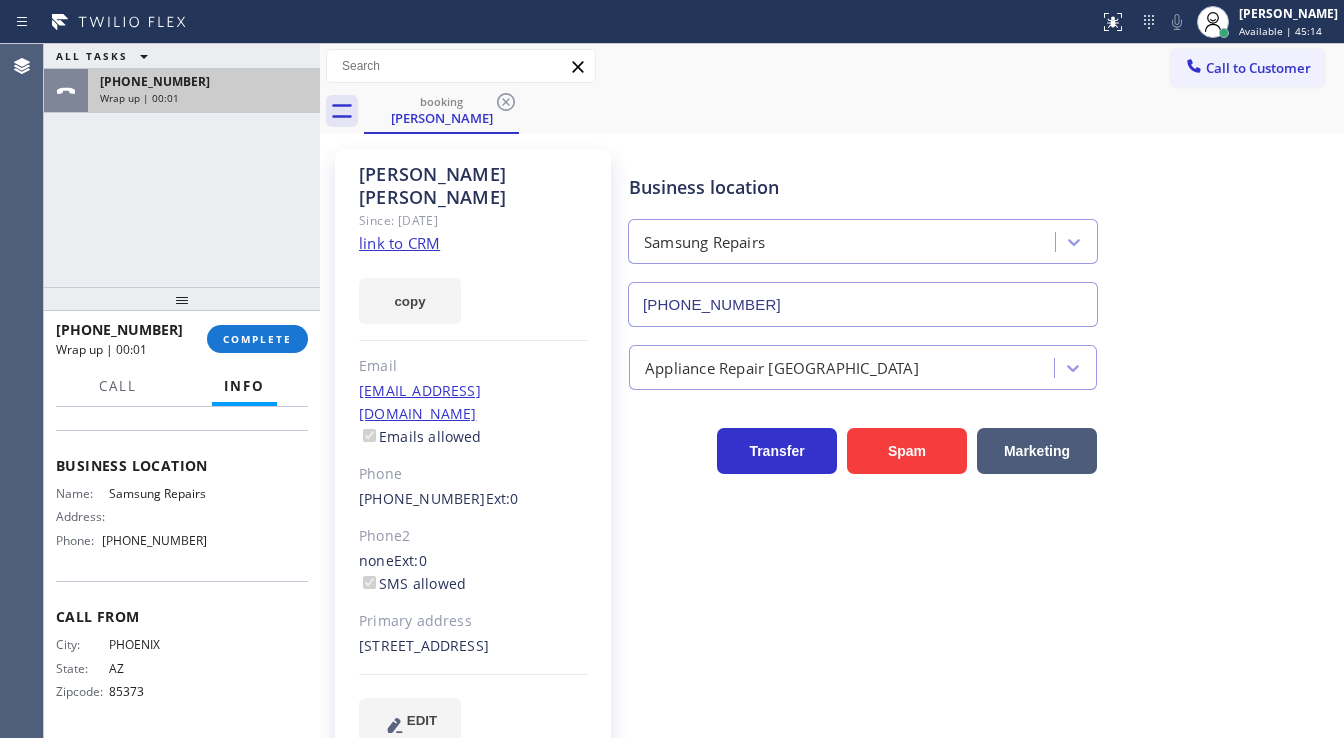drag, startPoint x: 291, startPoint y: 66, endPoint x: 257, endPoint y: 108, distance: 54.037025 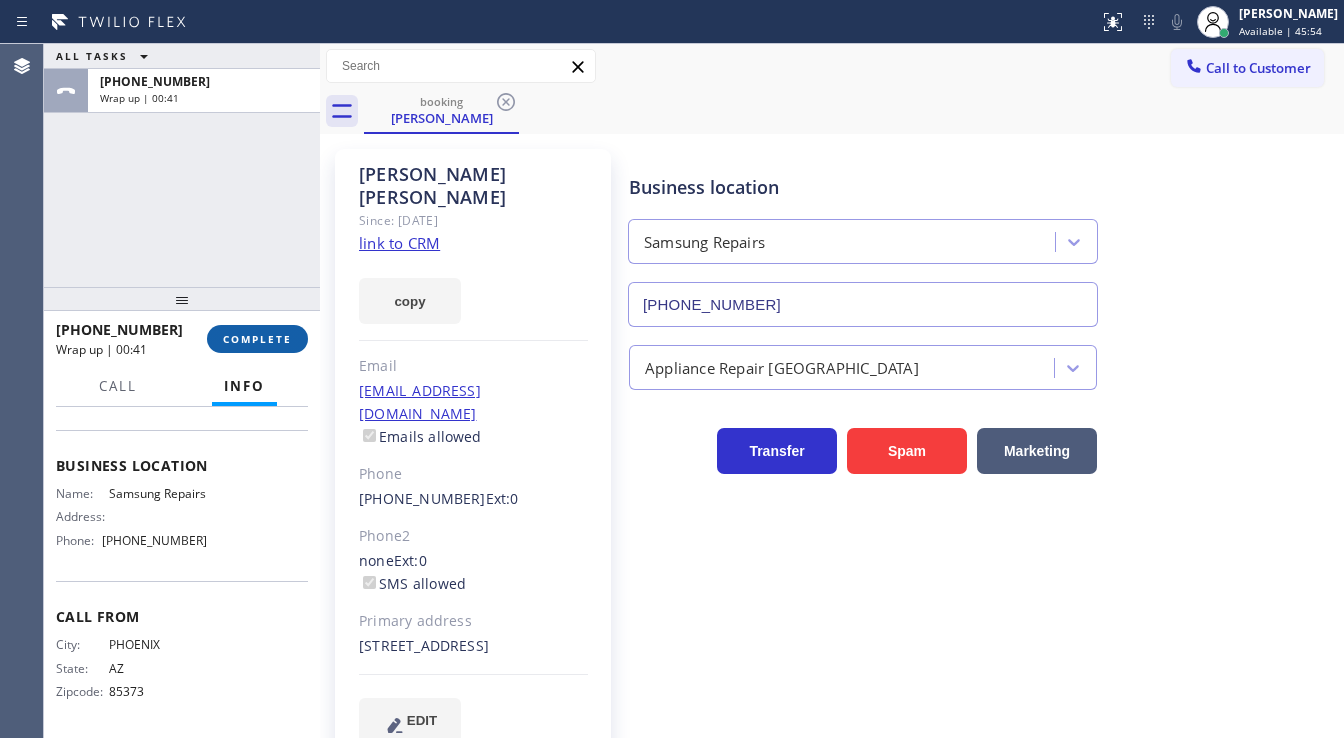 click on "COMPLETE" at bounding box center [257, 339] 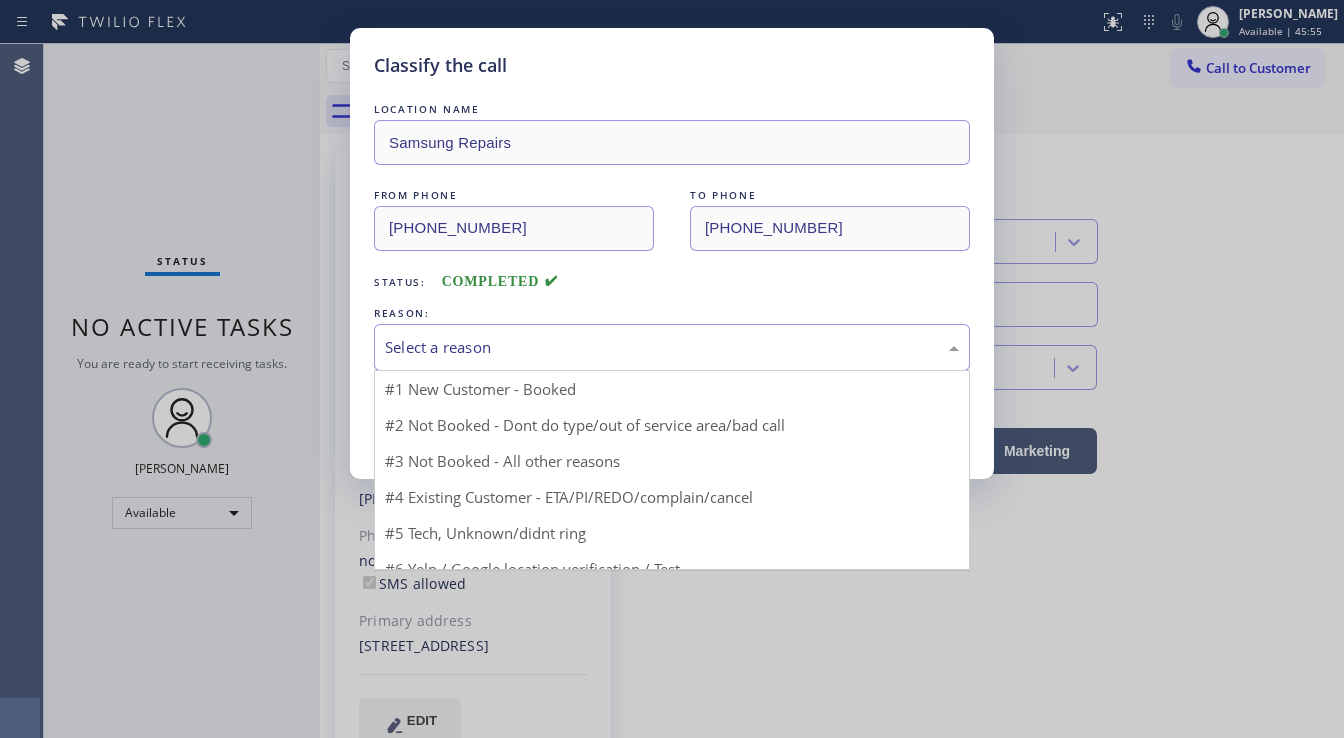 click on "Select a reason" at bounding box center [672, 347] 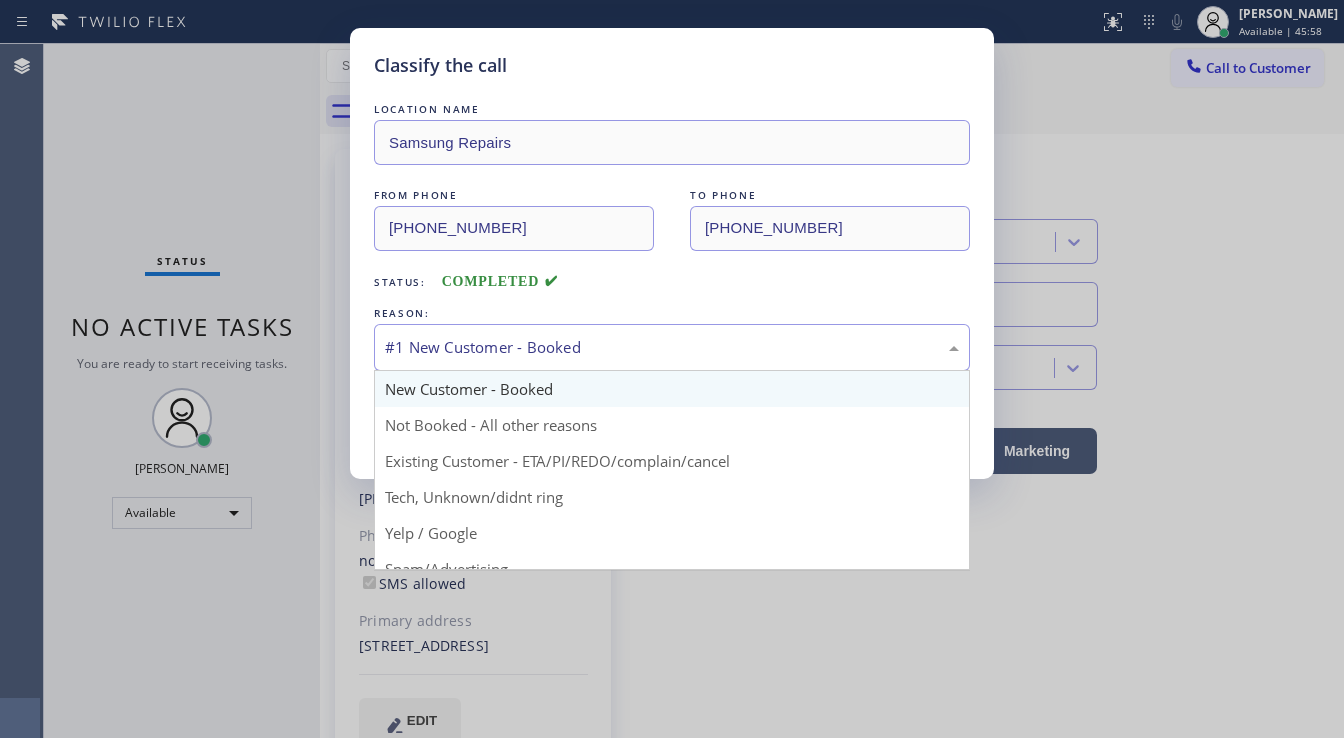 click on "#1 New Customer - Booked" at bounding box center (672, 347) 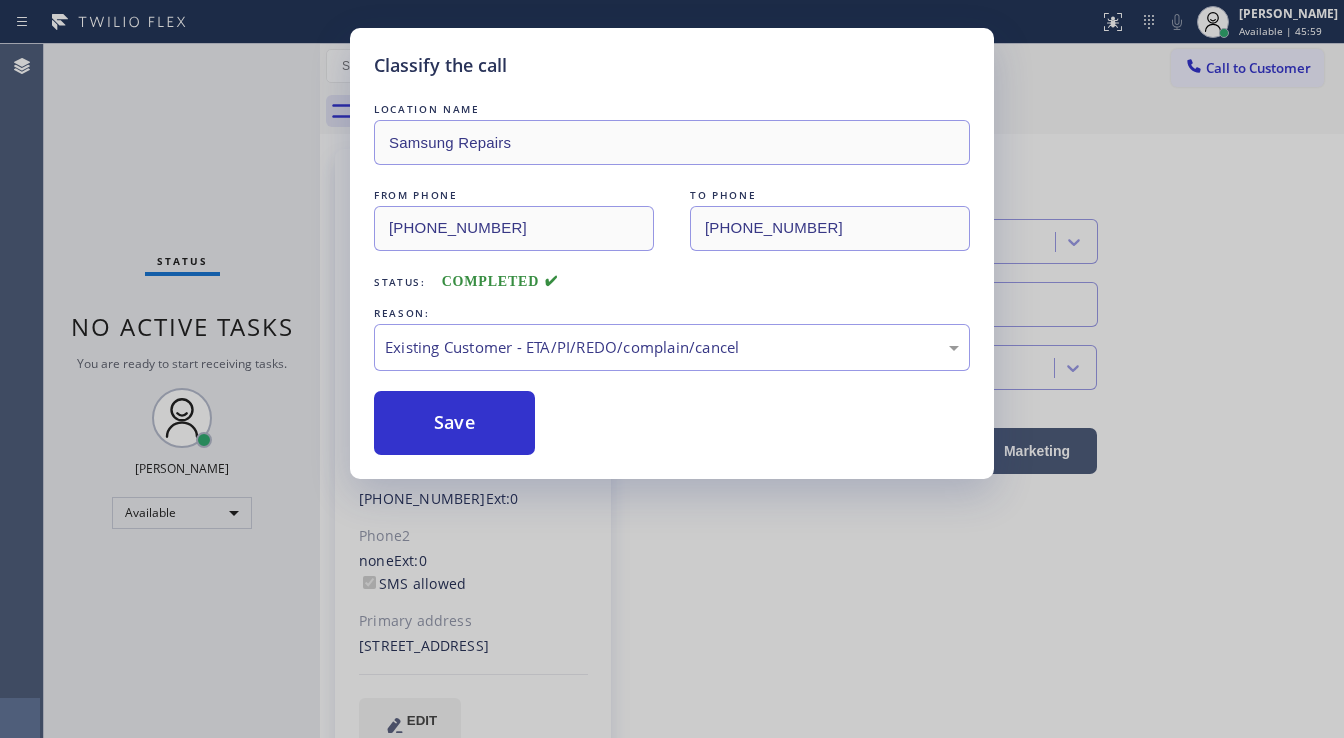 drag, startPoint x: 485, startPoint y: 455, endPoint x: 477, endPoint y: 407, distance: 48.6621 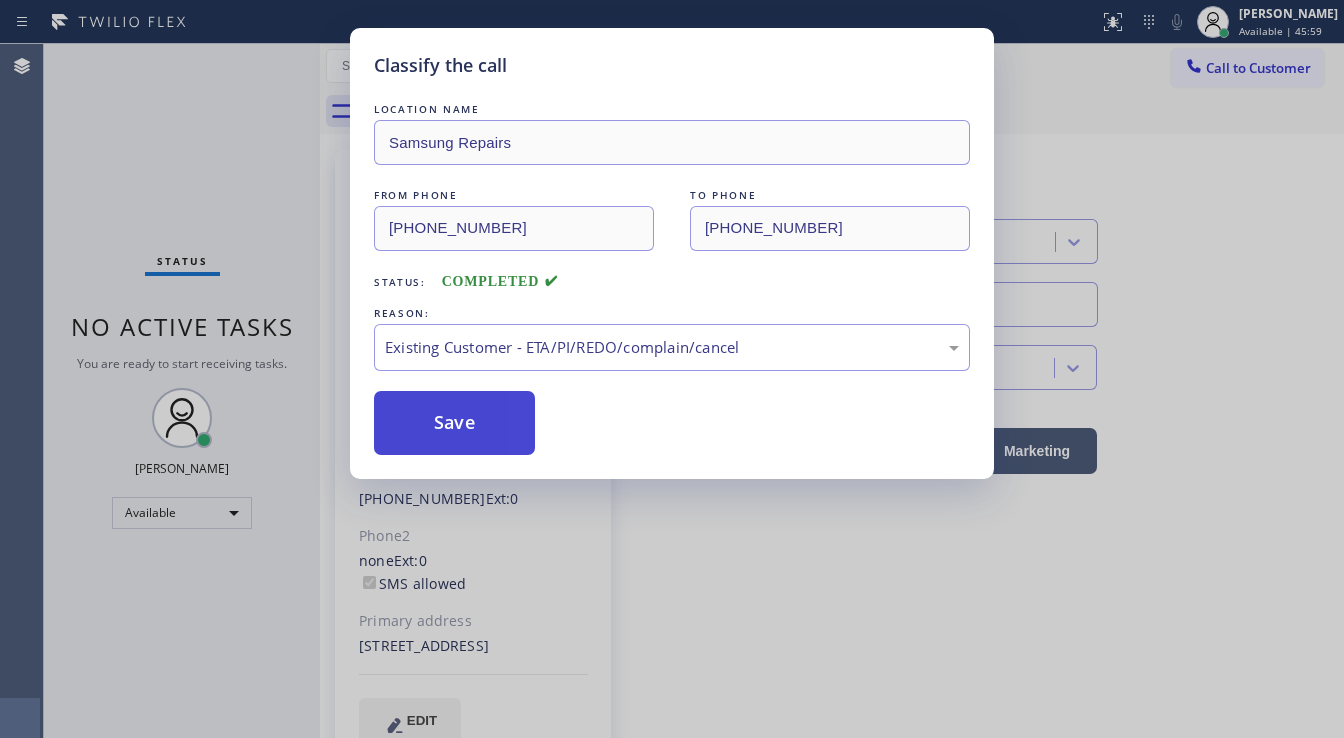 click on "Save" at bounding box center (454, 423) 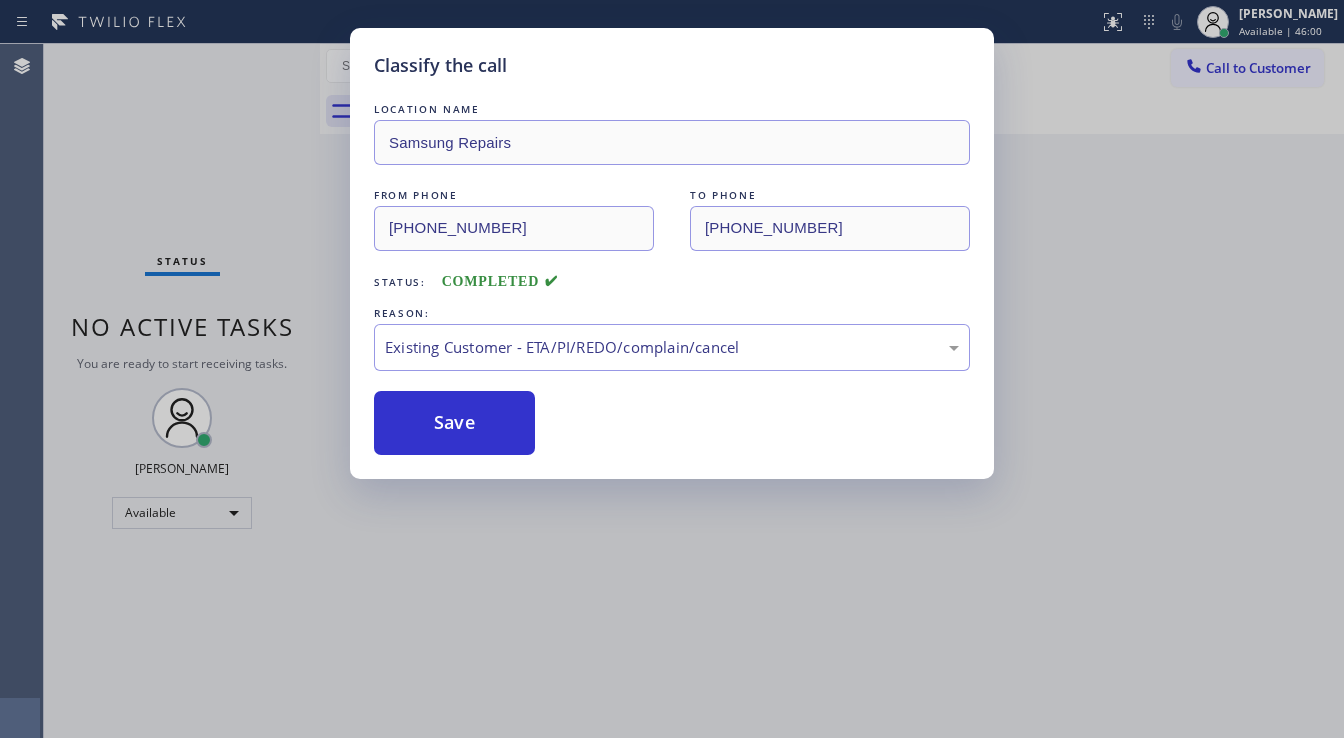 click on "Classify the call LOCATION NAME Samsung Repairs FROM PHONE (602) 509-5885 TO PHONE (877) 945-9605 Status: COMPLETED REASON: Existing Customer - ETA/PI/REDO/complain/cancel Save" at bounding box center [672, 369] 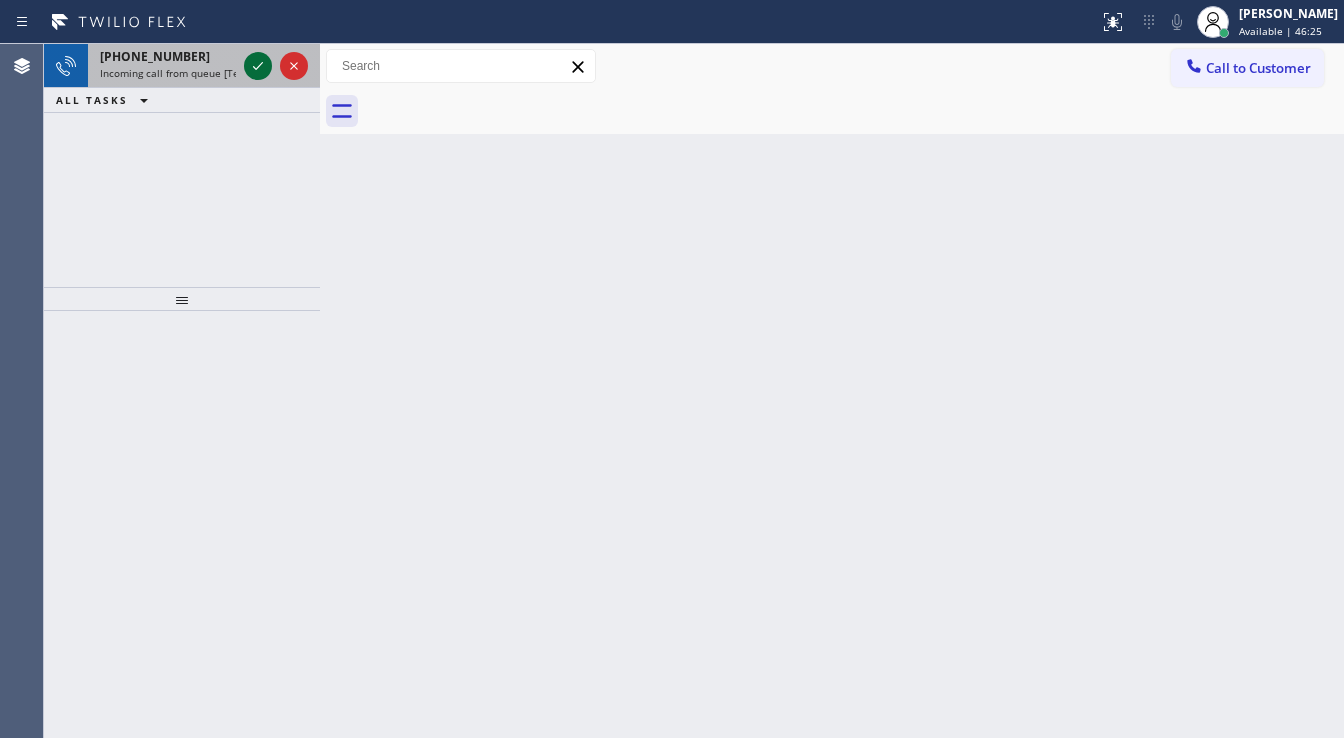 click 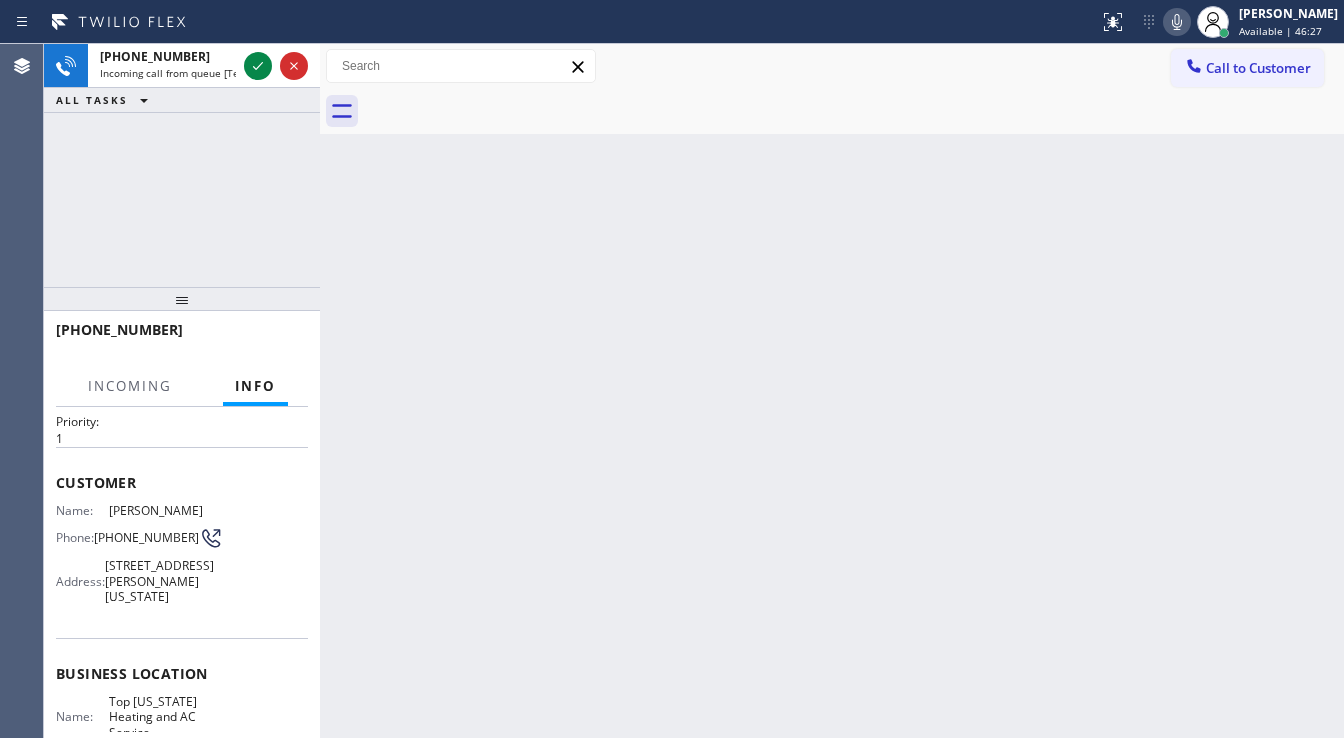 scroll, scrollTop: 80, scrollLeft: 0, axis: vertical 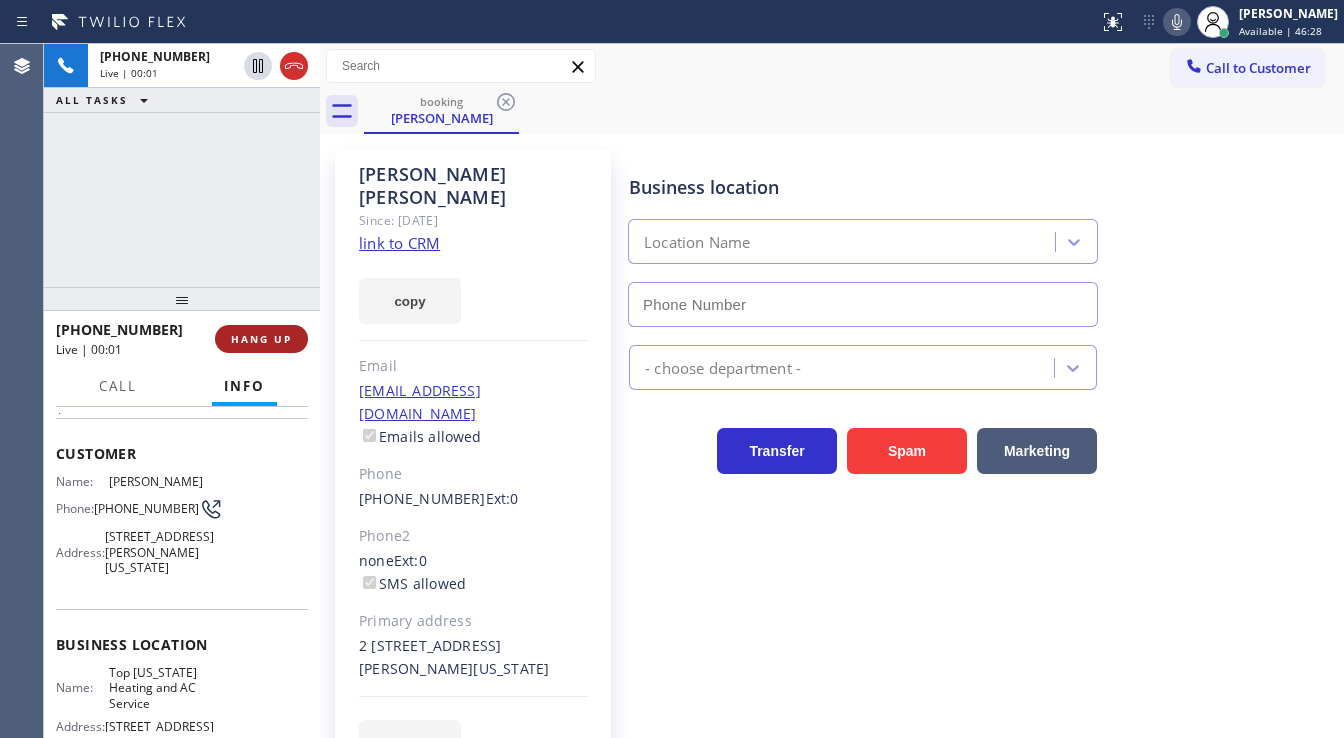 click on "HANG UP" at bounding box center [261, 339] 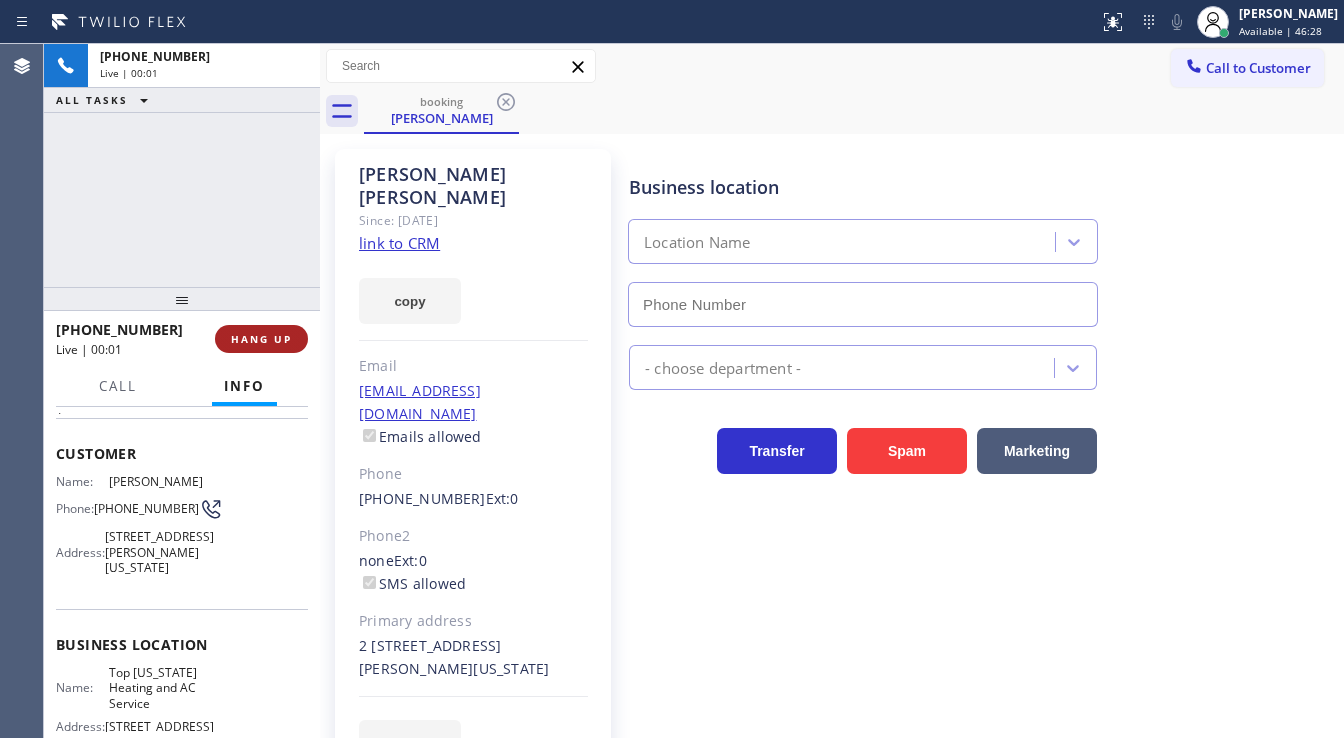type on "[PHONE_NUMBER]" 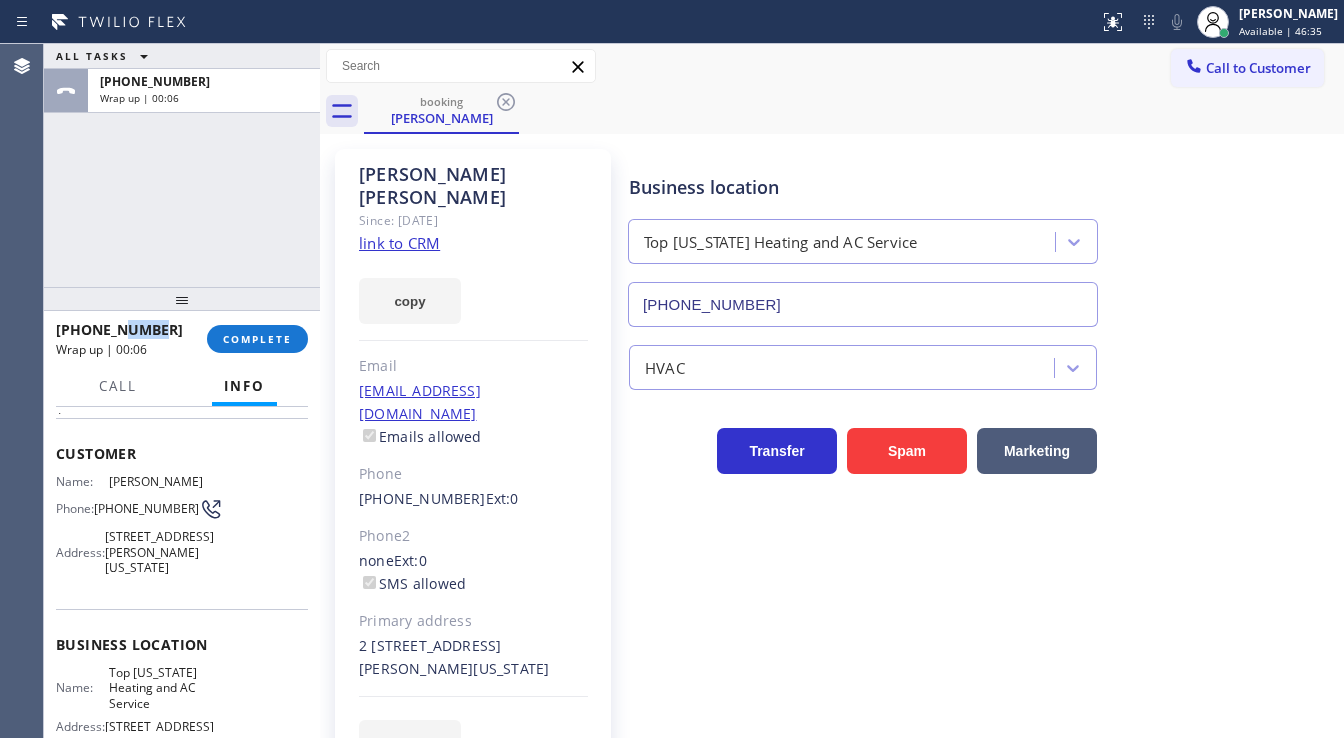 drag, startPoint x: 161, startPoint y: 335, endPoint x: 120, endPoint y: 332, distance: 41.109608 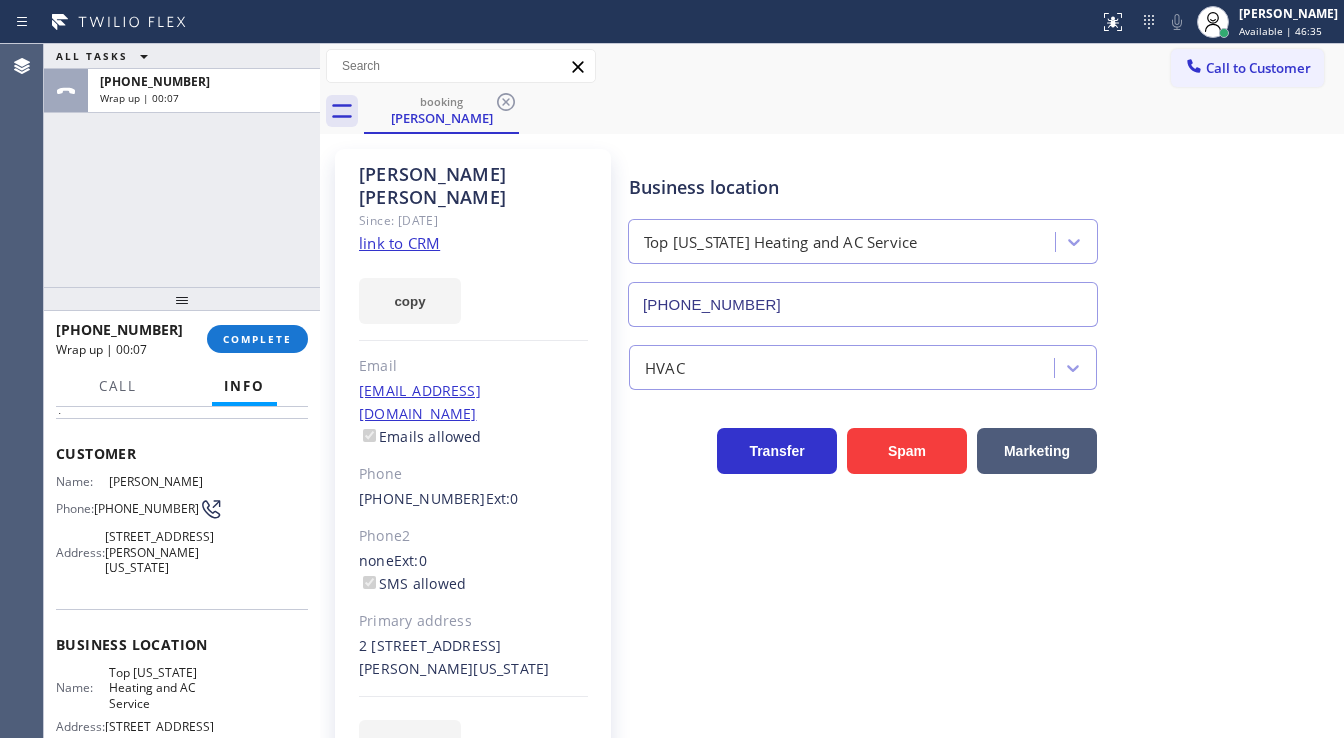 click on "ALL TASKS ALL TASKS ACTIVE TASKS TASKS IN WRAP UP +15164779658 Wrap up | 00:07" at bounding box center (182, 165) 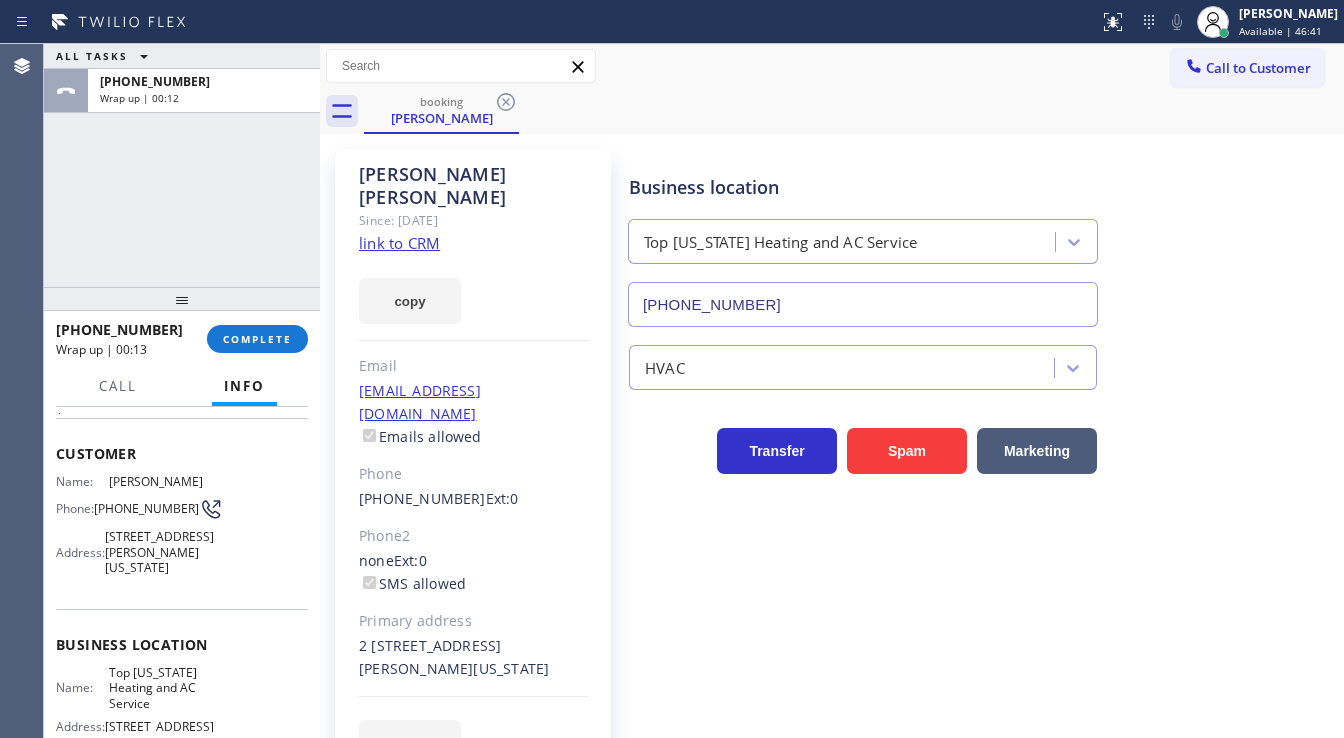 click on "ALL TASKS ALL TASKS ACTIVE TASKS TASKS IN WRAP UP +15164779658 Wrap up | 00:12" at bounding box center (182, 165) 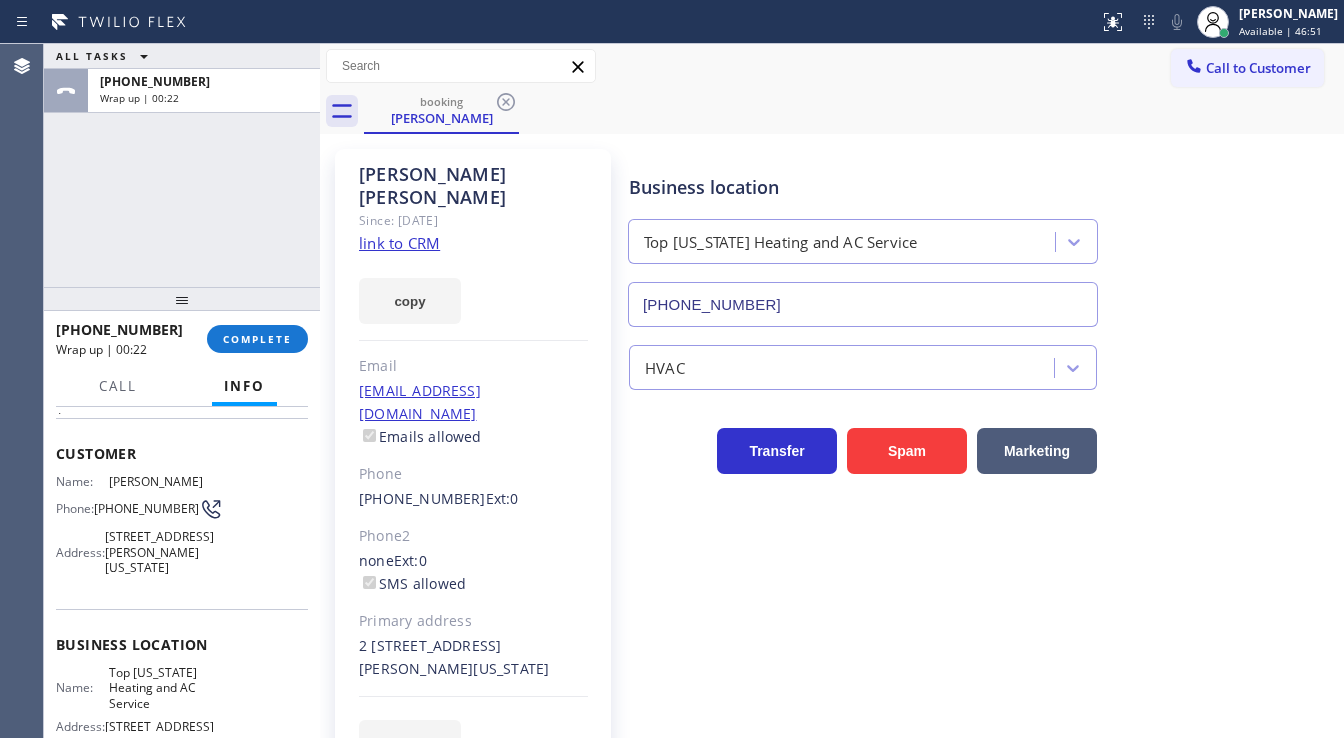 click on "link to CRM" 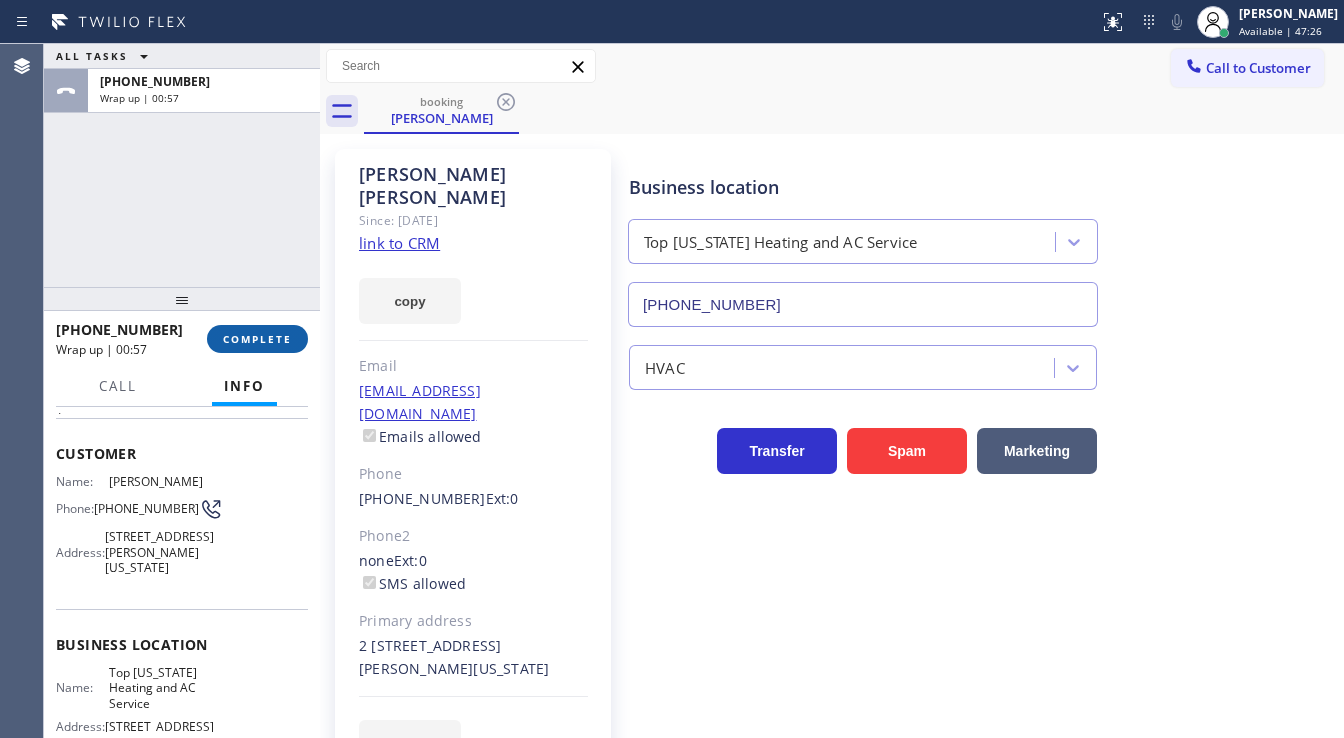 click on "COMPLETE" at bounding box center (257, 339) 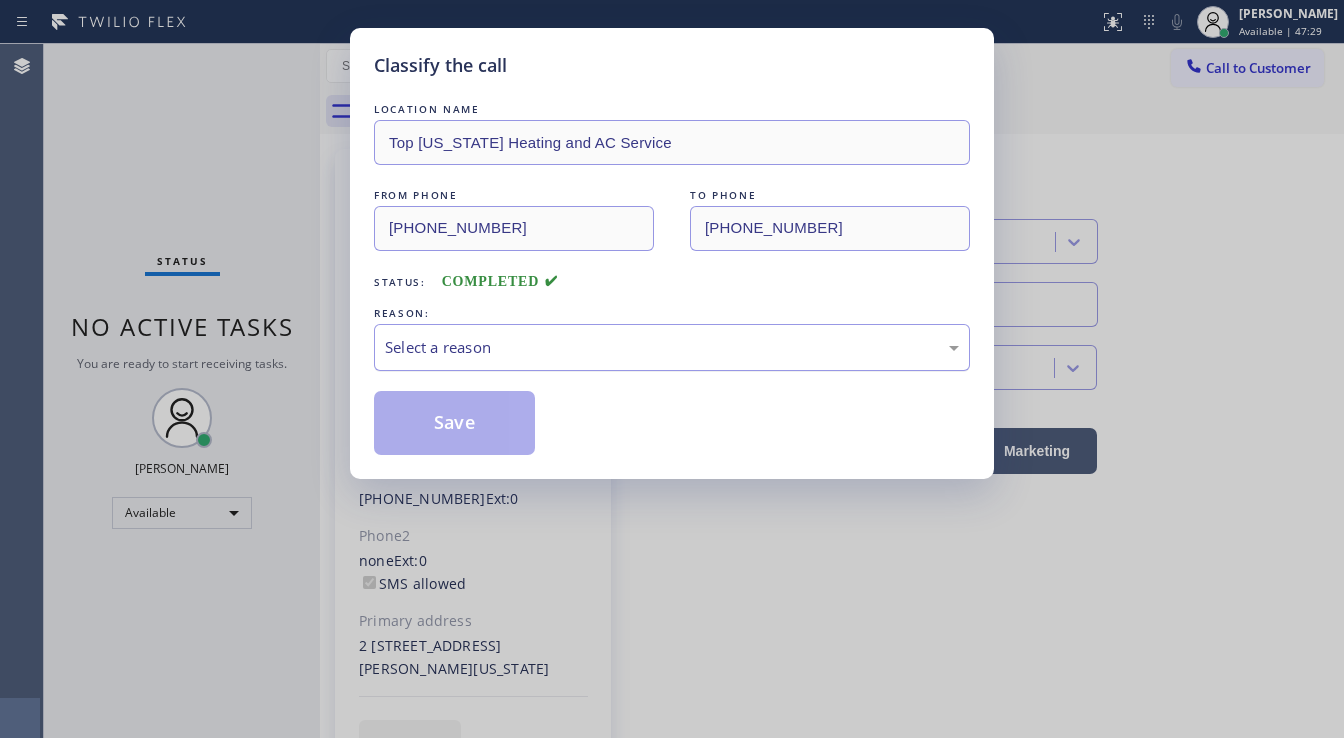 click on "Select a reason" at bounding box center [672, 347] 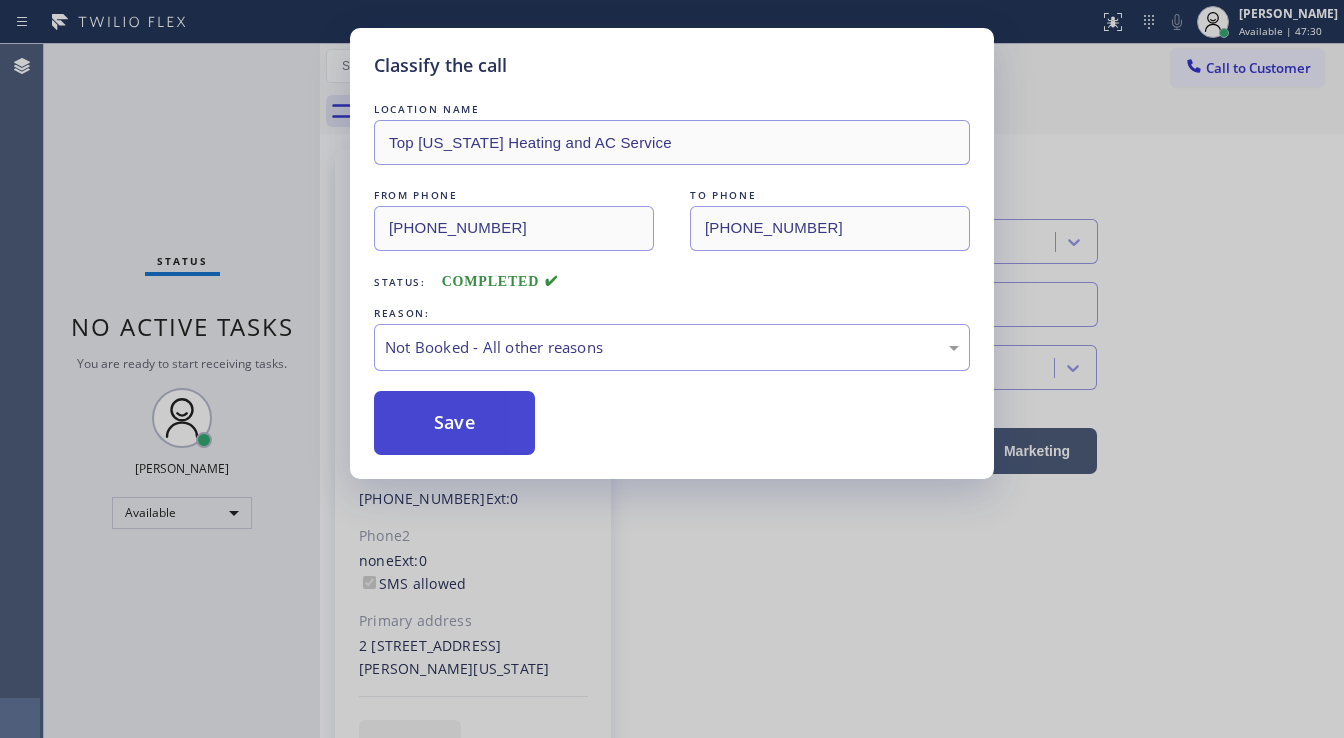 click on "Save" at bounding box center [454, 423] 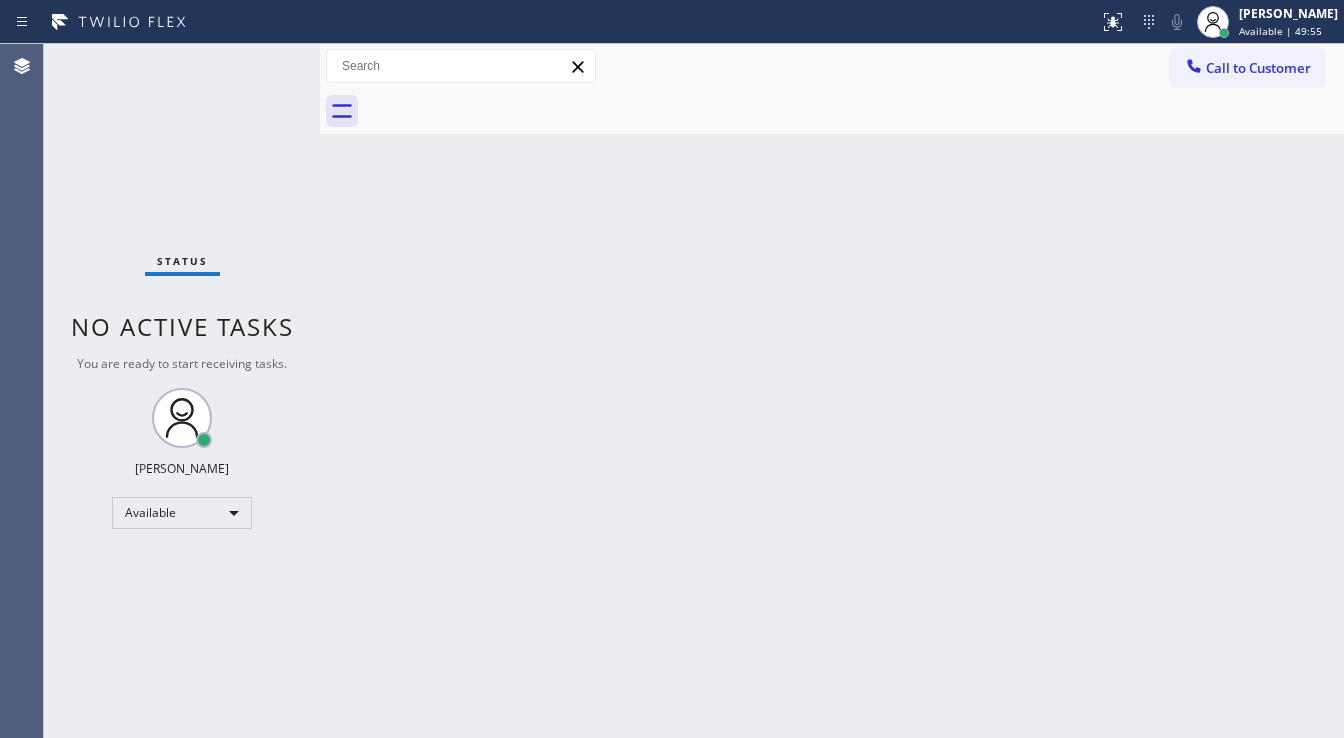 click on "Status   No active tasks     You are ready to start receiving tasks.   [PERSON_NAME]" at bounding box center [182, 391] 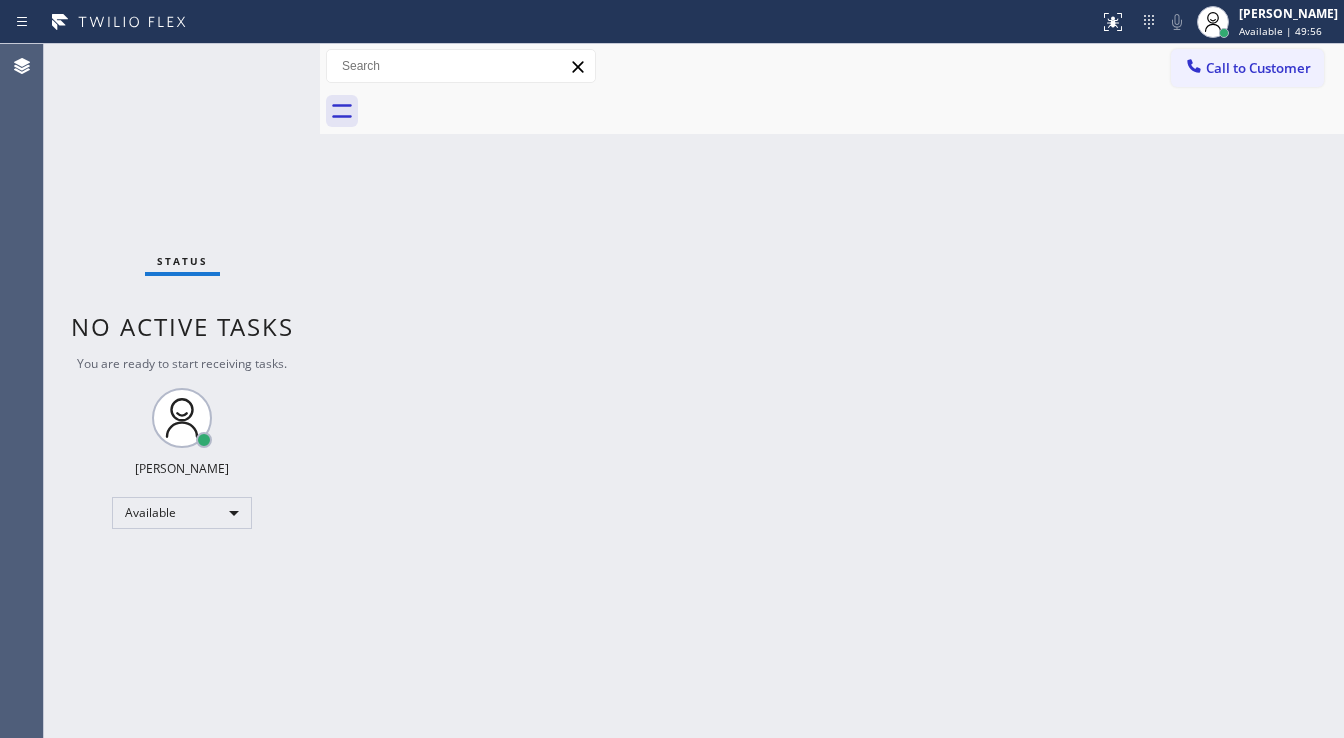 click on "Status   No active tasks     You are ready to start receiving tasks.   [PERSON_NAME]" at bounding box center (182, 391) 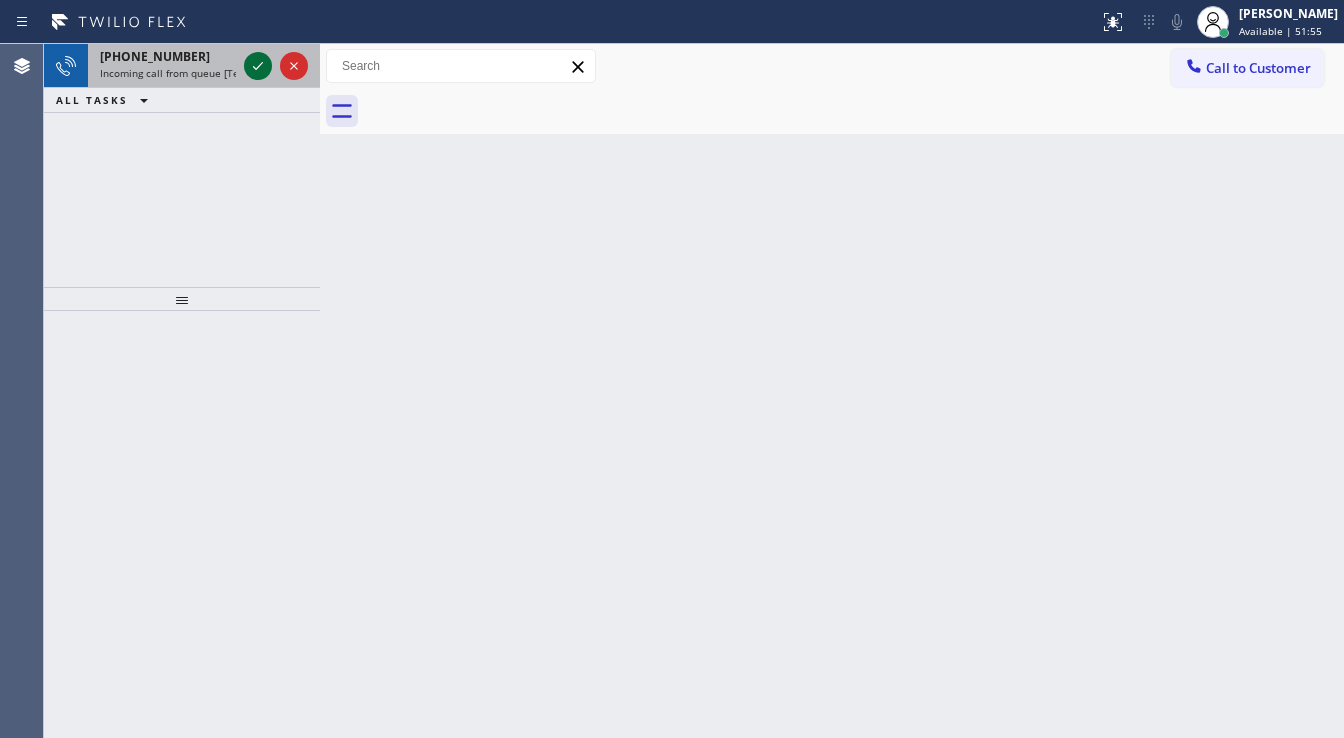 click 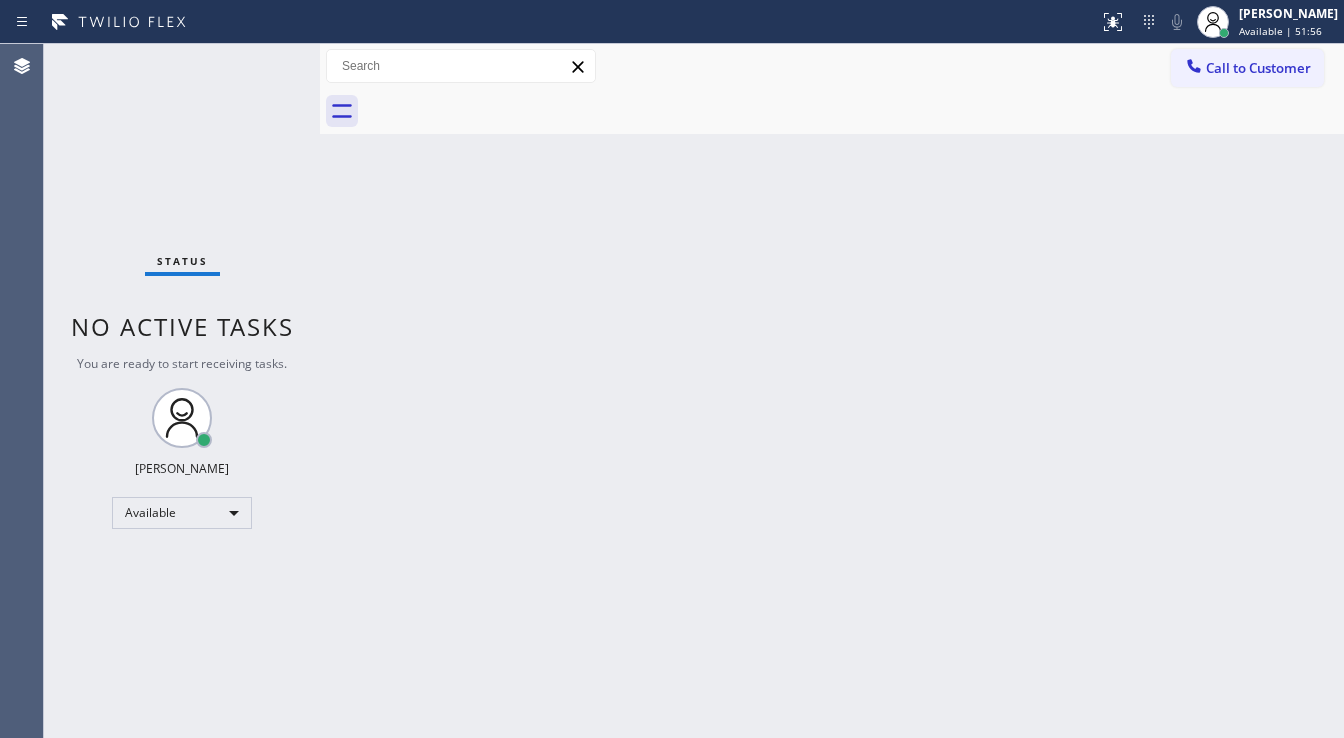 click on "Status   No active tasks     You are ready to start receiving tasks.   [PERSON_NAME]" at bounding box center (182, 391) 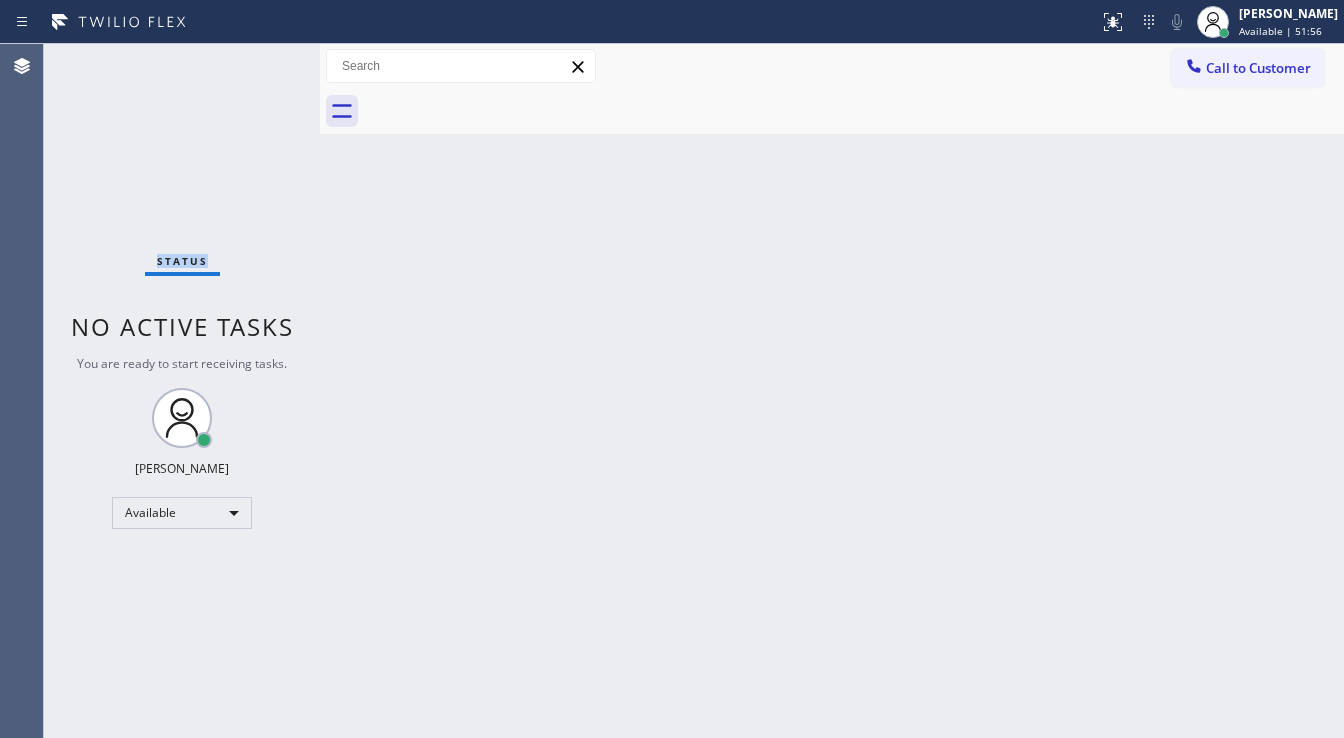 click on "Status   No active tasks     You are ready to start receiving tasks.   [PERSON_NAME]" at bounding box center [182, 391] 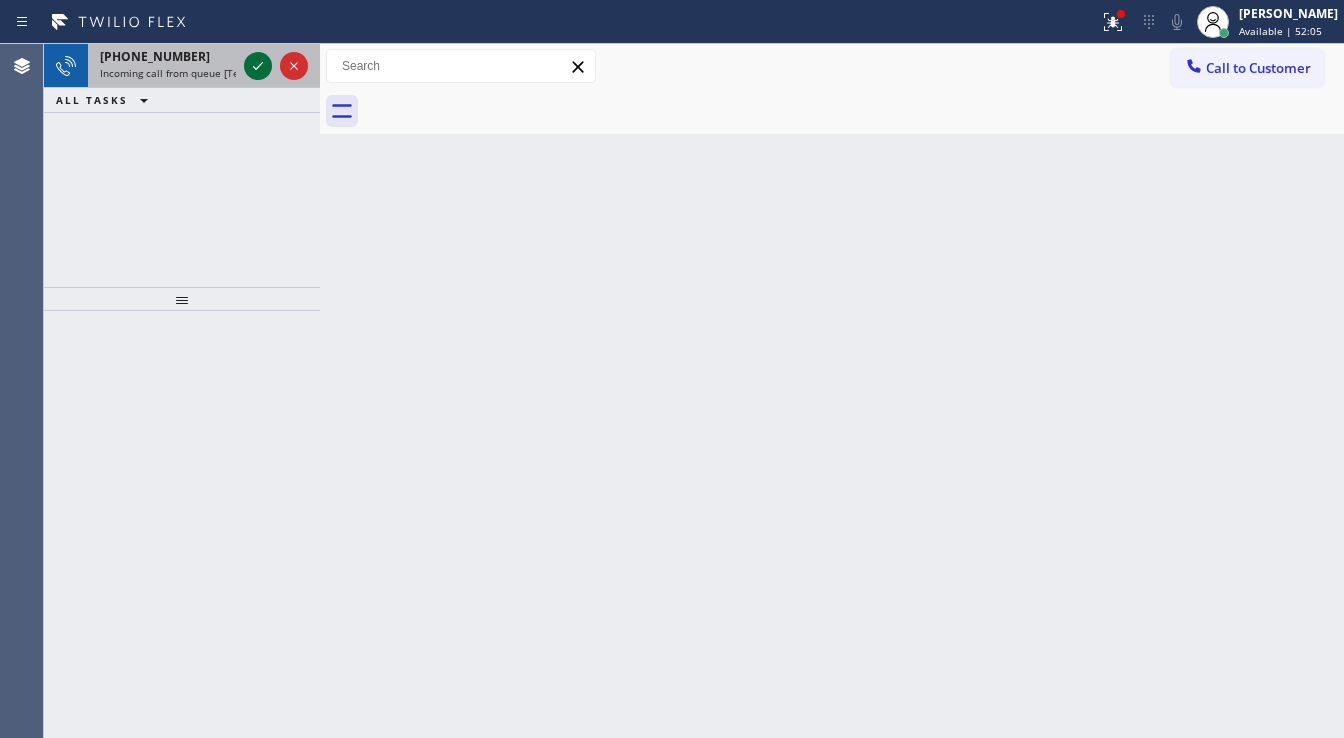 click 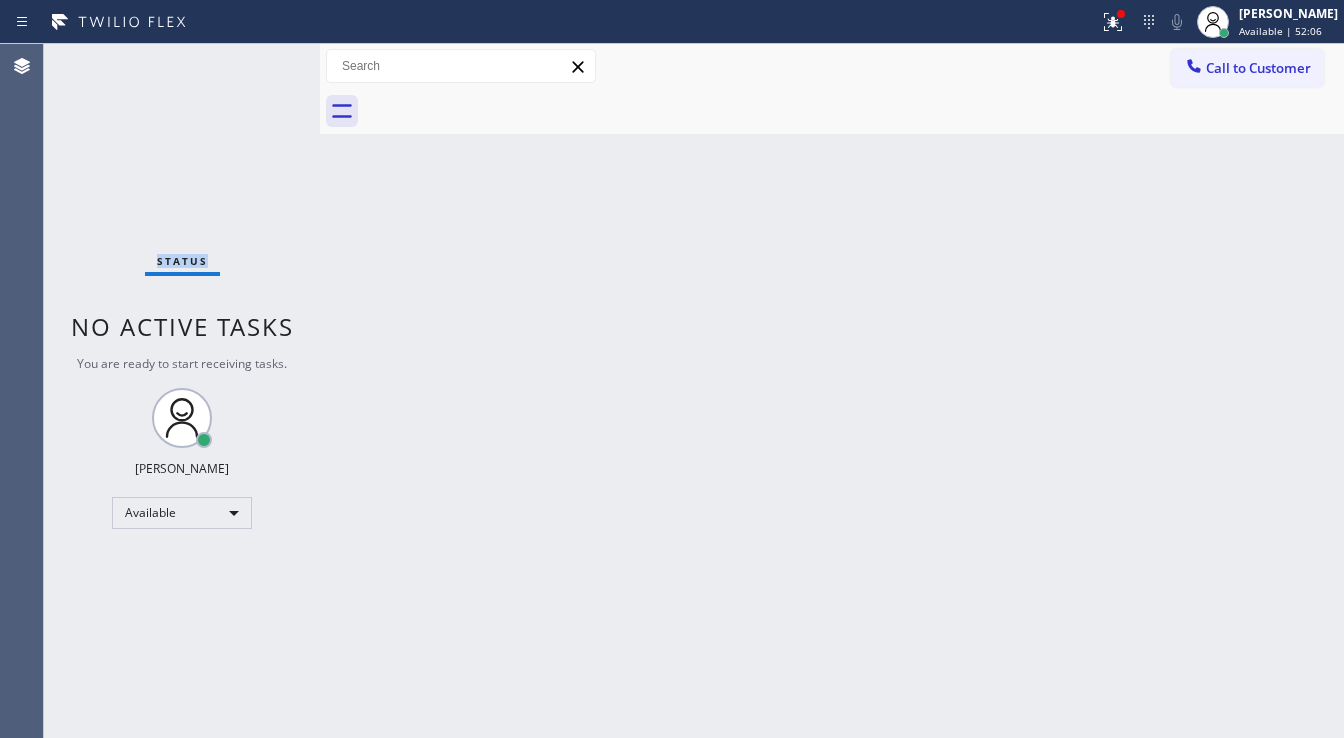 click on "Status   No active tasks     You are ready to start receiving tasks.   [PERSON_NAME]" at bounding box center (182, 391) 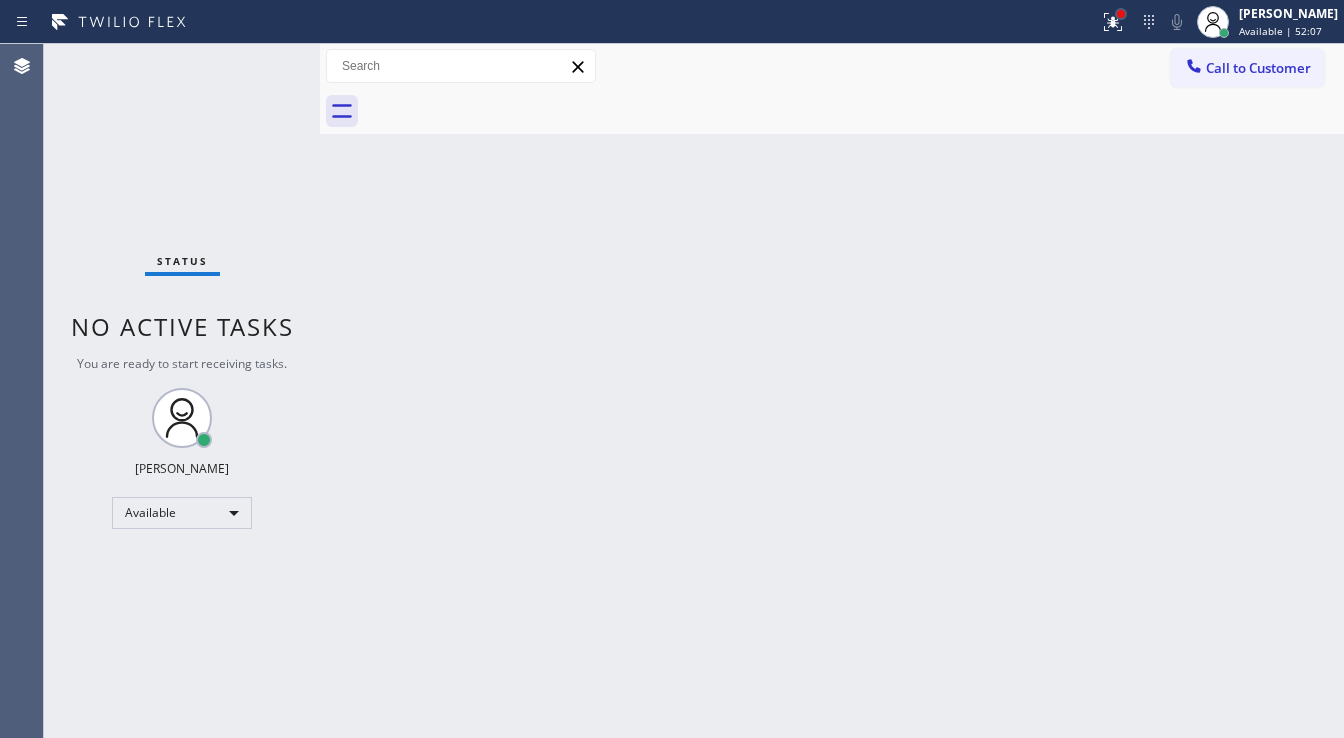 click at bounding box center [1121, 14] 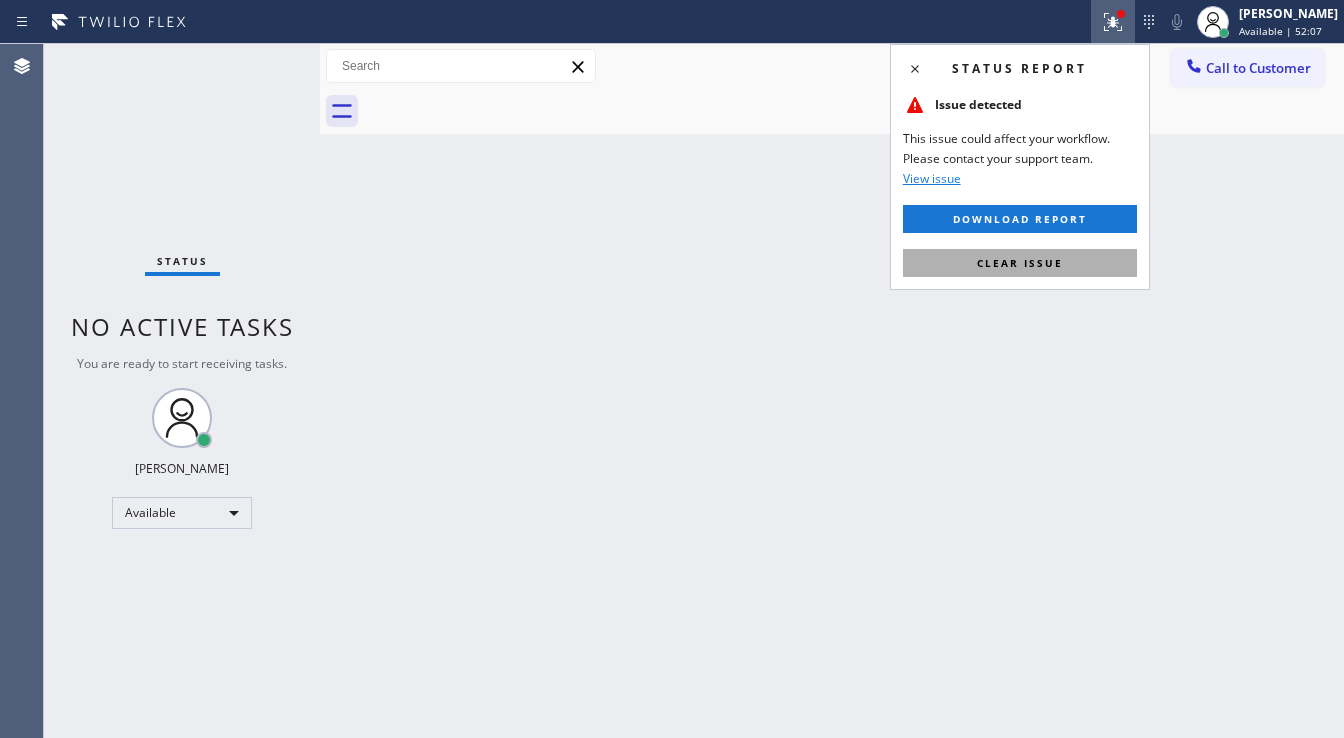 click on "Clear issue" at bounding box center (1020, 263) 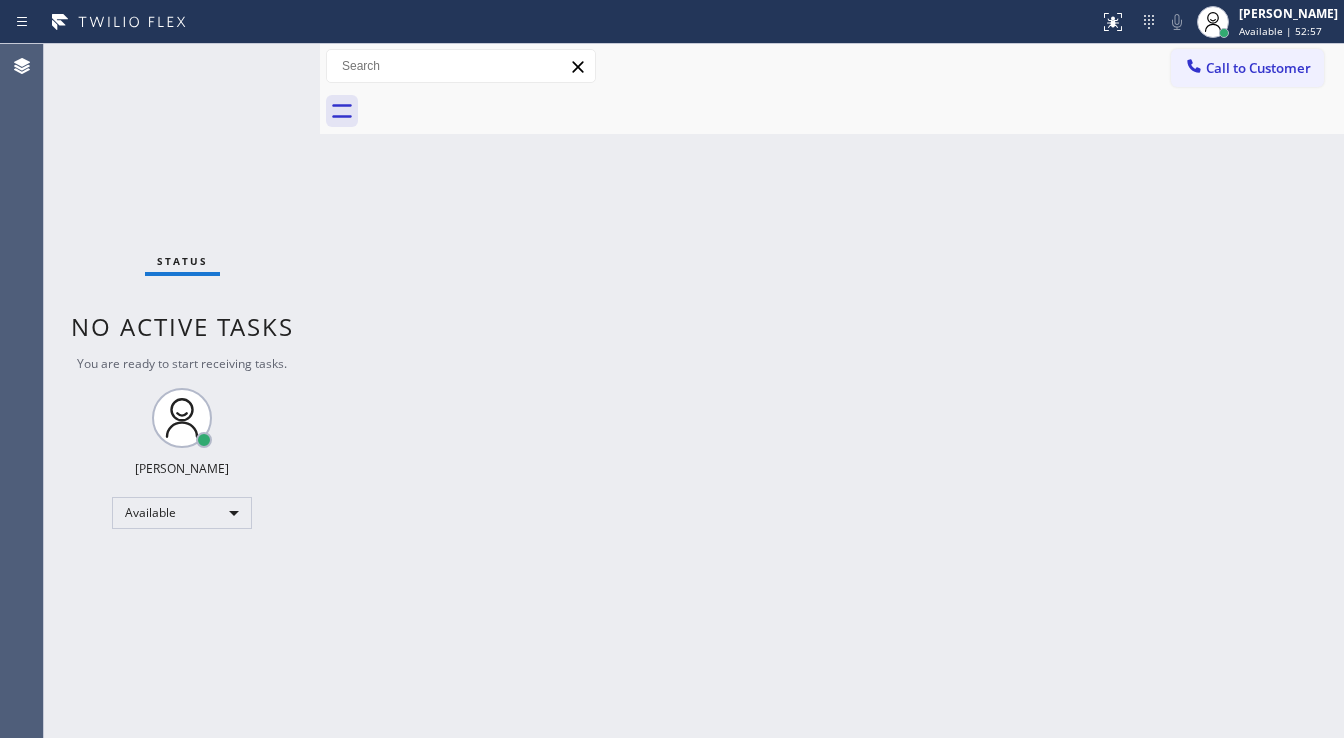 click on "Status   No active tasks     You are ready to start receiving tasks.   [PERSON_NAME]" at bounding box center (182, 391) 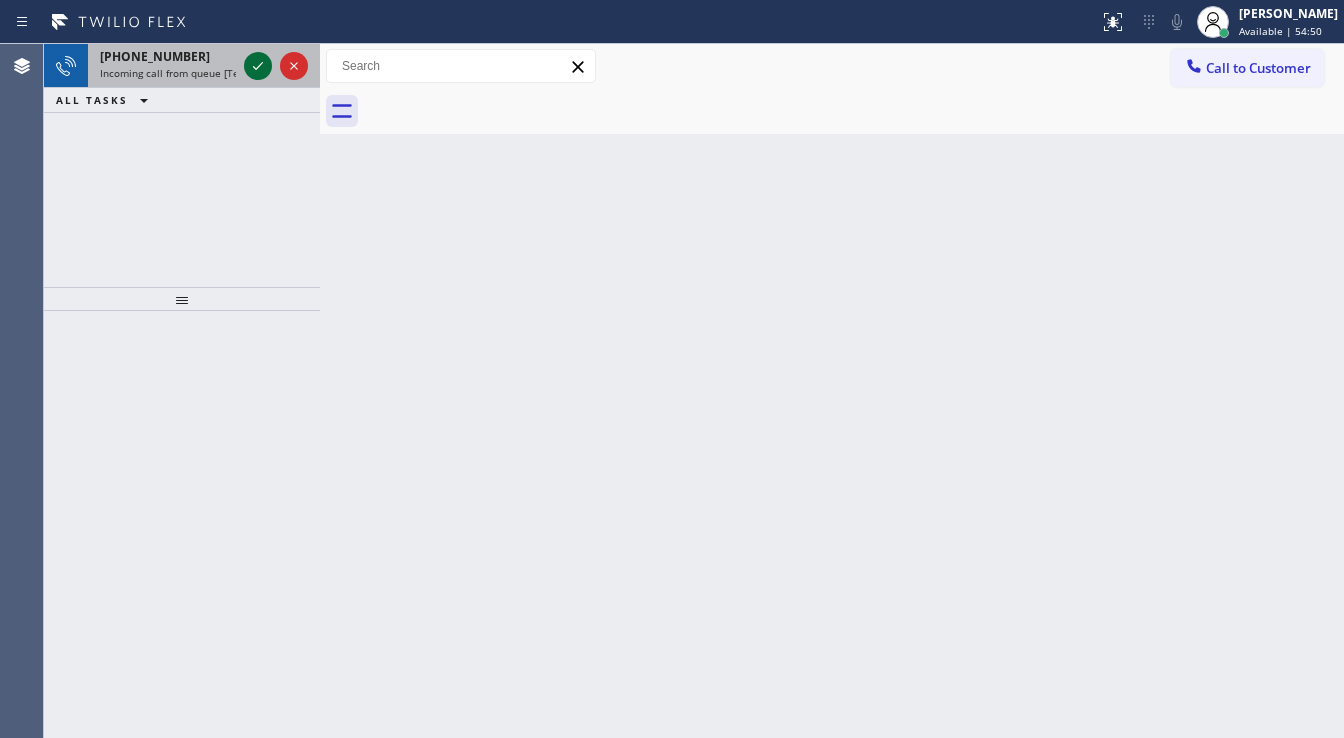 click 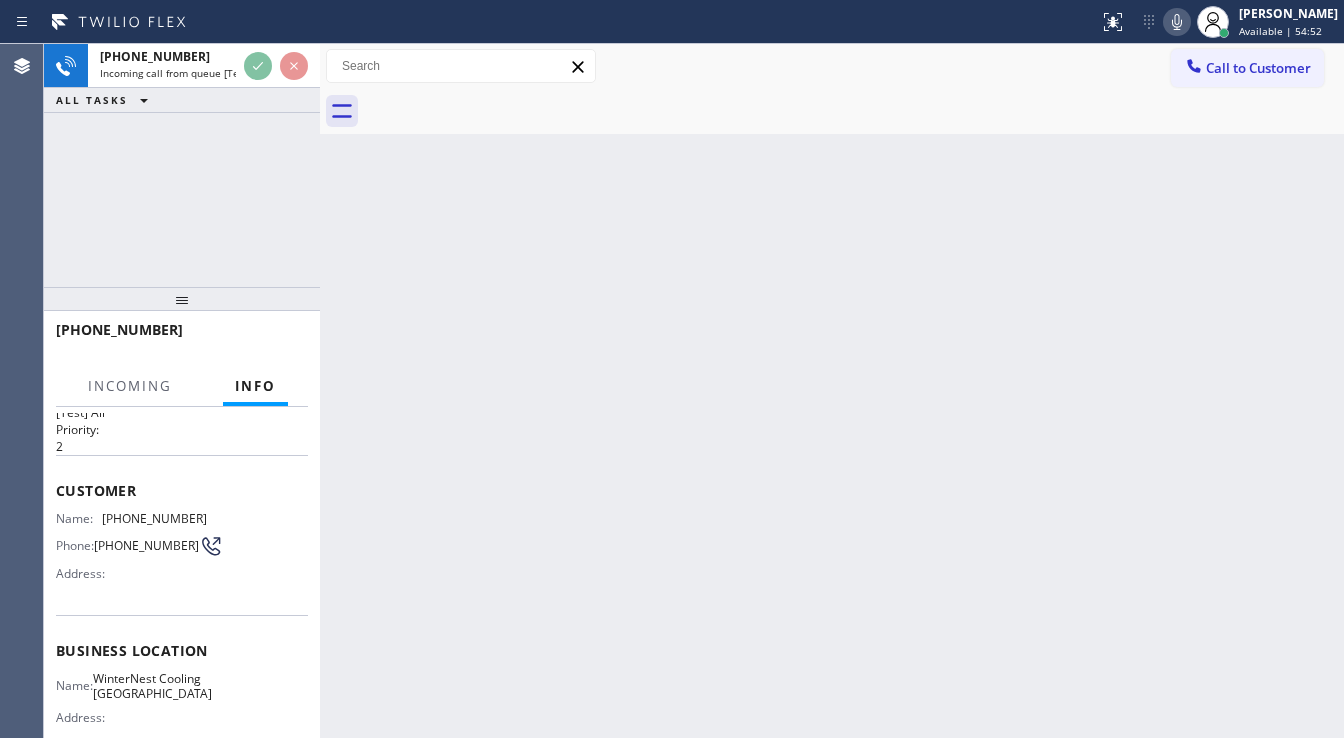 scroll, scrollTop: 80, scrollLeft: 0, axis: vertical 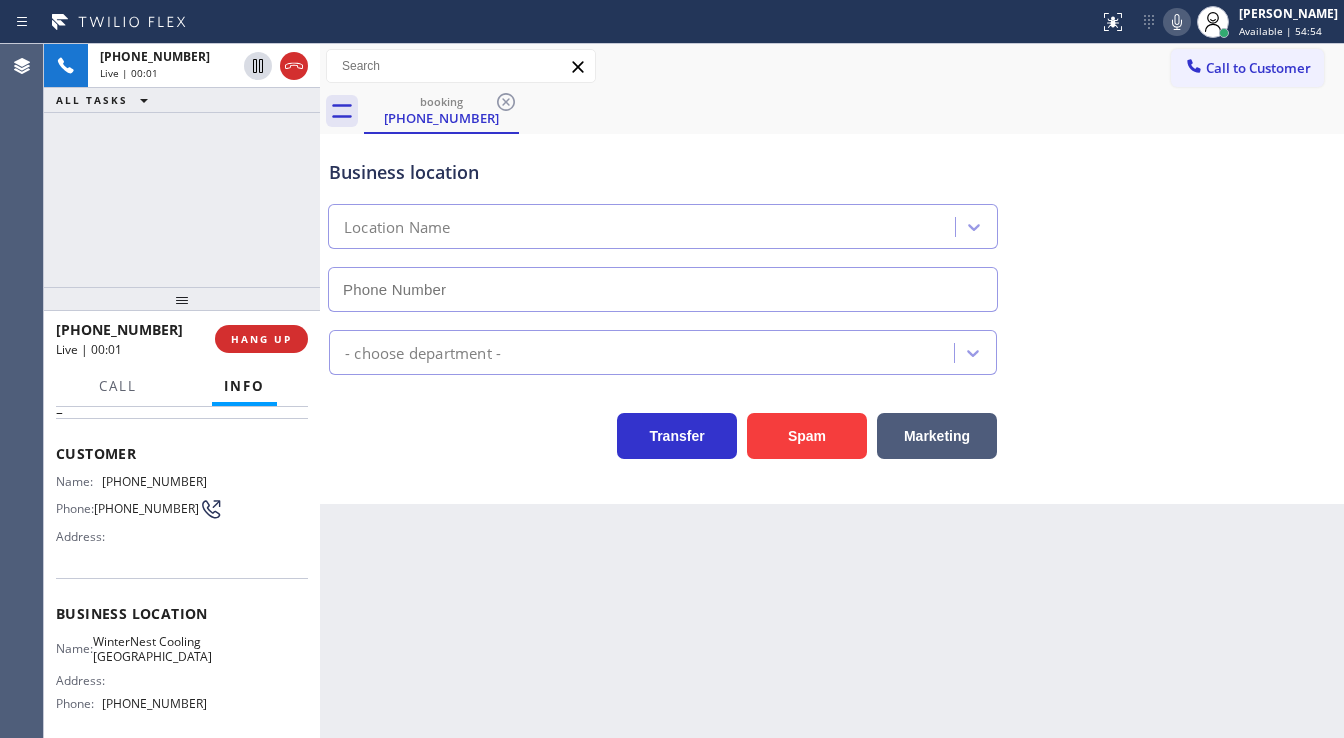 type on "(619) 901-2589" 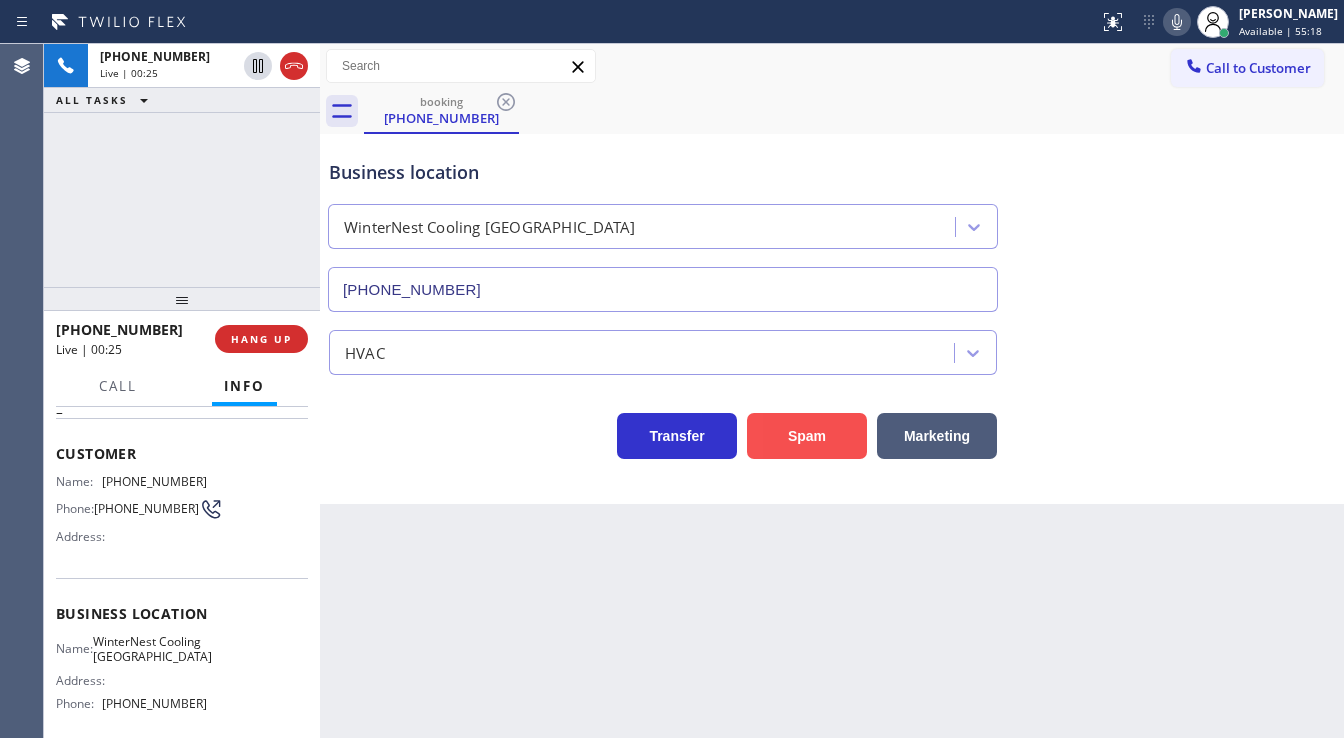 click on "Spam" at bounding box center [807, 436] 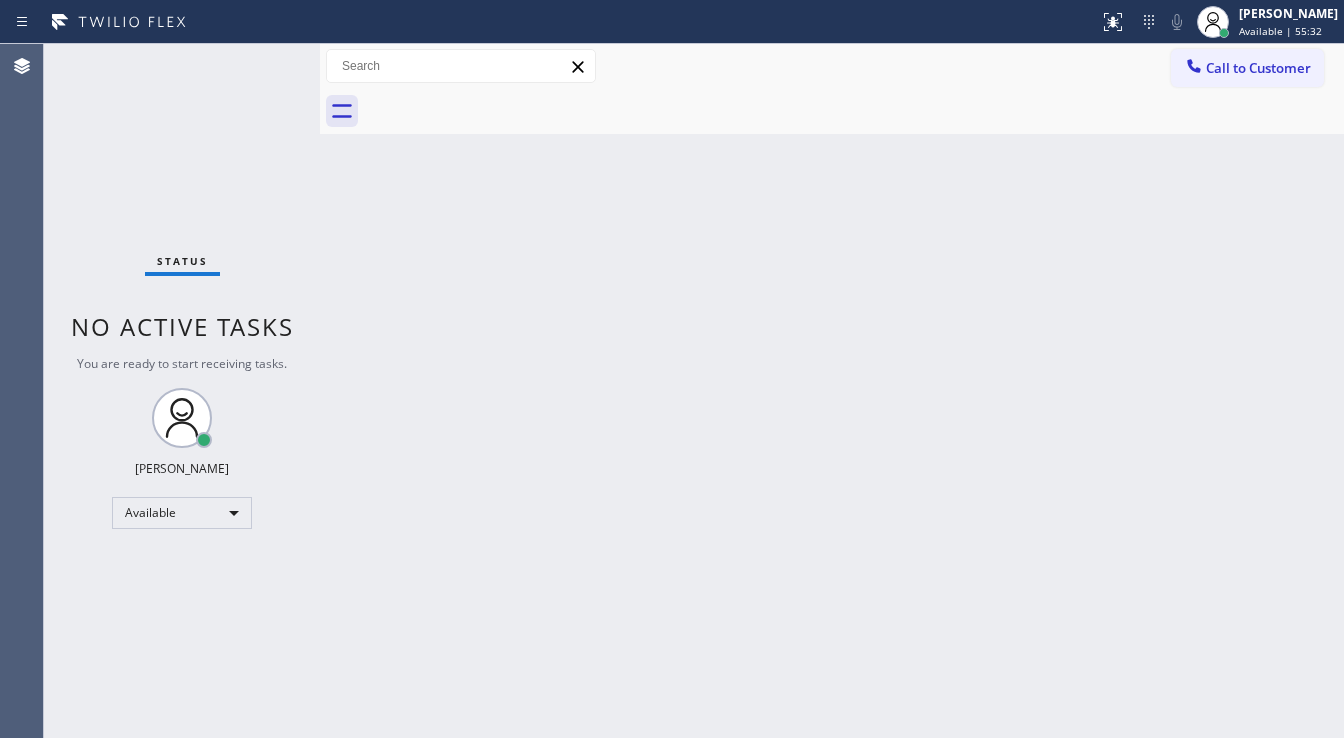 click on "Status   No active tasks     You are ready to start receiving tasks.   [PERSON_NAME]" at bounding box center (182, 391) 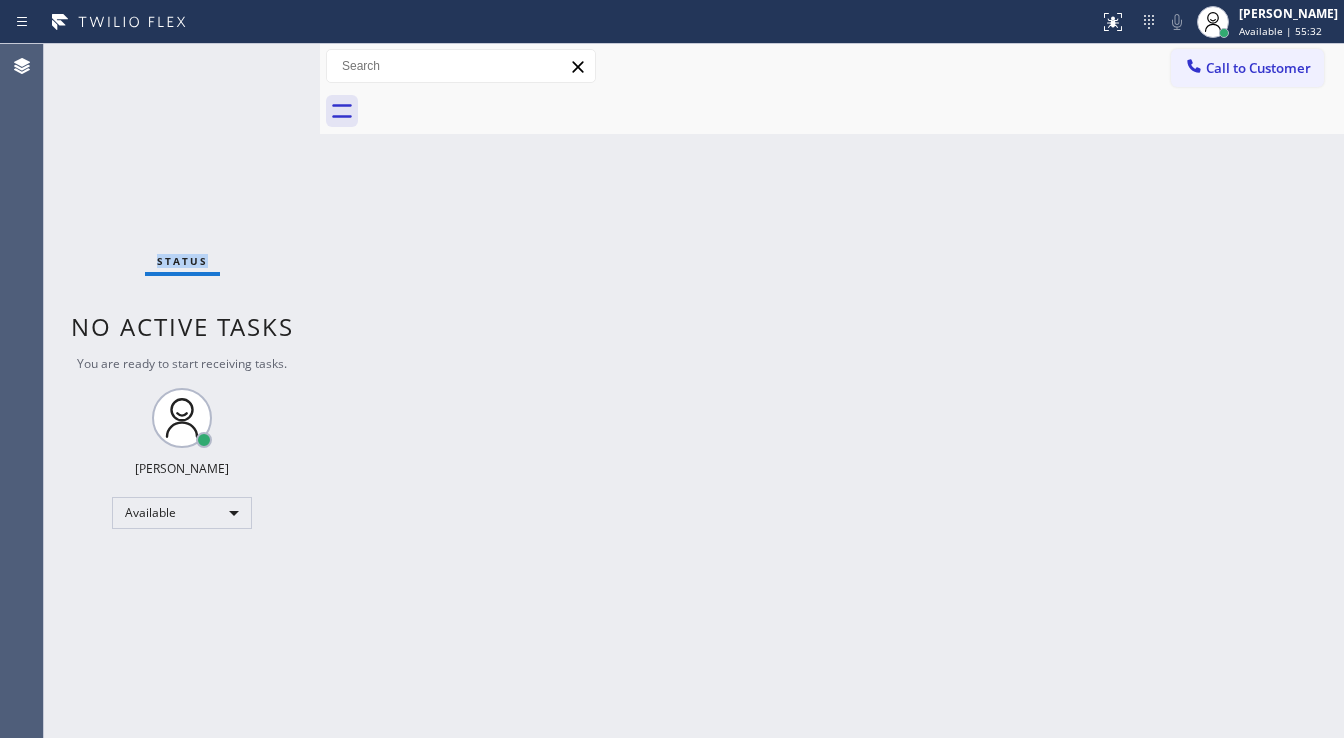 click on "Status   No active tasks     You are ready to start receiving tasks.   [PERSON_NAME]" at bounding box center [182, 391] 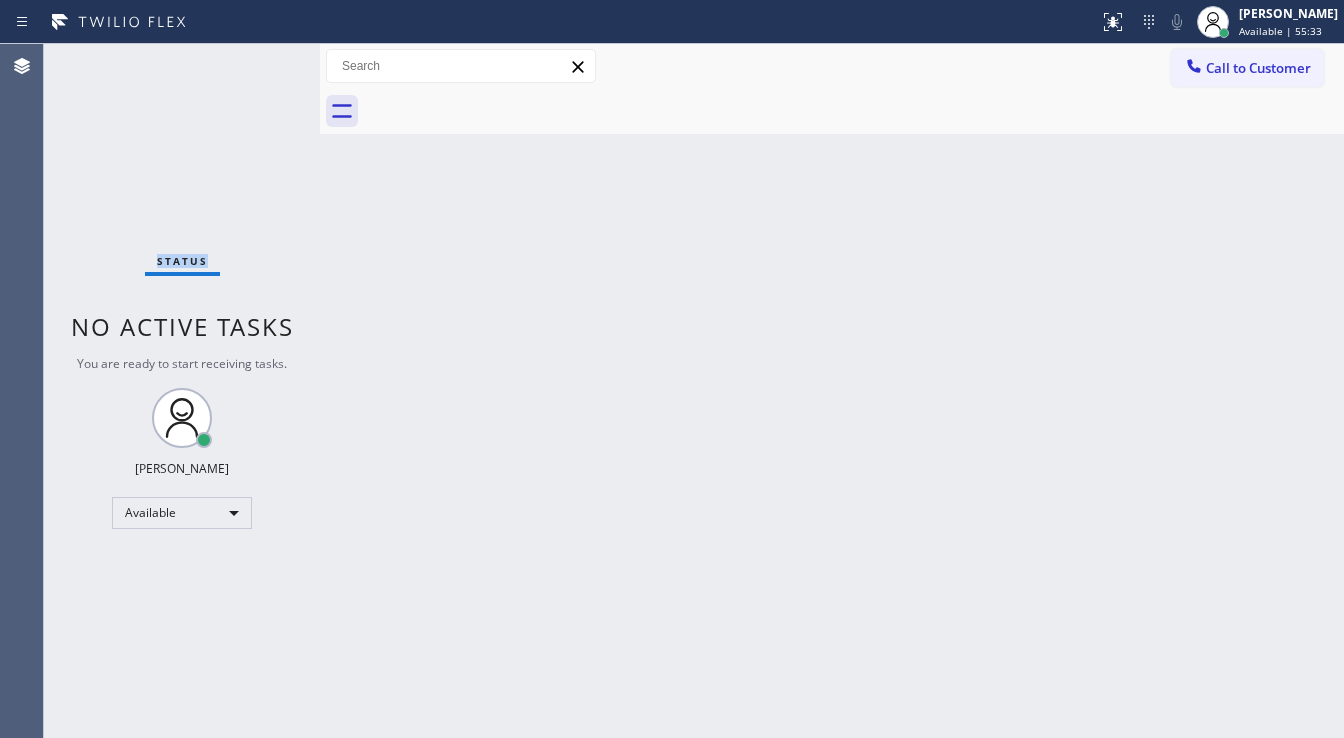 click on "Status   No active tasks     You are ready to start receiving tasks.   [PERSON_NAME]" at bounding box center (182, 391) 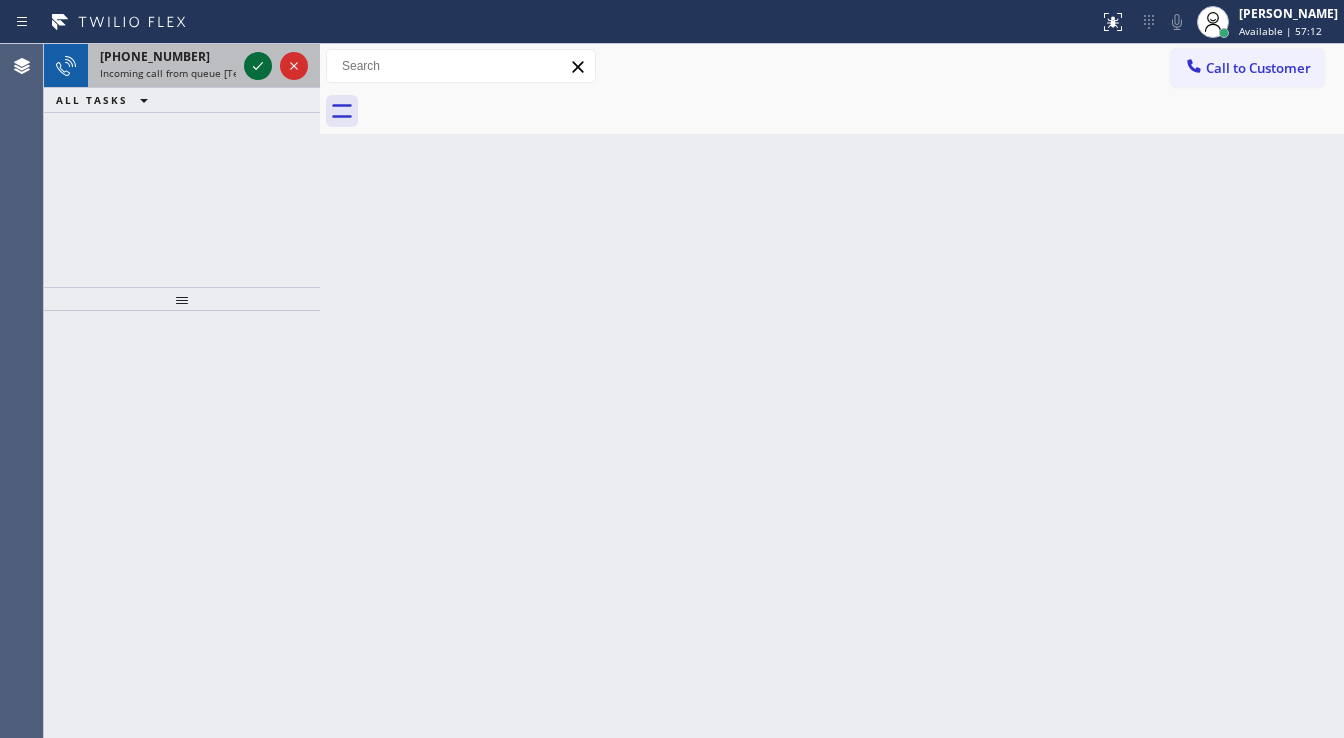 click 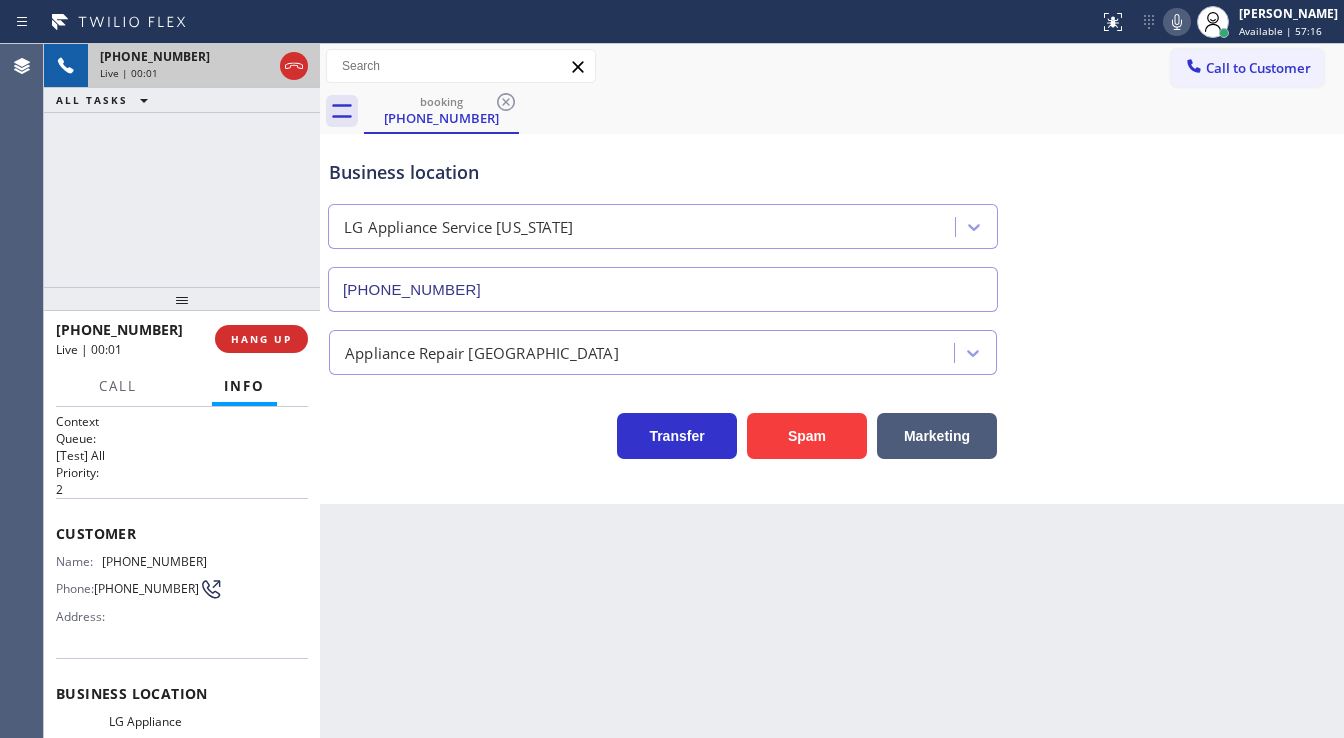type on "[PHONE_NUMBER]" 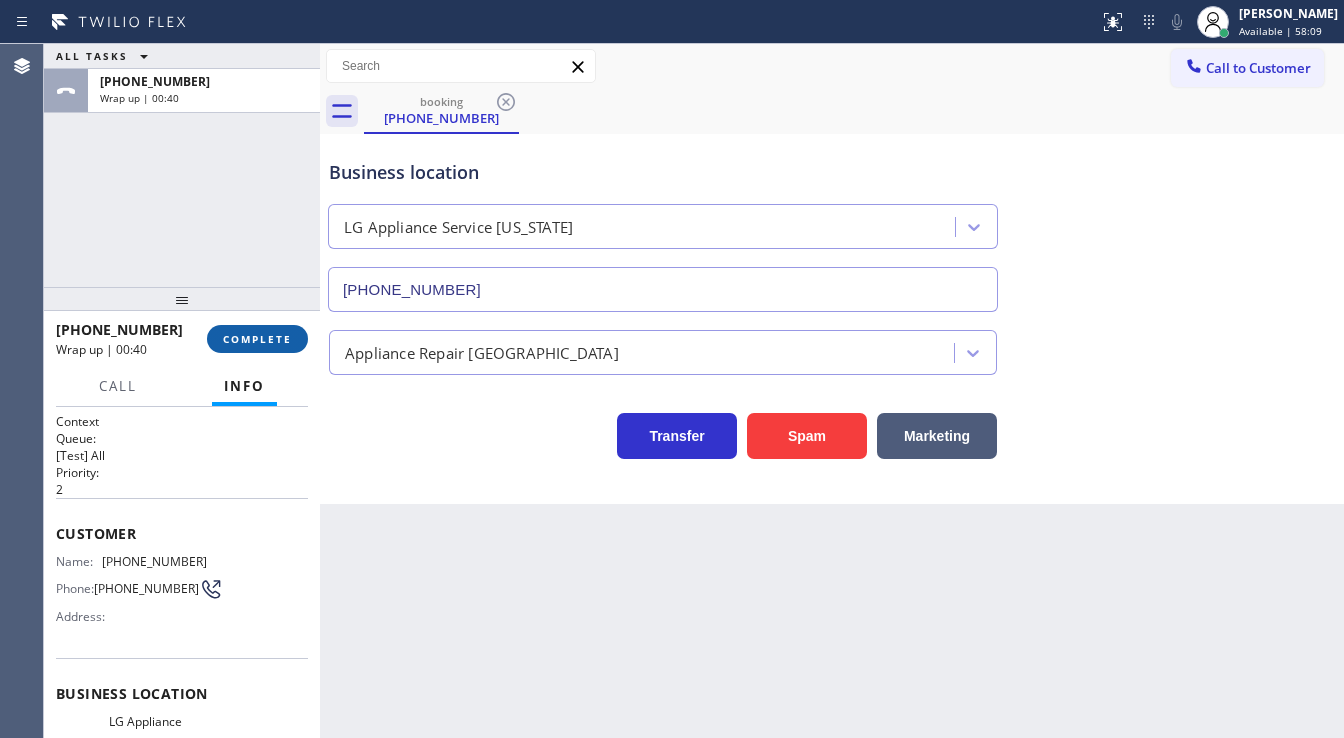click on "COMPLETE" at bounding box center (257, 339) 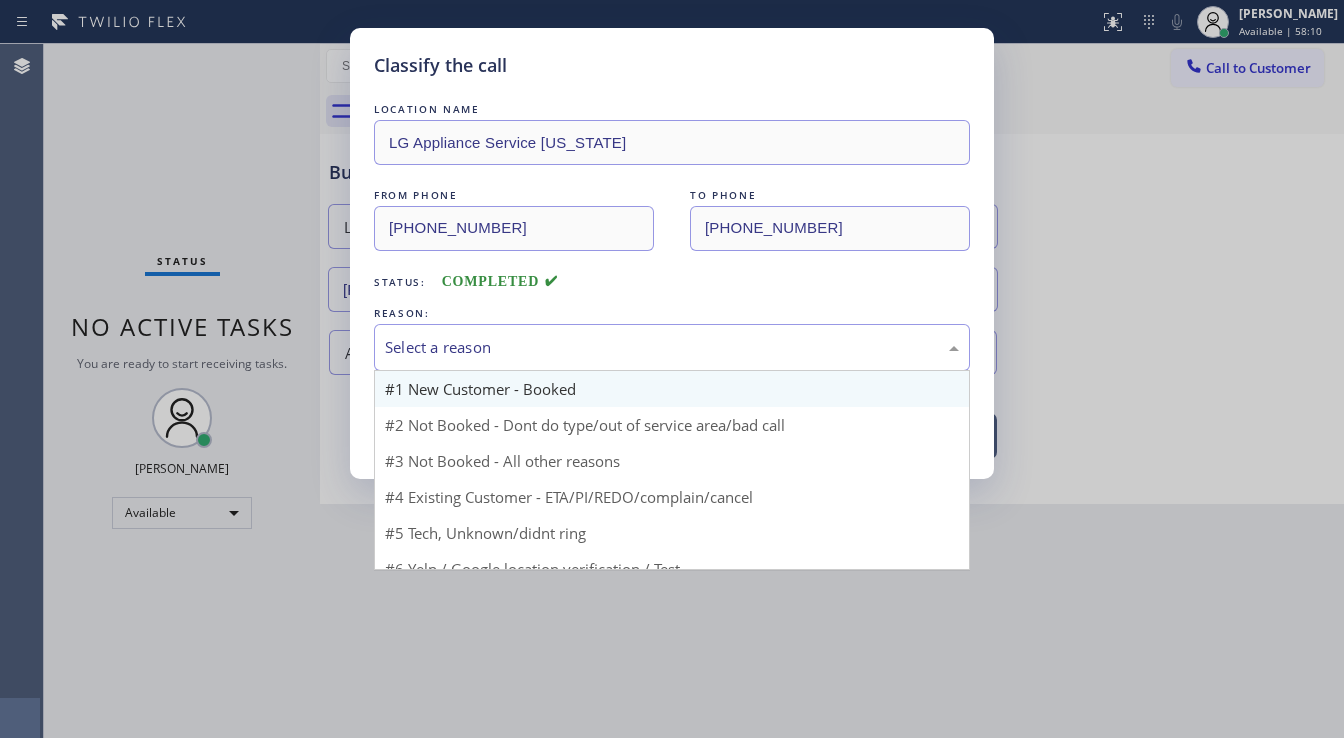 drag, startPoint x: 439, startPoint y: 356, endPoint x: 440, endPoint y: 386, distance: 30.016663 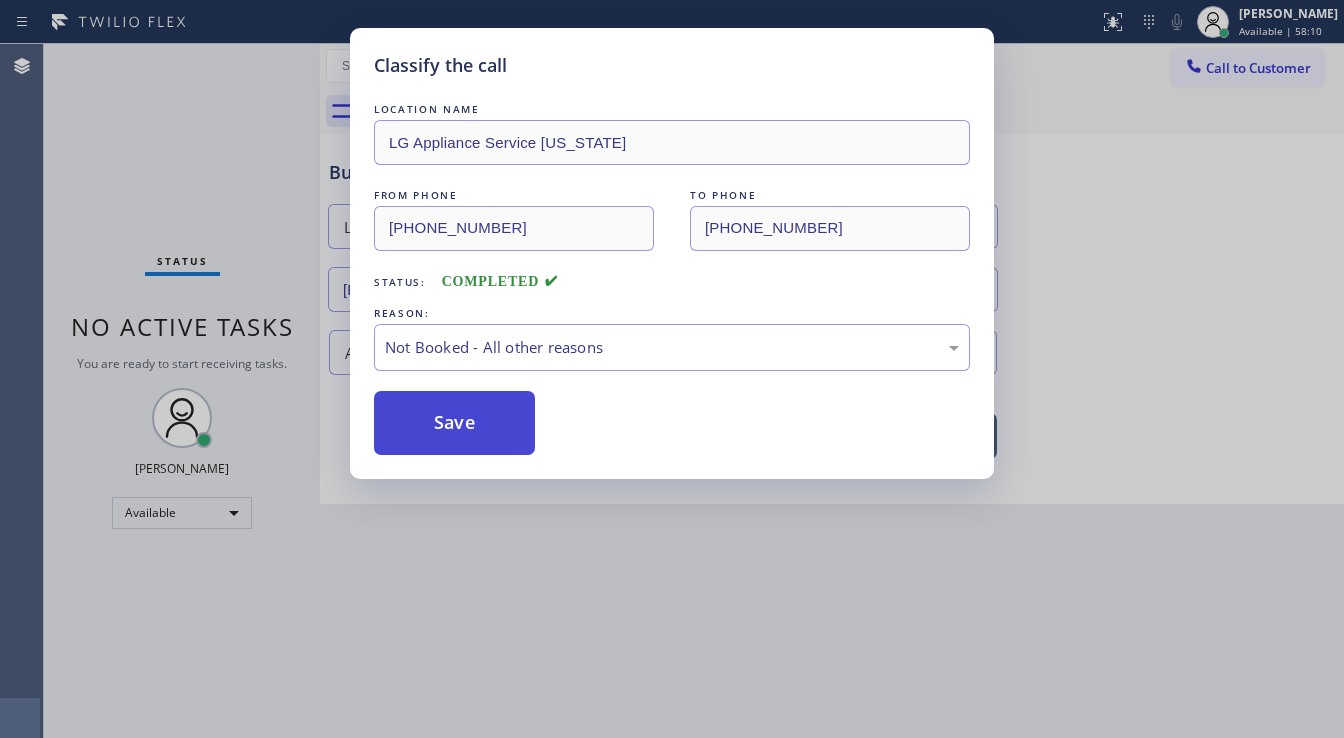 click on "Save" at bounding box center [454, 423] 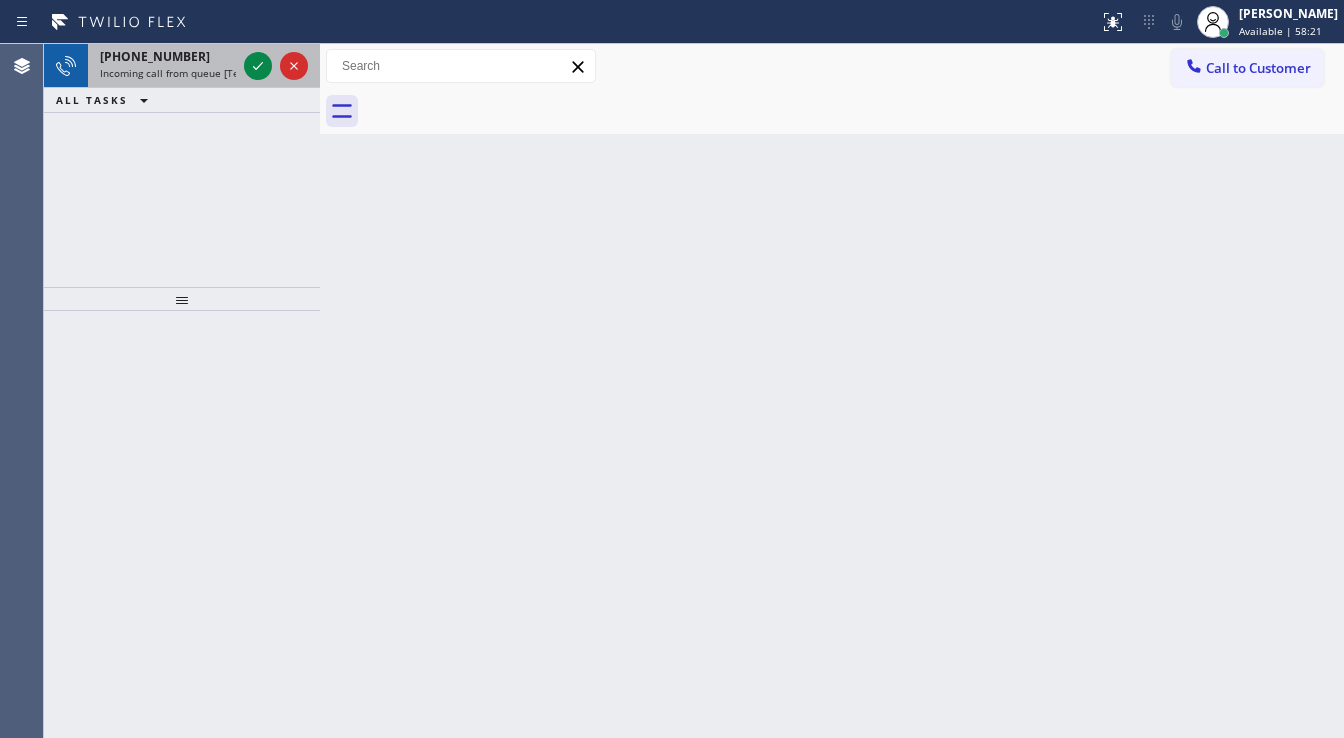 click on "+14153534600 Incoming call from queue [Test] All" at bounding box center [164, 66] 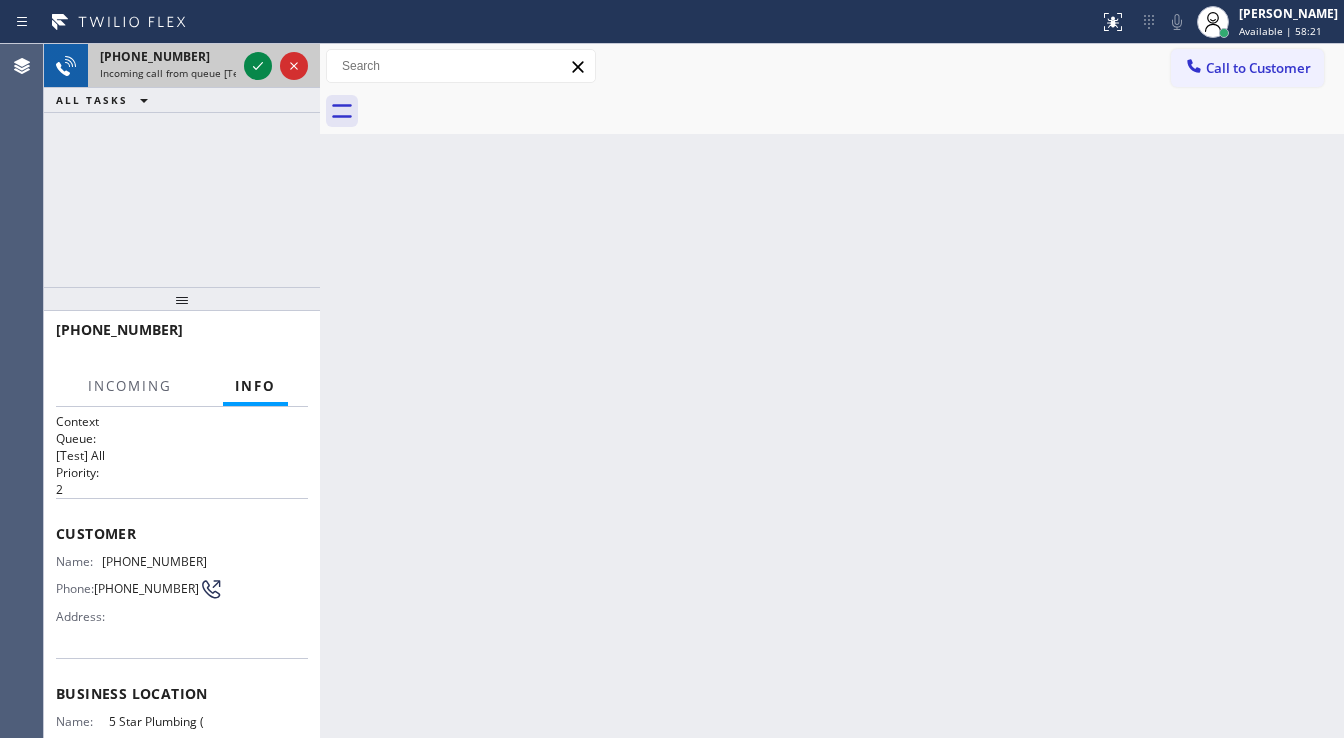 click on "+14153534600 Incoming call from queue [Test] All" at bounding box center (164, 66) 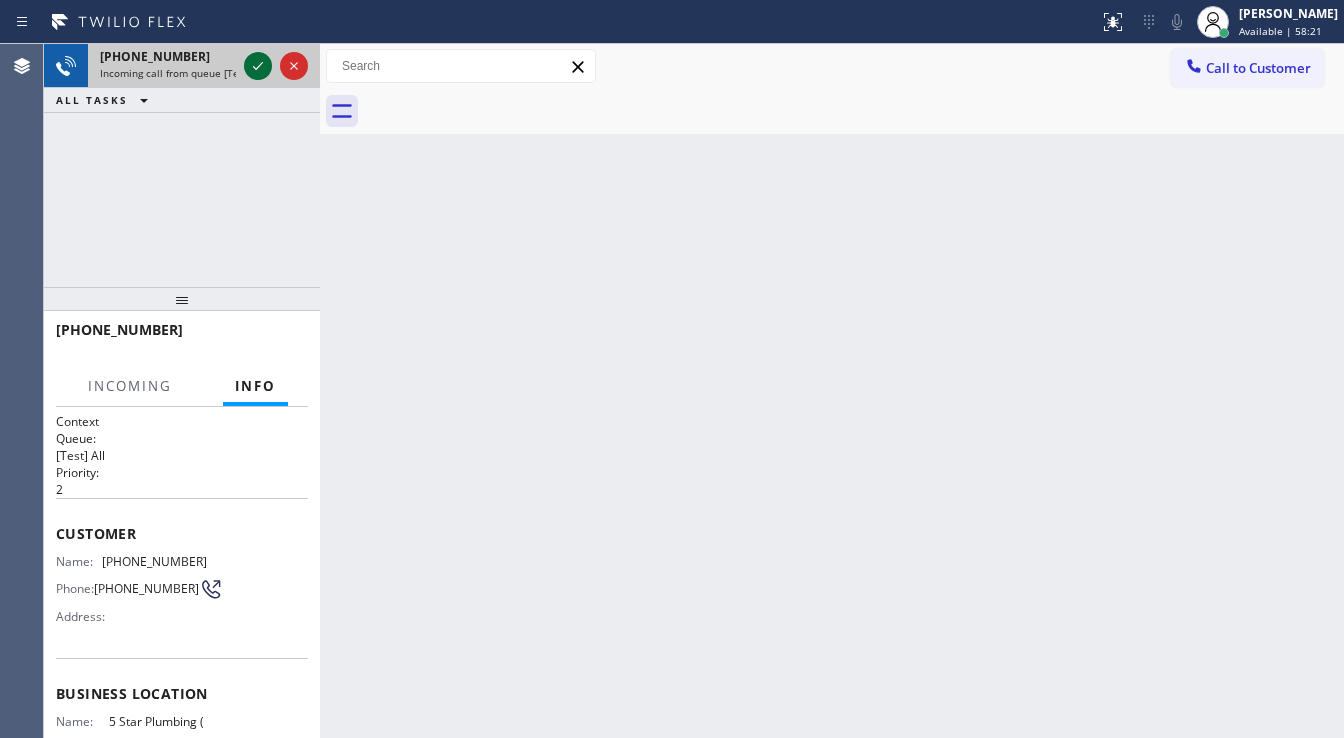 click 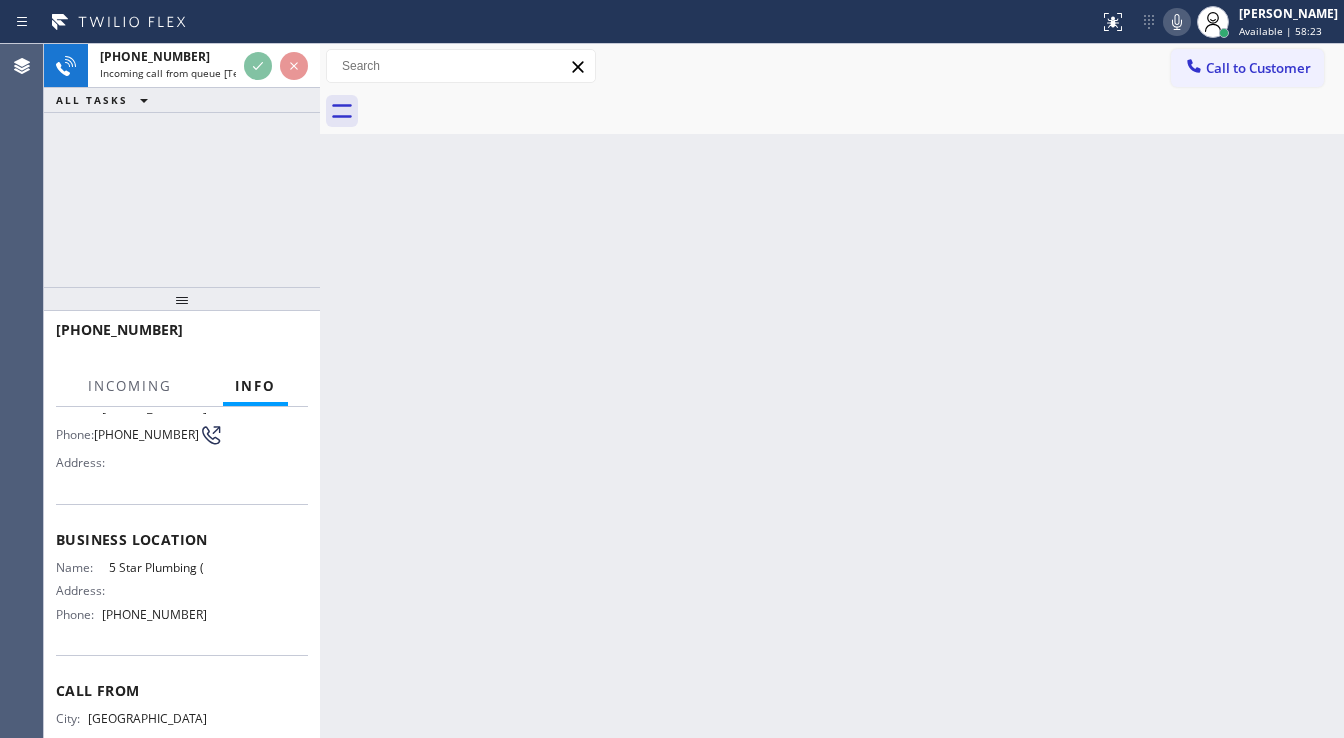 scroll, scrollTop: 160, scrollLeft: 0, axis: vertical 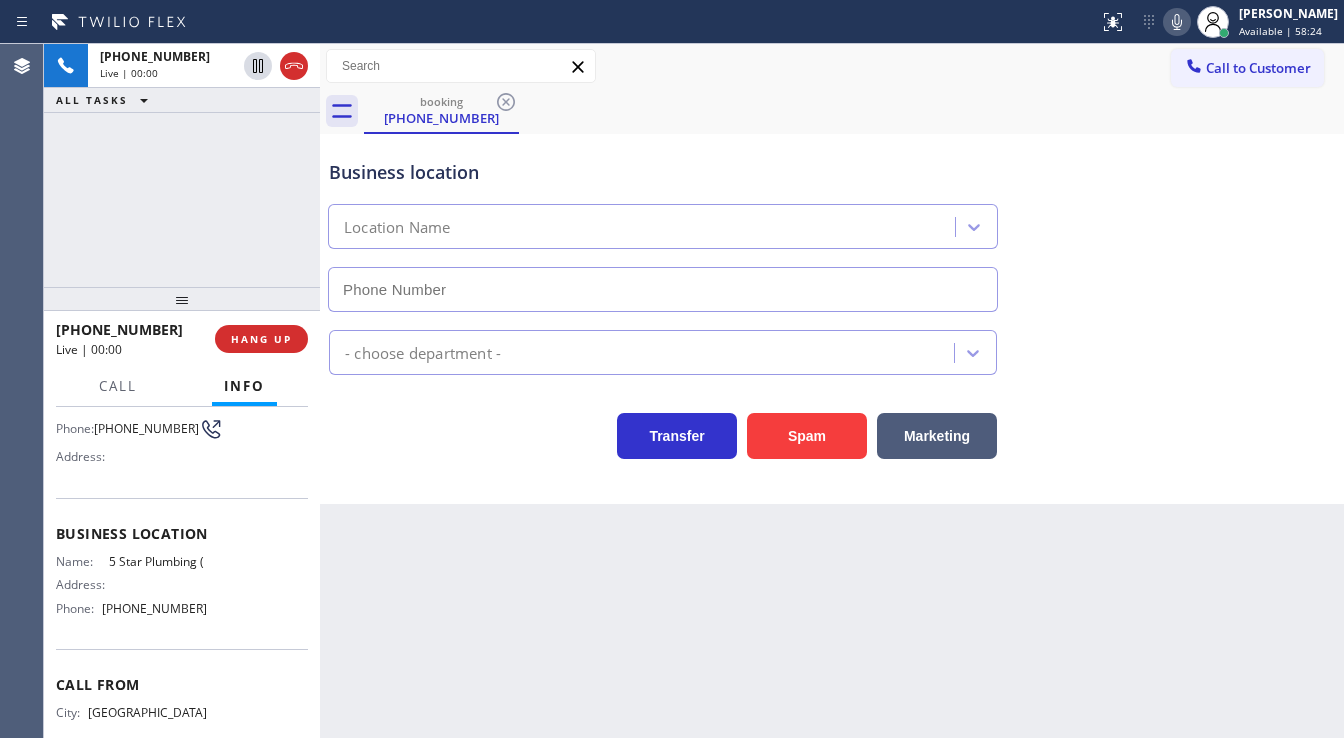 type on "[PHONE_NUMBER]" 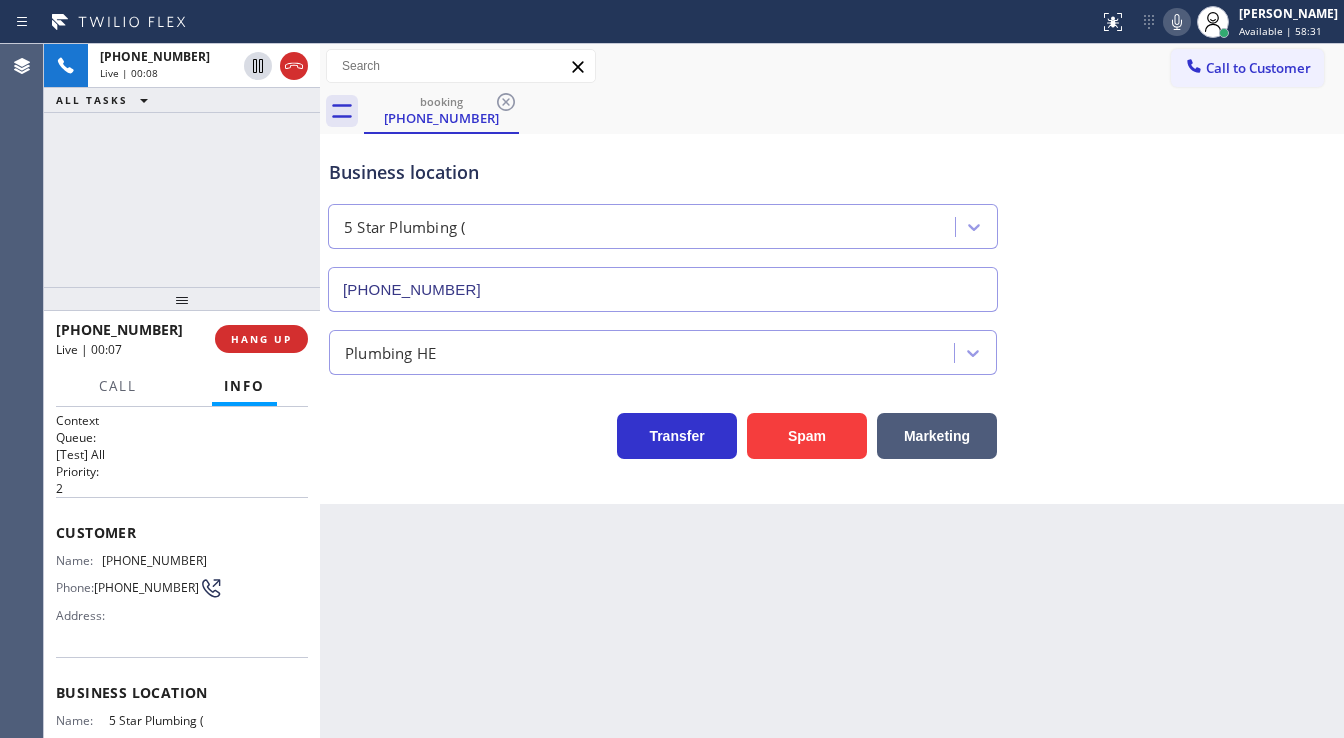 scroll, scrollTop: 0, scrollLeft: 0, axis: both 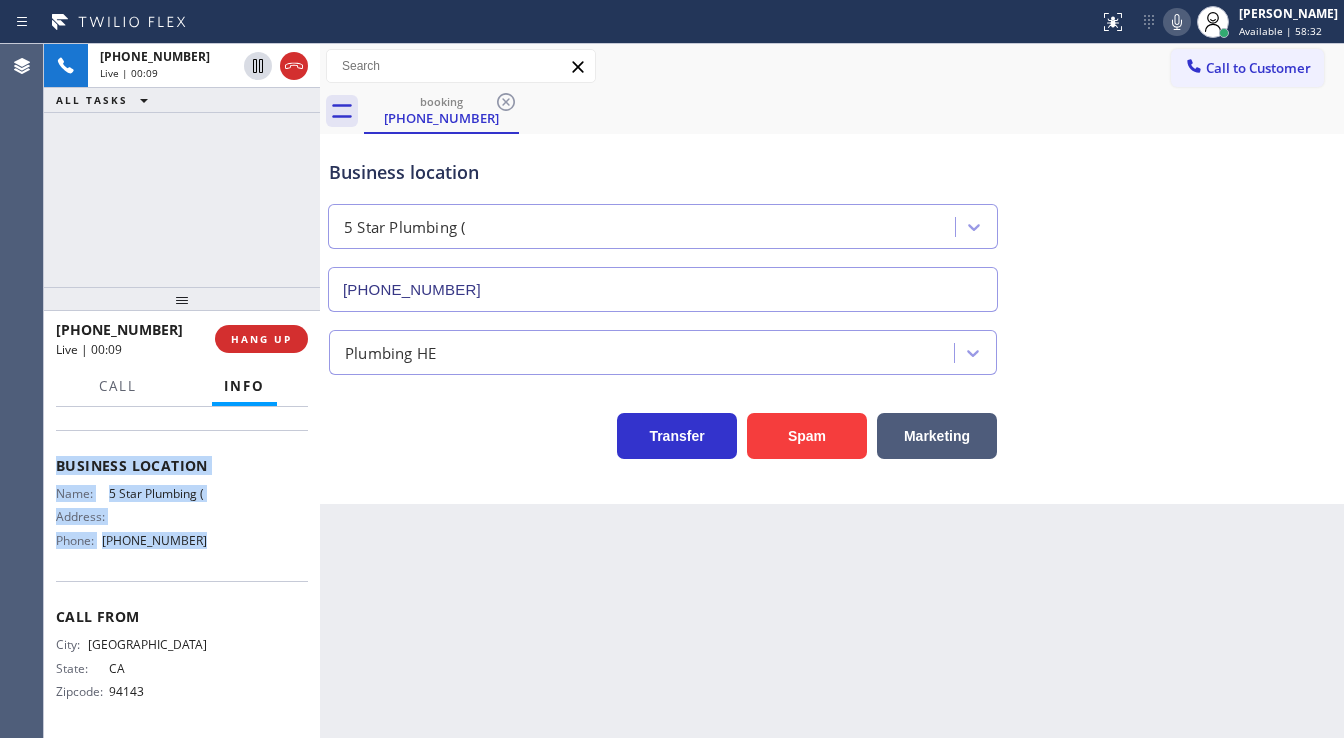drag, startPoint x: 89, startPoint y: 544, endPoint x: 209, endPoint y: 559, distance: 120.93387 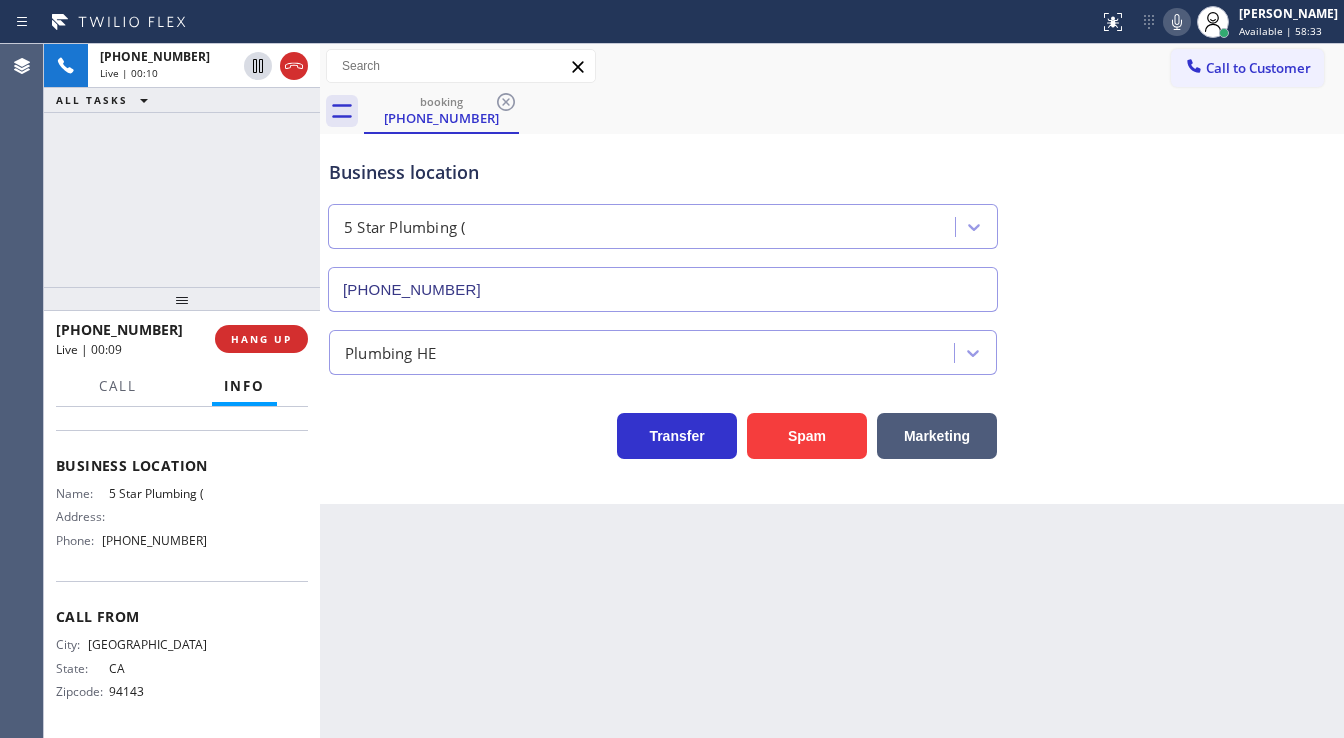 click on "+14153534600 Live | 00:10 ALL TASKS ALL TASKS ACTIVE TASKS TASKS IN WRAP UP" at bounding box center (182, 165) 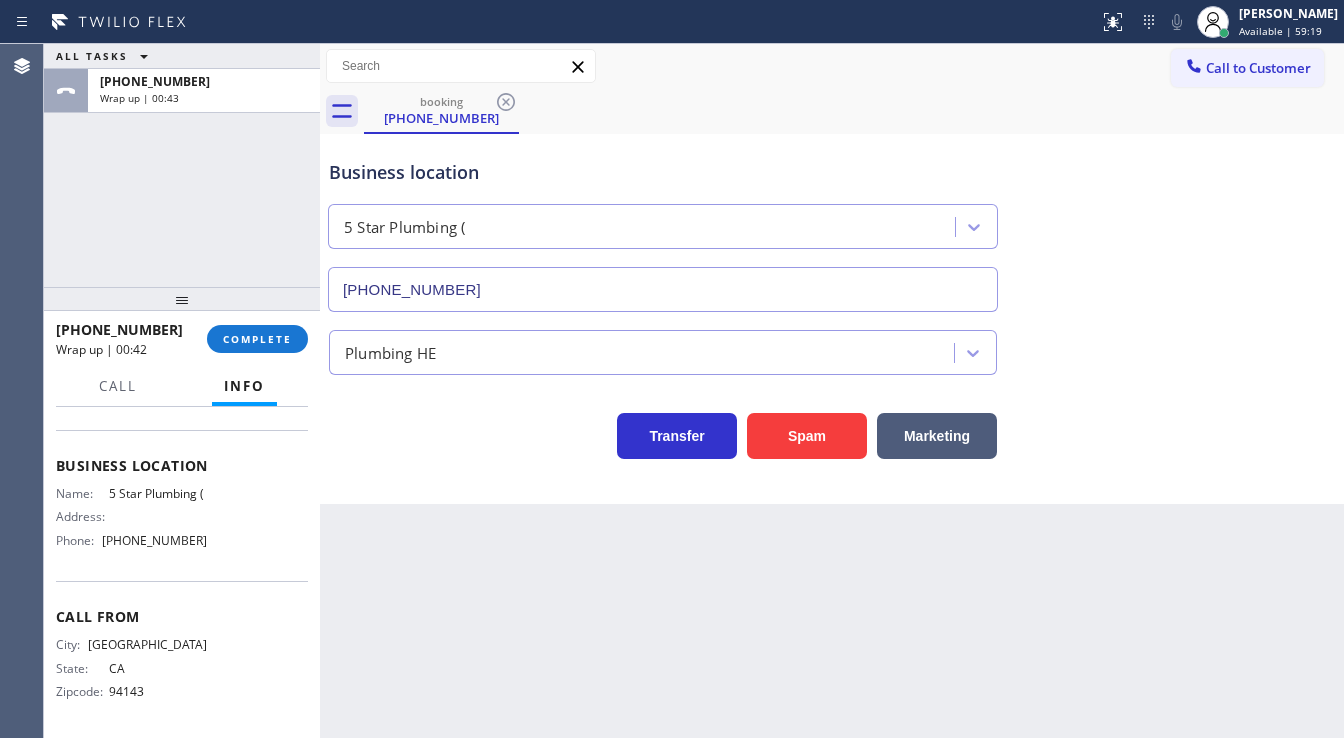 click on "+14153534600 Wrap up | 00:42 COMPLETE" at bounding box center [182, 339] 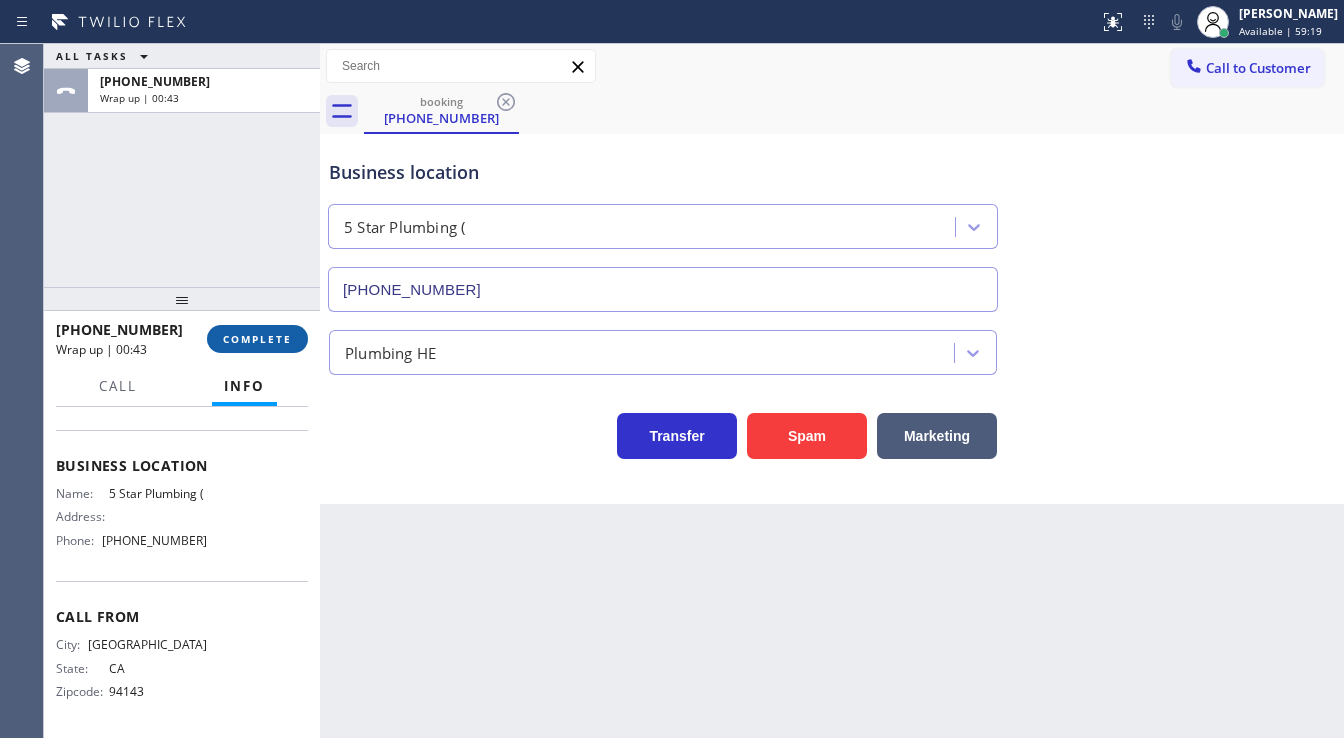 click on "COMPLETE" at bounding box center (257, 339) 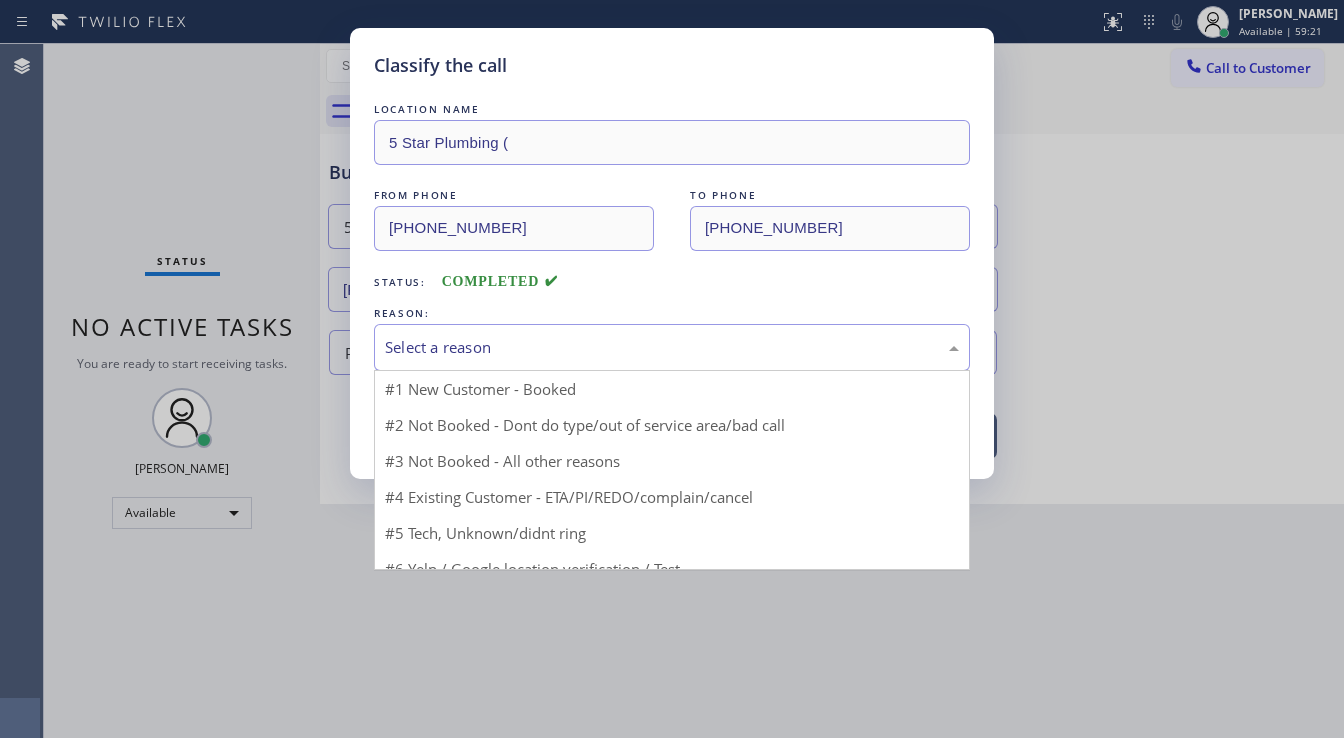 drag, startPoint x: 429, startPoint y: 351, endPoint x: 501, endPoint y: 416, distance: 97 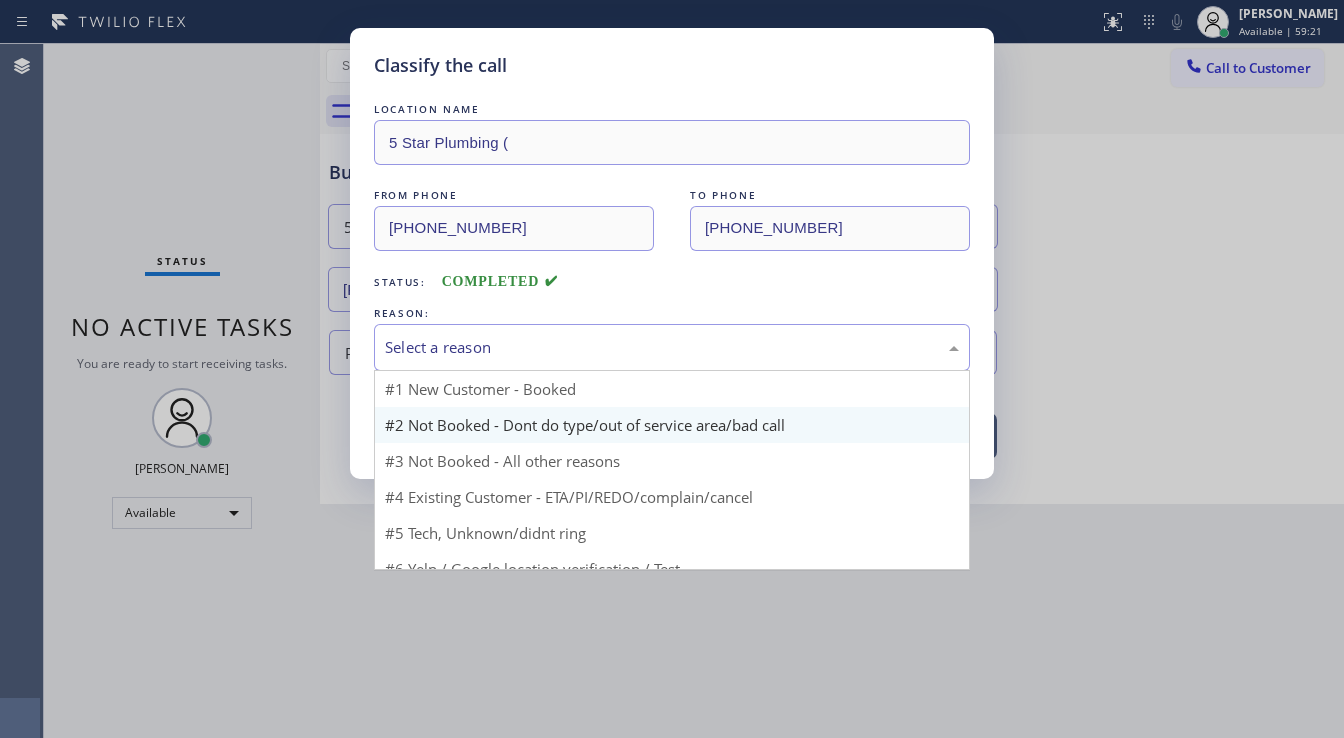 click on "Select a reason" at bounding box center [672, 347] 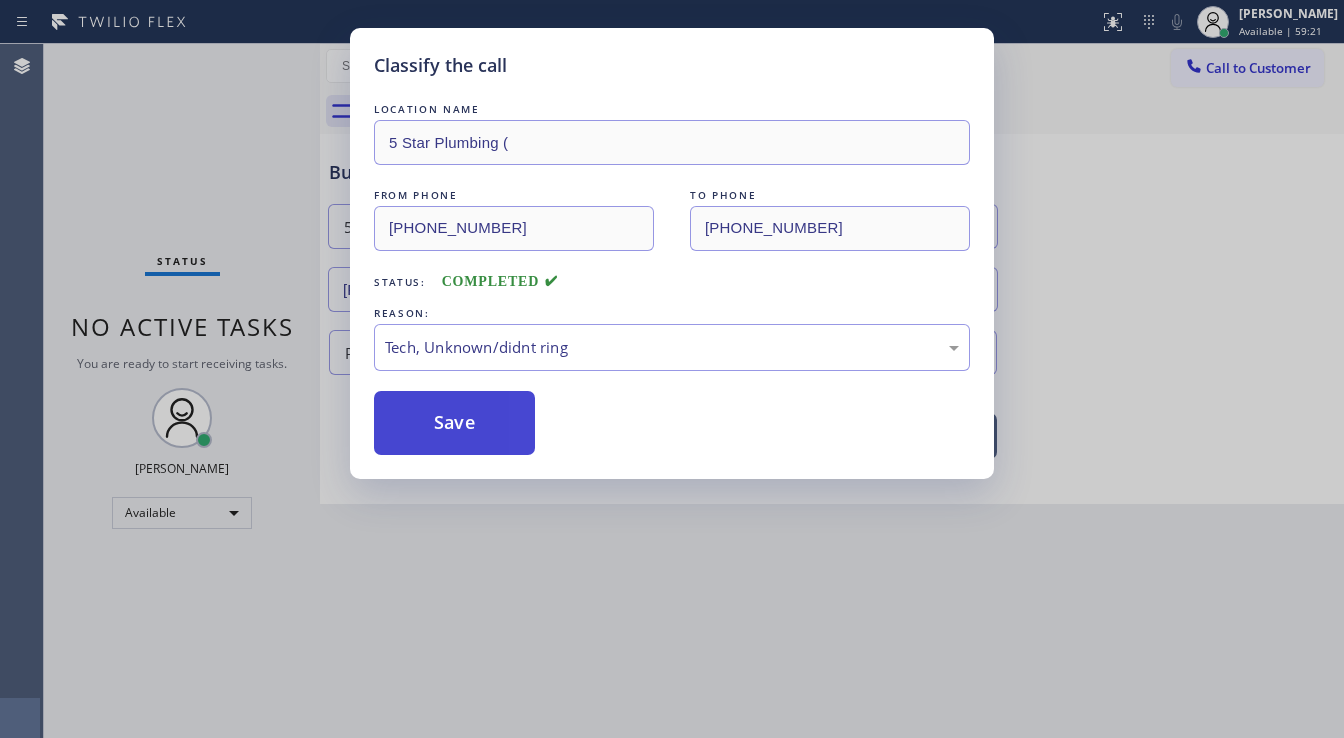 click on "Save" at bounding box center (454, 423) 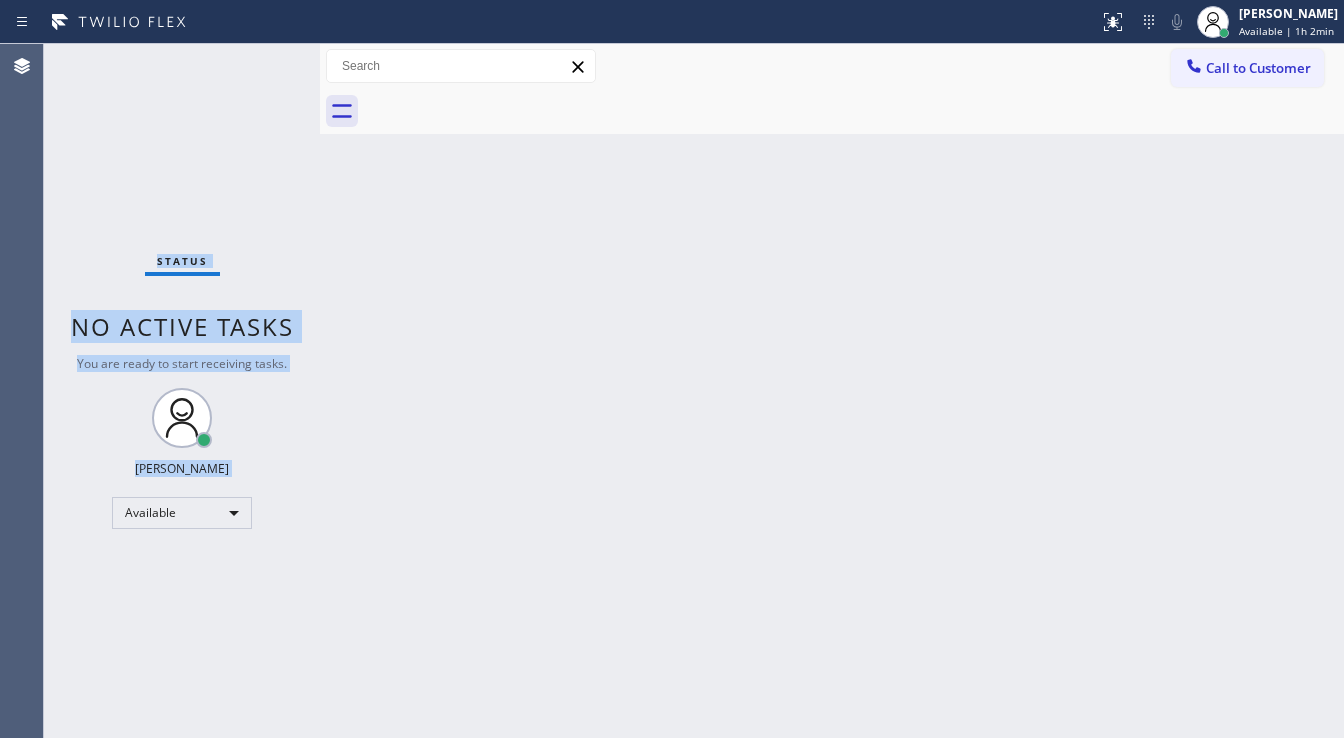 click on "Status   No active tasks     You are ready to start receiving tasks.   [PERSON_NAME]" at bounding box center (182, 391) 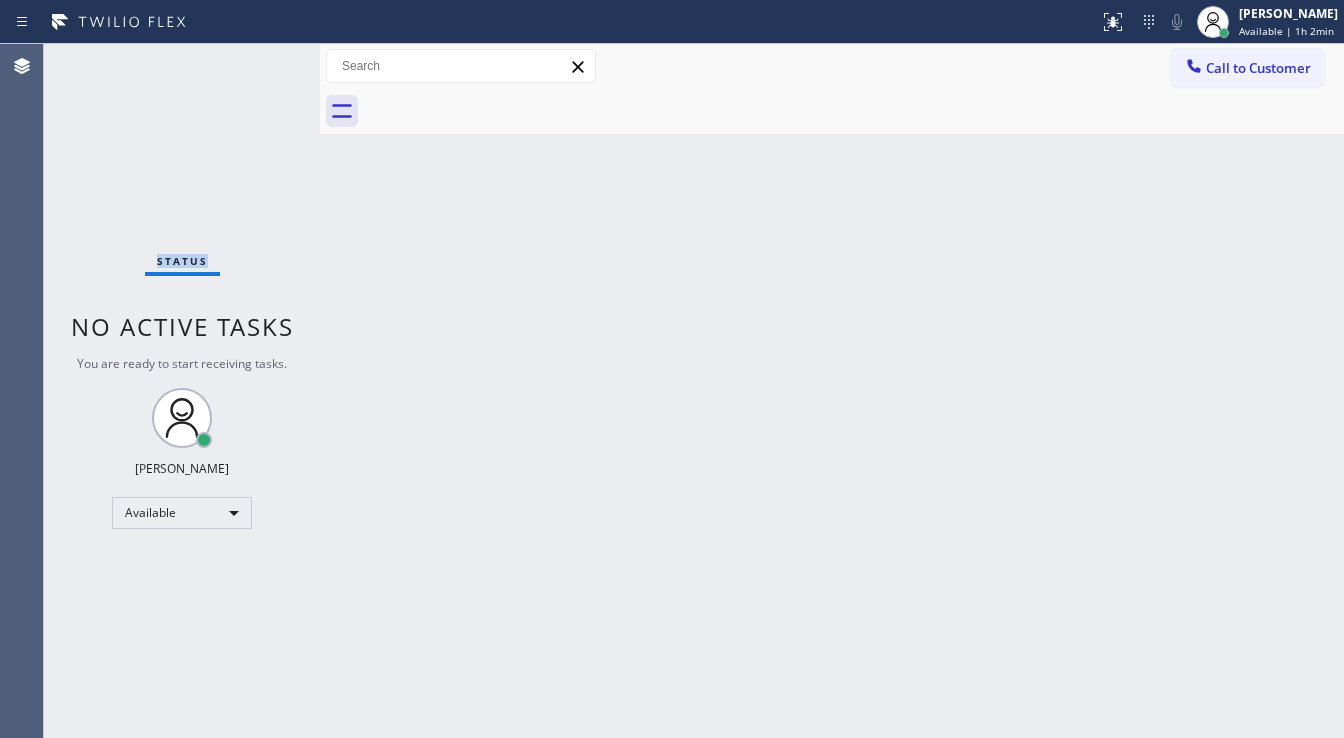 click on "Status   No active tasks     You are ready to start receiving tasks.   [PERSON_NAME]" at bounding box center (182, 391) 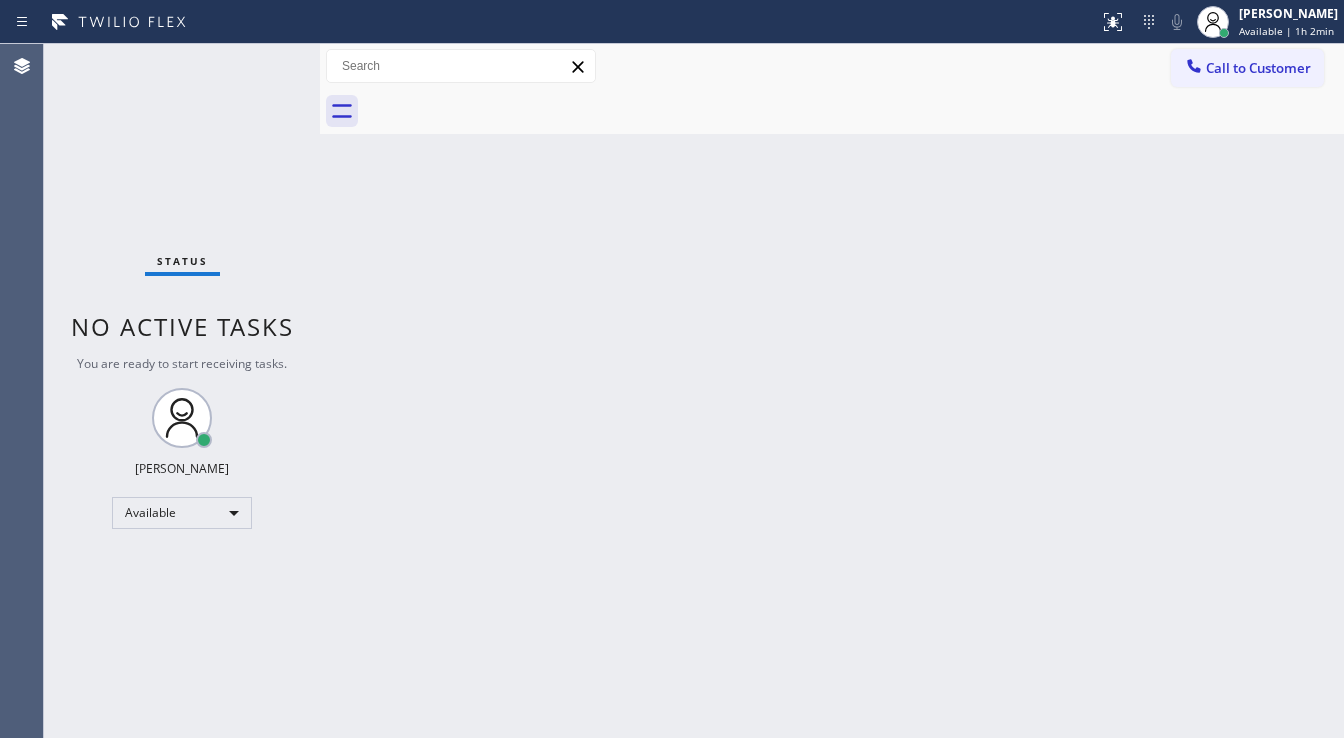 click on "Status   No active tasks     You are ready to start receiving tasks.   [PERSON_NAME]" at bounding box center [182, 391] 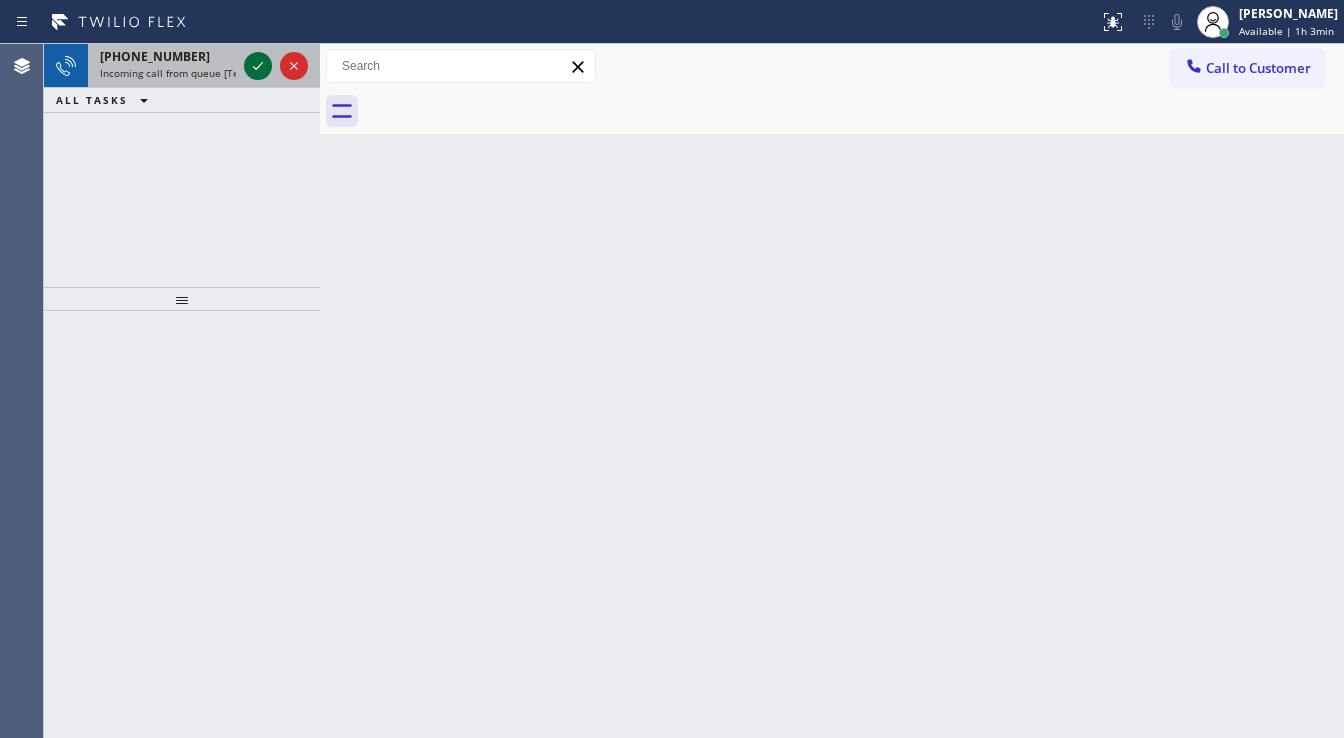 click 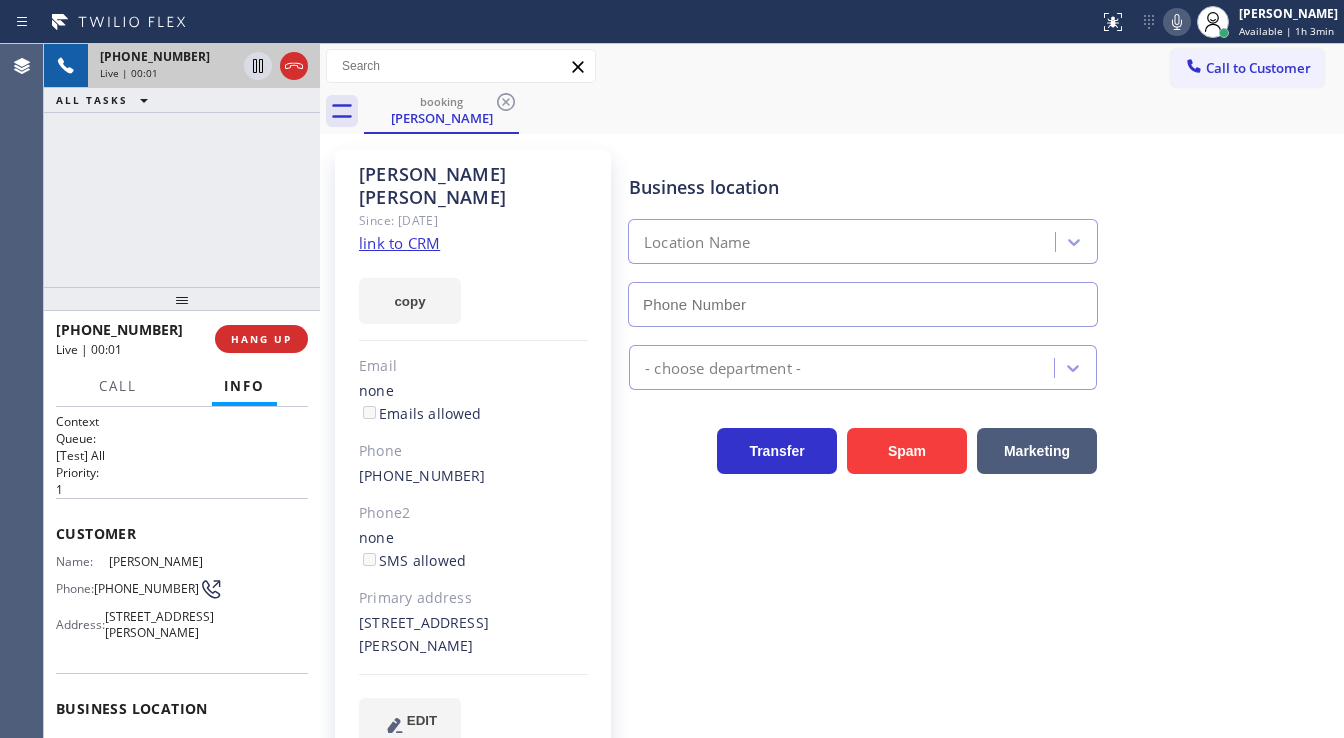 type on "[PHONE_NUMBER]" 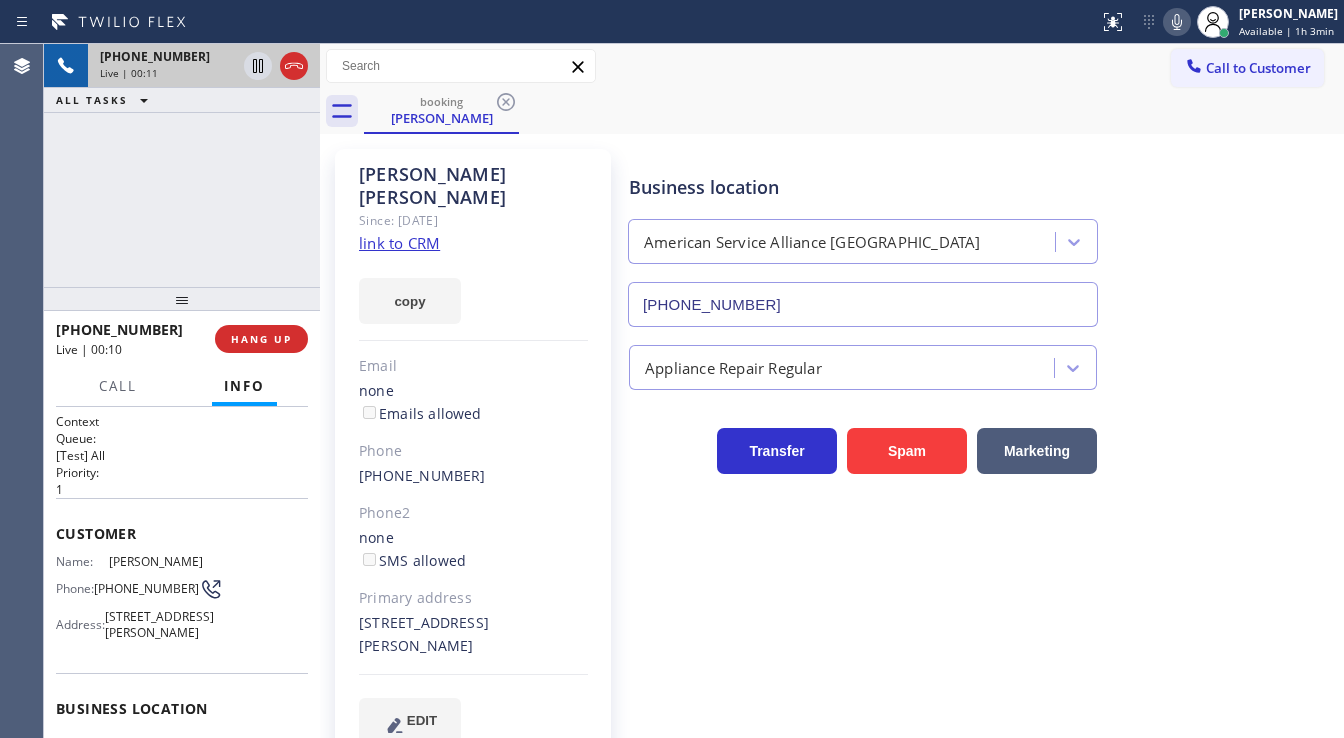 click on "link to CRM" 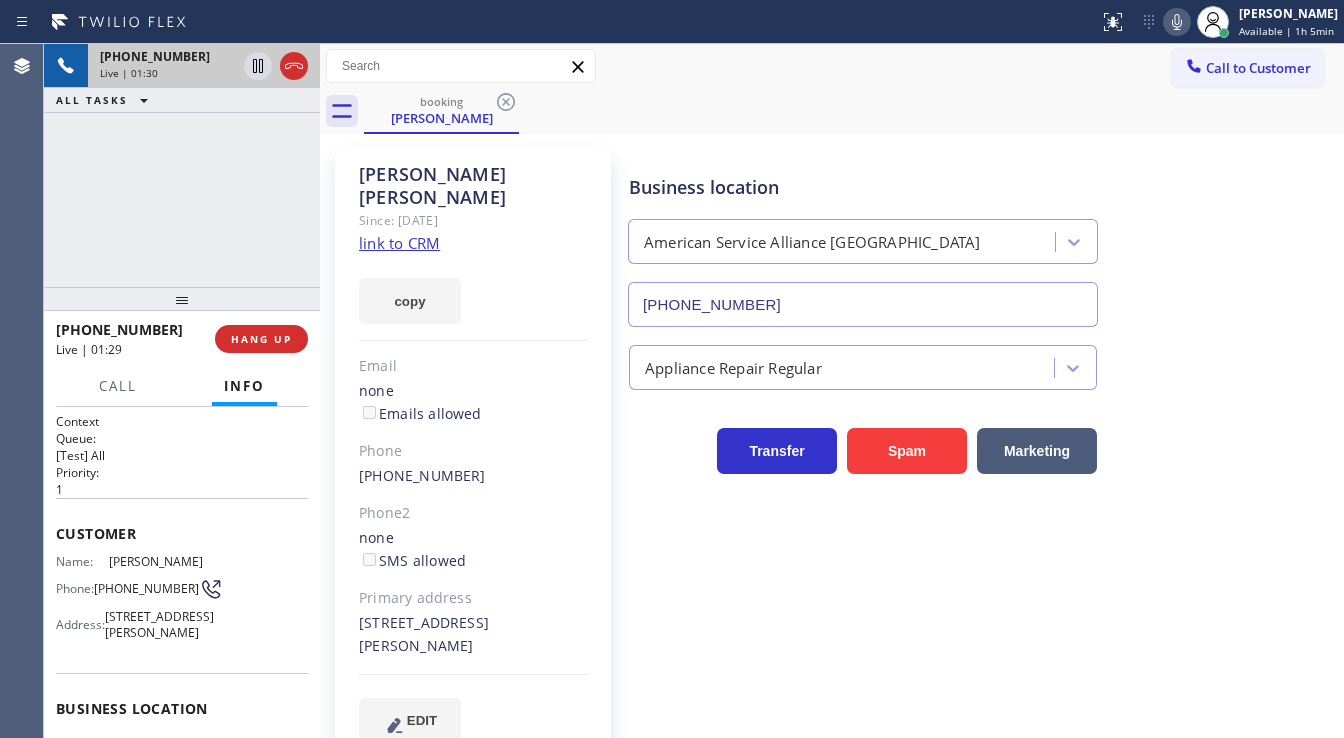 click on "+13237176700 Live | 01:30 ALL TASKS ALL TASKS ACTIVE TASKS TASKS IN WRAP UP" at bounding box center [182, 165] 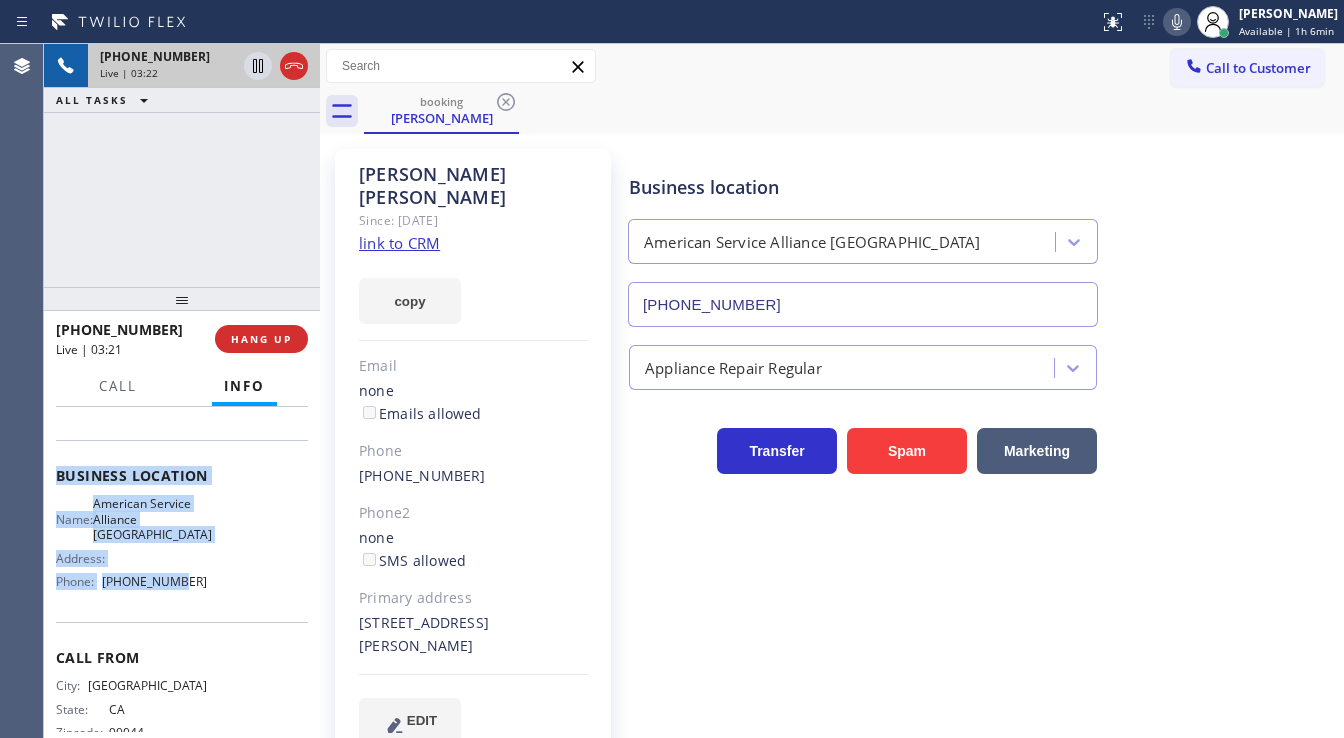 scroll, scrollTop: 240, scrollLeft: 0, axis: vertical 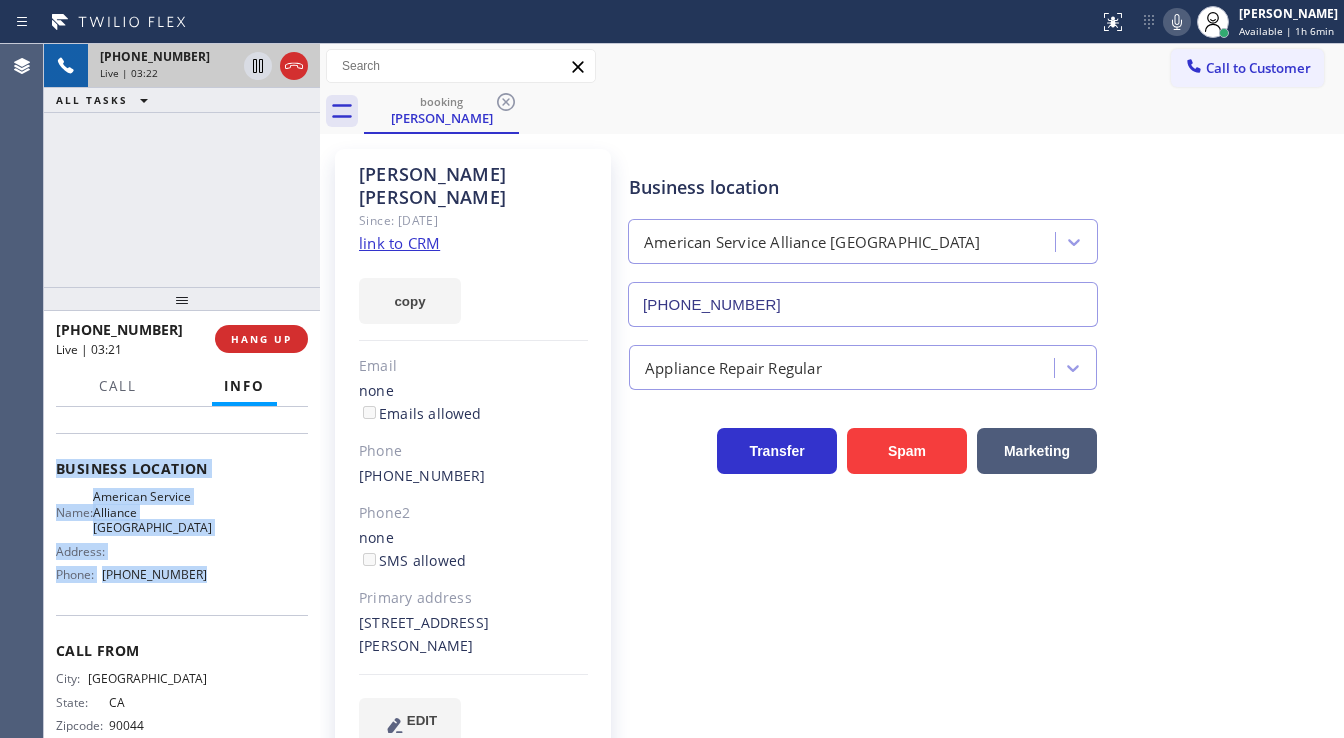 drag, startPoint x: 48, startPoint y: 520, endPoint x: 198, endPoint y: 584, distance: 163.0828 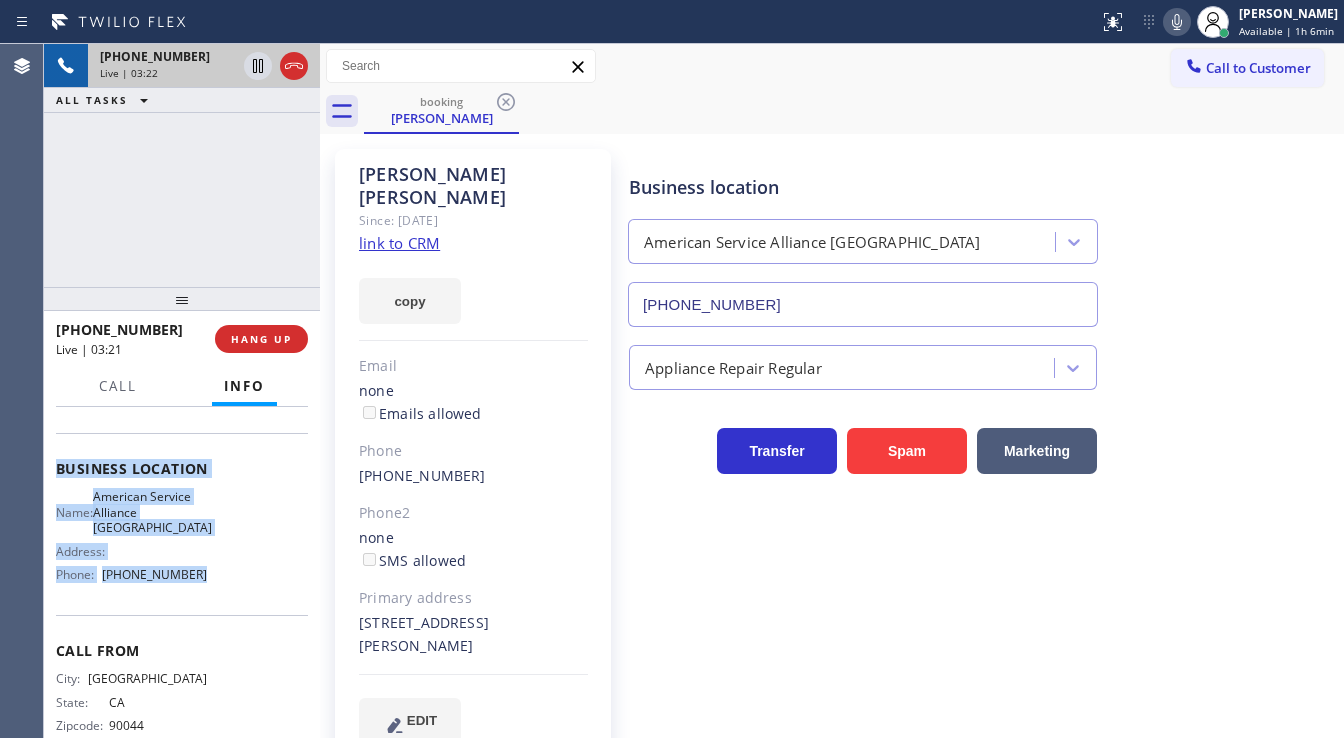 click on "Context Queue: [Test] All Priority: 1 Customer Name: Renee Zelnick Phone: (323) 717-6700 Address: 208 Aristotle St, Simi Valley, CA Business location Name: American Service Alliance Palm Desert Address:   Phone: (760) 452-3737 Call From City: LOS ANGELES State: CA Zipcode: 90044 Outbound call Location American Service Alliance Palm Desert Your caller id phone number (760) 452-3737 Customer number (323) 717-6700 Call" at bounding box center (182, 573) 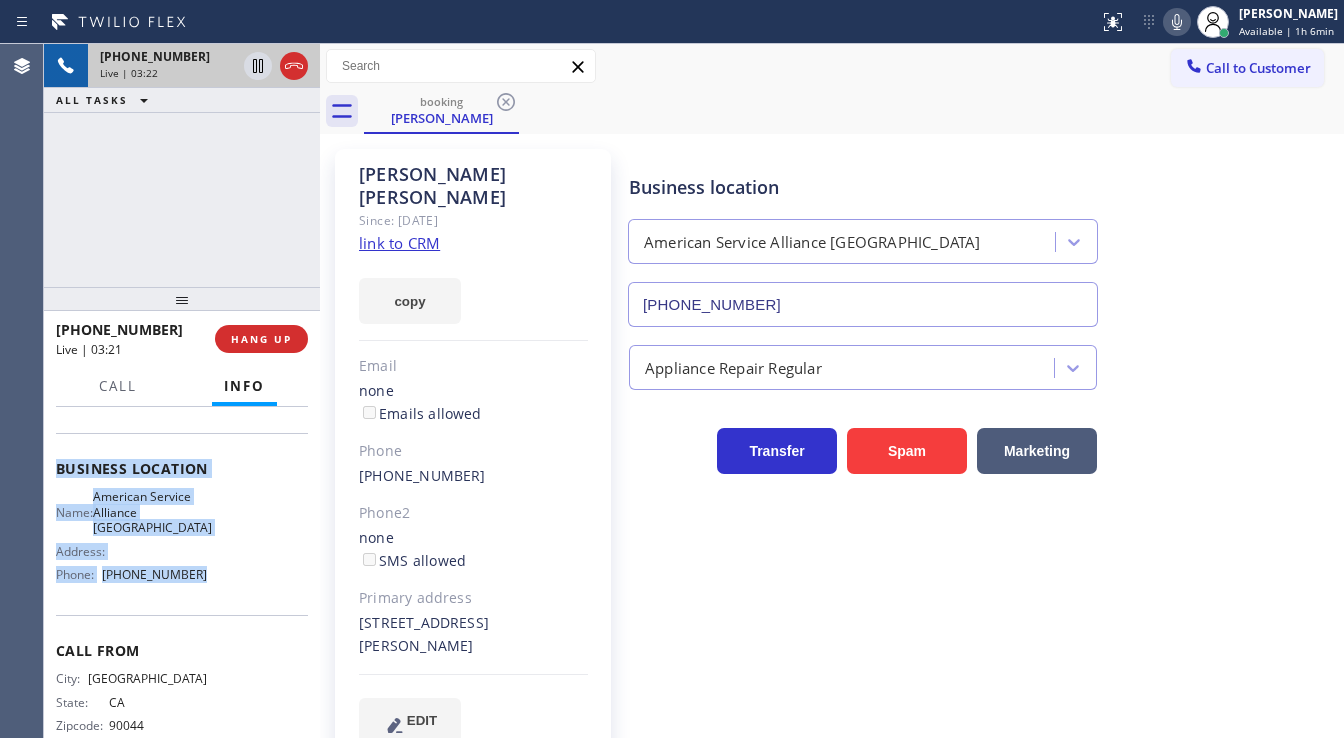 copy on "Customer Name: Renee Zelnick Phone: (323) 717-6700 Address: 208 Aristotle St, Simi Valley, CA Business location Name: American Service Alliance Palm Desert Address:   Phone: (760) 452-3737" 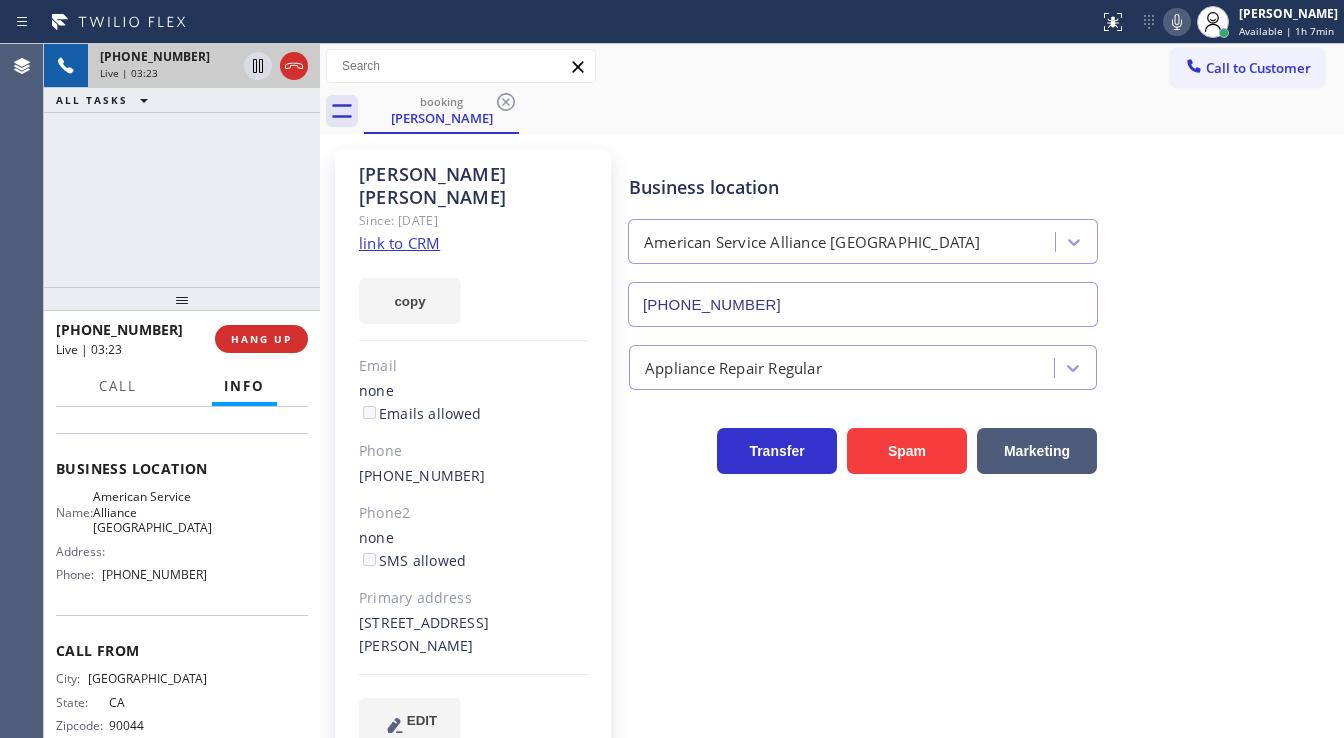 drag, startPoint x: 207, startPoint y: 205, endPoint x: 686, endPoint y: 141, distance: 483.25665 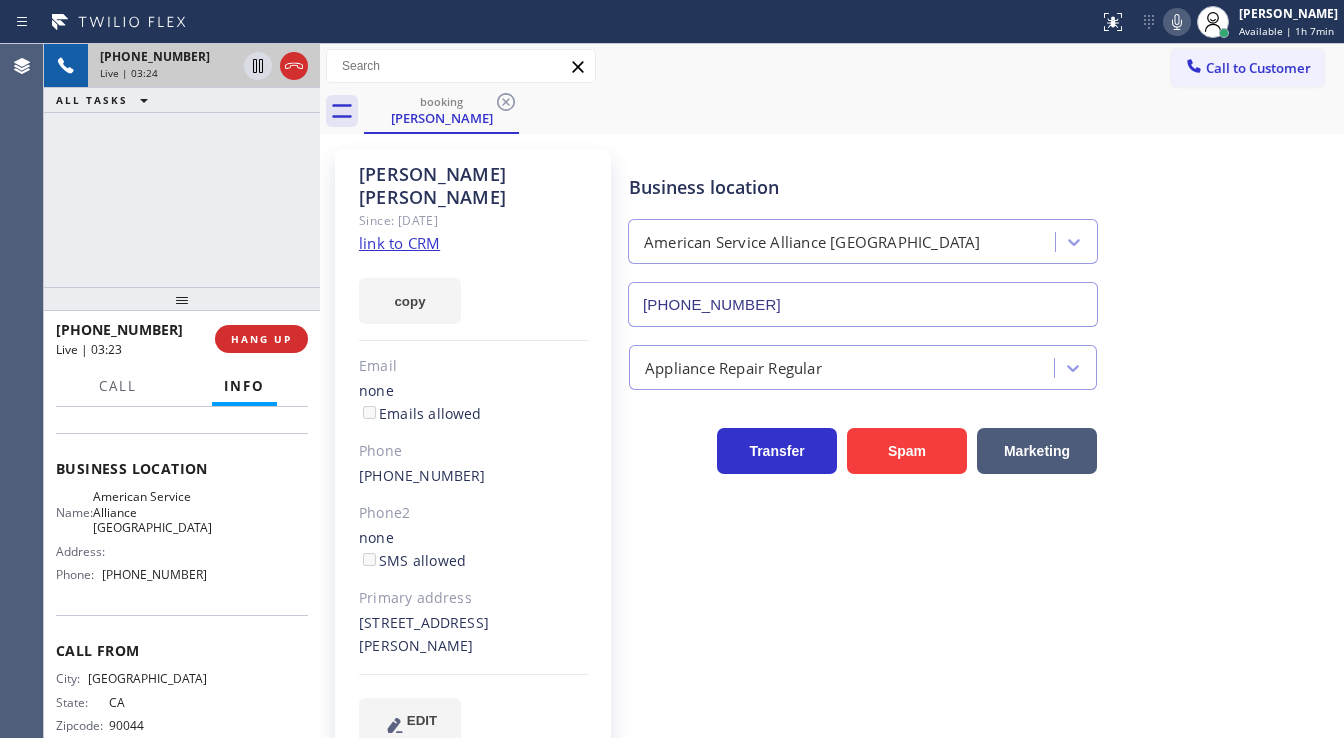click 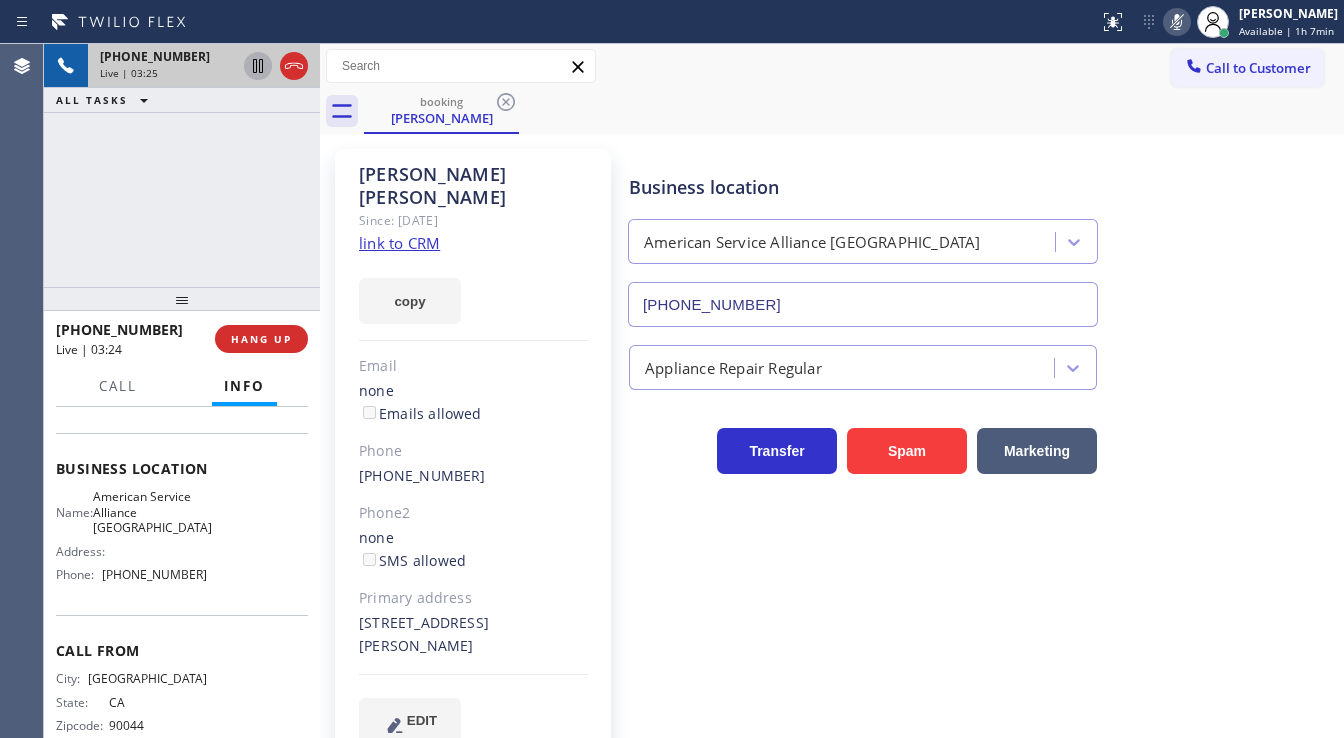 click 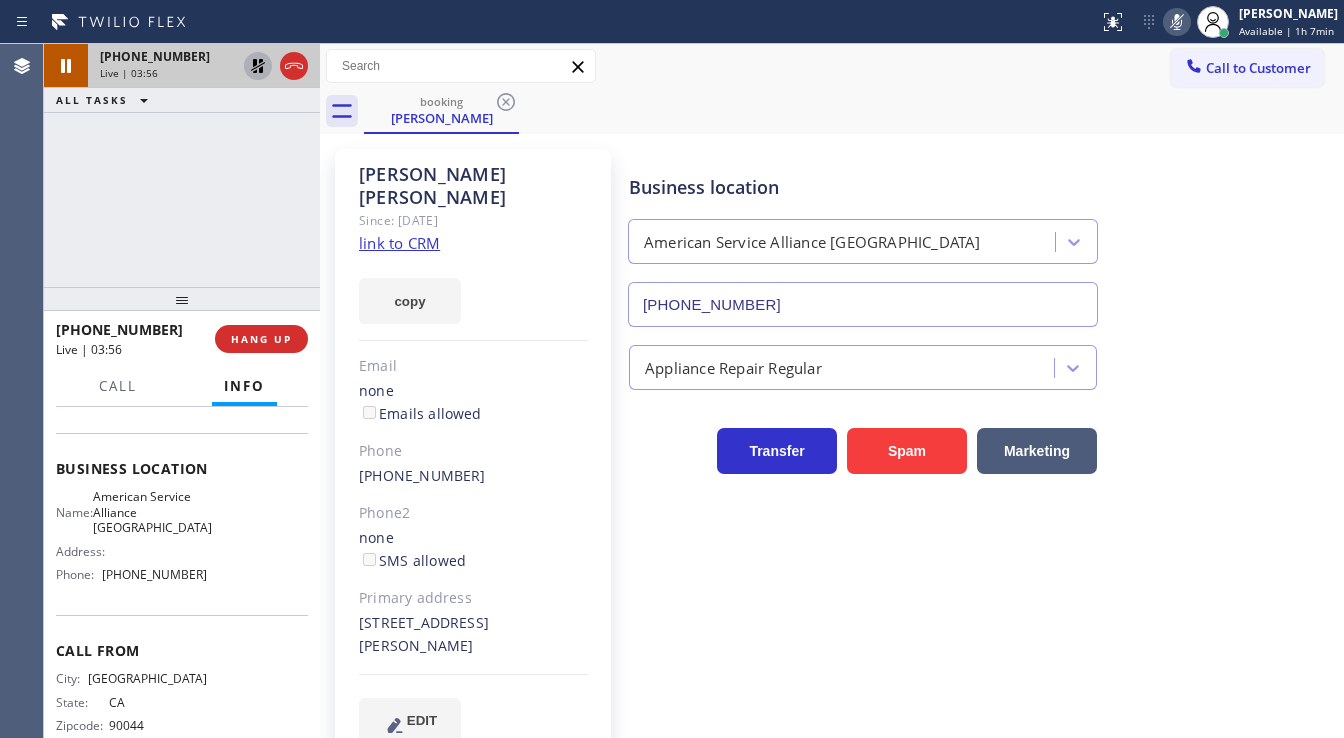 click on "+13237176700 Live | 03:56 ALL TASKS ALL TASKS ACTIVE TASKS TASKS IN WRAP UP" at bounding box center [182, 165] 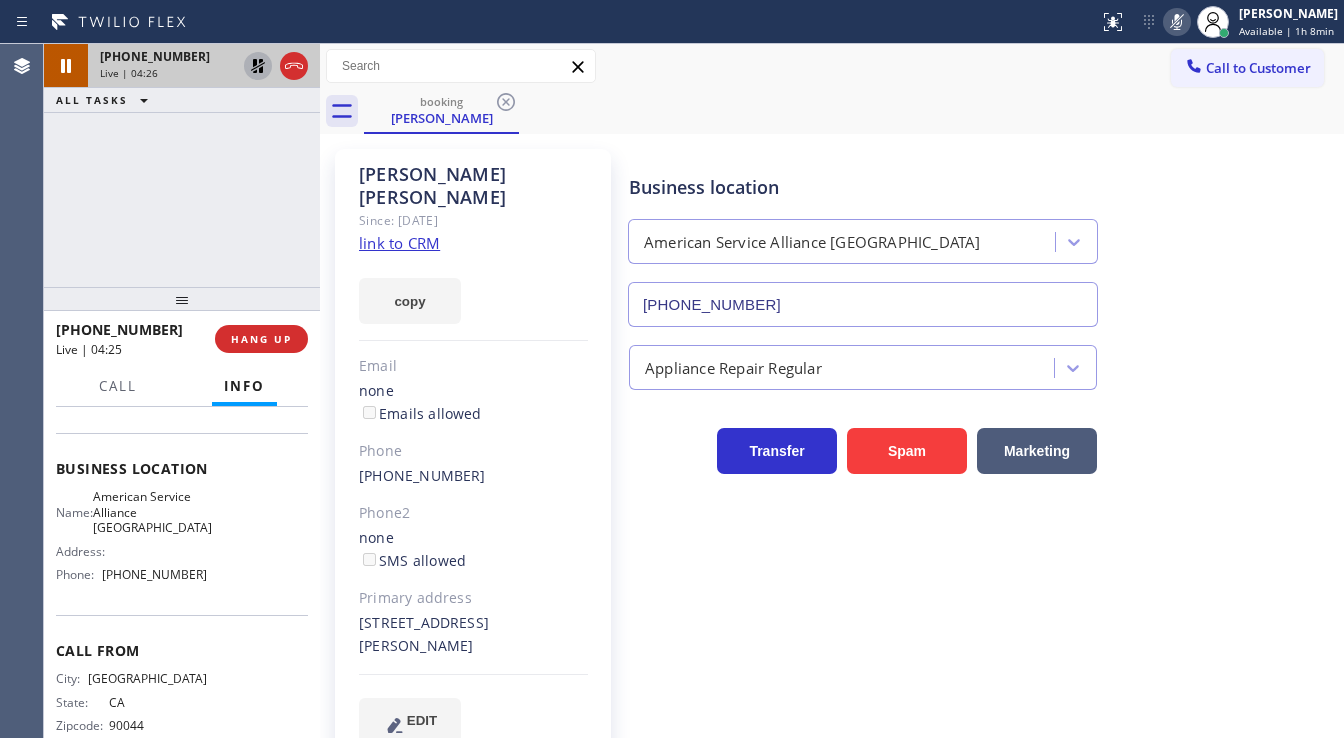 drag, startPoint x: 218, startPoint y: 196, endPoint x: 248, endPoint y: 134, distance: 68.8767 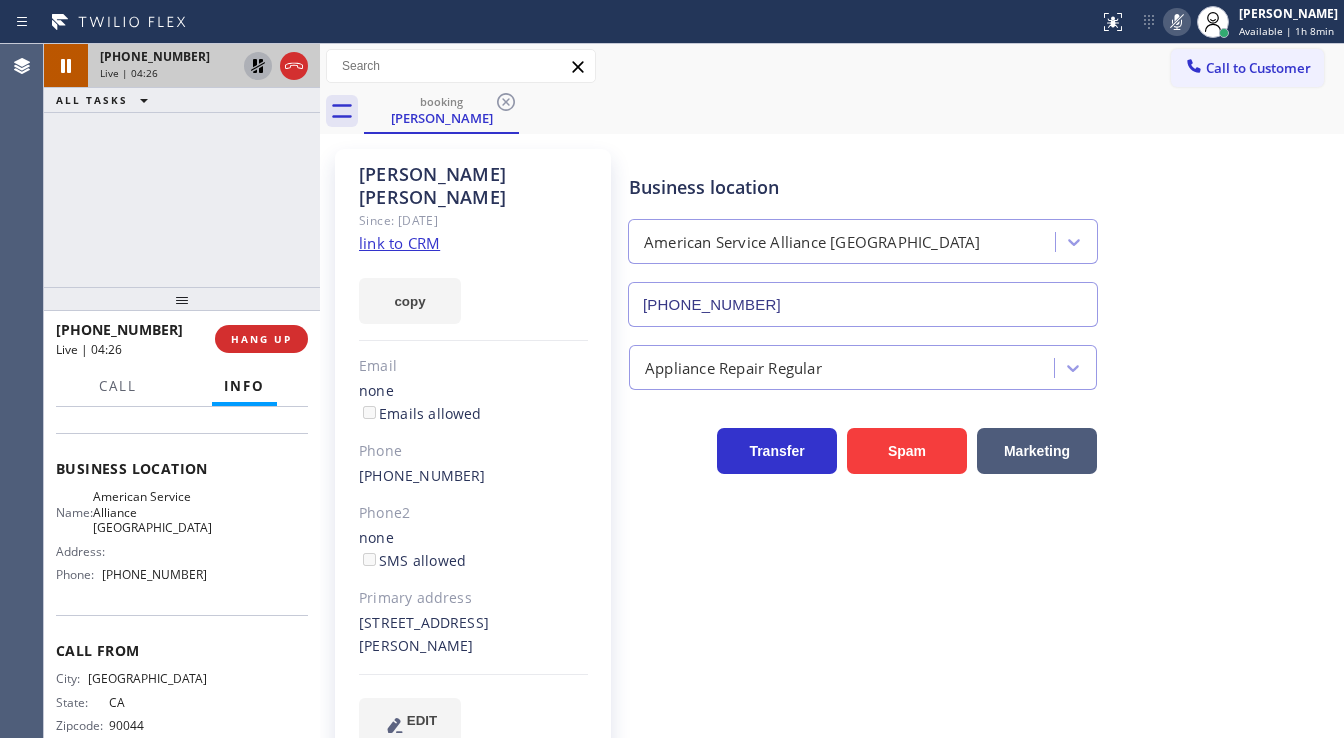 click 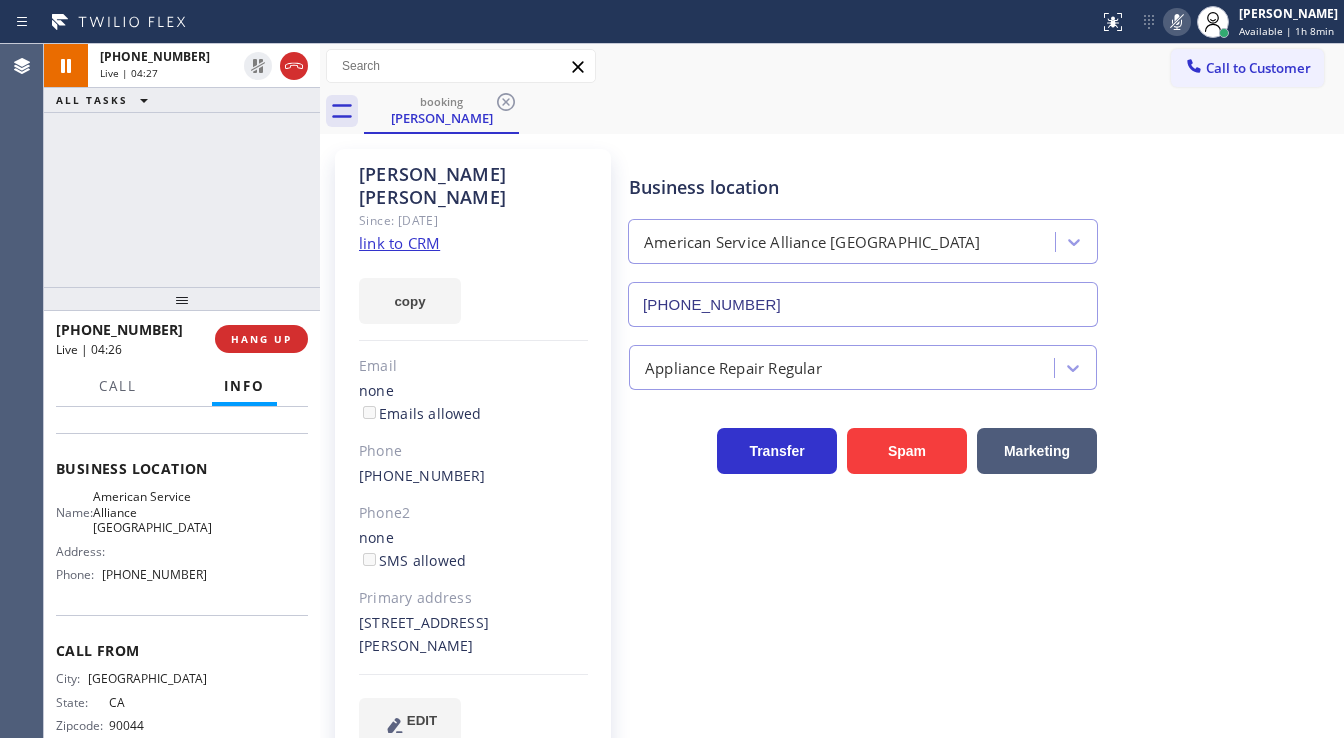 click 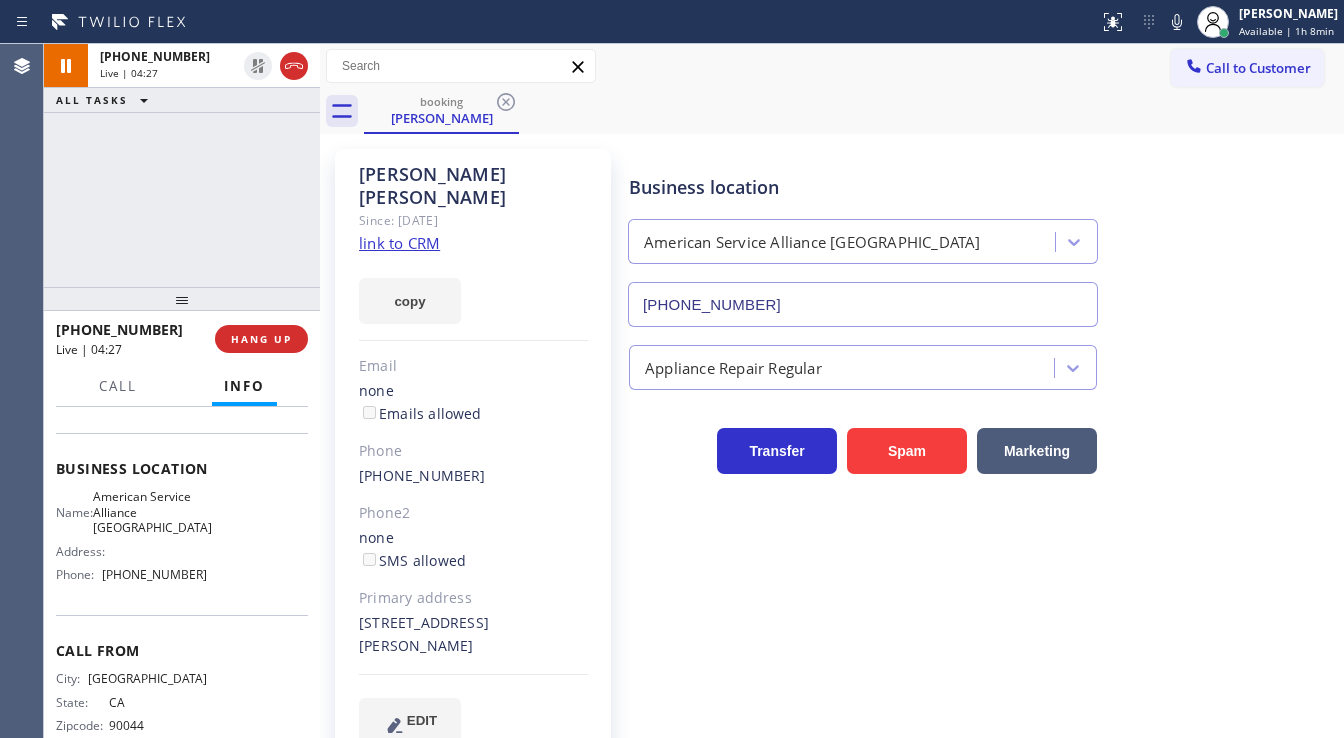 click on "booking Renee Zelnick" at bounding box center [854, 111] 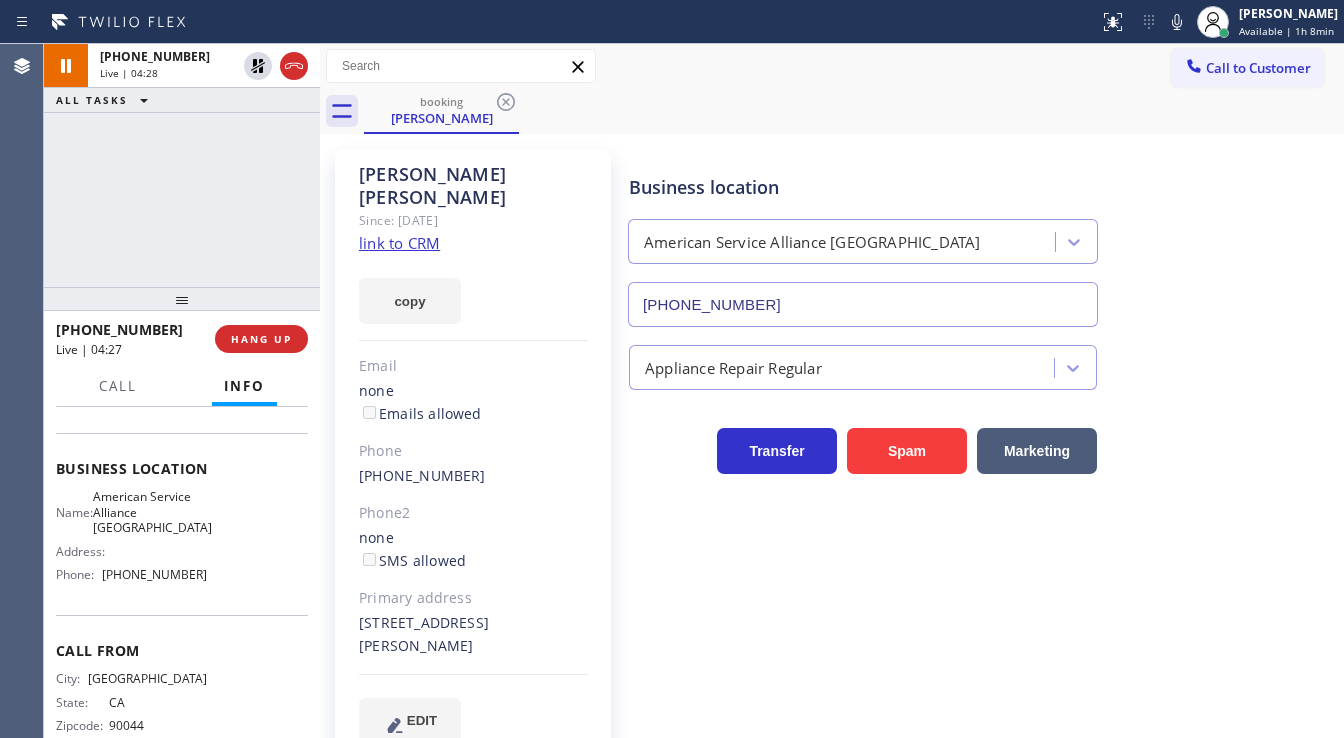 click on "+13237176700 Live | 04:28 ALL TASKS ALL TASKS ACTIVE TASKS TASKS IN WRAP UP" at bounding box center (182, 165) 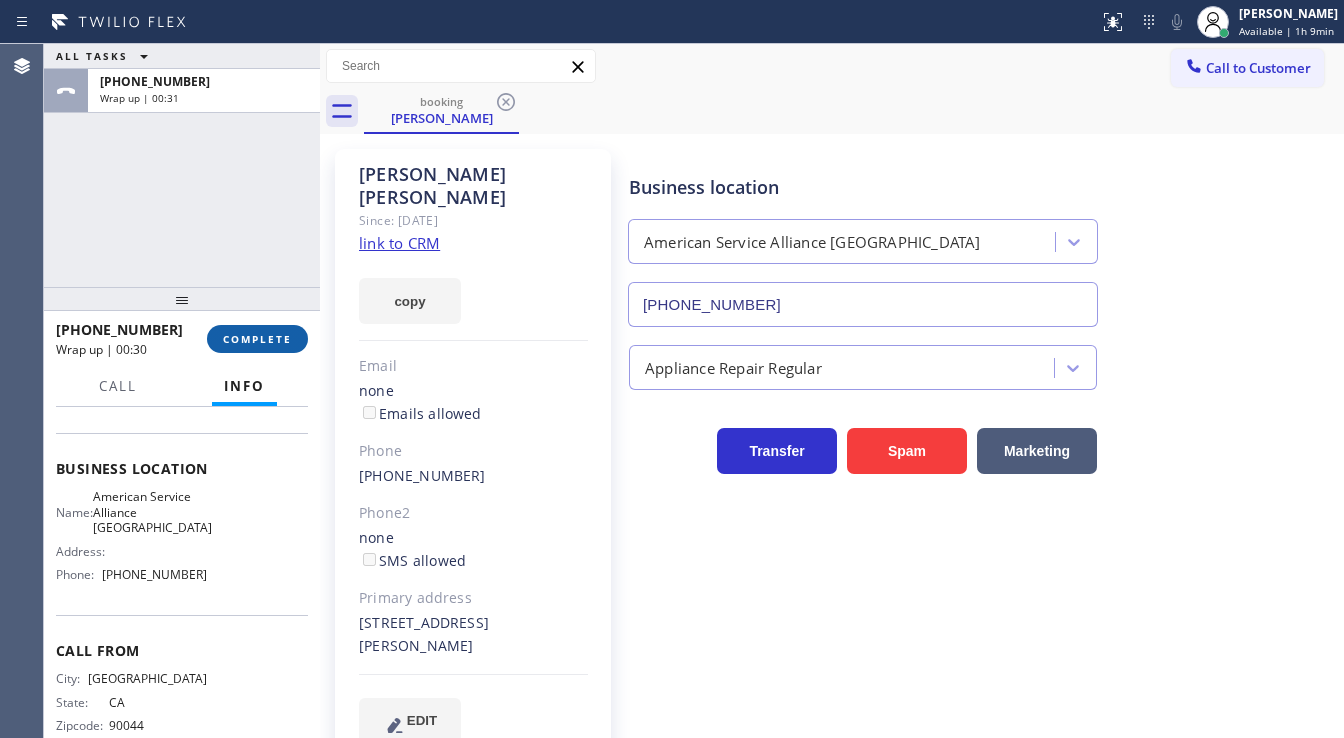 click on "COMPLETE" at bounding box center [257, 339] 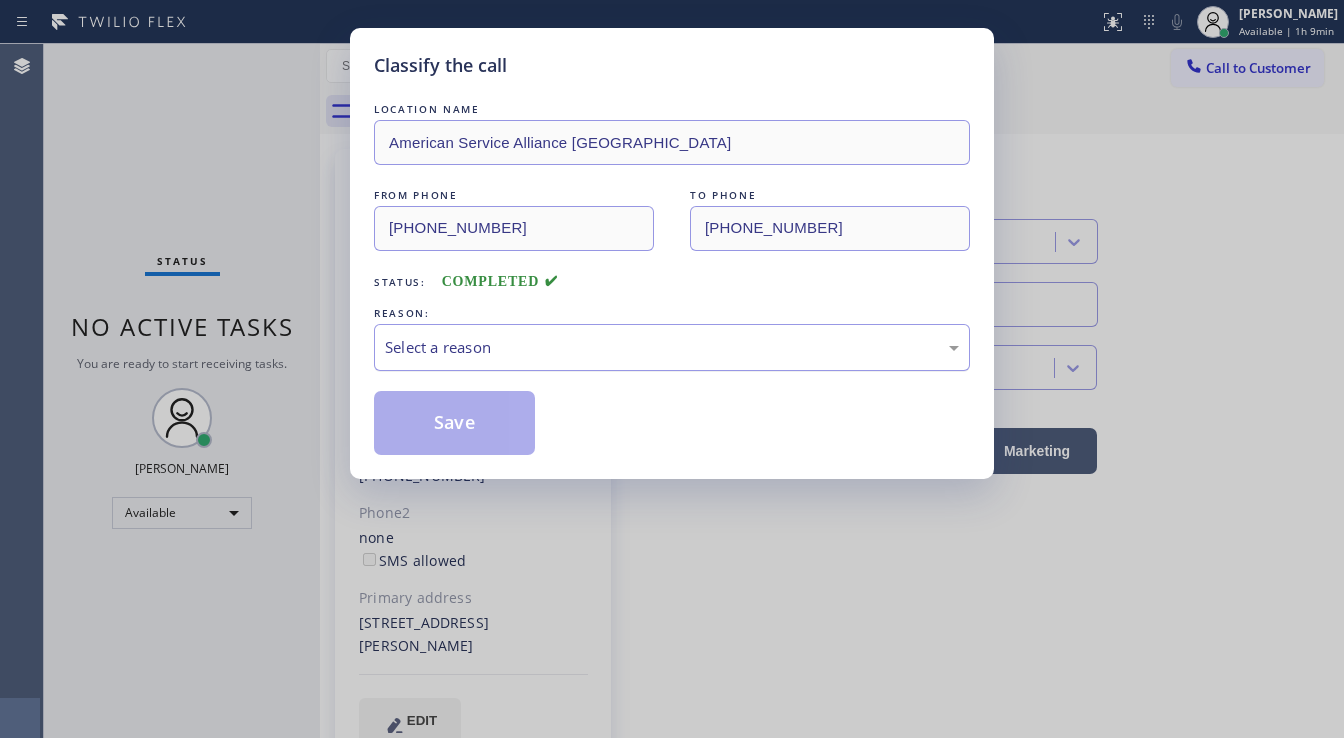 click on "Select a reason" at bounding box center [672, 347] 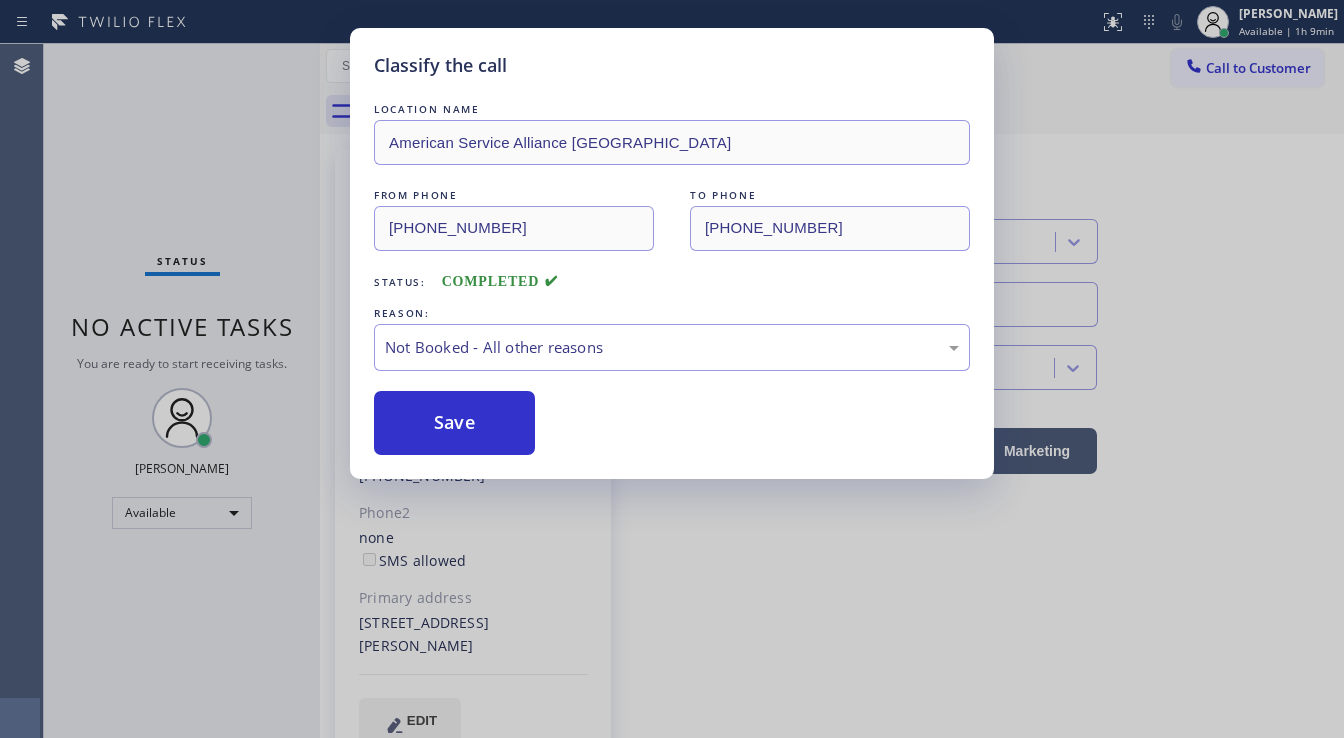 click on "Save" at bounding box center [454, 423] 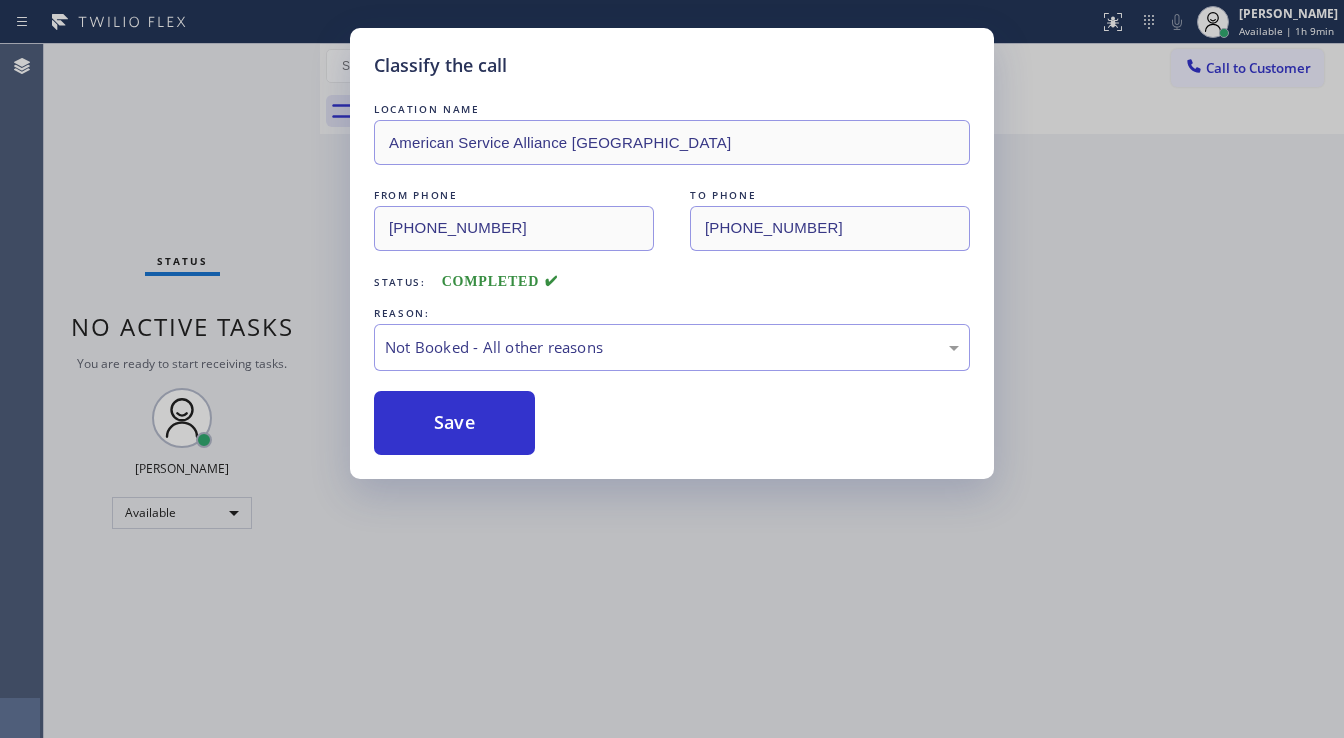 click on "Save" at bounding box center [454, 423] 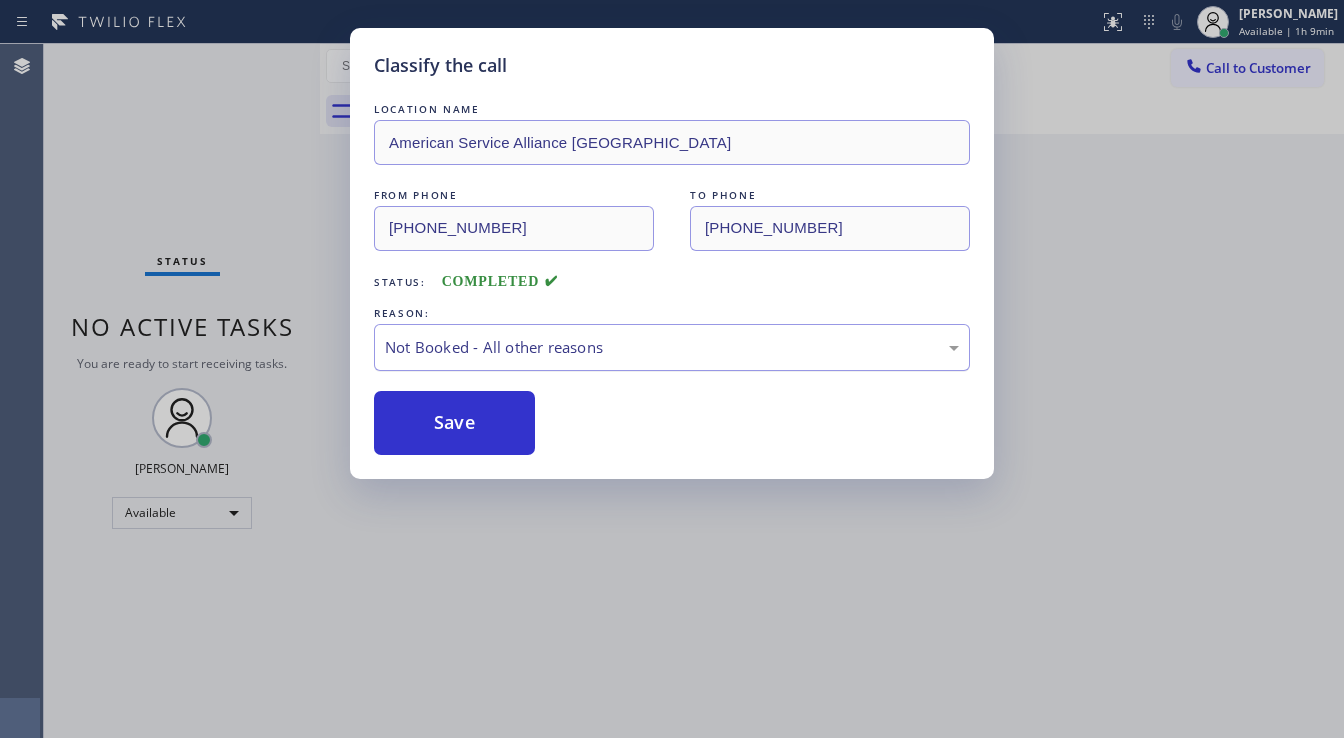 type 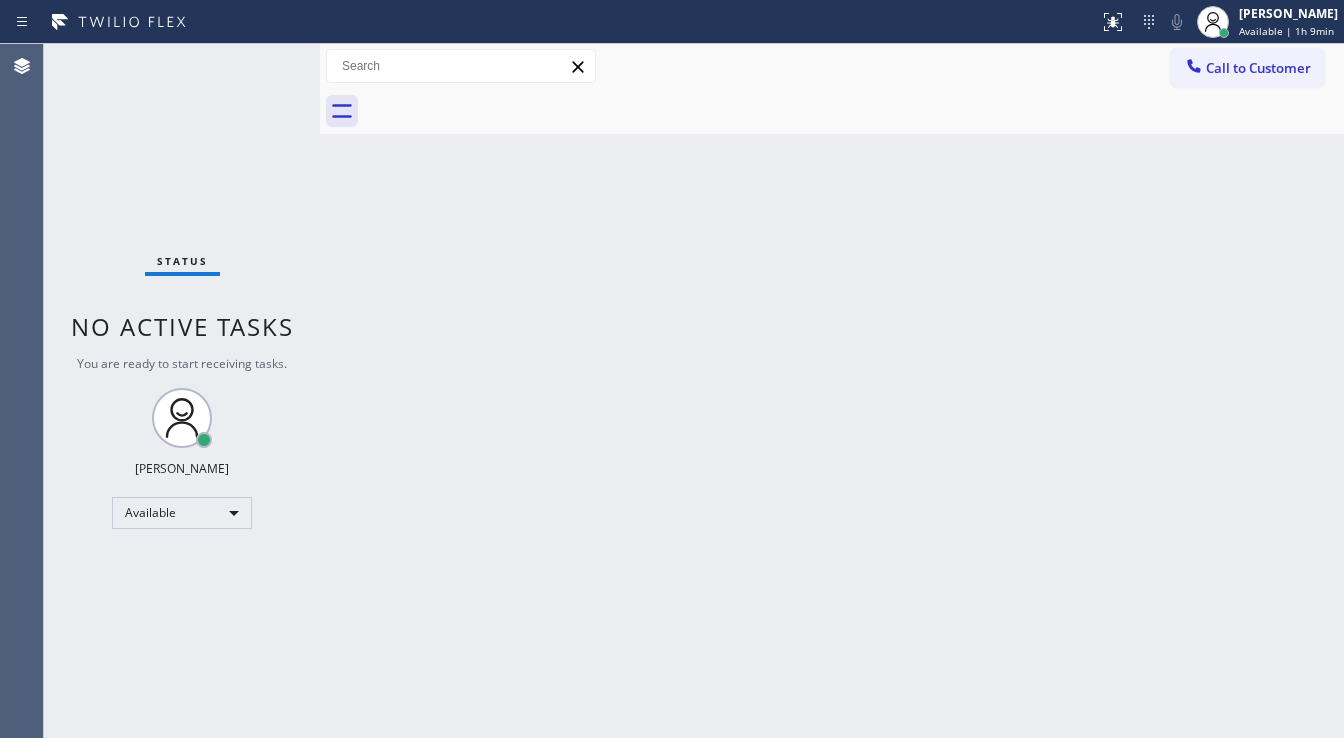 click on "Status   No active tasks     You are ready to start receiving tasks.   [PERSON_NAME]" at bounding box center (182, 391) 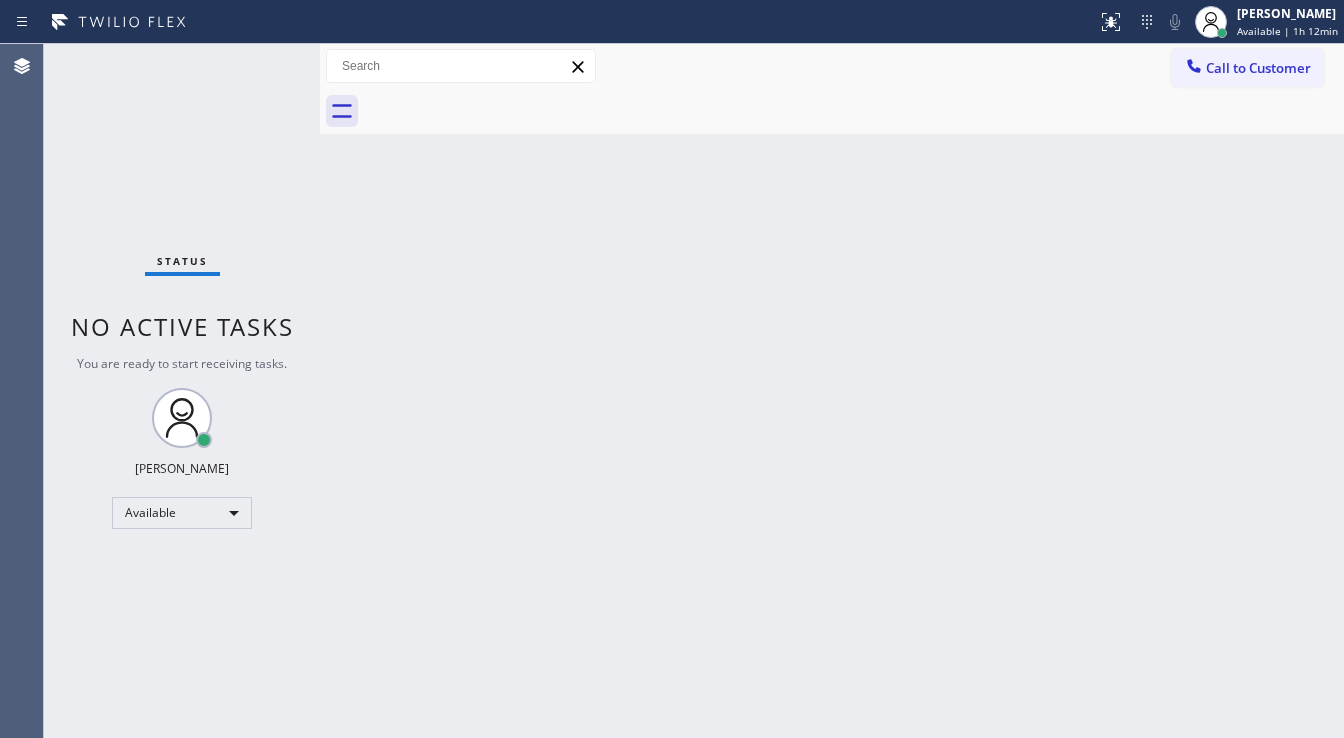click on "Status   No active tasks     You are ready to start receiving tasks.   [PERSON_NAME]" at bounding box center [182, 391] 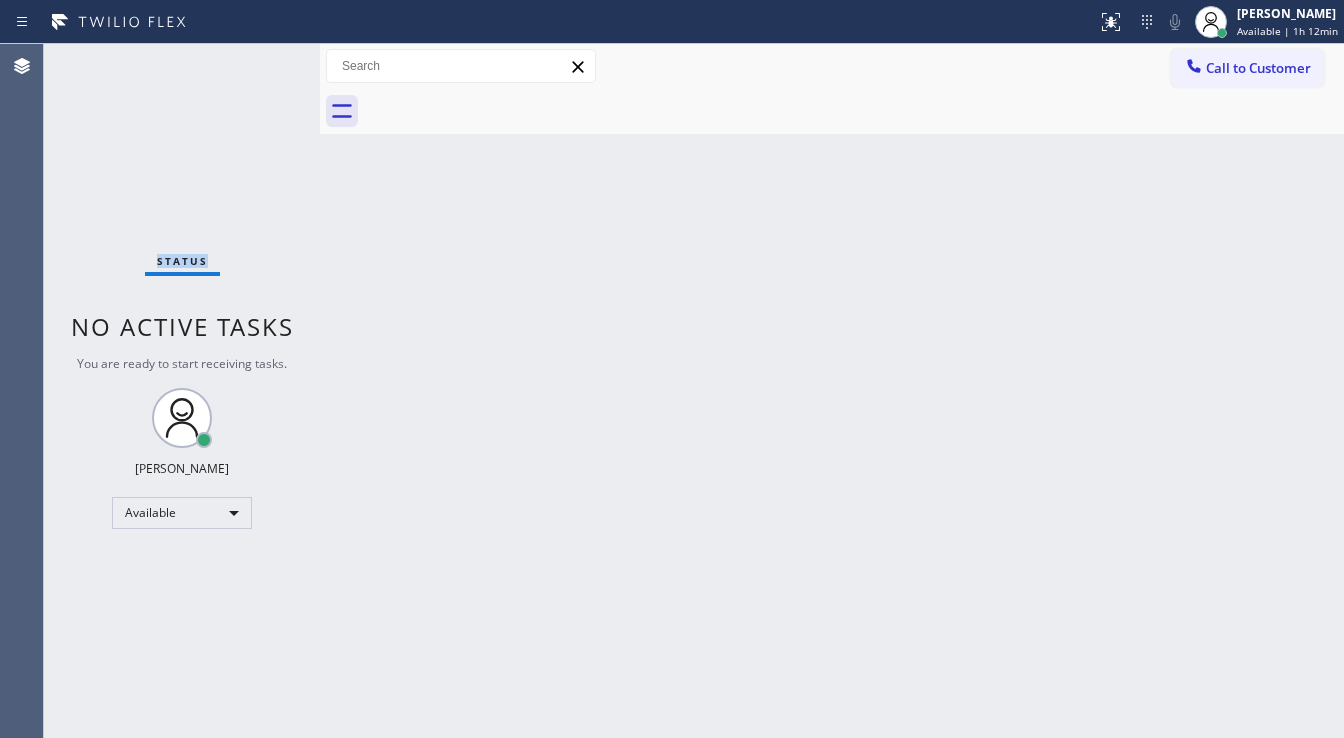 click on "Status   No active tasks     You are ready to start receiving tasks.   [PERSON_NAME]" at bounding box center (182, 391) 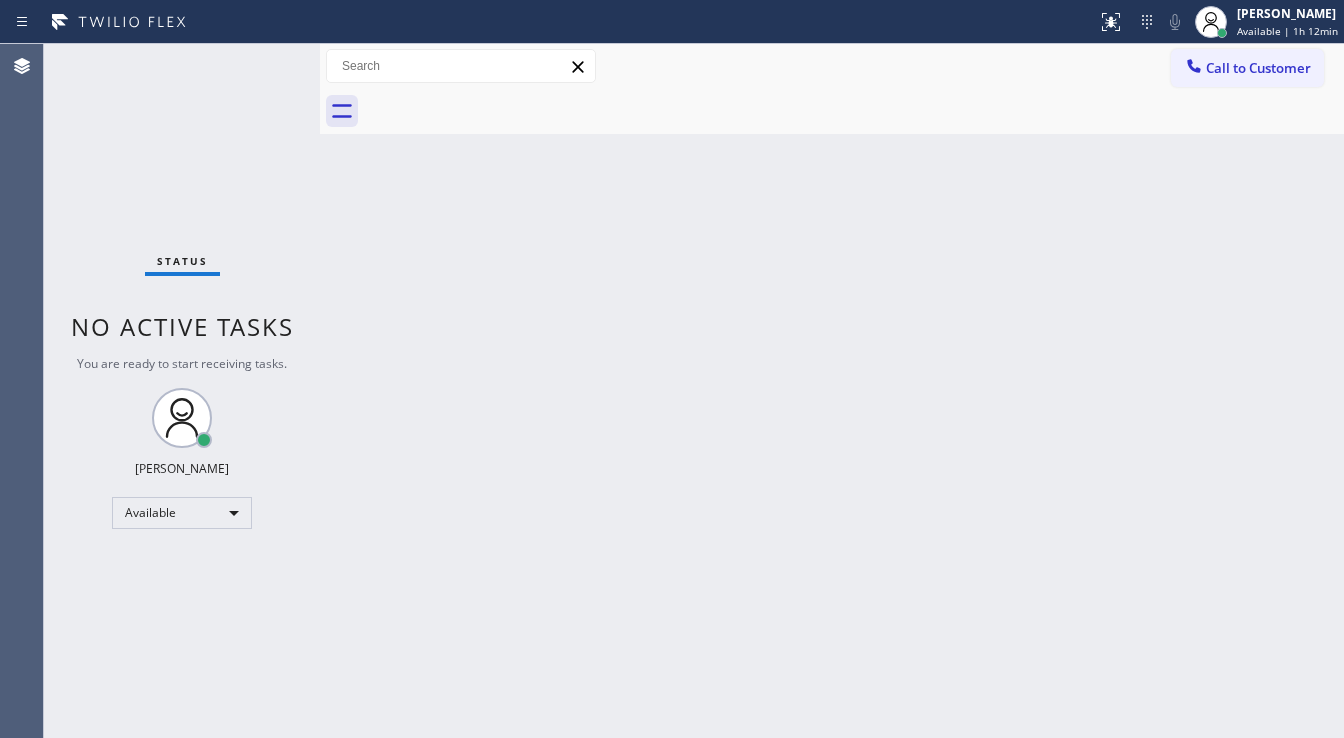 click on "Back to Dashboard Change Sender ID Customers Technicians Select a contact Outbound call Technician Search Technician Your caller id phone number Your caller id phone number Call Technician info Name   Phone none Address none Change Sender ID HVAC +18559994417 5 Star Appliance +18557314952 Appliance Repair +18554611149 Plumbing +18889090120 Air Duct Cleaning +18006865038  Electricians +18005688664 Cancel Change Check personal SMS Reset Change No tabs Call to Customer Outbound call Location Sub Zero Appliance Repair Your caller id phone number (855) 340-1313 Customer number Call Outbound call Technician Search Technician Your caller id phone number Your caller id phone number Call" at bounding box center [832, 391] 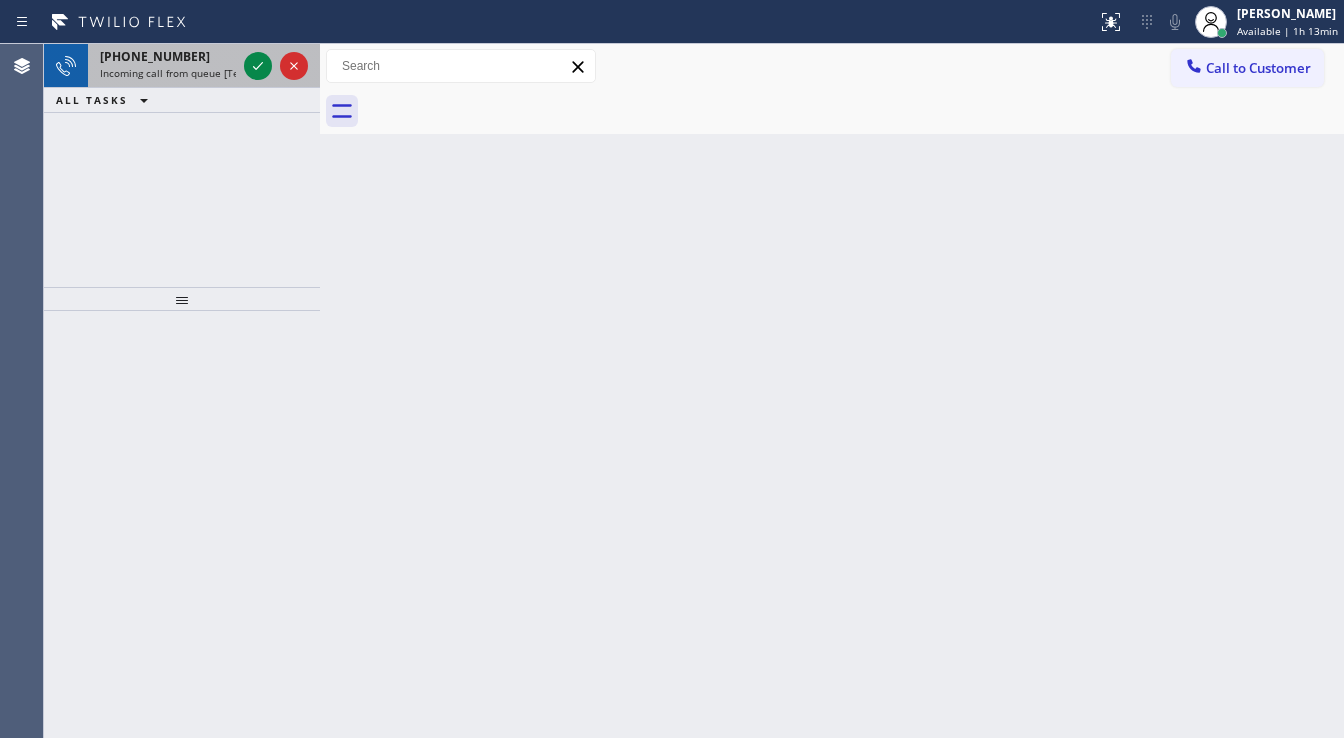 click at bounding box center (276, 66) 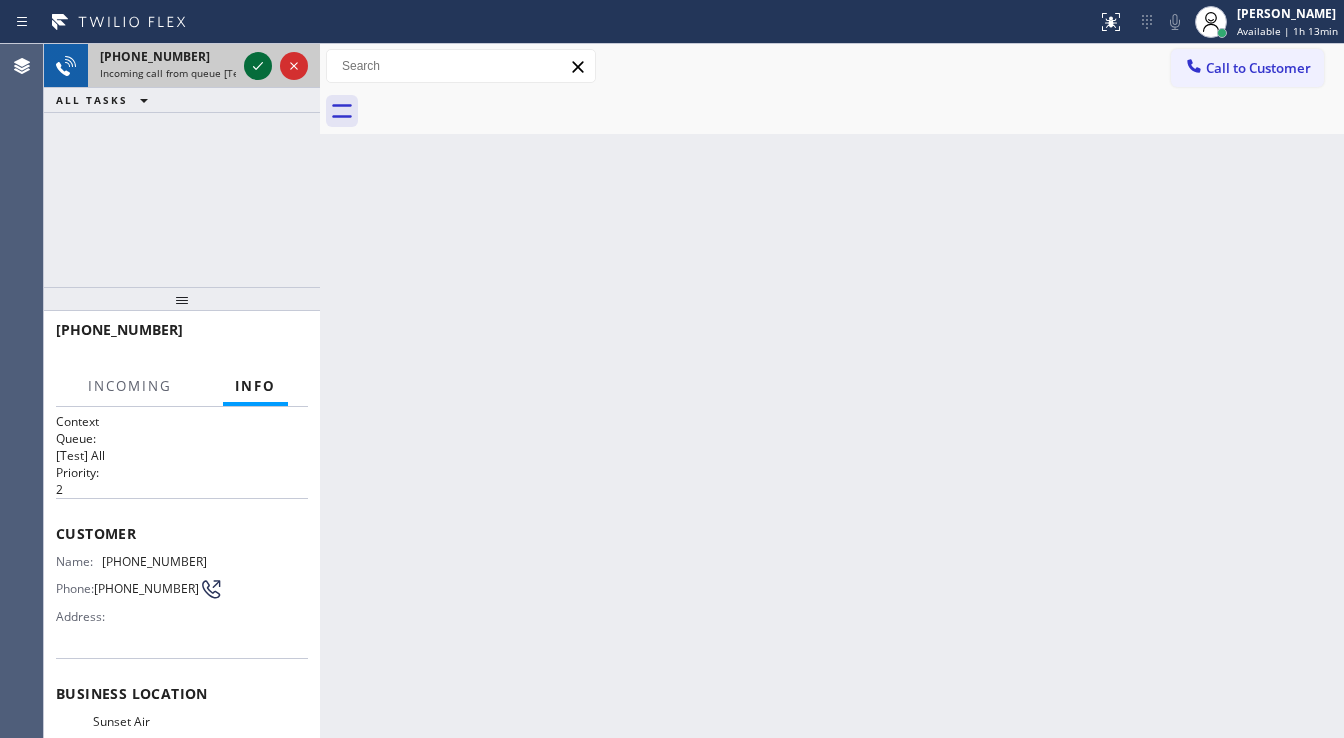 click at bounding box center (258, 66) 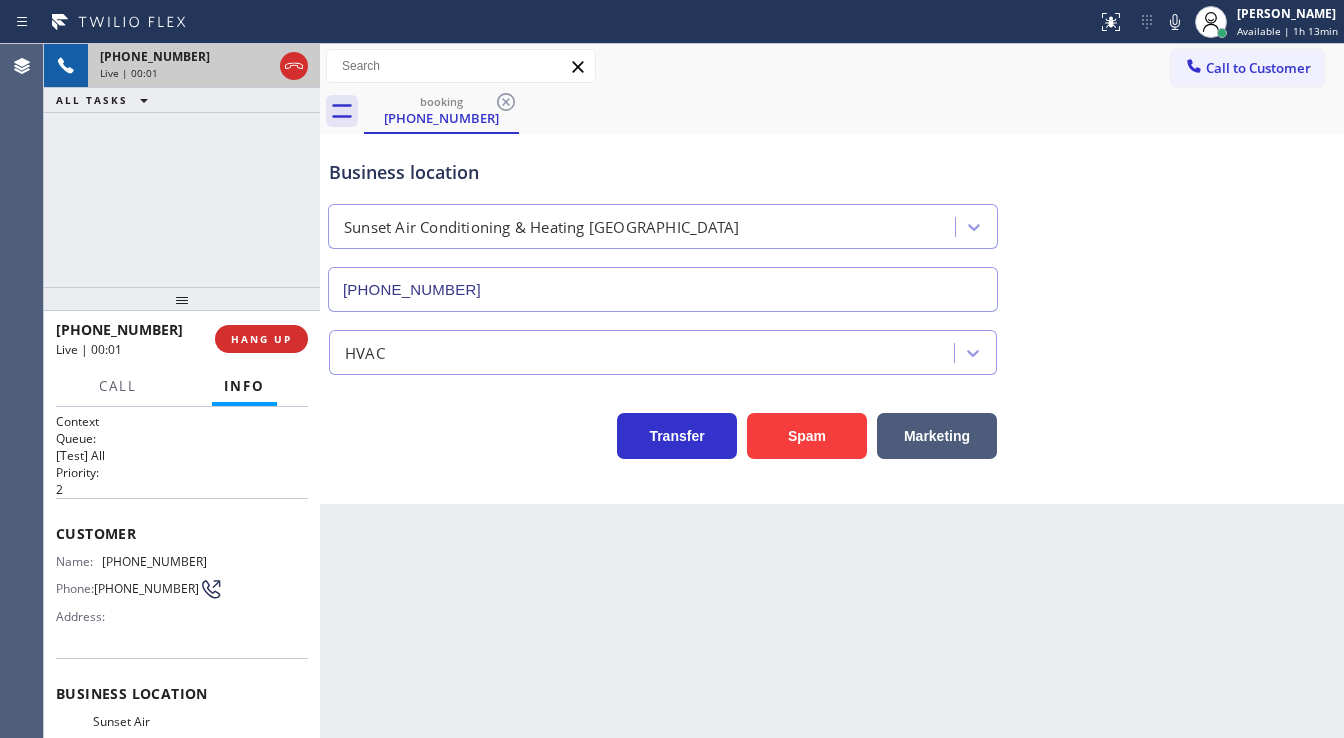 type on "[PHONE_NUMBER]" 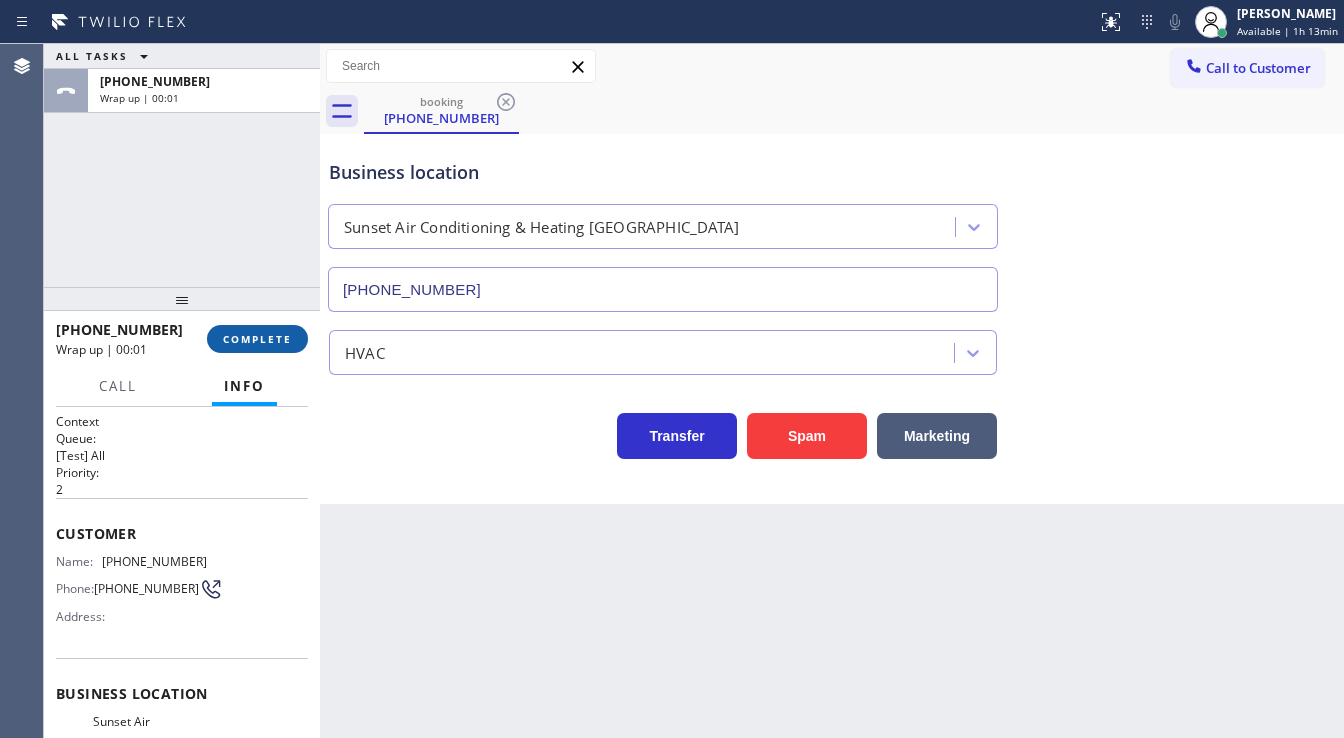 click on "COMPLETE" at bounding box center [257, 339] 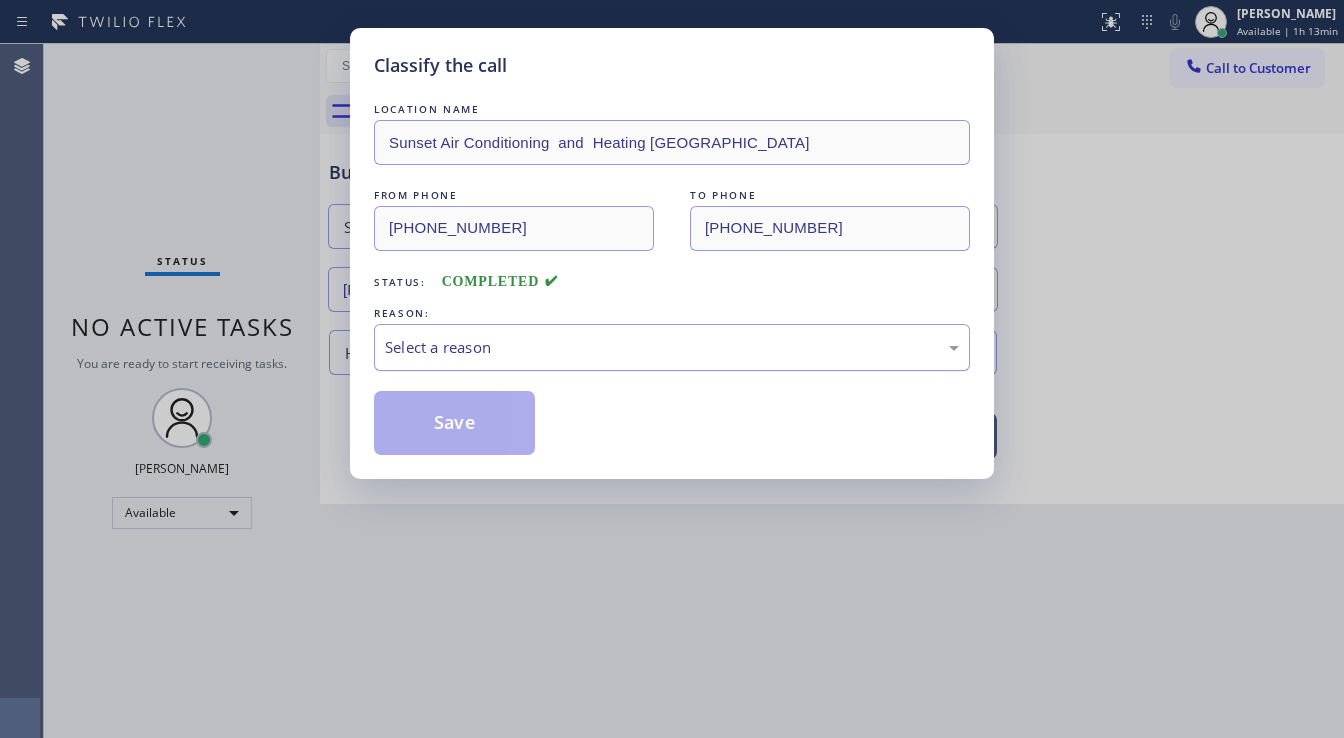 click on "Select a reason" at bounding box center (672, 347) 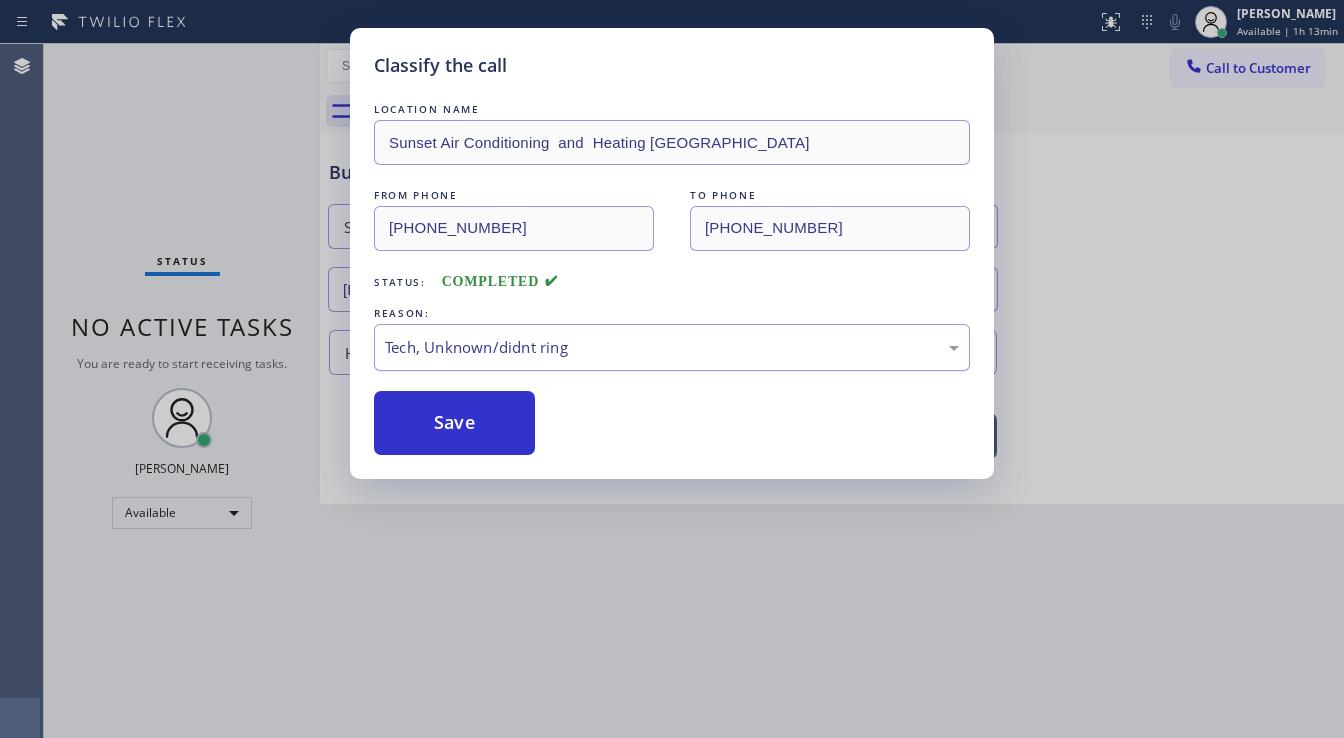 click on "Save" at bounding box center [454, 423] 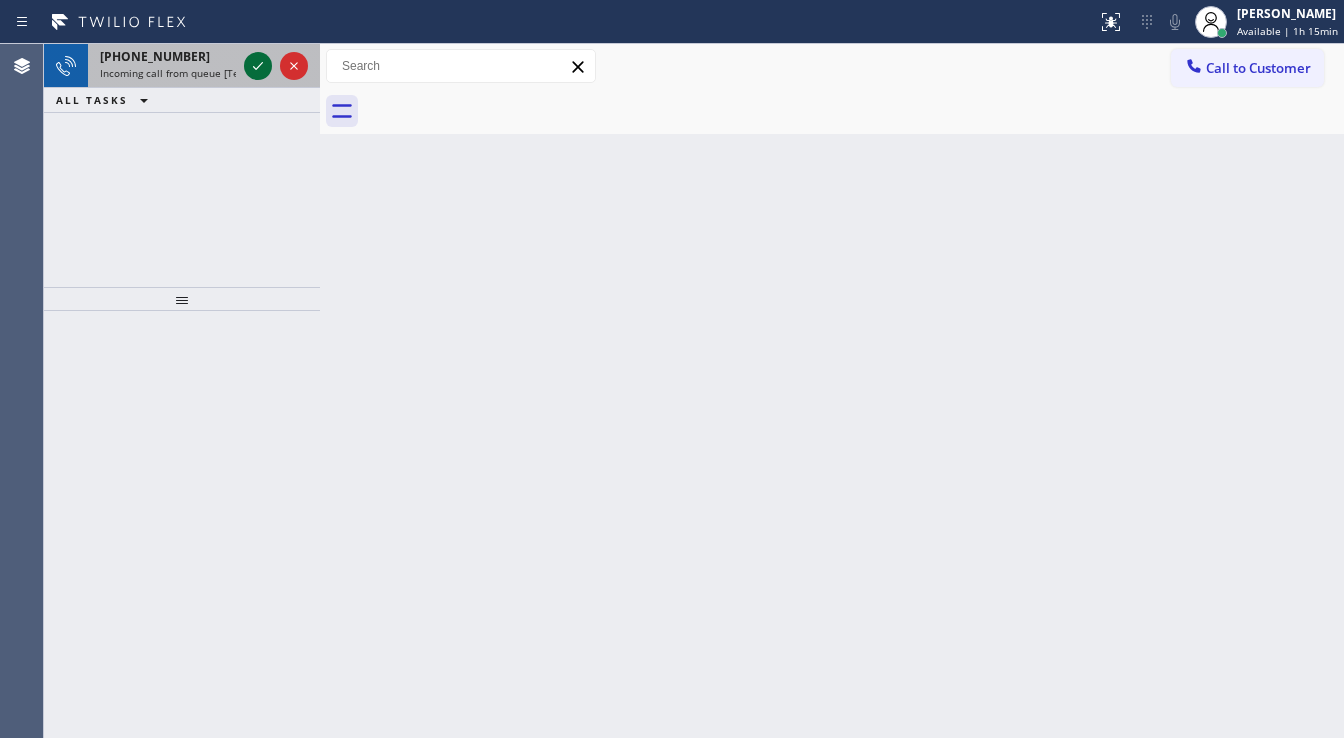 click 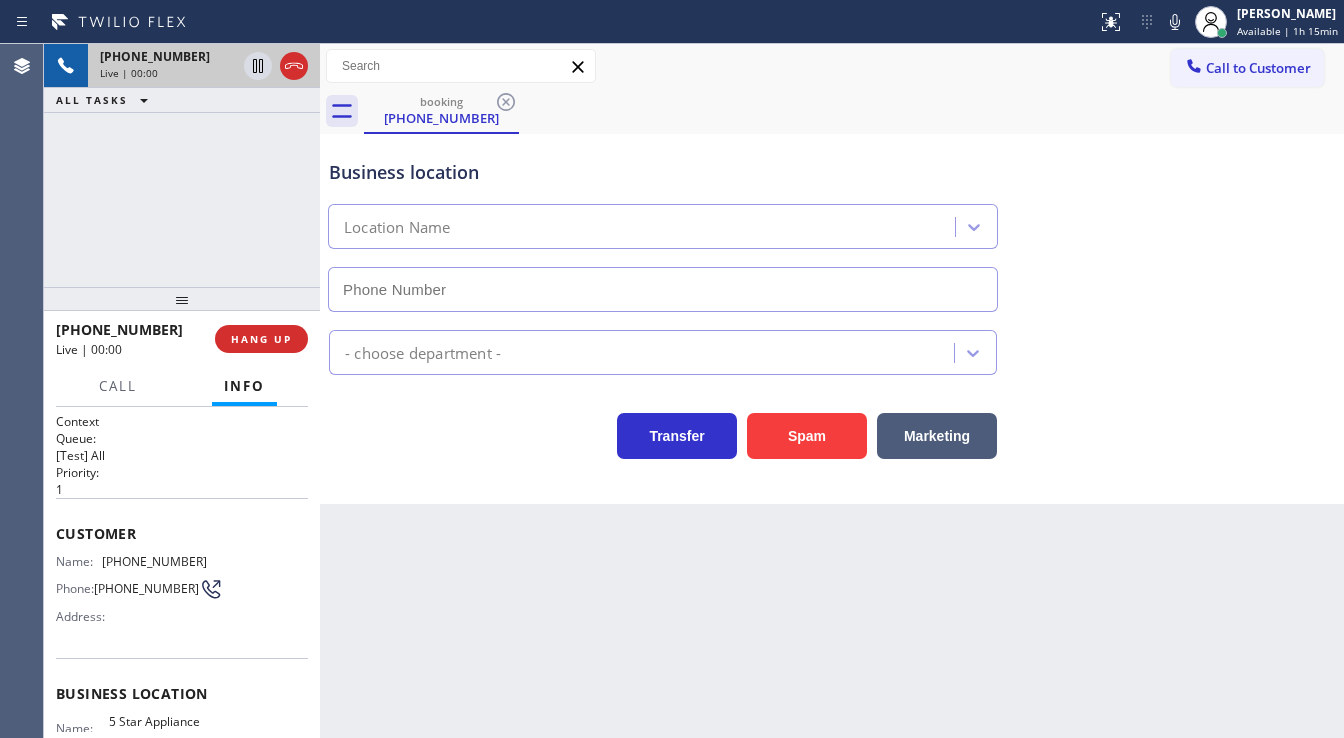 type on "[PHONE_NUMBER]" 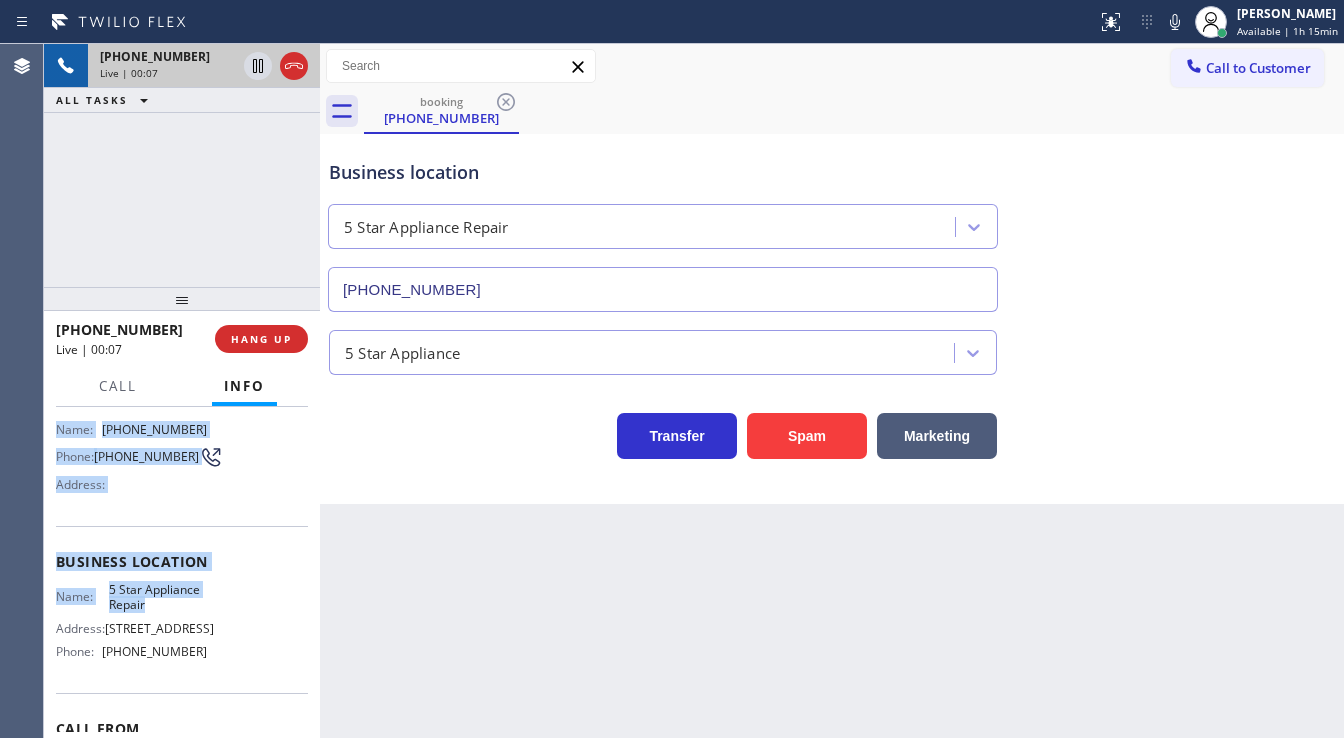 scroll, scrollTop: 240, scrollLeft: 0, axis: vertical 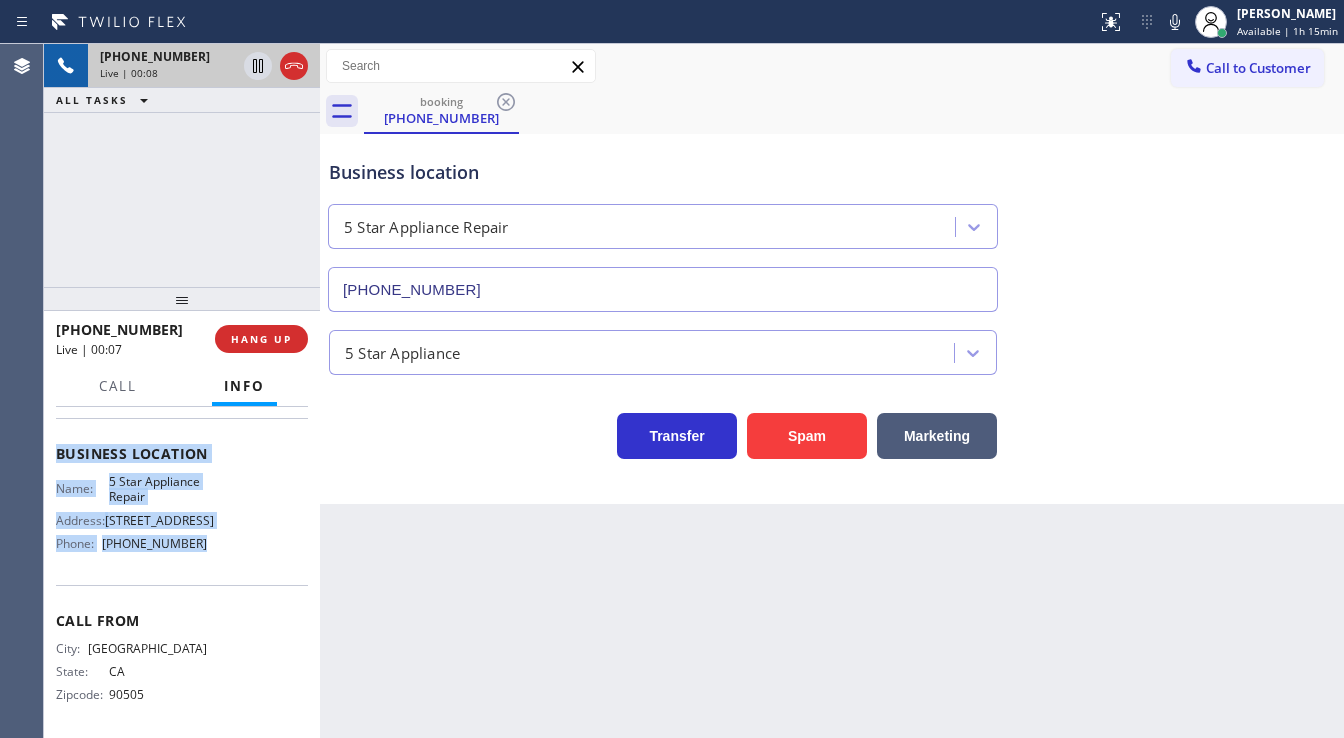 drag, startPoint x: 56, startPoint y: 443, endPoint x: 227, endPoint y: 560, distance: 207.19556 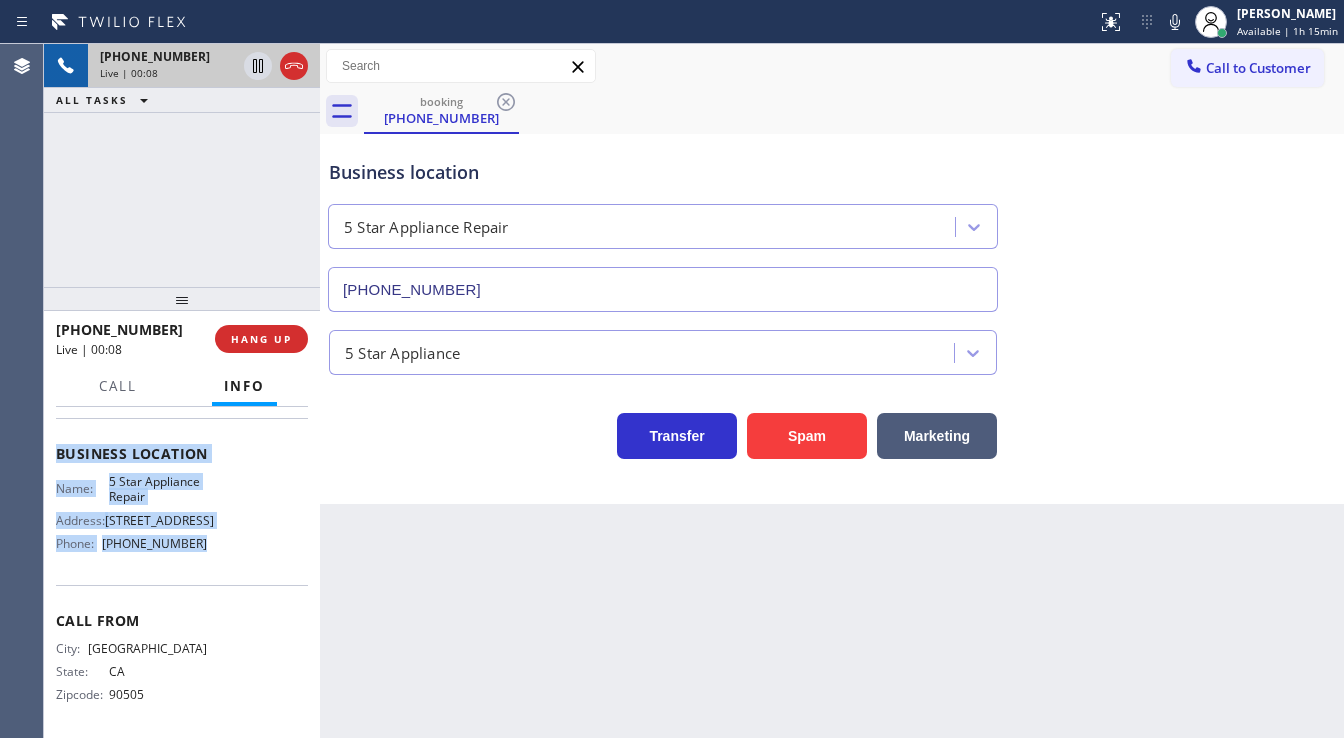 copy on "Customer Name: (310) 702-9493 Phone: (310) 702-9493 Address: Business location Name: 5 Star Appliance Repair Address: 510 Foothill Rd  Phone: (855) 731-4952" 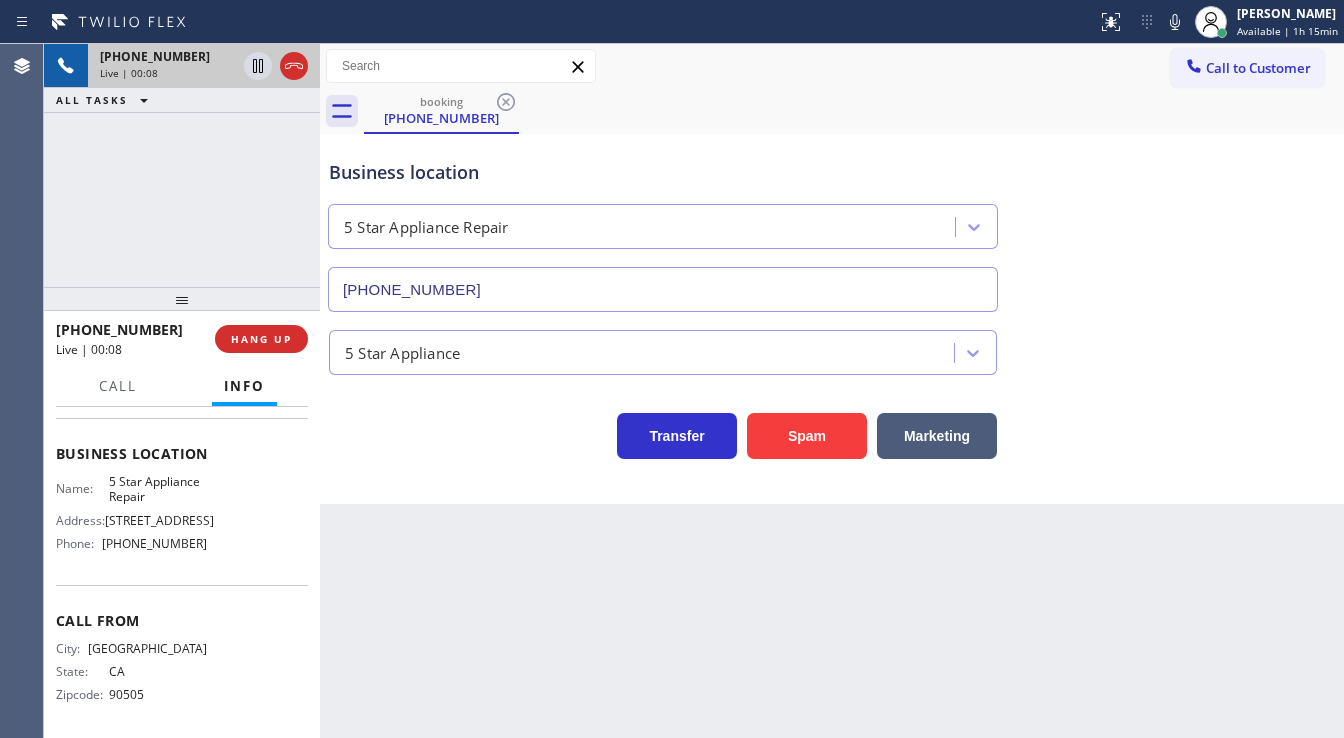 click on "+13107029493 Live | 00:08 ALL TASKS ALL TASKS ACTIVE TASKS TASKS IN WRAP UP" at bounding box center [182, 165] 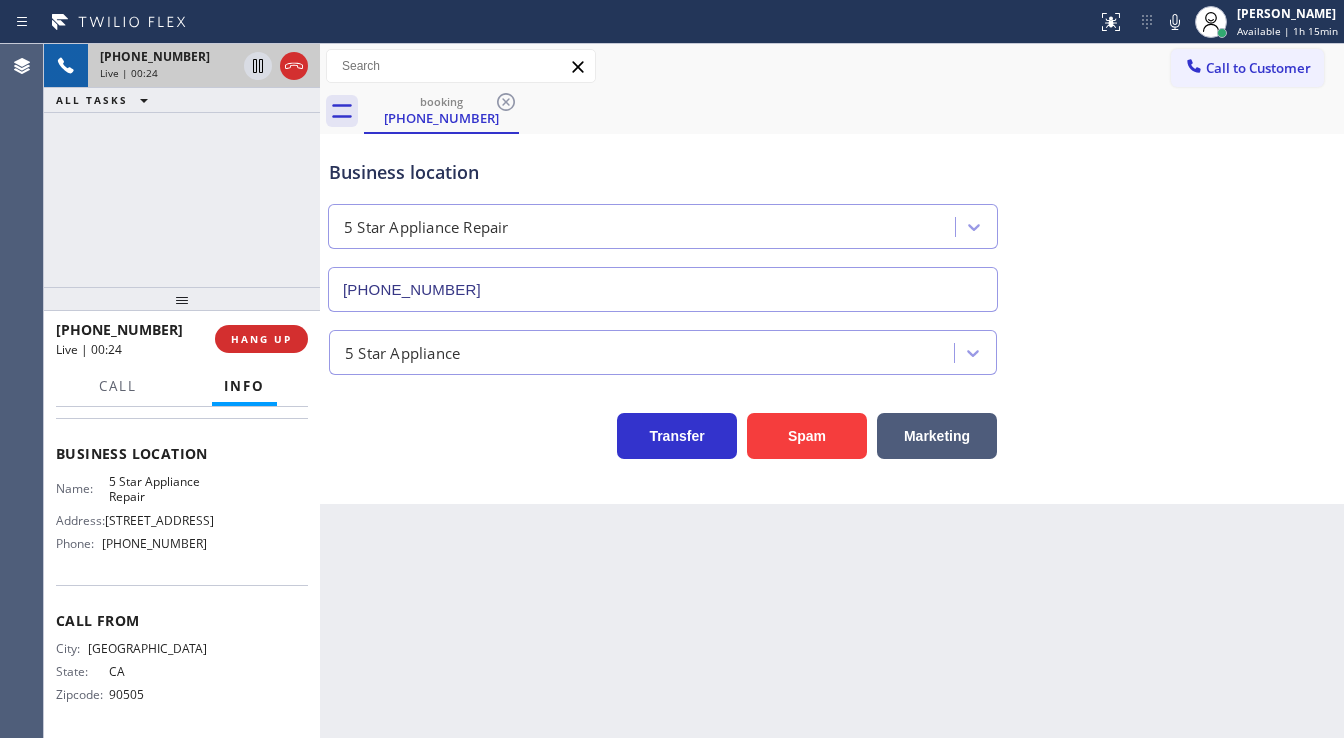 click on "+13107029493 Live | 00:24 ALL TASKS ALL TASKS ACTIVE TASKS TASKS IN WRAP UP" at bounding box center (182, 165) 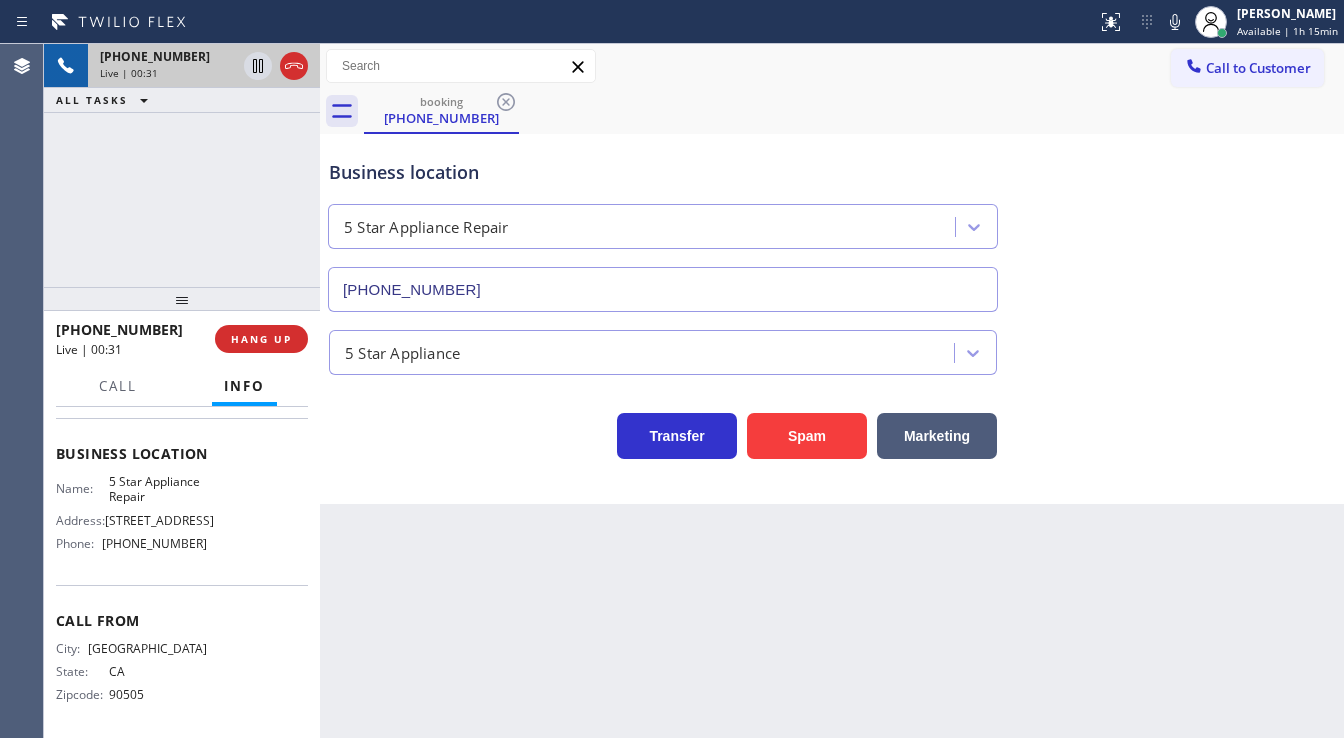click on "+13107029493 Live | 00:31 ALL TASKS ALL TASKS ACTIVE TASKS TASKS IN WRAP UP" at bounding box center [182, 165] 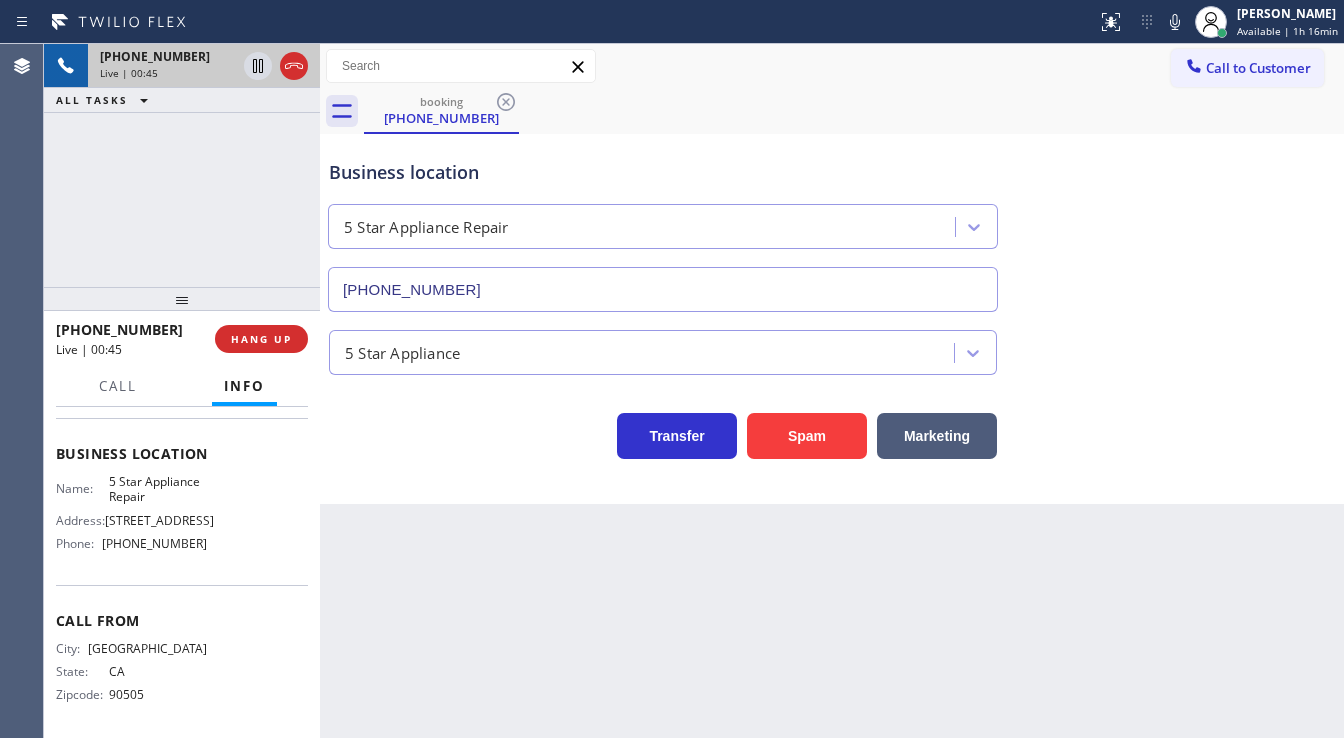 click on "+13107029493 Live | 00:45 ALL TASKS ALL TASKS ACTIVE TASKS TASKS IN WRAP UP" at bounding box center [182, 165] 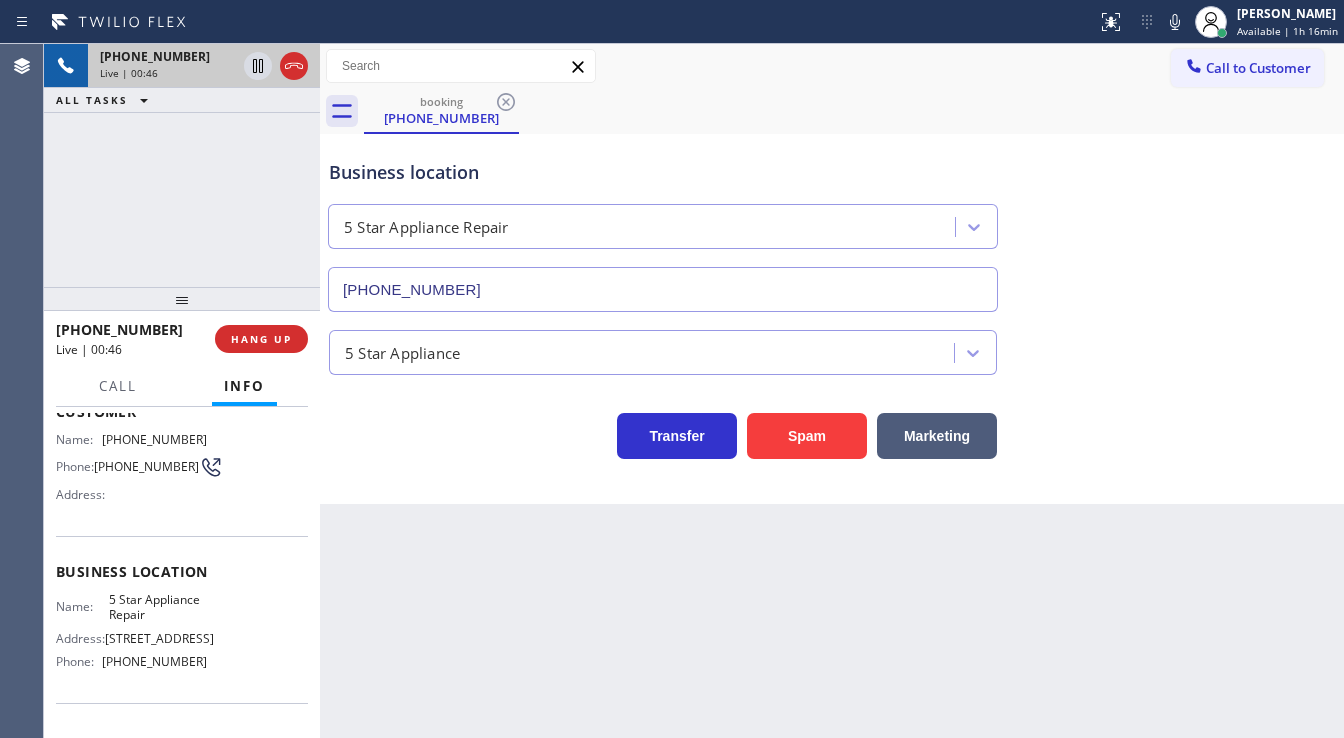 scroll, scrollTop: 80, scrollLeft: 0, axis: vertical 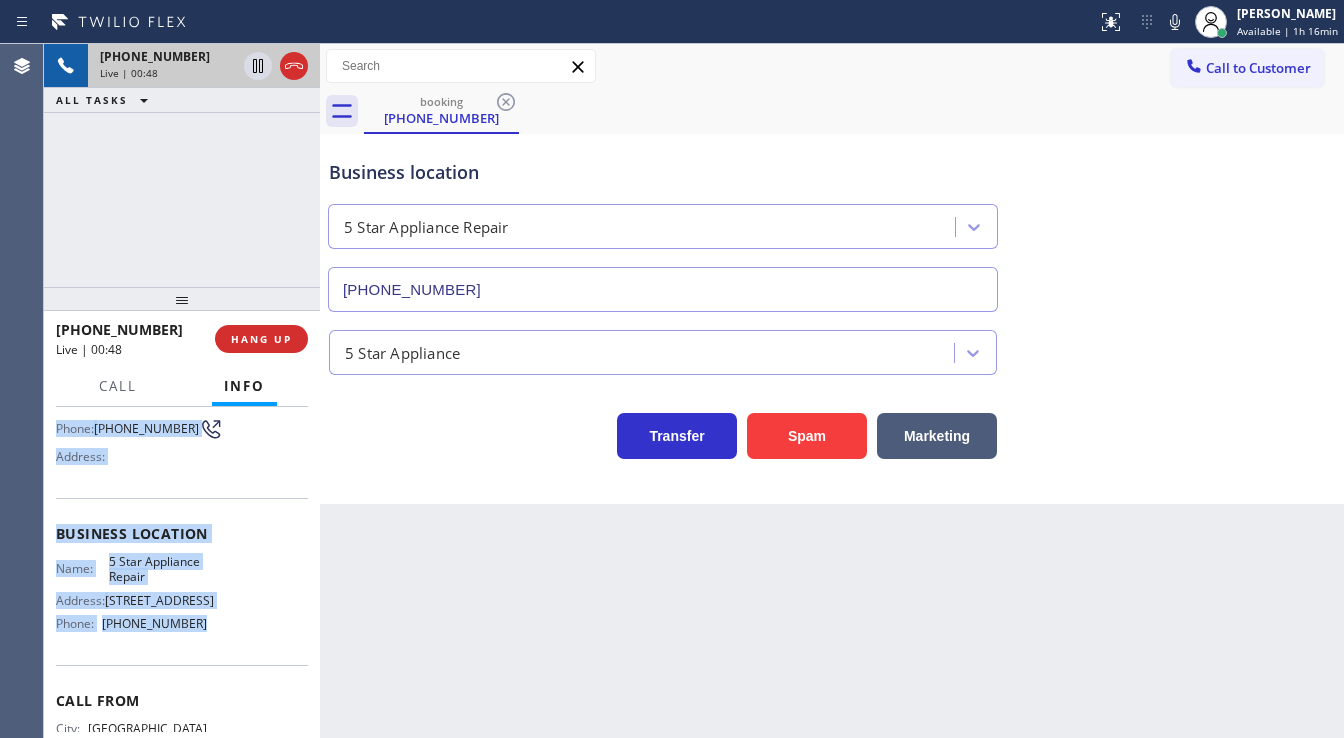 drag, startPoint x: 55, startPoint y: 447, endPoint x: 225, endPoint y: 620, distance: 242.5469 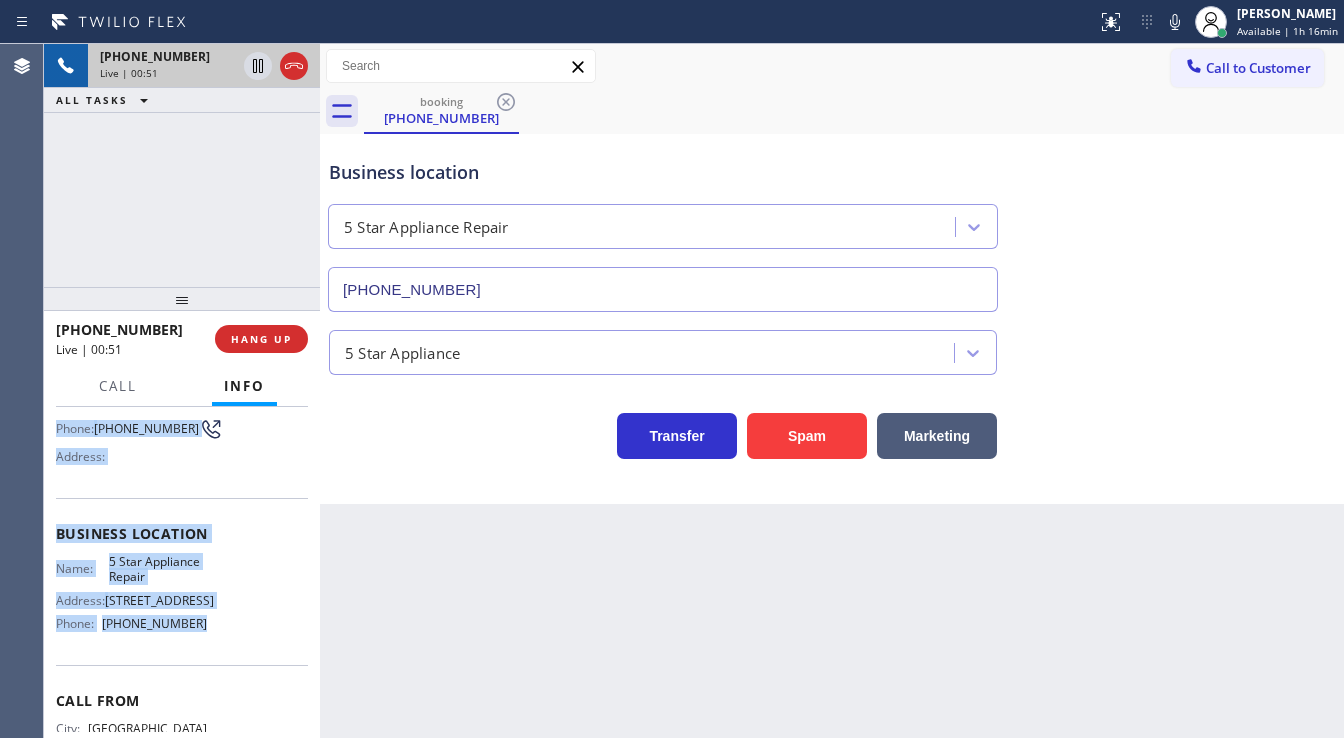 copy on "Customer Name: (310) 702-9493 Phone: (310) 702-9493 Address: Business location Name: 5 Star Appliance Repair Address: 510 Foothill Rd  Phone: (855) 731-4952" 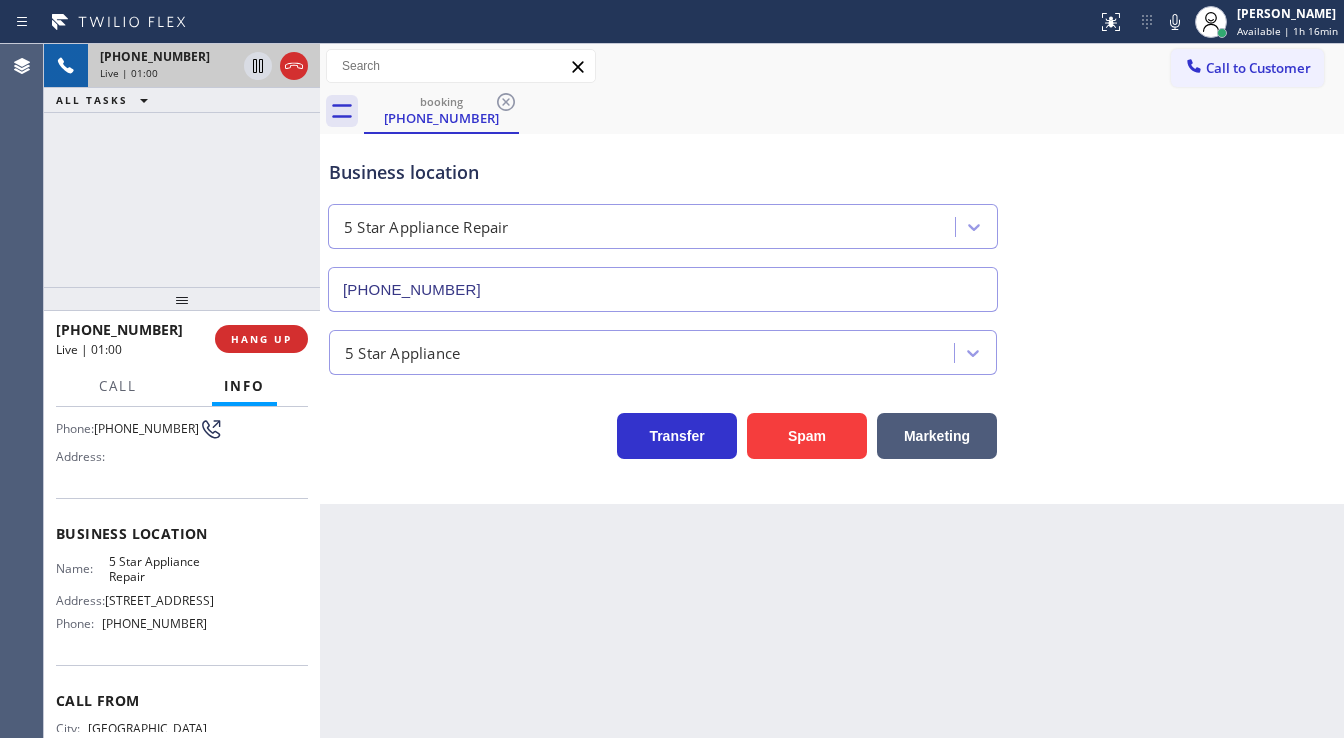 click on "+13107029493 Live | 01:00 ALL TASKS ALL TASKS ACTIVE TASKS TASKS IN WRAP UP" at bounding box center (182, 165) 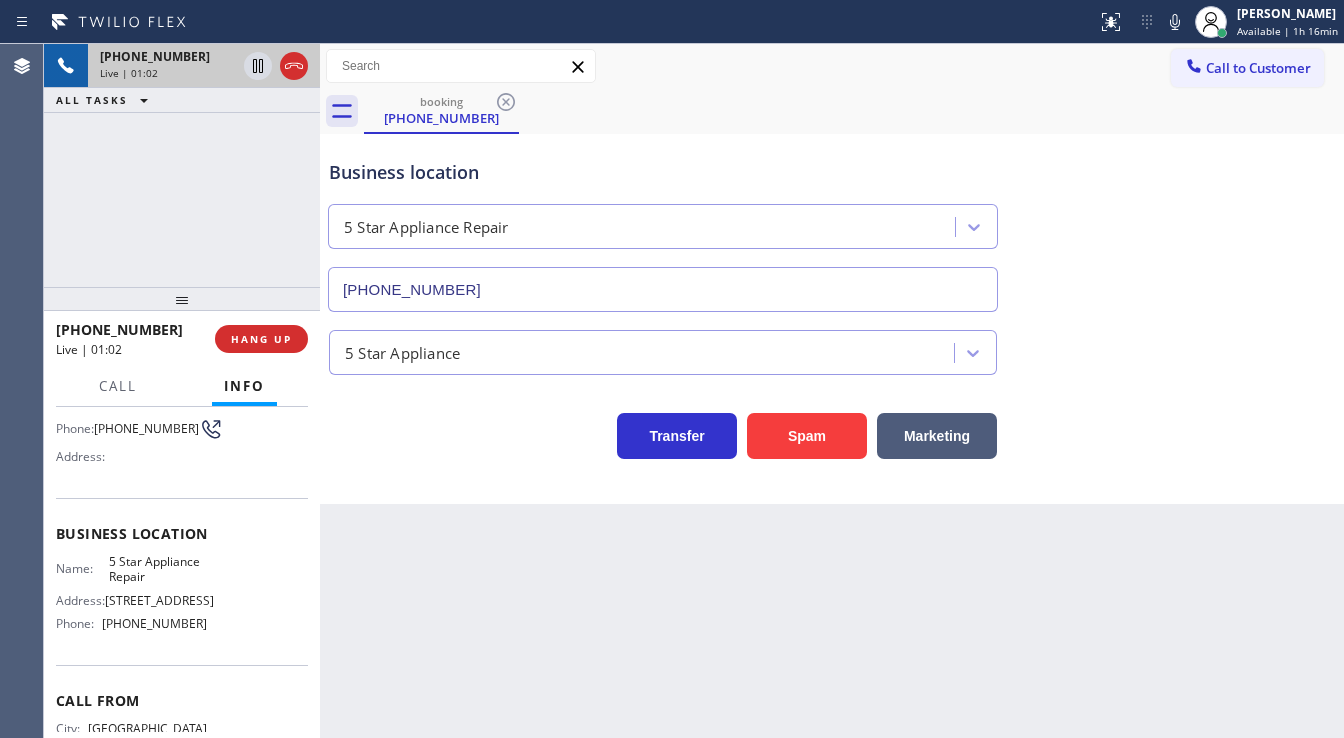 click on "Call to Customer Outbound call Location Sub Zero Appliance Repair Your caller id phone number (855) 340-1313 Customer number Call Outbound call Technician Search Technician Your caller id phone number Your caller id phone number Call" at bounding box center [832, 66] 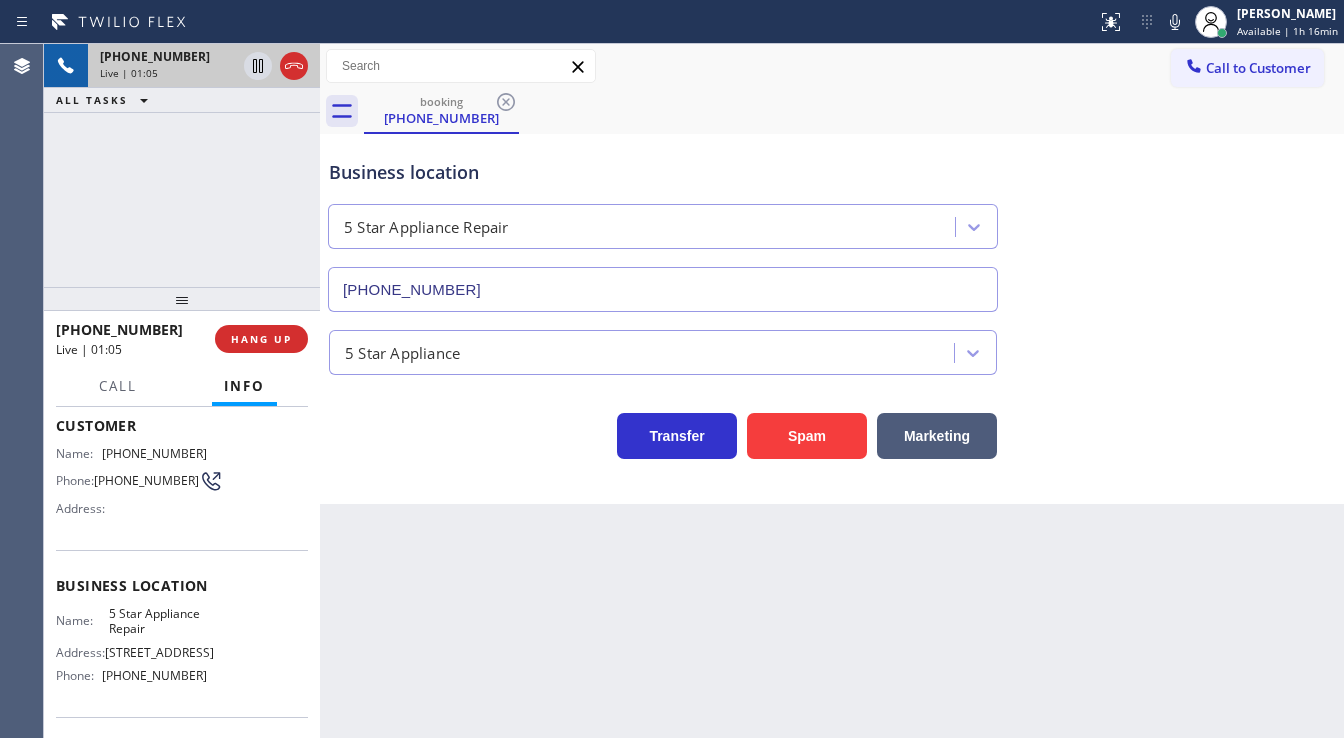 scroll, scrollTop: 80, scrollLeft: 0, axis: vertical 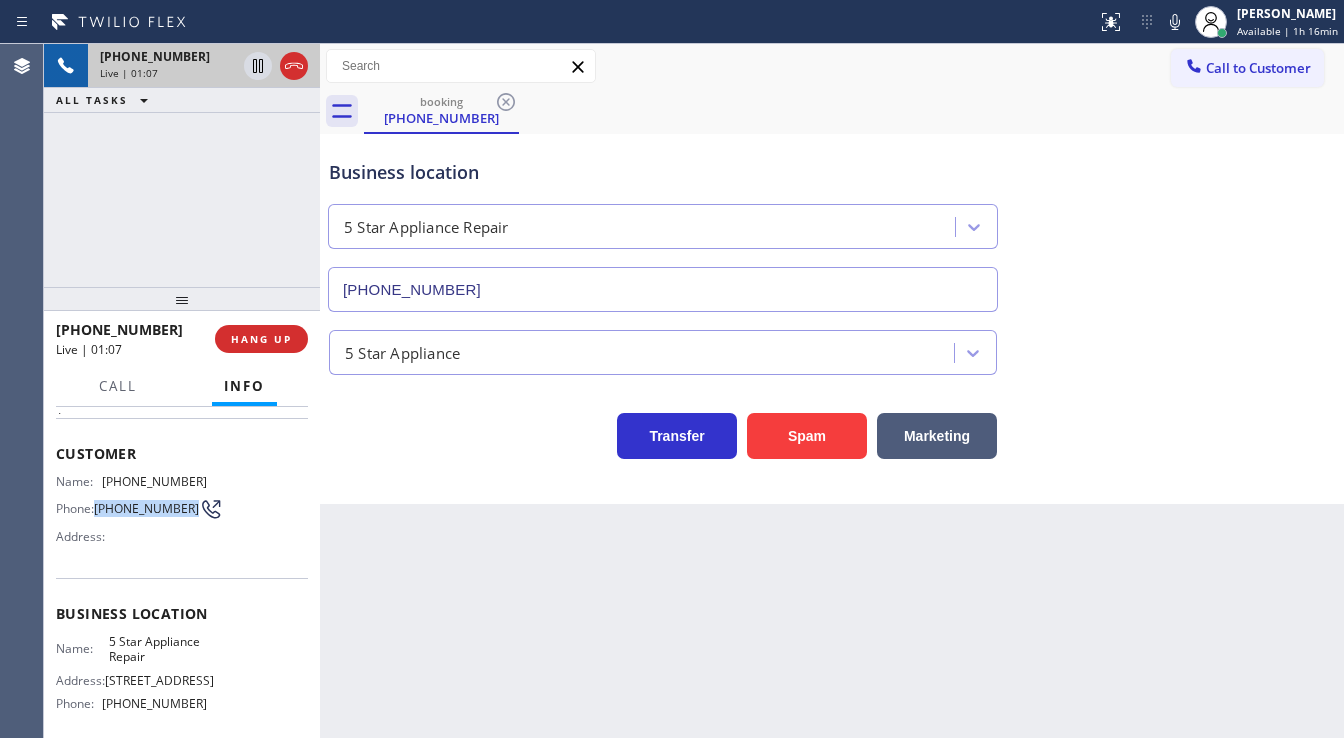 drag, startPoint x: 129, startPoint y: 518, endPoint x: 99, endPoint y: 498, distance: 36.05551 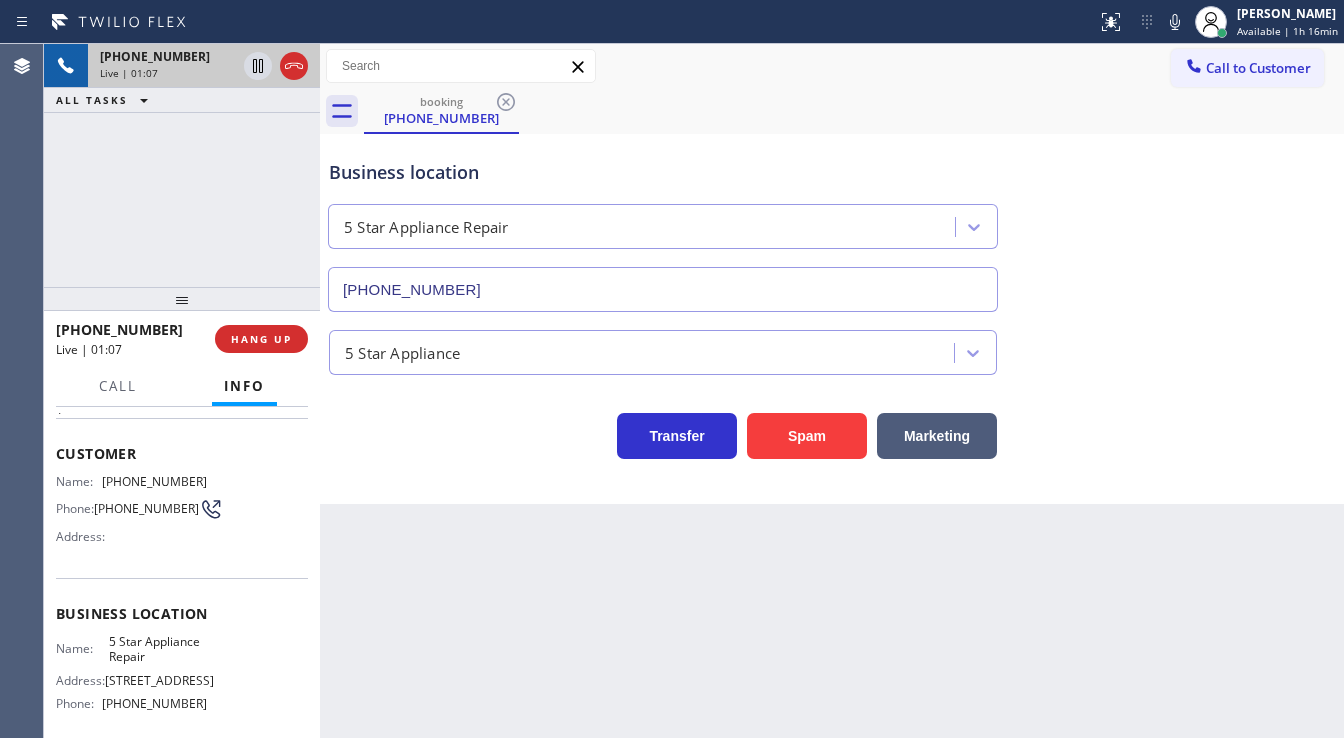 click on "+13107029493 Live | 01:07 ALL TASKS ALL TASKS ACTIVE TASKS TASKS IN WRAP UP" at bounding box center [182, 165] 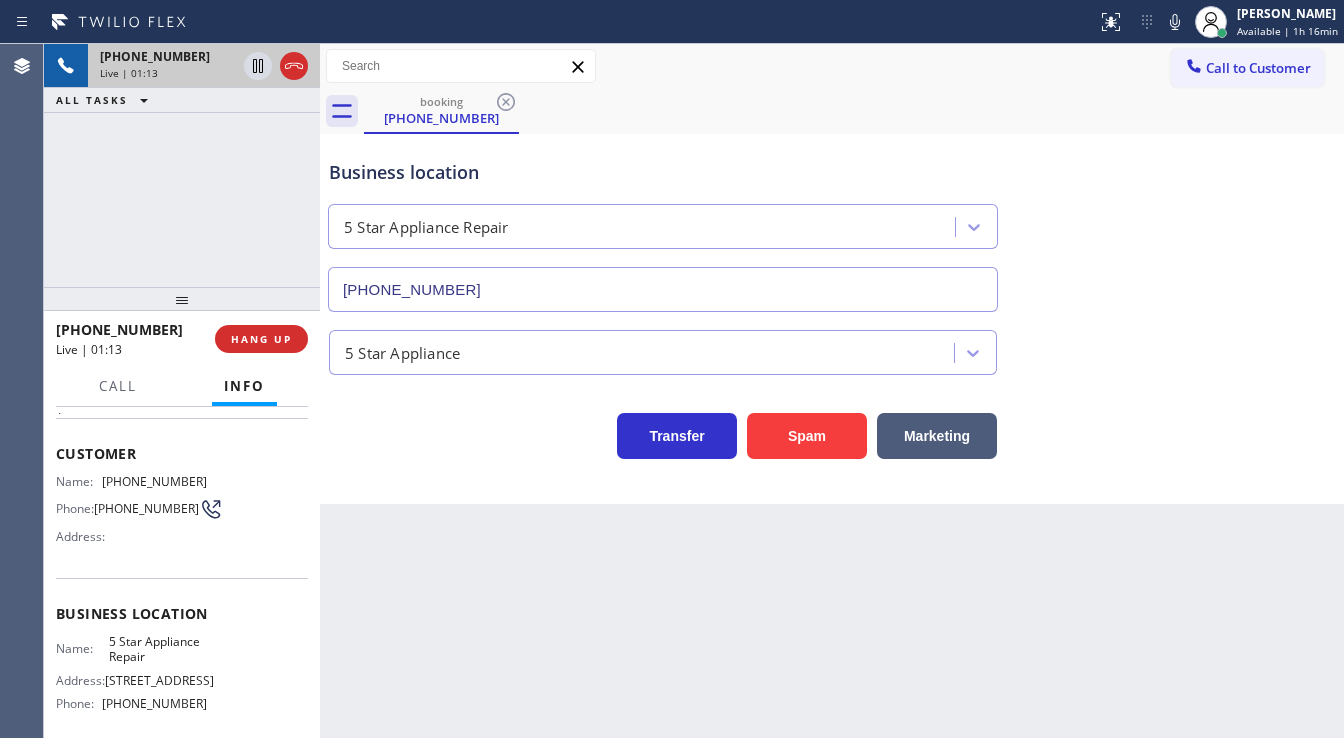 click 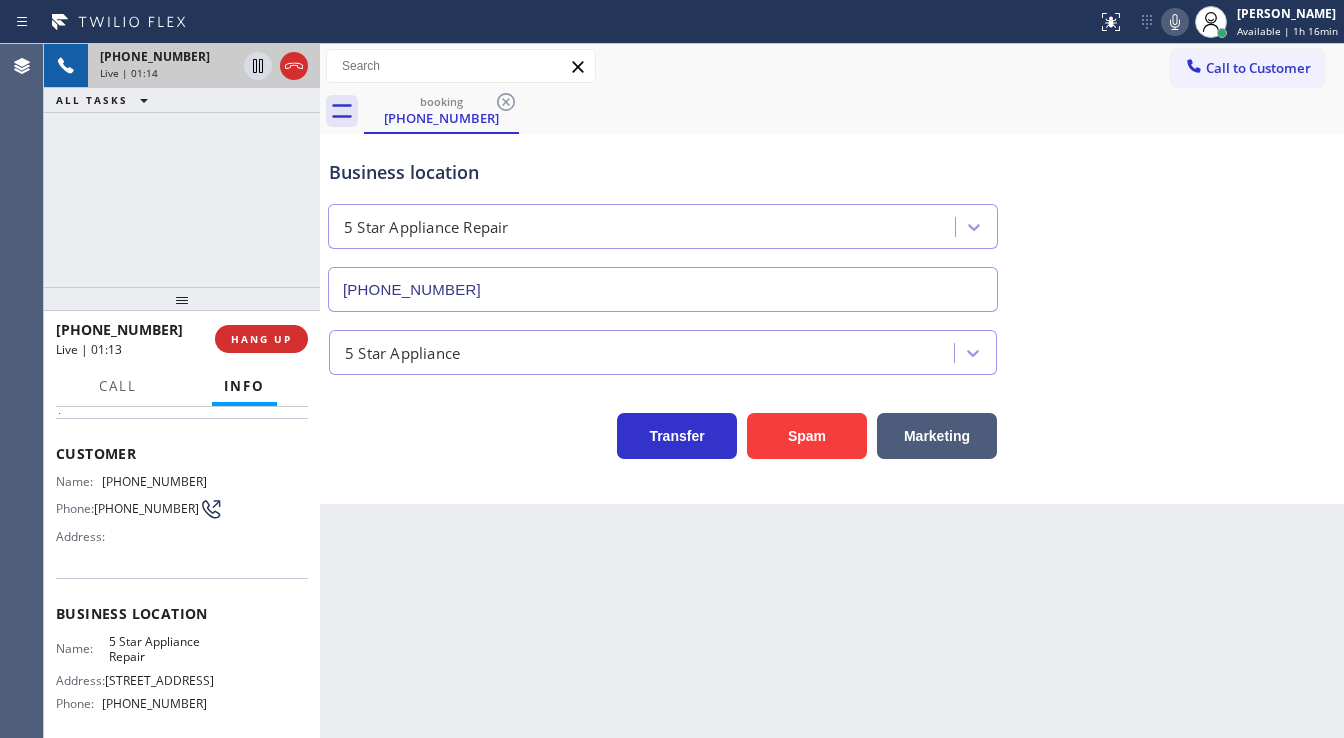 click 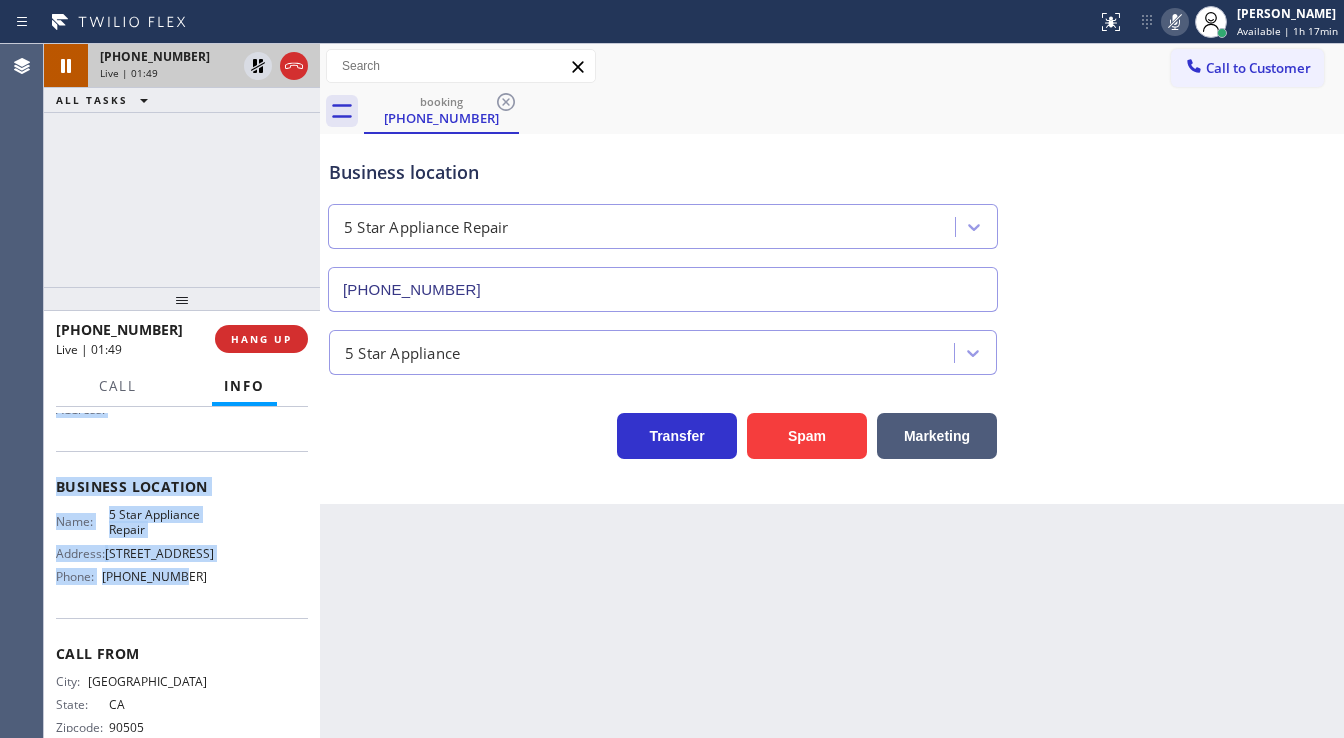 scroll, scrollTop: 240, scrollLeft: 0, axis: vertical 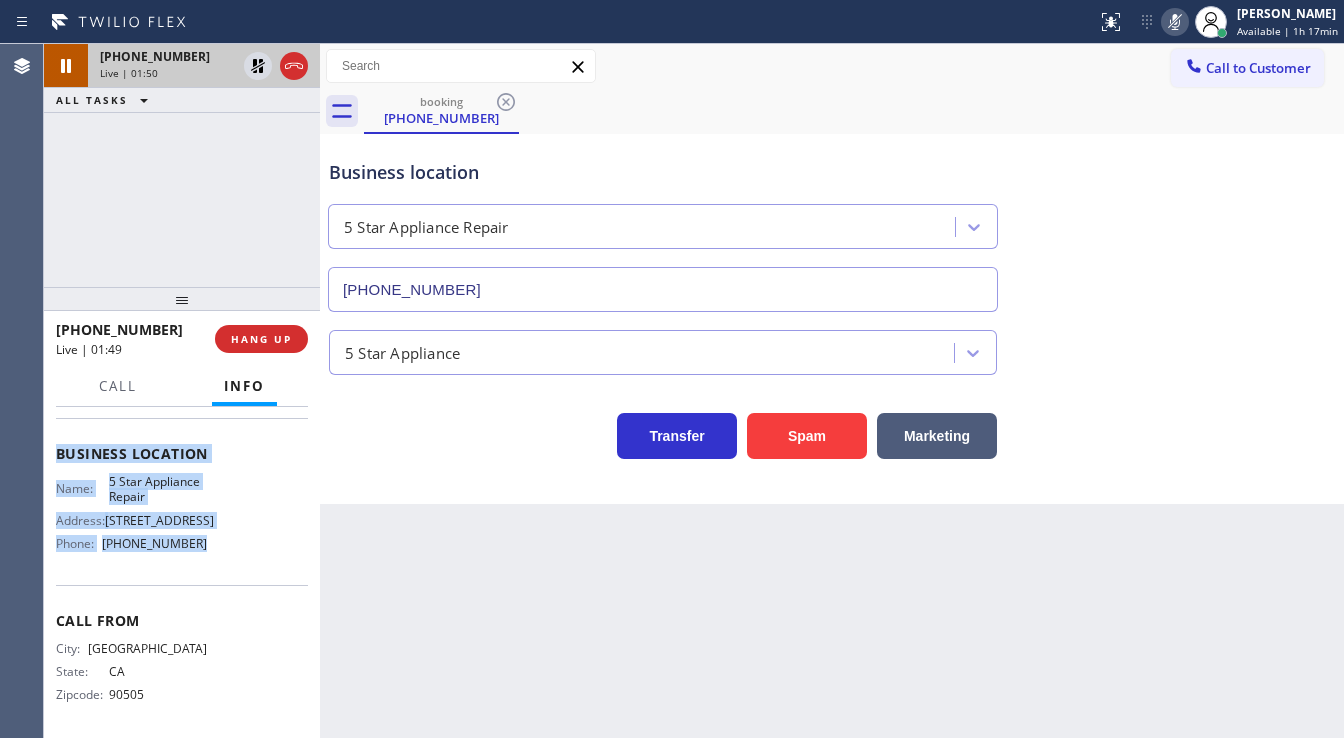 drag, startPoint x: 128, startPoint y: 536, endPoint x: 226, endPoint y: 565, distance: 102.20078 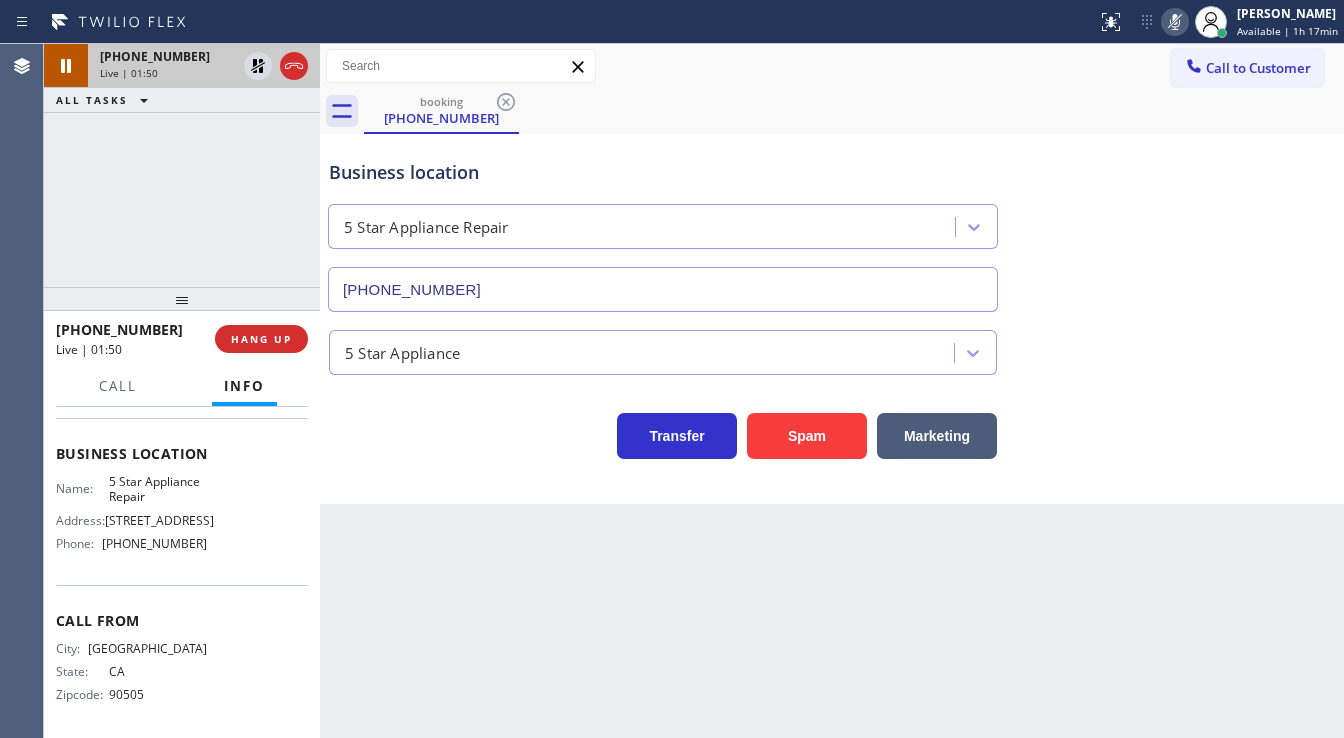 click on "+13107029493 Live | 01:50 ALL TASKS ALL TASKS ACTIVE TASKS TASKS IN WRAP UP" at bounding box center [182, 165] 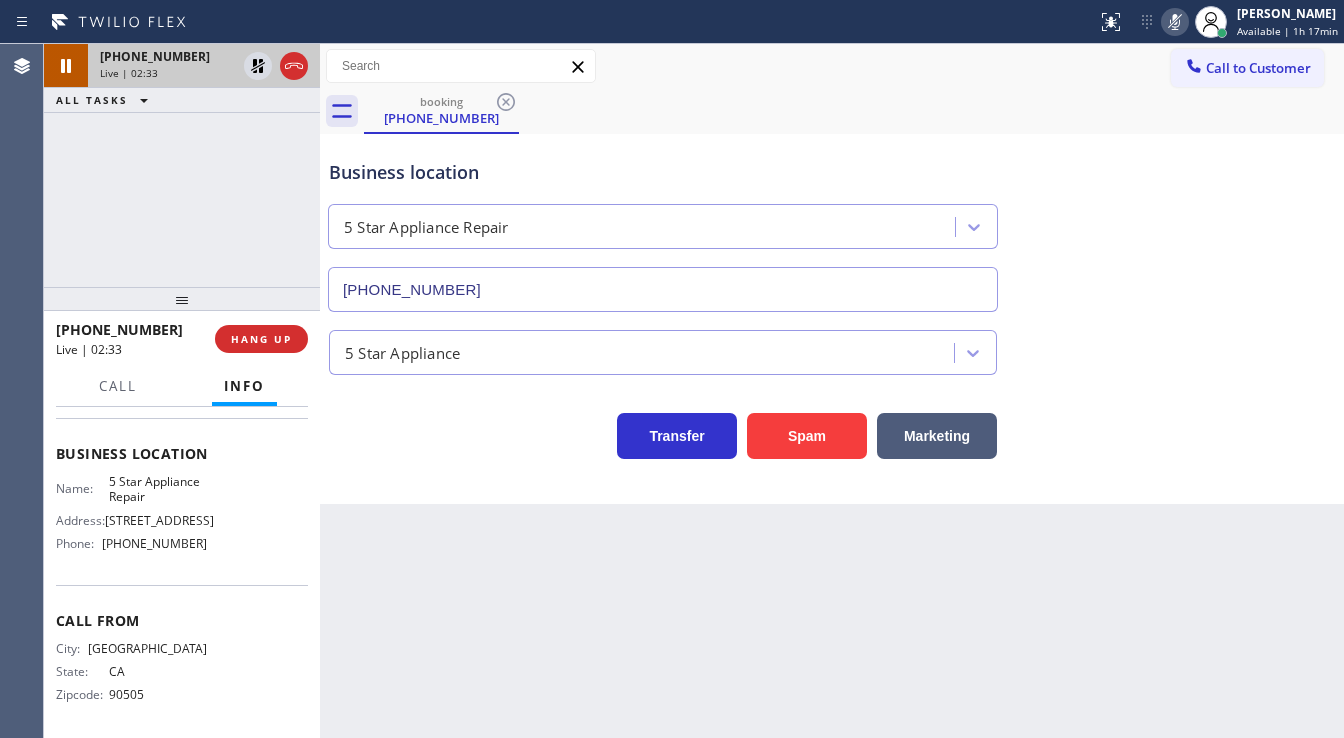 click on "+13107029493 Live | 02:33 ALL TASKS ALL TASKS ACTIVE TASKS TASKS IN WRAP UP" at bounding box center (182, 165) 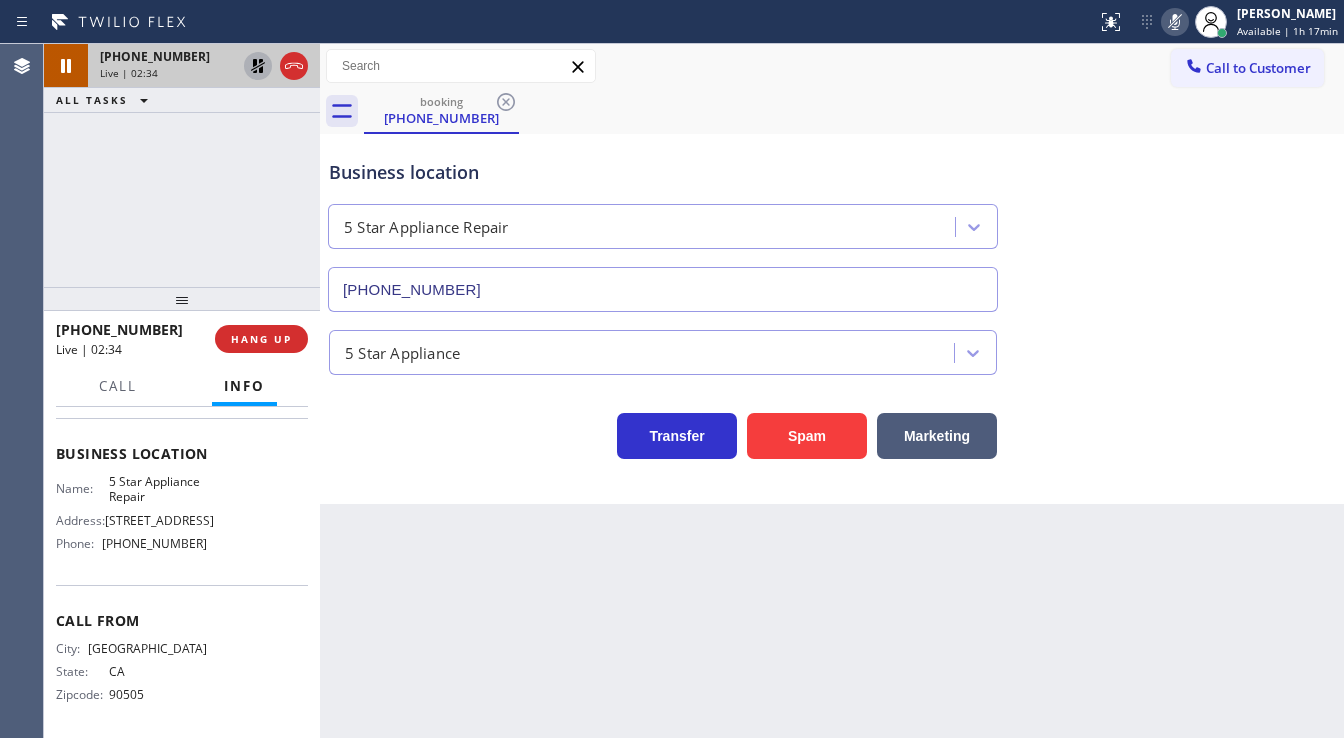 click 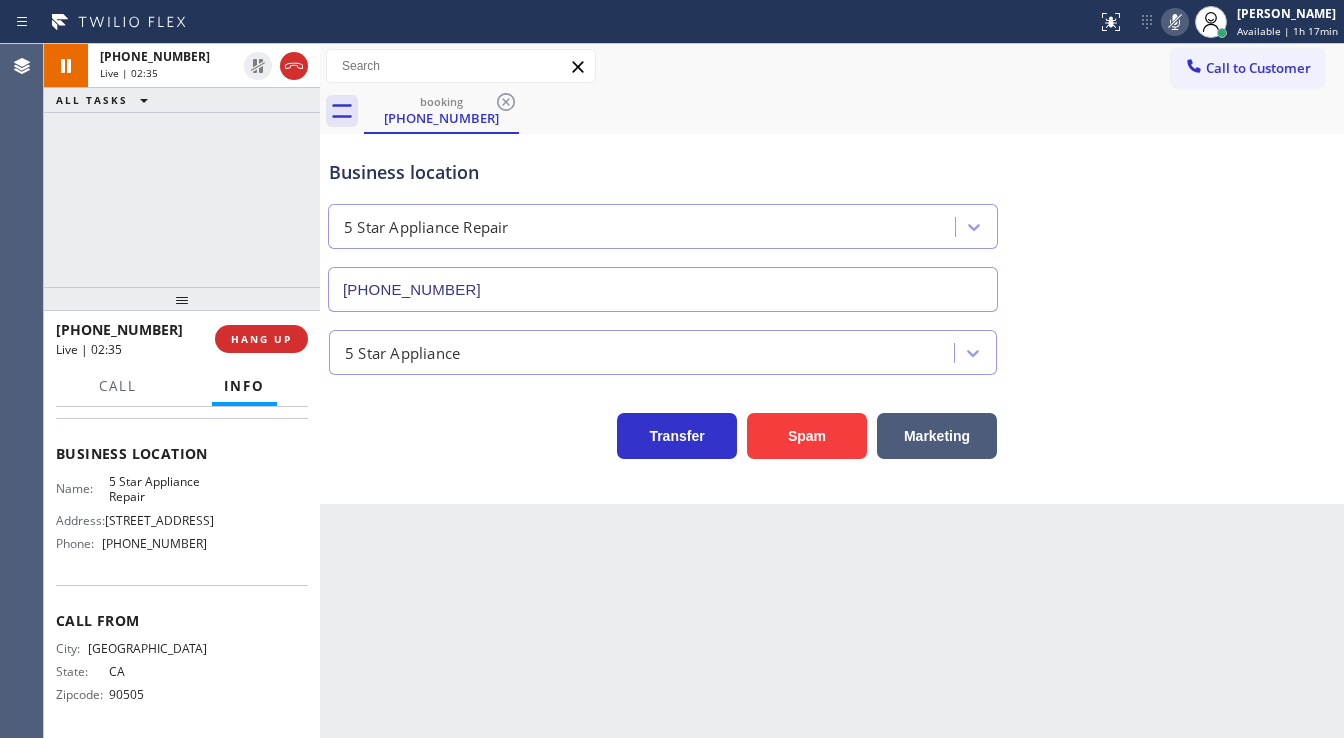 click 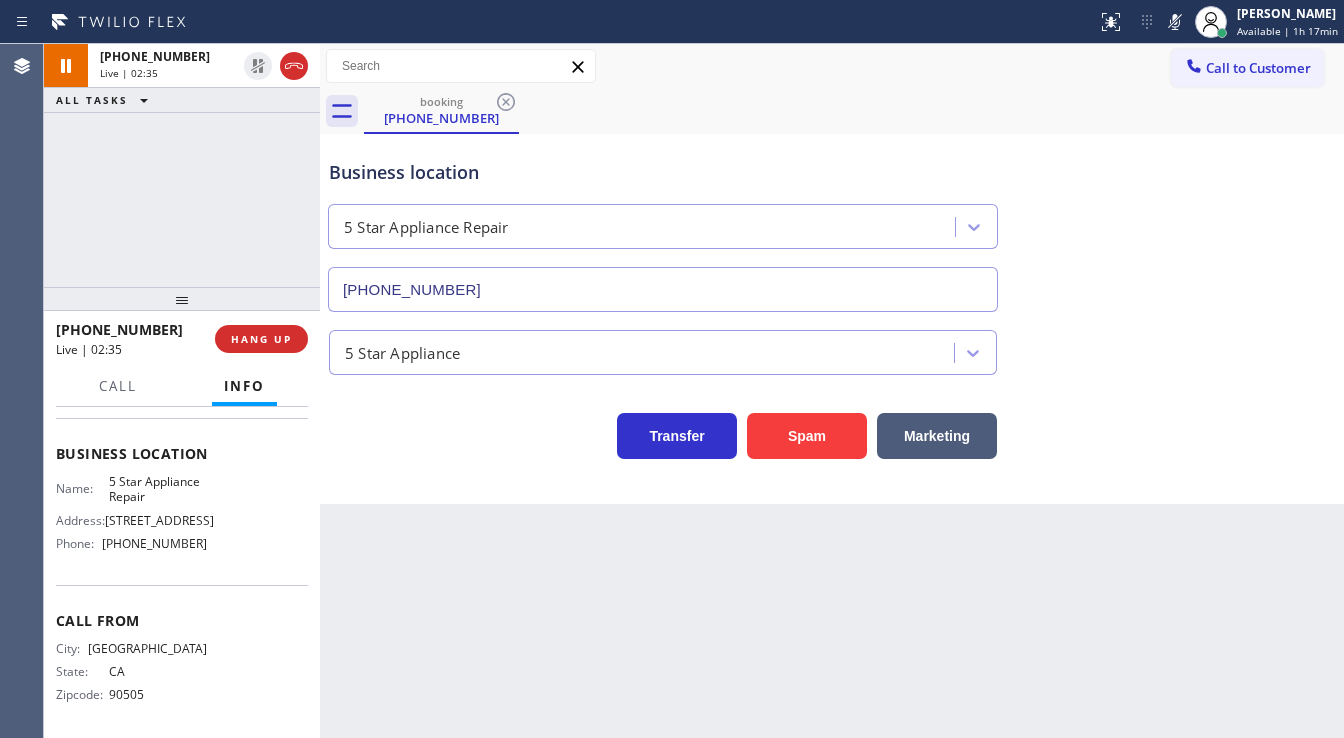 click on "Business location 5 Star Appliance Repair (855) 731-4952" at bounding box center [832, 221] 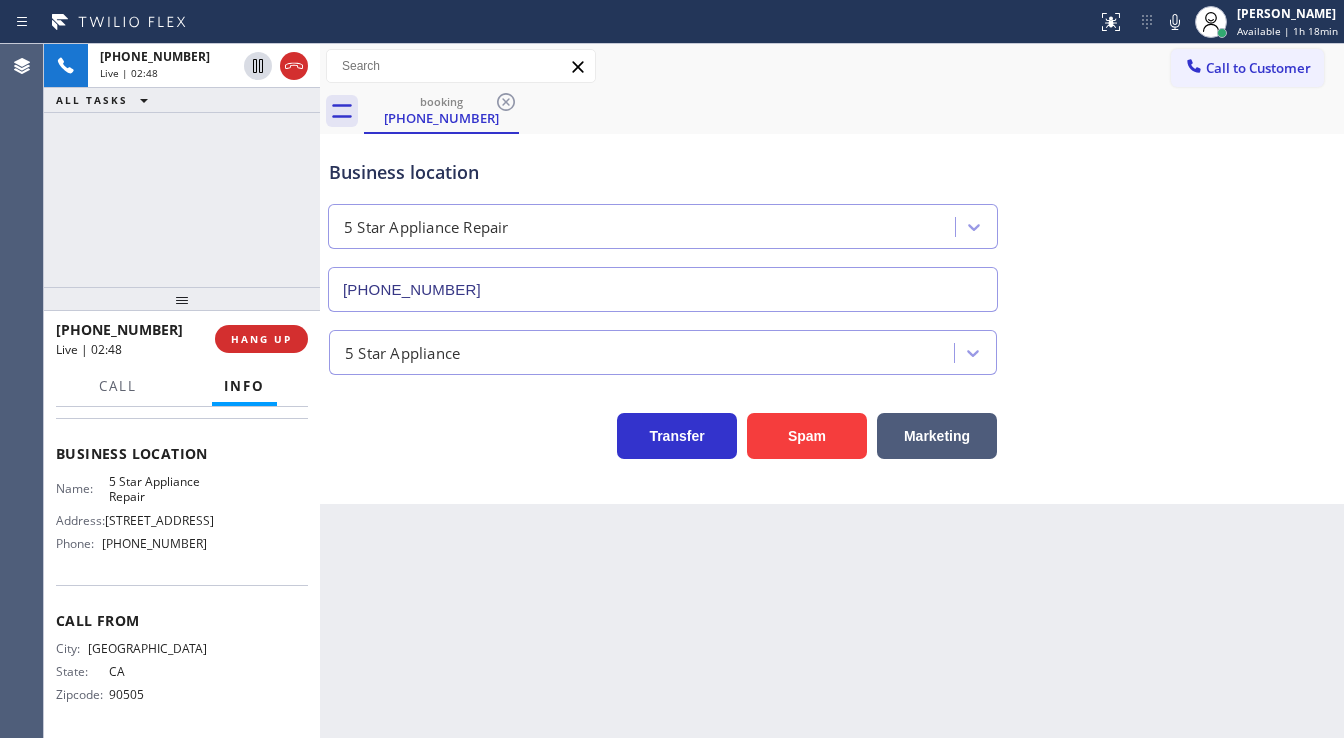 click on "+13107029493 Live | 02:48 ALL TASKS ALL TASKS ACTIVE TASKS TASKS IN WRAP UP" at bounding box center [182, 165] 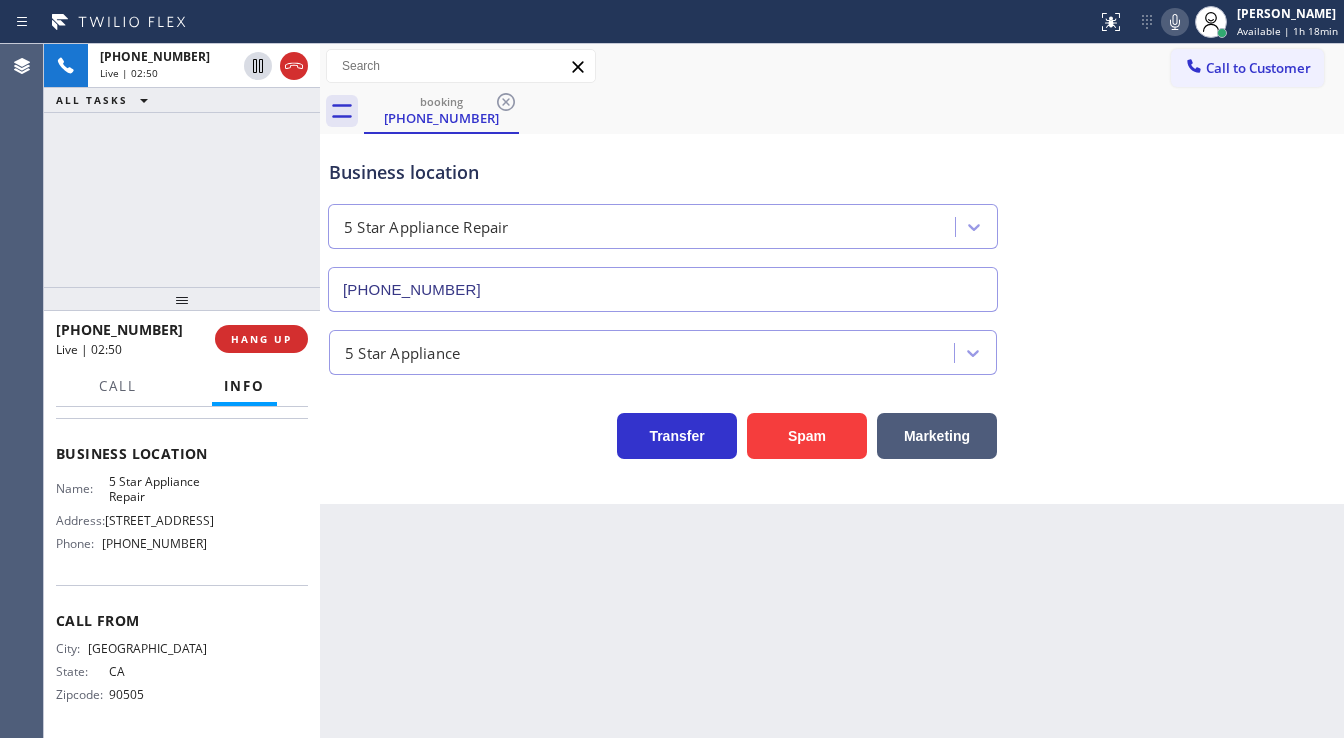 click at bounding box center [1175, 22] 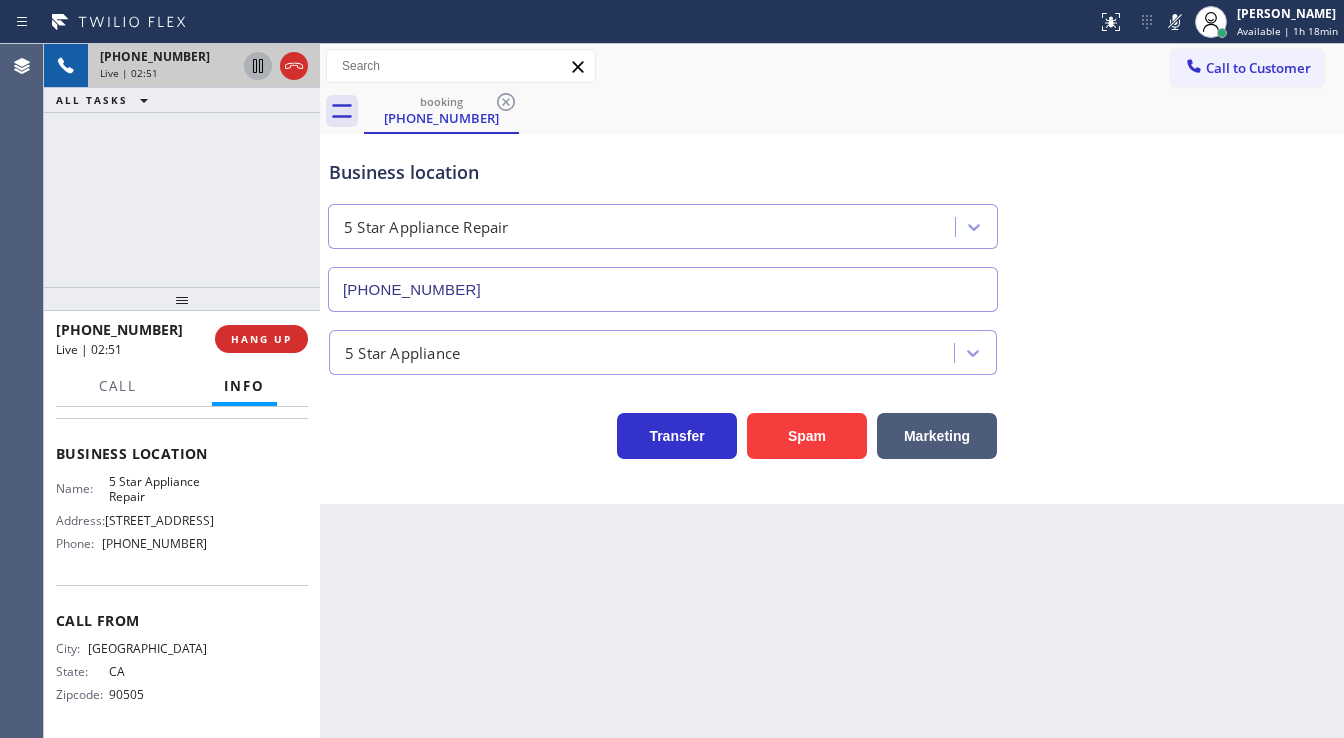 click 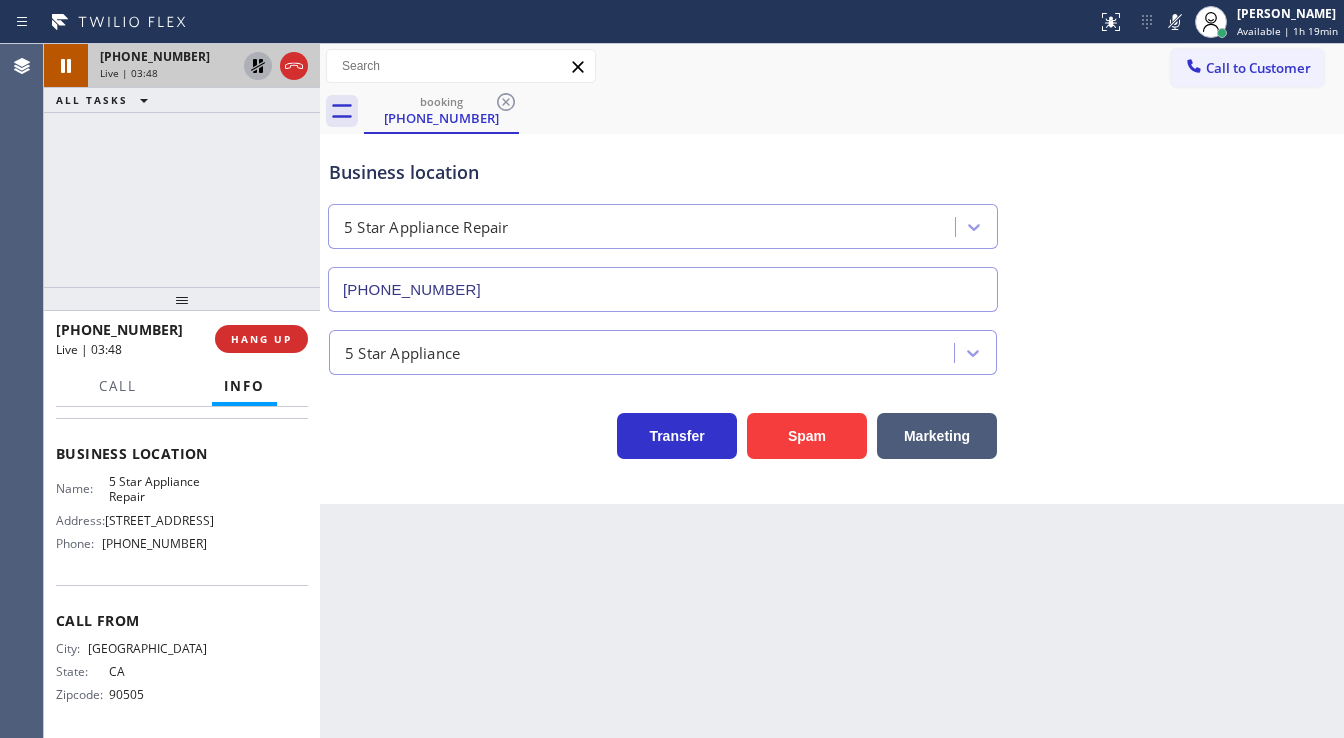 click 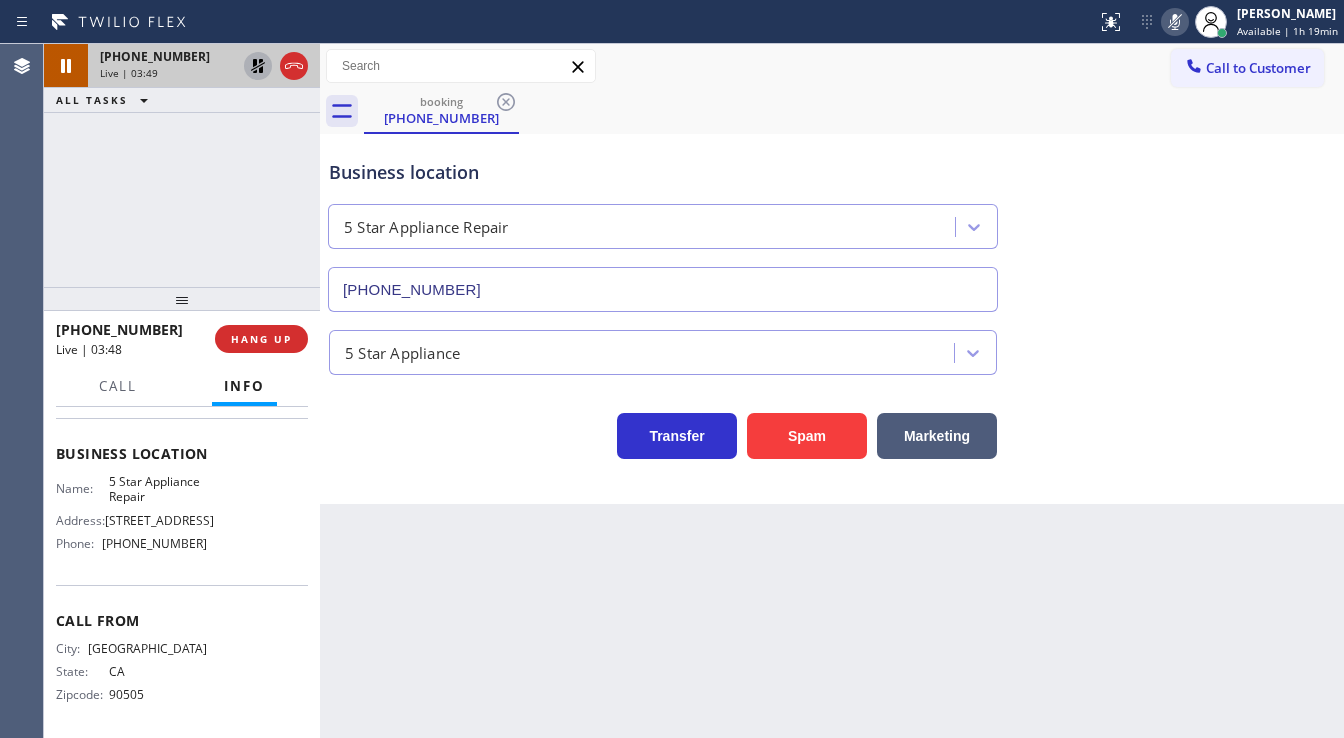 click 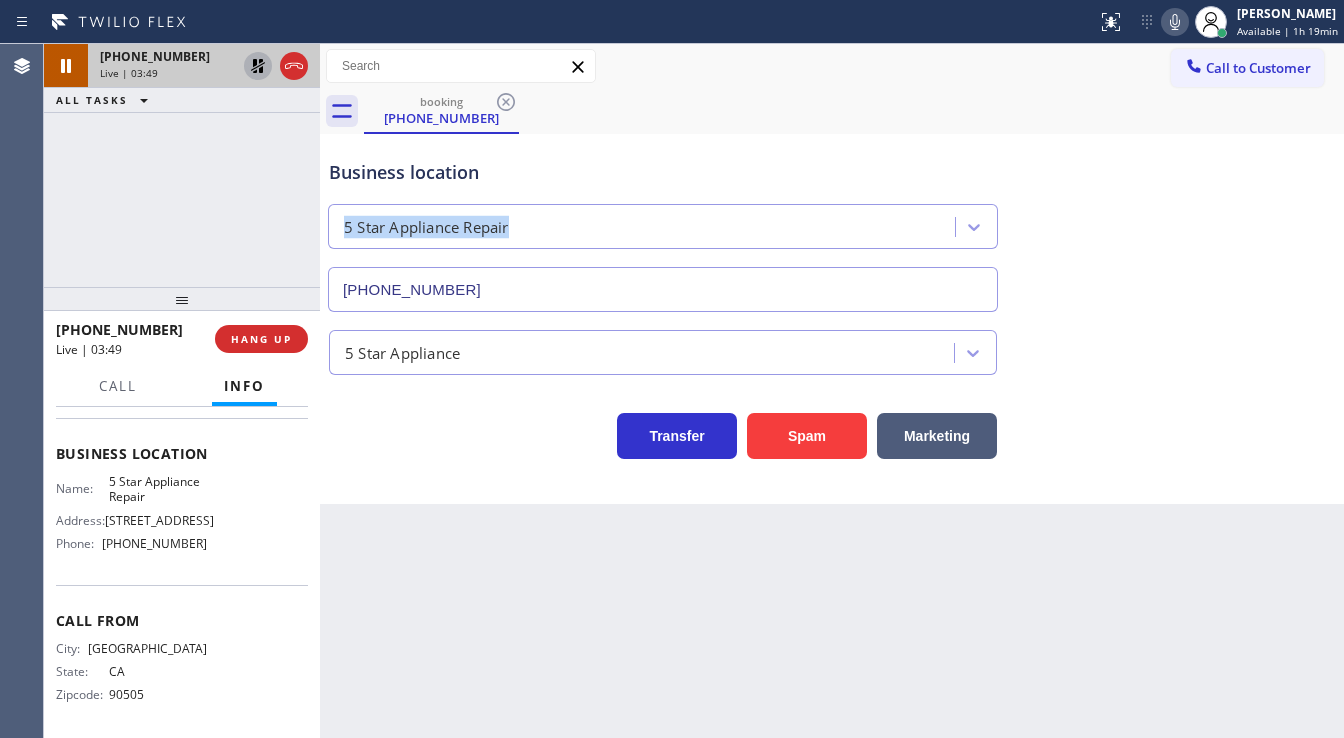 drag, startPoint x: 1172, startPoint y: 206, endPoint x: 1136, endPoint y: 266, distance: 69.97142 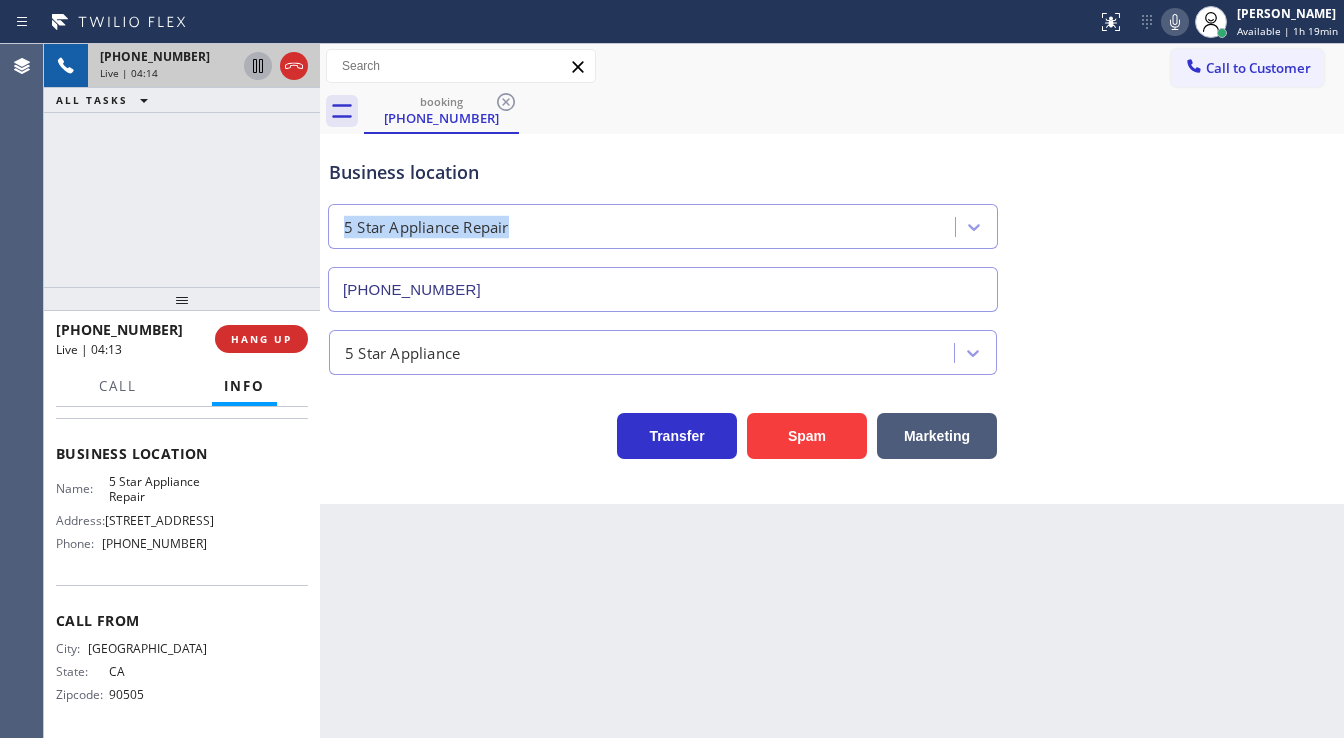 click on "+13107029493 Live | 04:14 ALL TASKS ALL TASKS ACTIVE TASKS TASKS IN WRAP UP" at bounding box center (182, 165) 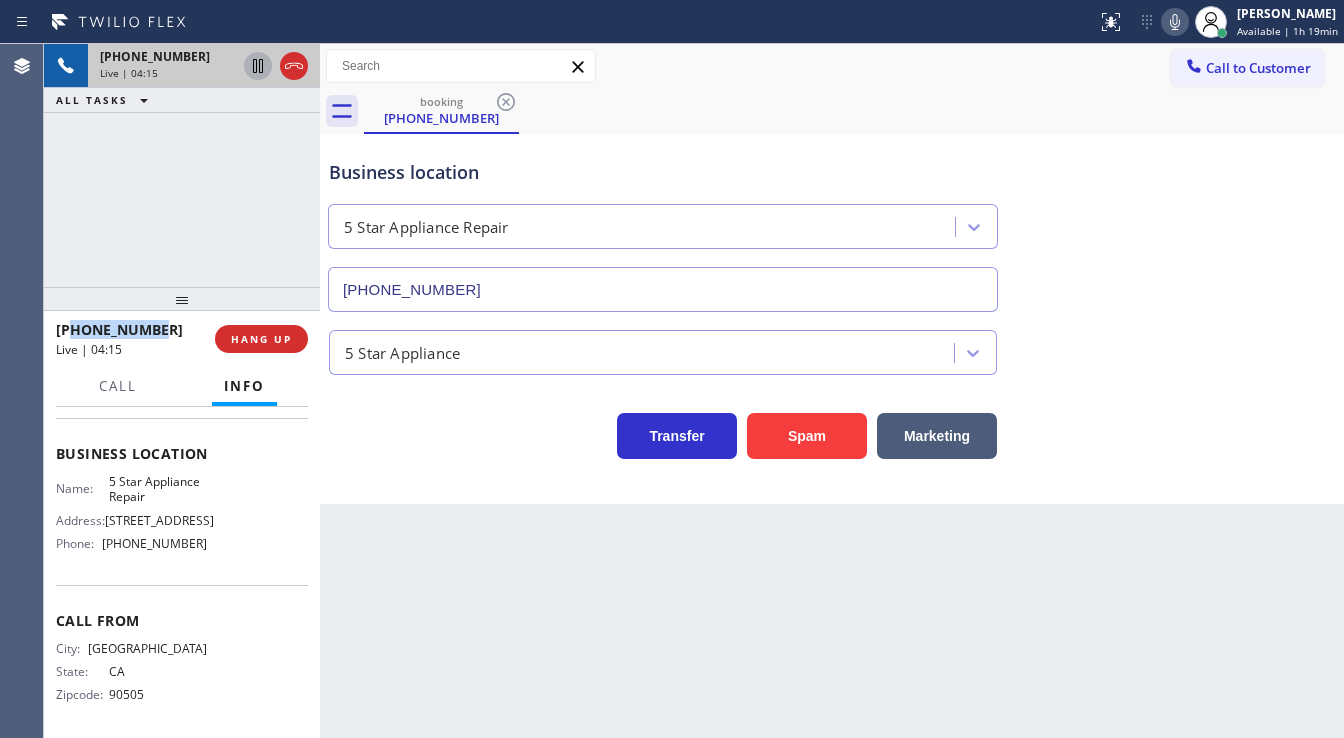 drag, startPoint x: 156, startPoint y: 329, endPoint x: 72, endPoint y: 331, distance: 84.0238 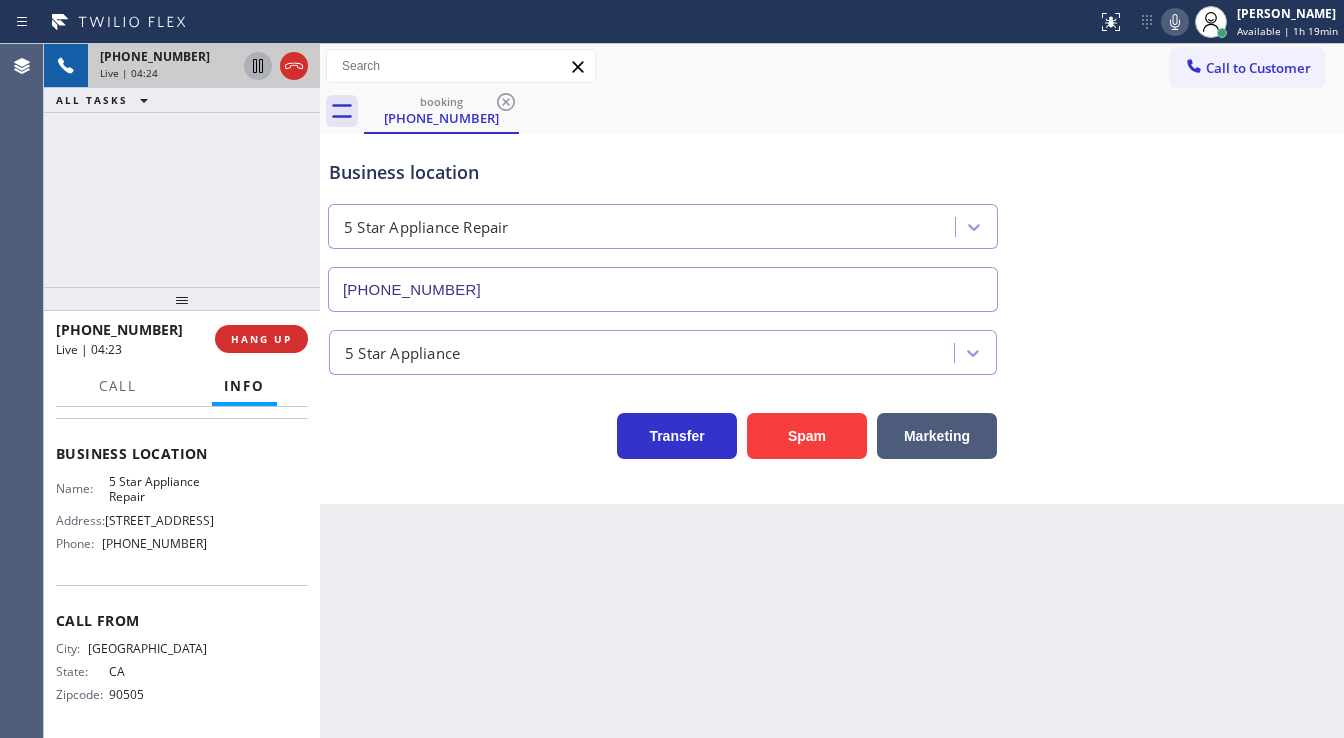 click on "+13107029493 Live | 04:24 ALL TASKS ALL TASKS ACTIVE TASKS TASKS IN WRAP UP" at bounding box center (182, 165) 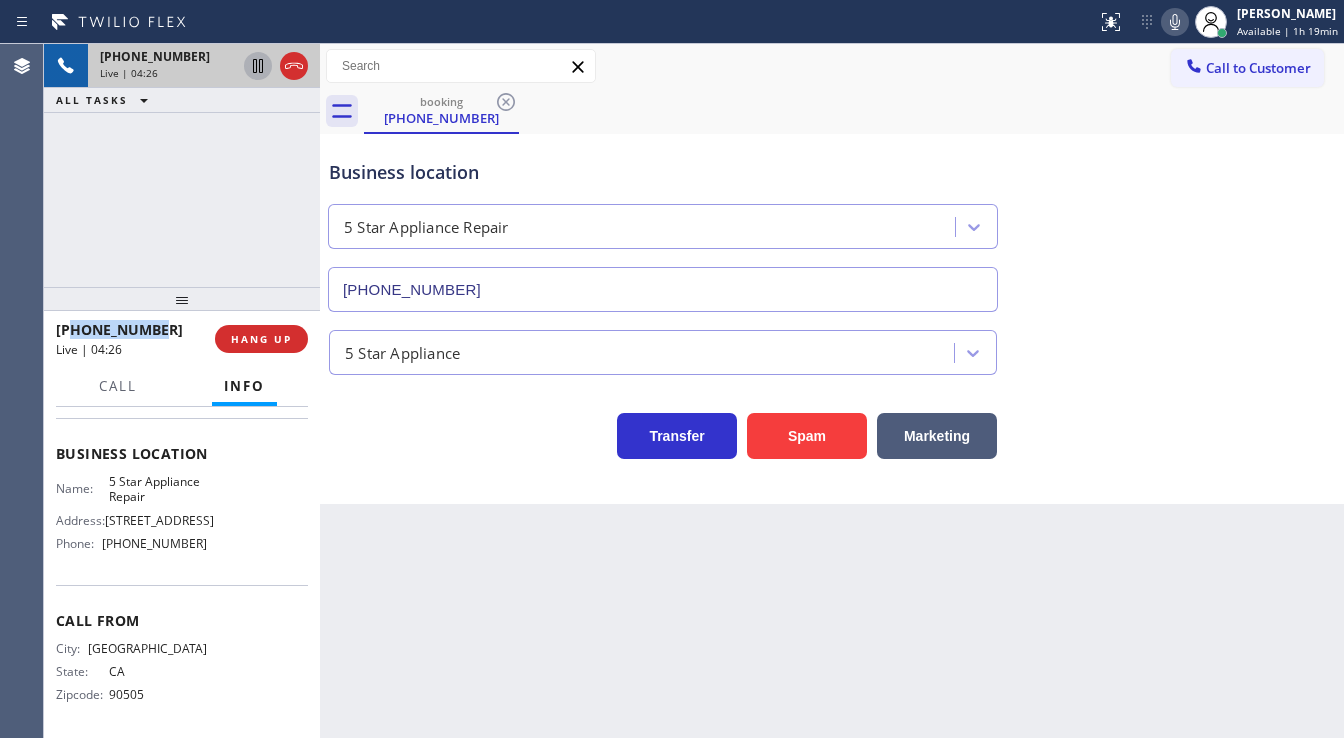 drag, startPoint x: 156, startPoint y: 328, endPoint x: 76, endPoint y: 336, distance: 80.399 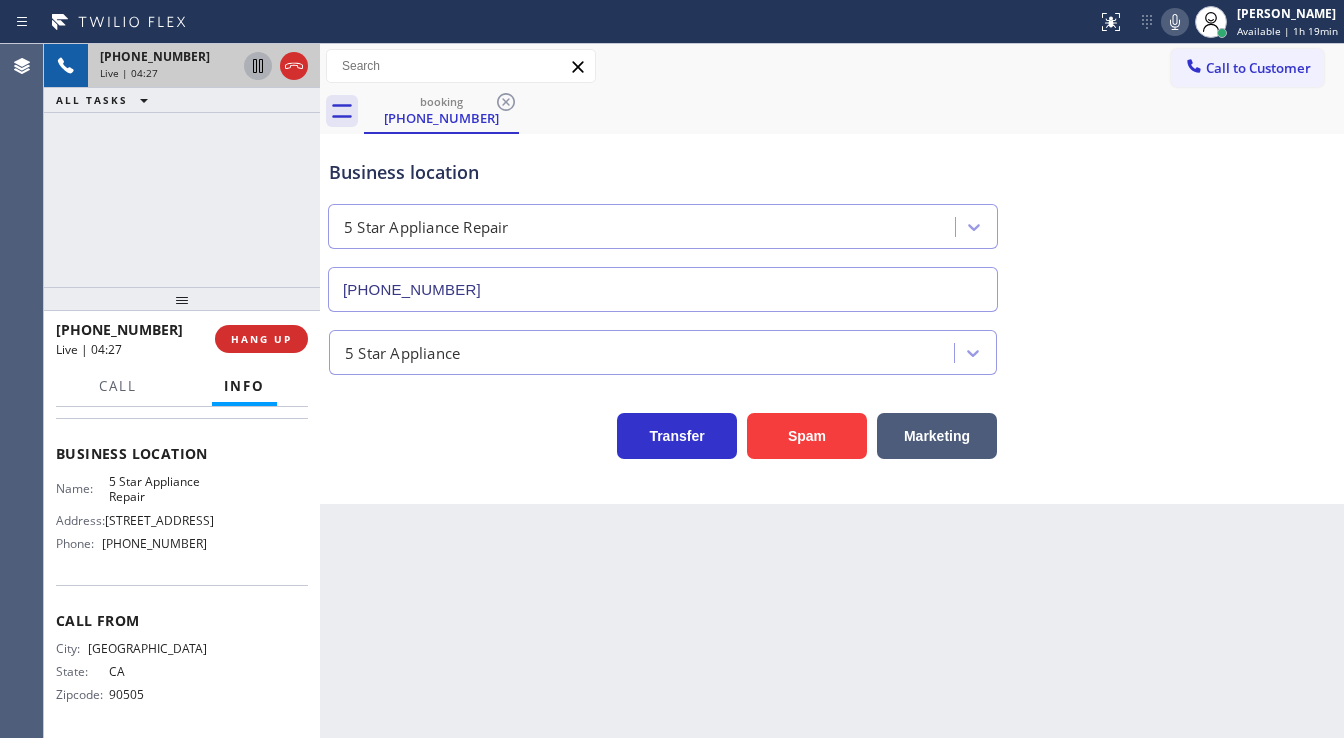 click on "+13107029493 Live | 04:27 ALL TASKS ALL TASKS ACTIVE TASKS TASKS IN WRAP UP" at bounding box center [182, 165] 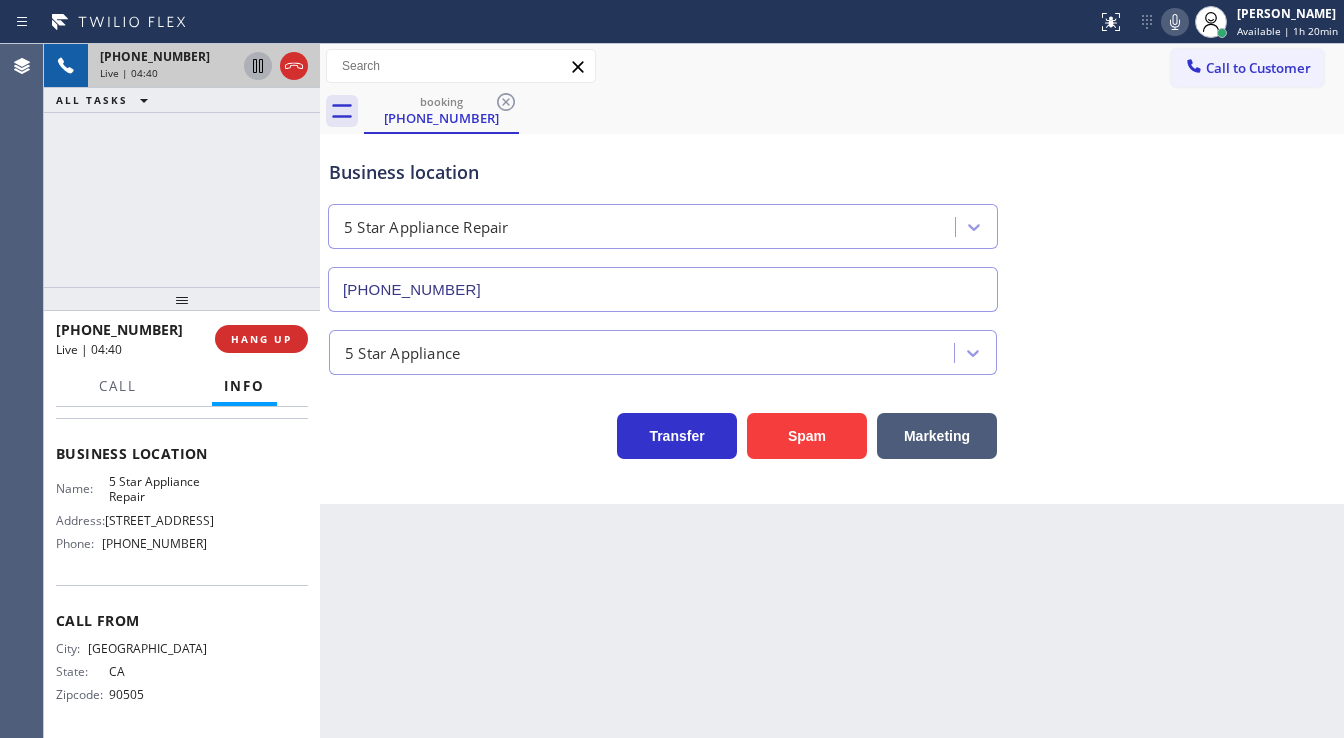 click on "+13107029493 Live | 04:40 ALL TASKS ALL TASKS ACTIVE TASKS TASKS IN WRAP UP" at bounding box center (182, 165) 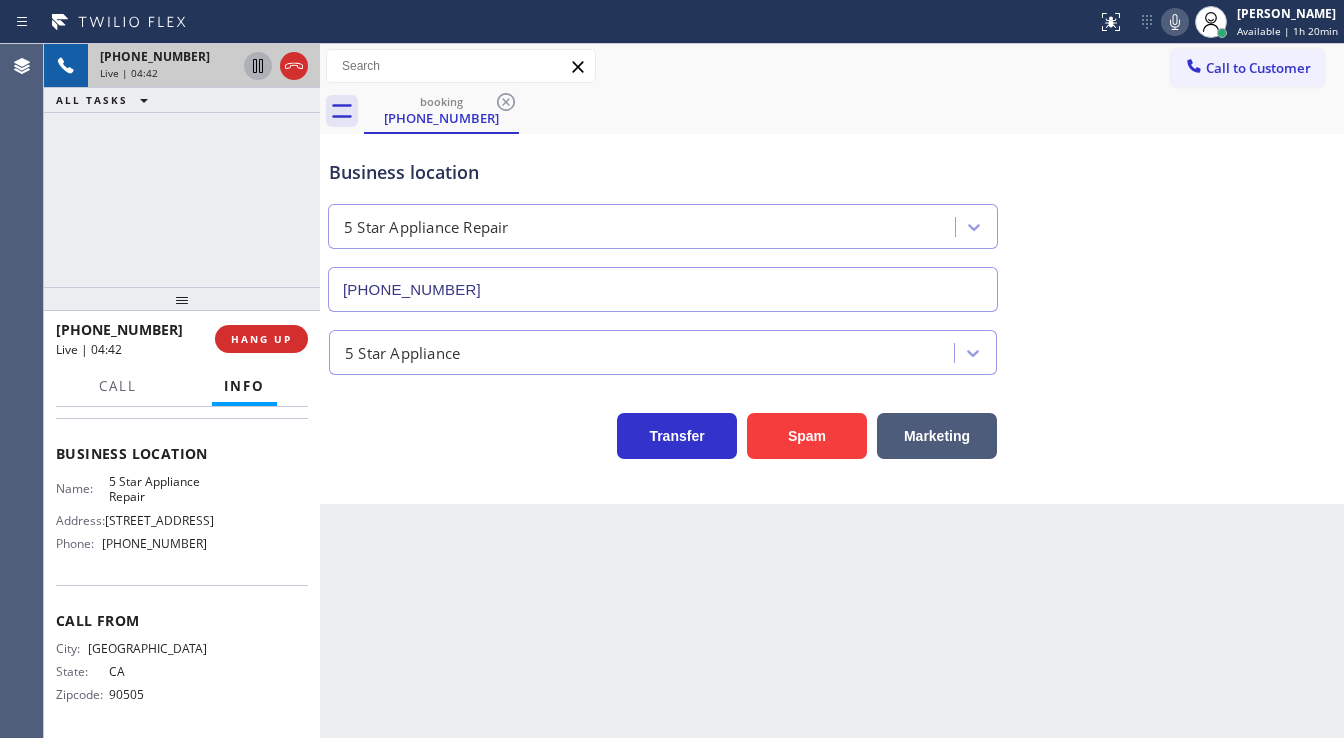 click on "+13107029493 Live | 04:42 ALL TASKS ALL TASKS ACTIVE TASKS TASKS IN WRAP UP" at bounding box center (182, 165) 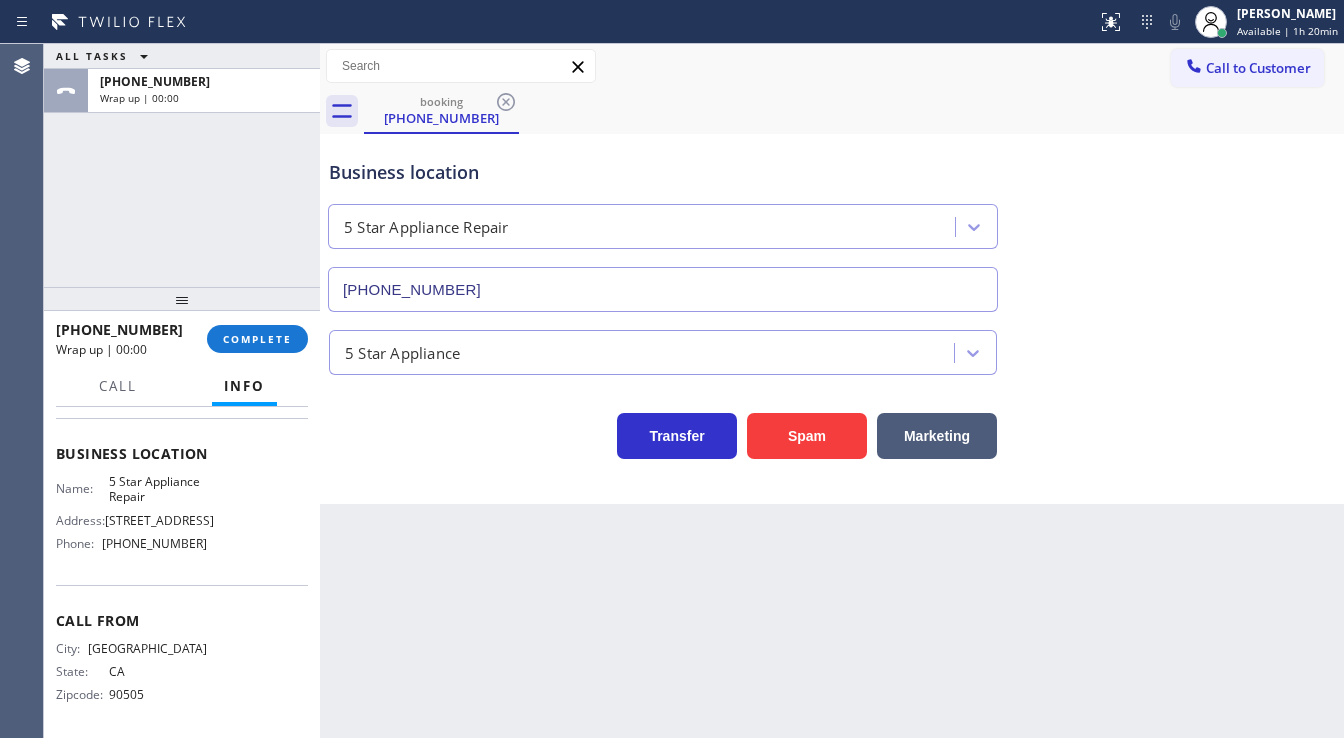 click on "ALL TASKS ALL TASKS ACTIVE TASKS TASKS IN WRAP UP +13107029493 Wrap up | 00:00" at bounding box center (182, 165) 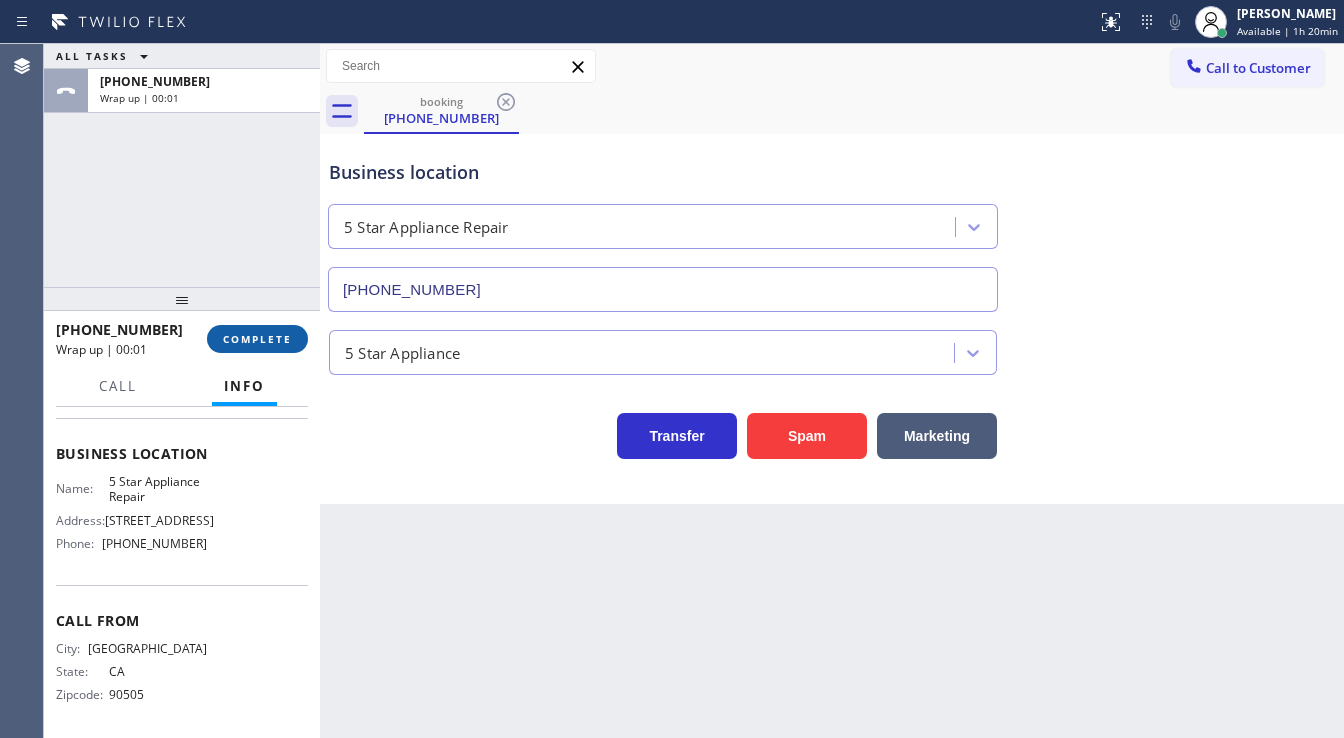click on "COMPLETE" at bounding box center [257, 339] 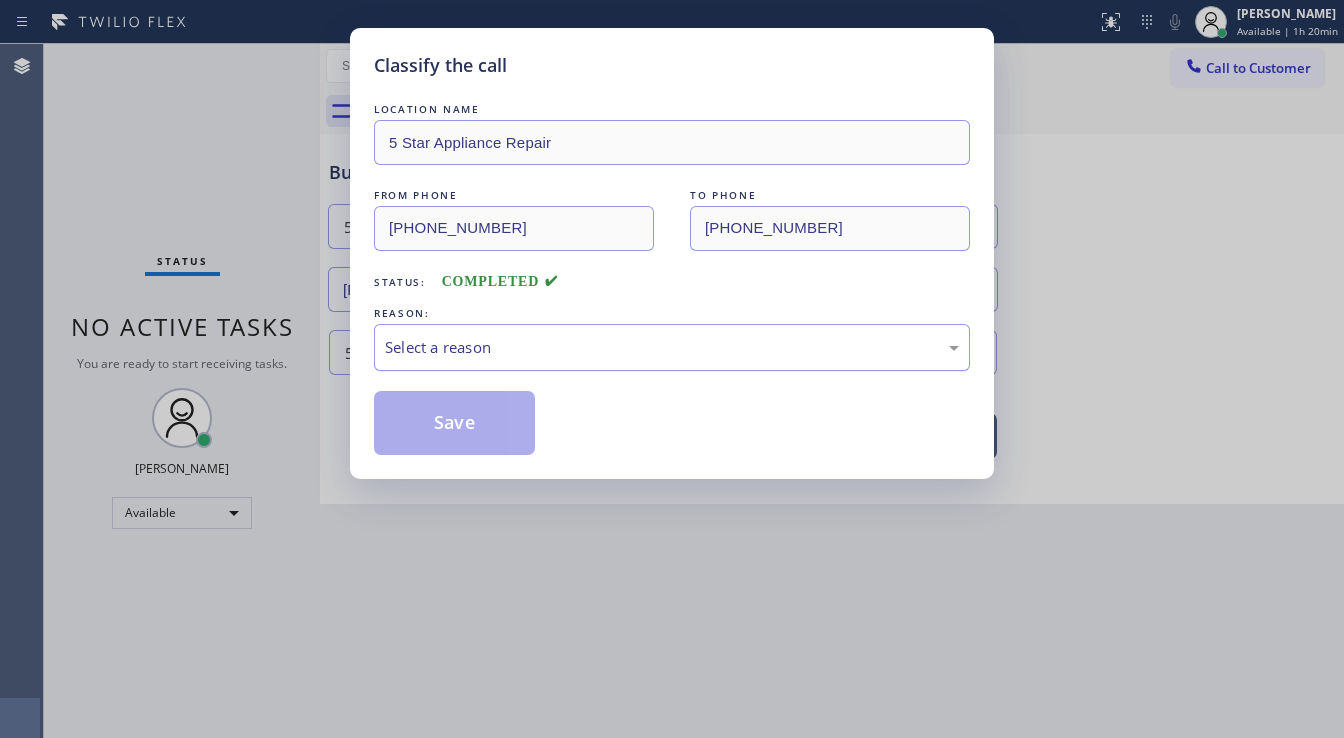 click on "Select a reason" at bounding box center (672, 347) 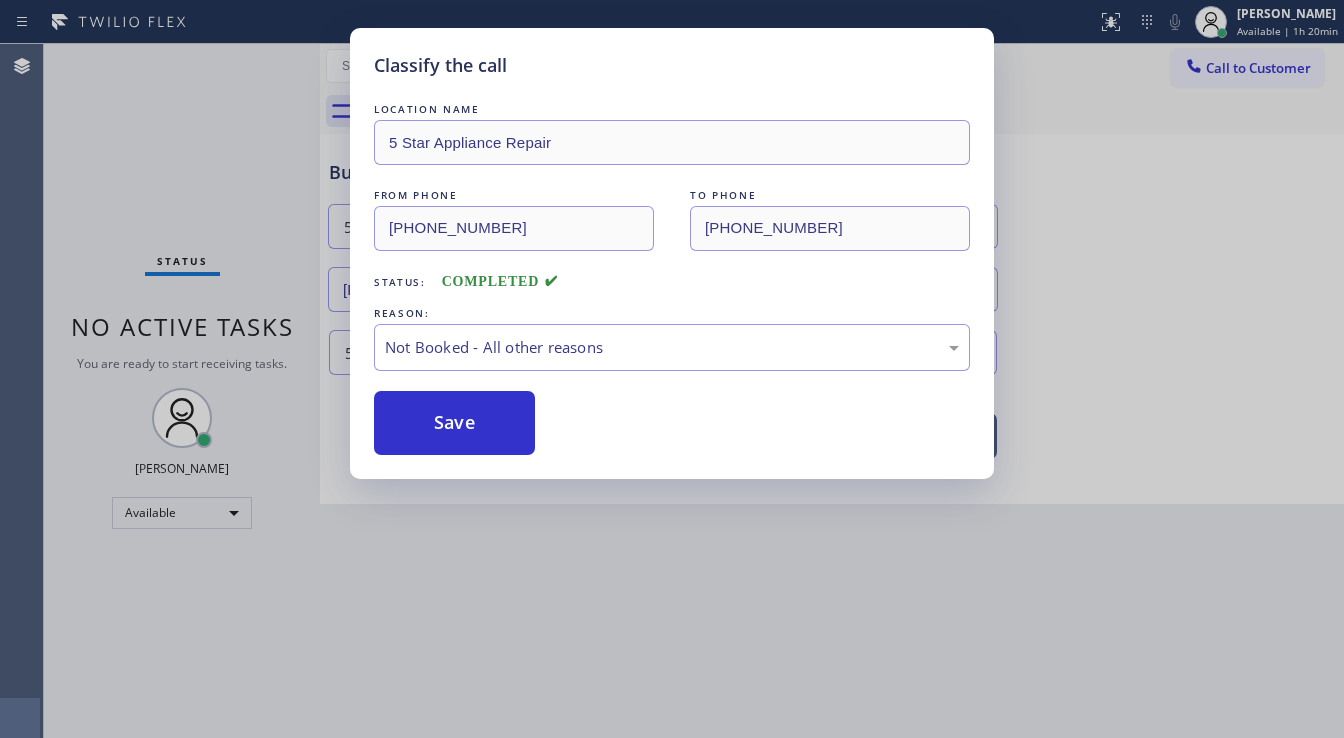 click on "Save" at bounding box center (454, 423) 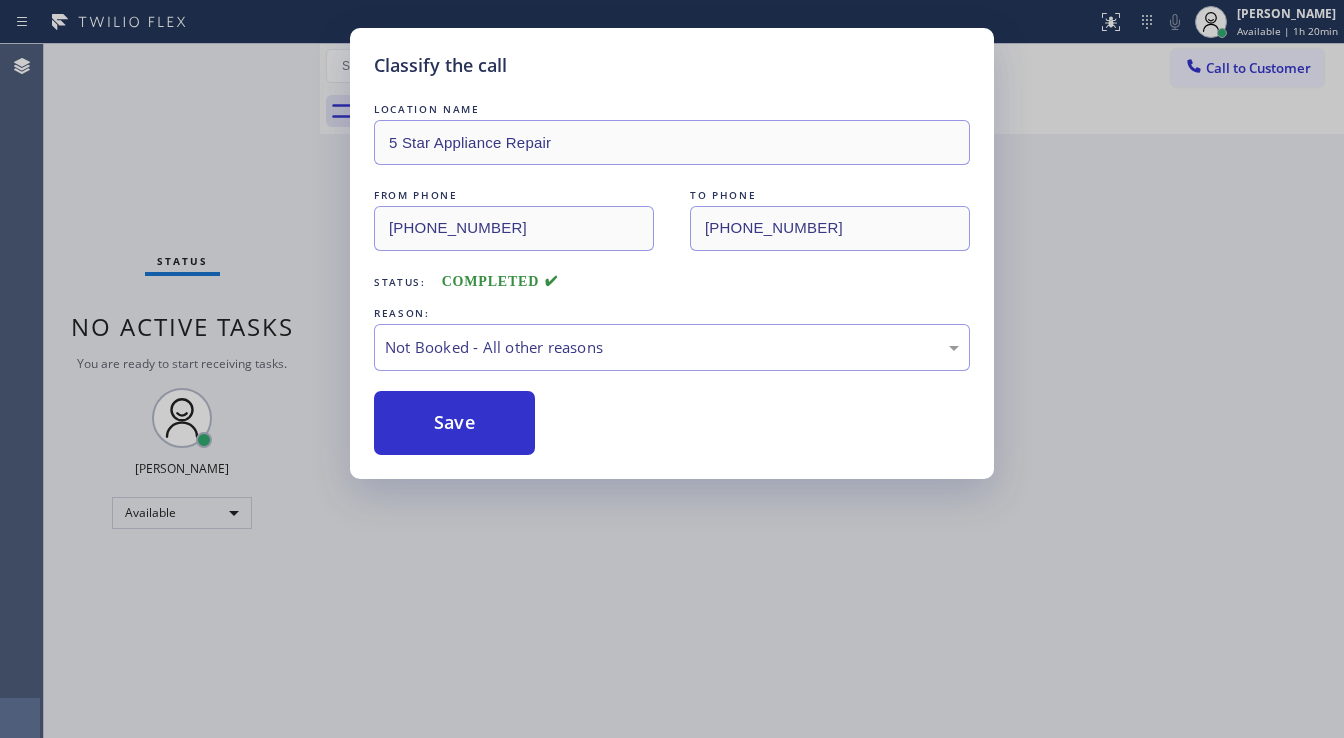 type 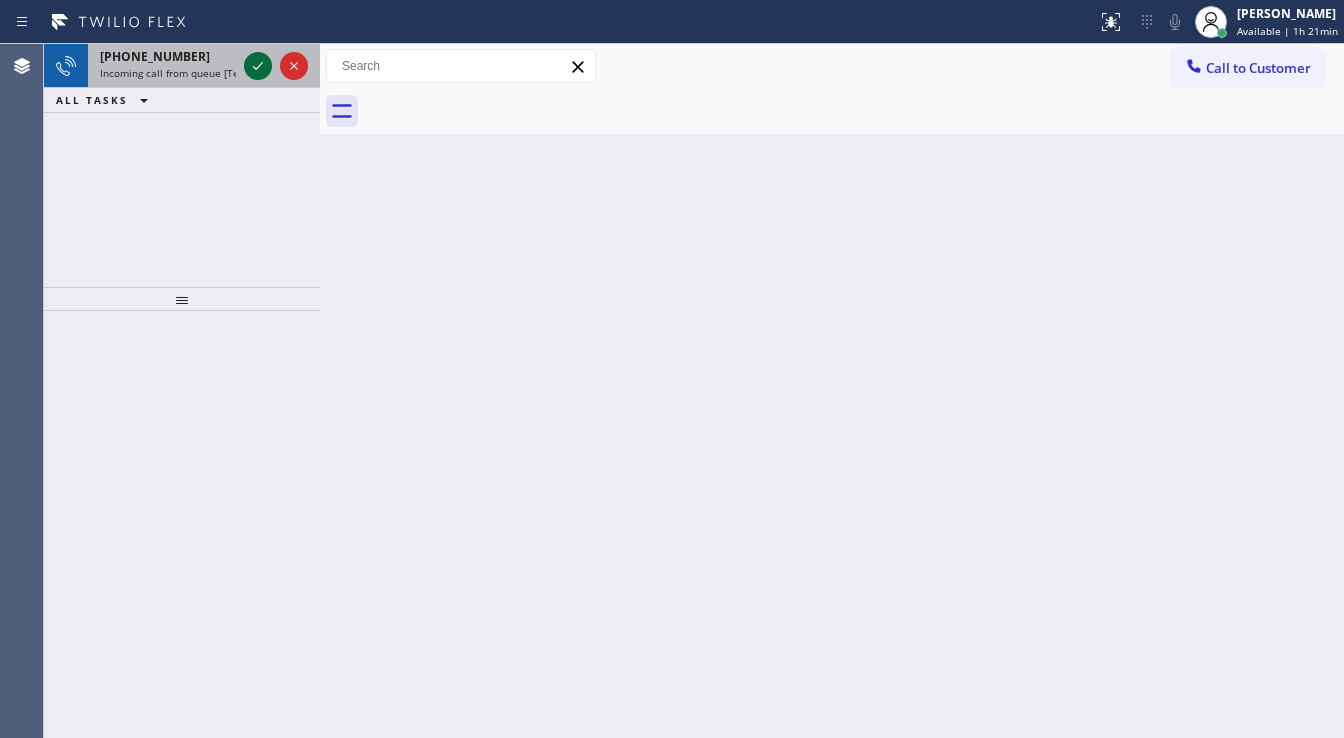 click 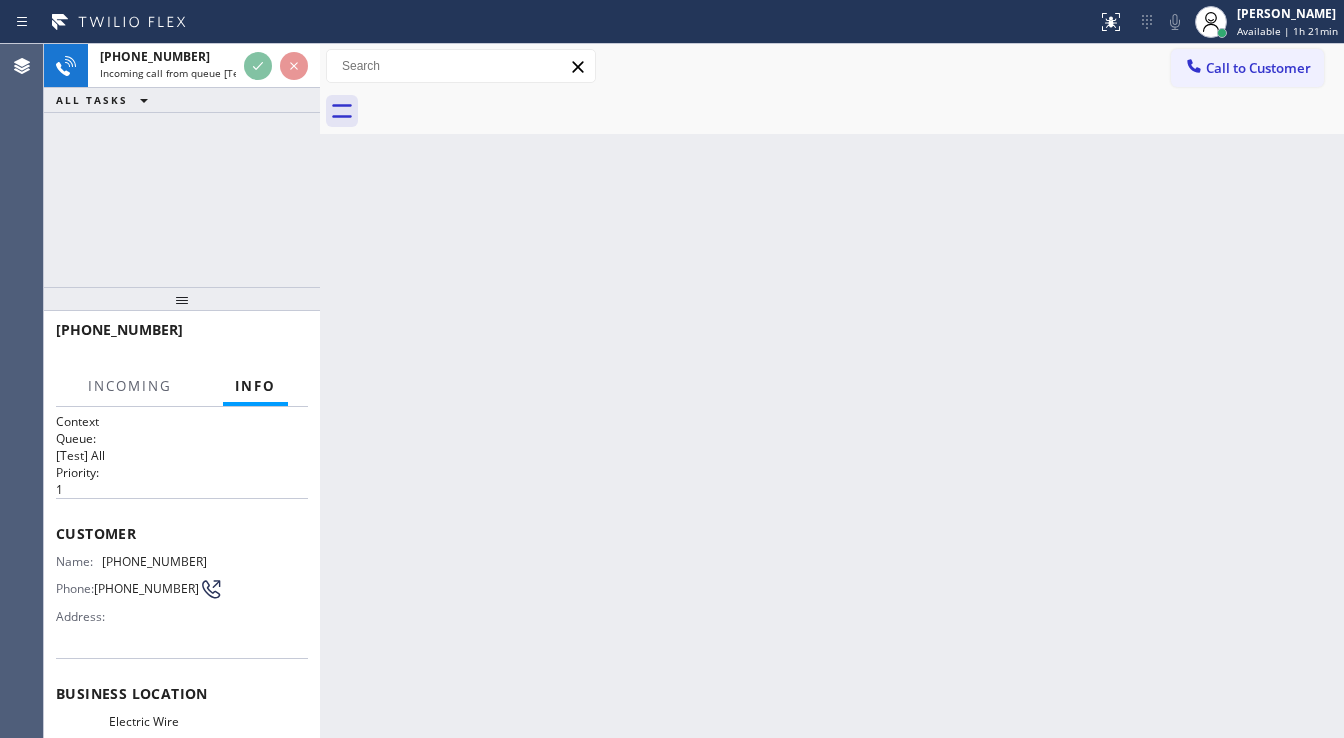scroll, scrollTop: 80, scrollLeft: 0, axis: vertical 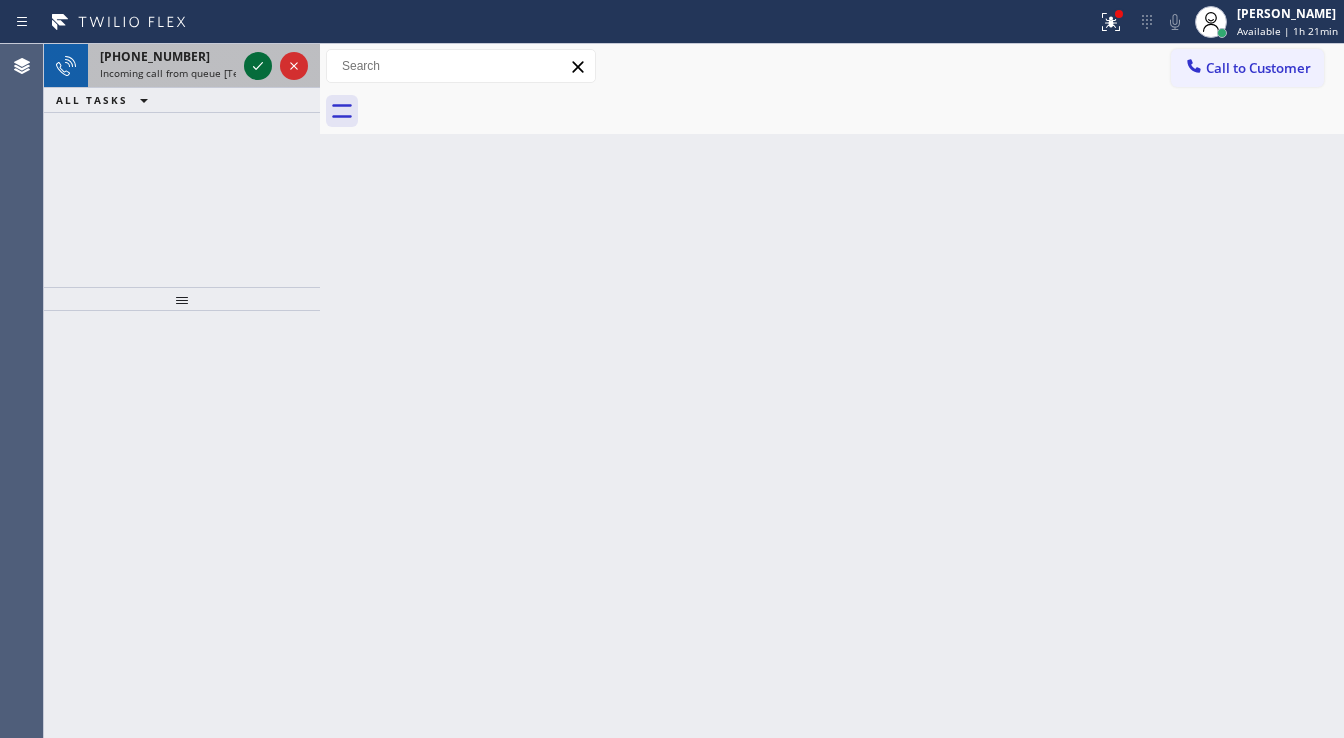click 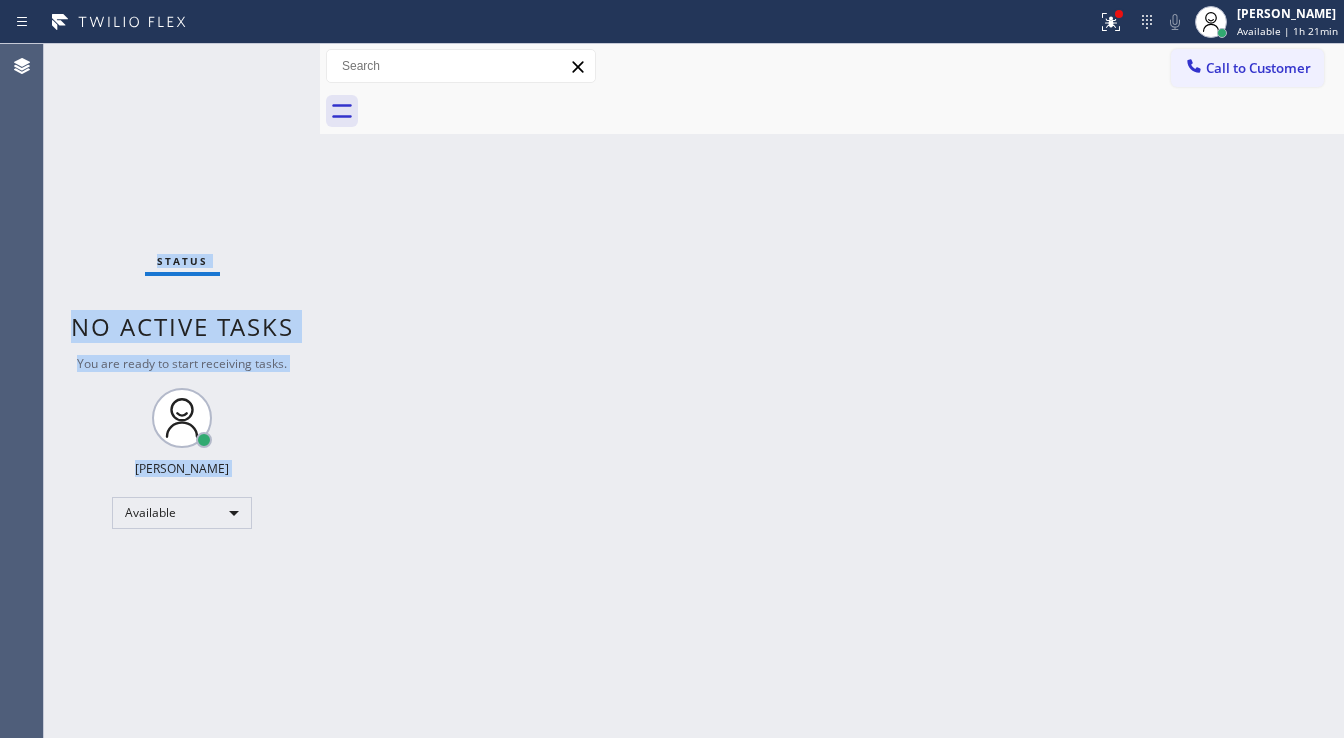 click on "Status   No active tasks     You are ready to start receiving tasks.   [PERSON_NAME]" at bounding box center [182, 391] 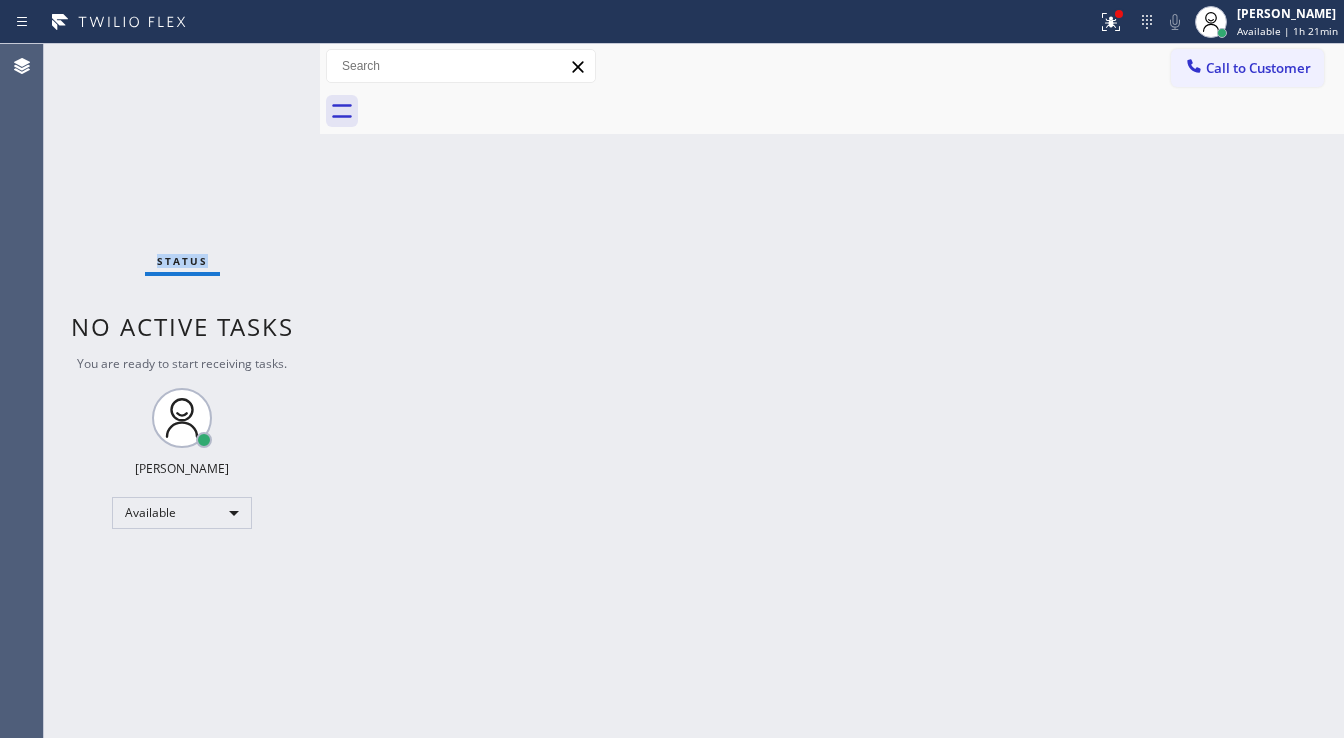 click on "Status   No active tasks     You are ready to start receiving tasks.   [PERSON_NAME]" at bounding box center [182, 391] 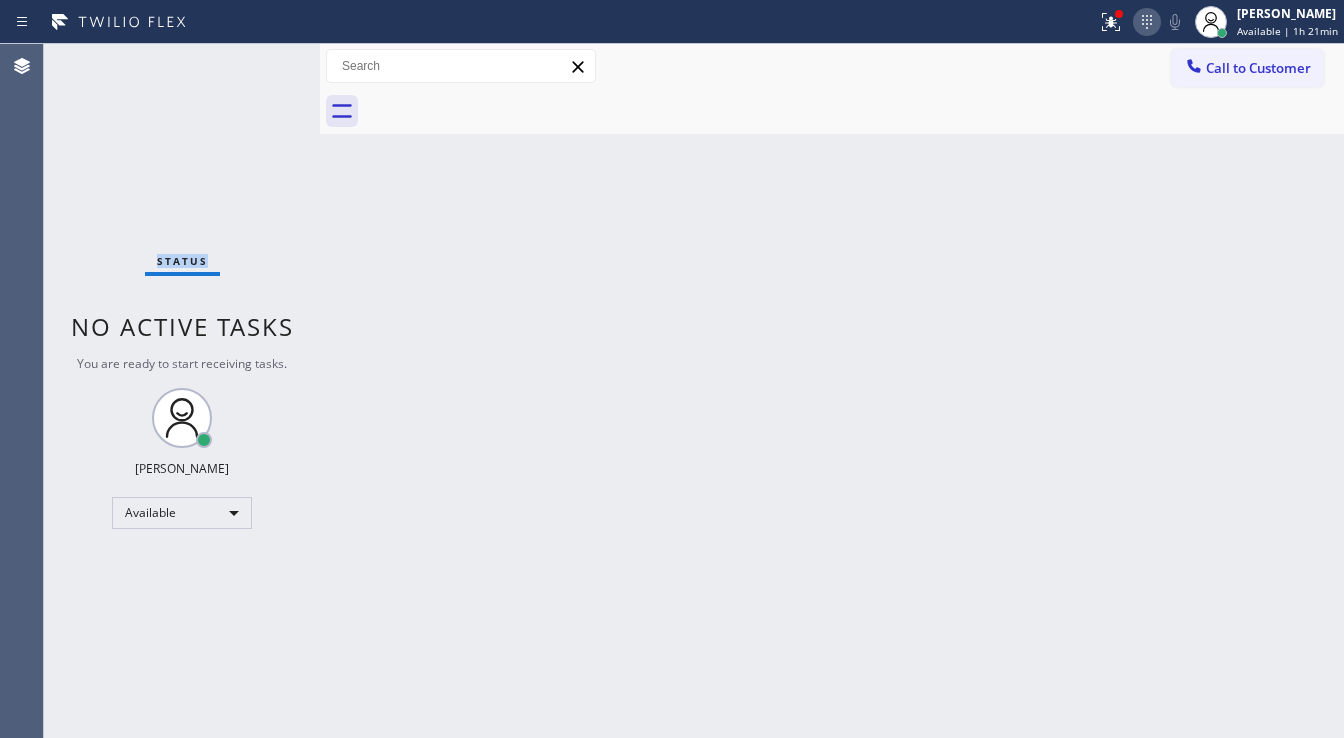 click 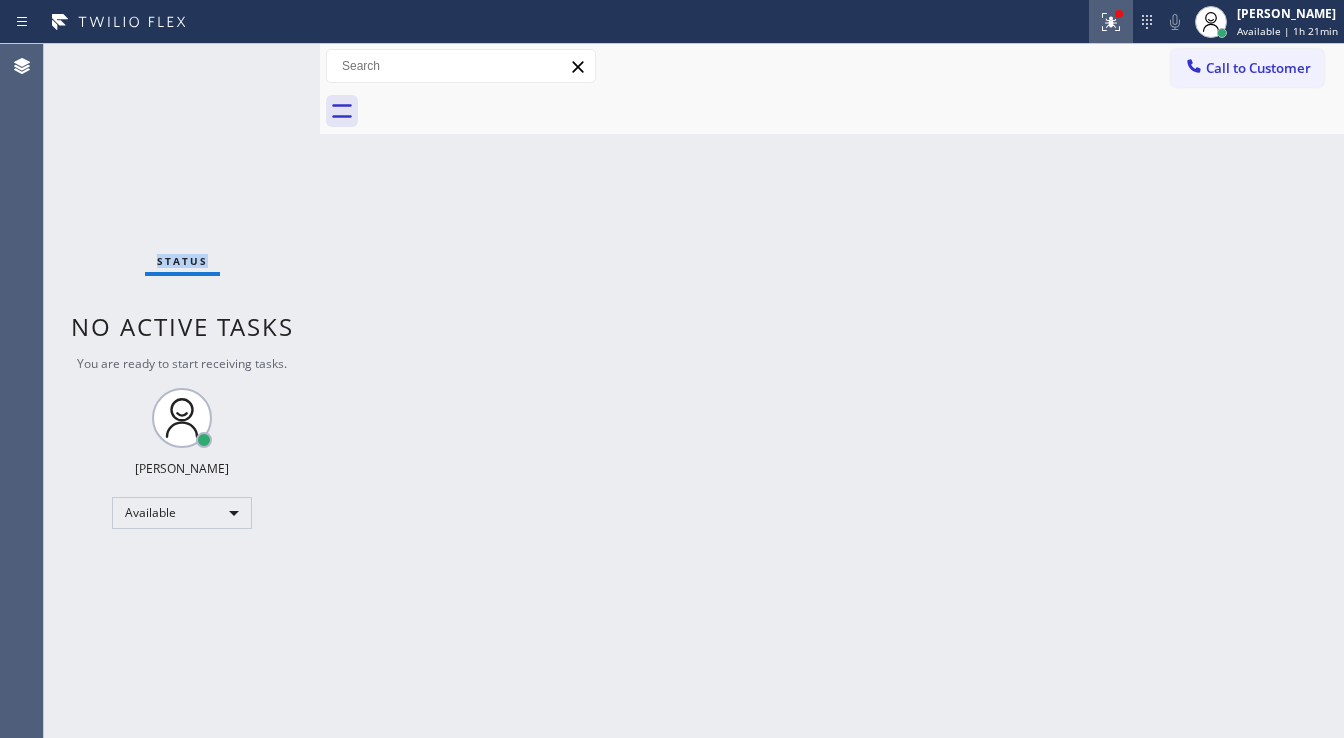 click 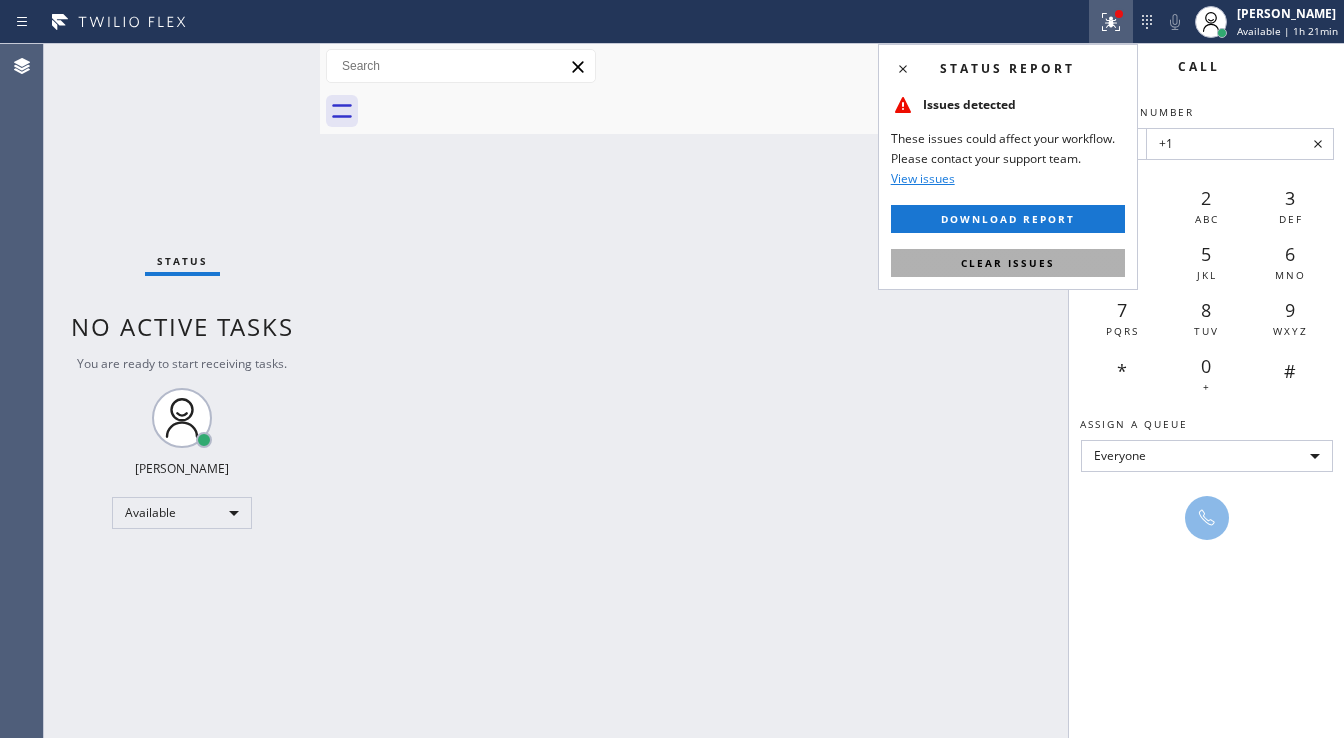 click on "Clear issues" at bounding box center [1008, 263] 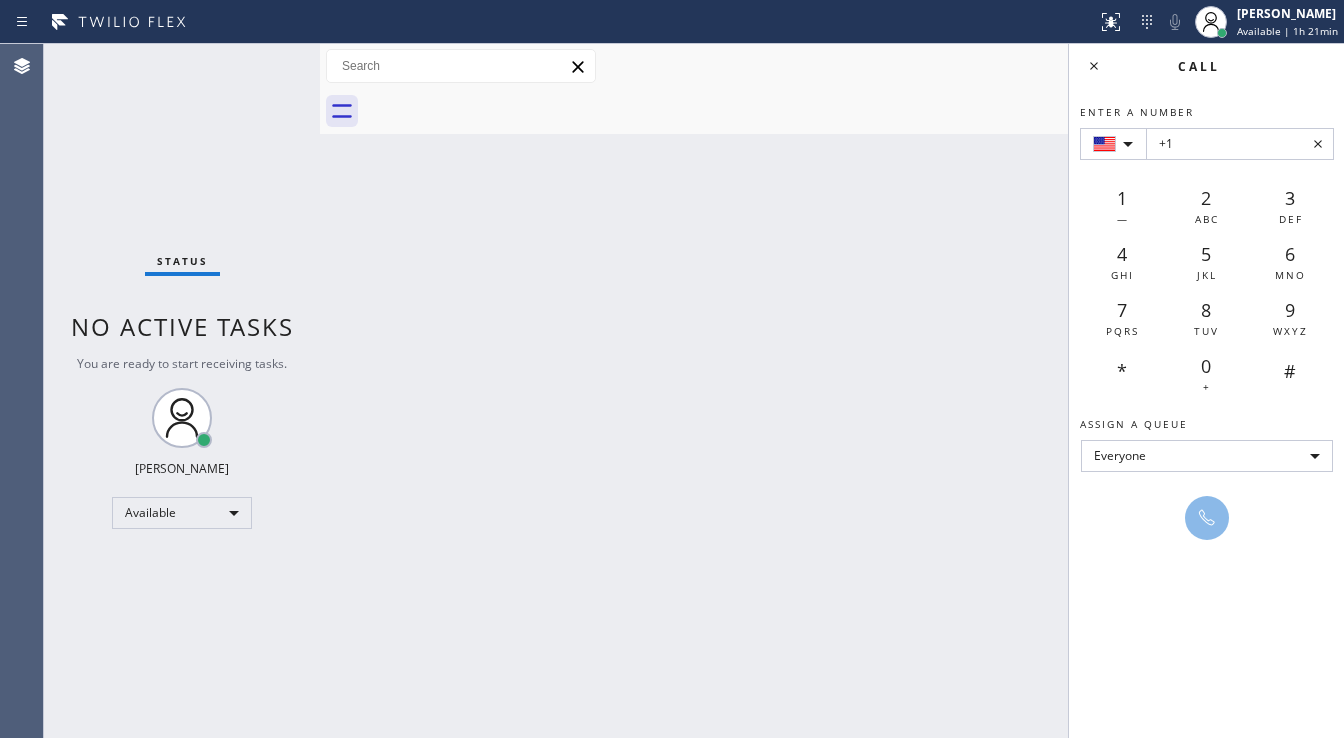 click on "Back to Dashboard Change Sender ID Customers Technicians Select a contact Outbound call Technician Search Technician Your caller id phone number Your caller id phone number Call Technician info Name   Phone none Address none Change Sender ID HVAC +18559994417 5 Star Appliance +18557314952 Appliance Repair +18554611149 Plumbing +18889090120 Air Duct Cleaning +18006865038  Electricians +18005688664 Cancel Change Check personal SMS Reset Change No tabs Call to Customer Outbound call Location Sub Zero Appliance Repair Your caller id phone number (855) 340-1313 Customer number Call Outbound call Technician Search Technician Your caller id phone number Your caller id phone number Call" at bounding box center [832, 391] 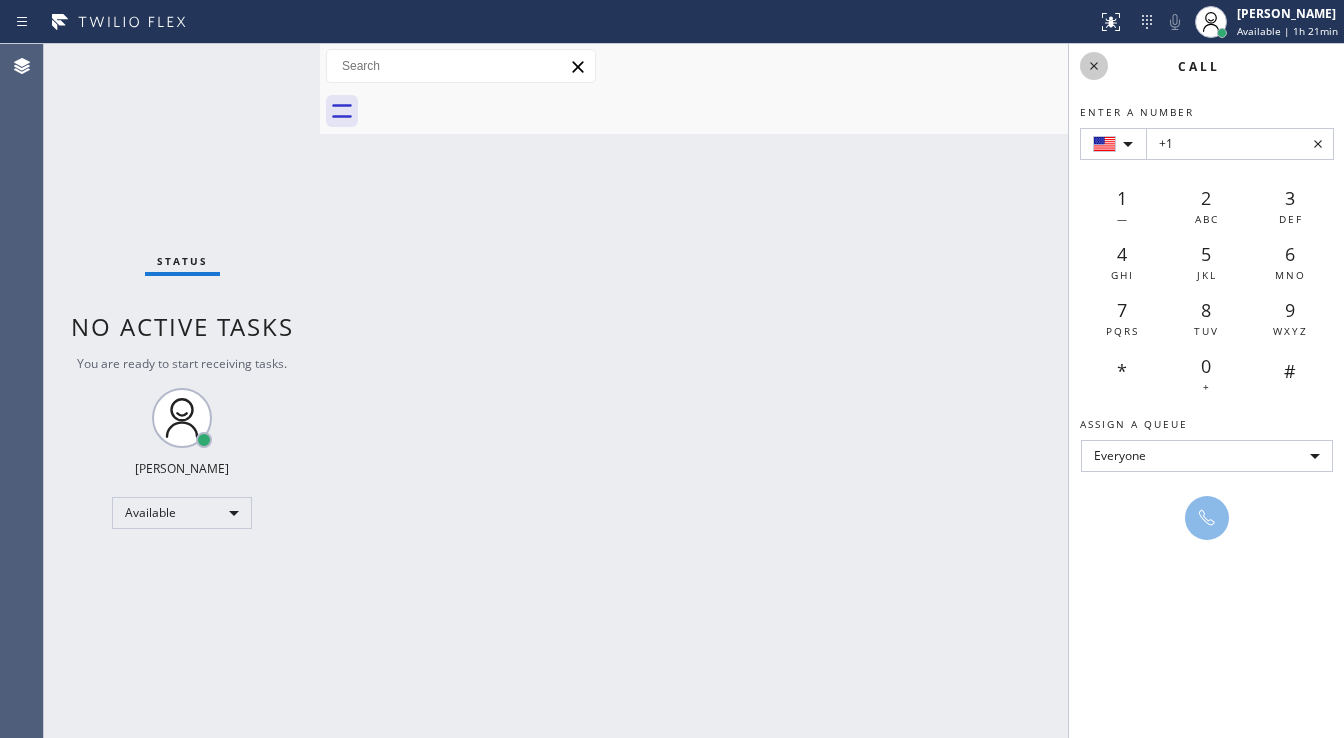 click 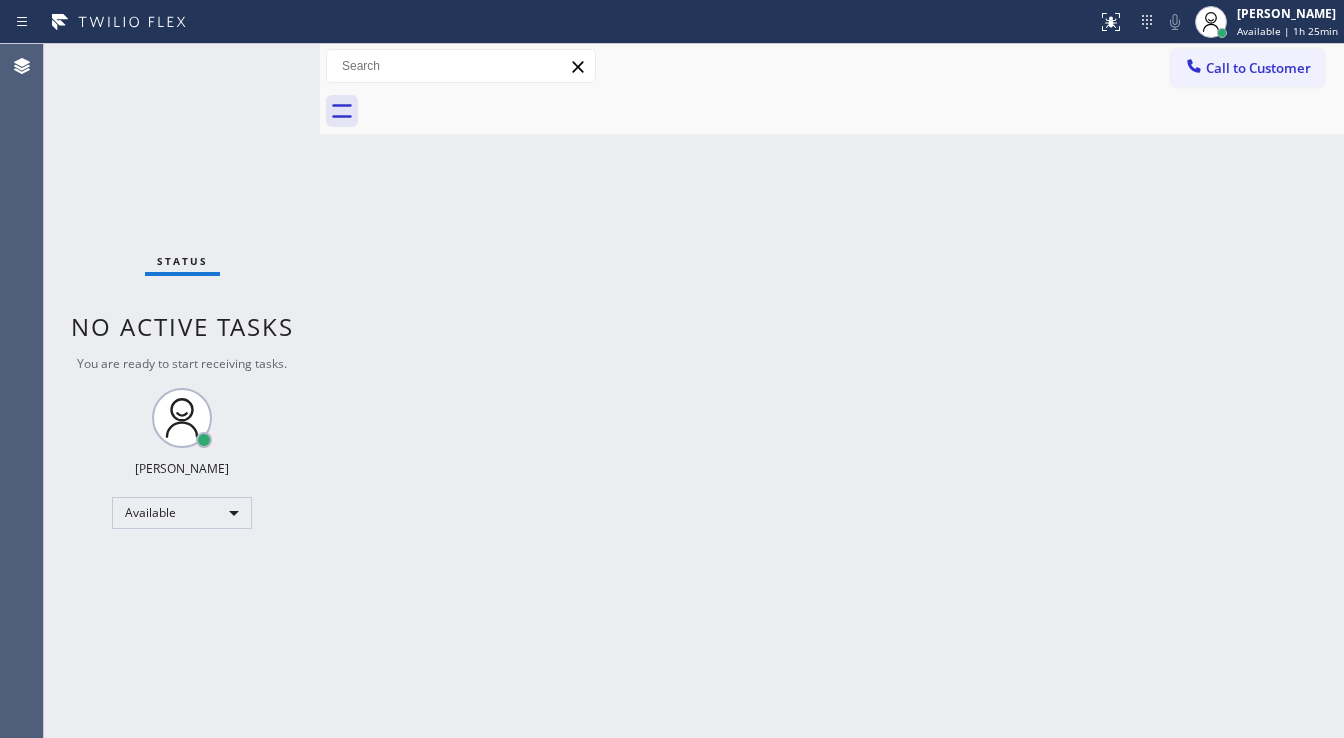 click on "Status   No active tasks     You are ready to start receiving tasks.   [PERSON_NAME]" at bounding box center (182, 391) 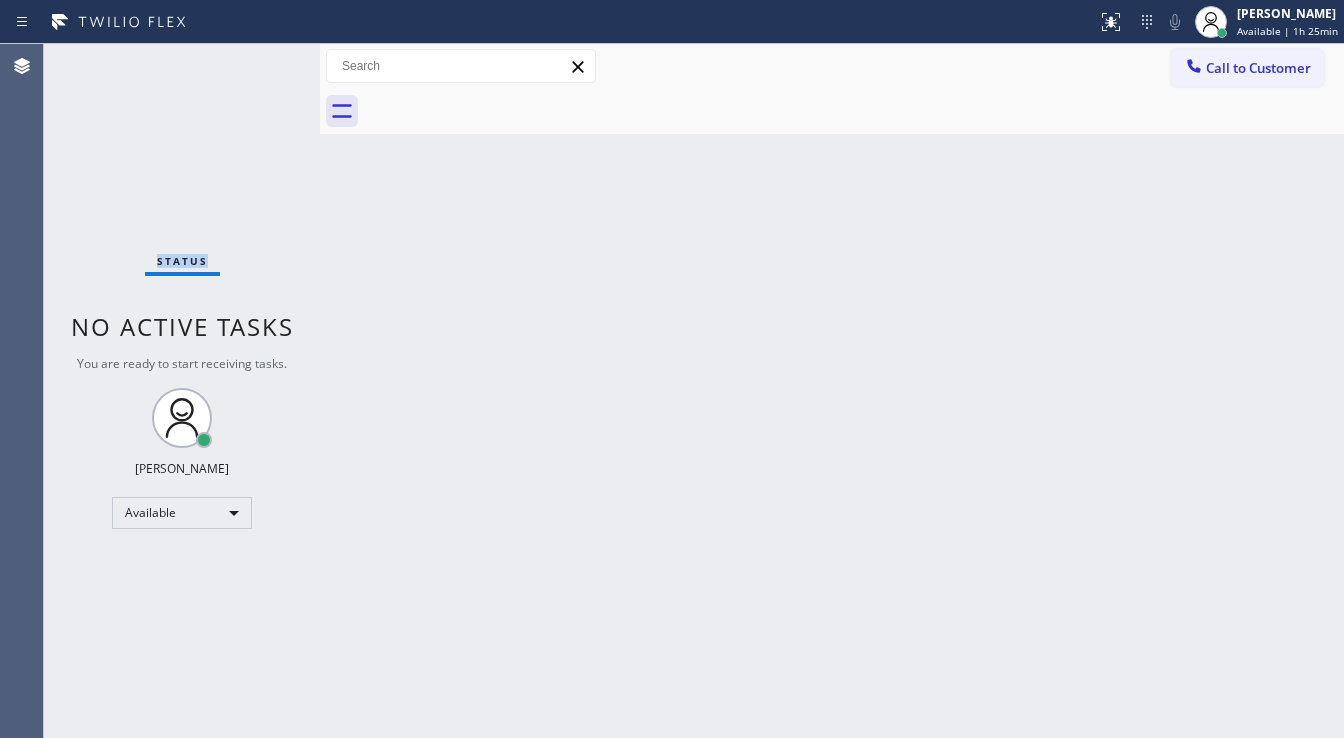 click on "Status   No active tasks     You are ready to start receiving tasks.   [PERSON_NAME]" at bounding box center (182, 391) 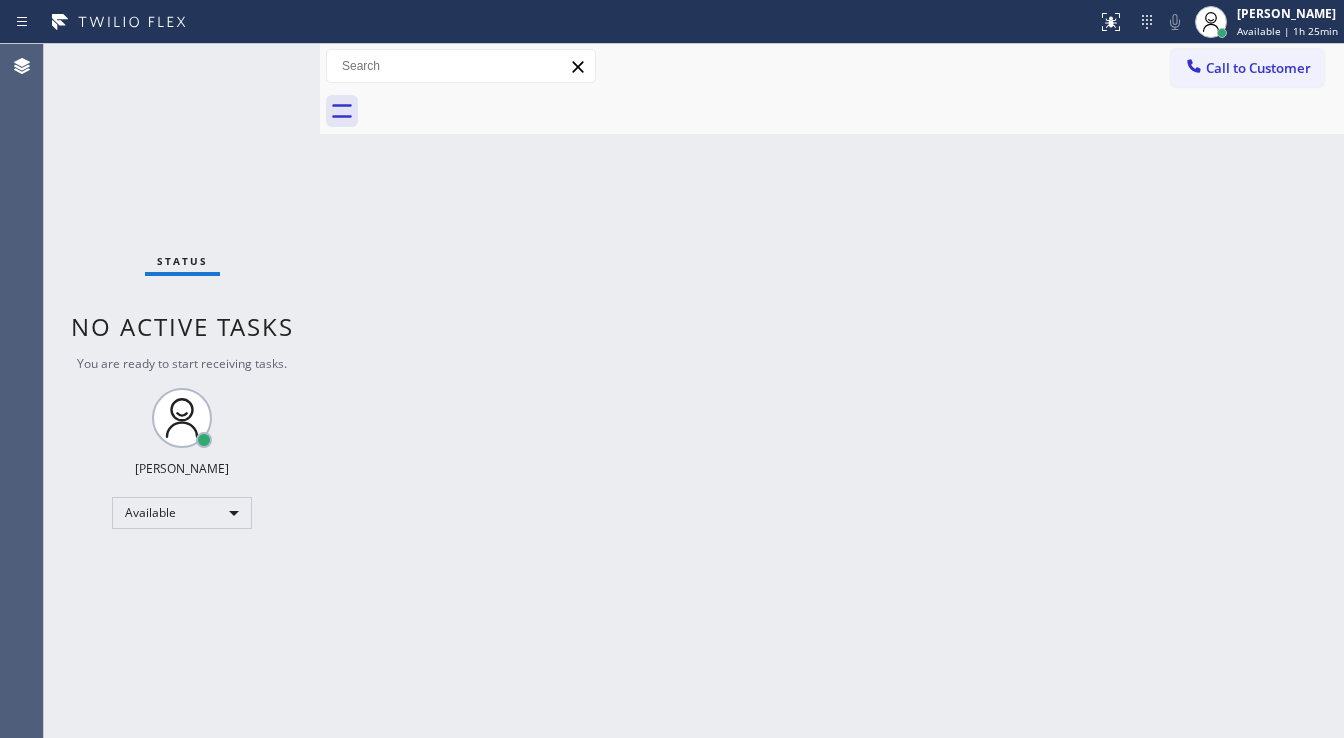 click on "Status   No active tasks     You are ready to start receiving tasks.   [PERSON_NAME]" at bounding box center (182, 391) 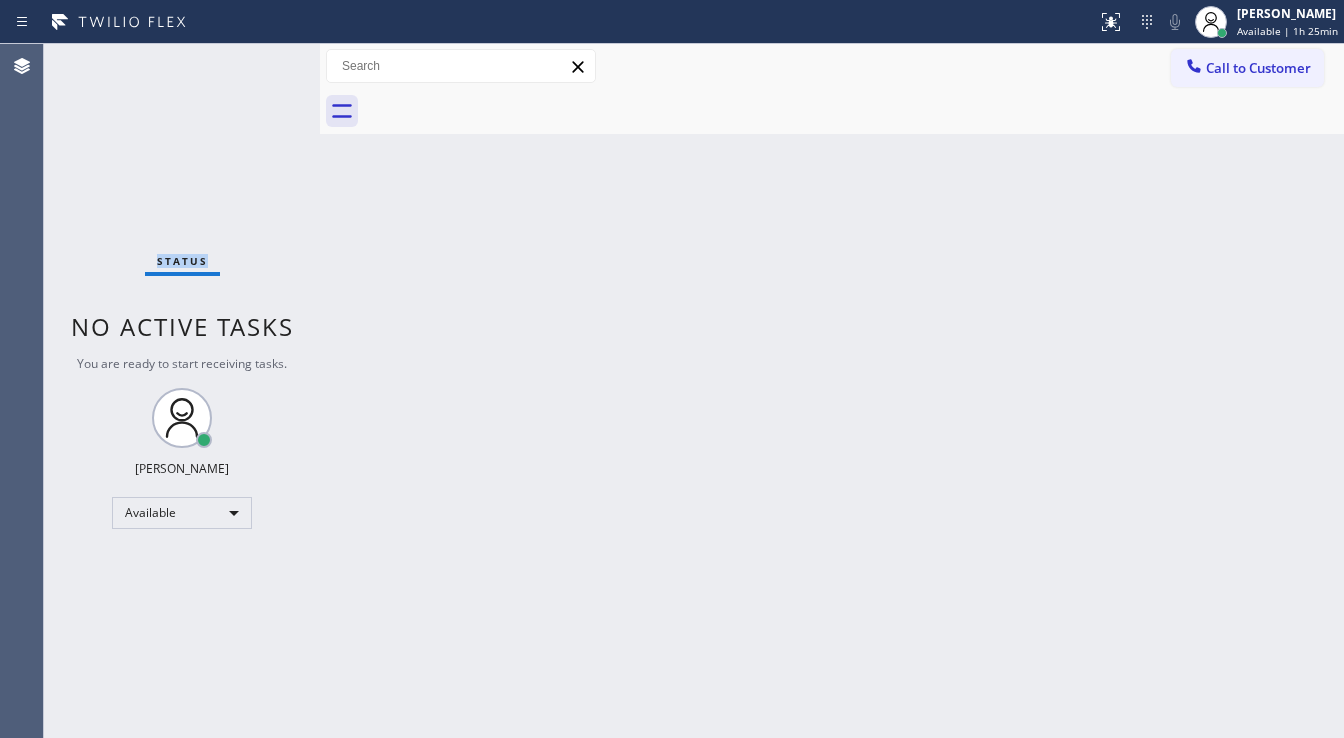 click on "Status   No active tasks     You are ready to start receiving tasks.   [PERSON_NAME]" at bounding box center [182, 391] 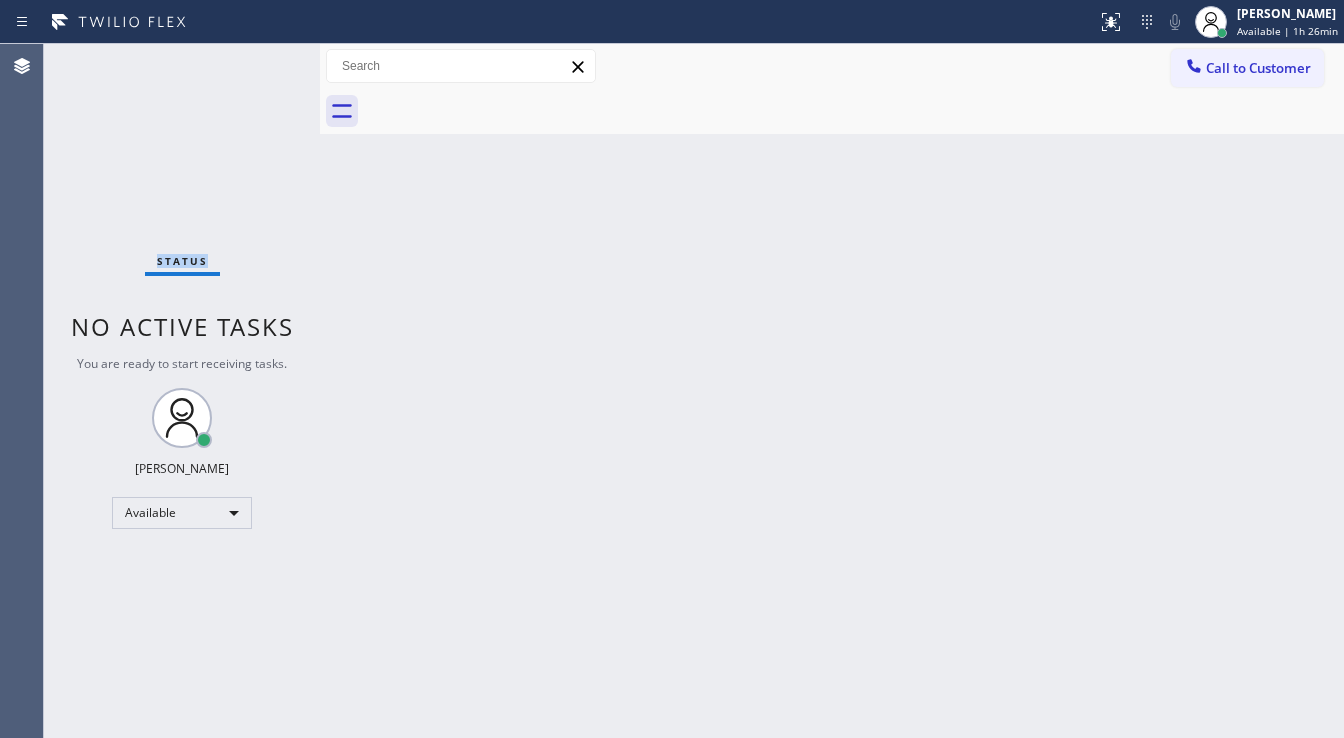 click on "Status   No active tasks     You are ready to start receiving tasks.   [PERSON_NAME]" at bounding box center (182, 391) 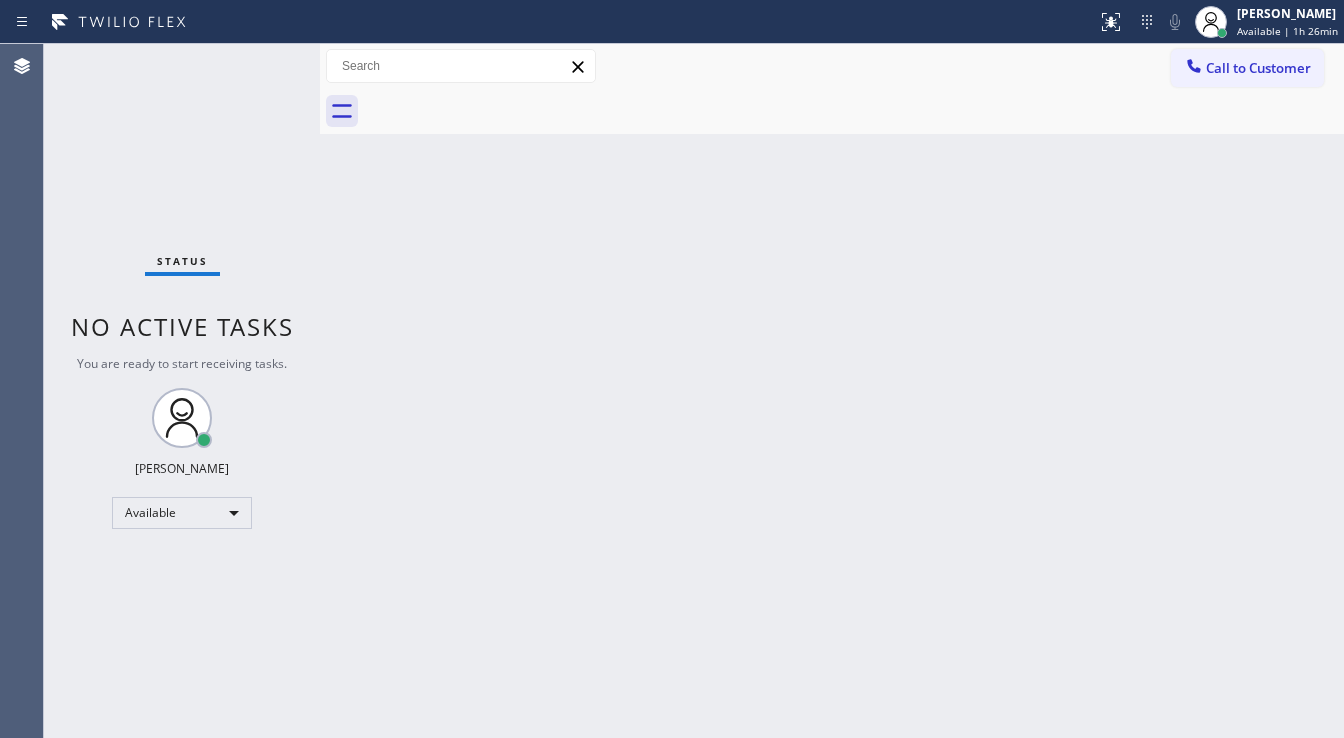 click on "Status   No active tasks     You are ready to start receiving tasks.   [PERSON_NAME]" at bounding box center [182, 391] 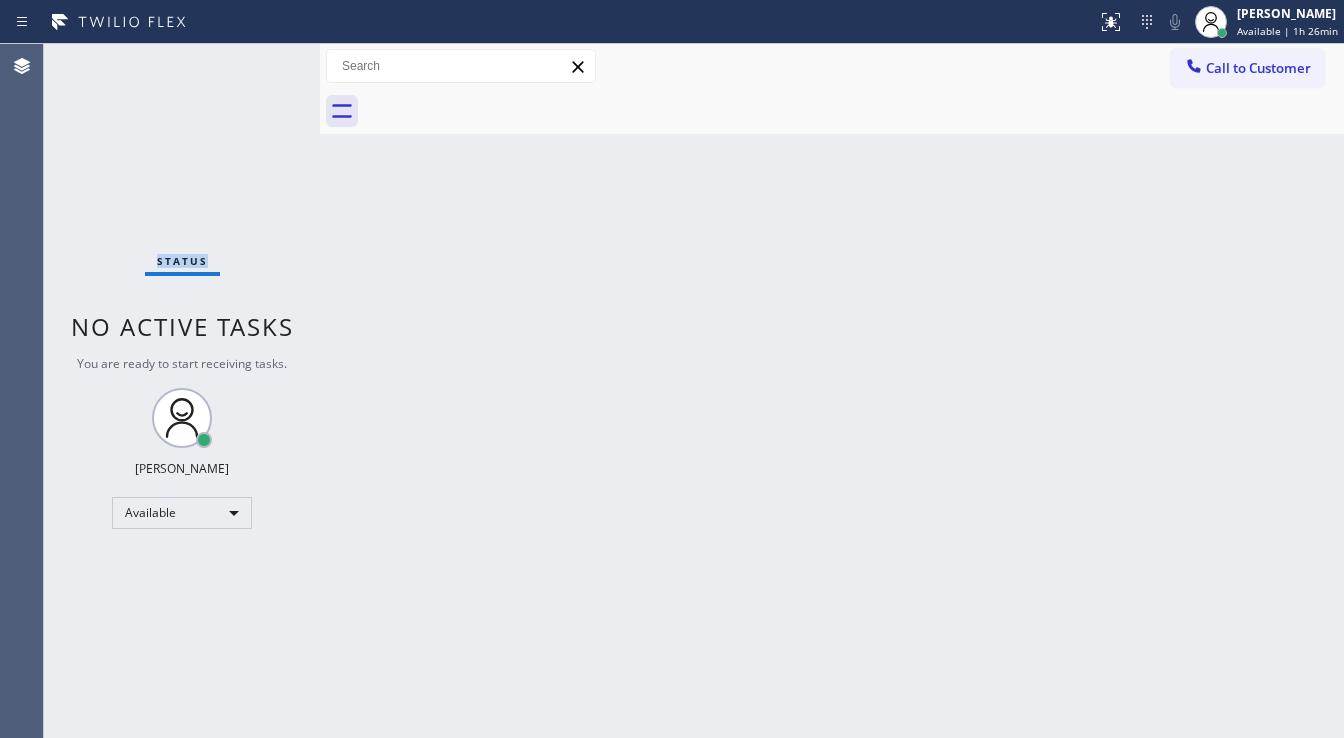 click on "Status   No active tasks     You are ready to start receiving tasks.   [PERSON_NAME]" at bounding box center (182, 391) 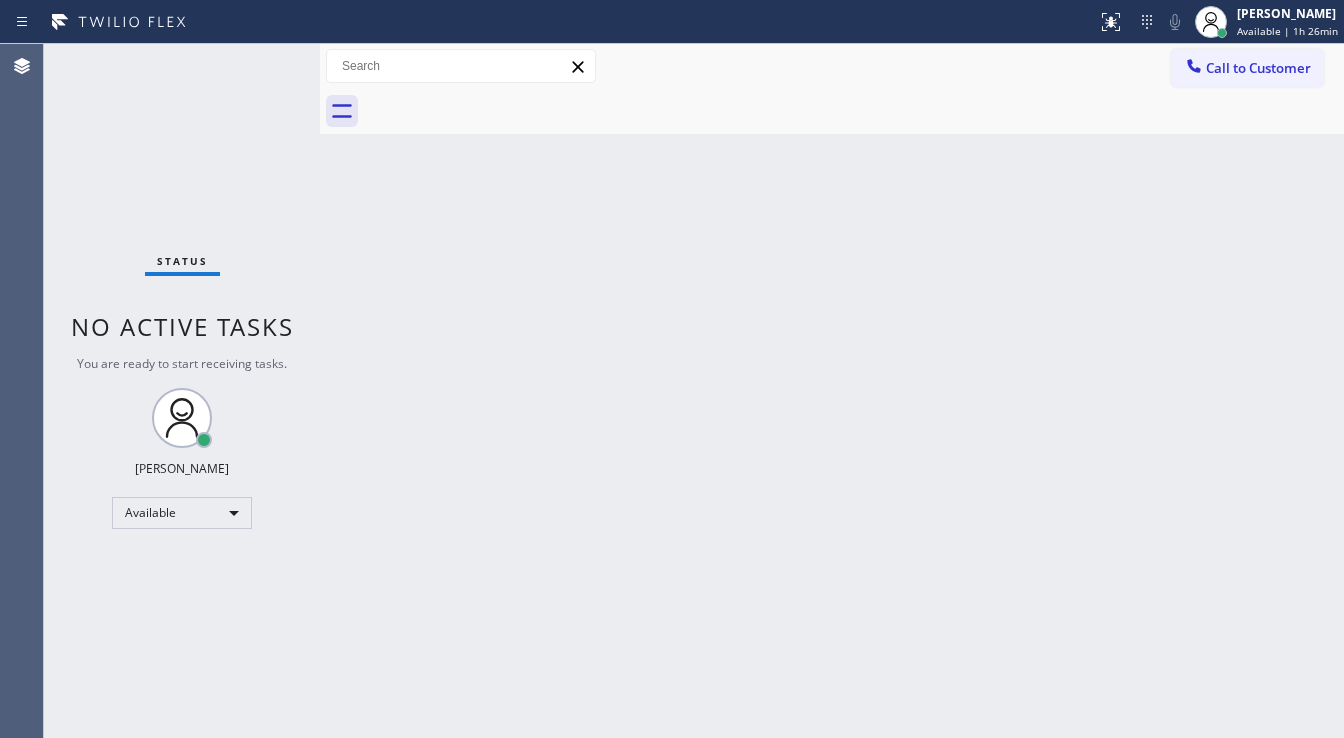 click on "Status   No active tasks     You are ready to start receiving tasks.   [PERSON_NAME]" at bounding box center [182, 391] 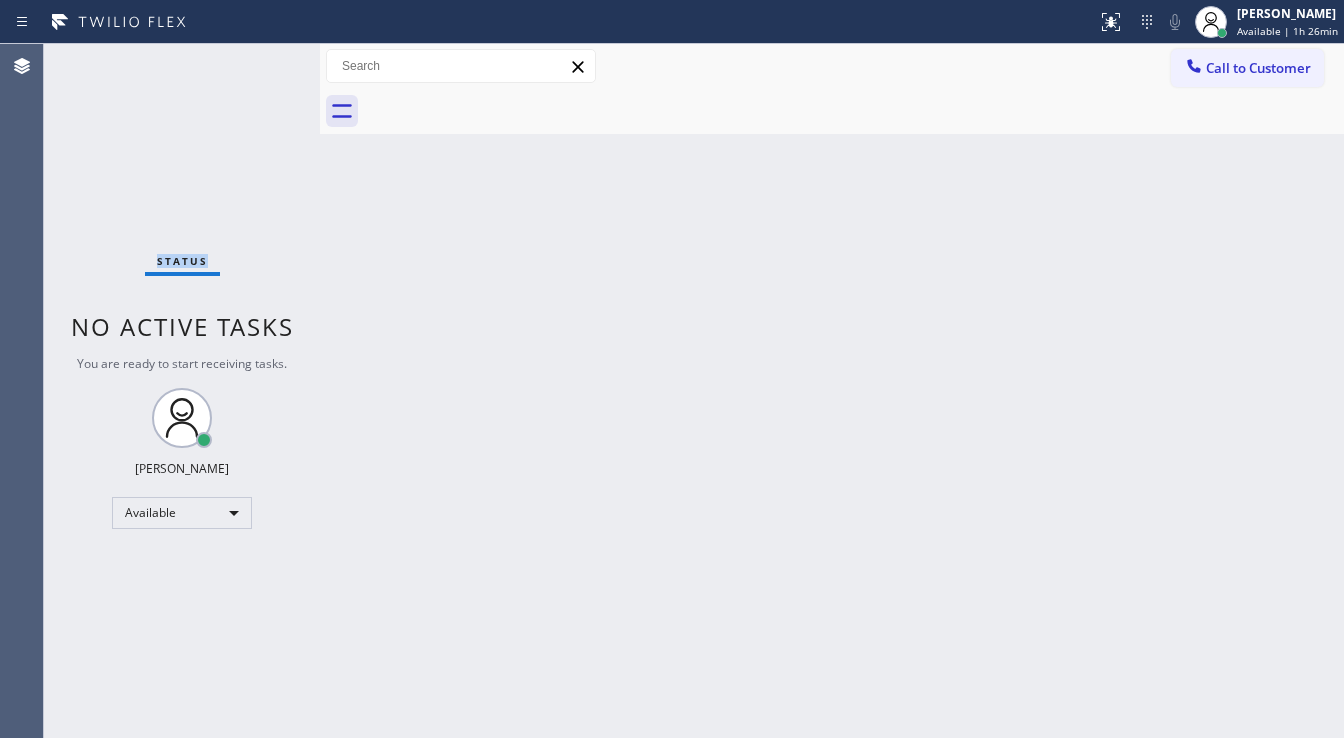 click on "Status   No active tasks     You are ready to start receiving tasks.   [PERSON_NAME]" at bounding box center [182, 391] 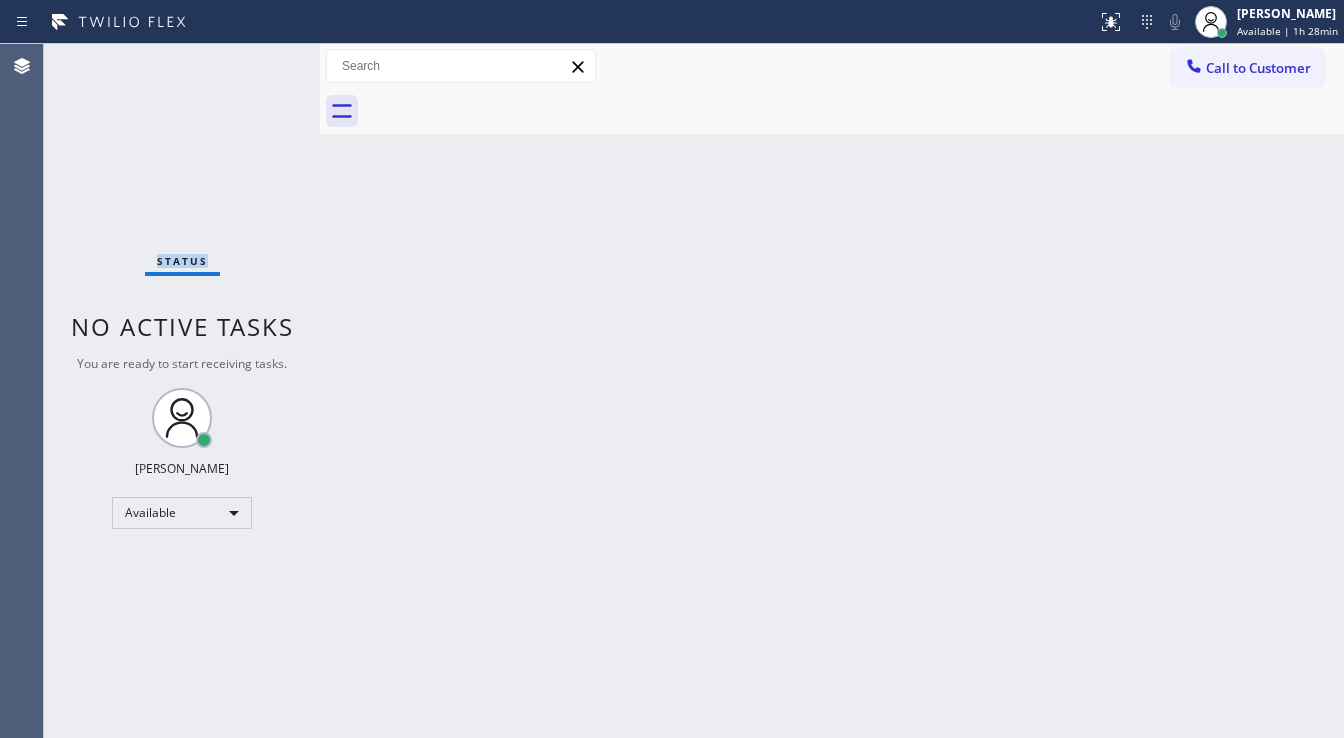 click on "Status   No active tasks     You are ready to start receiving tasks.   [PERSON_NAME]" at bounding box center [182, 391] 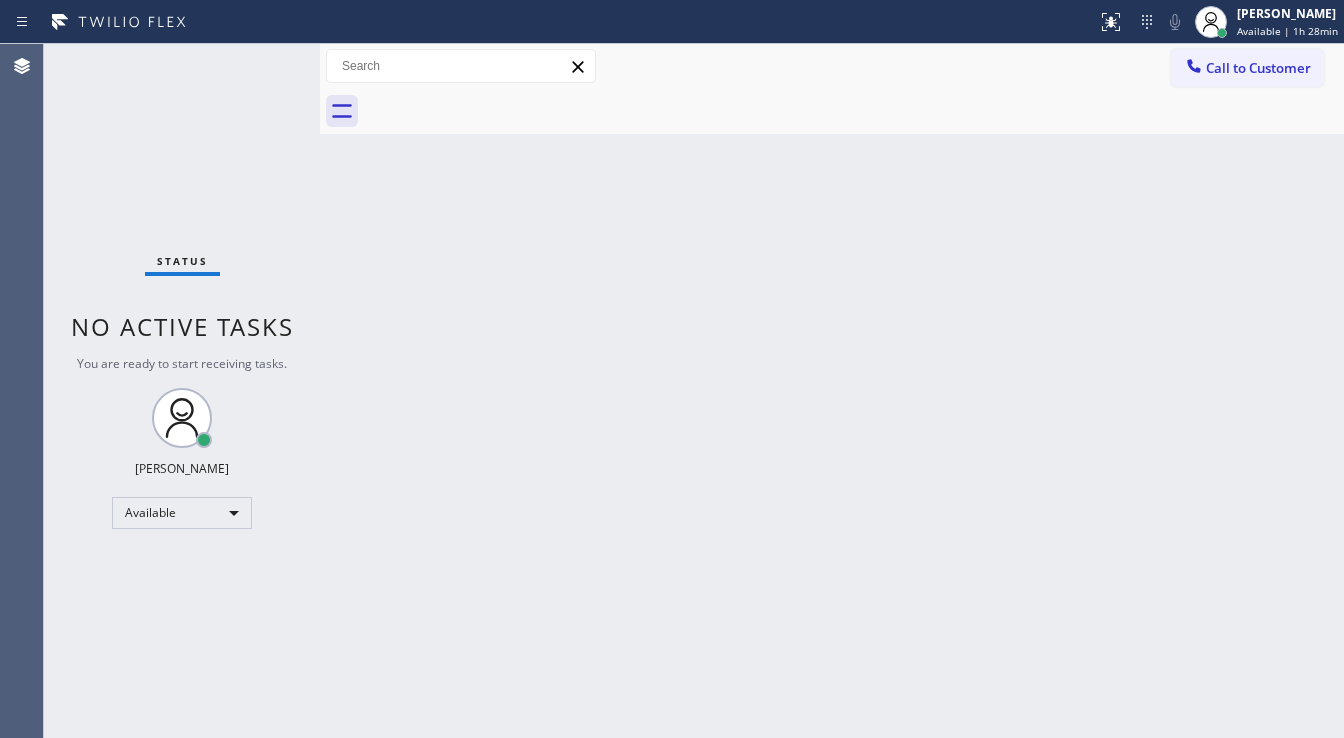 click on "Status   No active tasks     You are ready to start receiving tasks.   [PERSON_NAME]" at bounding box center [182, 391] 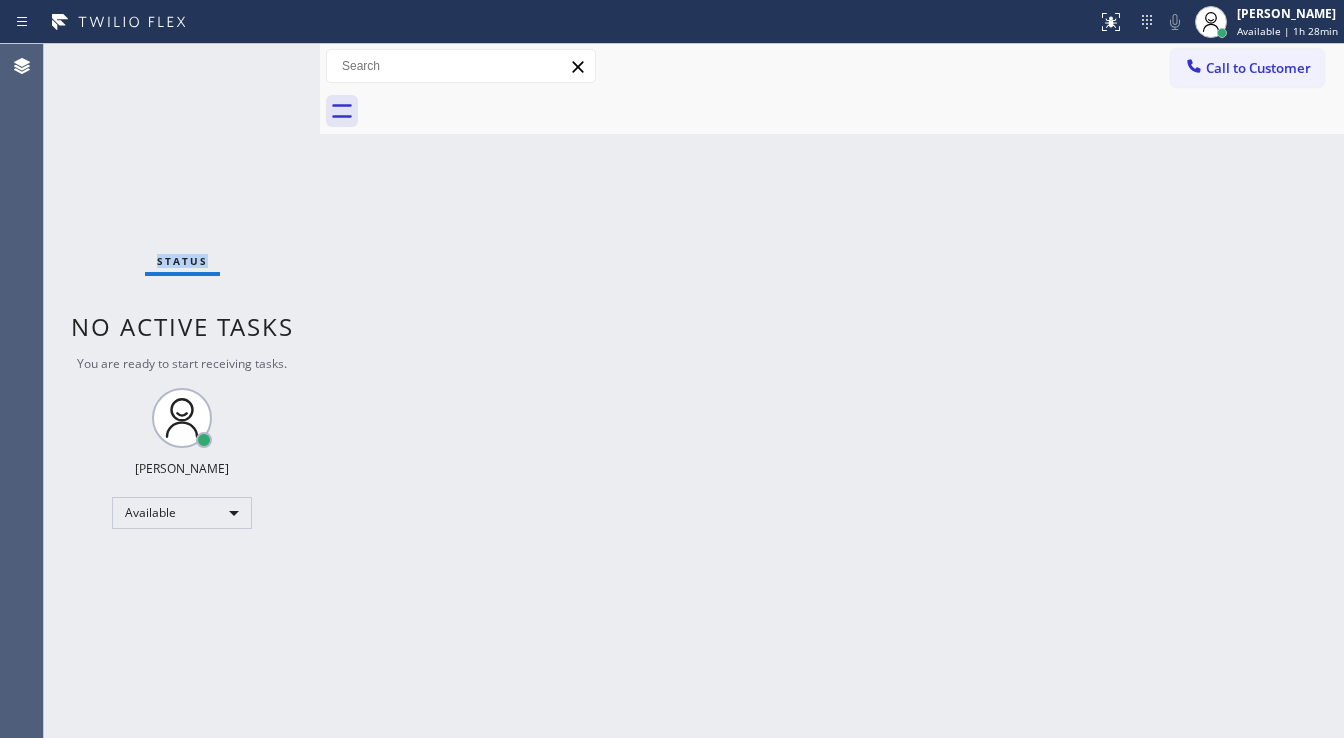 click on "Status   No active tasks     You are ready to start receiving tasks.   [PERSON_NAME]" at bounding box center [182, 391] 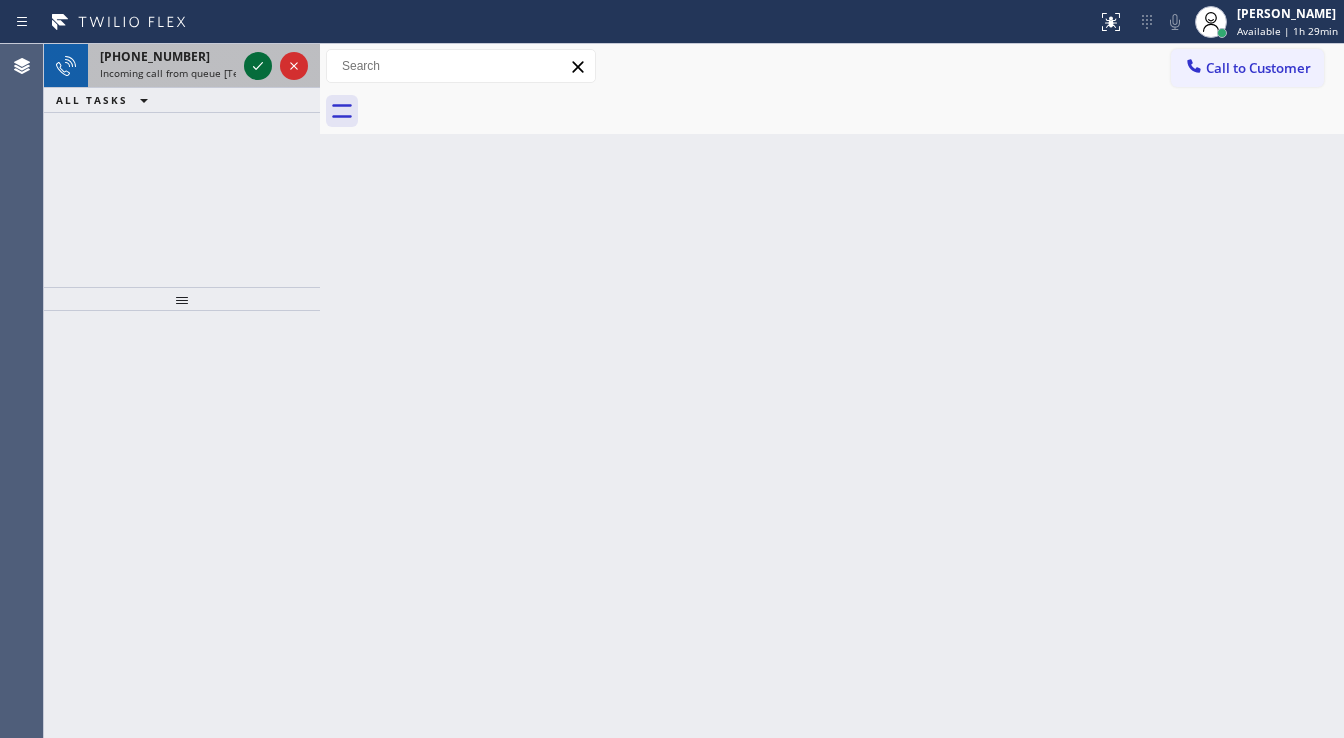 click 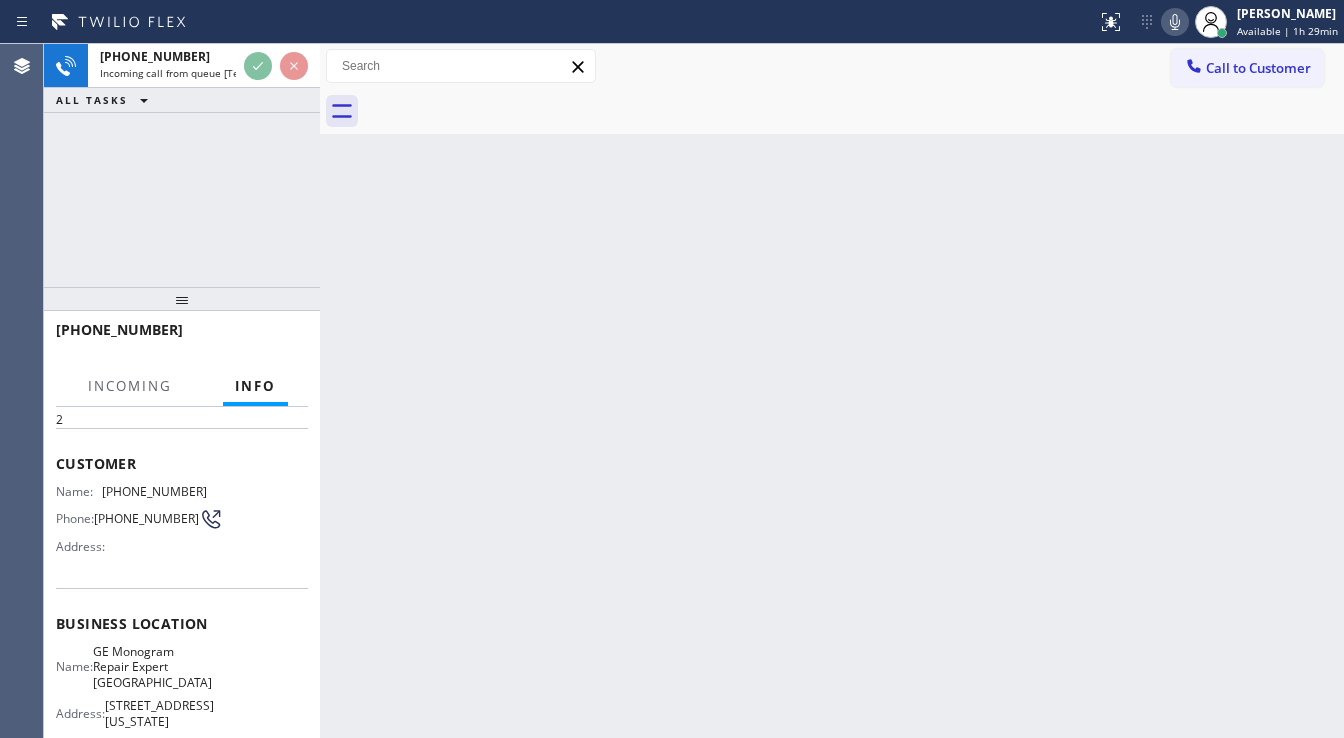 scroll, scrollTop: 80, scrollLeft: 0, axis: vertical 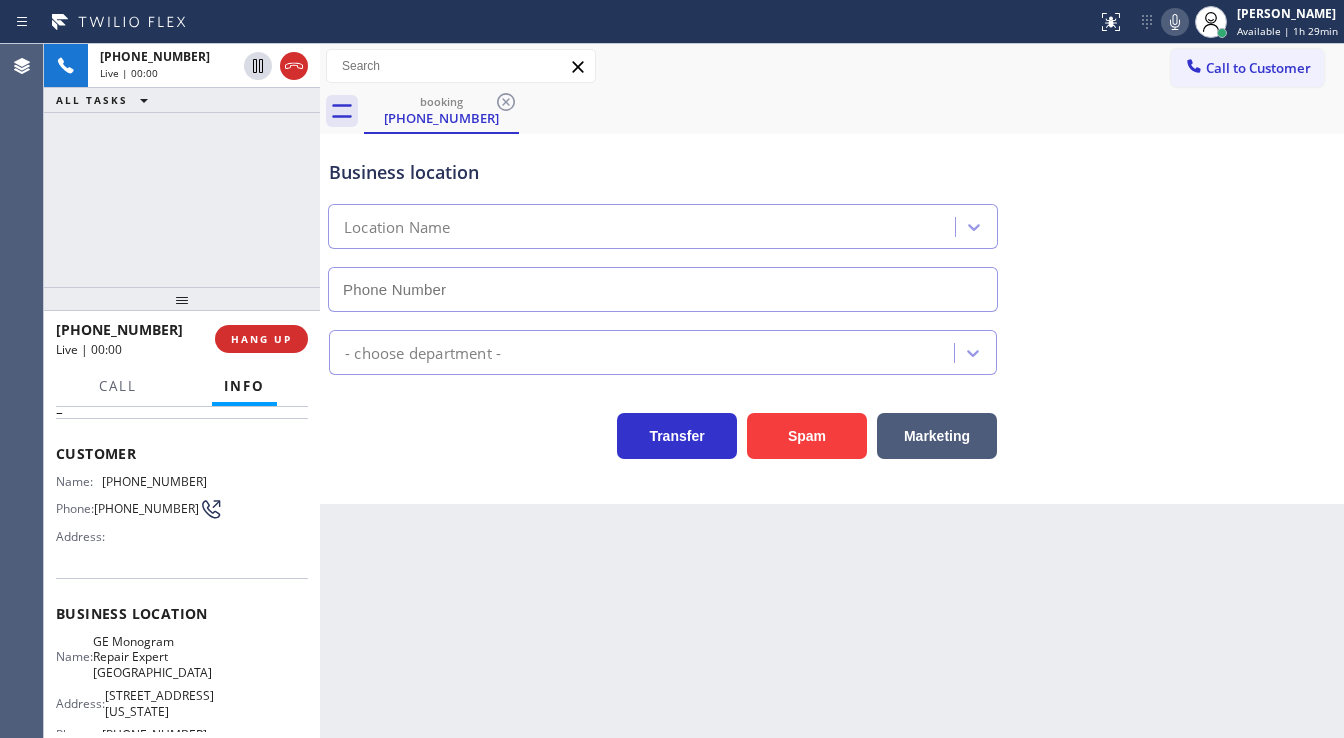 type on "[PHONE_NUMBER]" 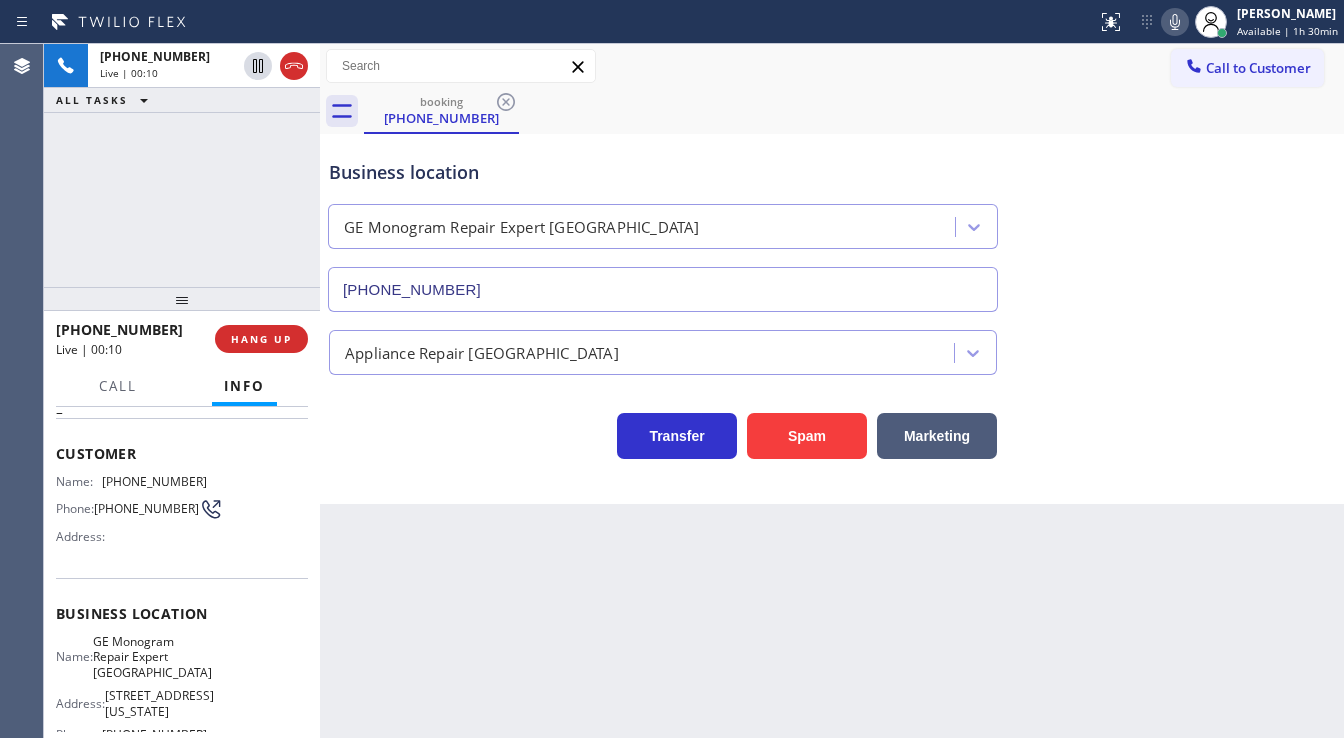 click on "+16263902325 Live | 00:10 ALL TASKS ALL TASKS ACTIVE TASKS TASKS IN WRAP UP" at bounding box center (182, 165) 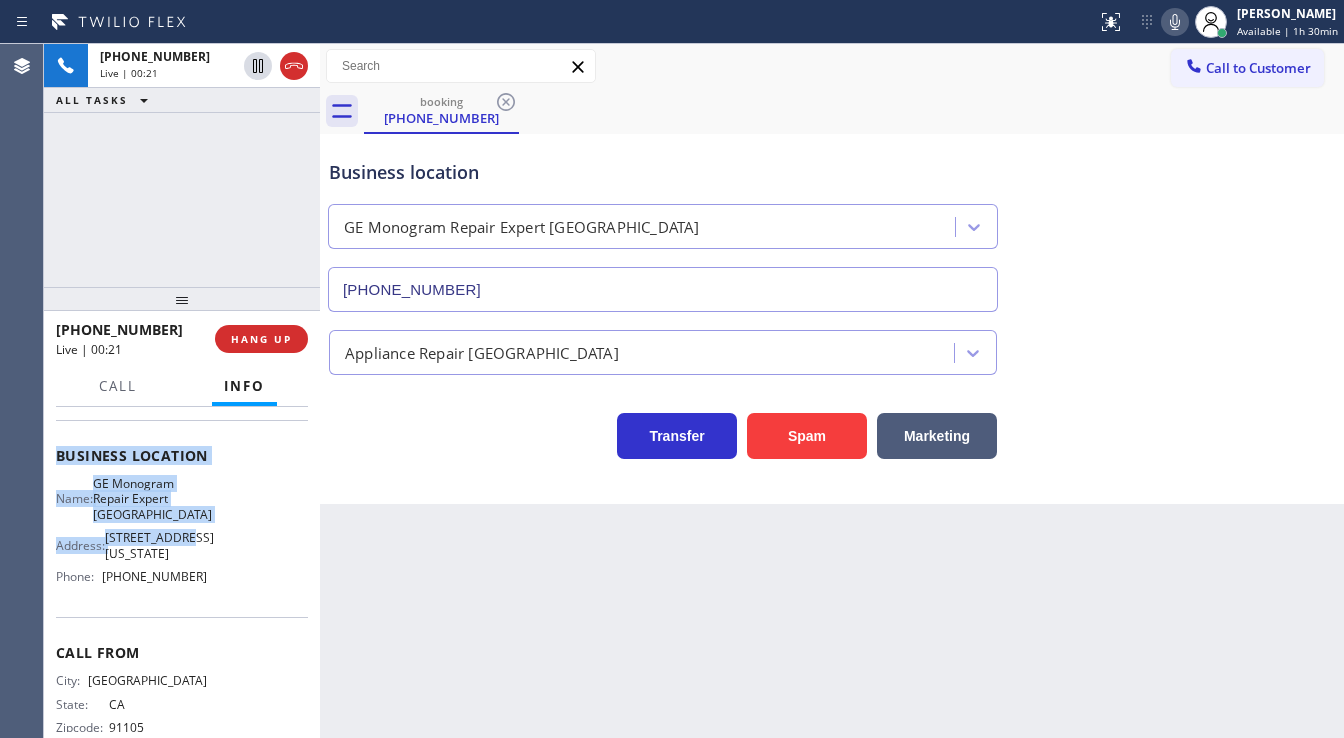 scroll, scrollTop: 240, scrollLeft: 0, axis: vertical 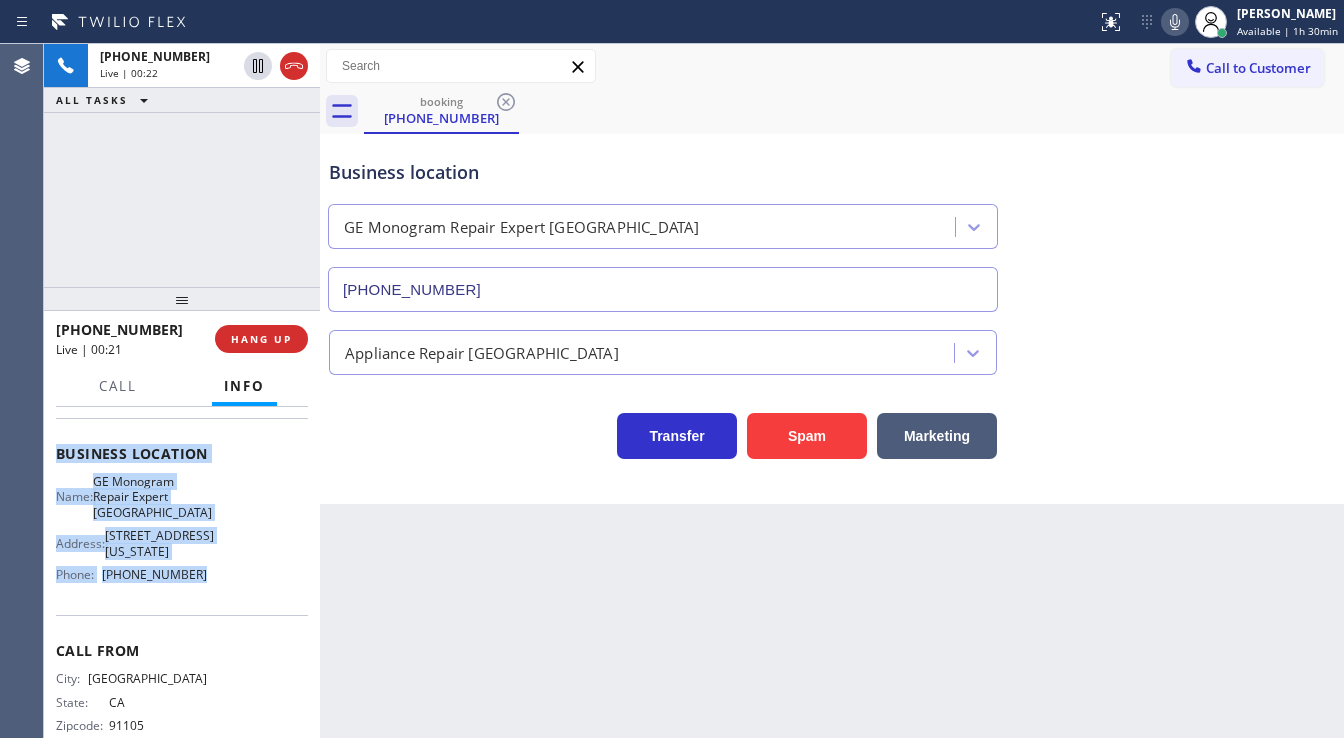 drag, startPoint x: 49, startPoint y: 442, endPoint x: 237, endPoint y: 584, distance: 235.60136 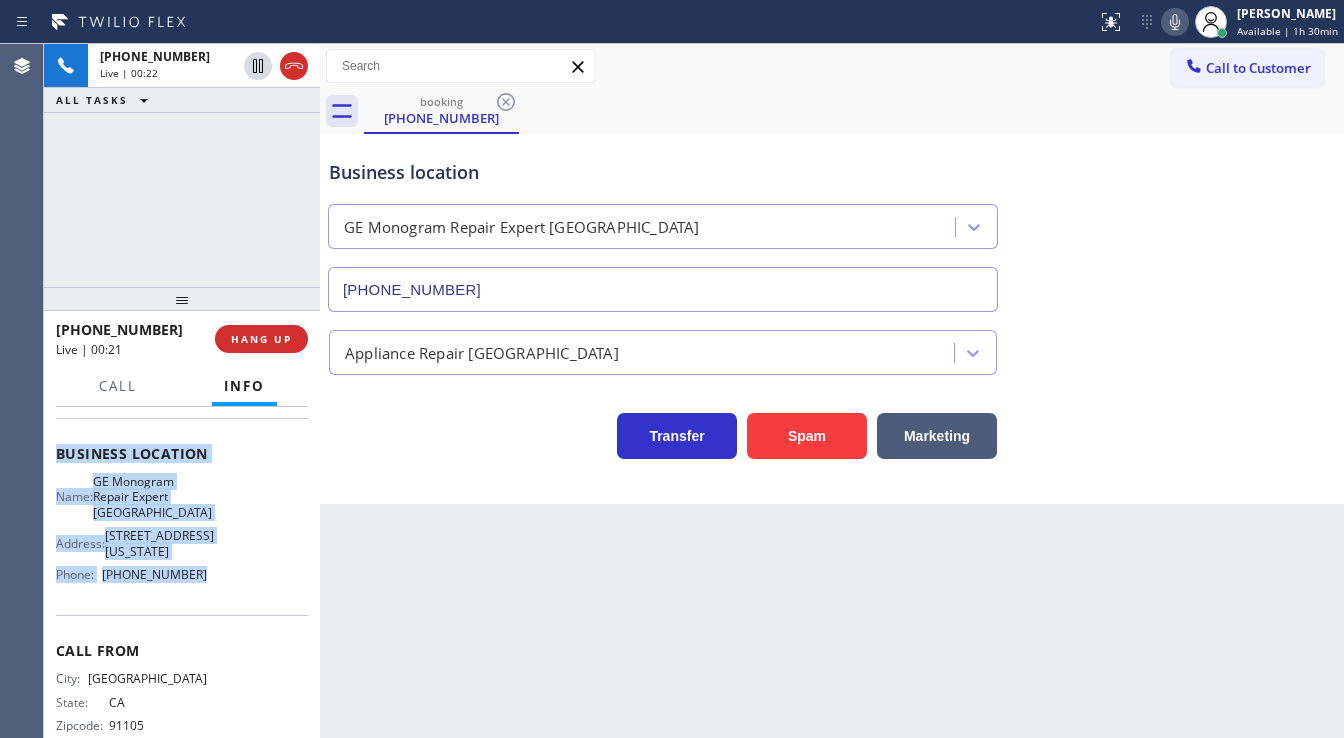 click on "Context Queue: [Test] All Priority: 2 Customer Name: (626) 390-2325 Phone: (626) 390-2325 Address: Business location Name: GE Monogram Repair Expert Pasadena Address: 117 E Colorado Blvd  Phone: (323) 310-1676 Call From City: PASADENA State: CA Zipcode: 91105 Outbound call Location GE Monogram Repair Expert Pasadena Your caller id phone number (323) 310-1676 Customer number (626) 390-2325 Call" at bounding box center (182, 573) 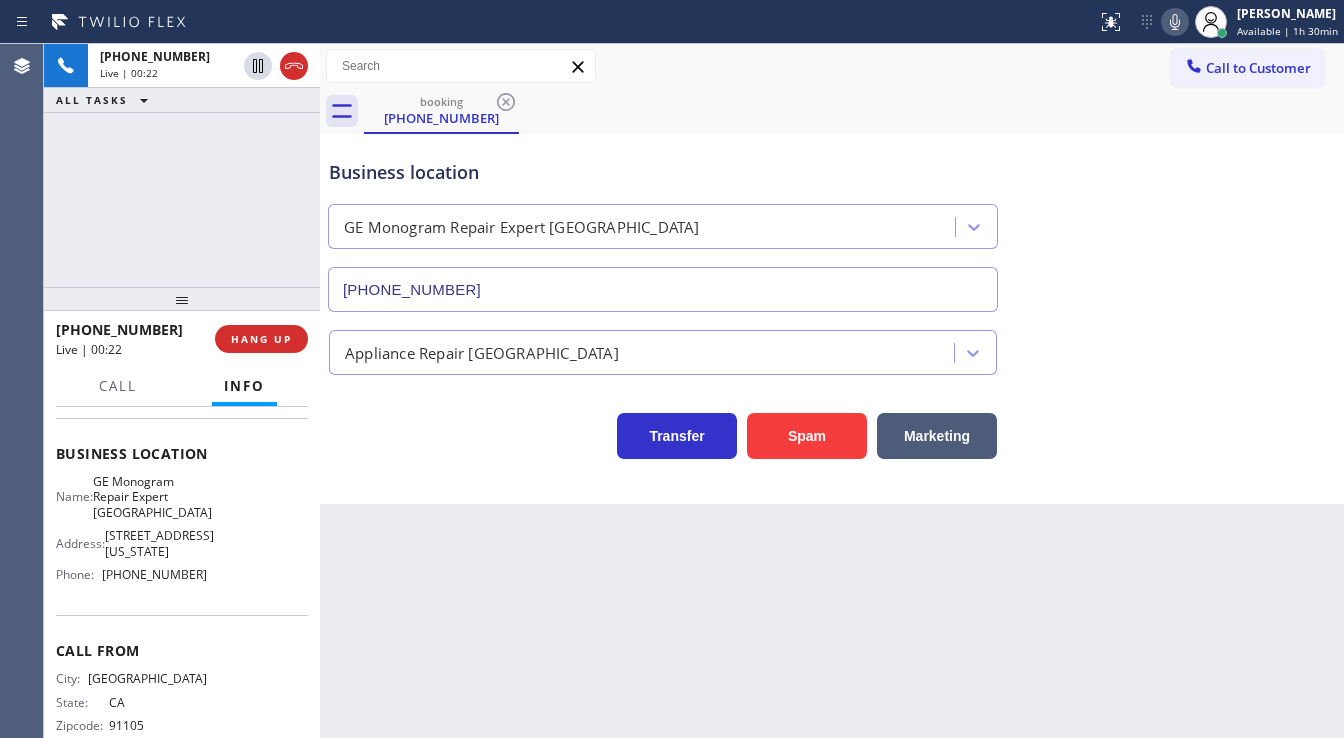 click on "+16263902325 Live | 00:22 ALL TASKS ALL TASKS ACTIVE TASKS TASKS IN WRAP UP" at bounding box center (182, 165) 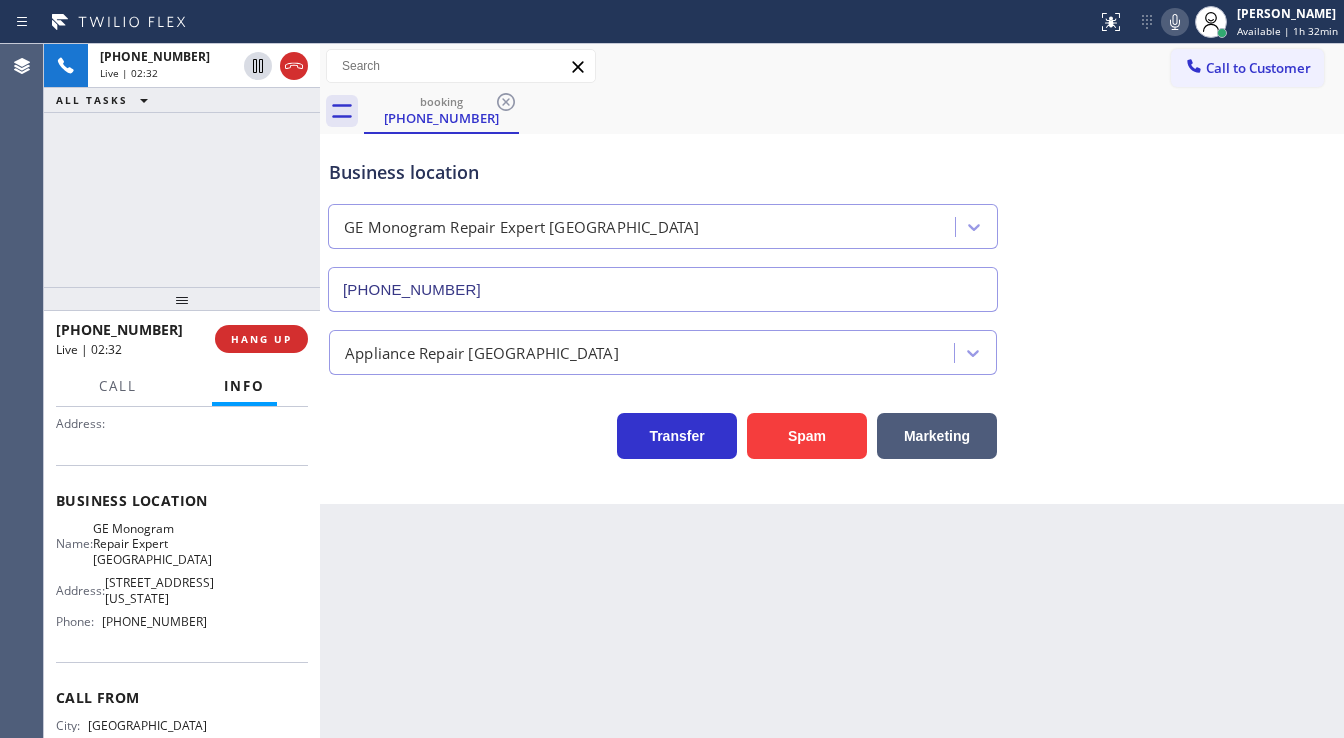 scroll, scrollTop: 0, scrollLeft: 0, axis: both 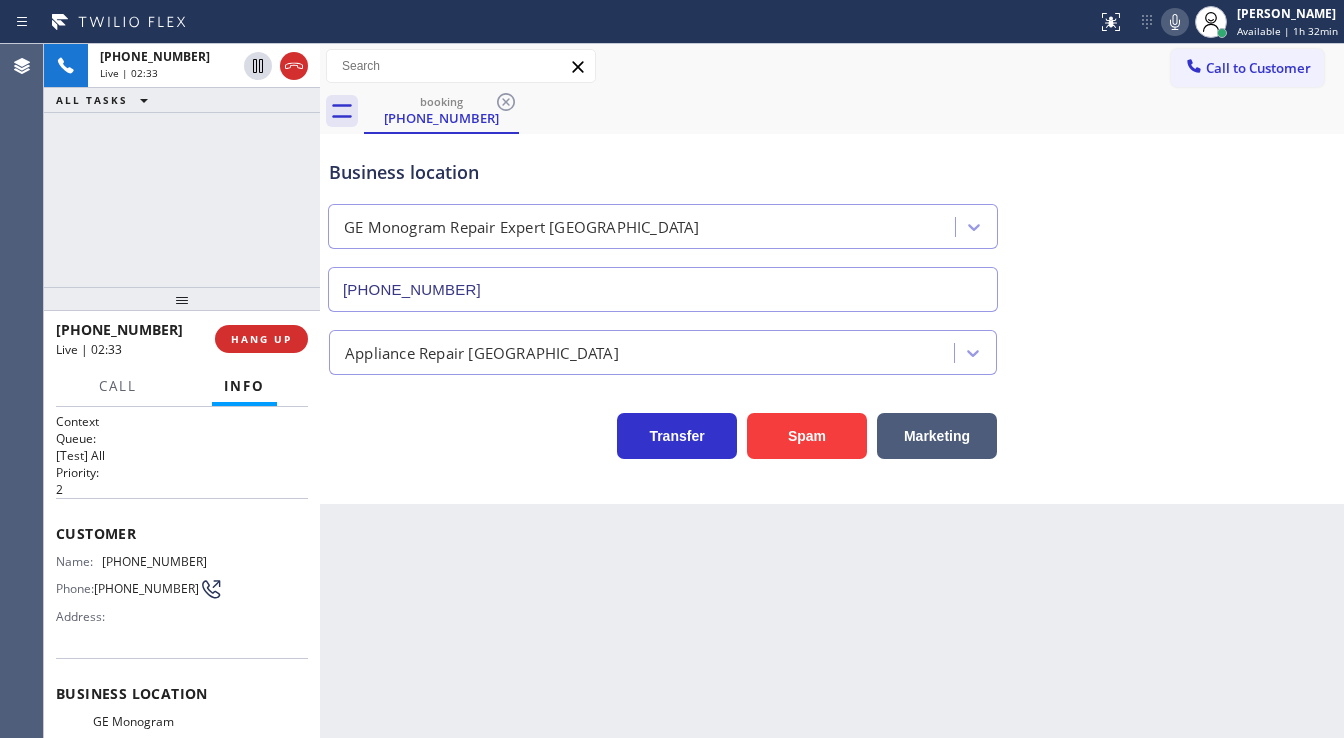 click on "+16263902325 Live | 02:33 ALL TASKS ALL TASKS ACTIVE TASKS TASKS IN WRAP UP" at bounding box center (182, 165) 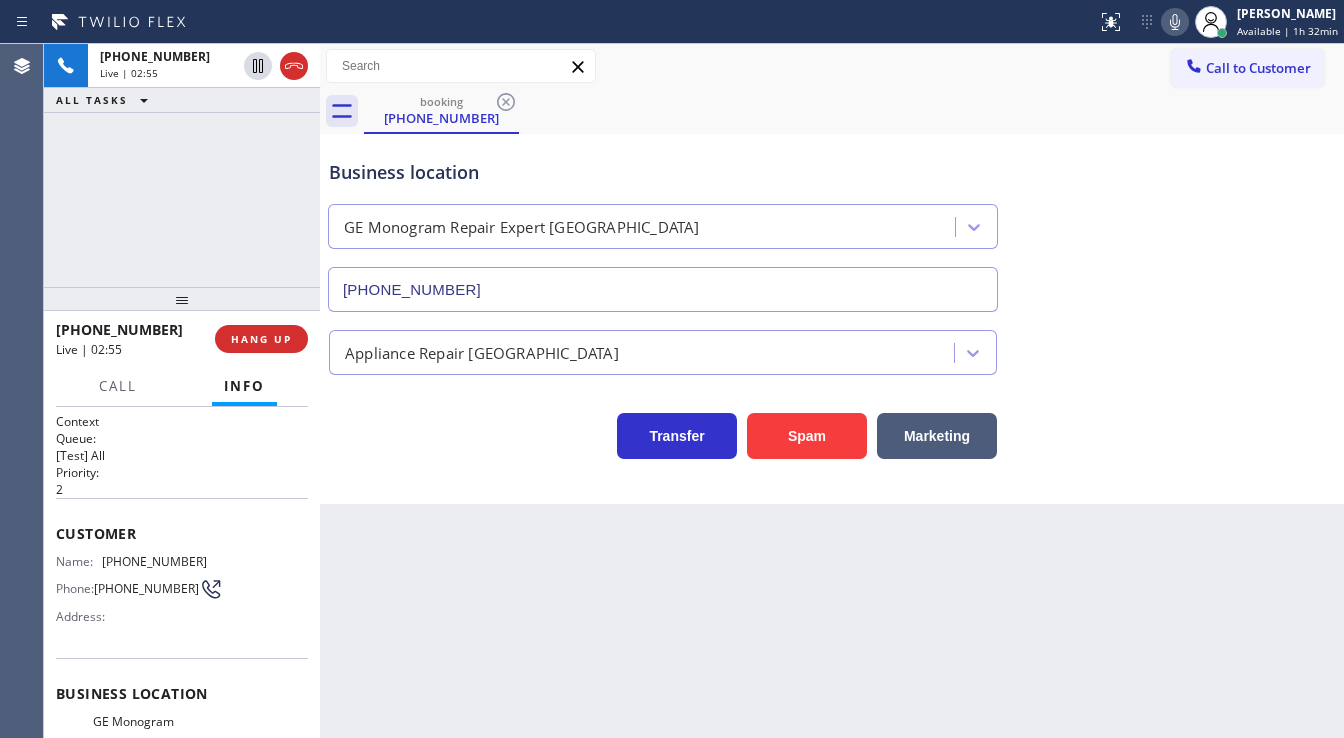 click on "+16263902325 Live | 02:55 ALL TASKS ALL TASKS ACTIVE TASKS TASKS IN WRAP UP" at bounding box center (182, 165) 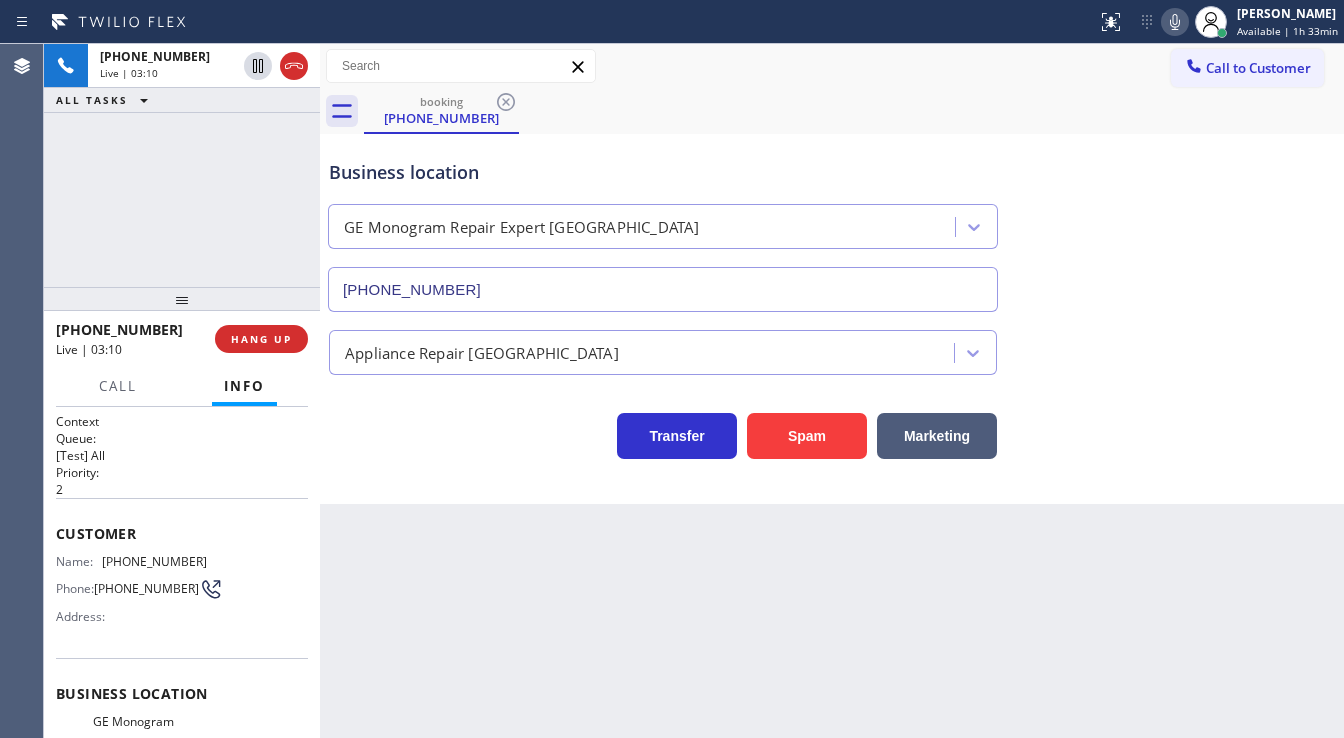click on "+16263902325 Live | 03:10 ALL TASKS ALL TASKS ACTIVE TASKS TASKS IN WRAP UP" at bounding box center (182, 165) 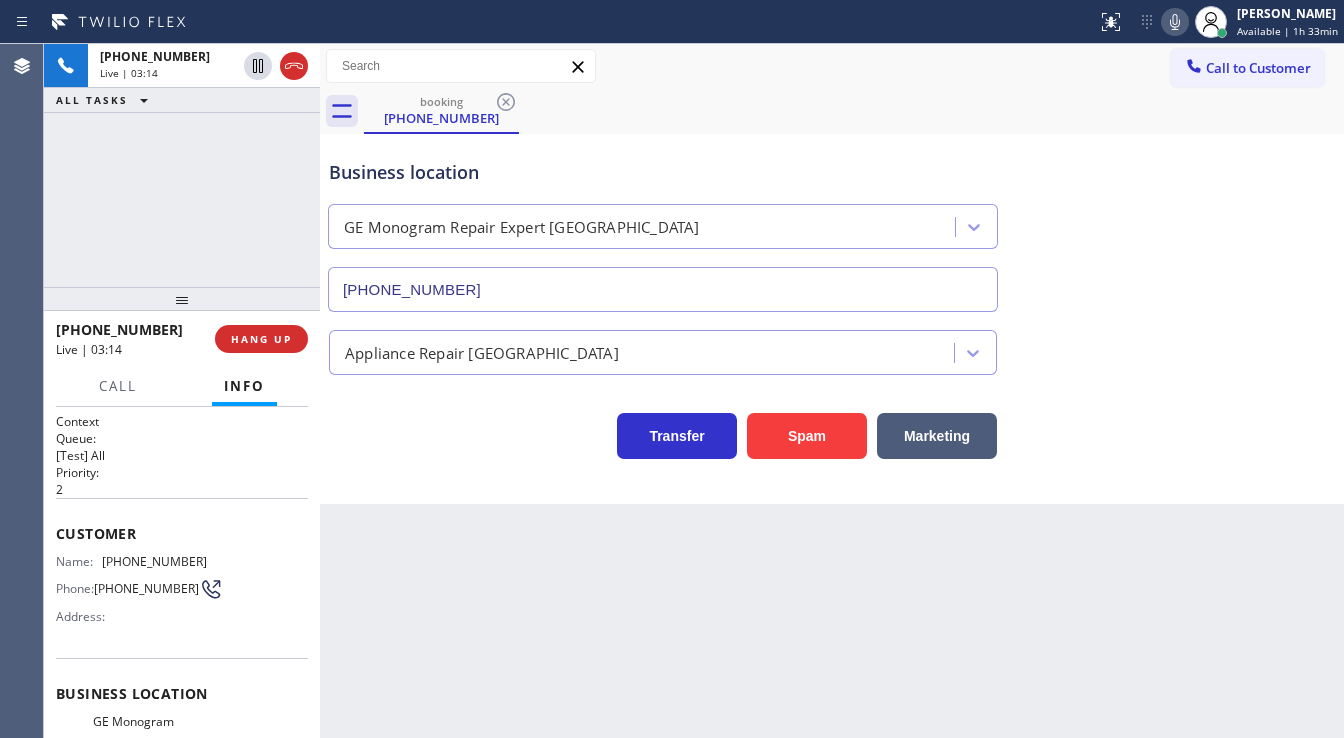 click on "+16263902325 Live | 03:14 ALL TASKS ALL TASKS ACTIVE TASKS TASKS IN WRAP UP" at bounding box center [182, 165] 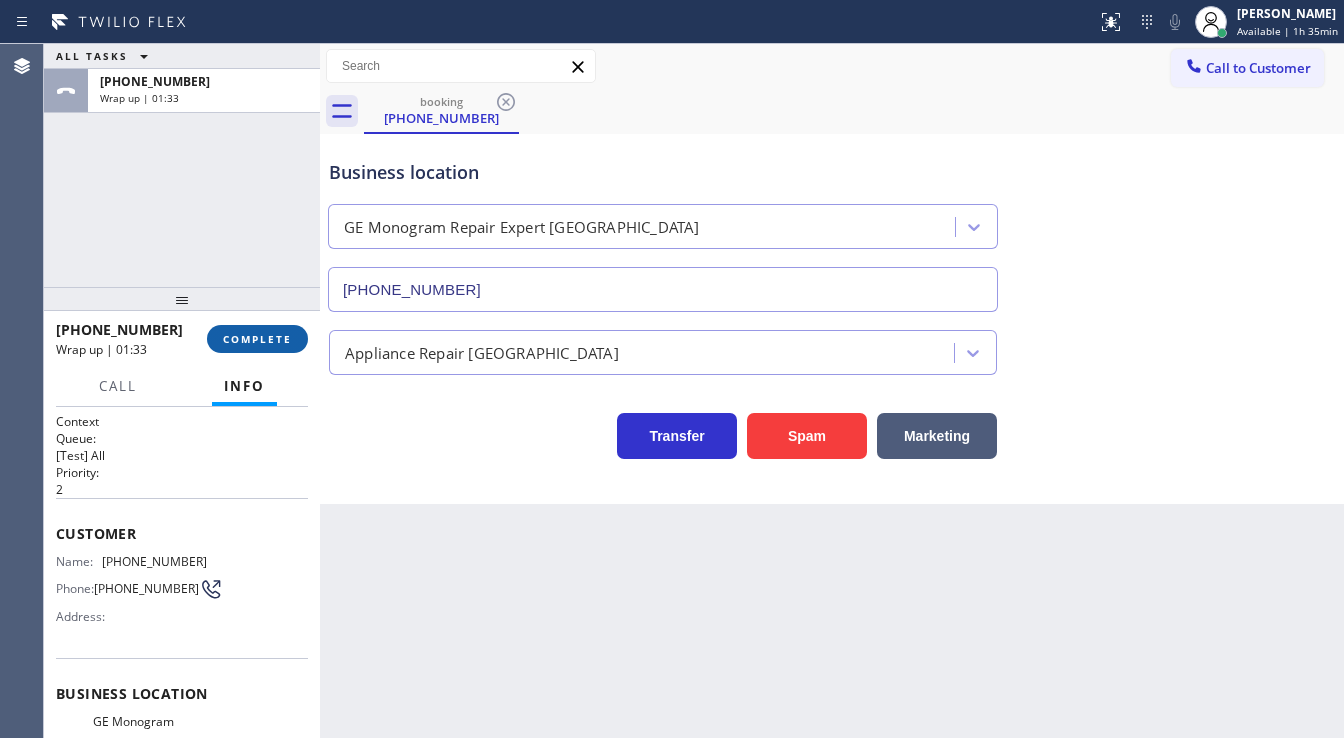 click on "COMPLETE" at bounding box center (257, 339) 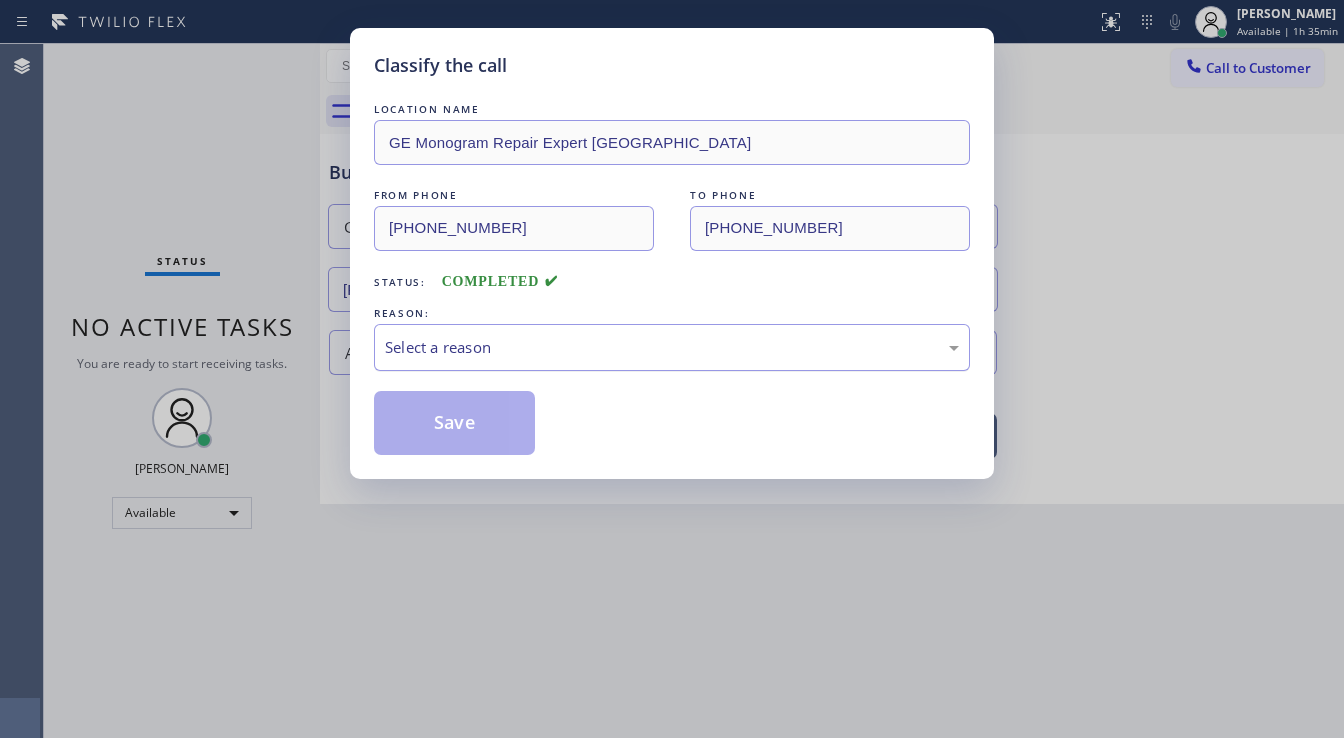 click on "Select a reason" at bounding box center (672, 347) 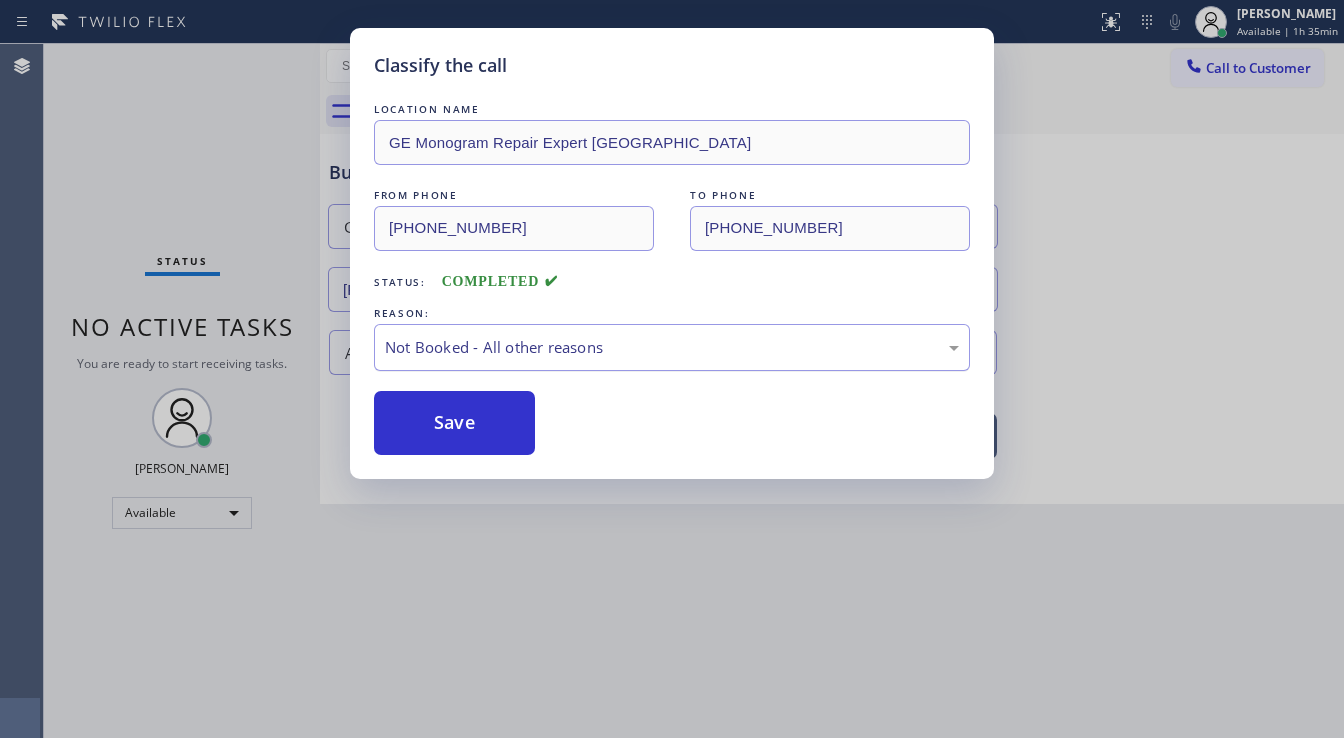 click on "Not Booked - All other reasons" at bounding box center [672, 347] 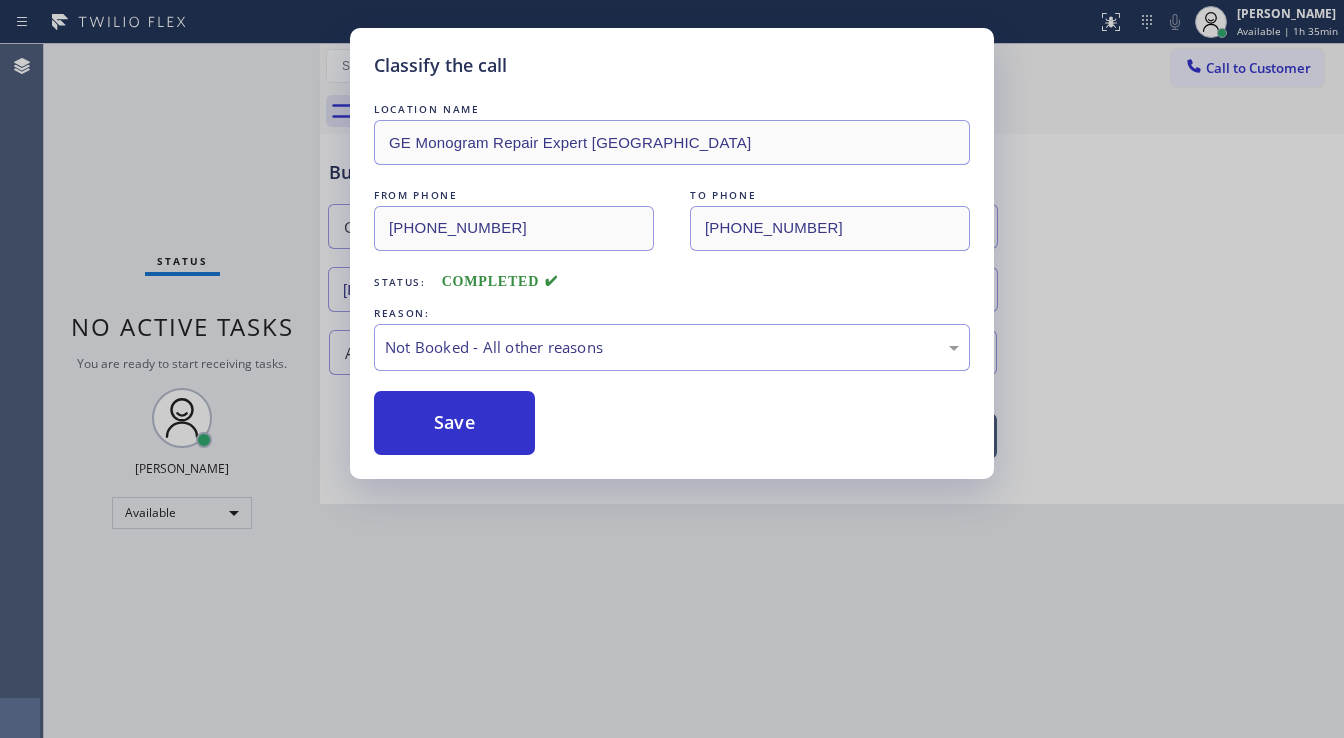 click on "Save" at bounding box center (454, 423) 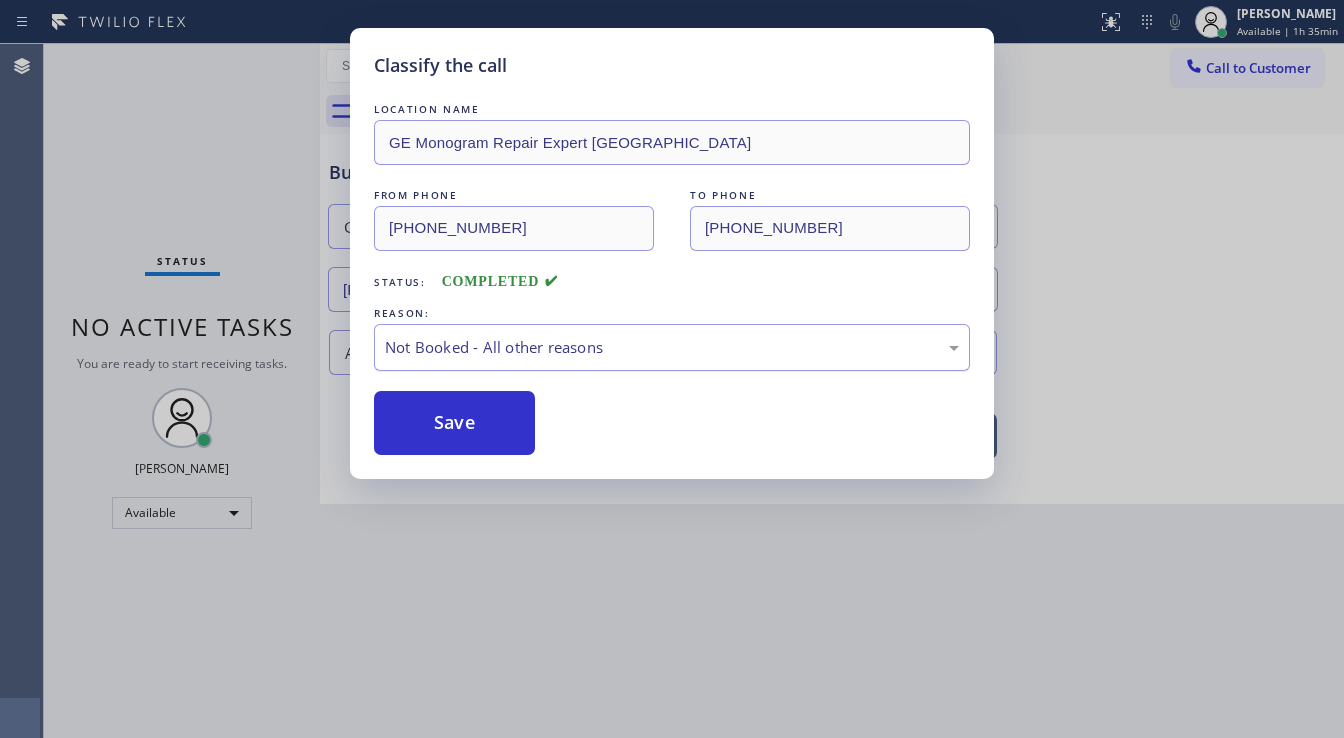 type 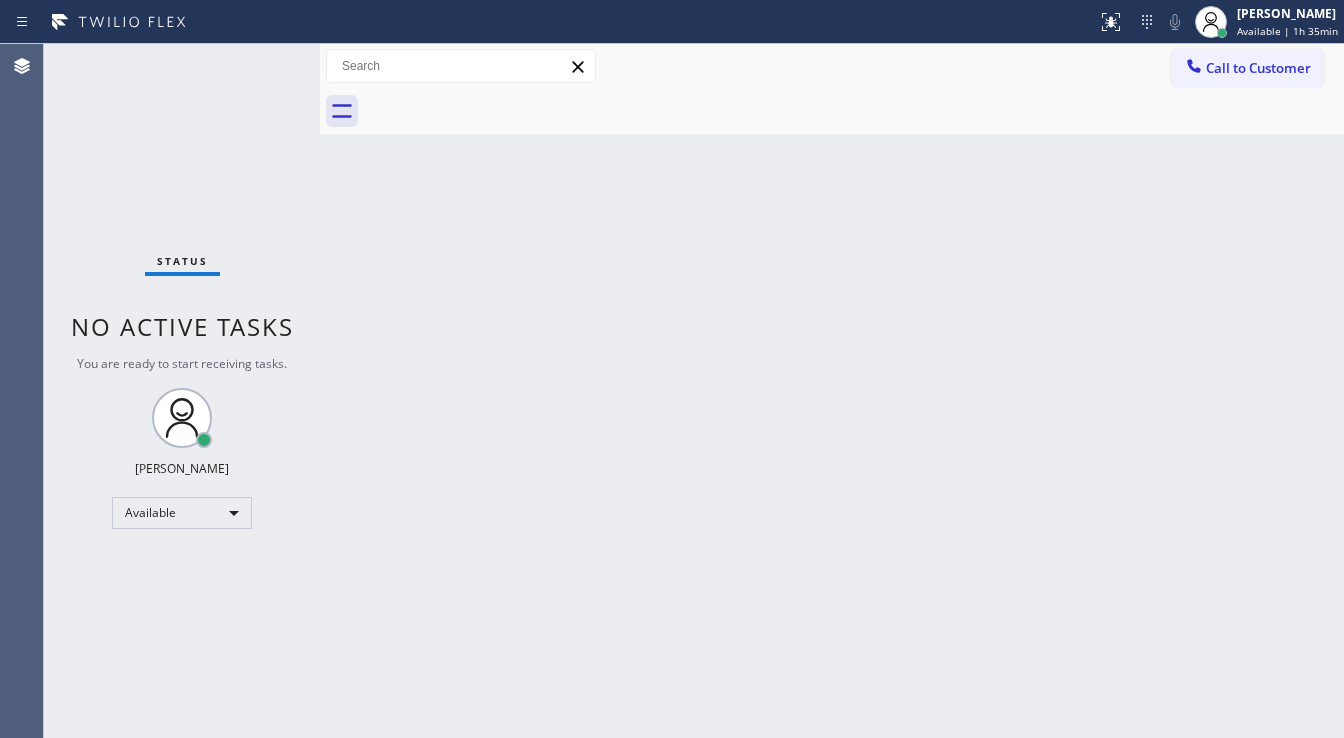 click on "Status   No active tasks     You are ready to start receiving tasks.   [PERSON_NAME]" at bounding box center (182, 391) 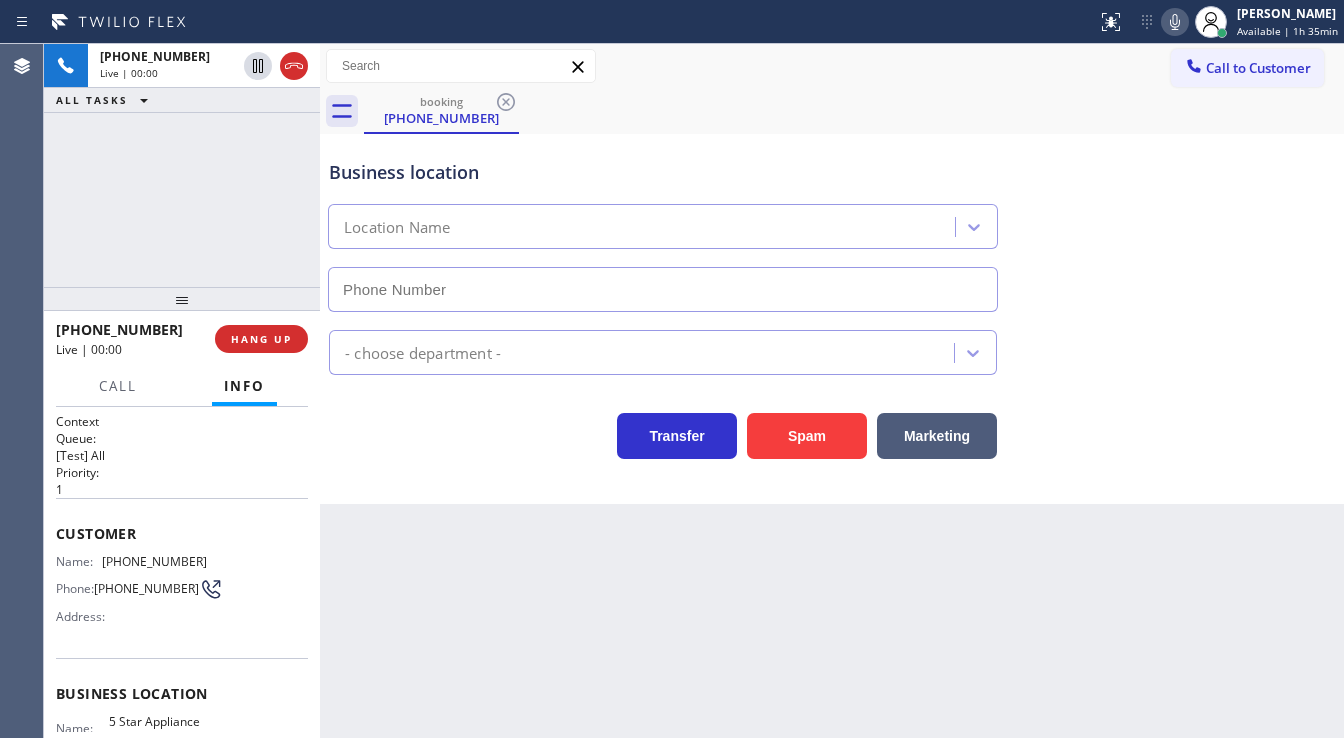 type on "[PHONE_NUMBER]" 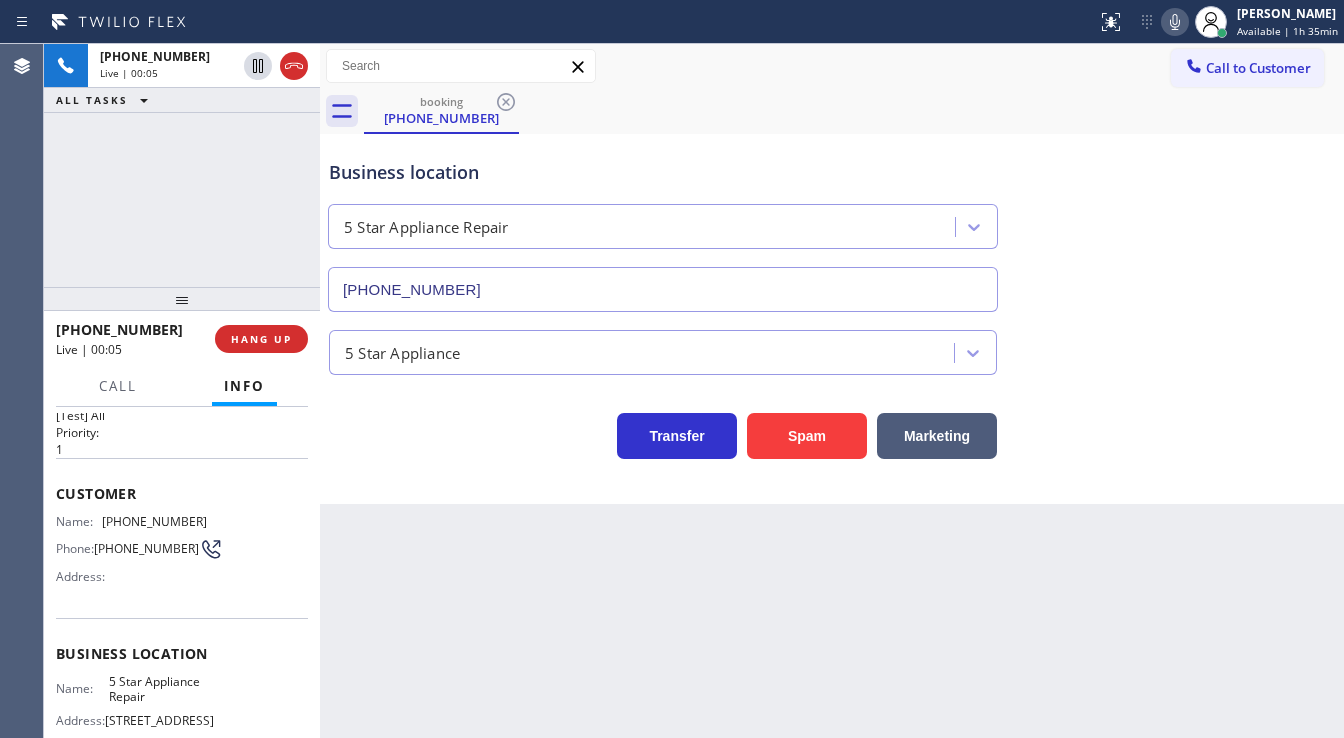 scroll, scrollTop: 0, scrollLeft: 0, axis: both 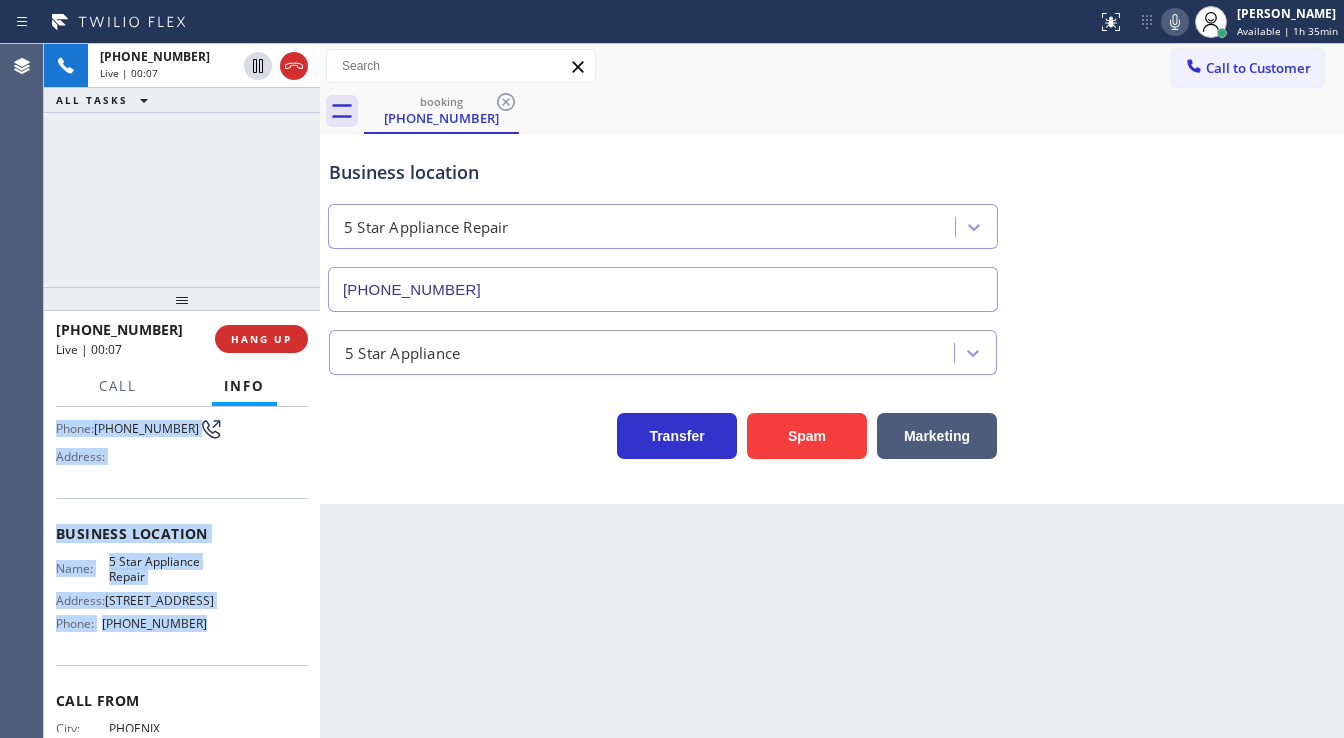 drag, startPoint x: 78, startPoint y: 537, endPoint x: 237, endPoint y: 632, distance: 185.2188 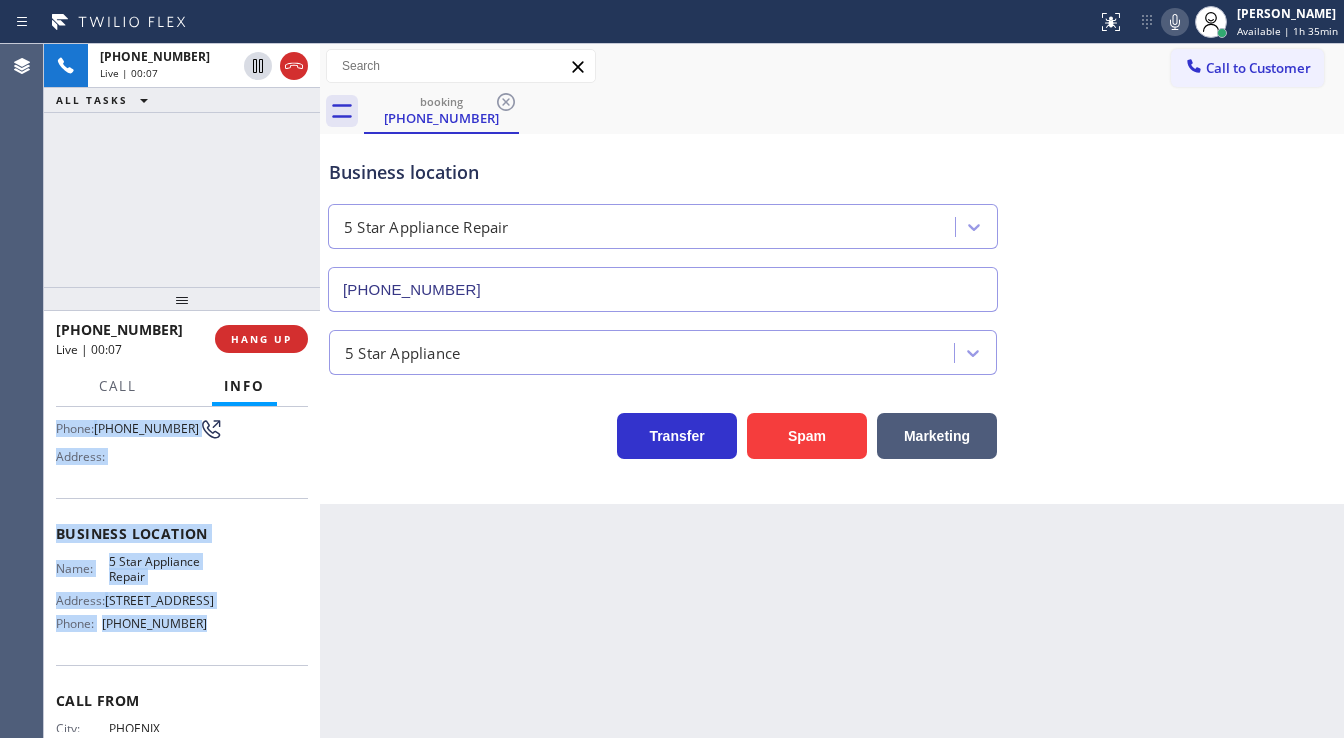 click on "Context Queue: [Test] All Priority: 1 Customer Name: (480) 390-8849 Phone: (480) 390-8849 Address: Business location Name: 5 Star Appliance Repair Address: 510 Foothill Rd  Phone: (855) 731-4952 Call From City: PHOENIX State: AZ Zipcode: 85281 Outbound call Location 5 Star Appliance Repair Your caller id phone number (855) 731-4952 Customer number (480) 390-8849 Call" at bounding box center (182, 573) 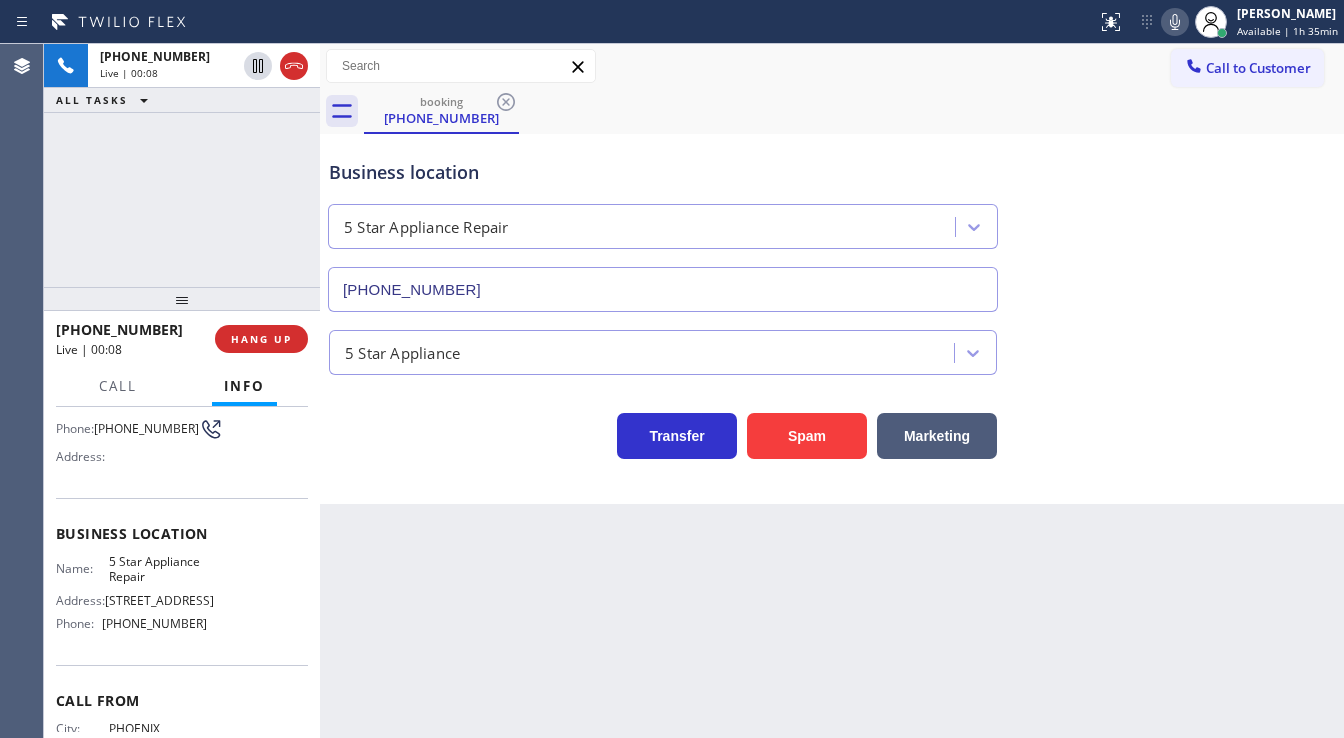click on "+14803908849 Live | 00:08 ALL TASKS ALL TASKS ACTIVE TASKS TASKS IN WRAP UP" at bounding box center (182, 165) 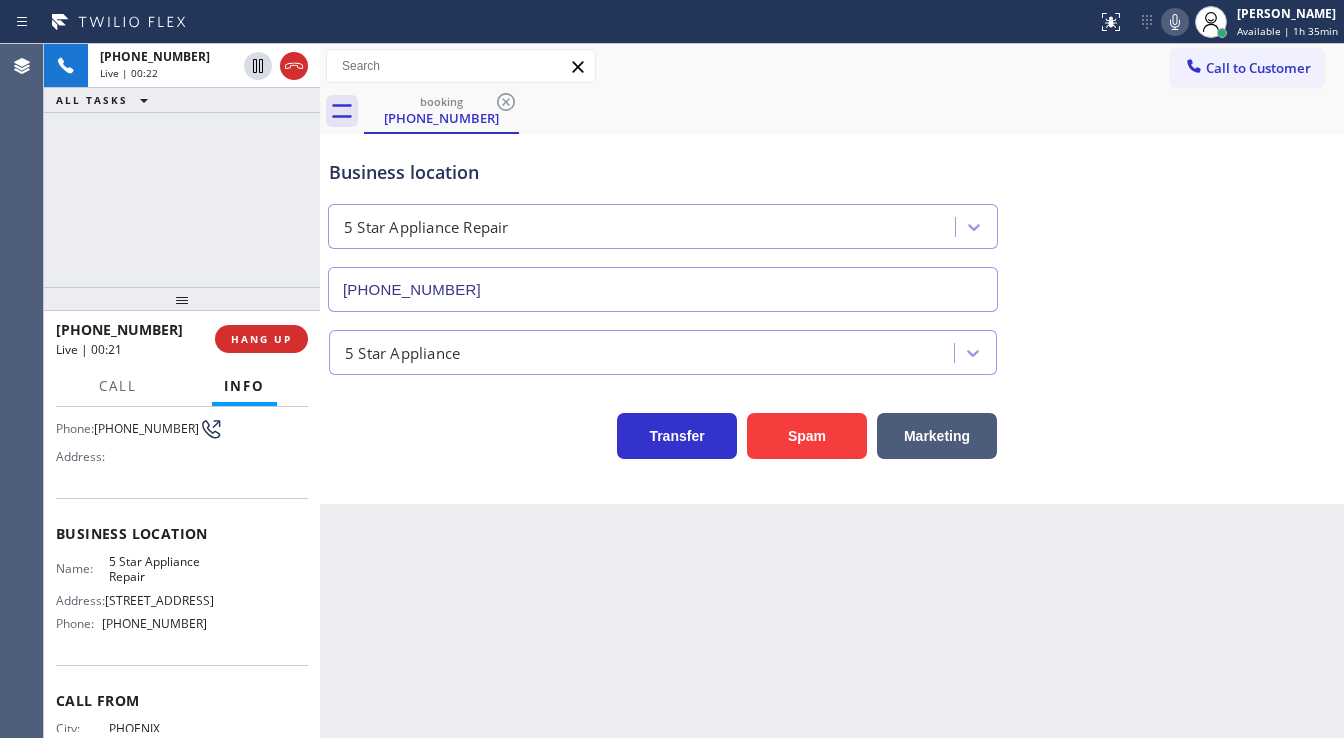 click on "+14803908849 Live | 00:22 ALL TASKS ALL TASKS ACTIVE TASKS TASKS IN WRAP UP" at bounding box center (182, 165) 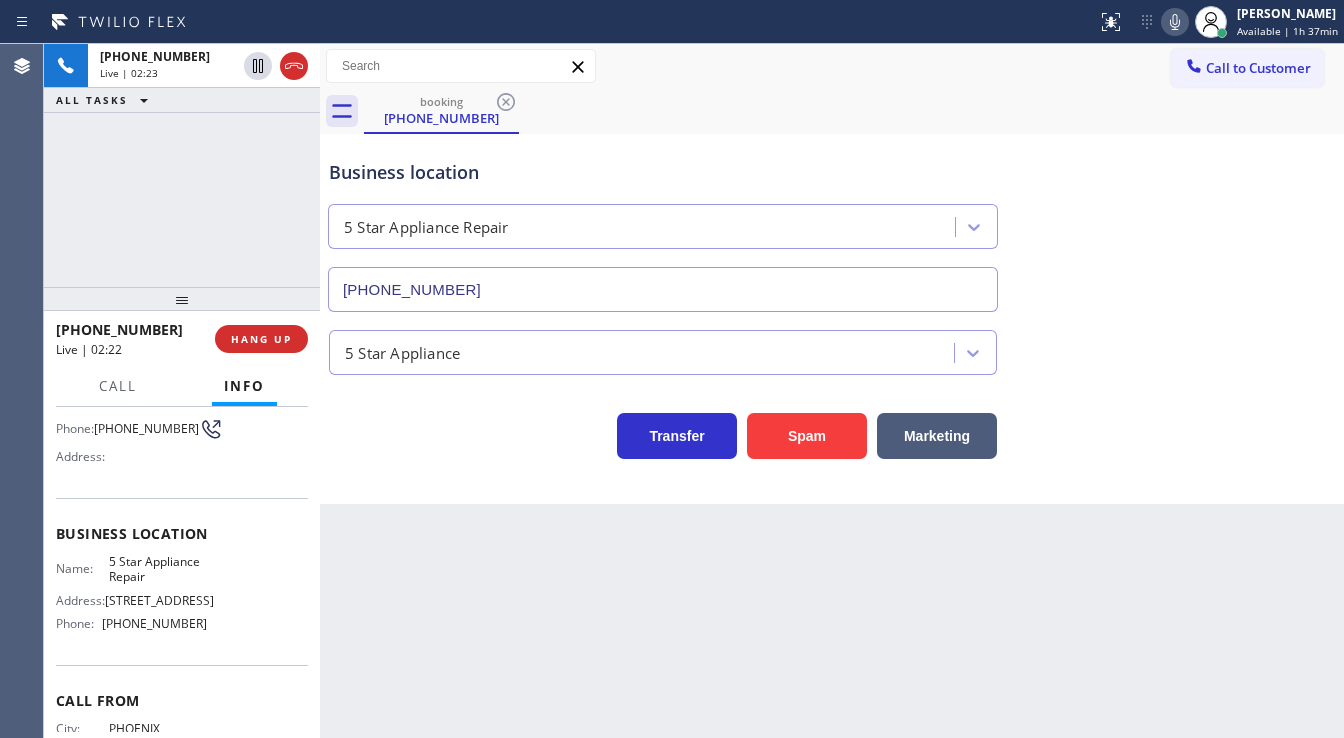 click on "+14803908849 Live | 02:23 ALL TASKS ALL TASKS ACTIVE TASKS TASKS IN WRAP UP" at bounding box center [182, 165] 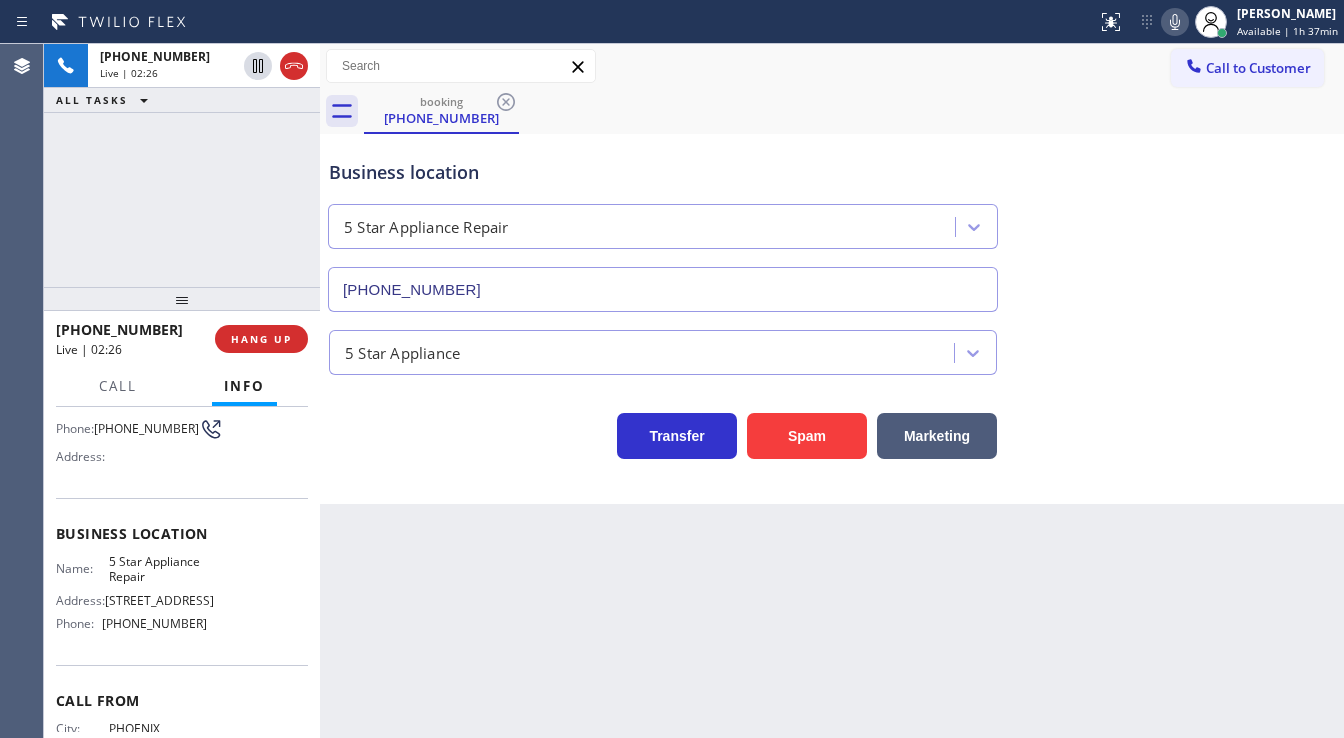 click on "Call to Customer Outbound call Location Sub Zero Appliance Repair Your caller id phone number (855) 340-1313 Customer number Call Outbound call Technician Search Technician Your caller id phone number Your caller id phone number Call" at bounding box center (832, 66) 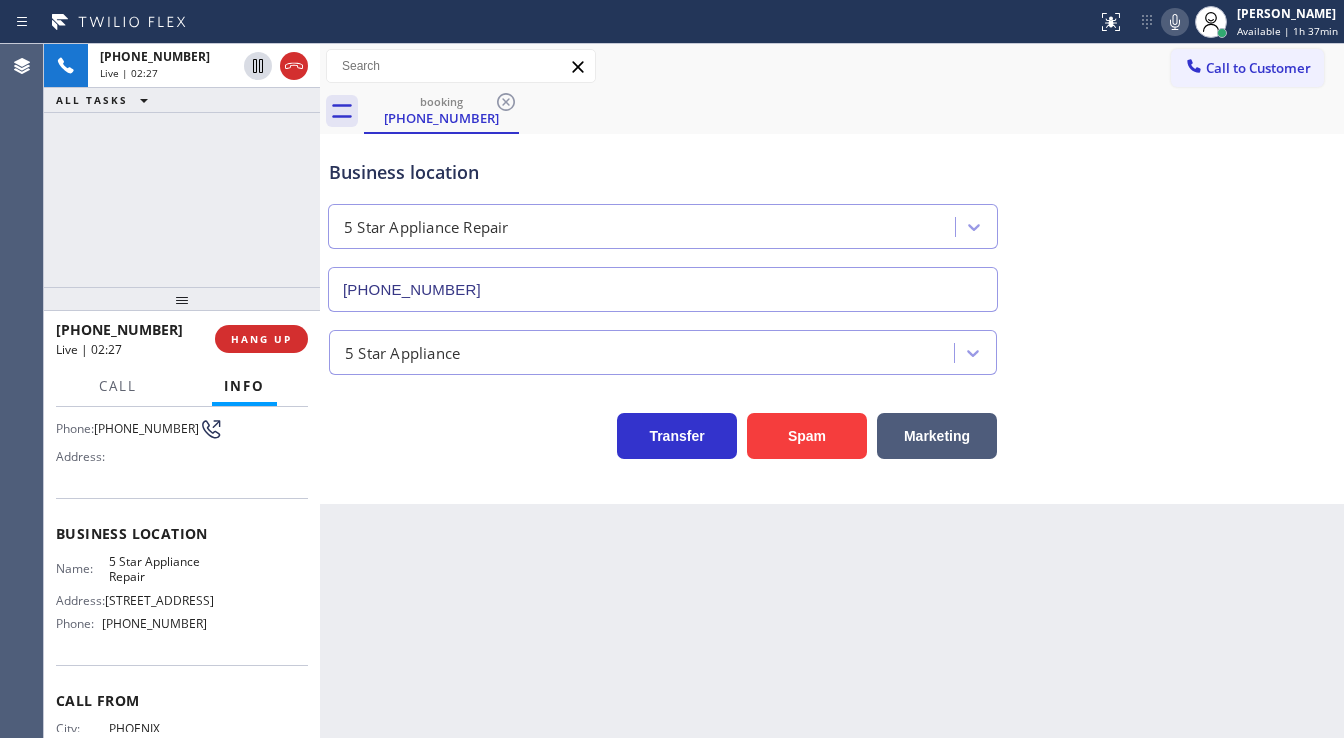 click 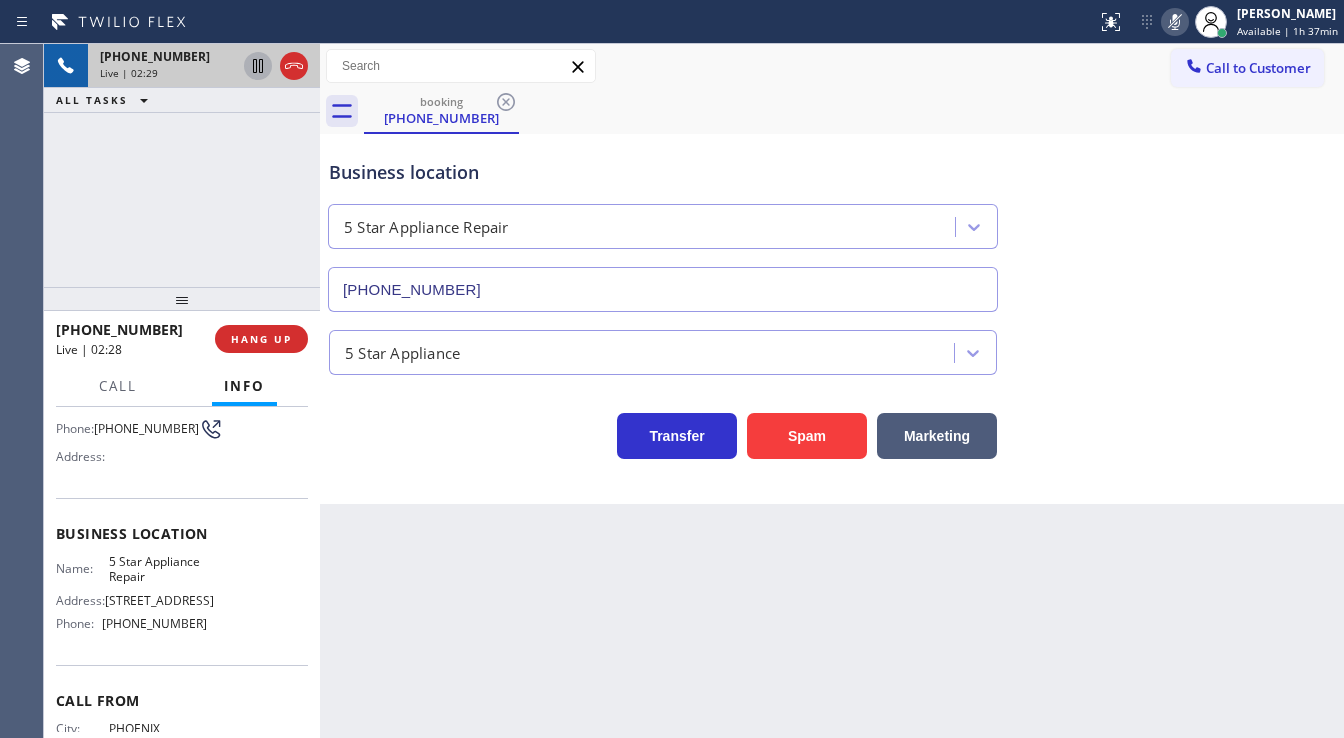 click 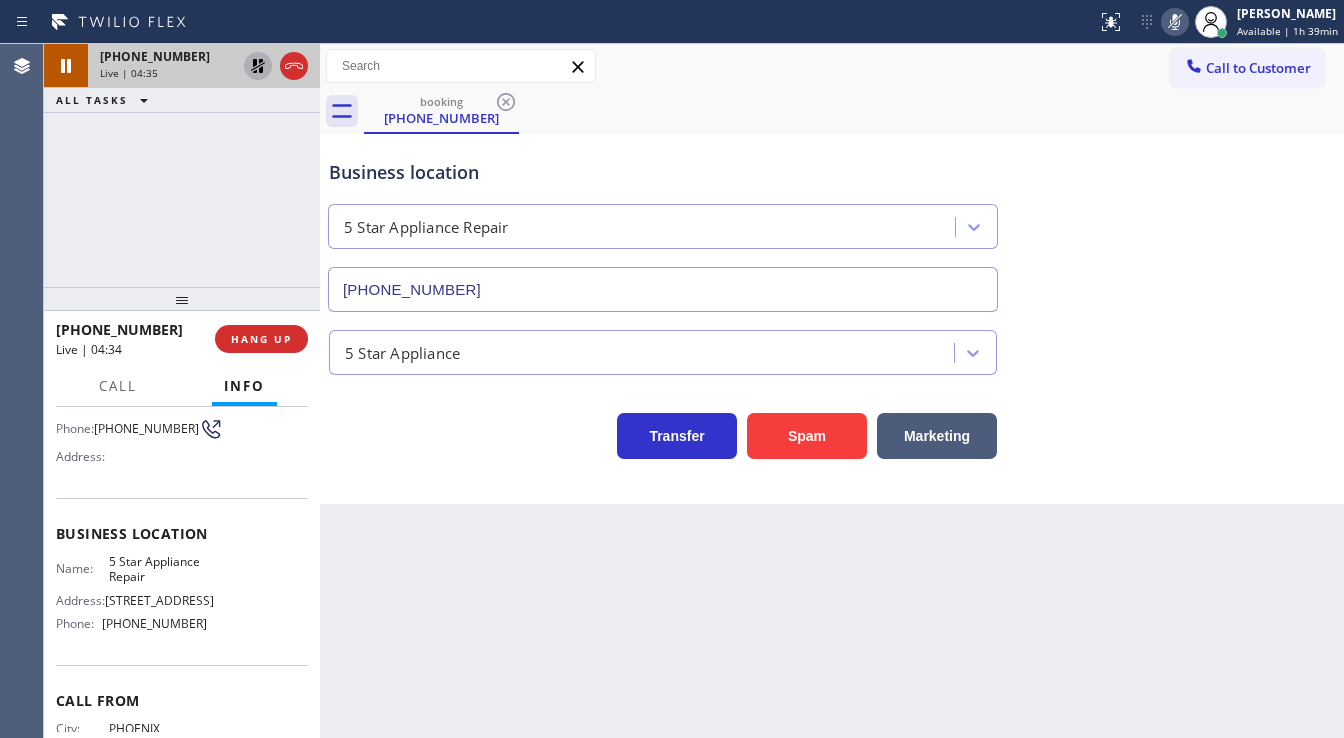 click 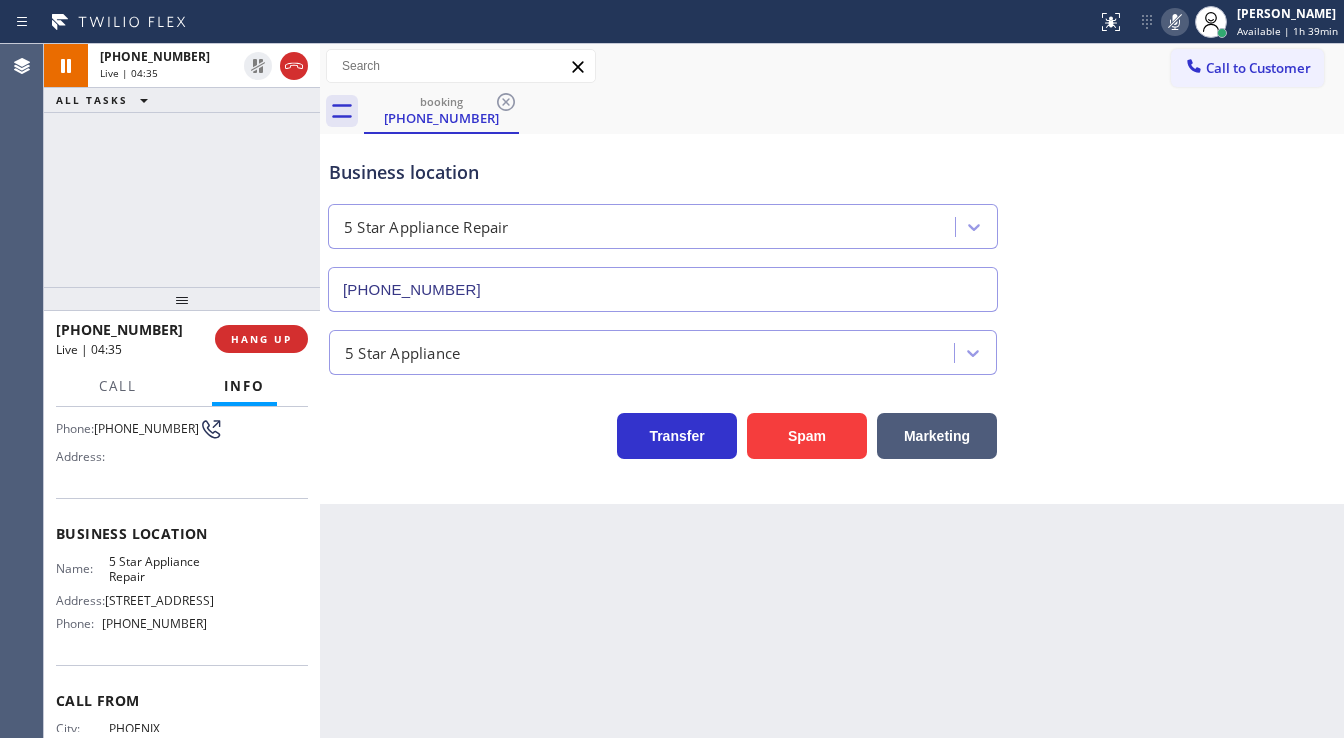 click 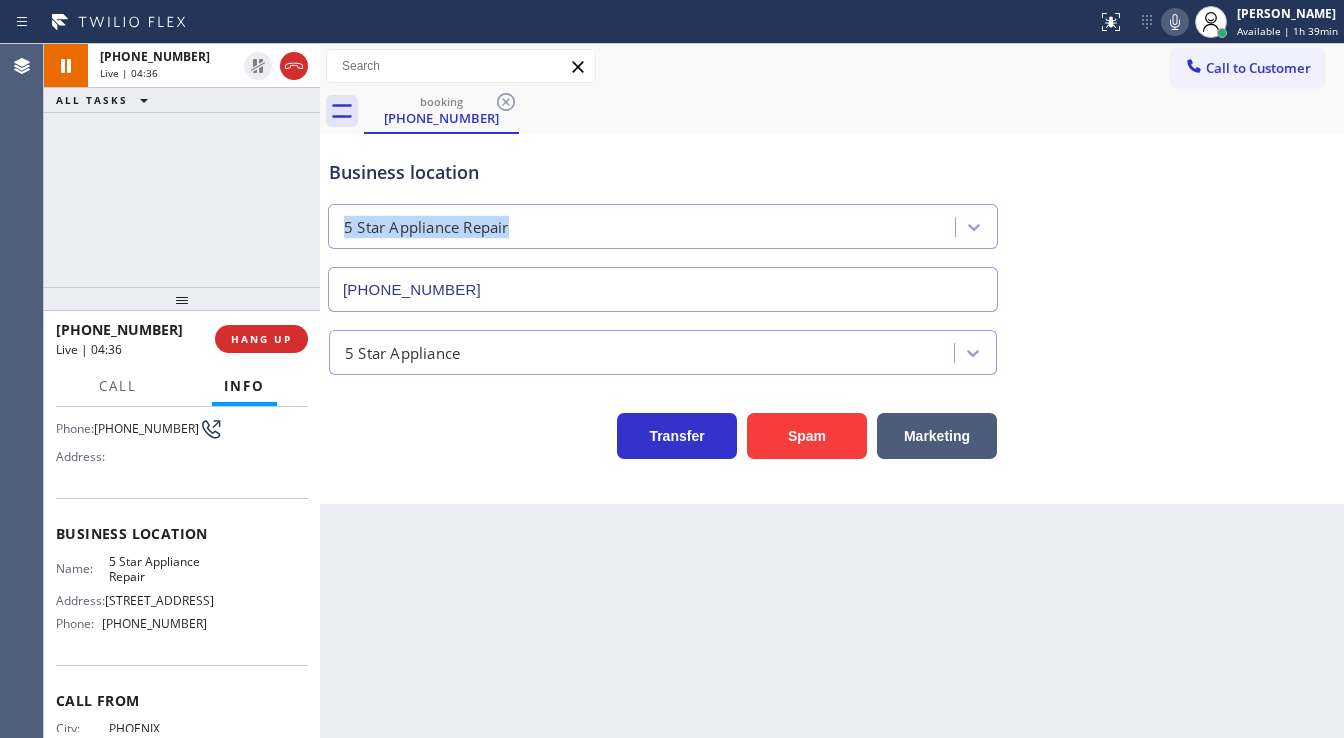 click on "Business location 5 Star Appliance Repair (855) 731-4952" at bounding box center (832, 221) 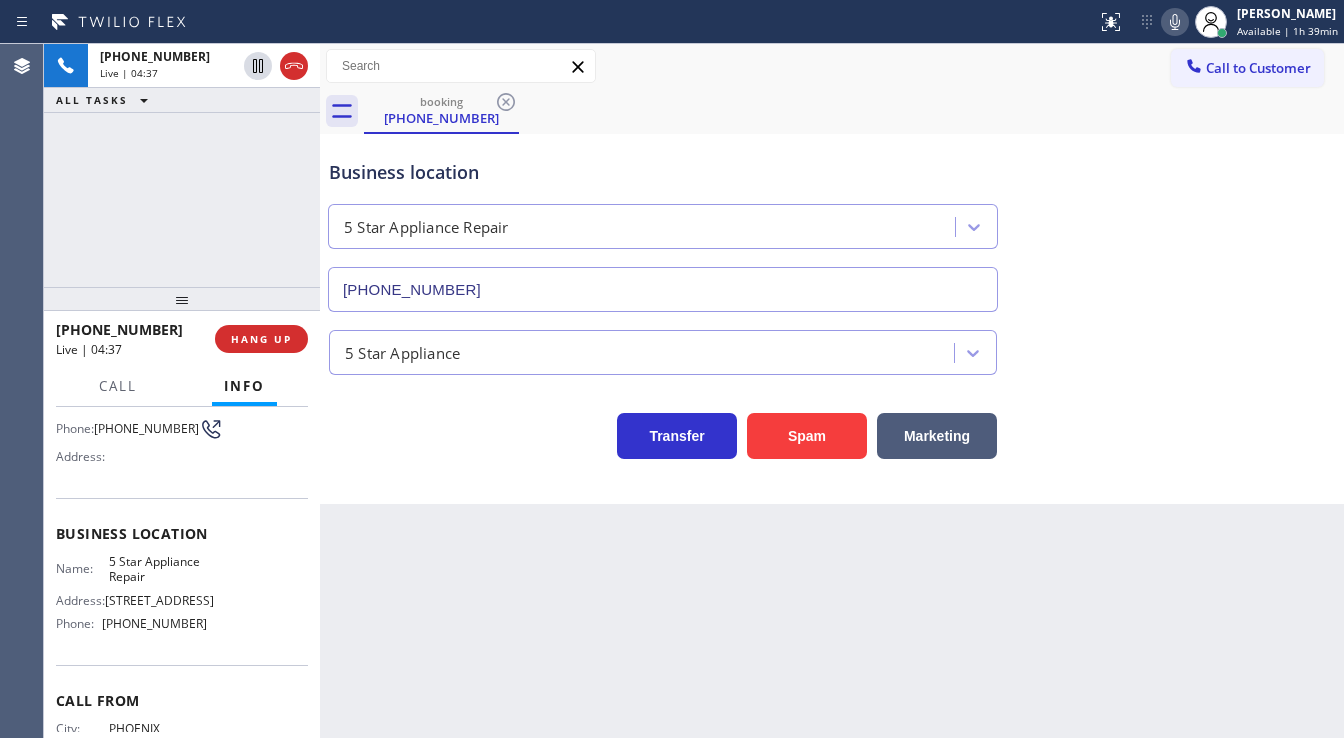 click on "+14803908849 Live | 04:37 ALL TASKS ALL TASKS ACTIVE TASKS TASKS IN WRAP UP" at bounding box center (182, 165) 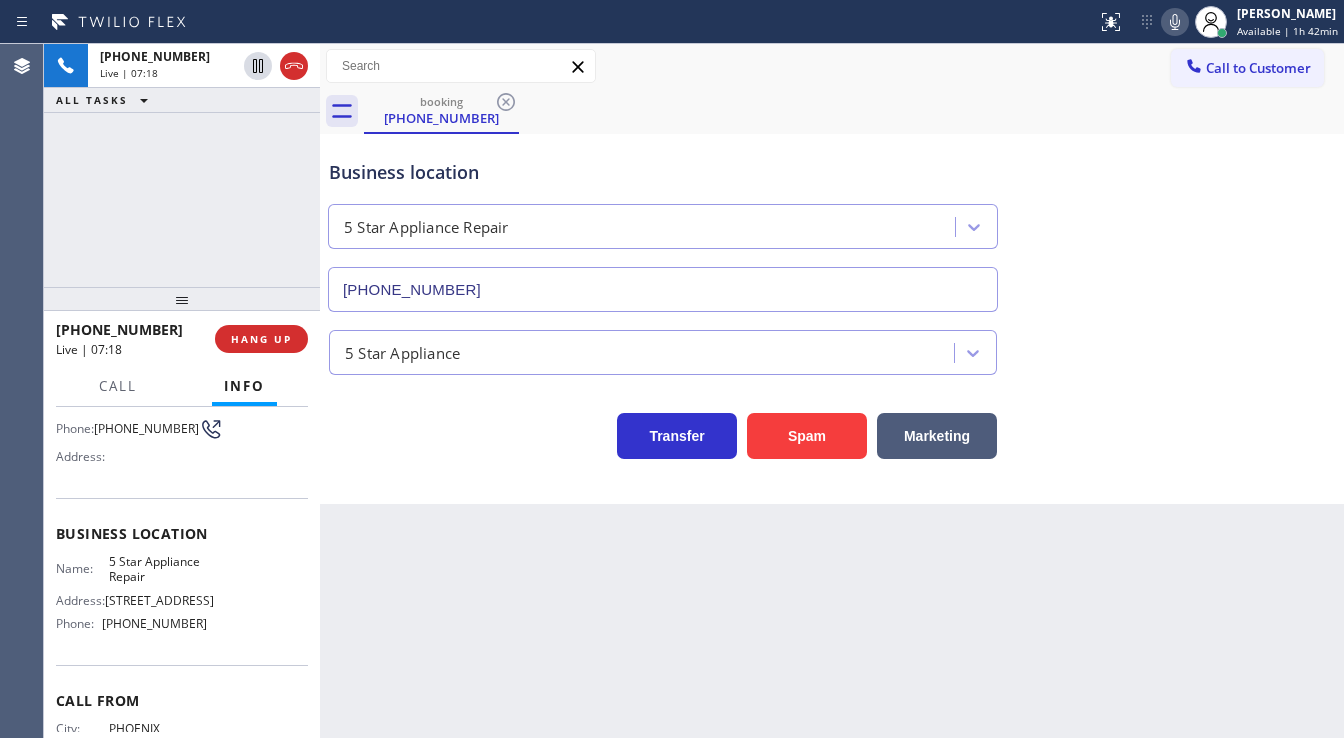 click on "+14803908849 Live | 07:18 ALL TASKS ALL TASKS ACTIVE TASKS TASKS IN WRAP UP" at bounding box center [182, 165] 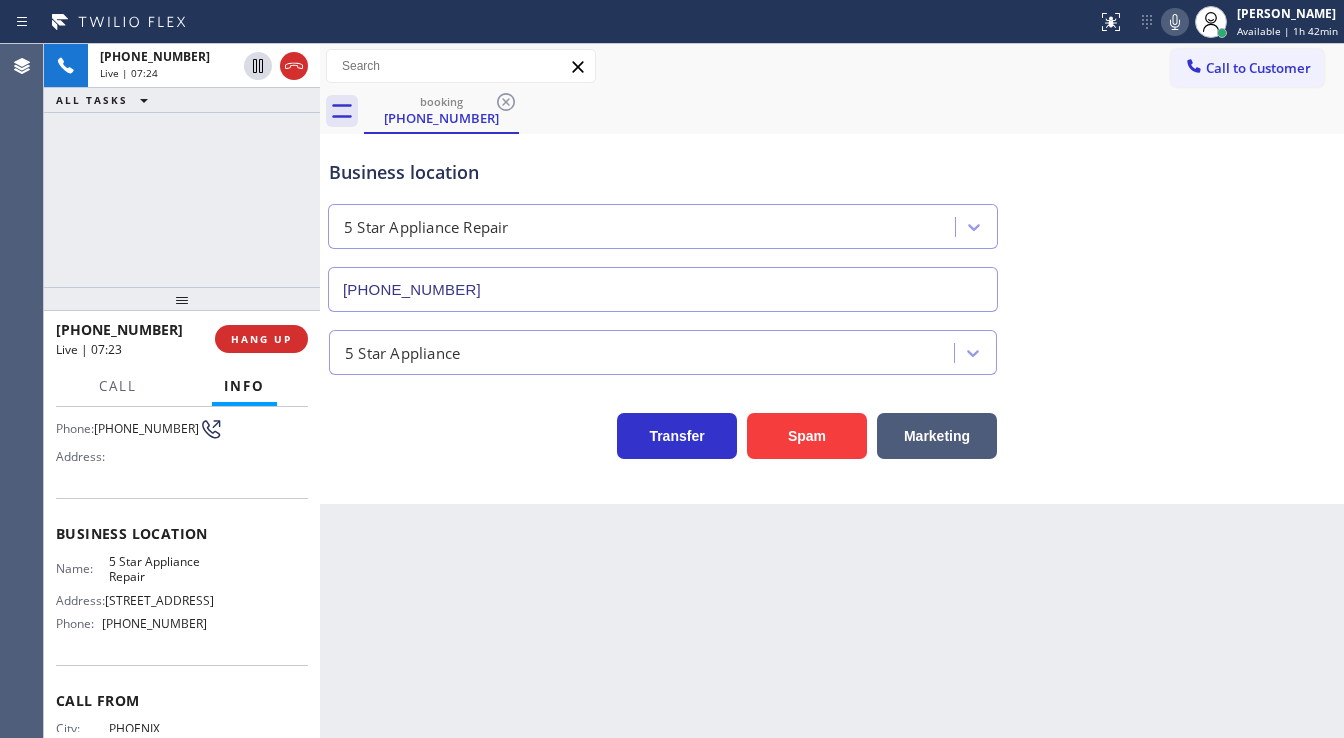 click on "+14803908849 Live | 07:24 ALL TASKS ALL TASKS ACTIVE TASKS TASKS IN WRAP UP" at bounding box center [182, 165] 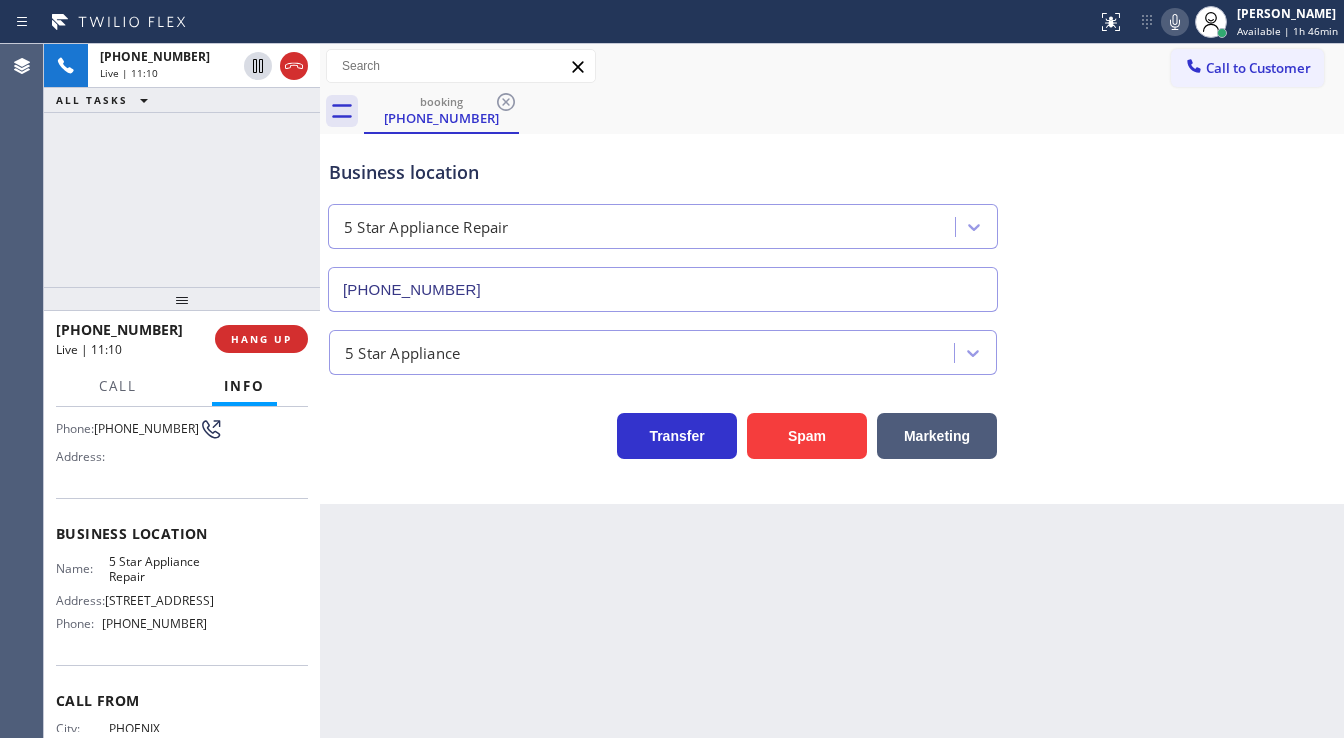 drag, startPoint x: 320, startPoint y: 136, endPoint x: 300, endPoint y: 138, distance: 20.09975 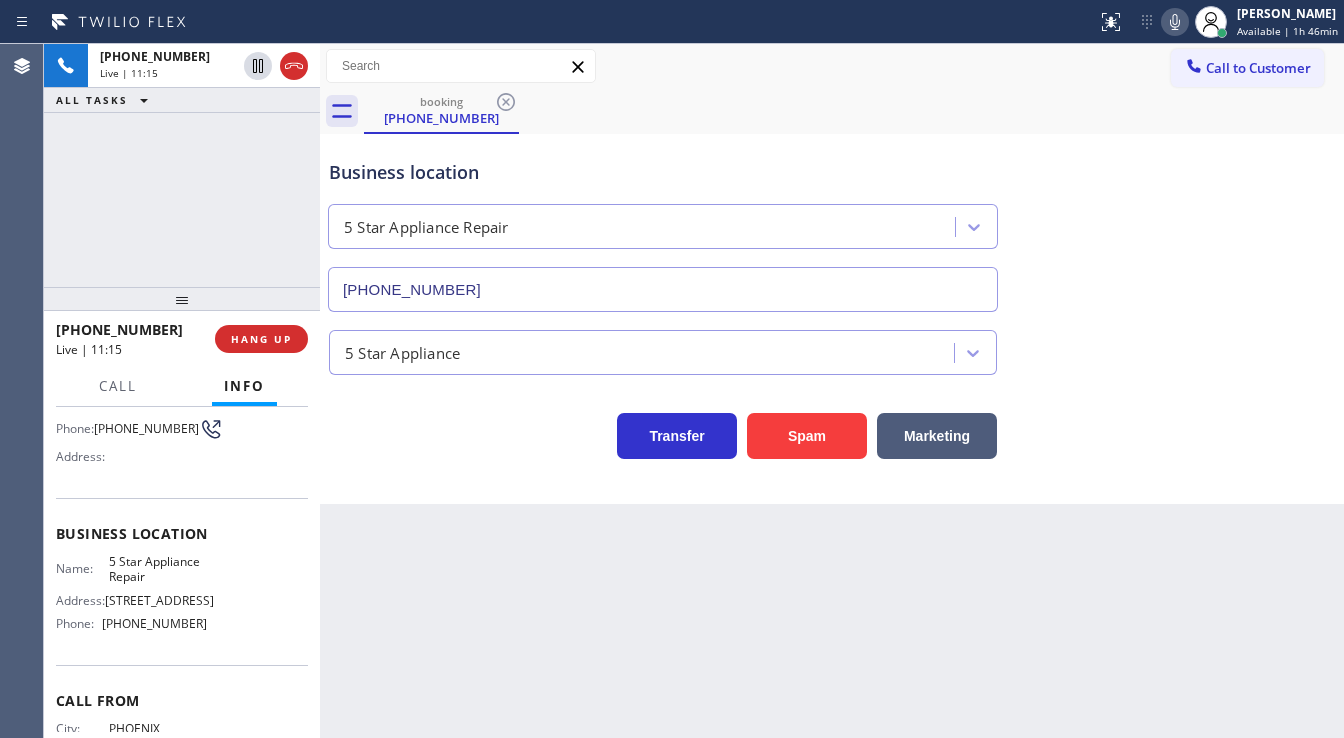 click on "+14803908849 Live | 11:15 ALL TASKS ALL TASKS ACTIVE TASKS TASKS IN WRAP UP" at bounding box center (182, 165) 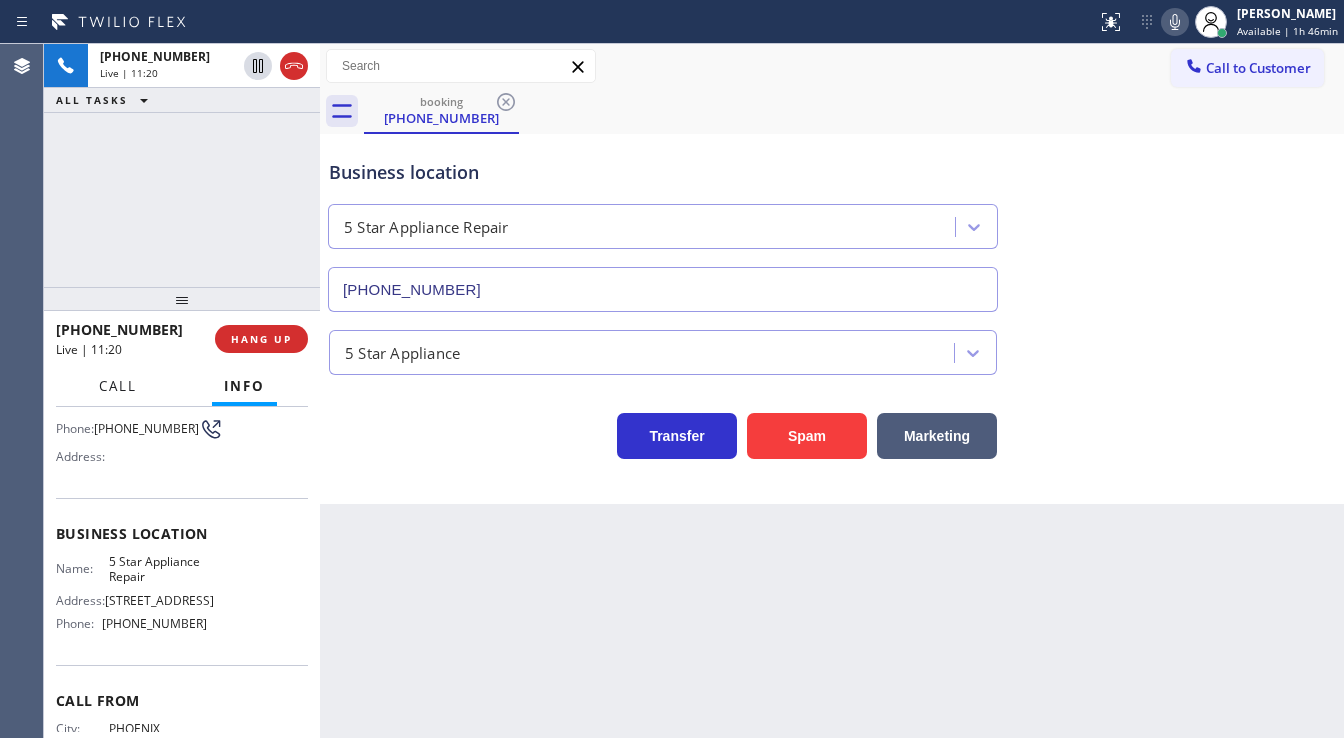 click on "Call" at bounding box center [118, 386] 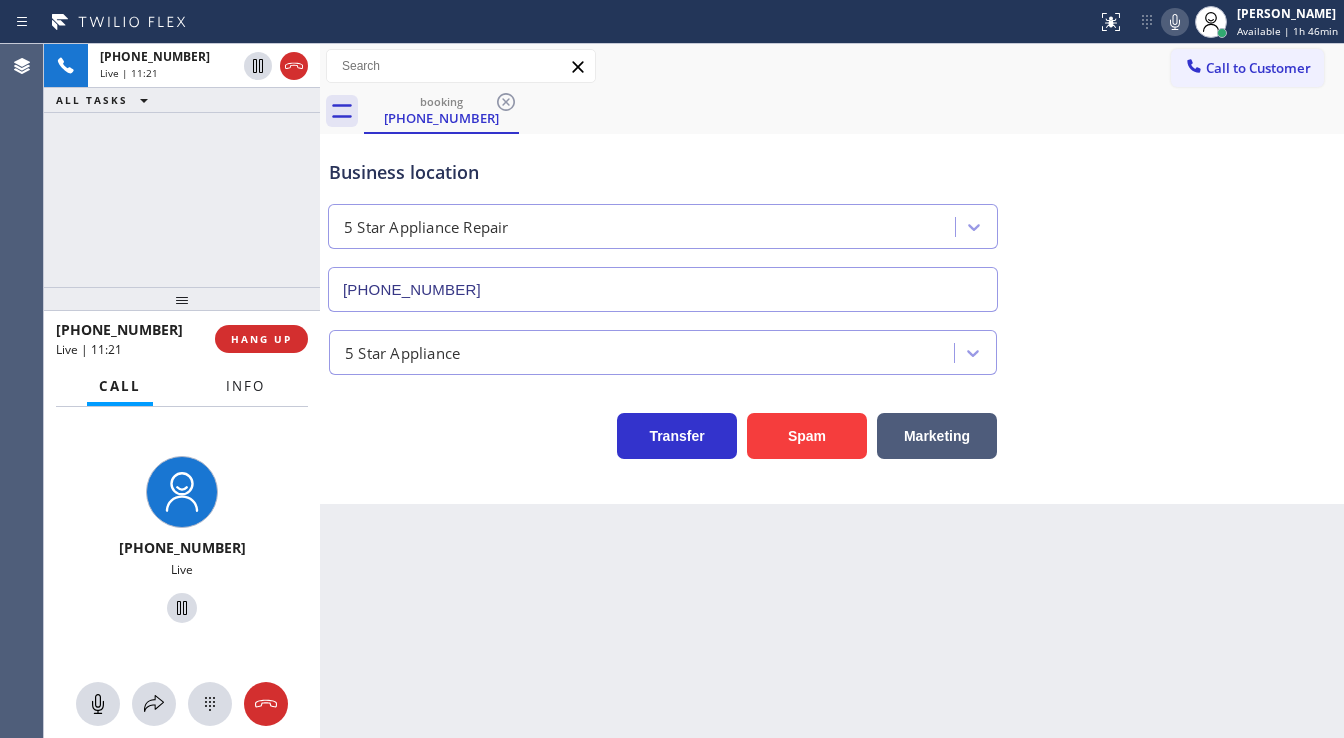 click on "Info" at bounding box center [245, 386] 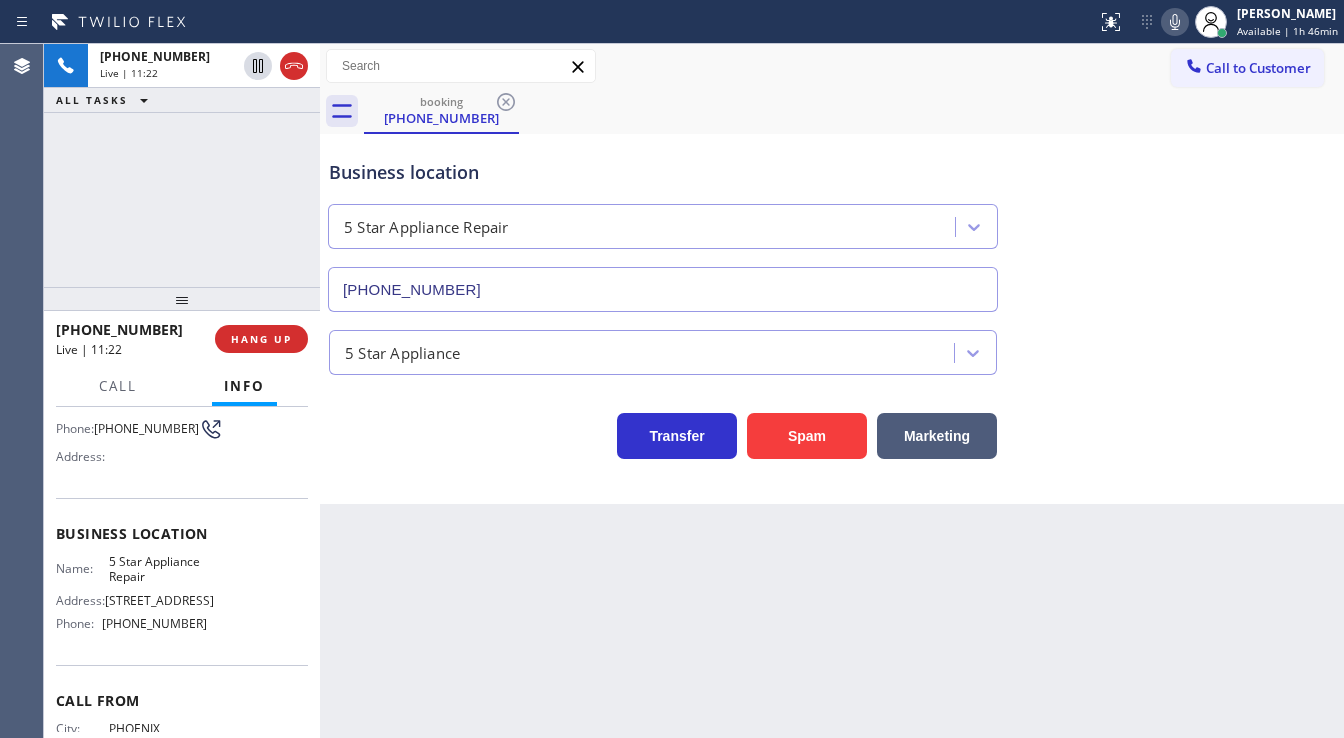 click on "+14803908849 Live | 11:22 ALL TASKS ALL TASKS ACTIVE TASKS TASKS IN WRAP UP" at bounding box center (182, 165) 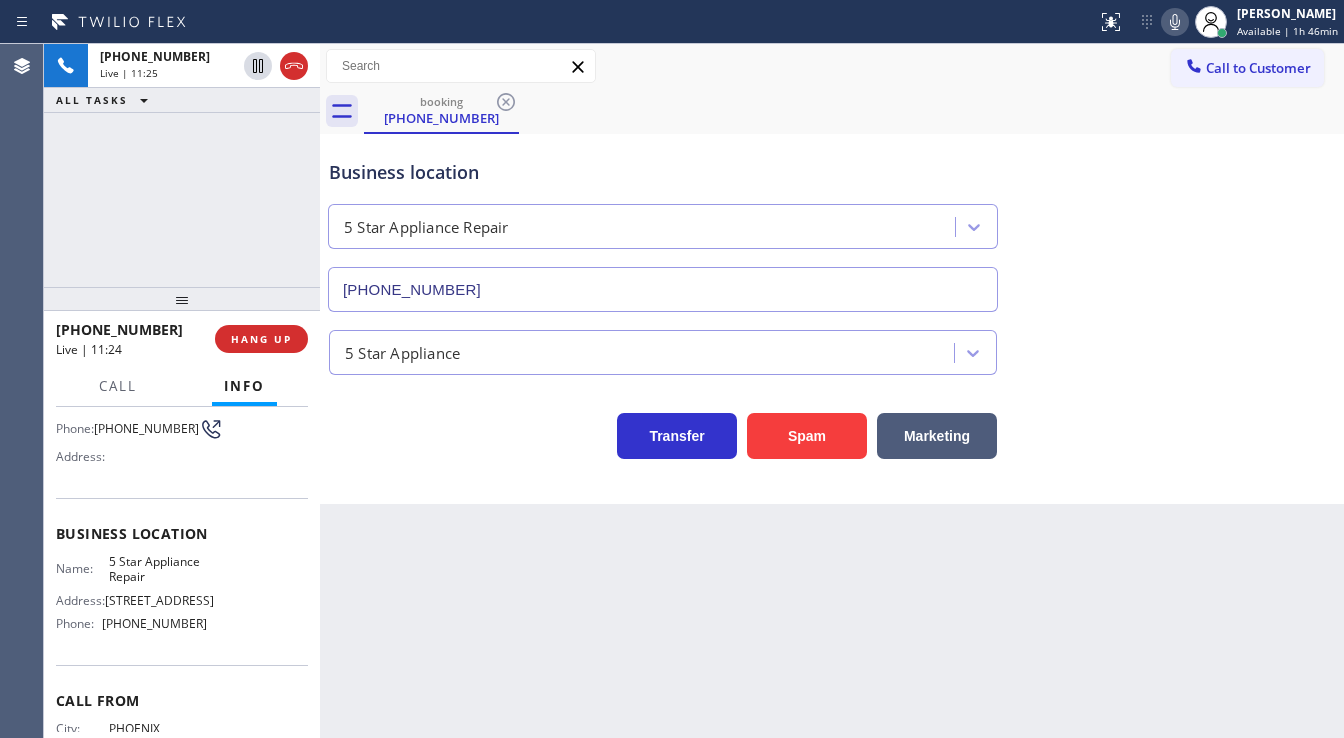 click on "Business location 5 Star Appliance Repair (855) 731-4952" at bounding box center [663, 225] 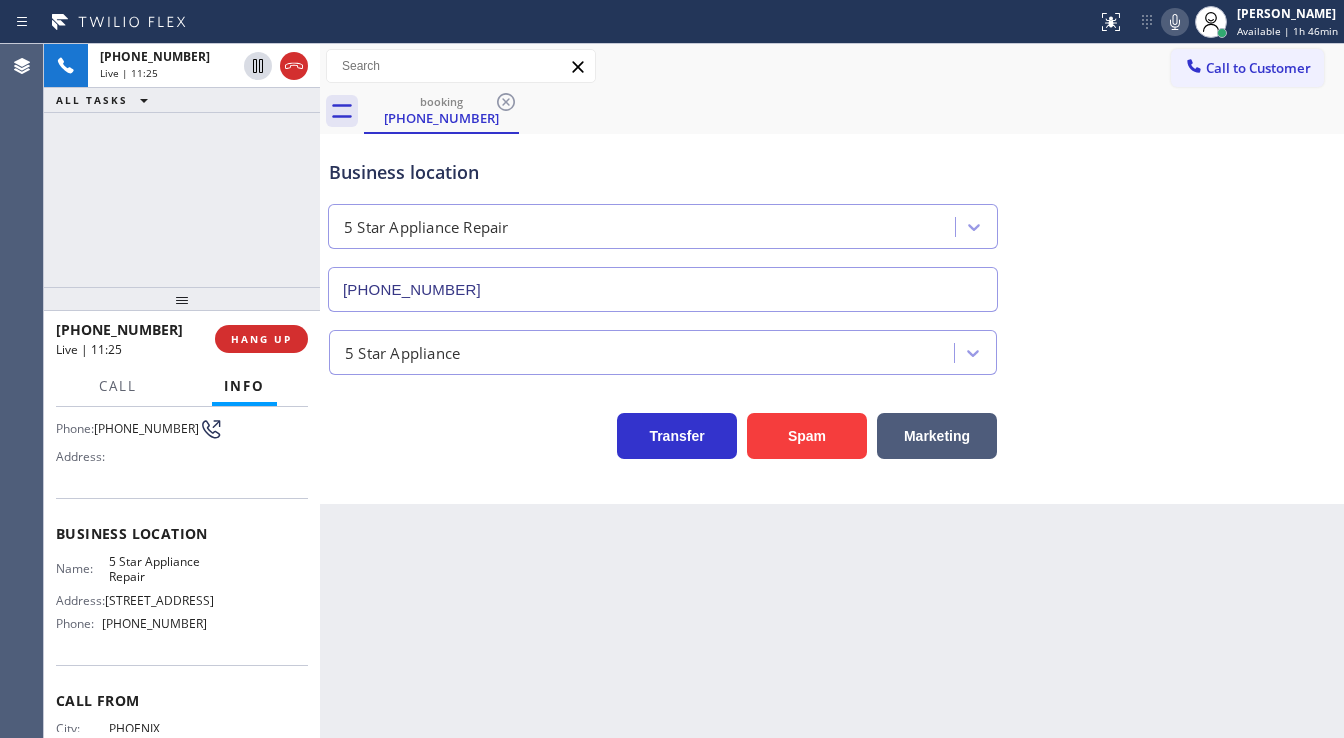 click on "+14803908849 Live | 11:25 ALL TASKS ALL TASKS ACTIVE TASKS TASKS IN WRAP UP" at bounding box center [182, 165] 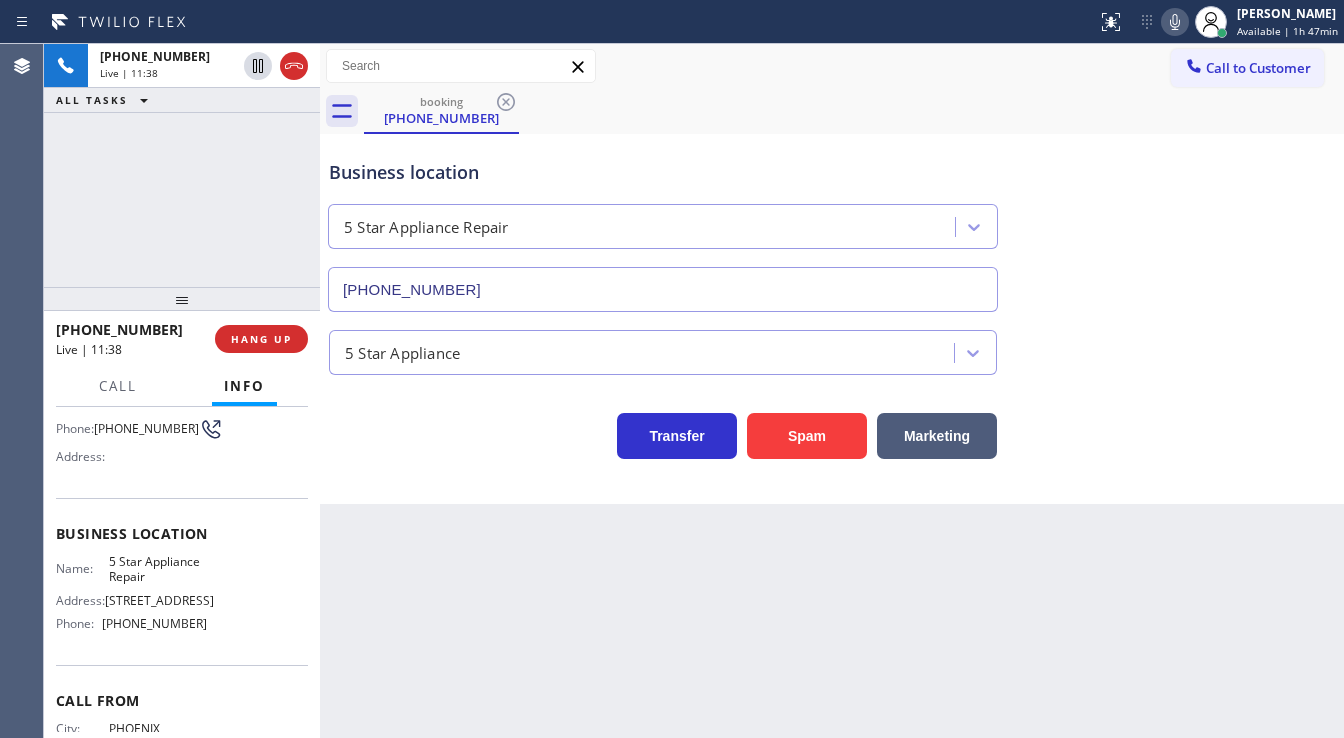 click on "+14803908849 Live | 11:38 ALL TASKS ALL TASKS ACTIVE TASKS TASKS IN WRAP UP" at bounding box center [182, 165] 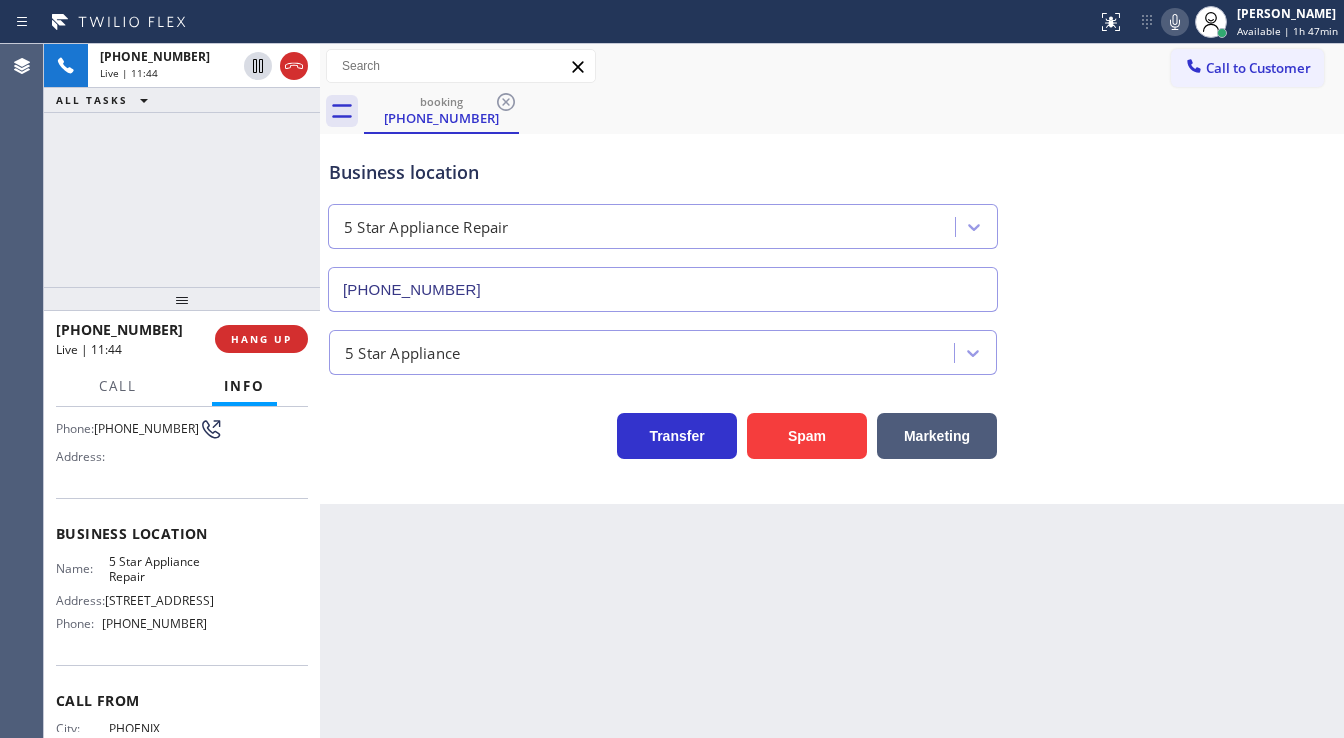 drag, startPoint x: 195, startPoint y: 207, endPoint x: 215, endPoint y: 132, distance: 77.62087 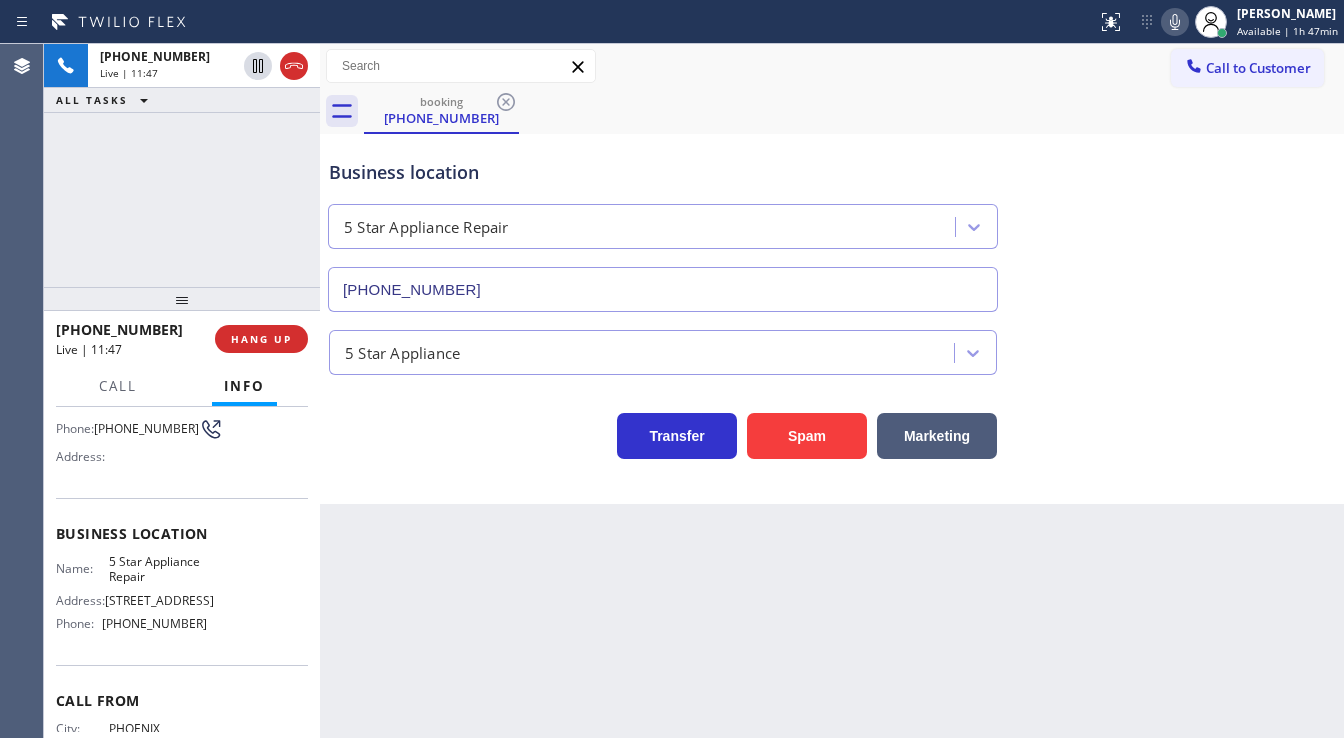 click on "+14803908849 Live | 11:47 ALL TASKS ALL TASKS ACTIVE TASKS TASKS IN WRAP UP" at bounding box center [182, 165] 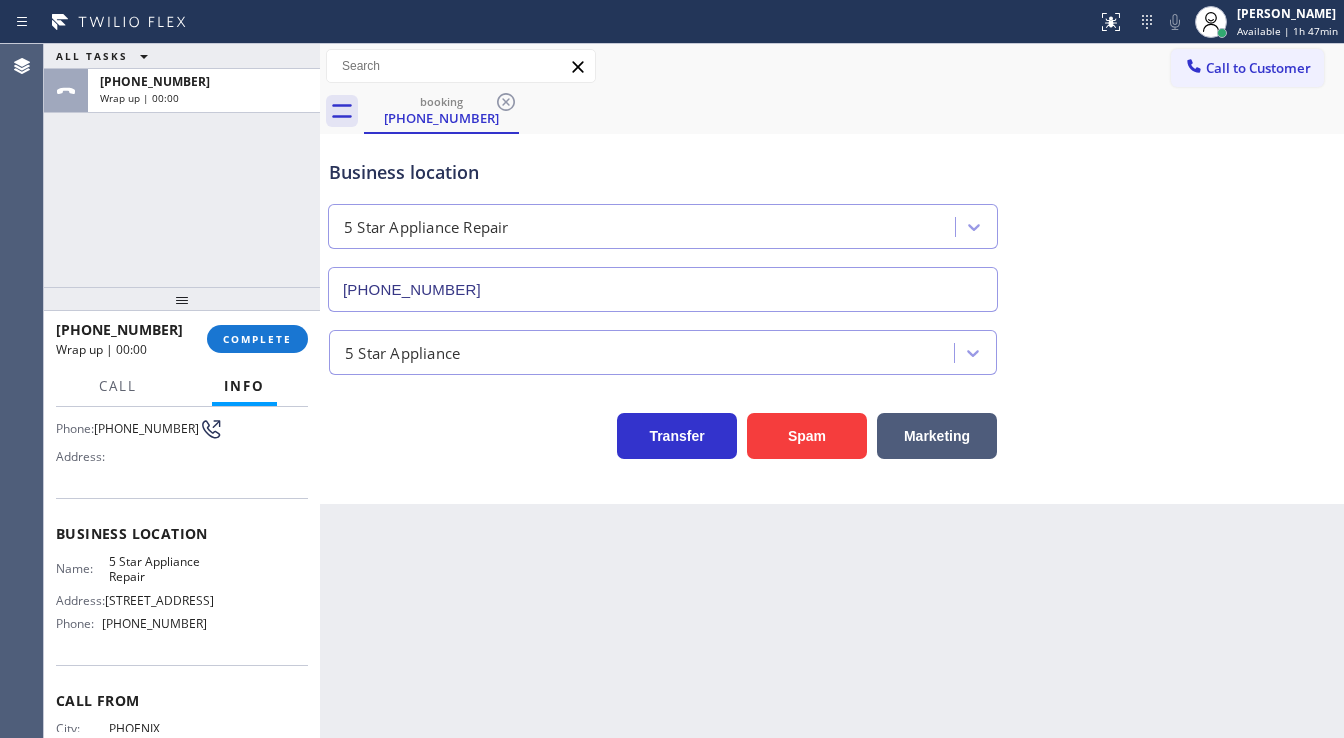 click on "ALL TASKS ALL TASKS ACTIVE TASKS TASKS IN WRAP UP +14803908849 Wrap up | 00:00" at bounding box center [182, 165] 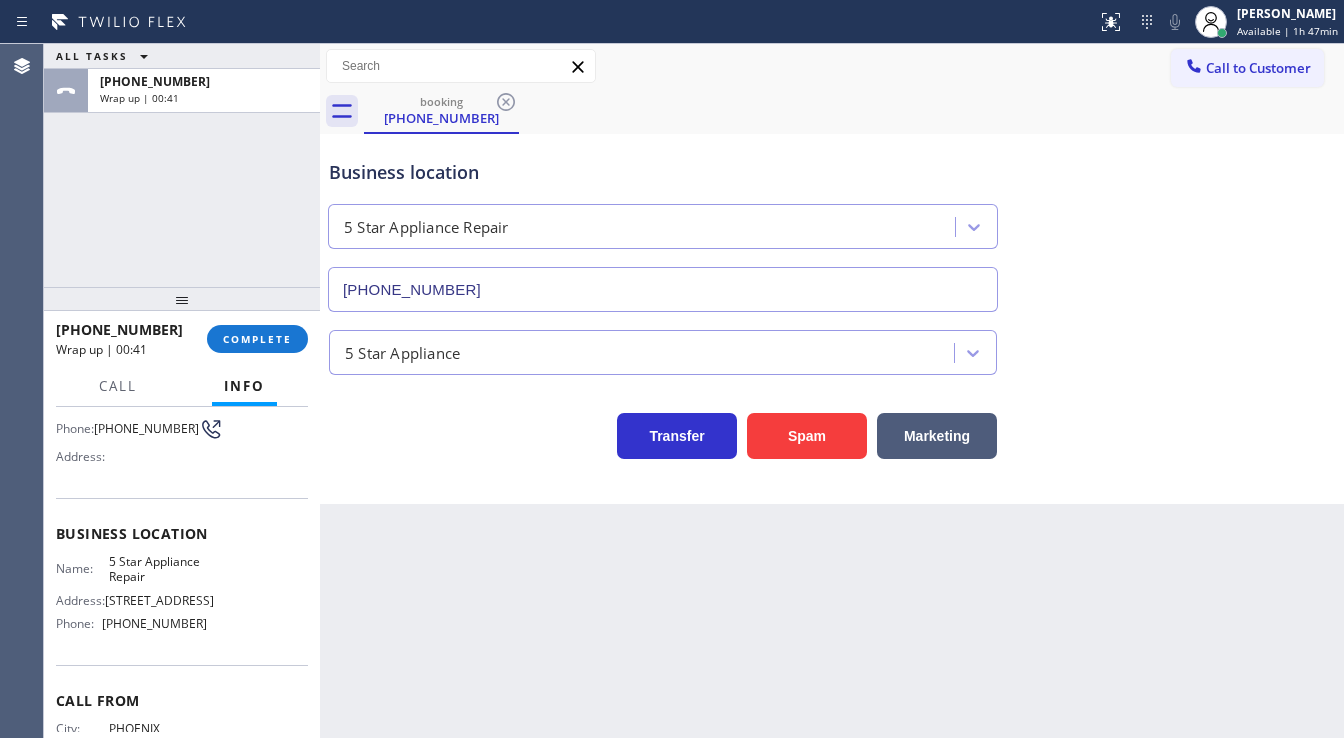 click on "ALL TASKS ALL TASKS ACTIVE TASKS TASKS IN WRAP UP +14803908849 Wrap up | 00:41" at bounding box center [182, 165] 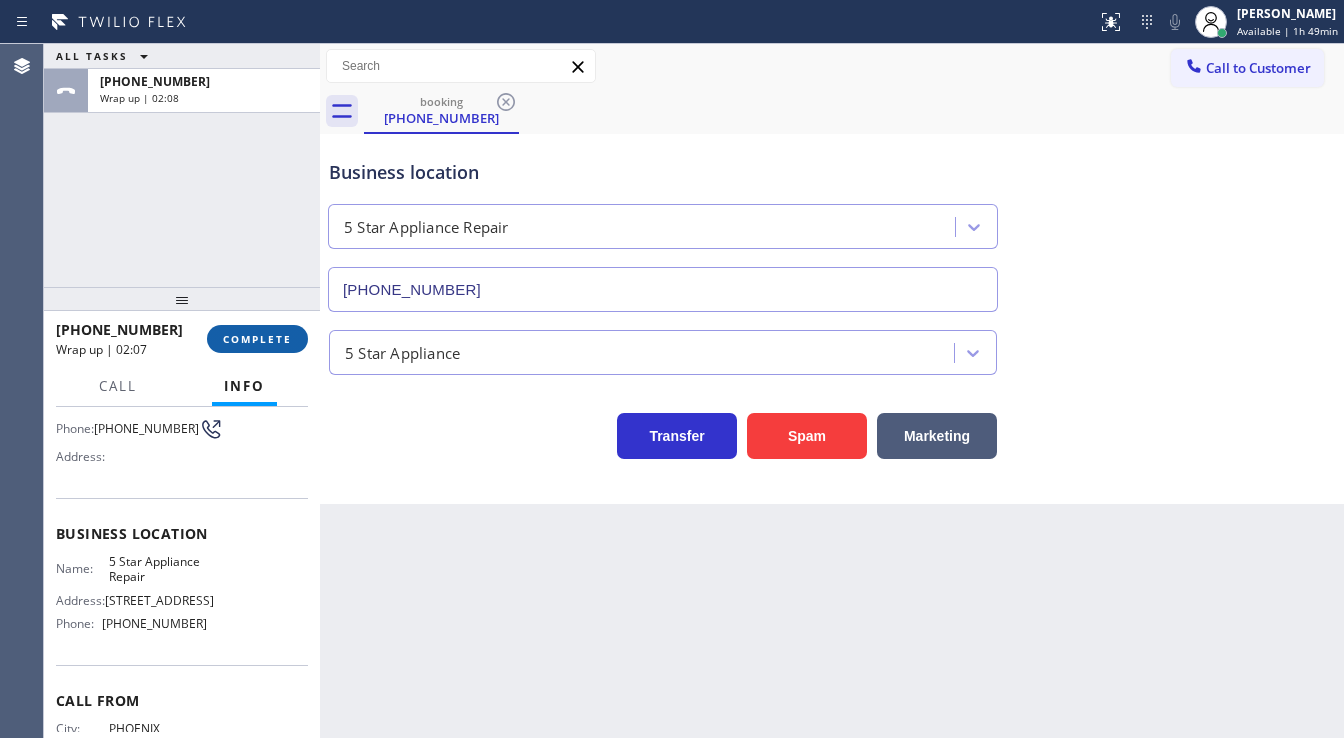 click on "COMPLETE" at bounding box center [257, 339] 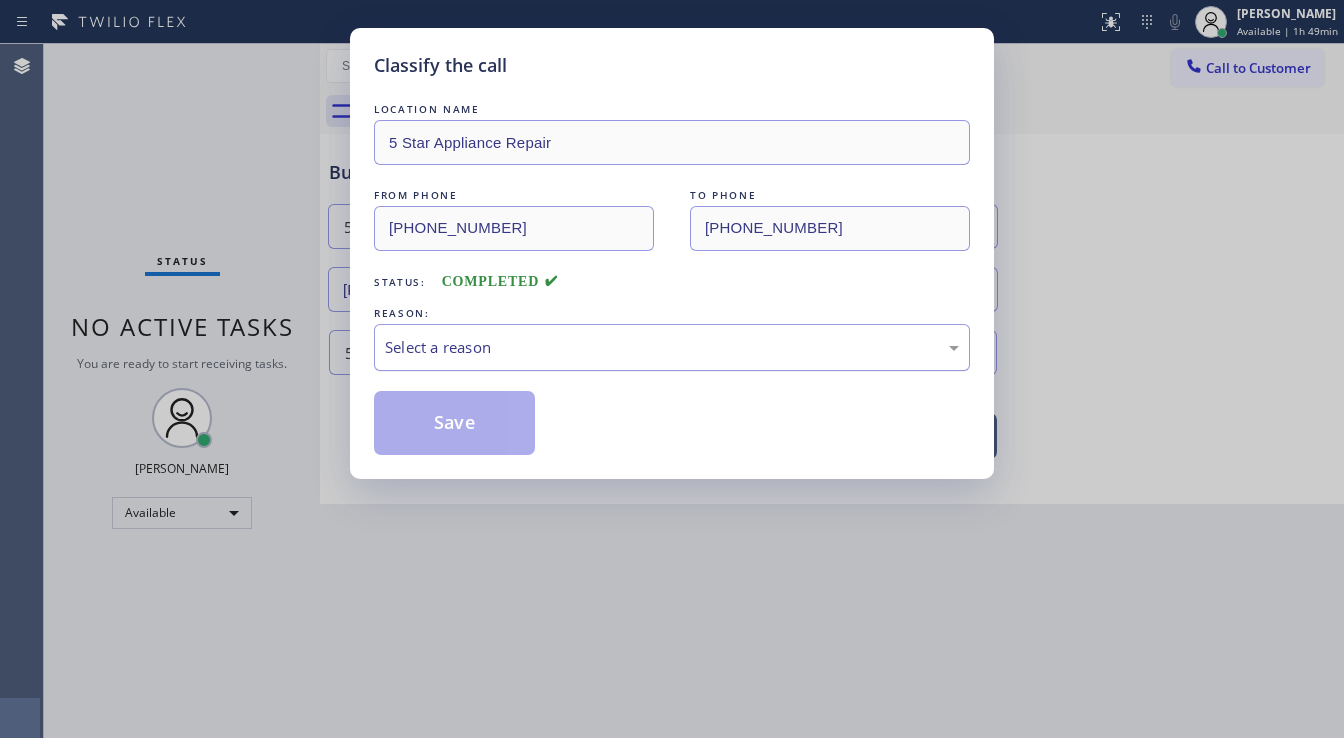 click on "Select a reason" at bounding box center (672, 347) 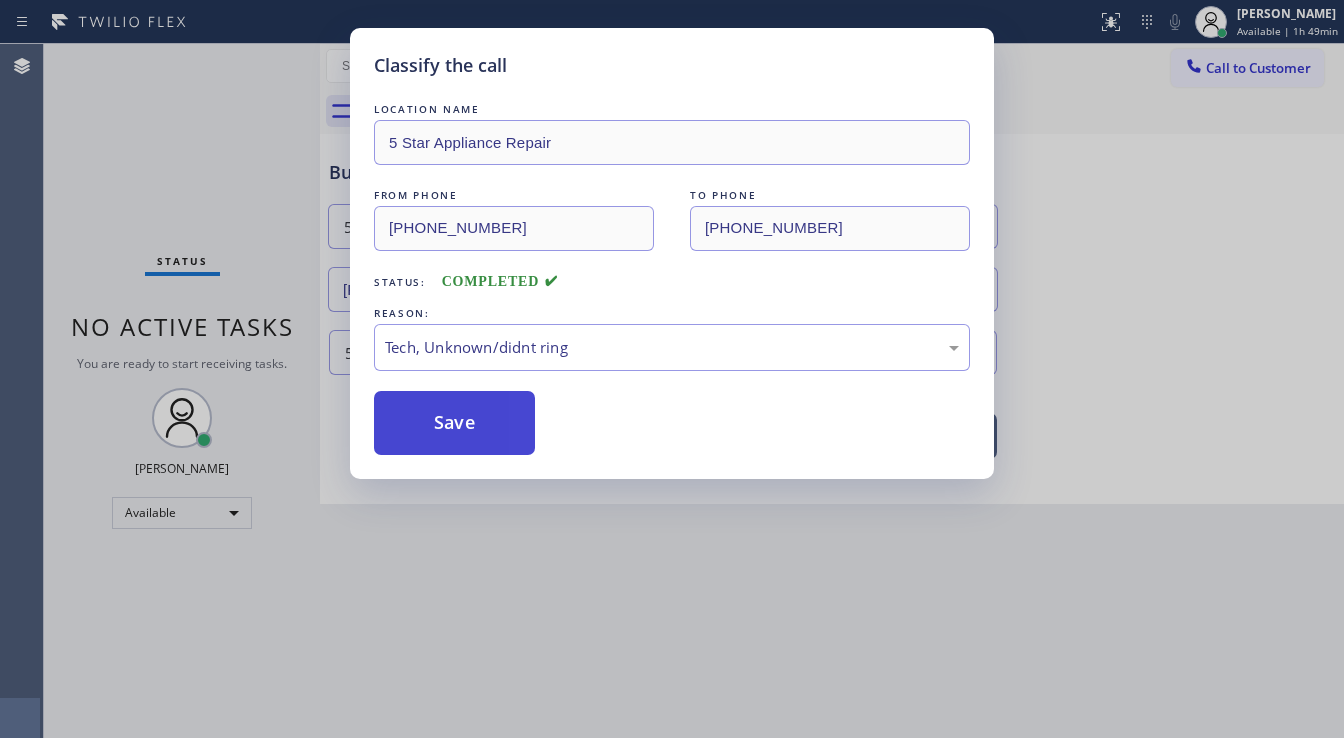 click on "Save" at bounding box center (454, 423) 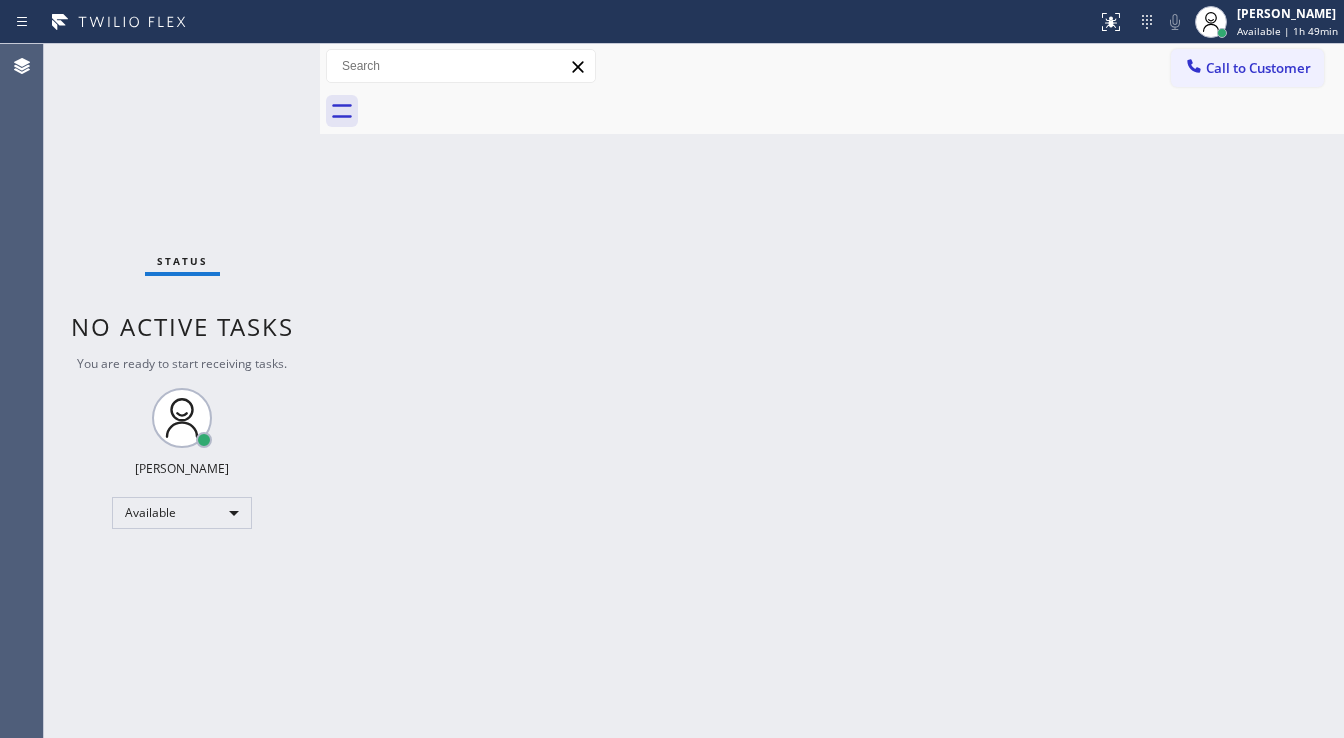 click on "Status   No active tasks     You are ready to start receiving tasks.   [PERSON_NAME]" at bounding box center [182, 391] 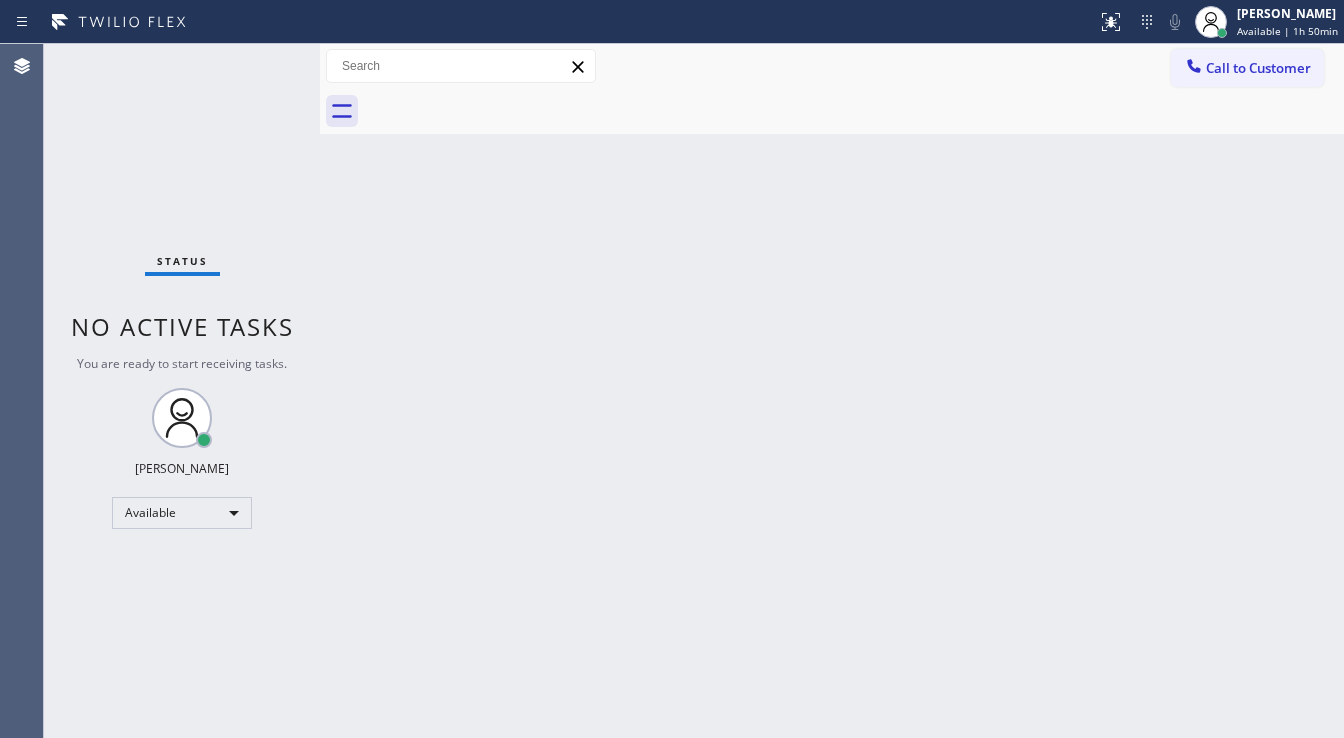 click on "Status   No active tasks     You are ready to start receiving tasks.   [PERSON_NAME]" at bounding box center [182, 391] 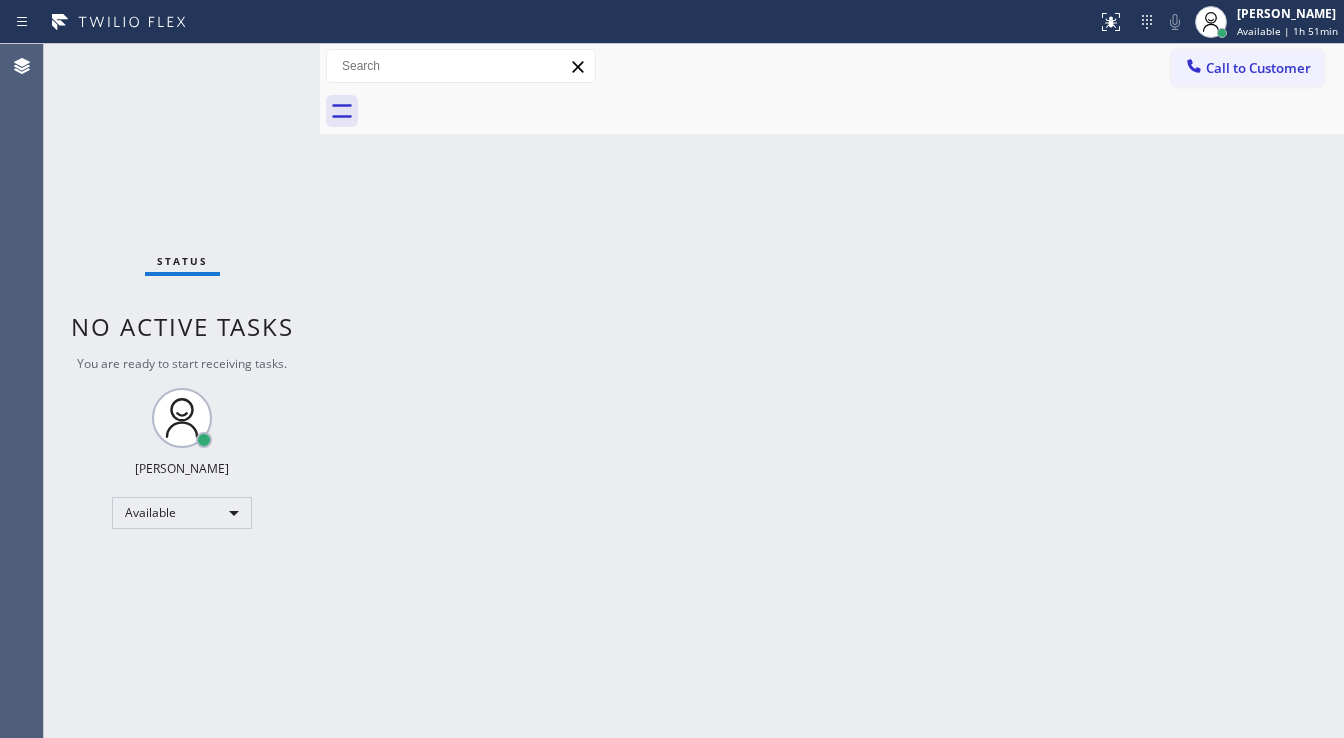 click on "Status   No active tasks     You are ready to start receiving tasks.   [PERSON_NAME]" at bounding box center (182, 391) 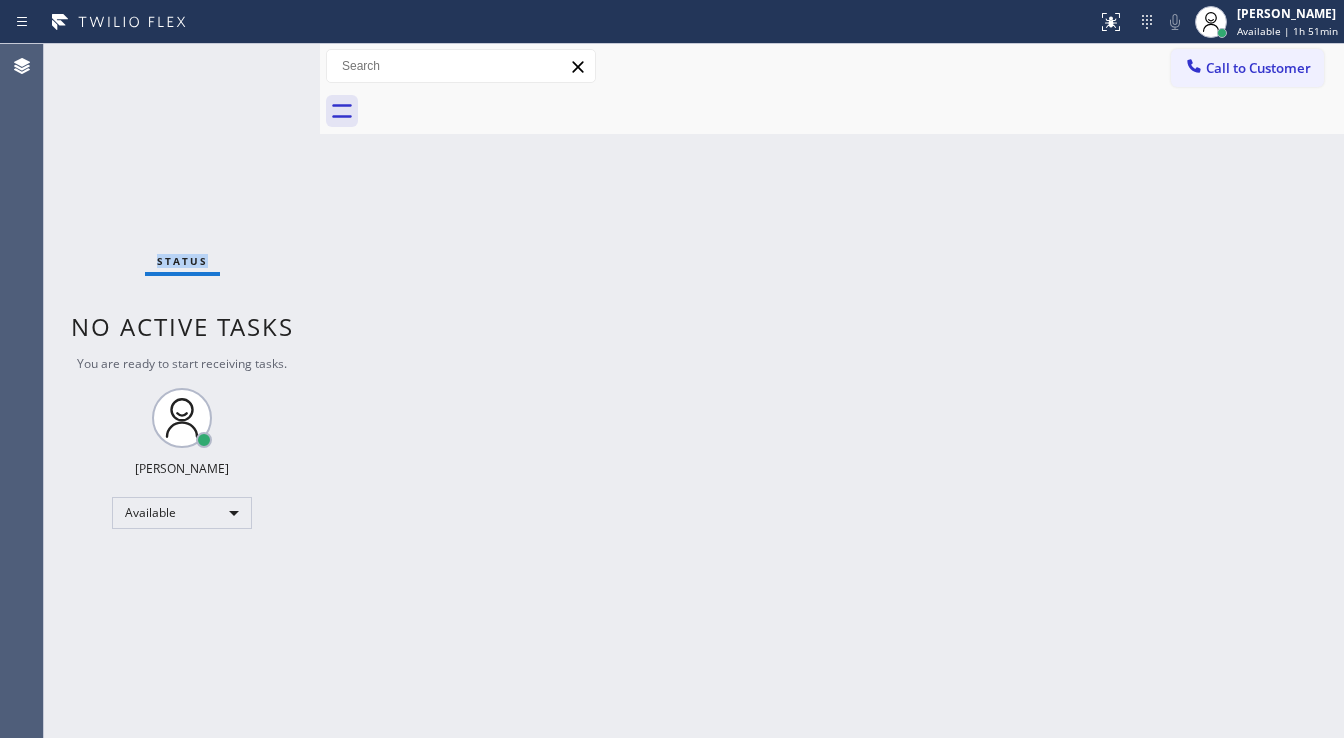 click on "Status   No active tasks     You are ready to start receiving tasks.   [PERSON_NAME]" at bounding box center [182, 391] 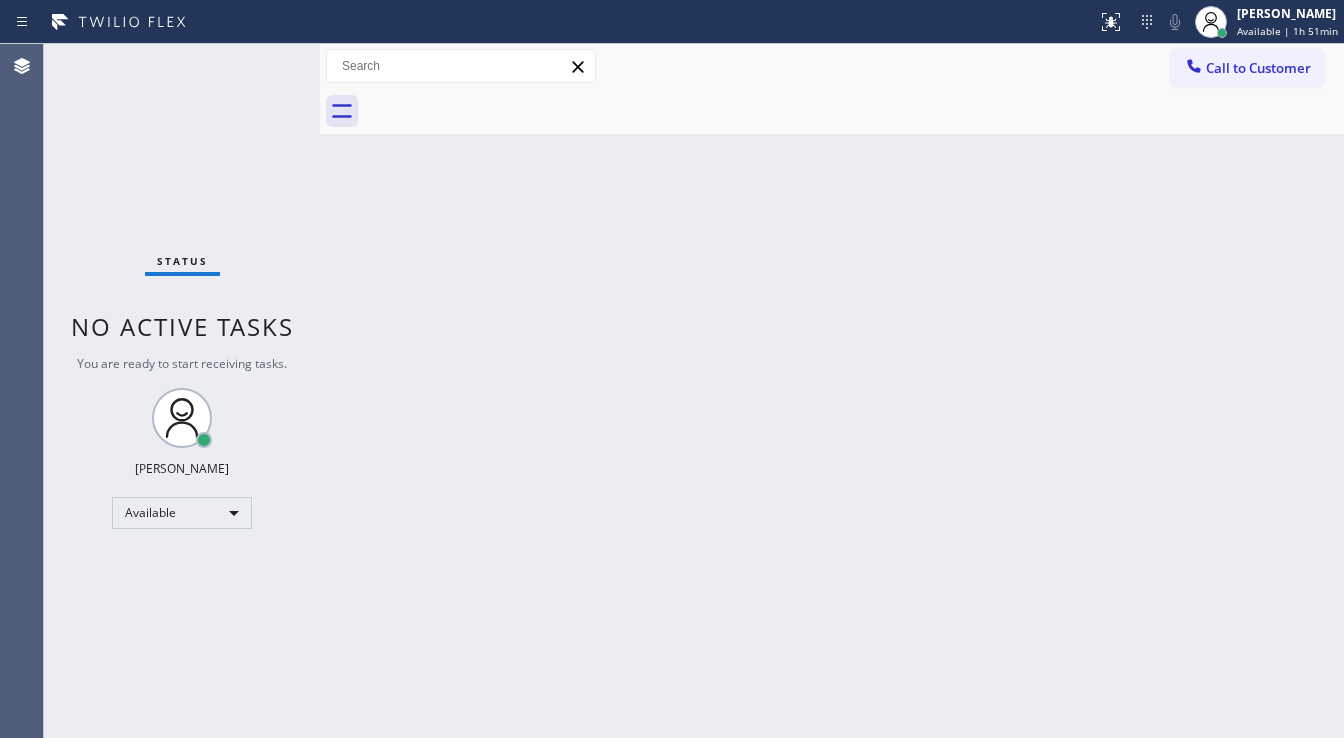 click on "Status   No active tasks     You are ready to start receiving tasks.   [PERSON_NAME]" at bounding box center [182, 391] 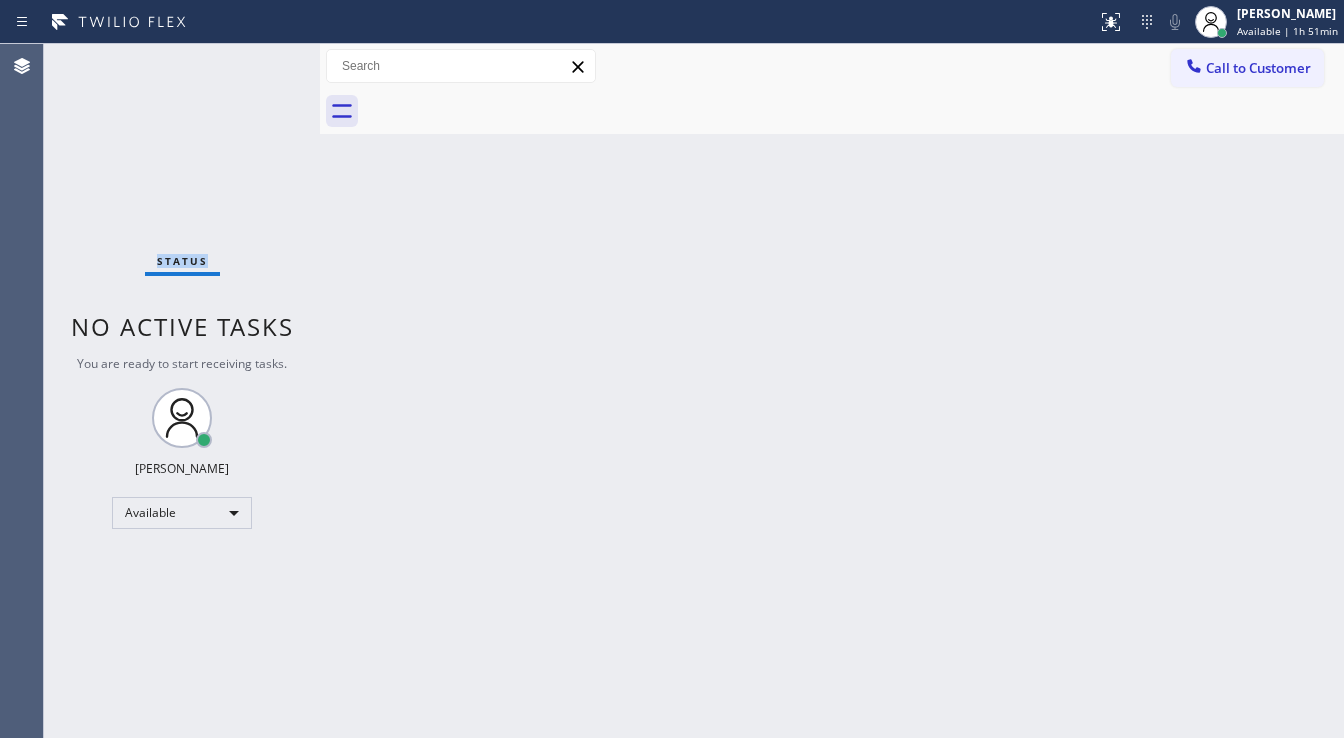click on "Status   No active tasks     You are ready to start receiving tasks.   [PERSON_NAME]" at bounding box center [182, 391] 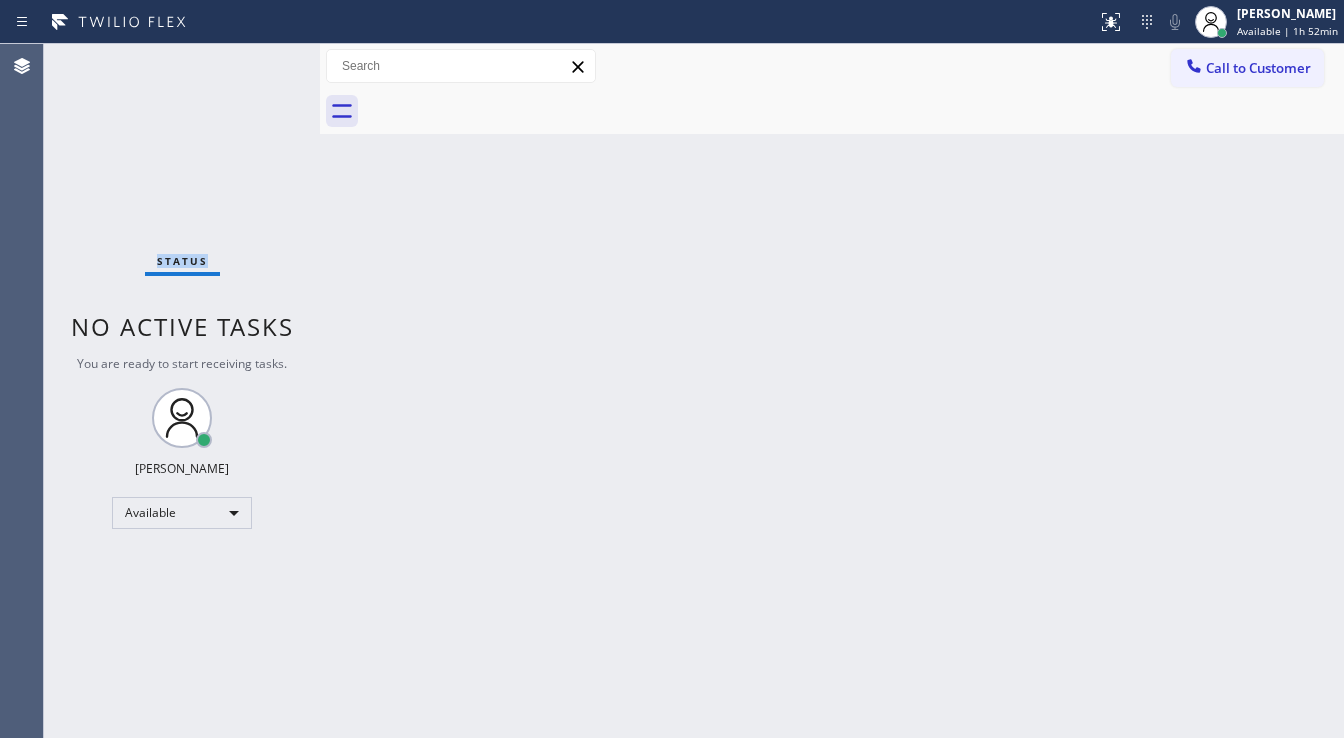 click on "Status   No active tasks     You are ready to start receiving tasks.   [PERSON_NAME]" at bounding box center (182, 391) 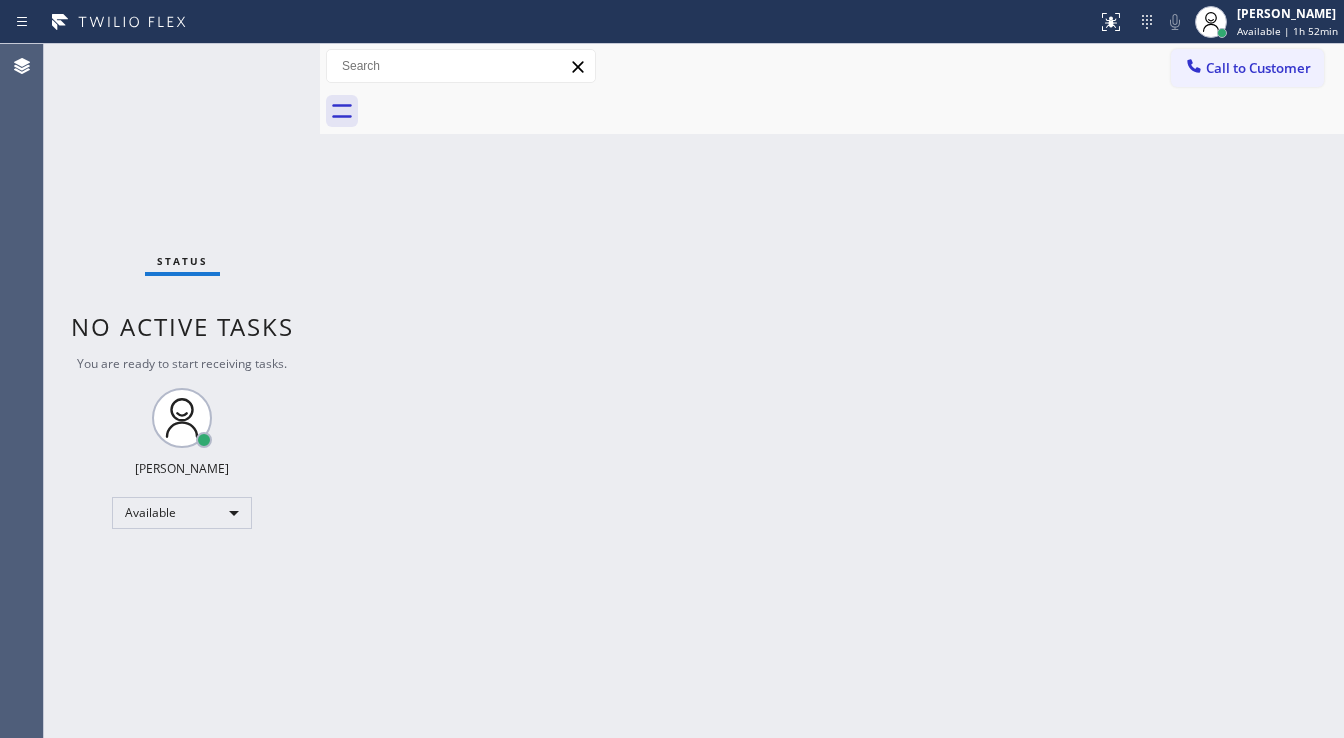 click on "Status   No active tasks     You are ready to start receiving tasks.   [PERSON_NAME]" at bounding box center (182, 391) 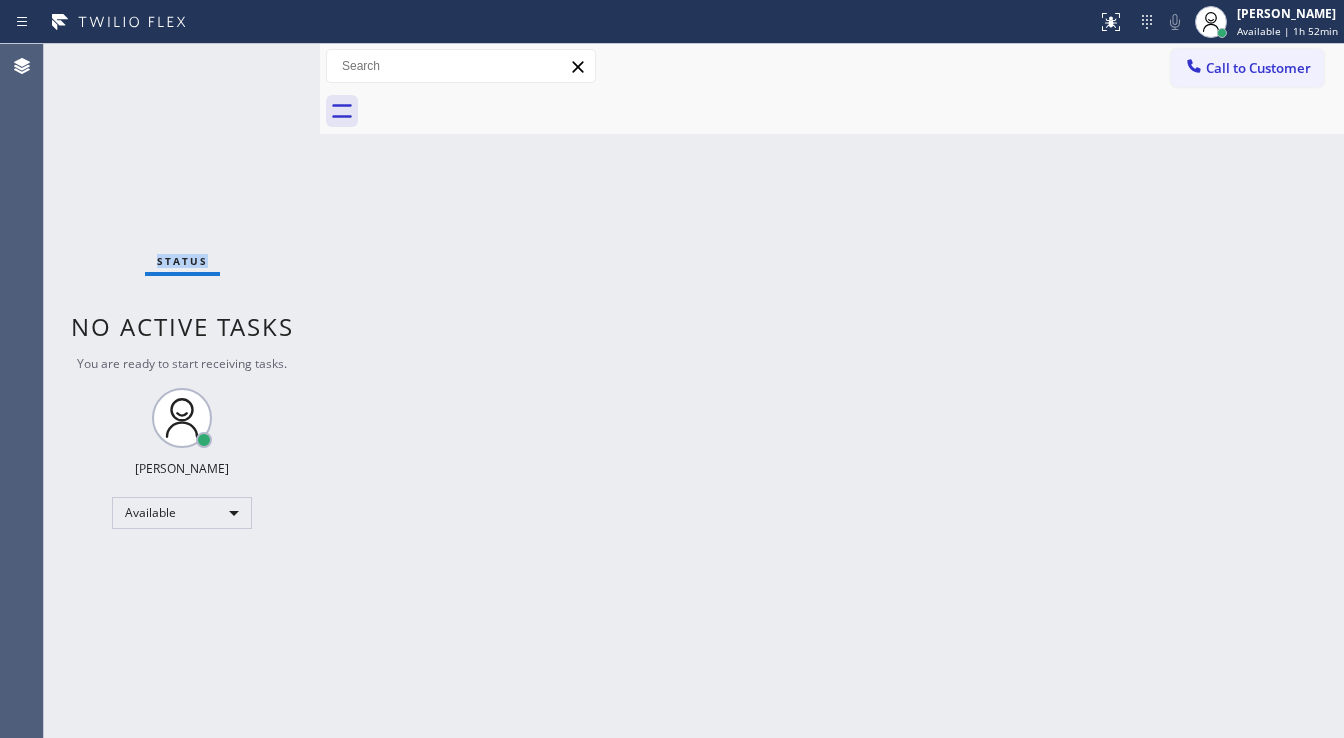 click on "Status   No active tasks     You are ready to start receiving tasks.   [PERSON_NAME]" at bounding box center (182, 391) 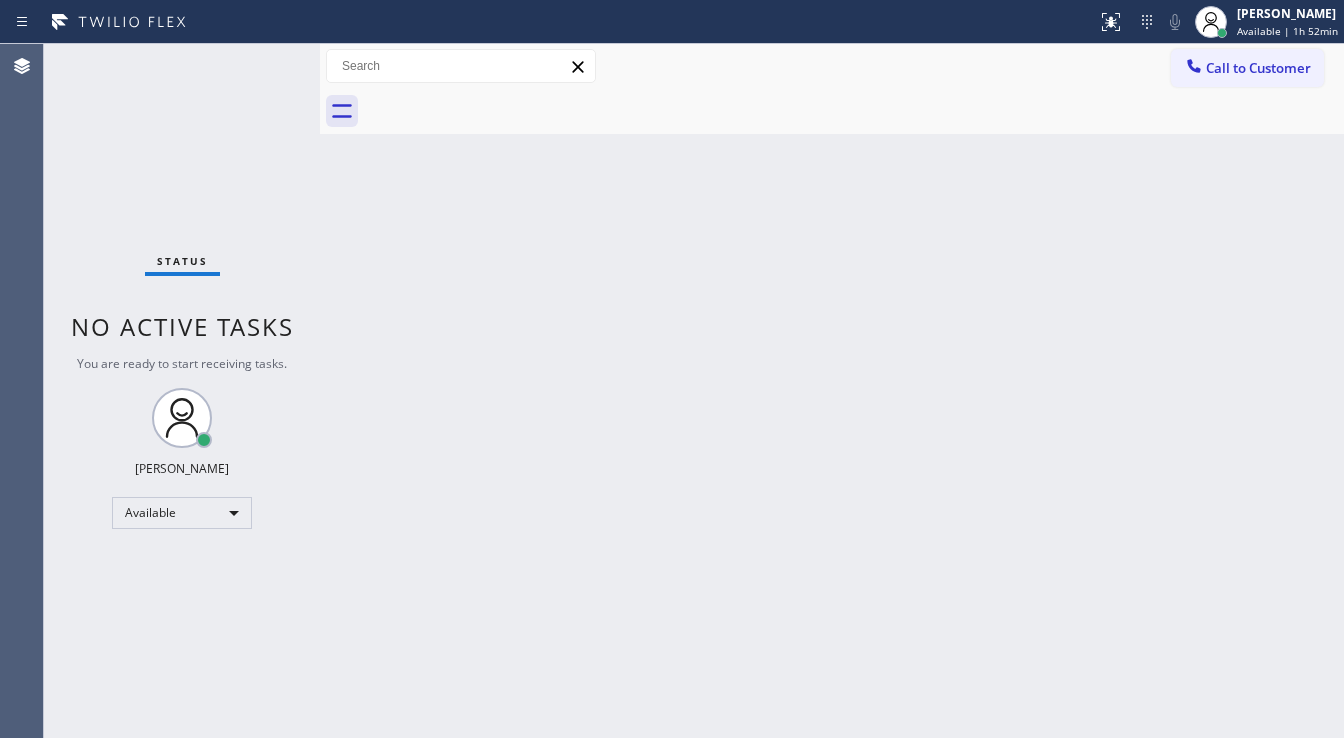click on "Status   No active tasks     You are ready to start receiving tasks.   [PERSON_NAME]" at bounding box center [182, 391] 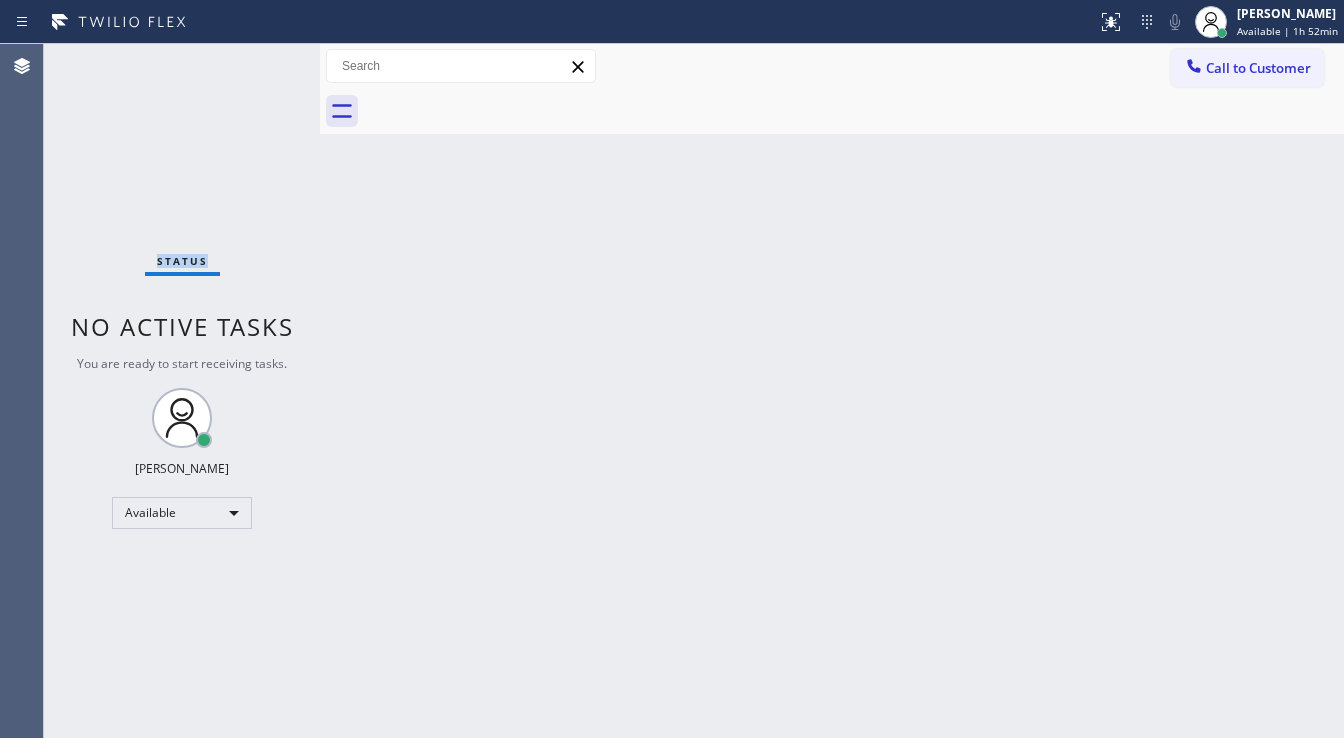 click on "Status   No active tasks     You are ready to start receiving tasks.   [PERSON_NAME]" at bounding box center (182, 391) 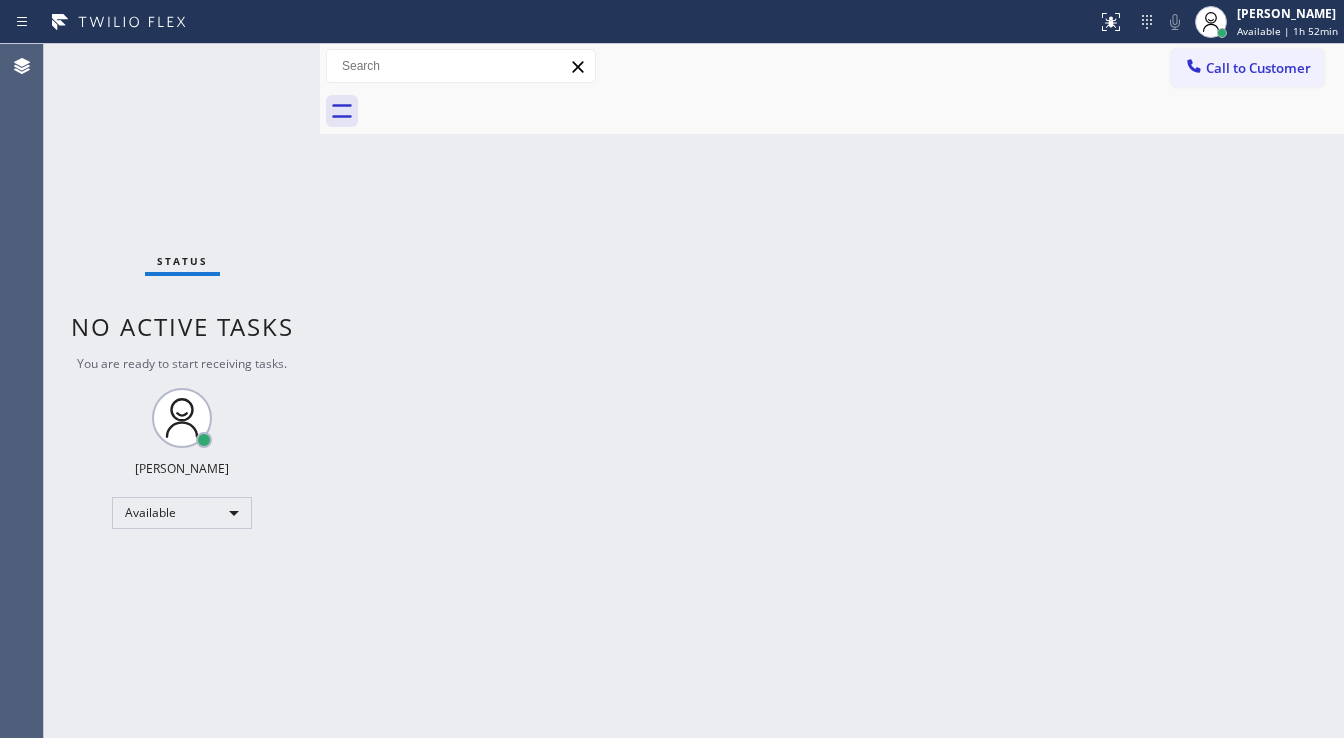 click on "Status   No active tasks     You are ready to start receiving tasks.   [PERSON_NAME]" at bounding box center [182, 391] 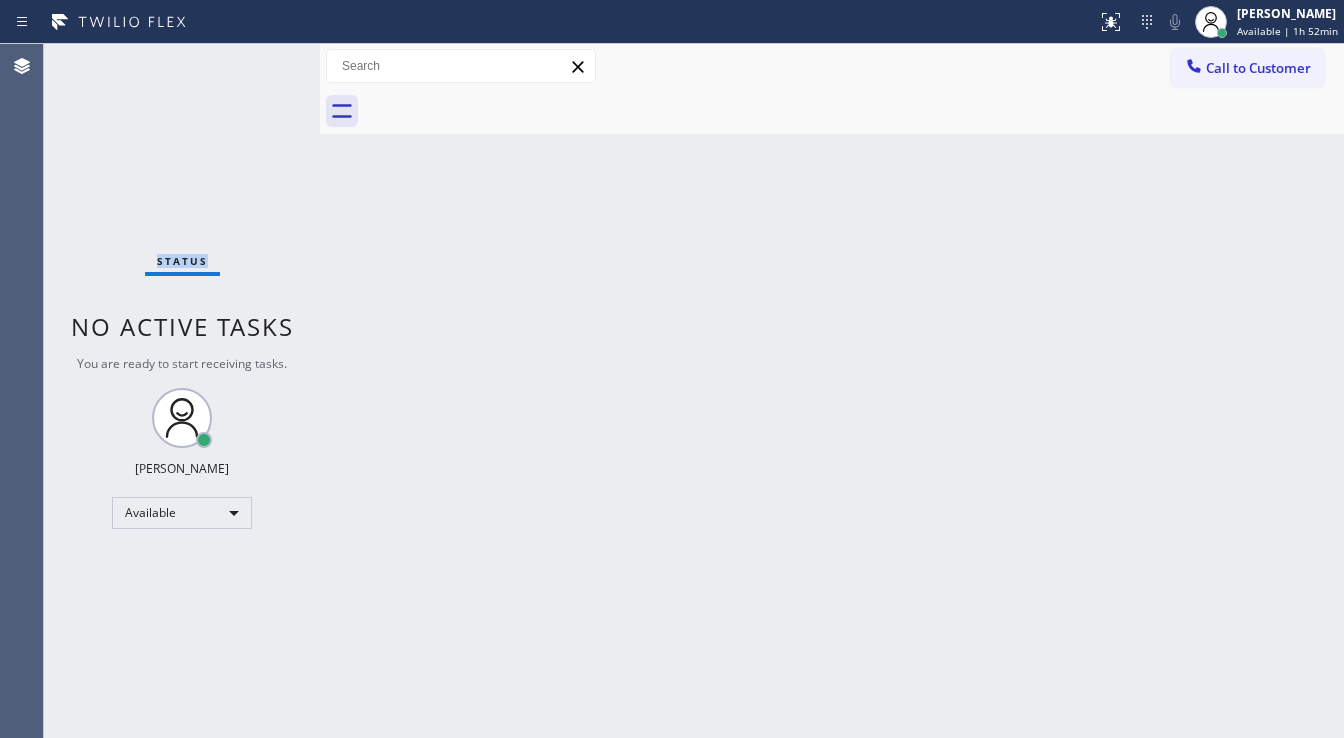 click on "Status   No active tasks     You are ready to start receiving tasks.   [PERSON_NAME]" at bounding box center [182, 391] 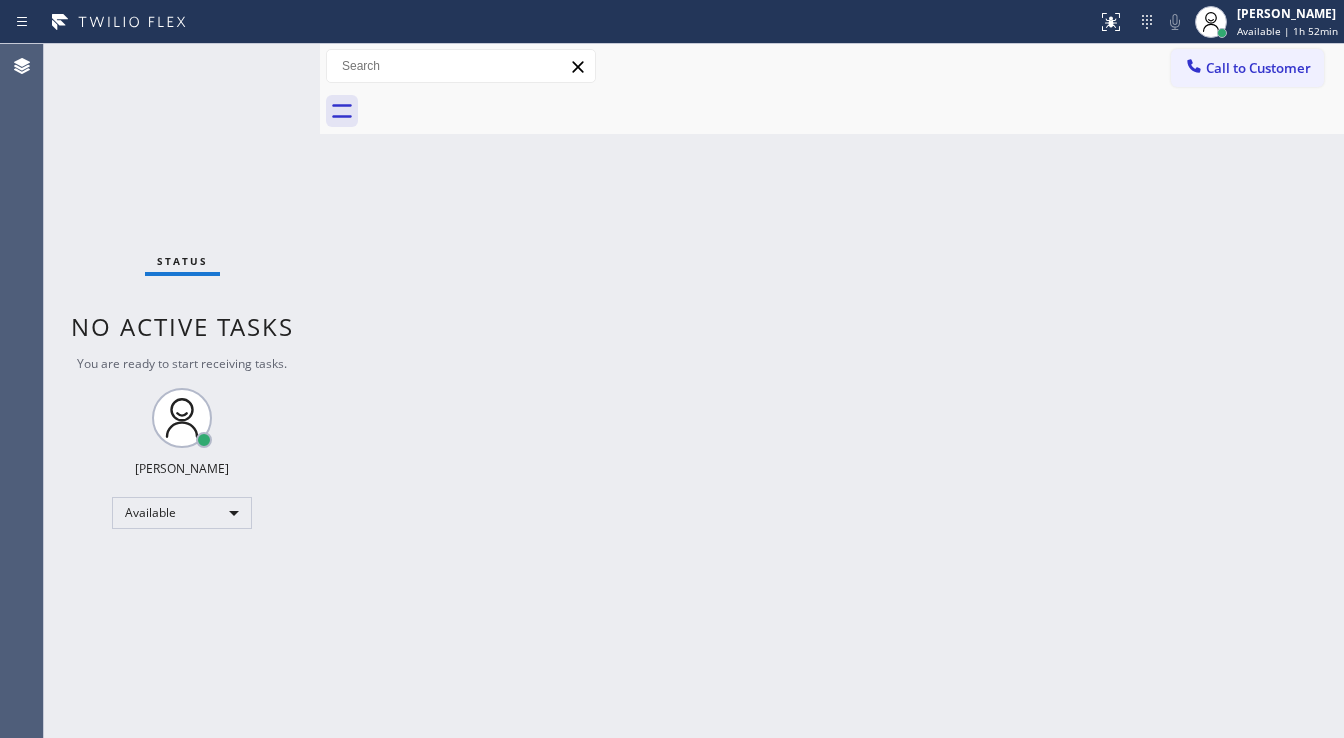 click on "Status   No active tasks     You are ready to start receiving tasks.   [PERSON_NAME]" at bounding box center (182, 391) 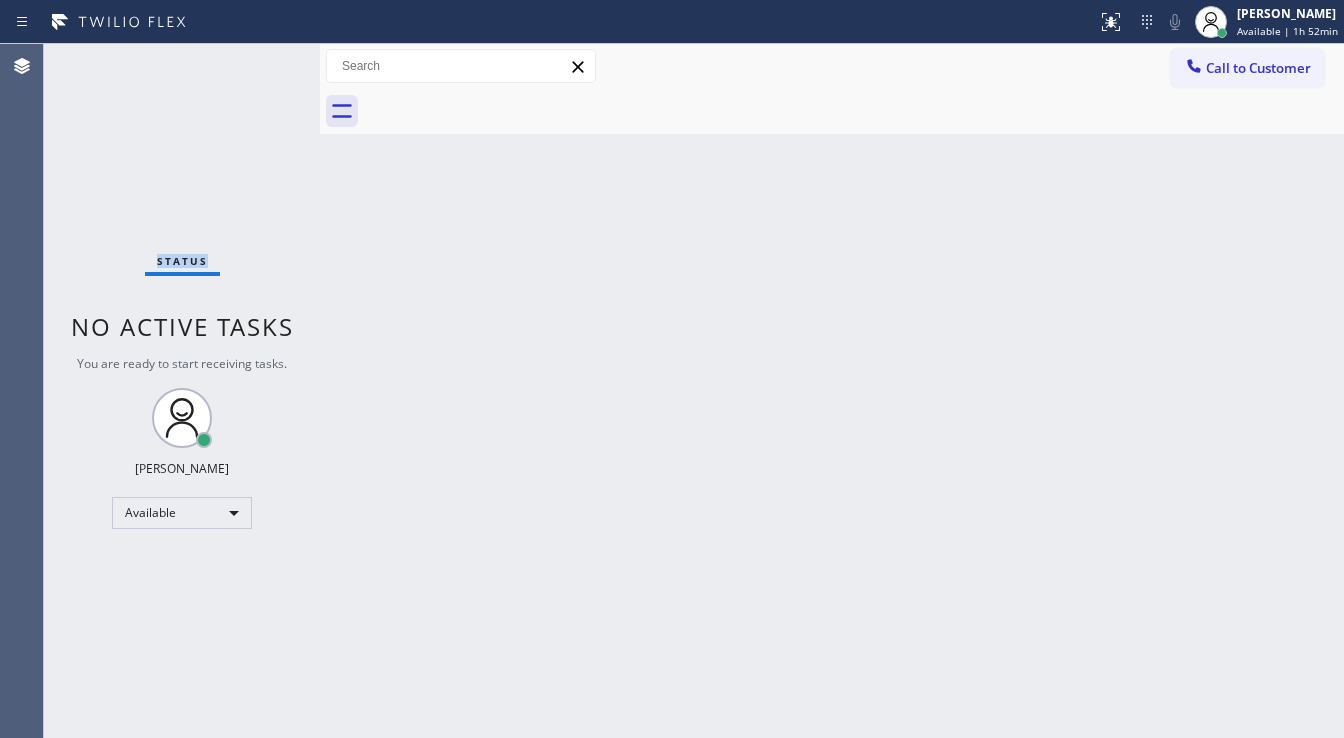 click on "Status   No active tasks     You are ready to start receiving tasks.   [PERSON_NAME]" at bounding box center (182, 391) 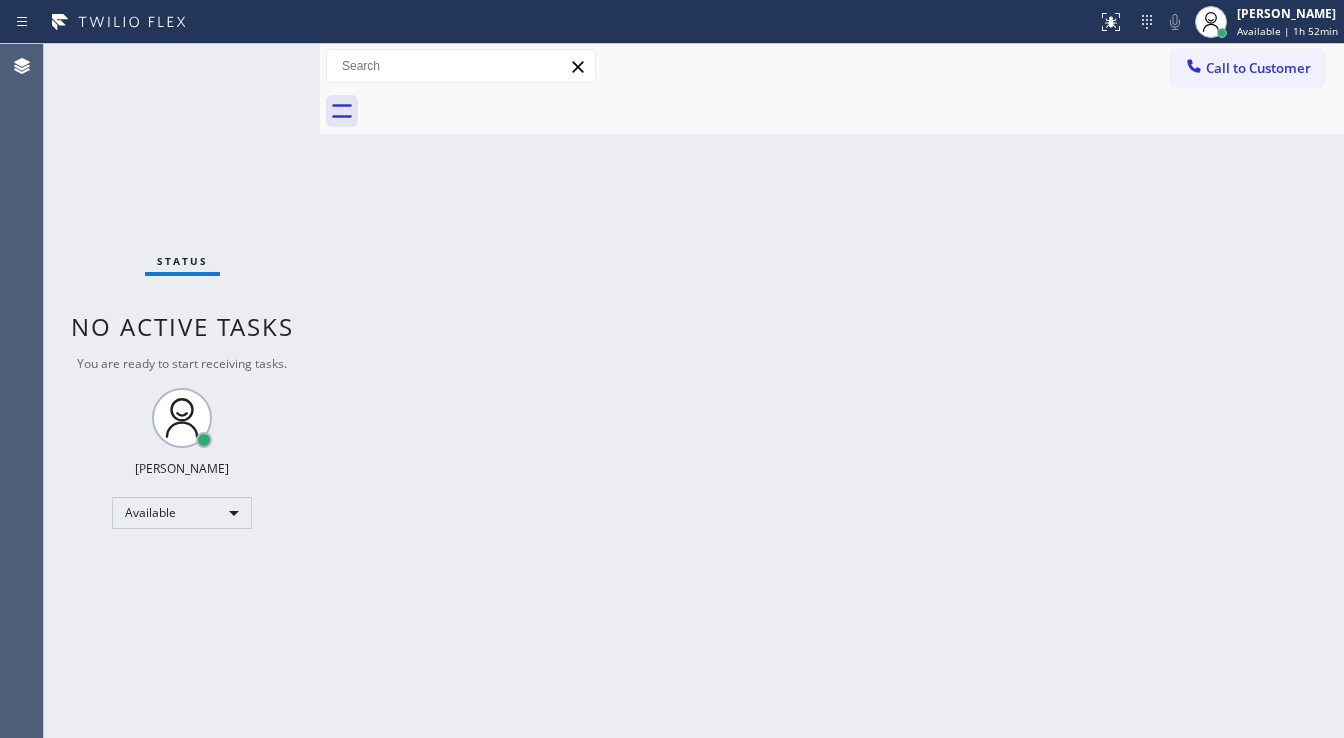 click on "Status   No active tasks     You are ready to start receiving tasks.   [PERSON_NAME]" at bounding box center (182, 391) 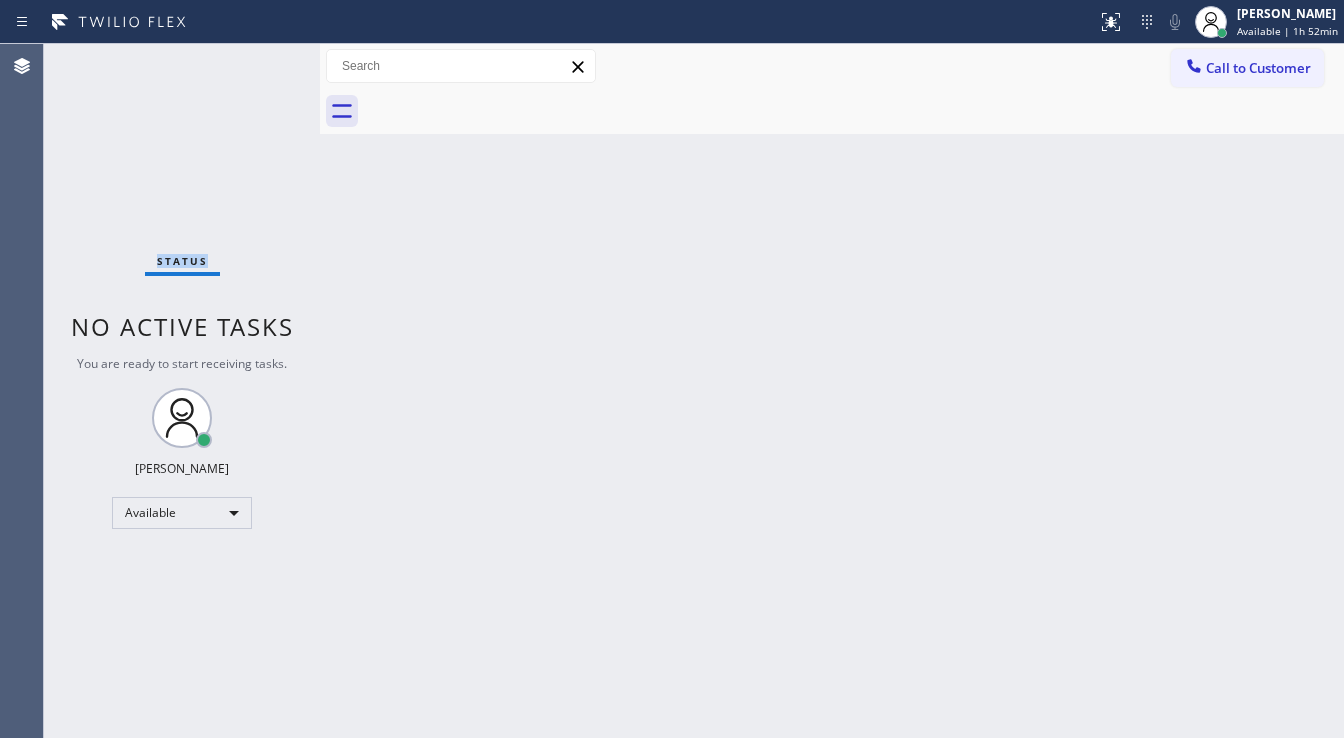 click on "Status   No active tasks     You are ready to start receiving tasks.   [PERSON_NAME]" at bounding box center (182, 391) 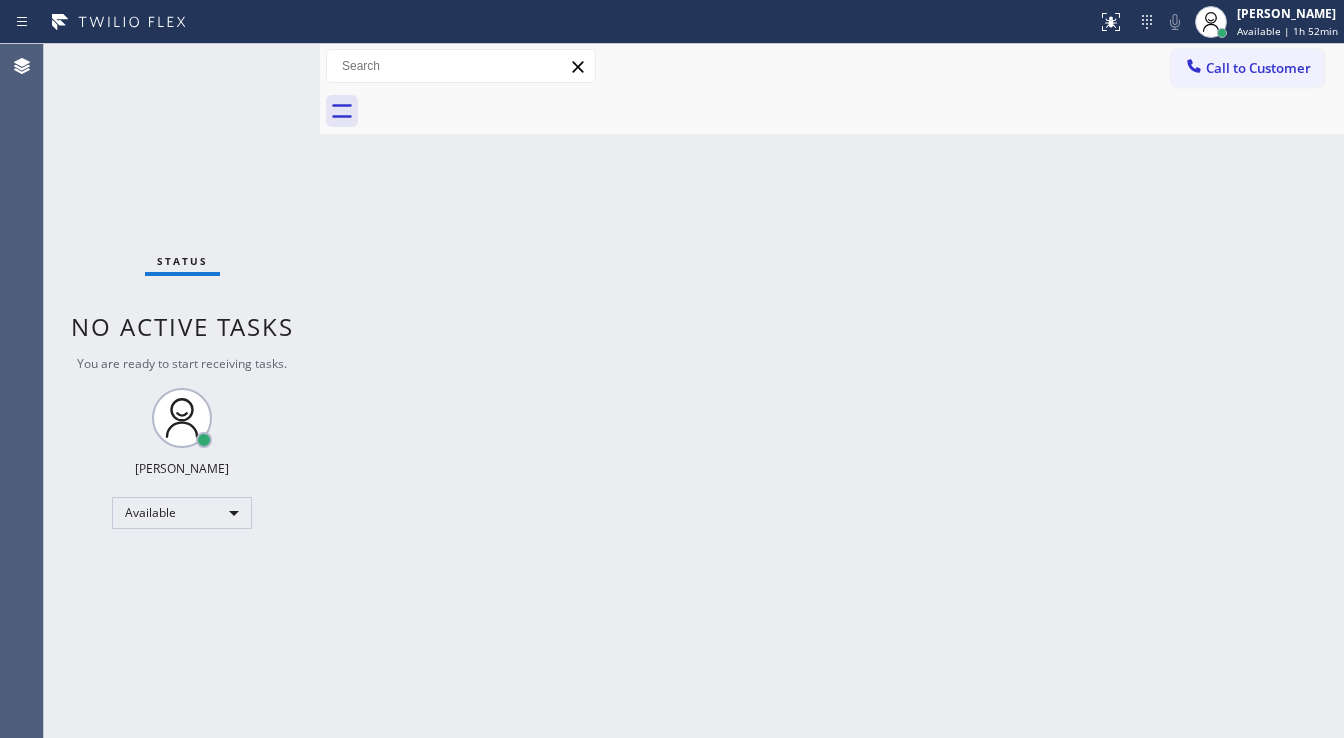 click on "Status   No active tasks     You are ready to start receiving tasks.   [PERSON_NAME]" at bounding box center [182, 391] 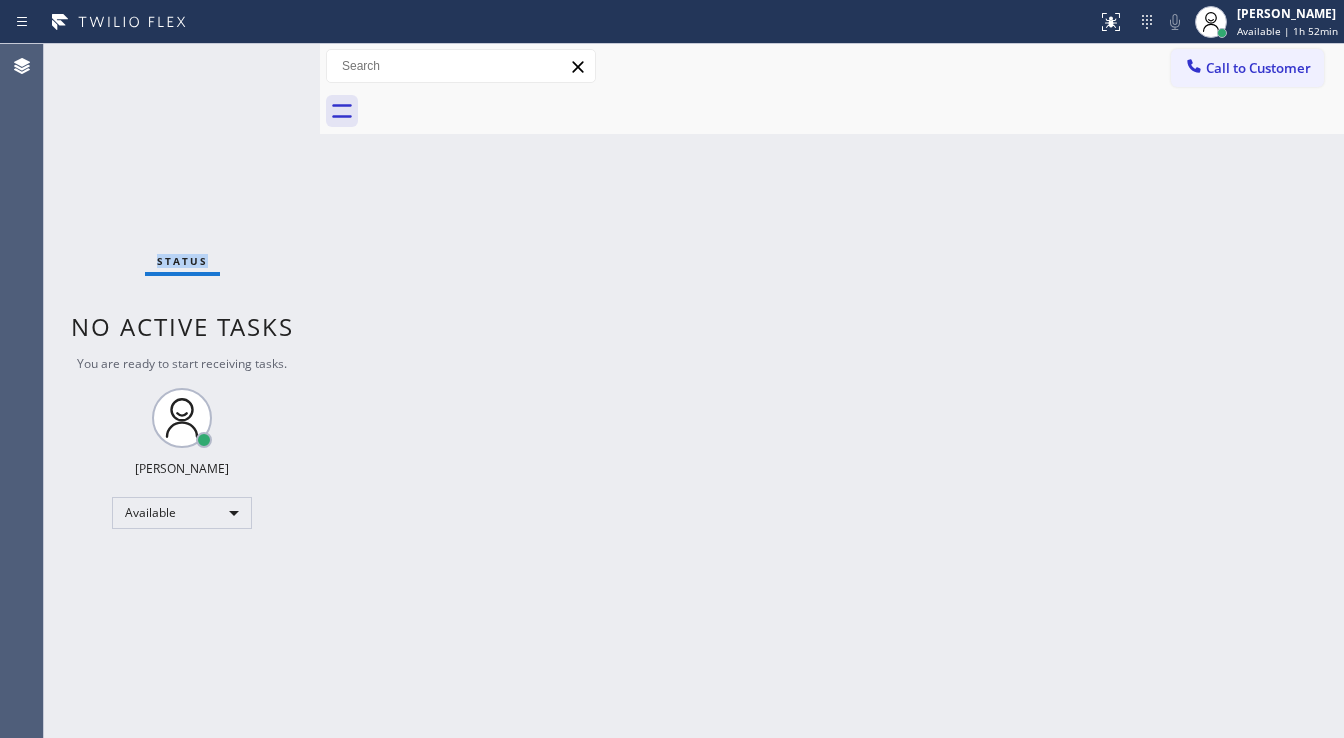 click on "Status   No active tasks     You are ready to start receiving tasks.   [PERSON_NAME]" at bounding box center (182, 391) 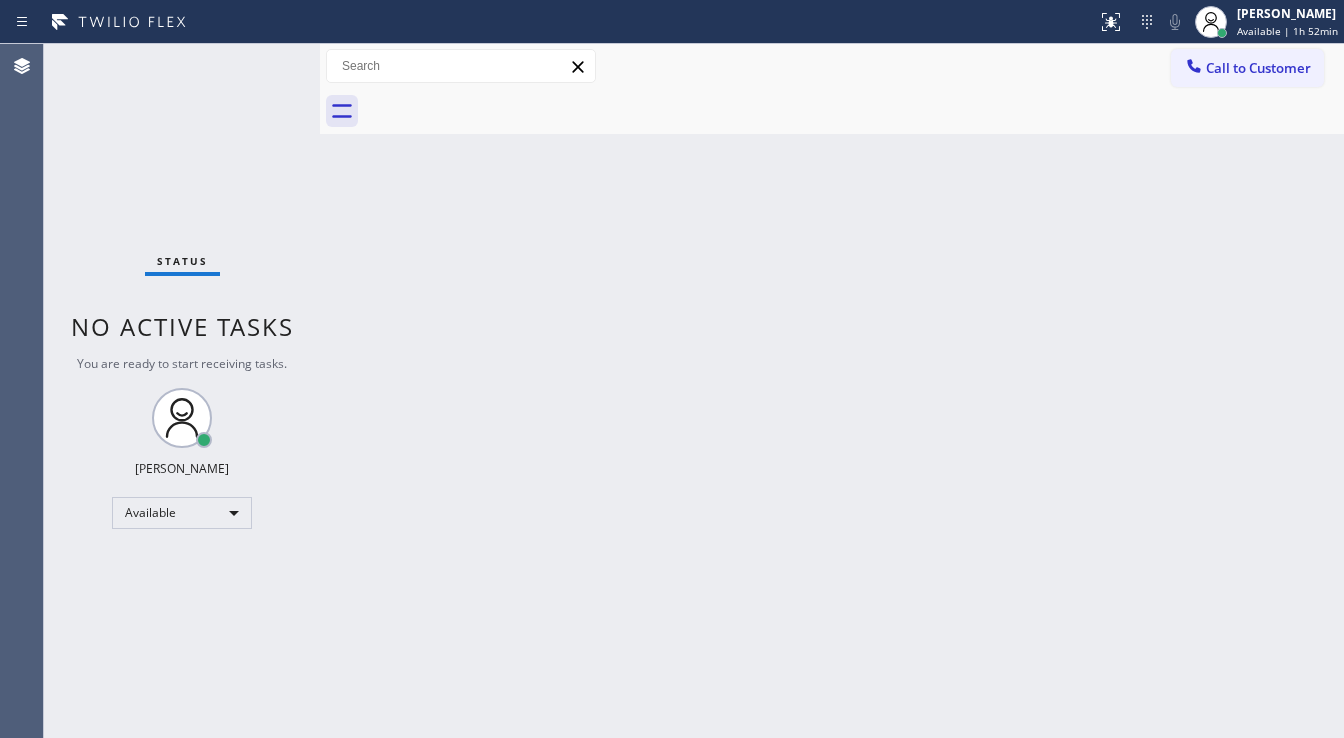 click on "Status   No active tasks     You are ready to start receiving tasks.   [PERSON_NAME]" at bounding box center [182, 391] 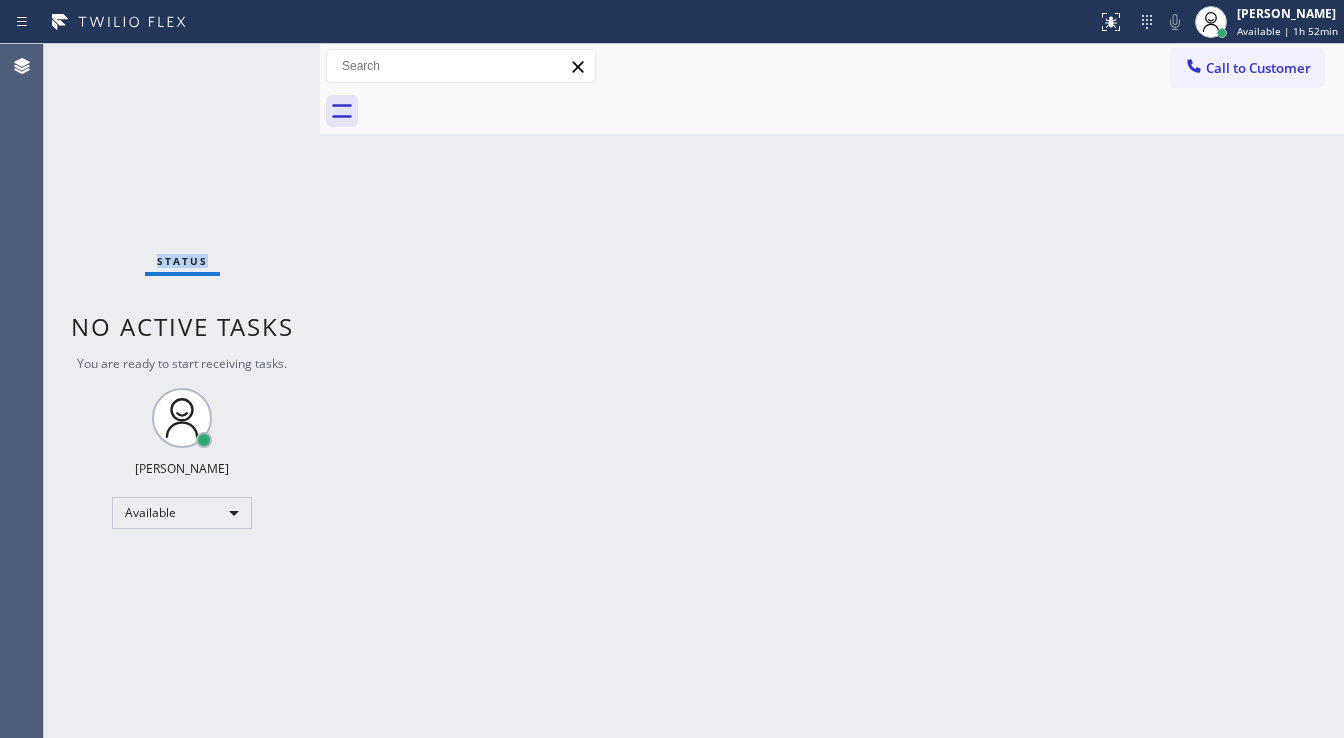 click on "Status   No active tasks     You are ready to start receiving tasks.   [PERSON_NAME]" at bounding box center (182, 391) 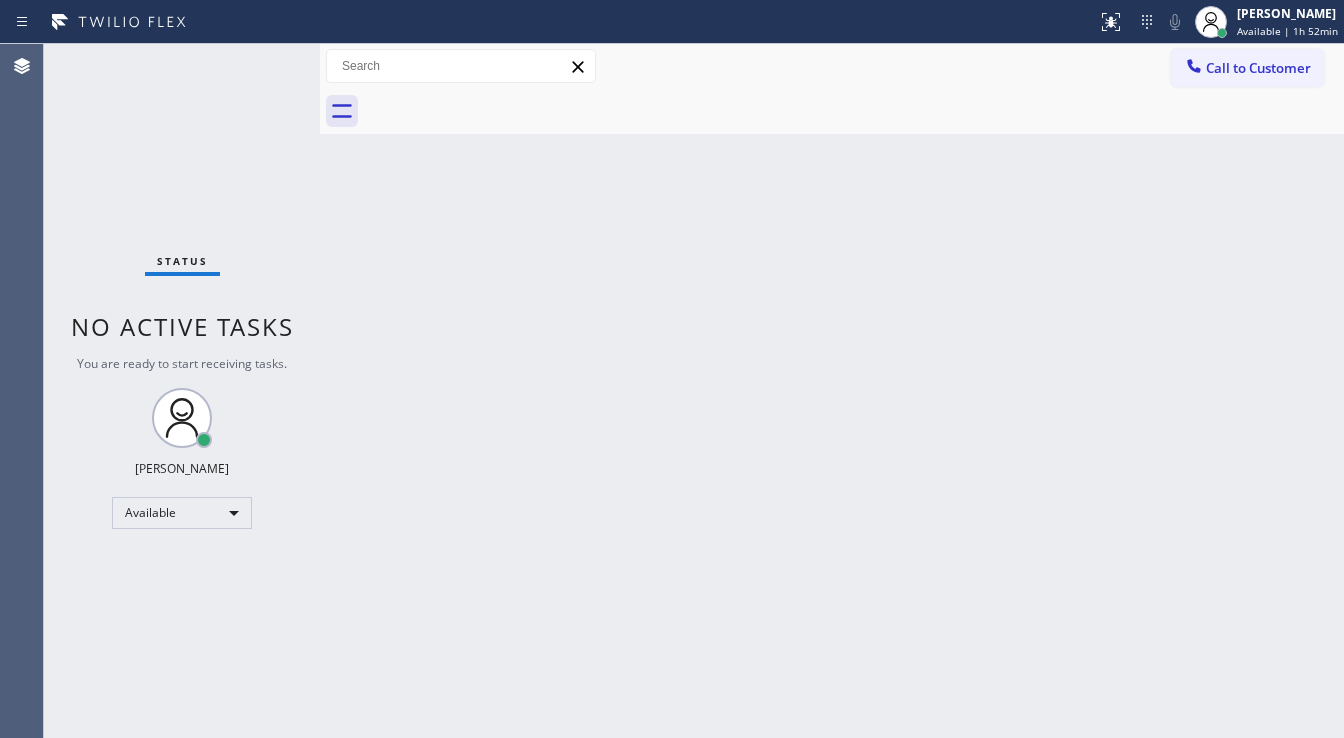 click on "Status   No active tasks     You are ready to start receiving tasks.   [PERSON_NAME]" at bounding box center (182, 391) 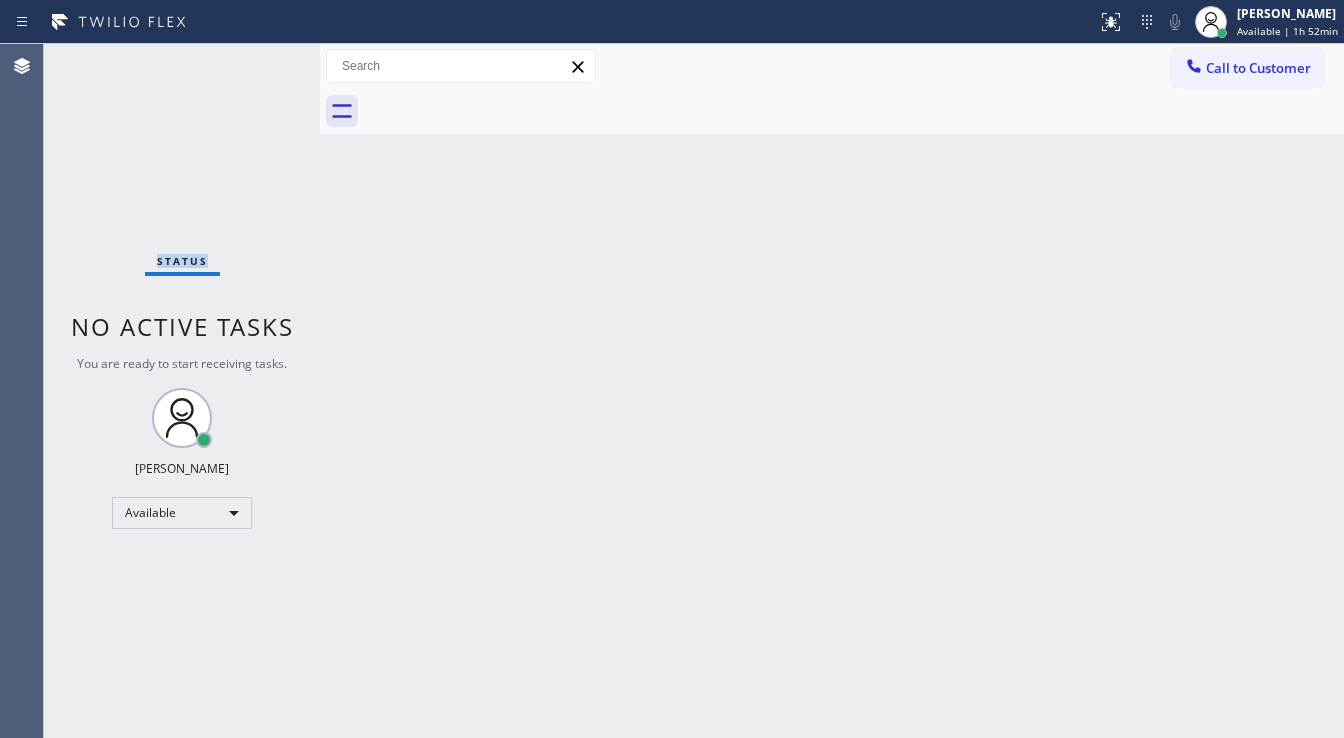 click on "Status   No active tasks     You are ready to start receiving tasks.   [PERSON_NAME]" at bounding box center [182, 391] 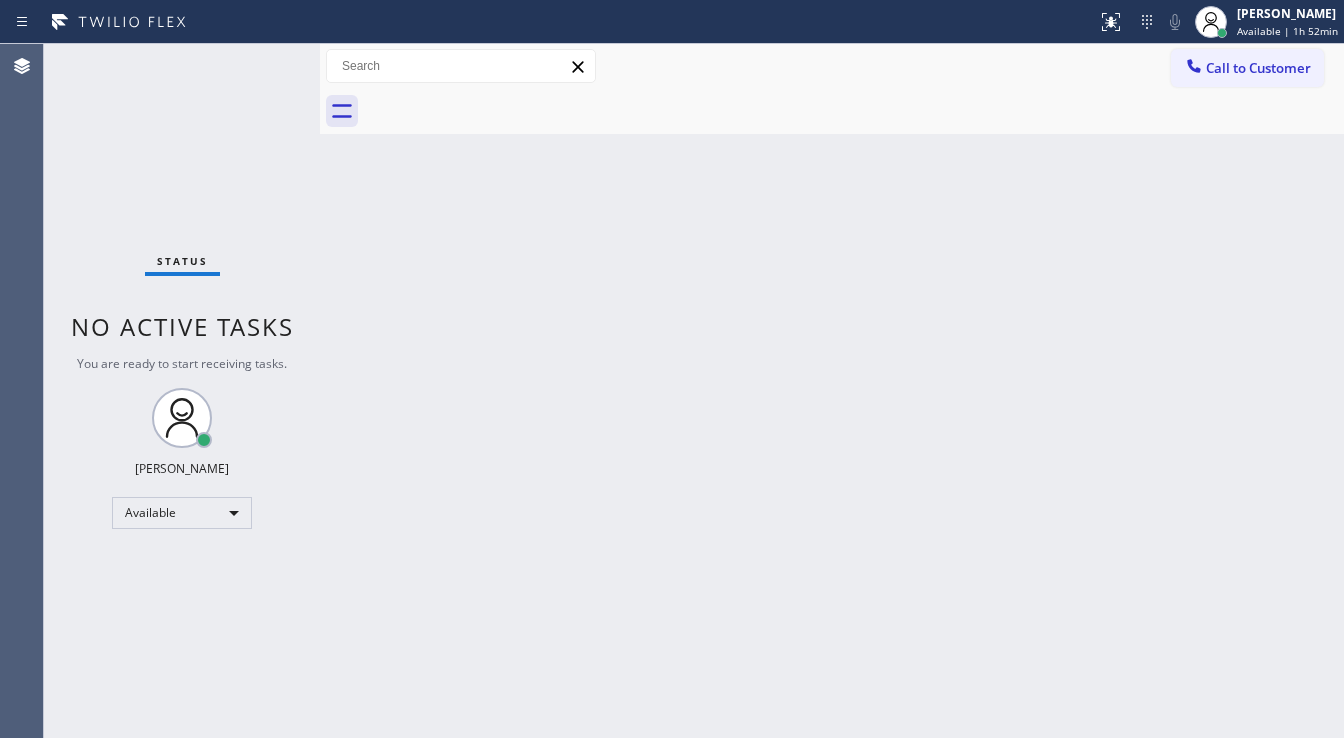 click on "Status   No active tasks     You are ready to start receiving tasks.   [PERSON_NAME]" at bounding box center (182, 391) 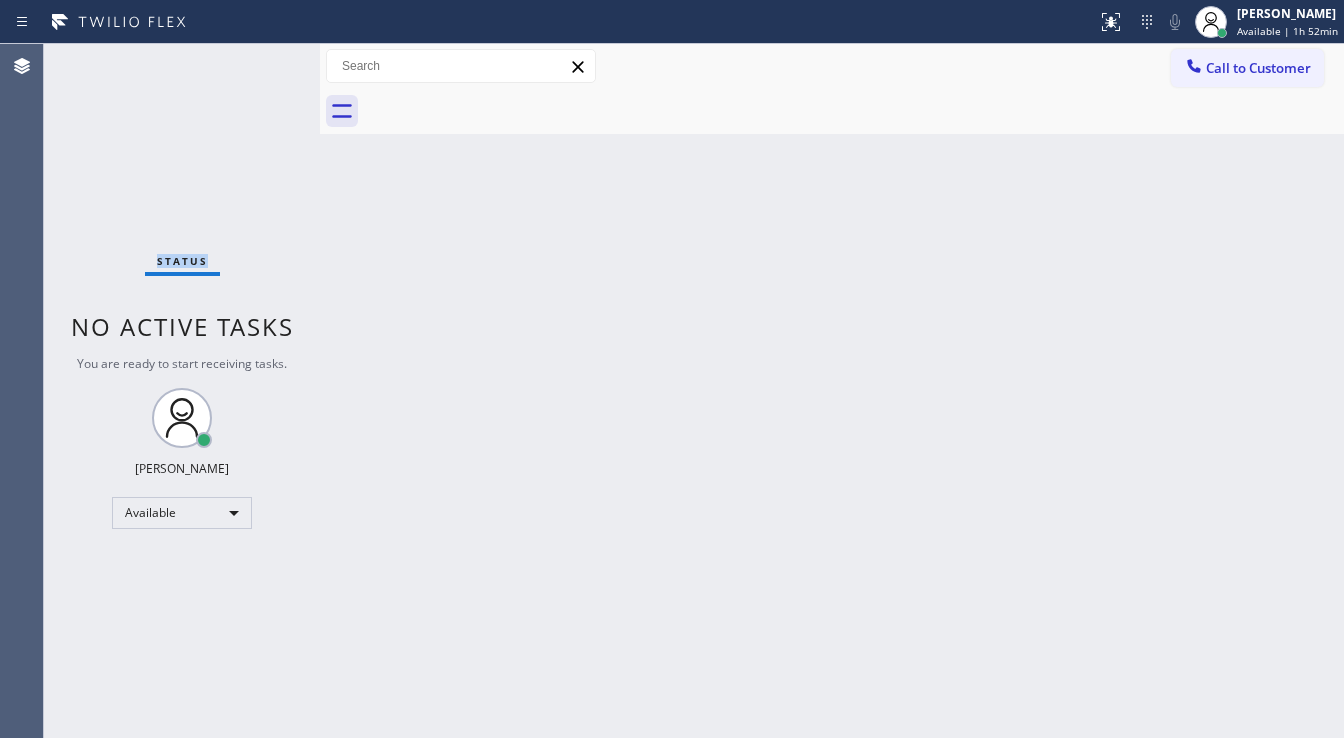 click on "Status   No active tasks     You are ready to start receiving tasks.   [PERSON_NAME]" at bounding box center (182, 391) 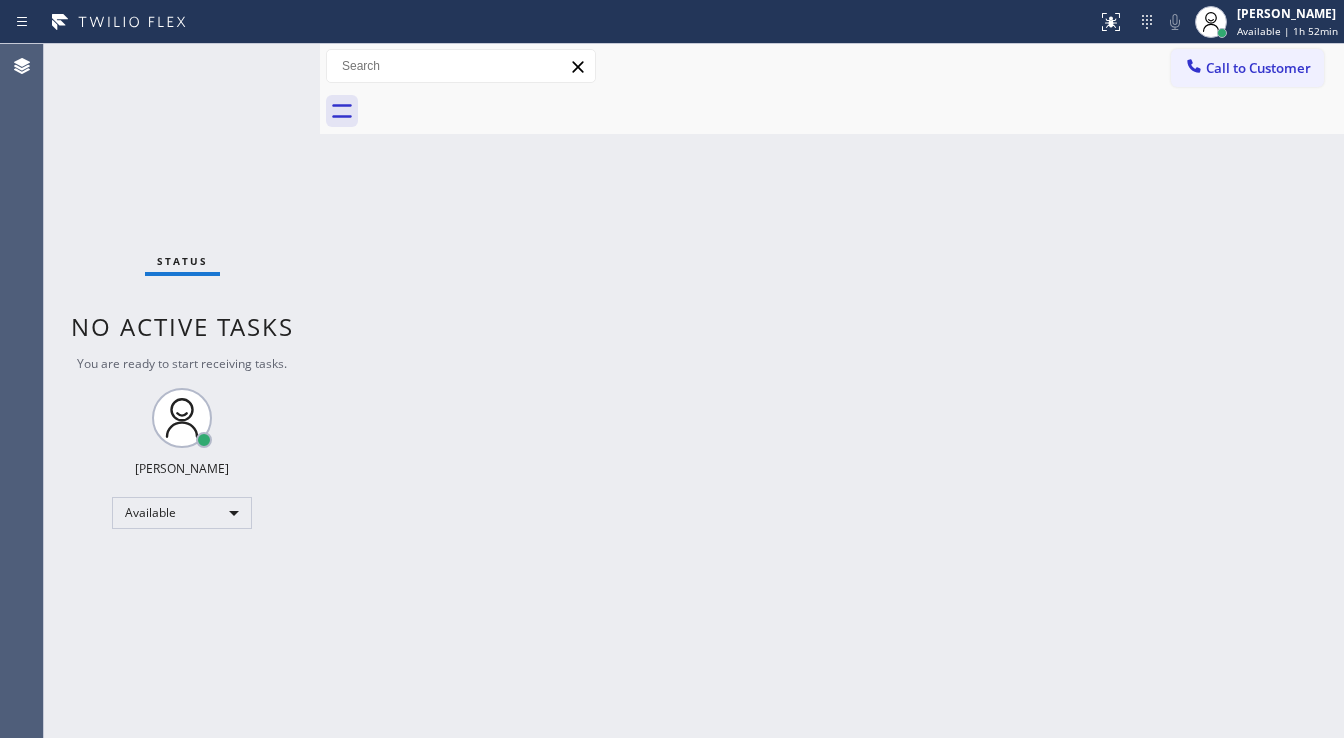 click on "Status   No active tasks     You are ready to start receiving tasks.   [PERSON_NAME]" at bounding box center (182, 391) 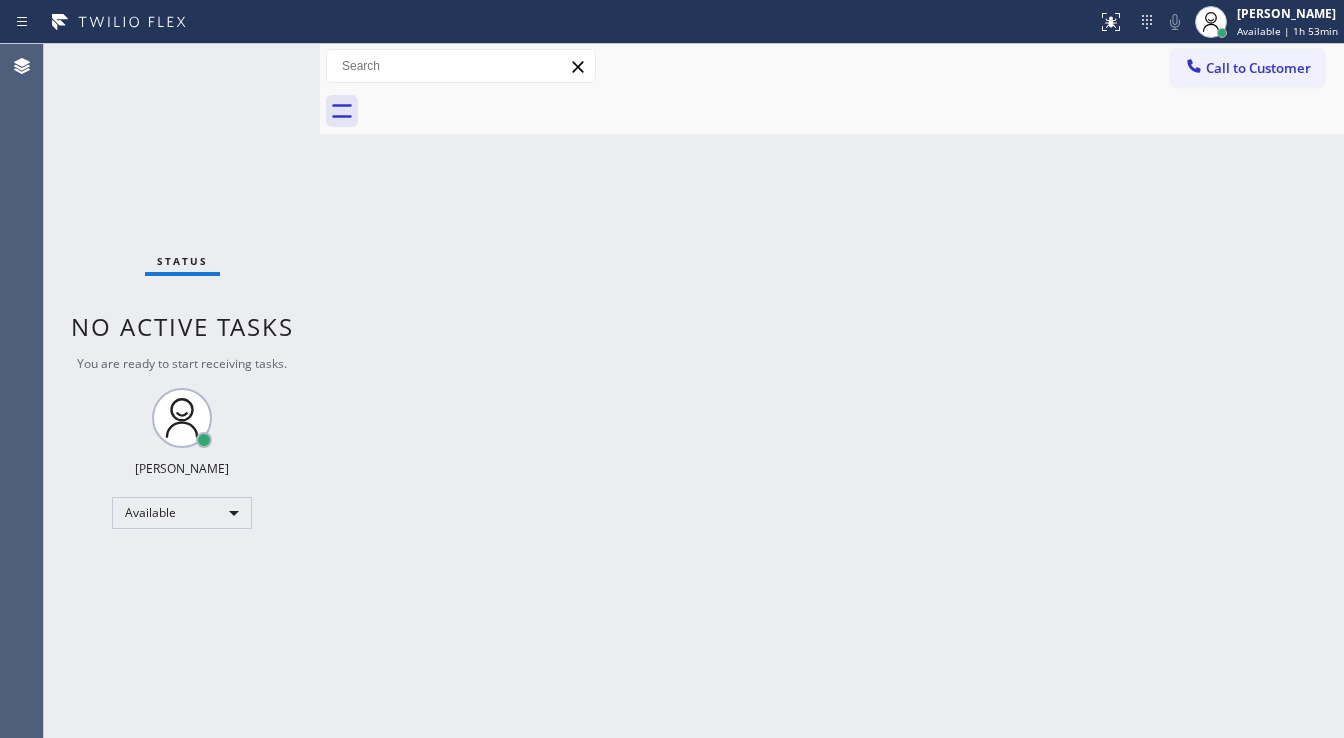 click on "Status   No active tasks     You are ready to start receiving tasks.   [PERSON_NAME]" at bounding box center [182, 391] 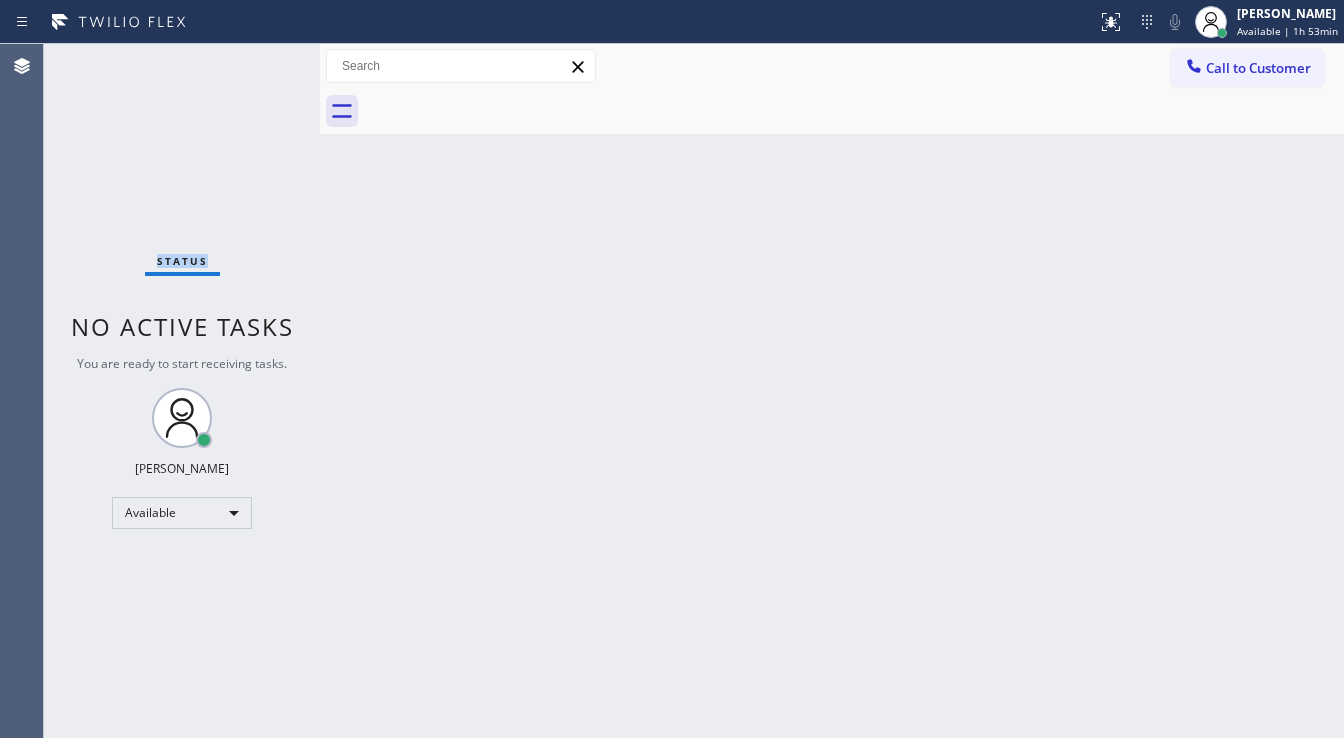 click on "Status   No active tasks     You are ready to start receiving tasks.   [PERSON_NAME]" at bounding box center [182, 391] 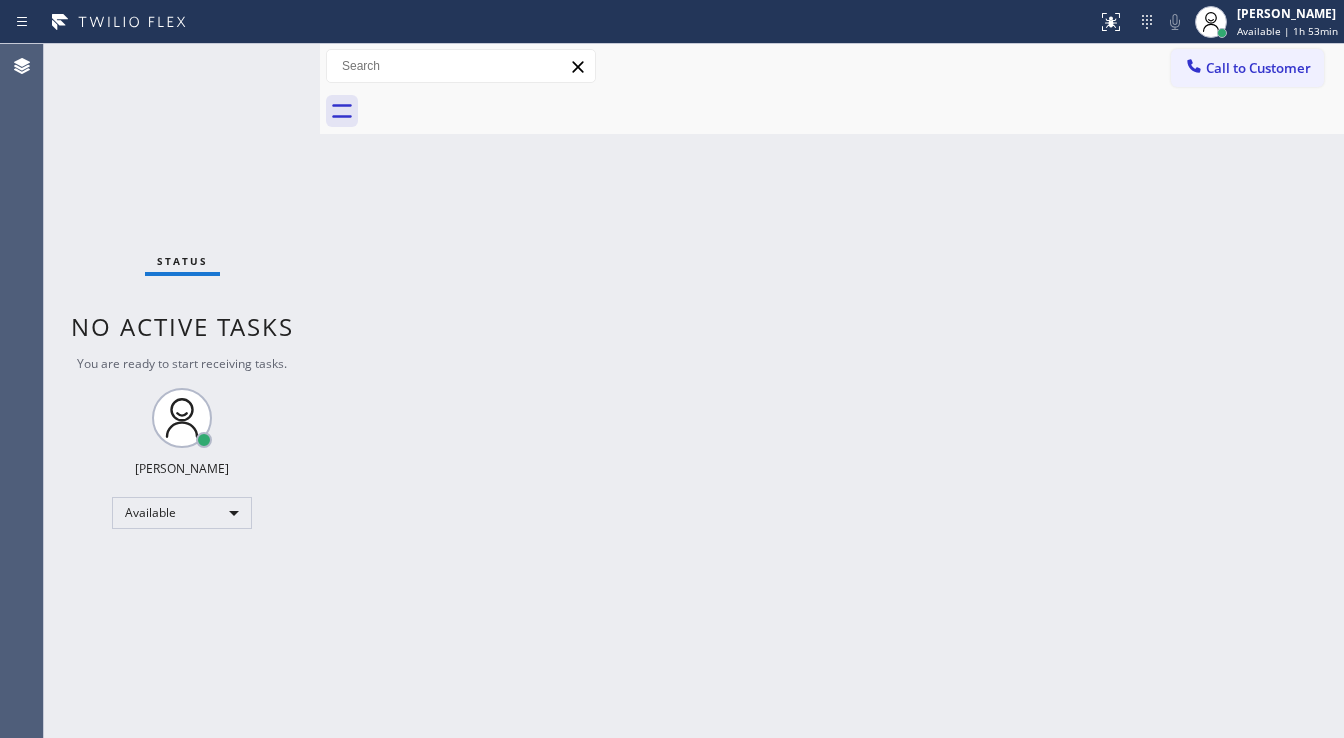 click on "Status   No active tasks     You are ready to start receiving tasks.   [PERSON_NAME]" at bounding box center [182, 391] 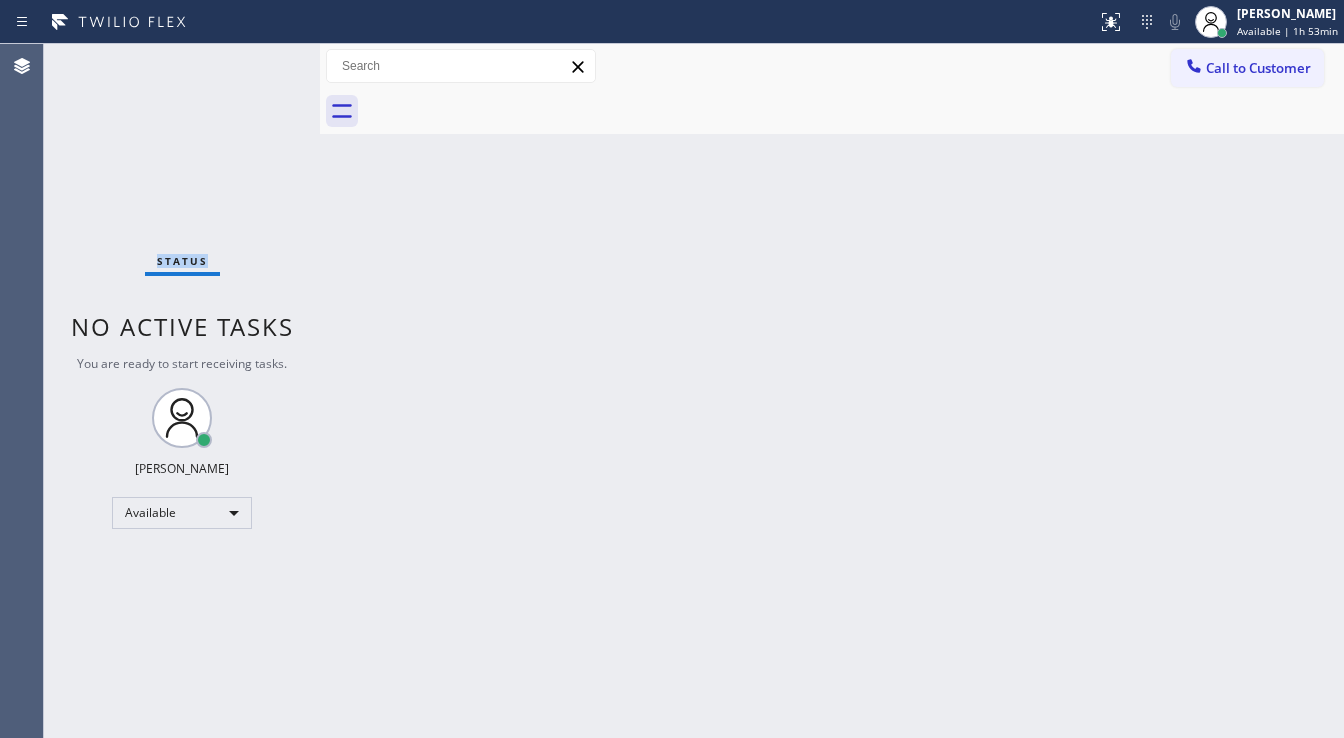 click on "Status   No active tasks     You are ready to start receiving tasks.   [PERSON_NAME]" at bounding box center (182, 391) 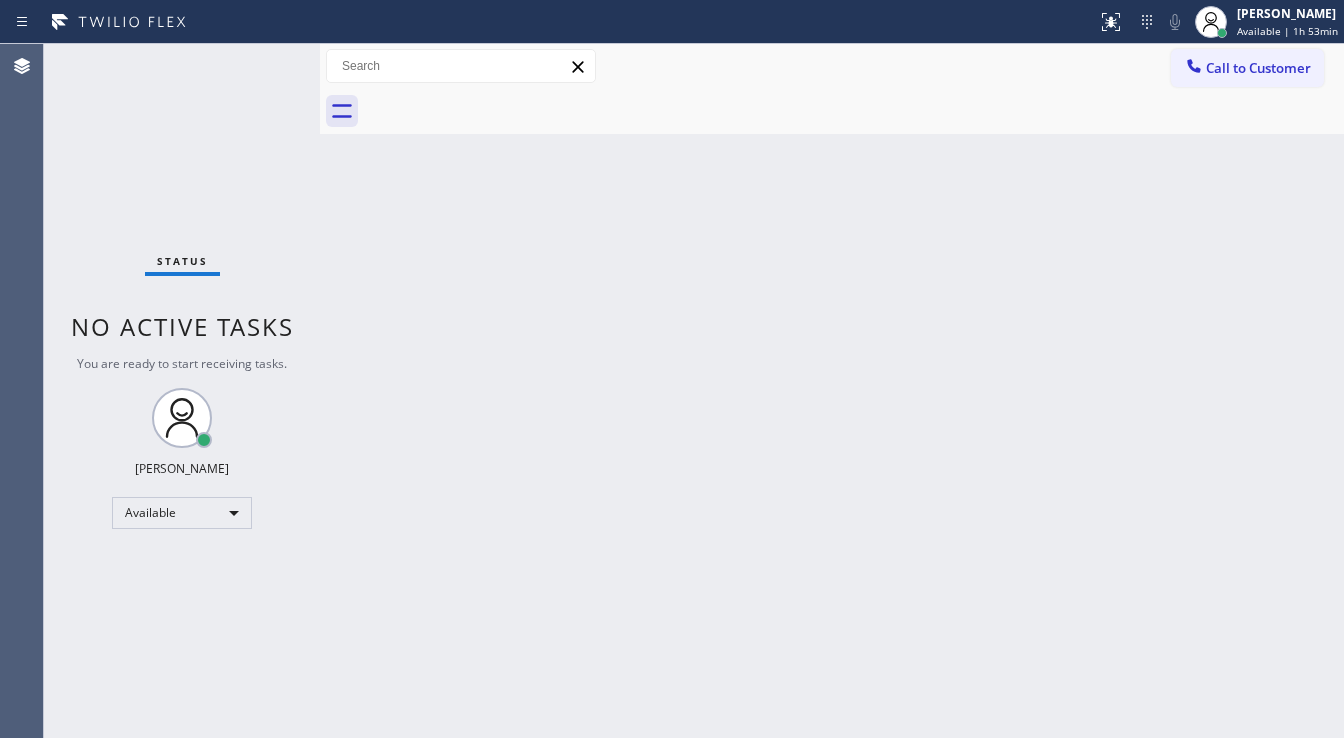 click on "Status   No active tasks     You are ready to start receiving tasks.   [PERSON_NAME]" at bounding box center [182, 391] 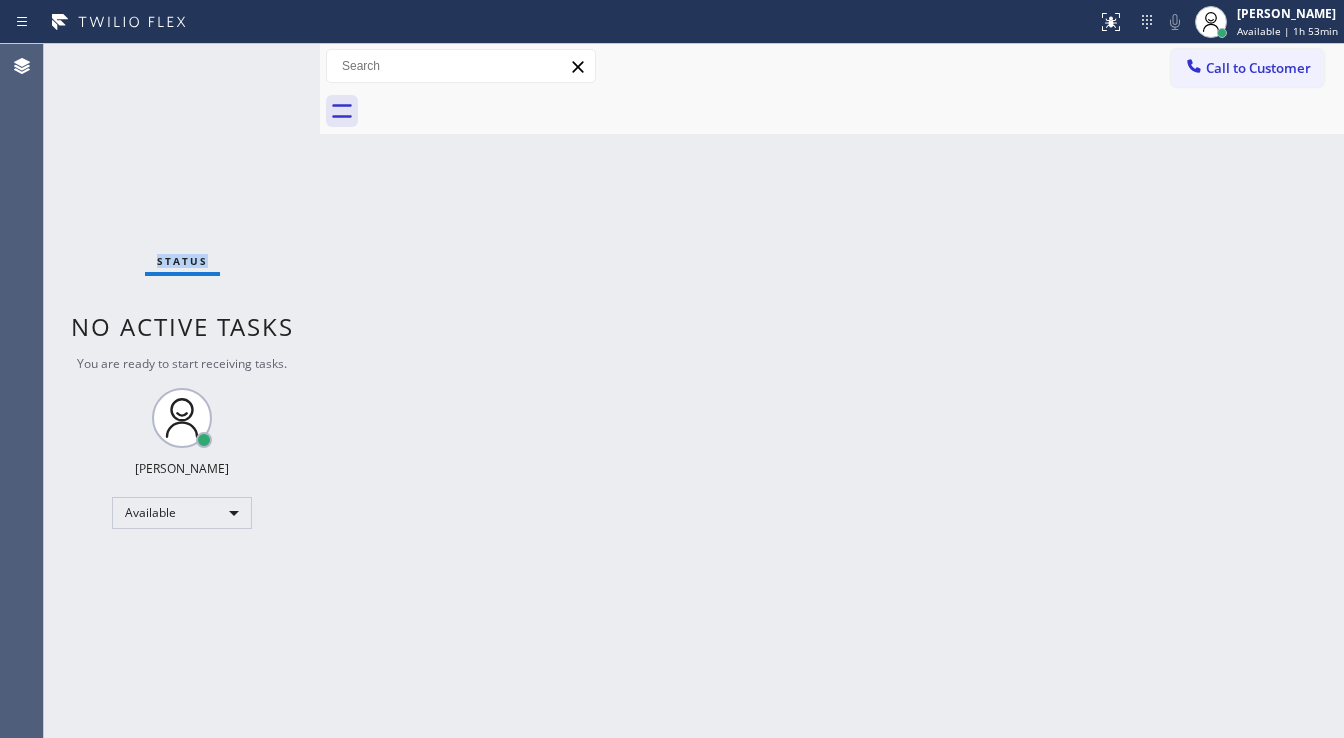 click on "Status   No active tasks     You are ready to start receiving tasks.   [PERSON_NAME]" at bounding box center (182, 391) 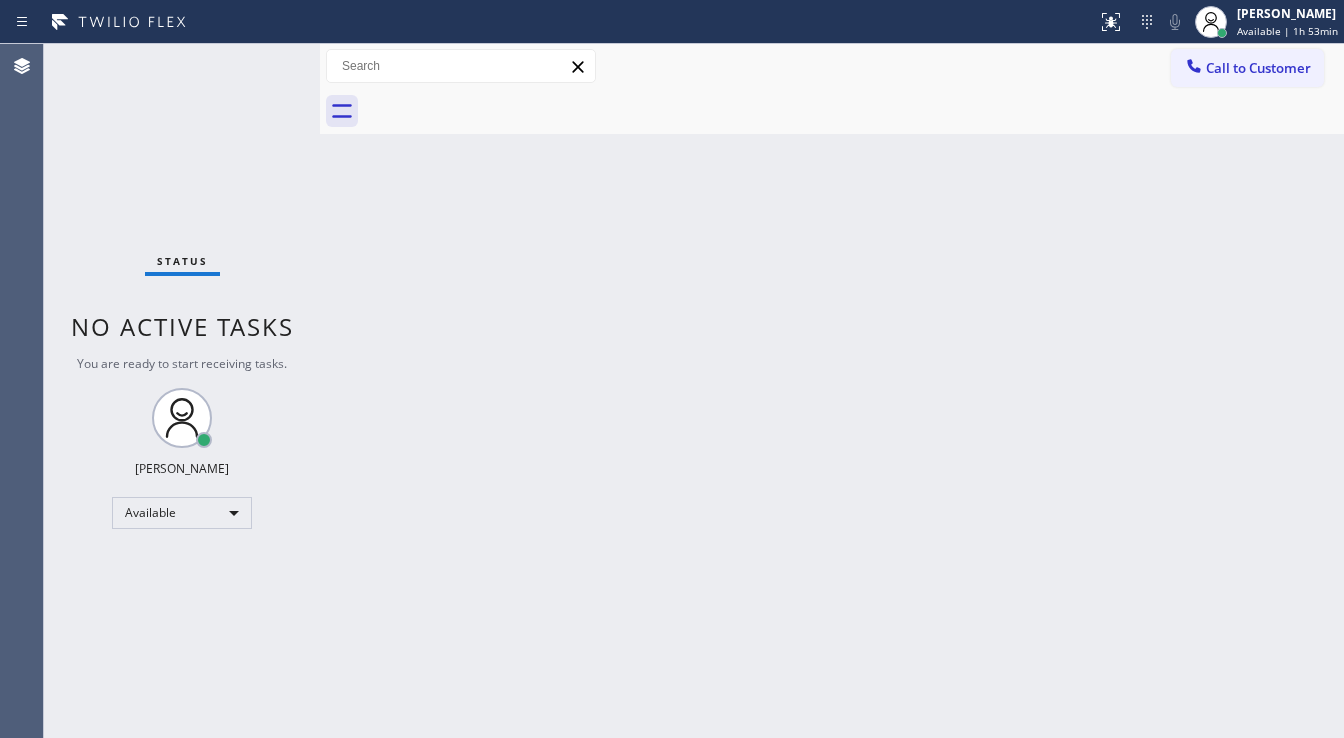 click on "Status   No active tasks     You are ready to start receiving tasks.   [PERSON_NAME]" at bounding box center [182, 391] 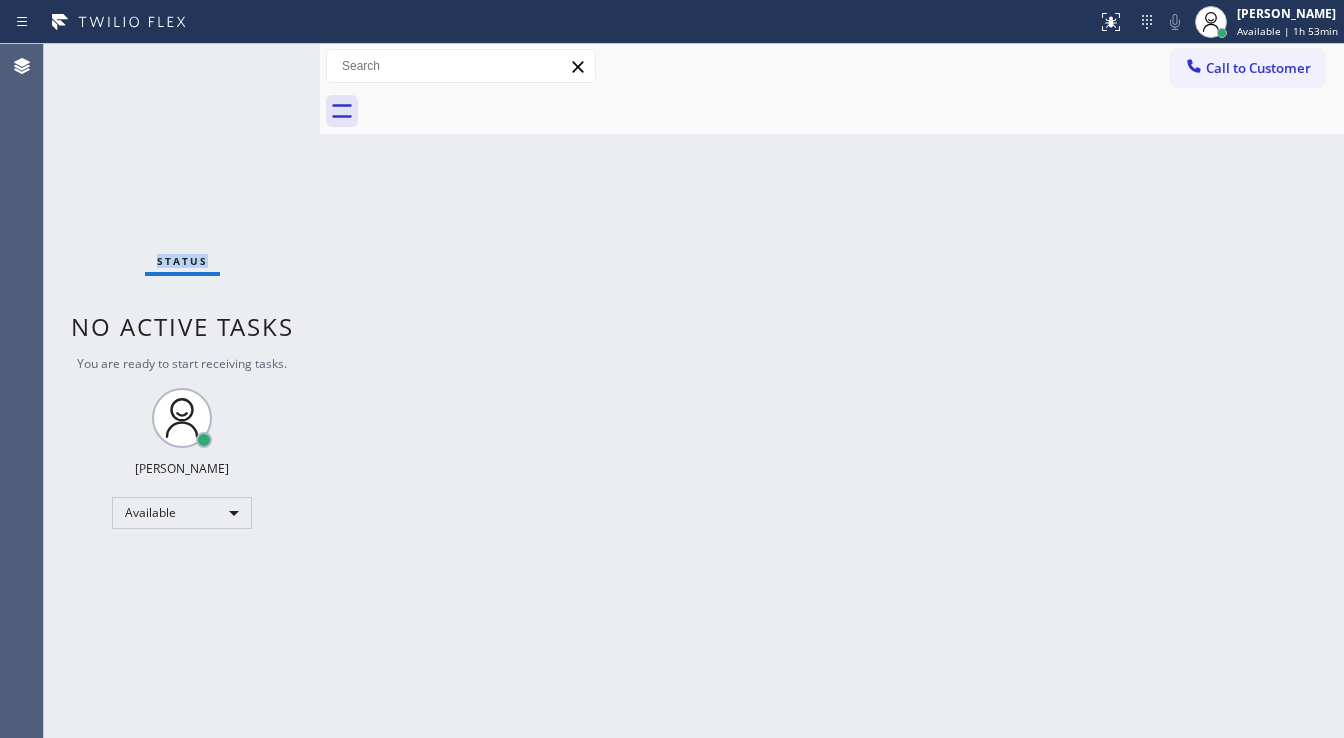 click on "Status   No active tasks     You are ready to start receiving tasks.   [PERSON_NAME]" at bounding box center [182, 391] 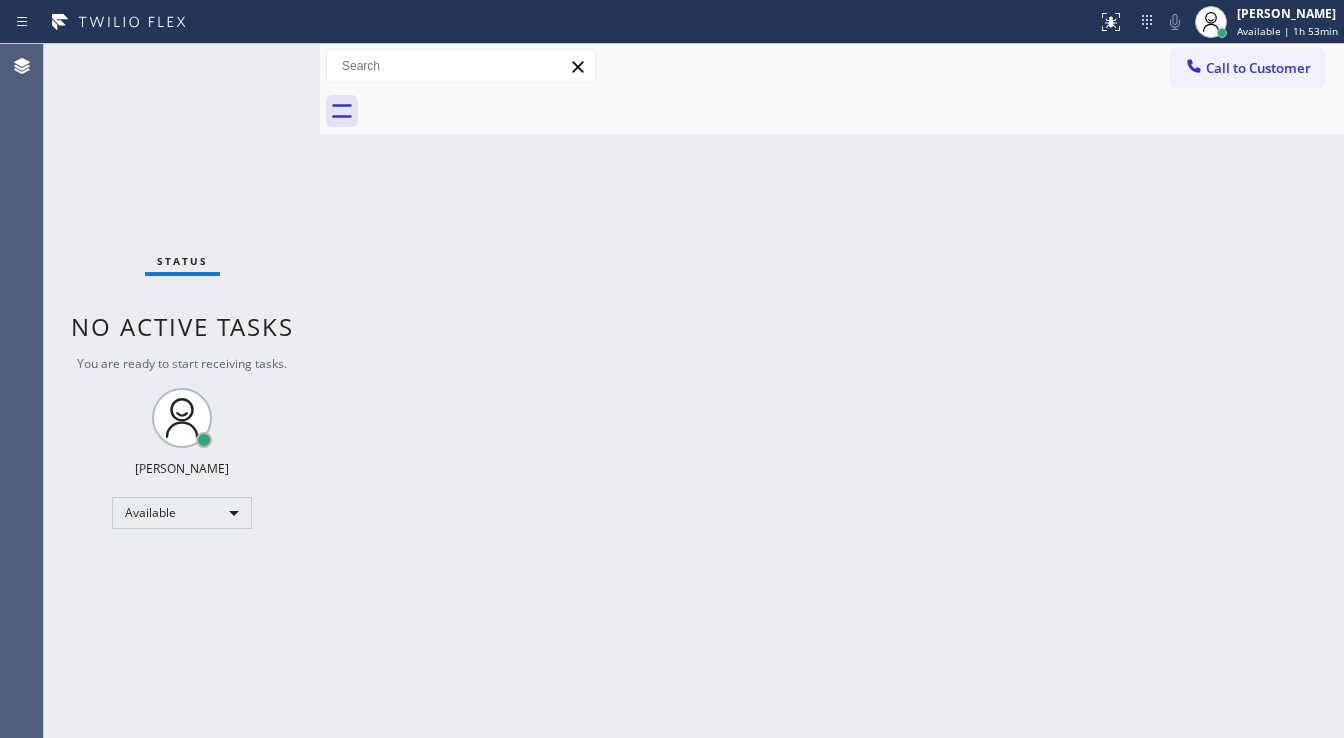 click on "Status   No active tasks     You are ready to start receiving tasks.   [PERSON_NAME]" at bounding box center (182, 391) 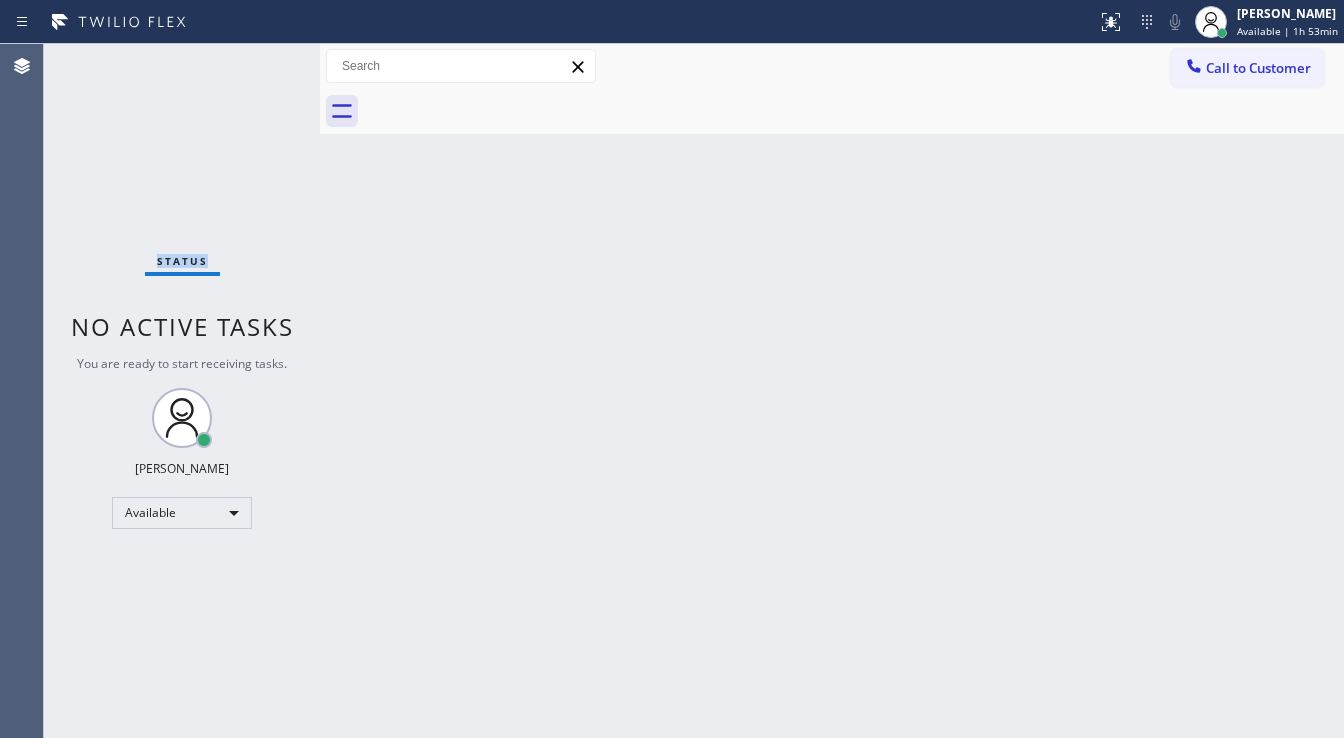 click on "Status   No active tasks     You are ready to start receiving tasks.   [PERSON_NAME]" at bounding box center (182, 391) 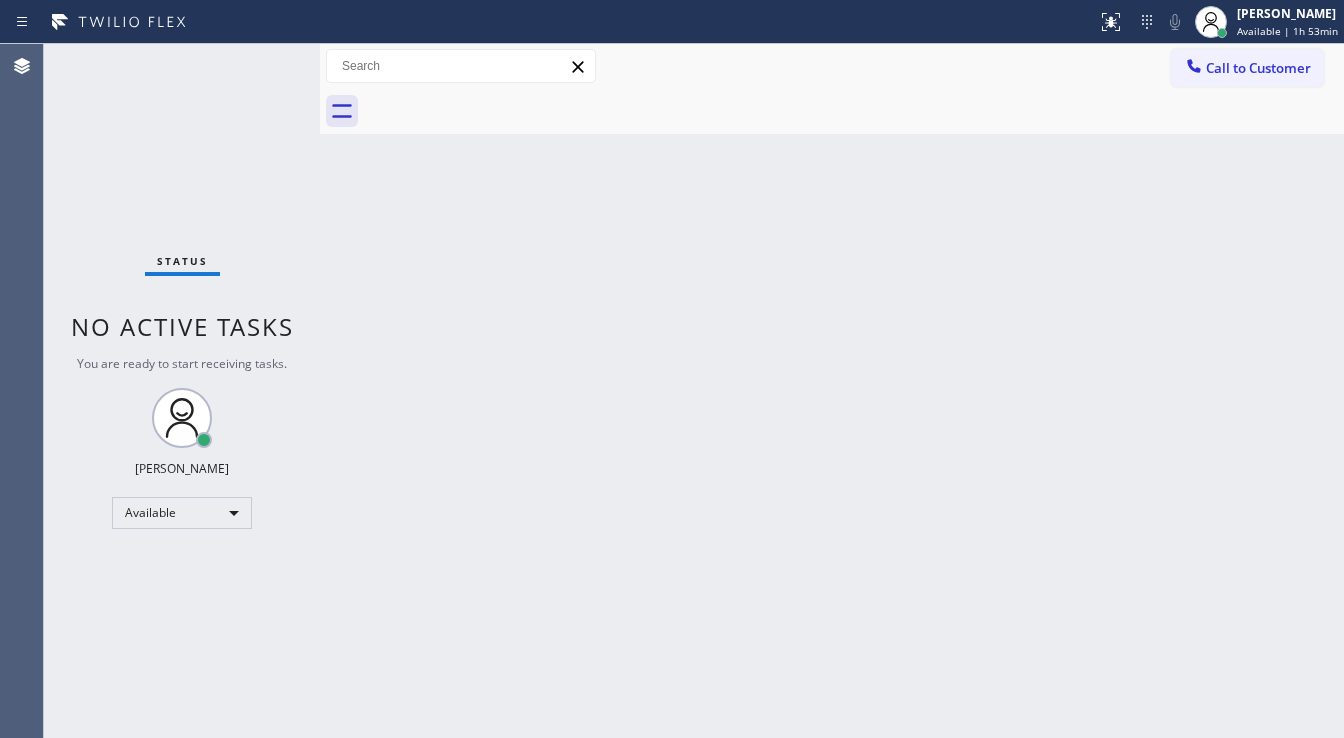 click on "Status   No active tasks     You are ready to start receiving tasks.   [PERSON_NAME]" at bounding box center [182, 391] 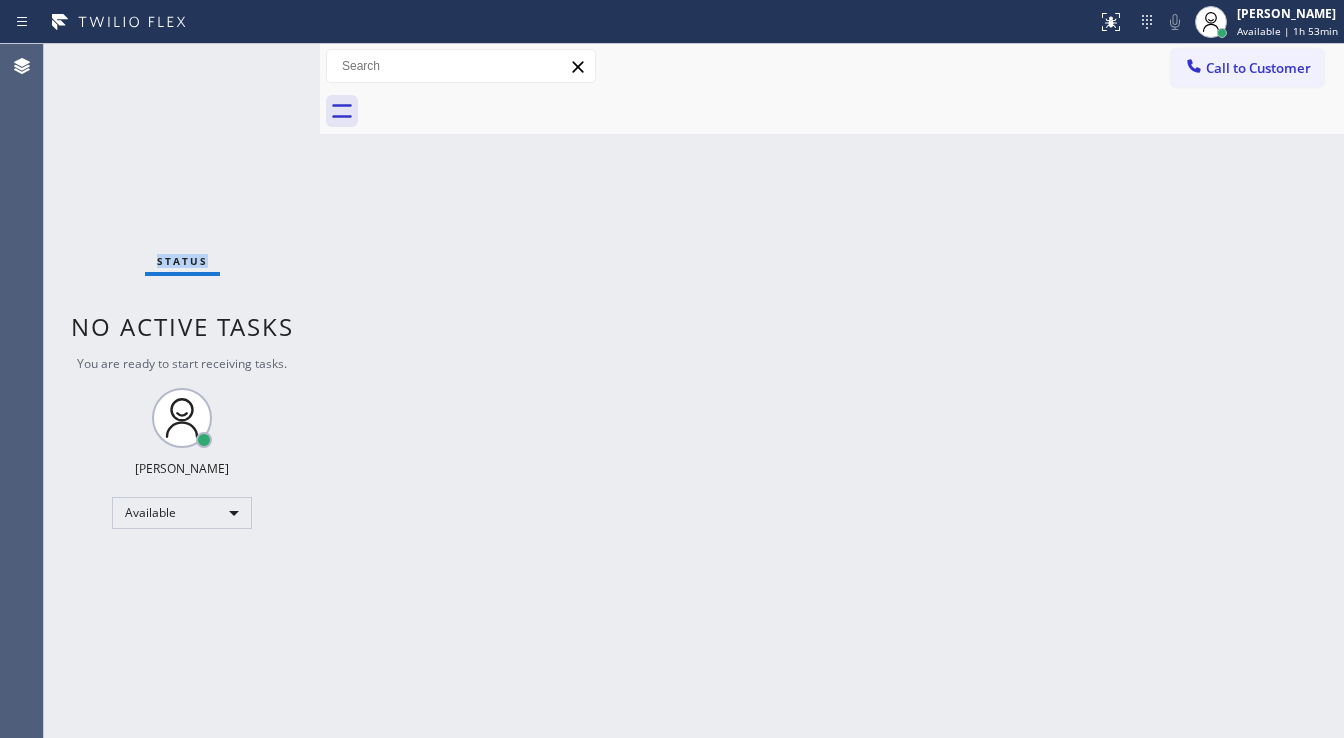click on "Status   No active tasks     You are ready to start receiving tasks.   [PERSON_NAME]" at bounding box center [182, 391] 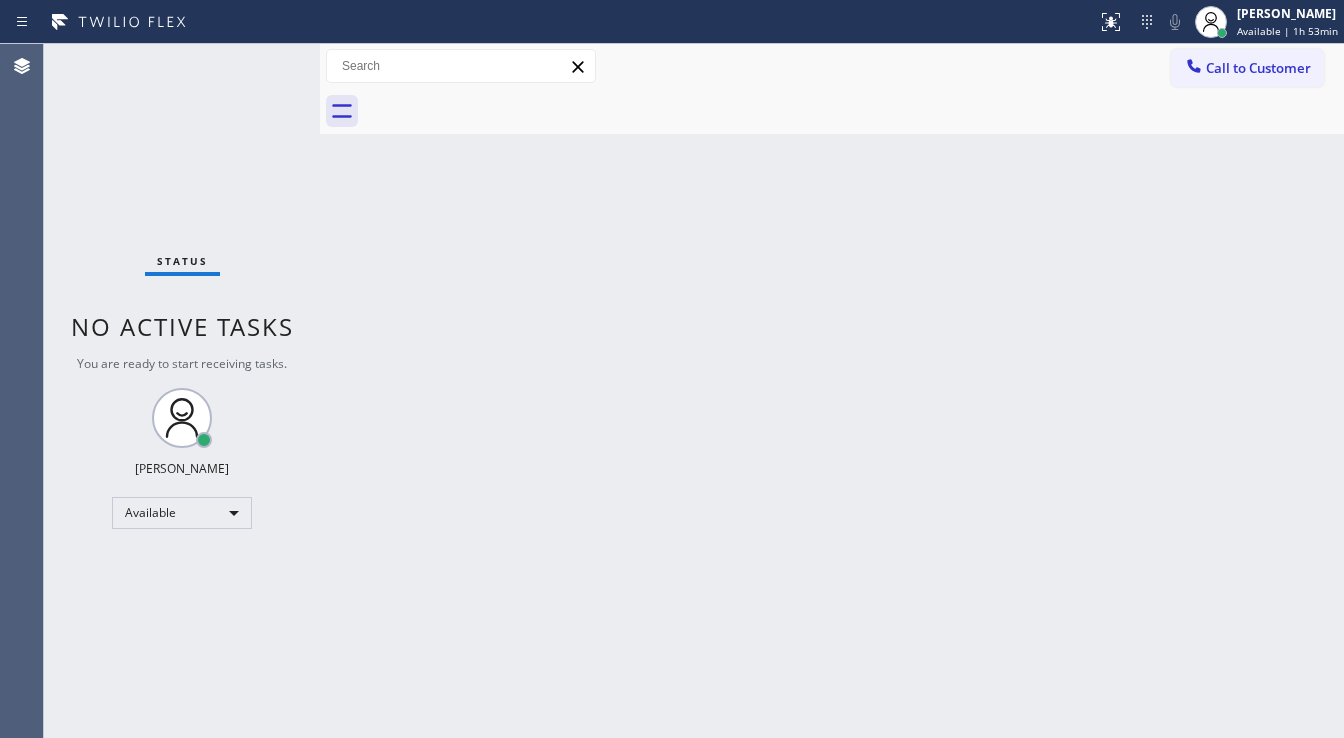 click on "Status   No active tasks     You are ready to start receiving tasks.   [PERSON_NAME]" at bounding box center [182, 391] 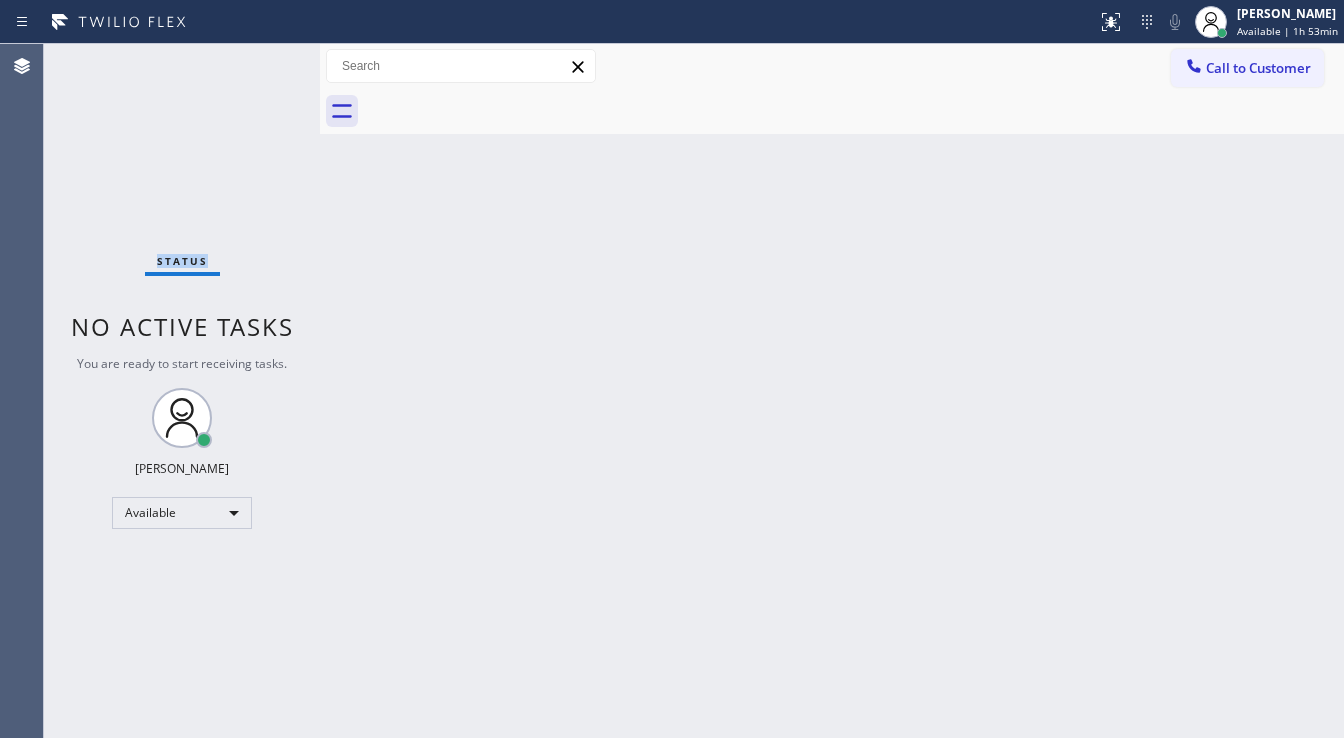 click on "Status   No active tasks     You are ready to start receiving tasks.   [PERSON_NAME]" at bounding box center (182, 391) 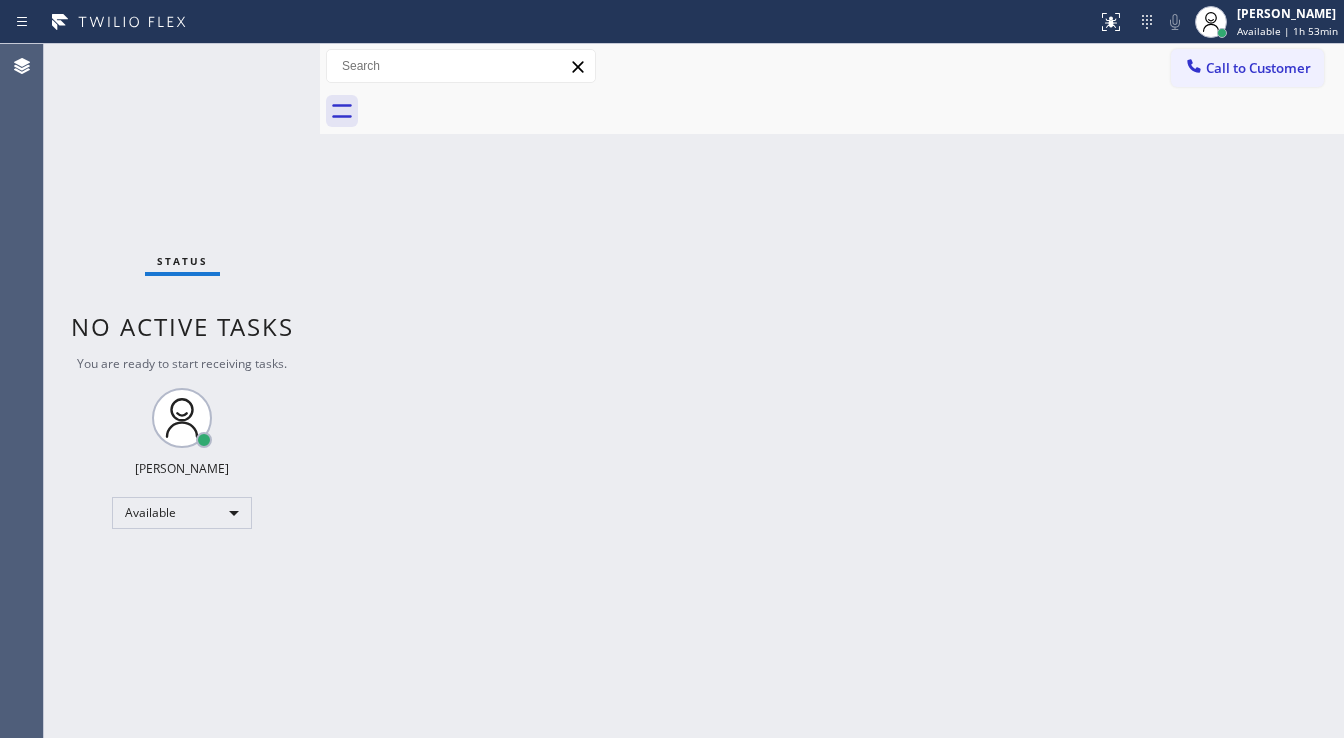 click on "Status   No active tasks     You are ready to start receiving tasks.   [PERSON_NAME]" at bounding box center [182, 391] 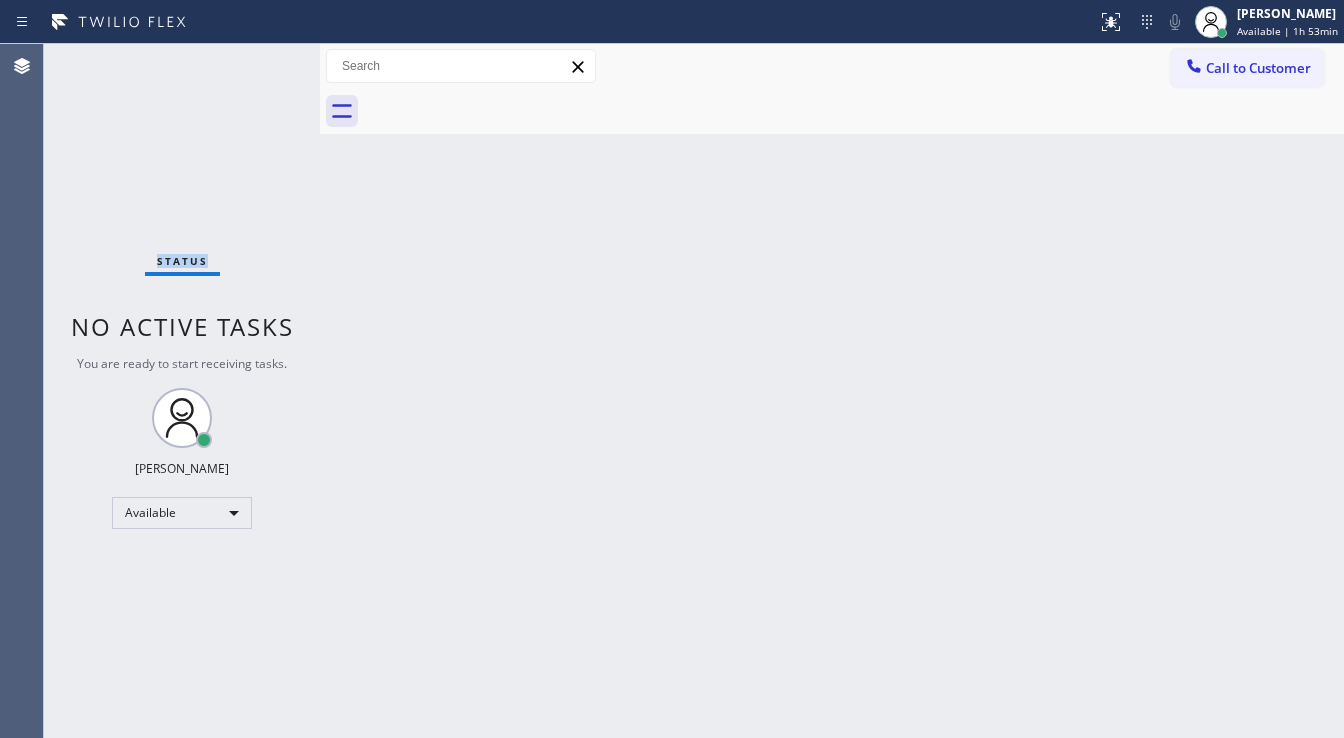 click on "Status   No active tasks     You are ready to start receiving tasks.   [PERSON_NAME]" at bounding box center [182, 391] 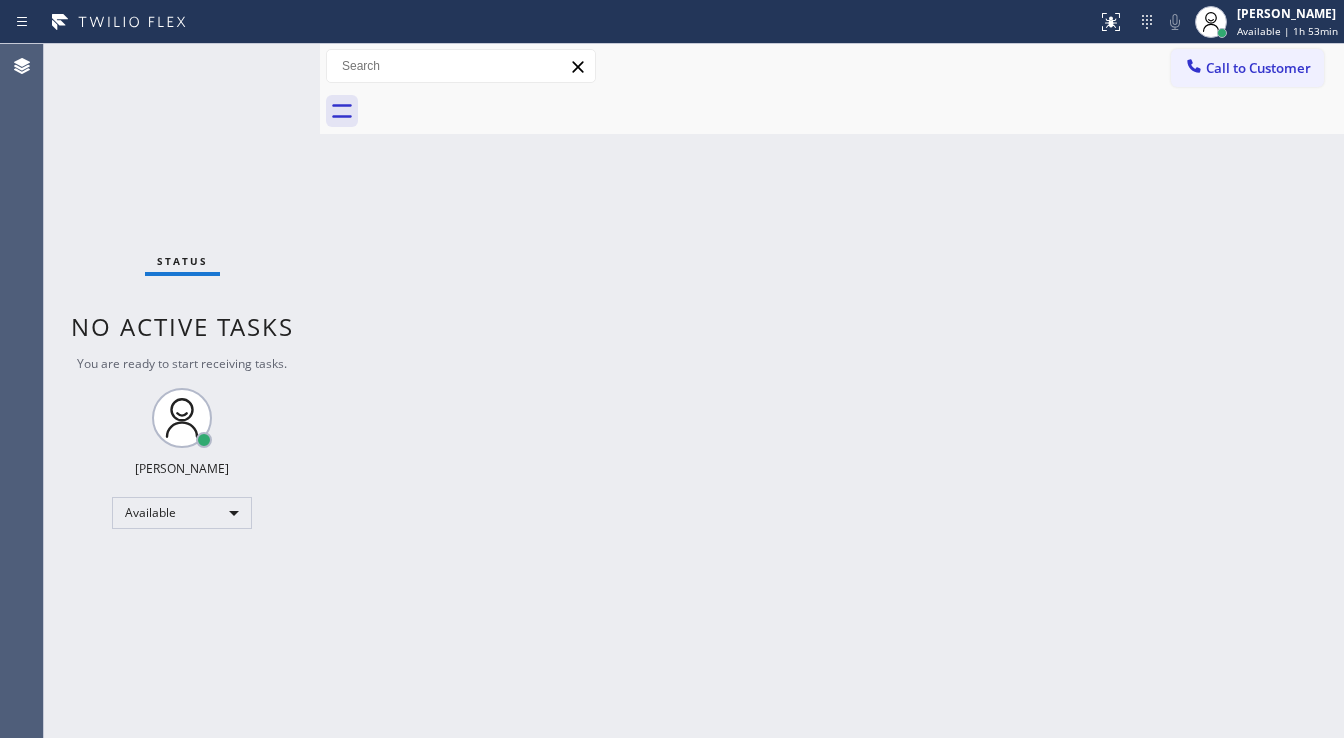 click on "Status   No active tasks     You are ready to start receiving tasks.   [PERSON_NAME]" at bounding box center (182, 391) 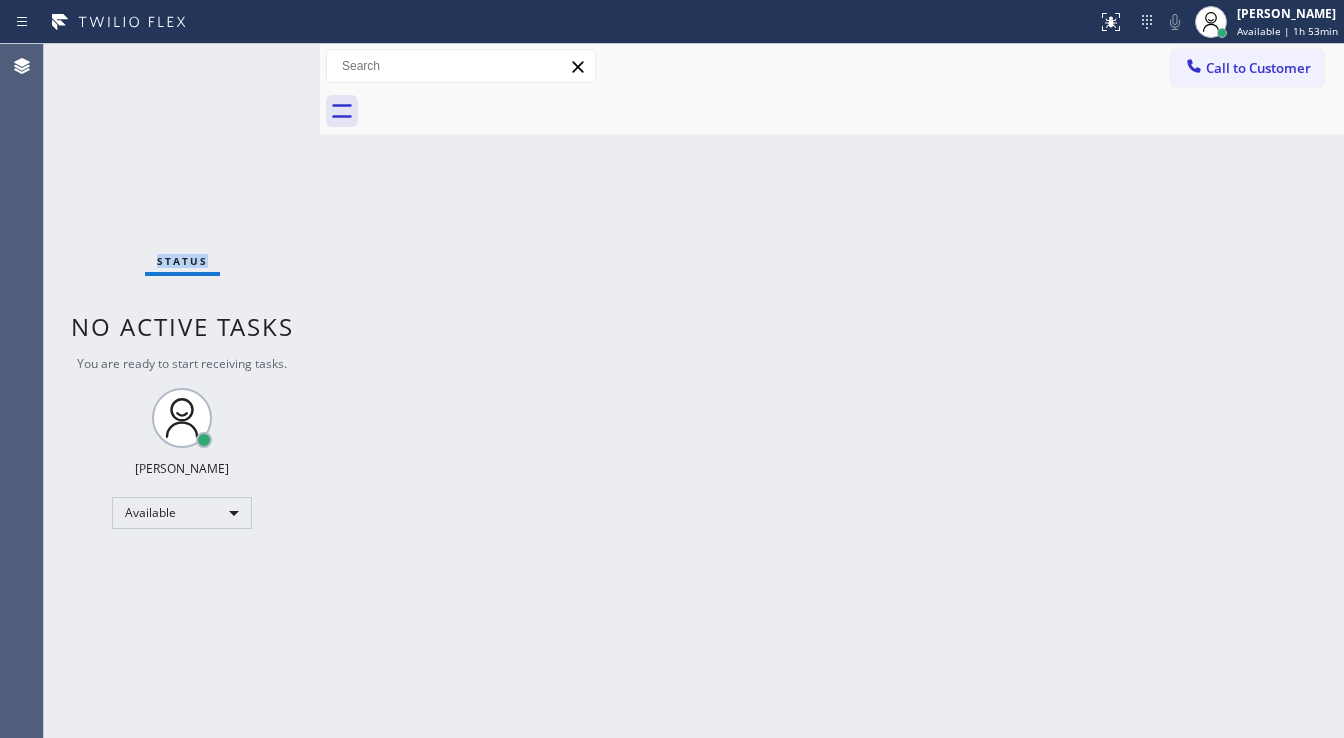 click on "Status   No active tasks     You are ready to start receiving tasks.   [PERSON_NAME]" at bounding box center [182, 391] 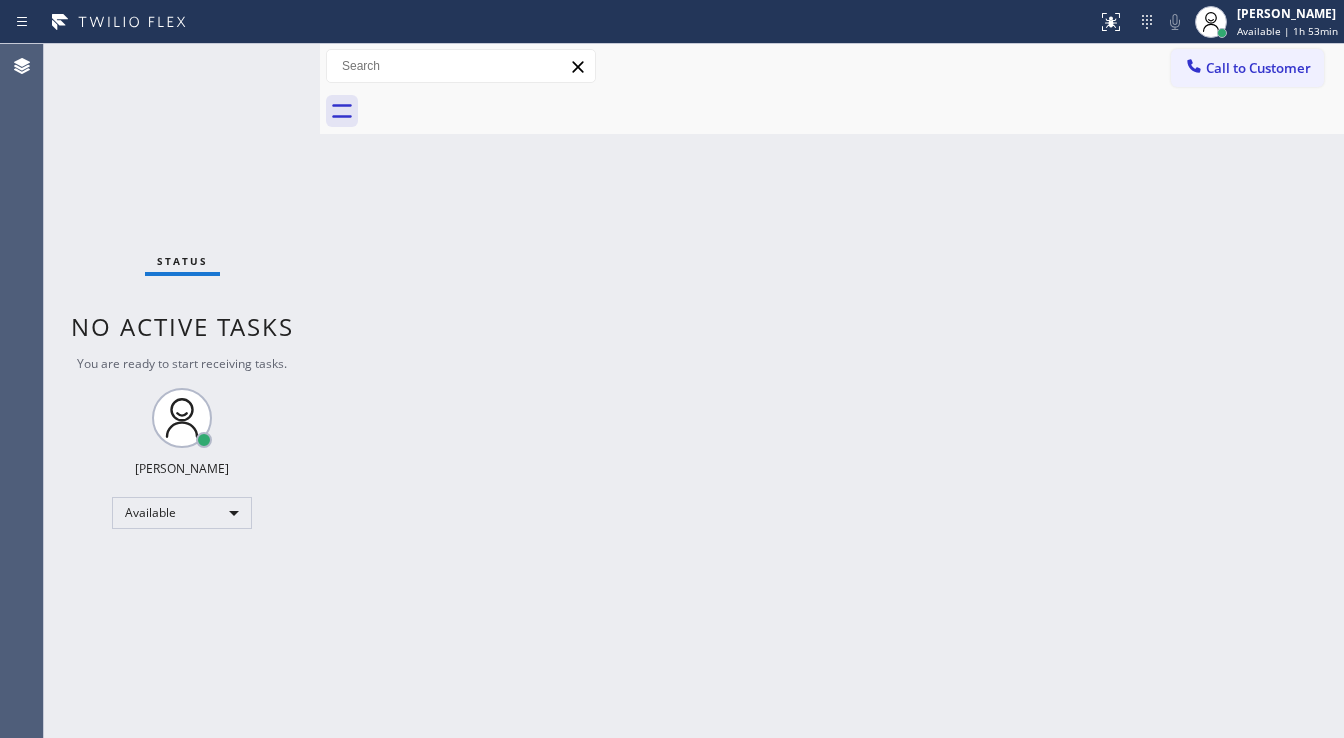 click on "Status   No active tasks     You are ready to start receiving tasks.   [PERSON_NAME]" at bounding box center [182, 391] 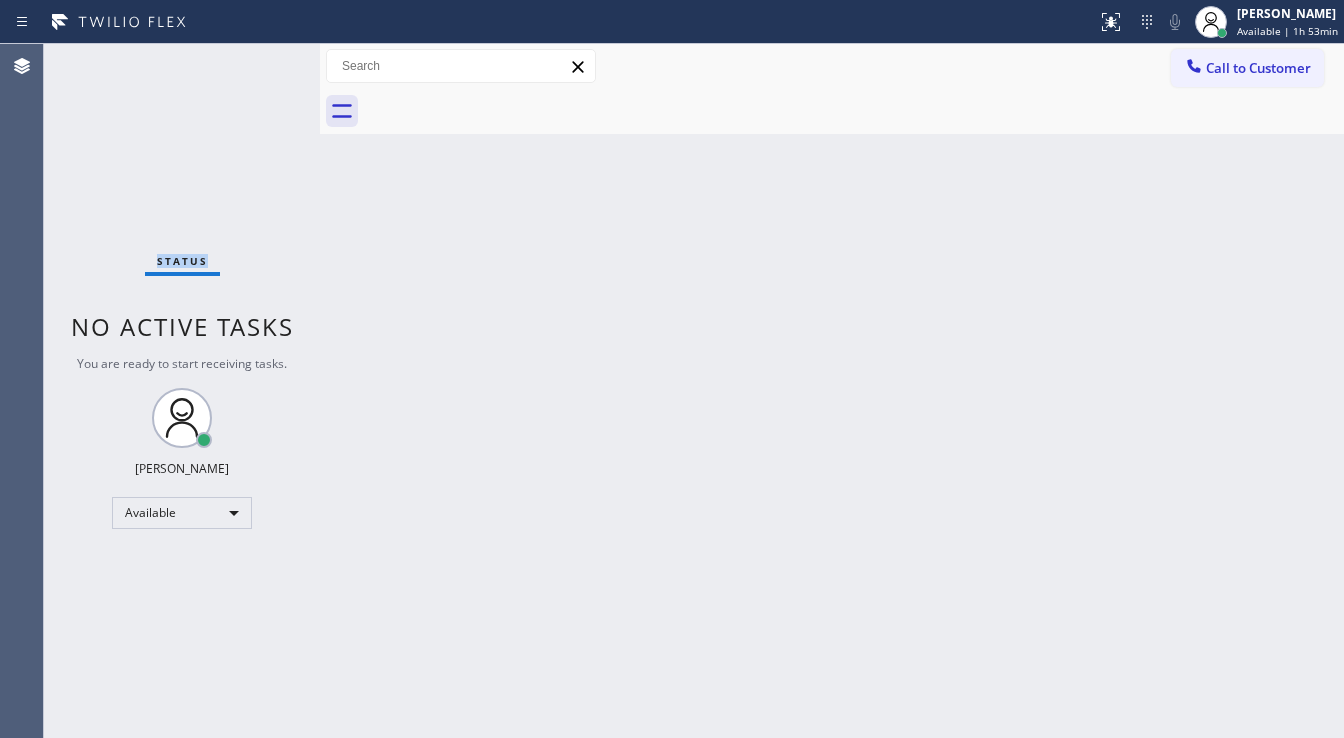 click on "Status   No active tasks     You are ready to start receiving tasks.   [PERSON_NAME]" at bounding box center [182, 391] 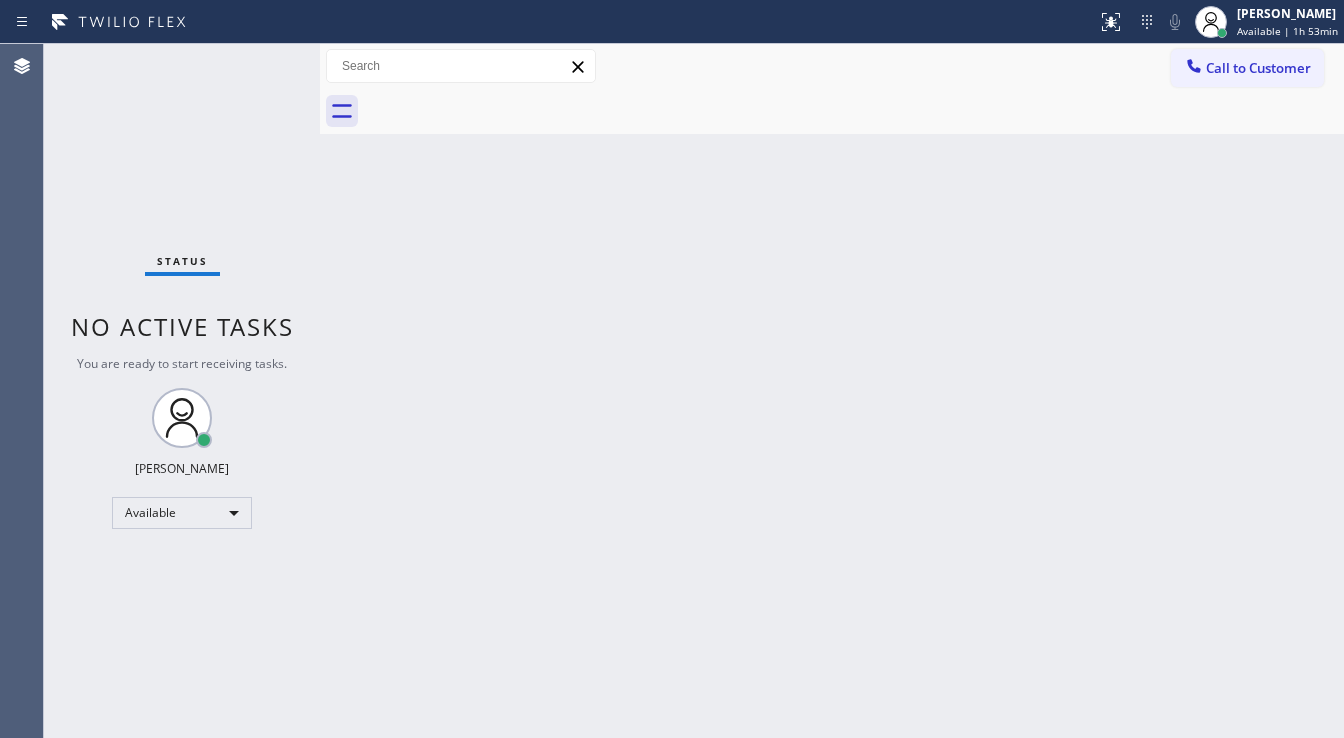 click on "Status   No active tasks     You are ready to start receiving tasks.   [PERSON_NAME]" at bounding box center (182, 391) 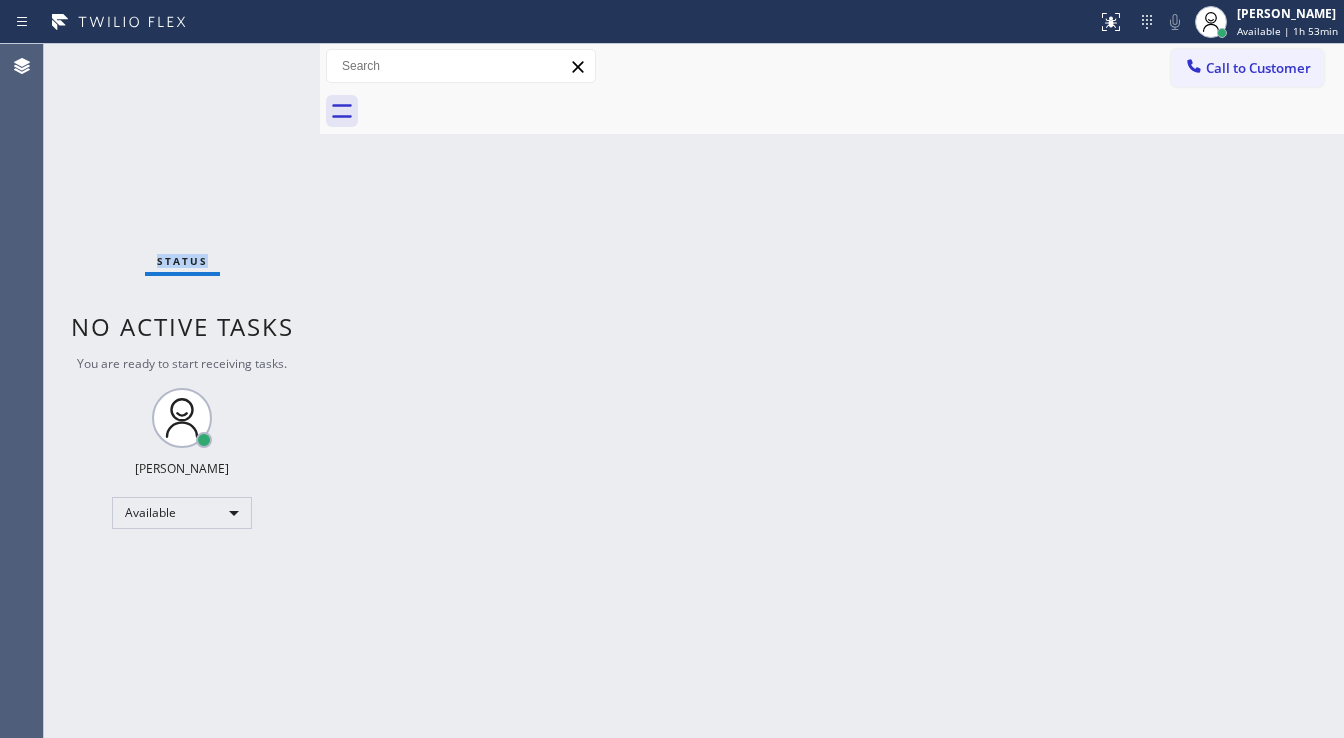 click on "Status   No active tasks     You are ready to start receiving tasks.   [PERSON_NAME]" at bounding box center (182, 391) 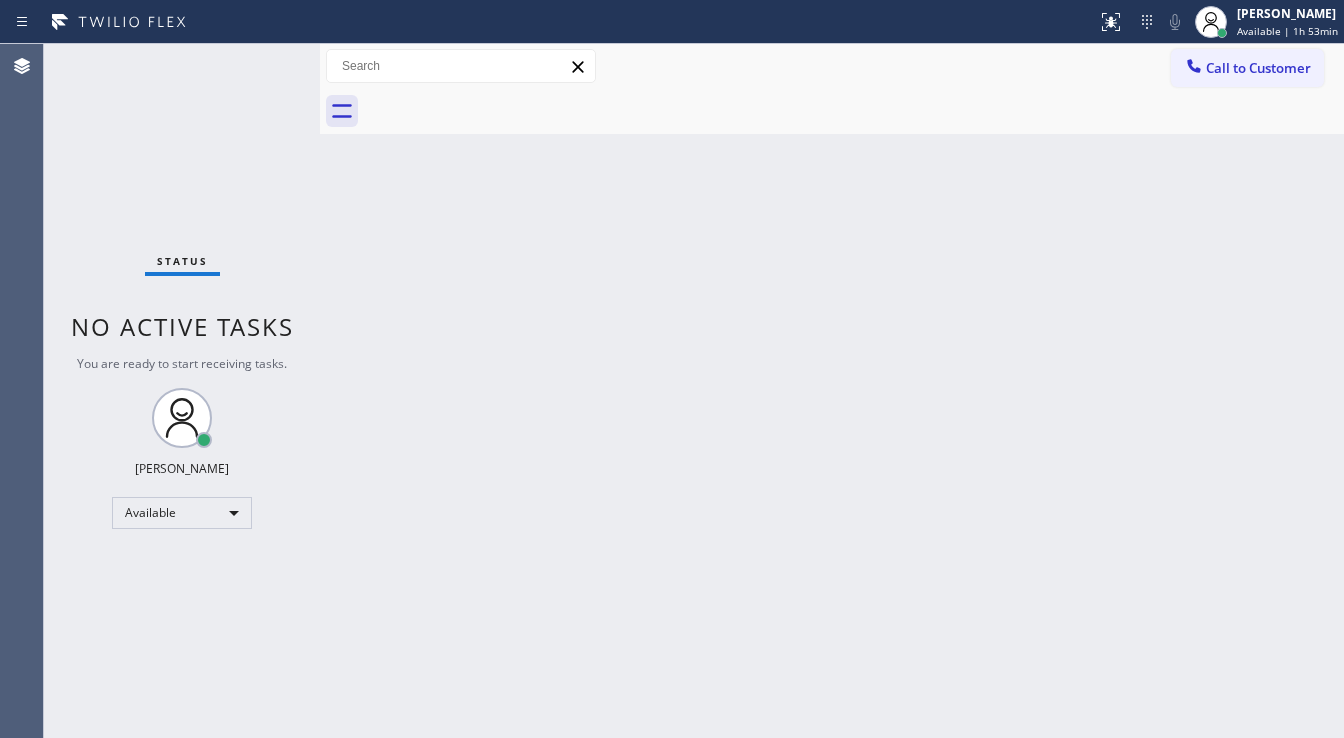 click on "Status   No active tasks     You are ready to start receiving tasks.   [PERSON_NAME]" at bounding box center (182, 391) 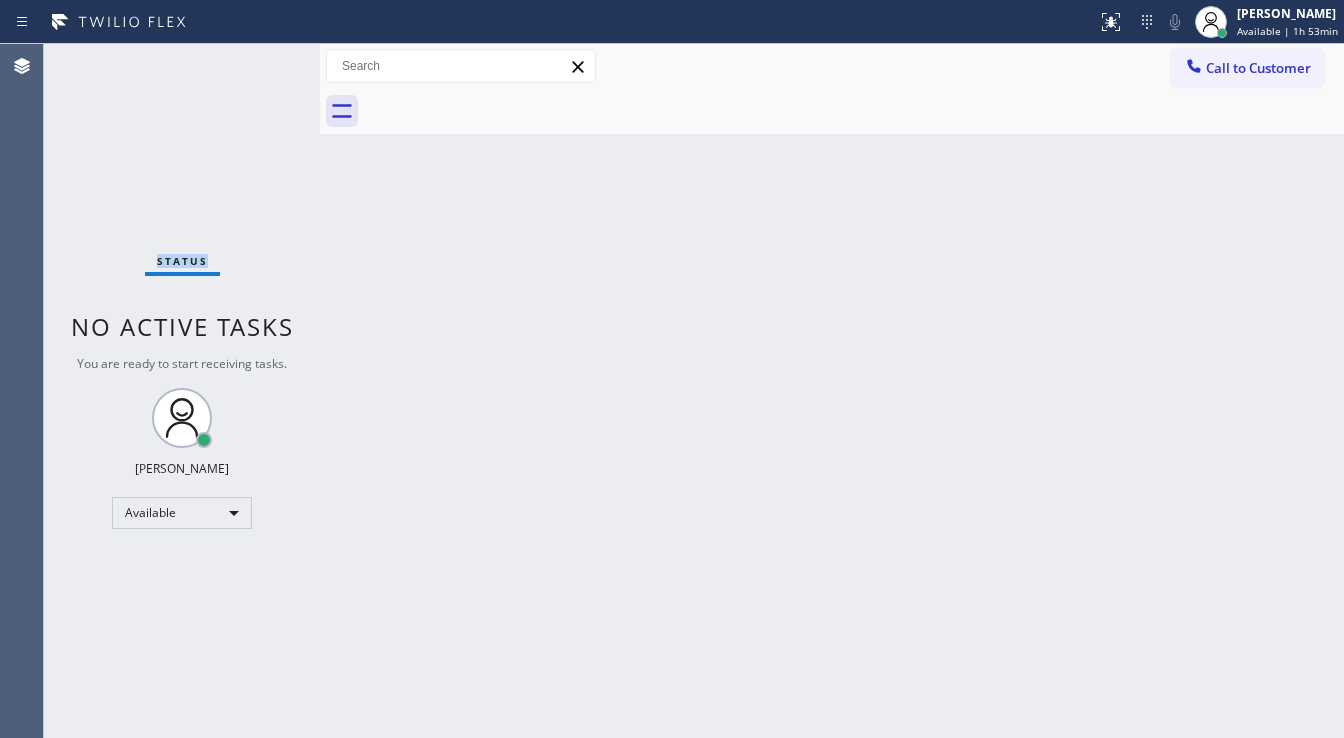 click on "Status   No active tasks     You are ready to start receiving tasks.   [PERSON_NAME]" at bounding box center (182, 391) 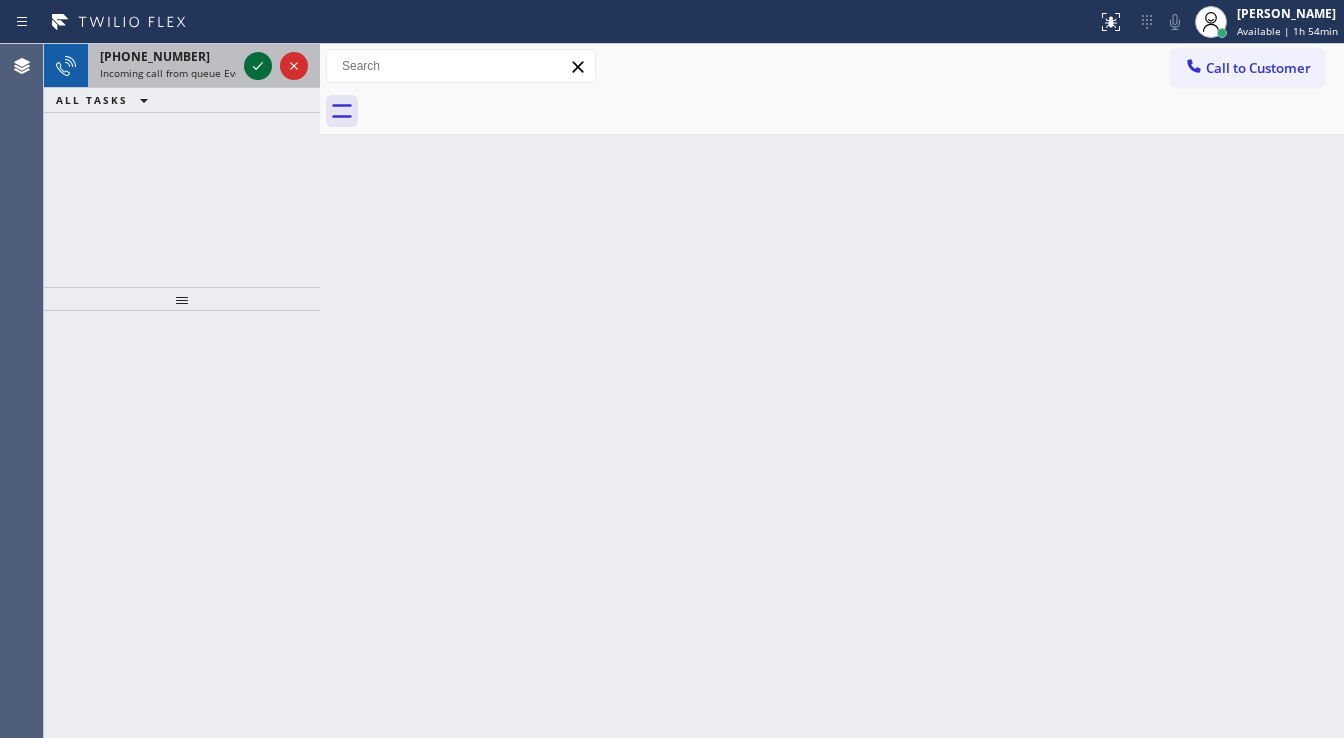 click 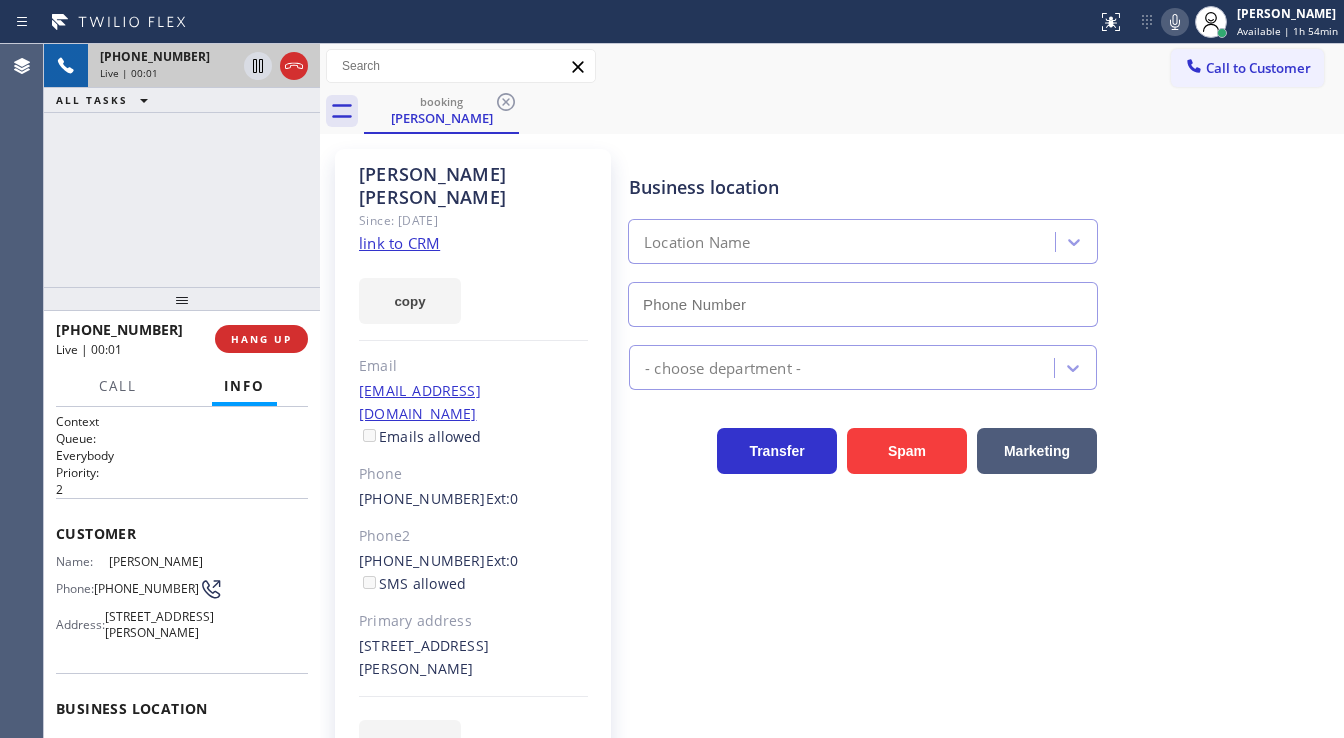 type on "[PHONE_NUMBER]" 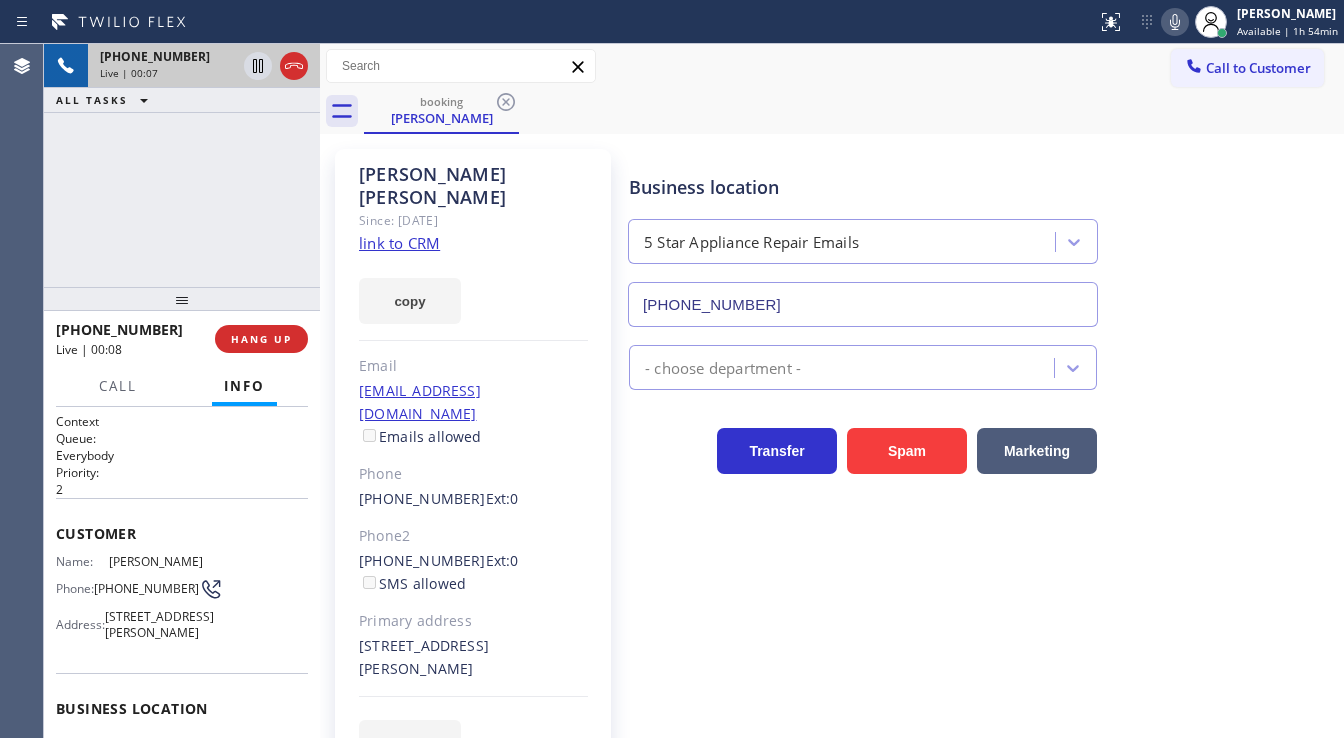 click on "link to CRM" 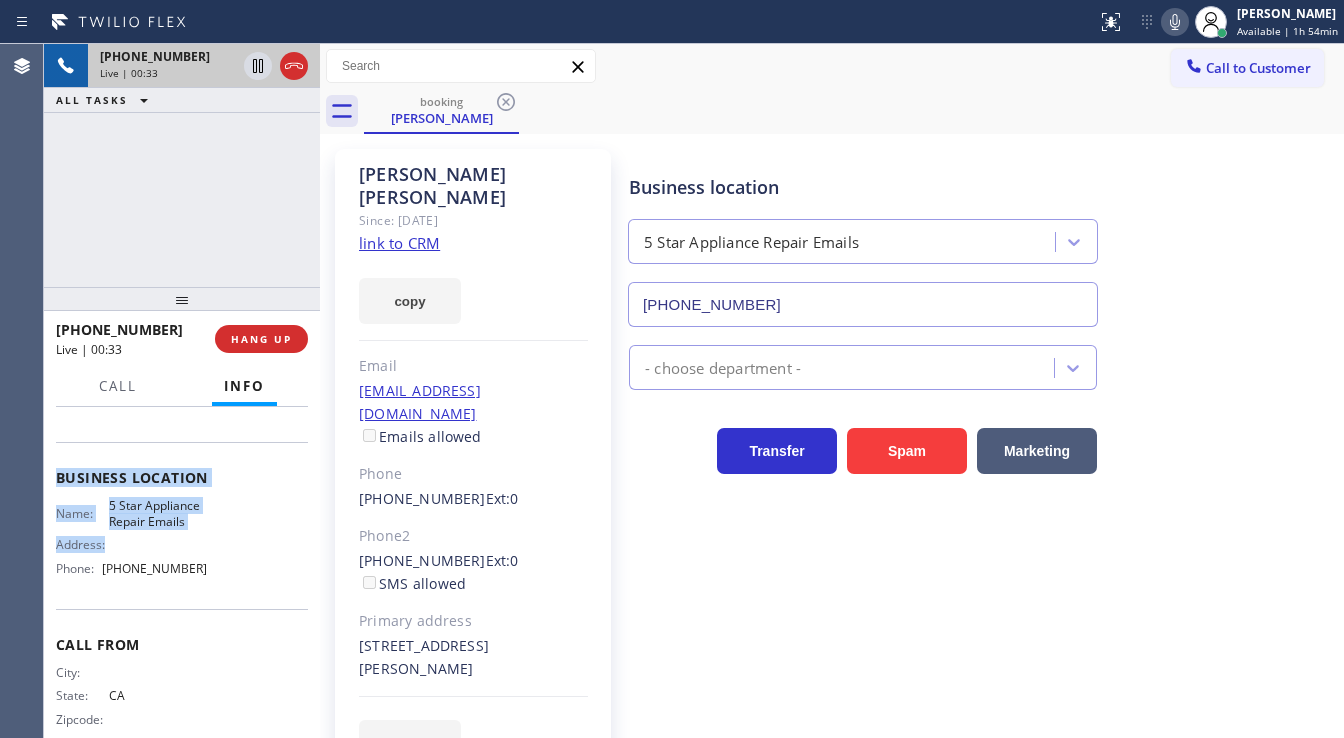 scroll, scrollTop: 240, scrollLeft: 0, axis: vertical 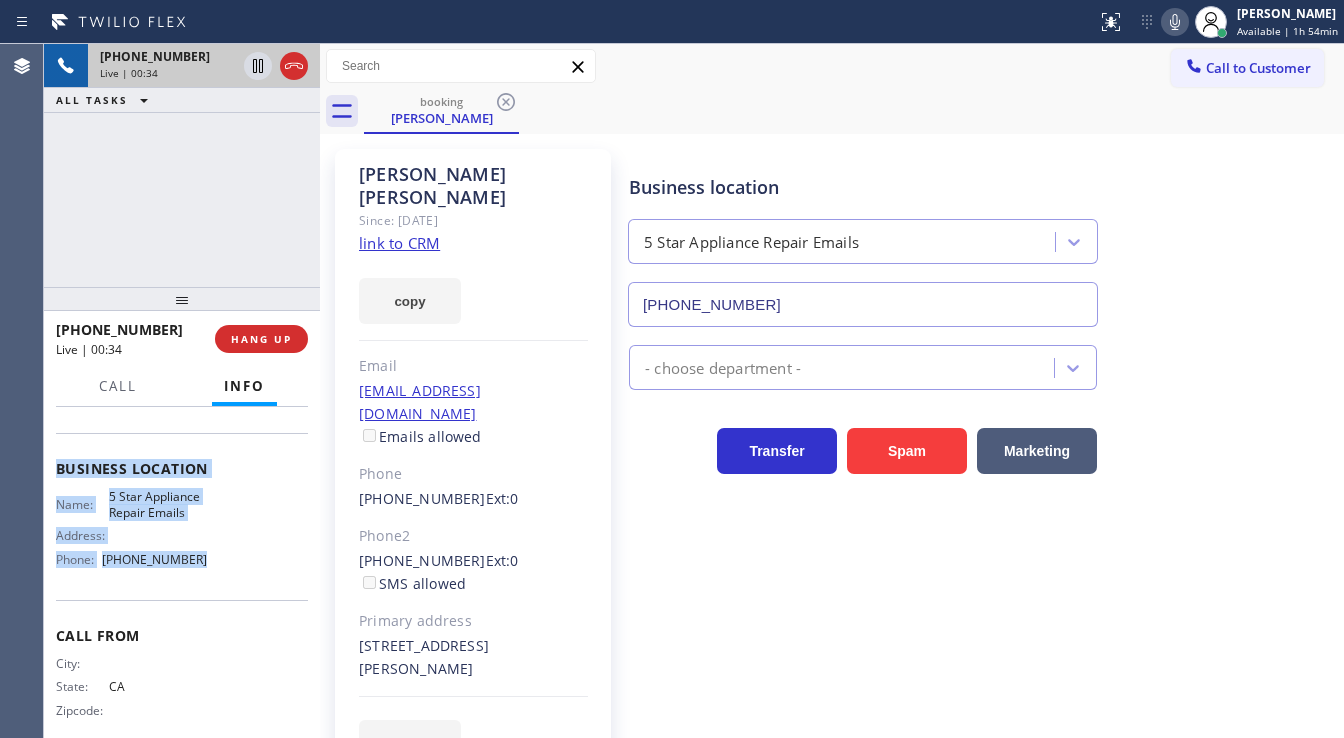 drag, startPoint x: 56, startPoint y: 524, endPoint x: 226, endPoint y: 587, distance: 181.2981 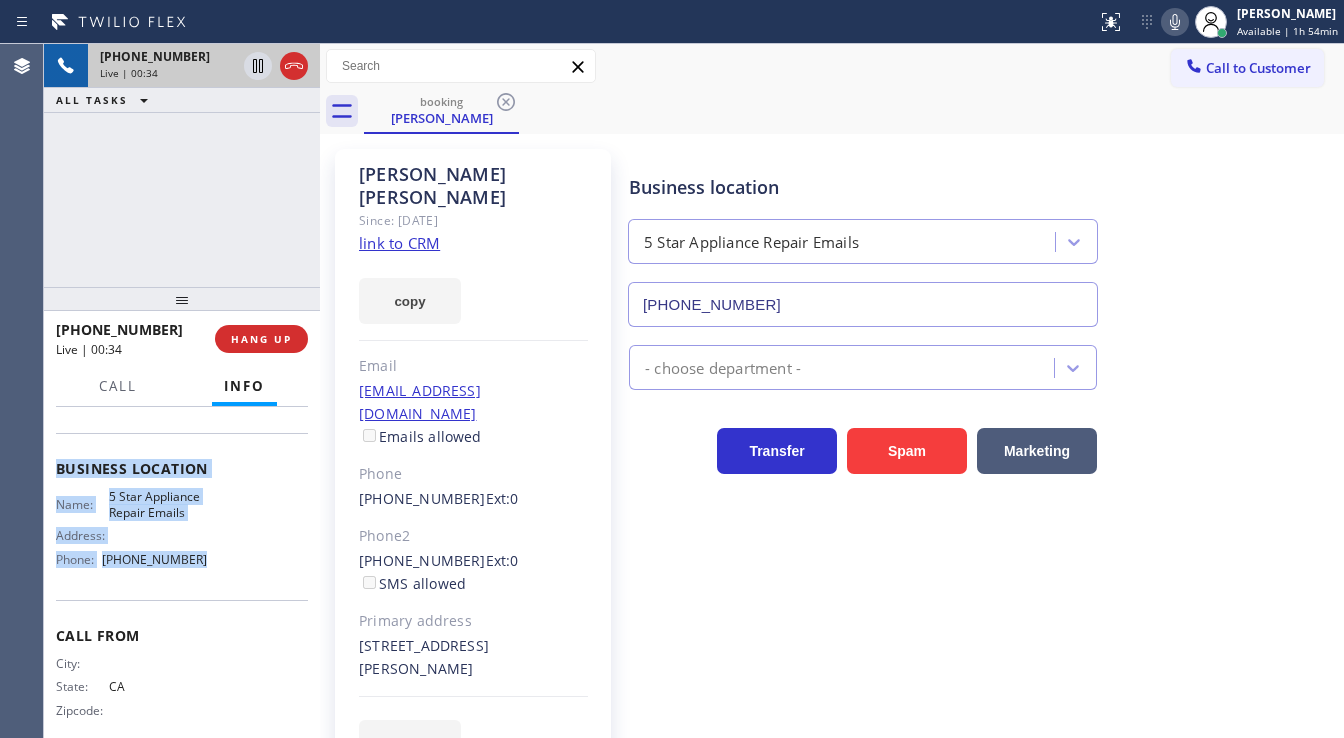click on "Context Queue: Everybody Priority: 2 Customer Name: Fernando  Hernandez Phone: (818) 938-3330 Address: 12120 Newgard Ave, Sylmar, CA 91342, USA Business location Name: 5 Star Appliance Repair Emails Address:   Phone: (844) 735-4685 Call From City: State: CA Zipcode: Outbound call Location 5 Star Appliance Repair Emails Your caller id phone number (844) 735-4685 Customer number (818) 938-3330 Call" at bounding box center [182, 573] 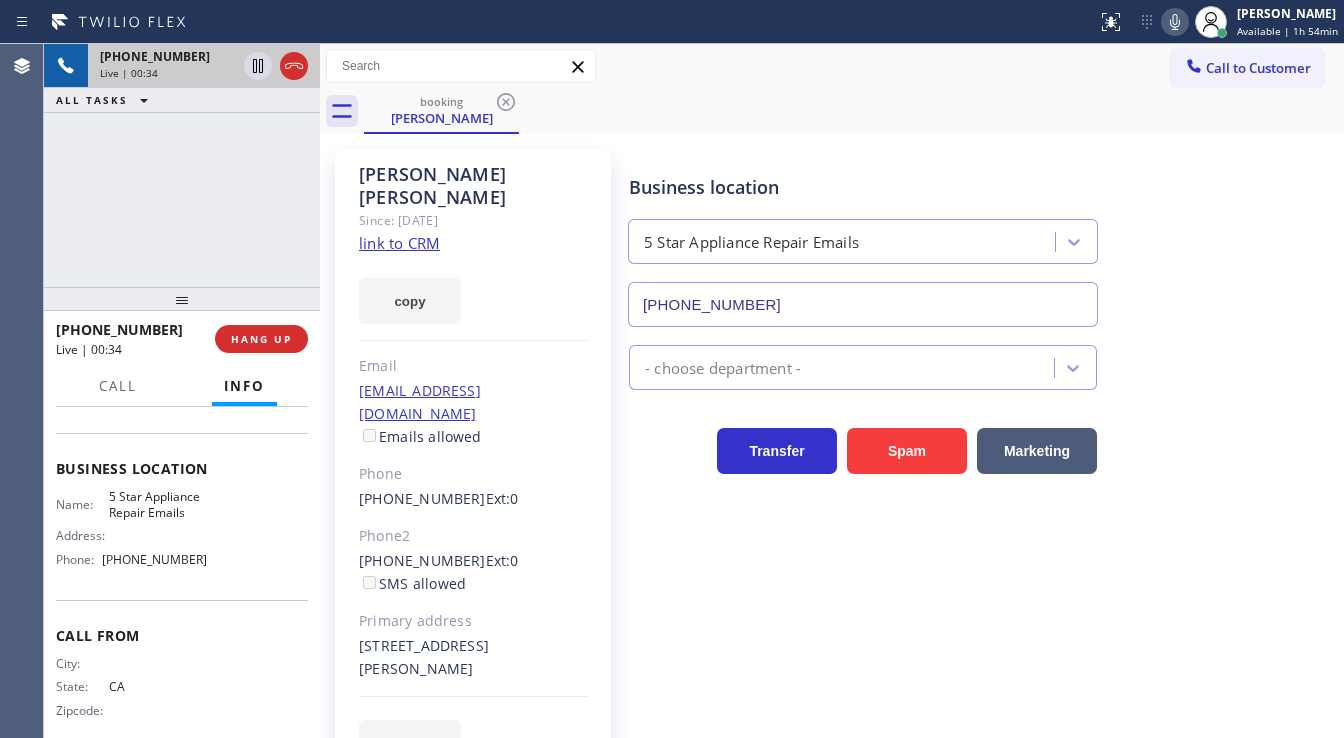 click on "+18189383330 Live | 00:34 ALL TASKS ALL TASKS ACTIVE TASKS TASKS IN WRAP UP" at bounding box center (182, 165) 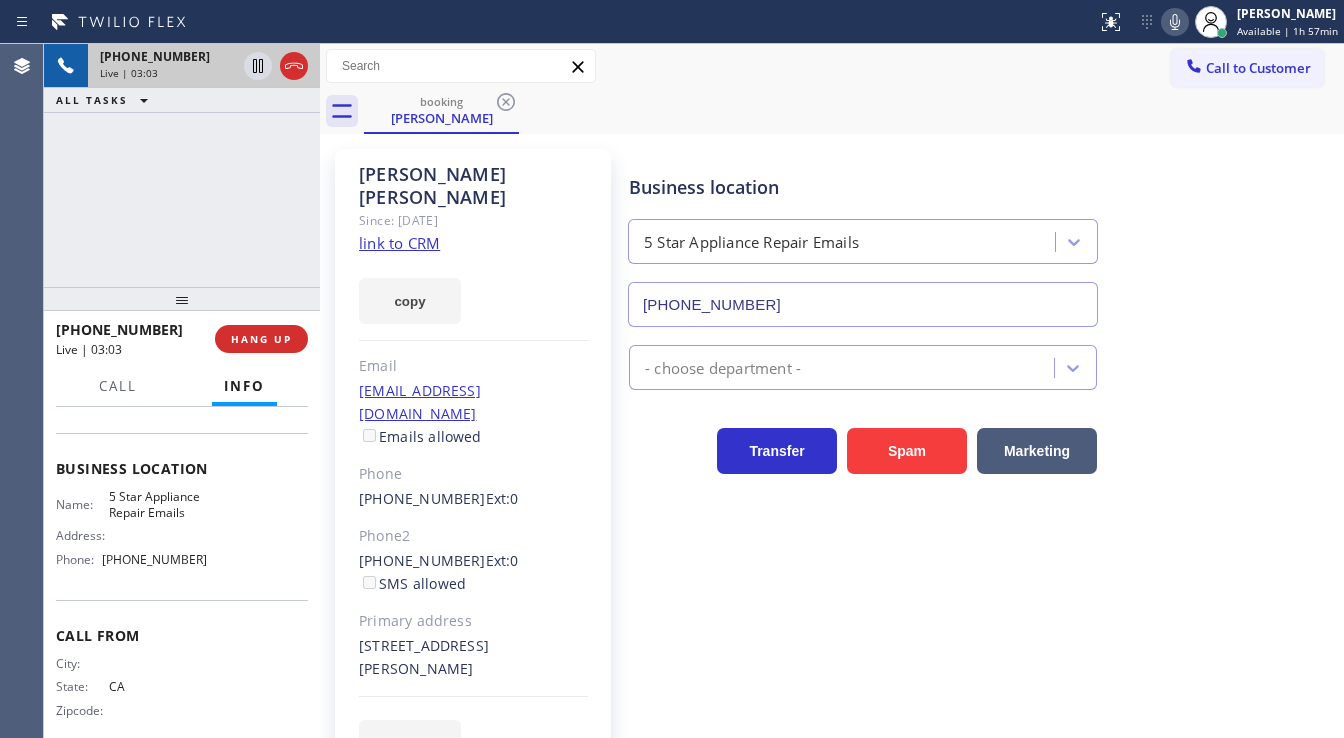 click on "+18189383330 Live | 03:03 ALL TASKS ALL TASKS ACTIVE TASKS TASKS IN WRAP UP" at bounding box center [182, 165] 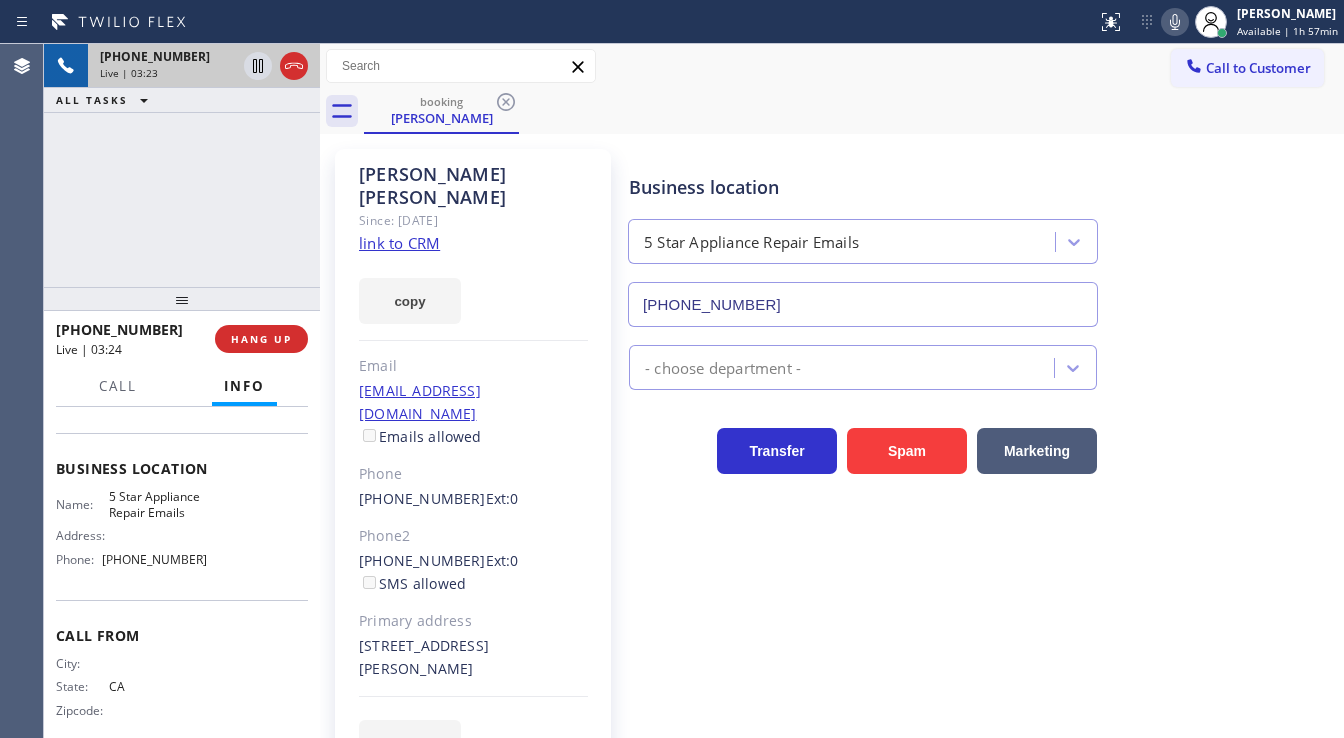 click on "+18189383330 Live | 03:23 ALL TASKS ALL TASKS ACTIVE TASKS TASKS IN WRAP UP" at bounding box center [182, 165] 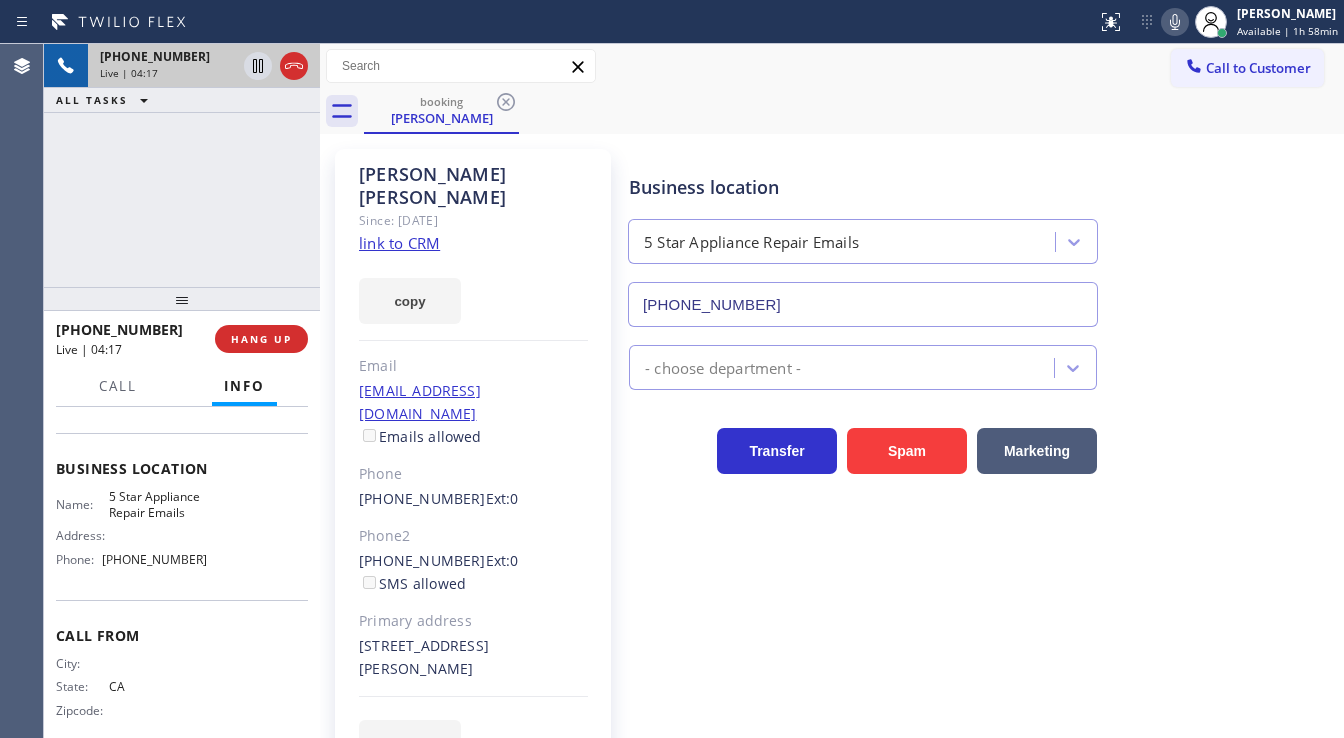 click on "+18189383330 Live | 04:17 ALL TASKS ALL TASKS ACTIVE TASKS TASKS IN WRAP UP" at bounding box center (182, 165) 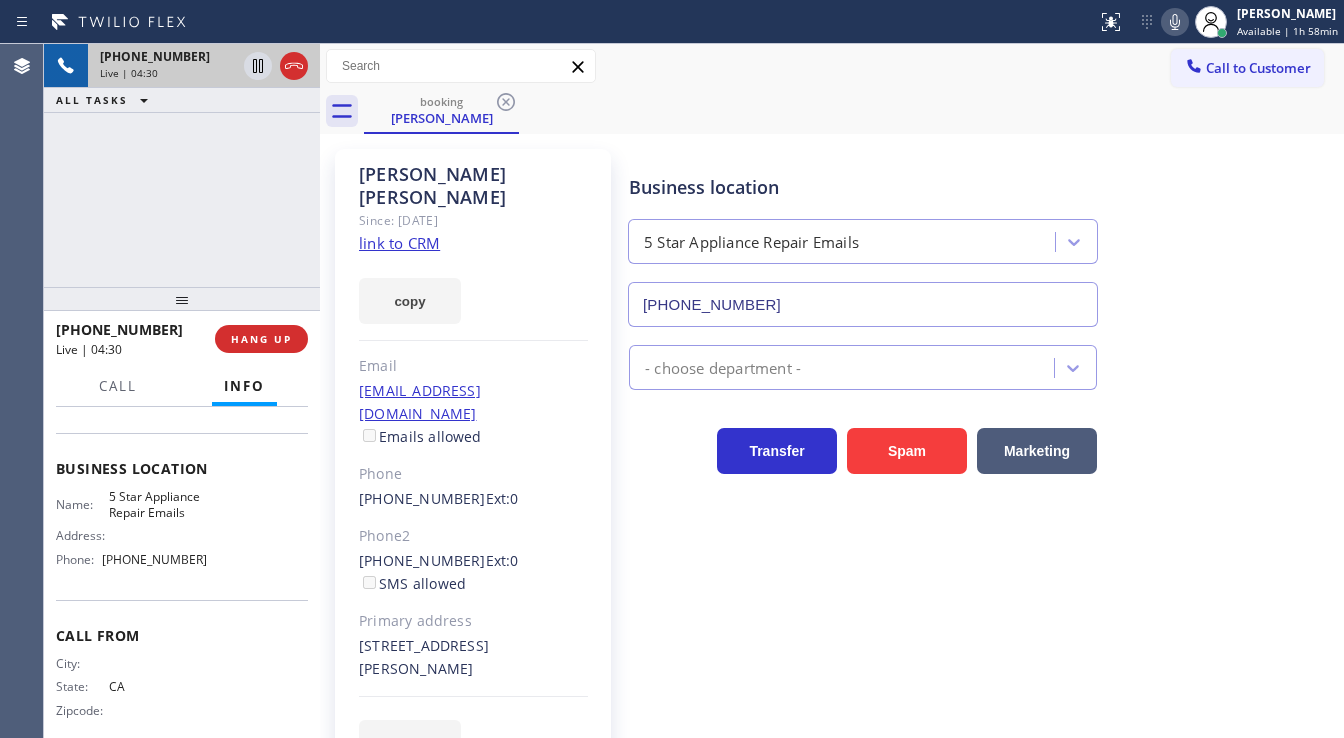 click on "+18189383330 Live | 04:30 ALL TASKS ALL TASKS ACTIVE TASKS TASKS IN WRAP UP" at bounding box center (182, 165) 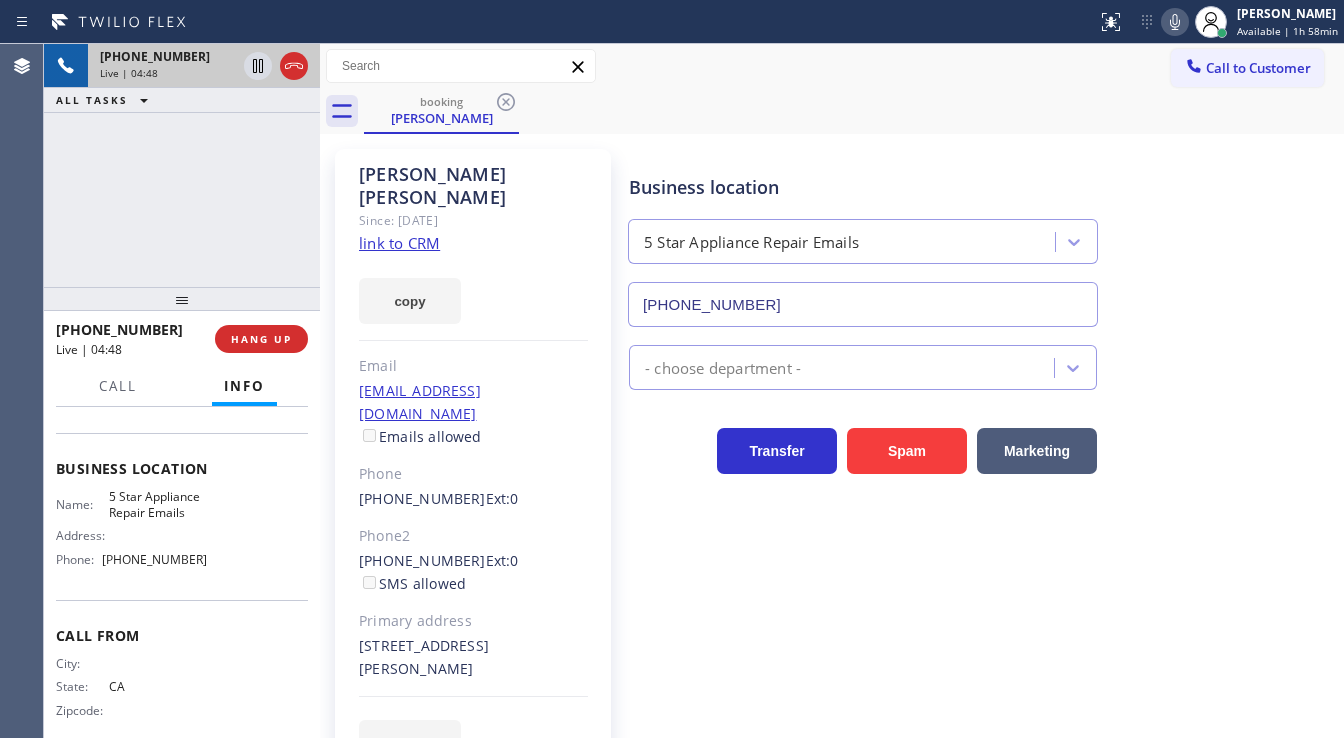 click on "+18189383330 Live | 04:48 ALL TASKS ALL TASKS ACTIVE TASKS TASKS IN WRAP UP" at bounding box center (182, 165) 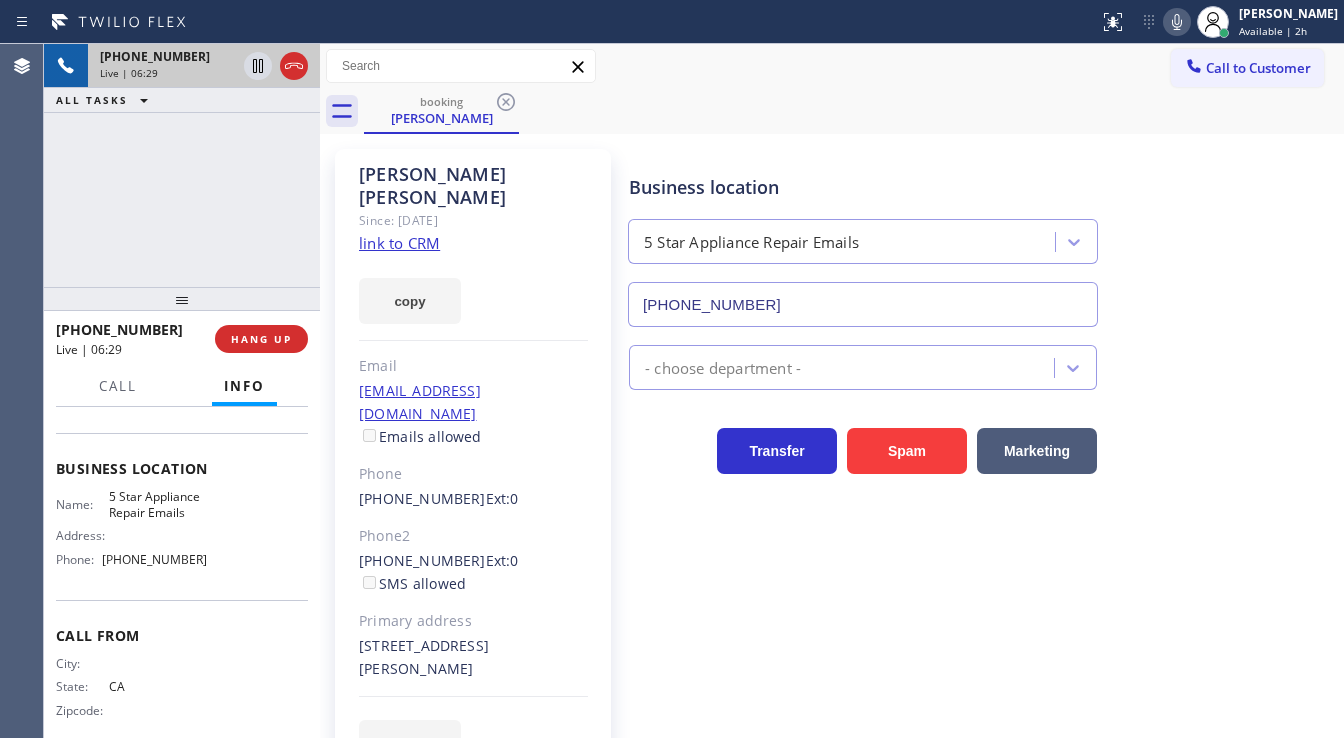 click on "+18189383330 Live | 06:29 ALL TASKS ALL TASKS ACTIVE TASKS TASKS IN WRAP UP" at bounding box center [182, 165] 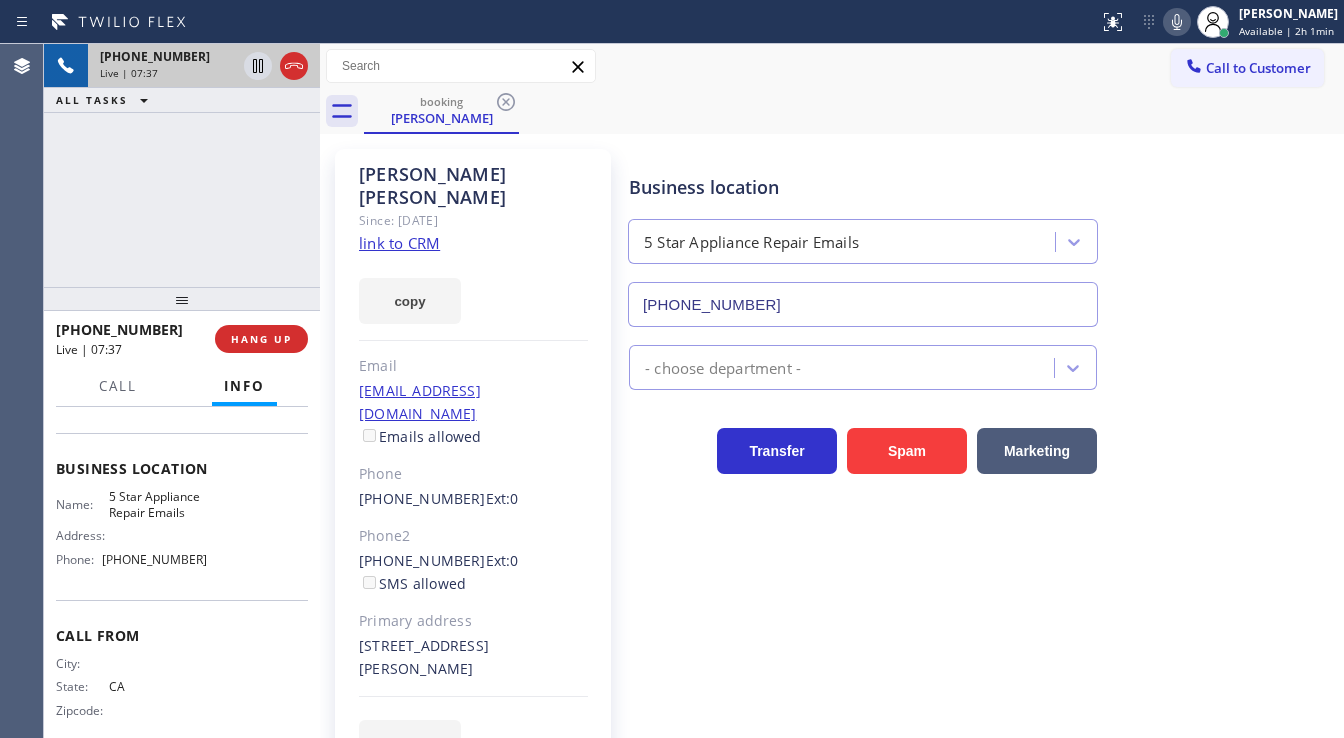 click 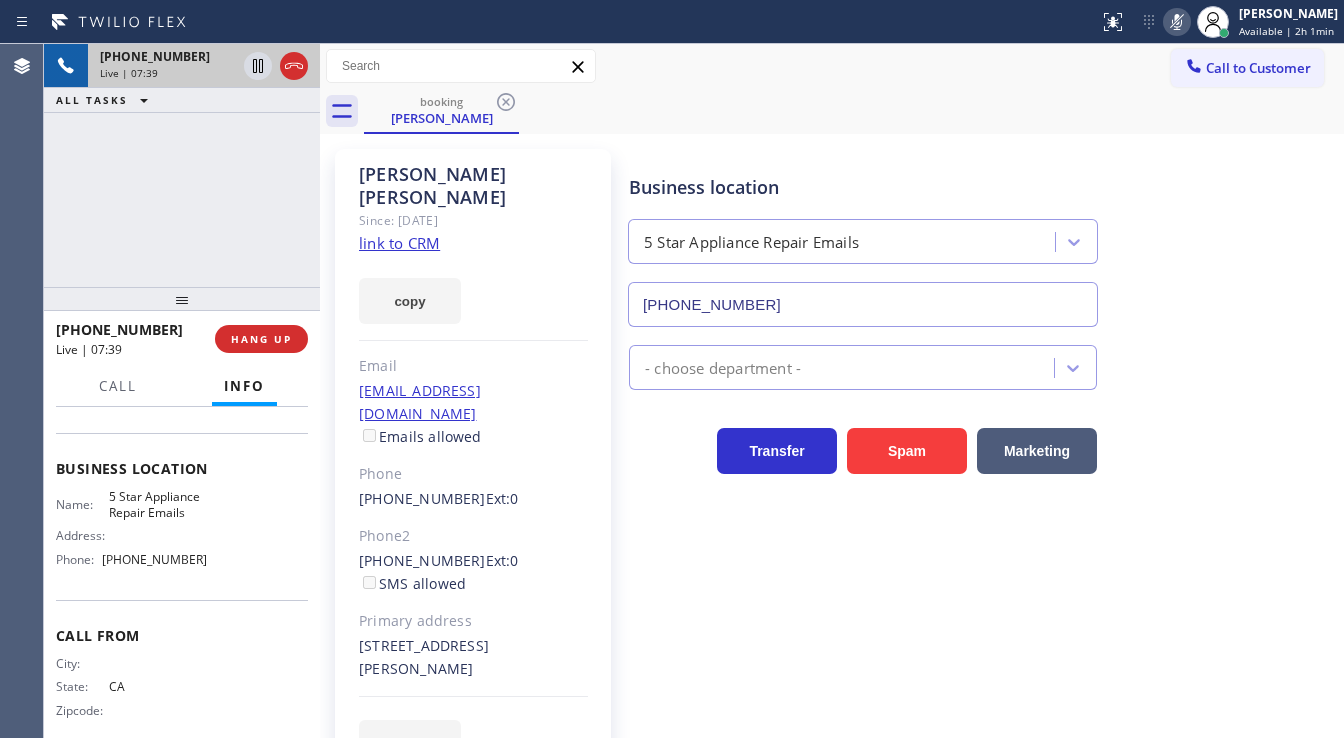 click 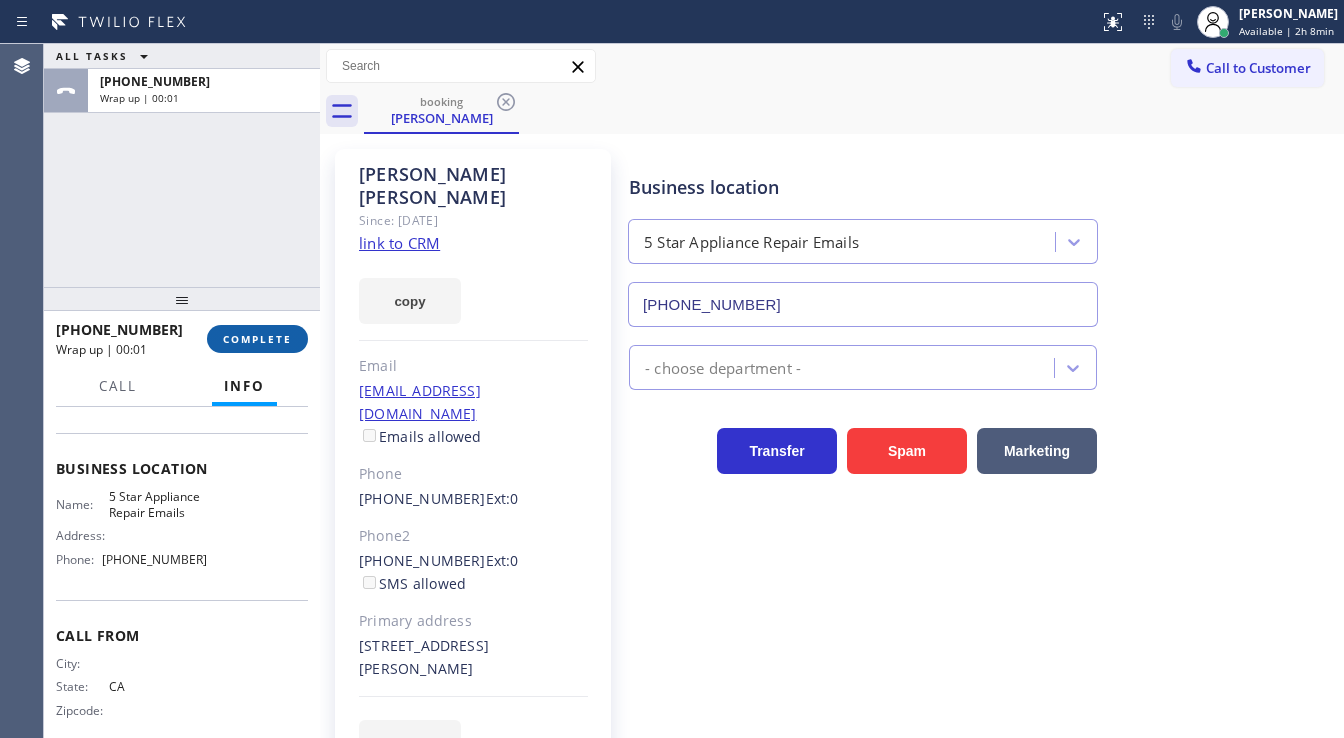 click on "COMPLETE" at bounding box center [257, 339] 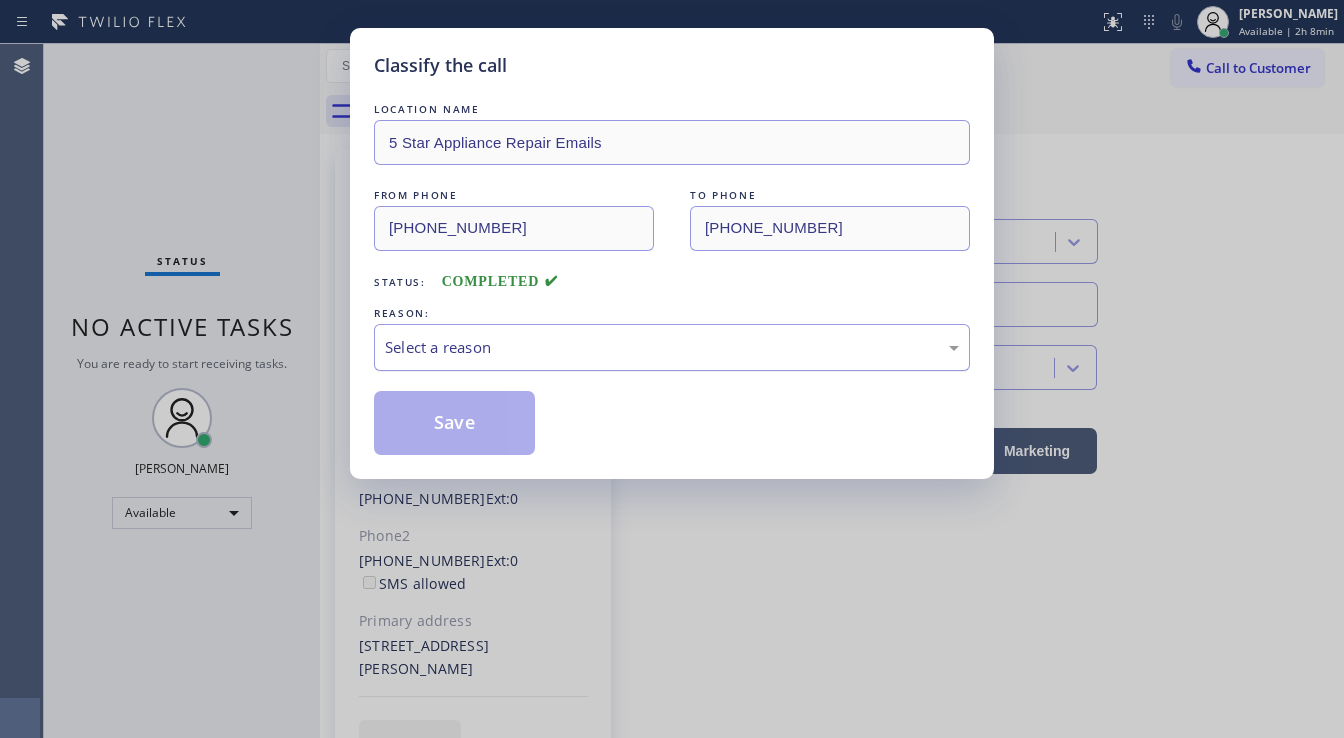 click on "Select a reason" at bounding box center (672, 347) 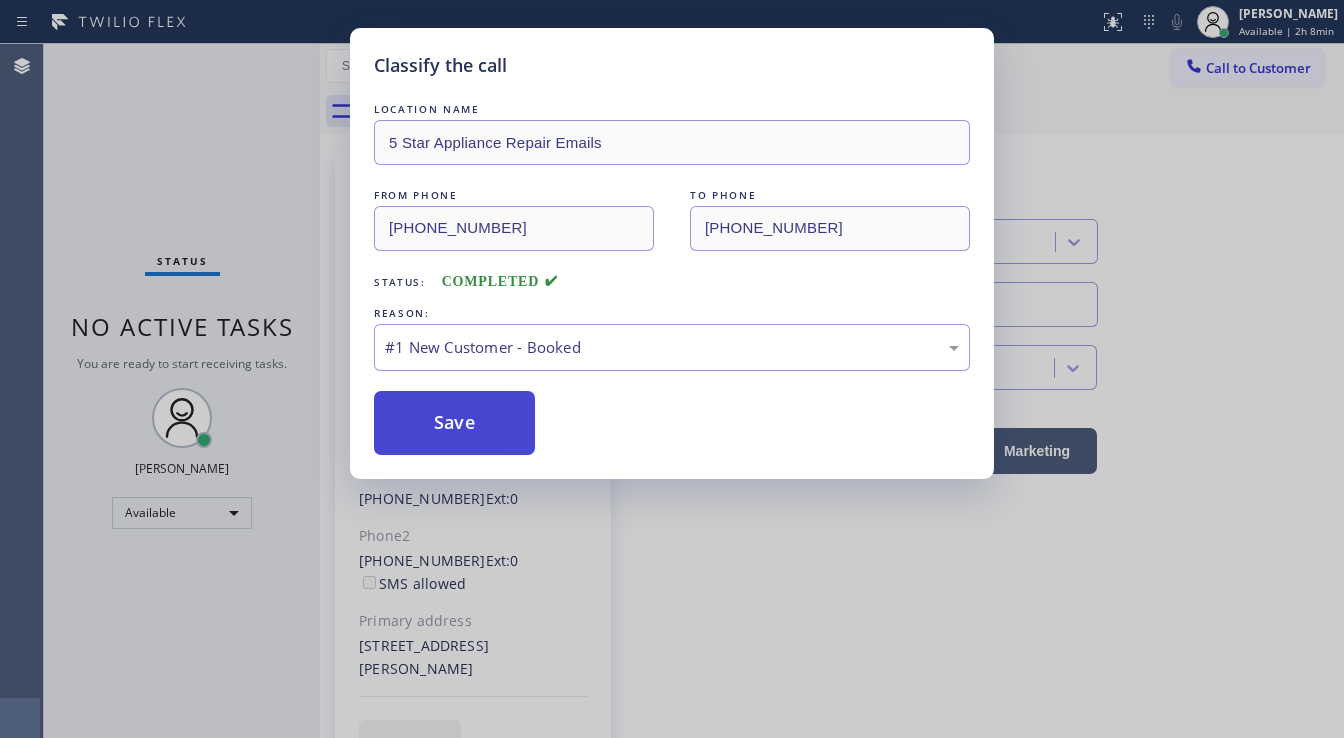 click on "Save" at bounding box center (454, 423) 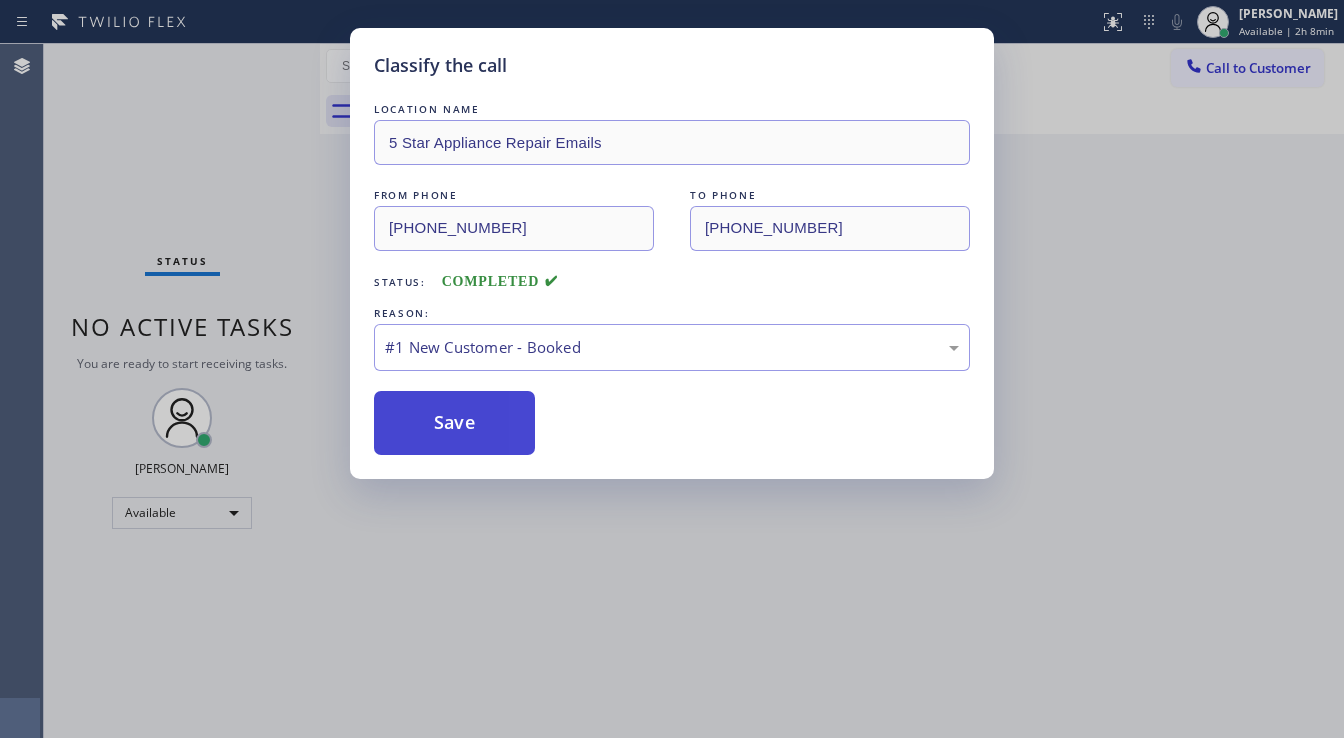 click on "Save" at bounding box center [454, 423] 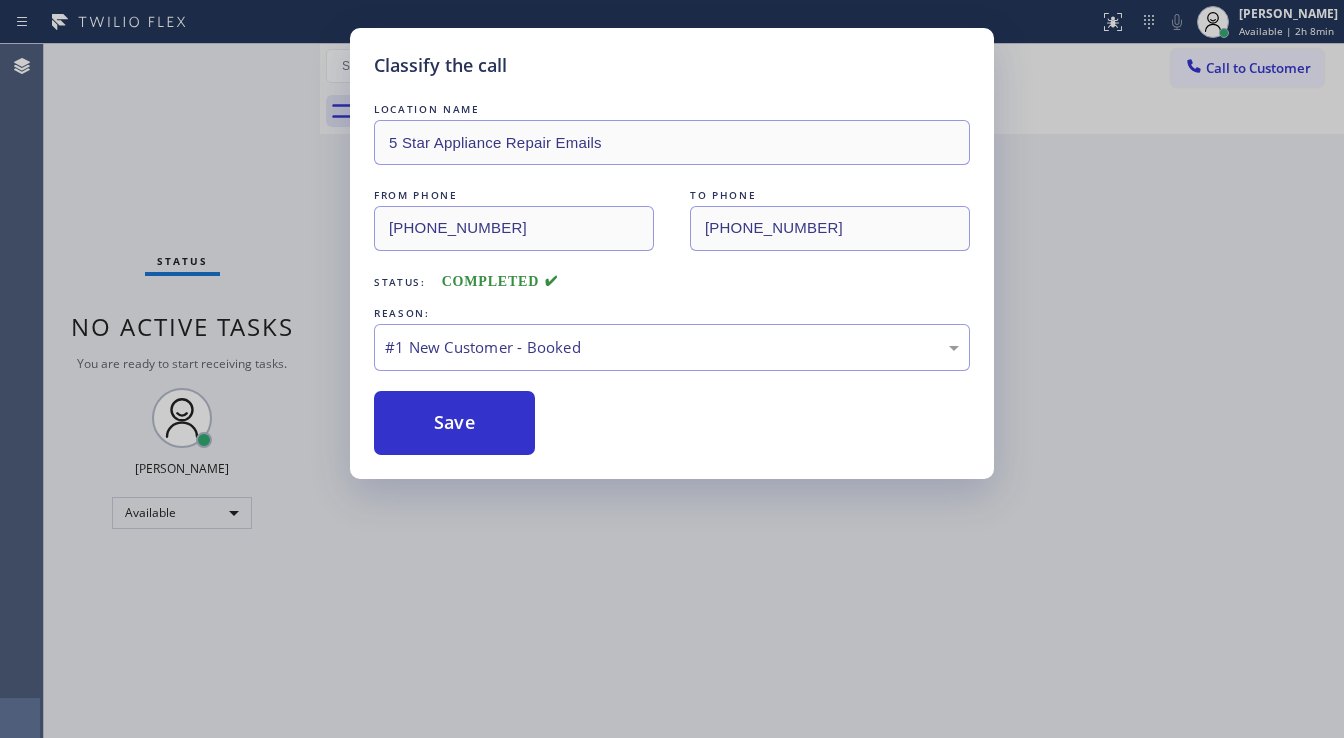 type 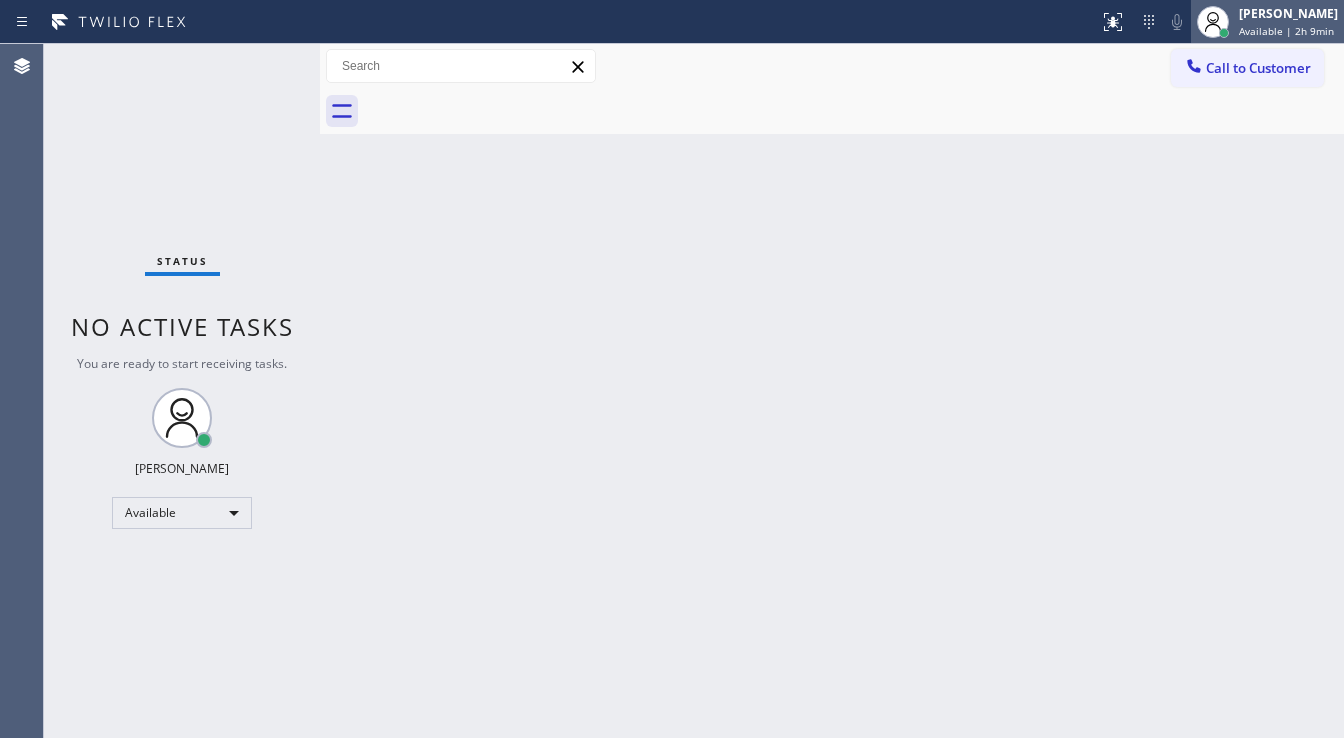 click on "[PERSON_NAME]" at bounding box center (1288, 13) 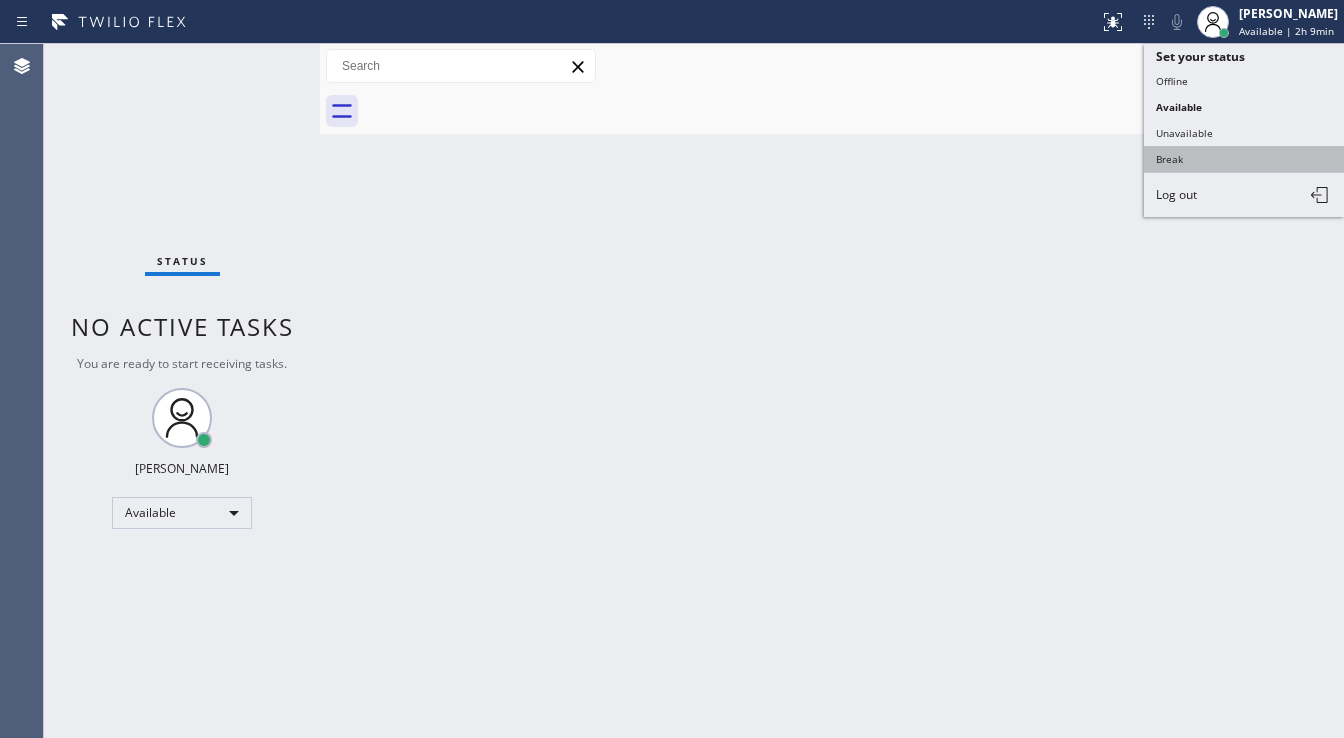 click on "Break" at bounding box center (1244, 159) 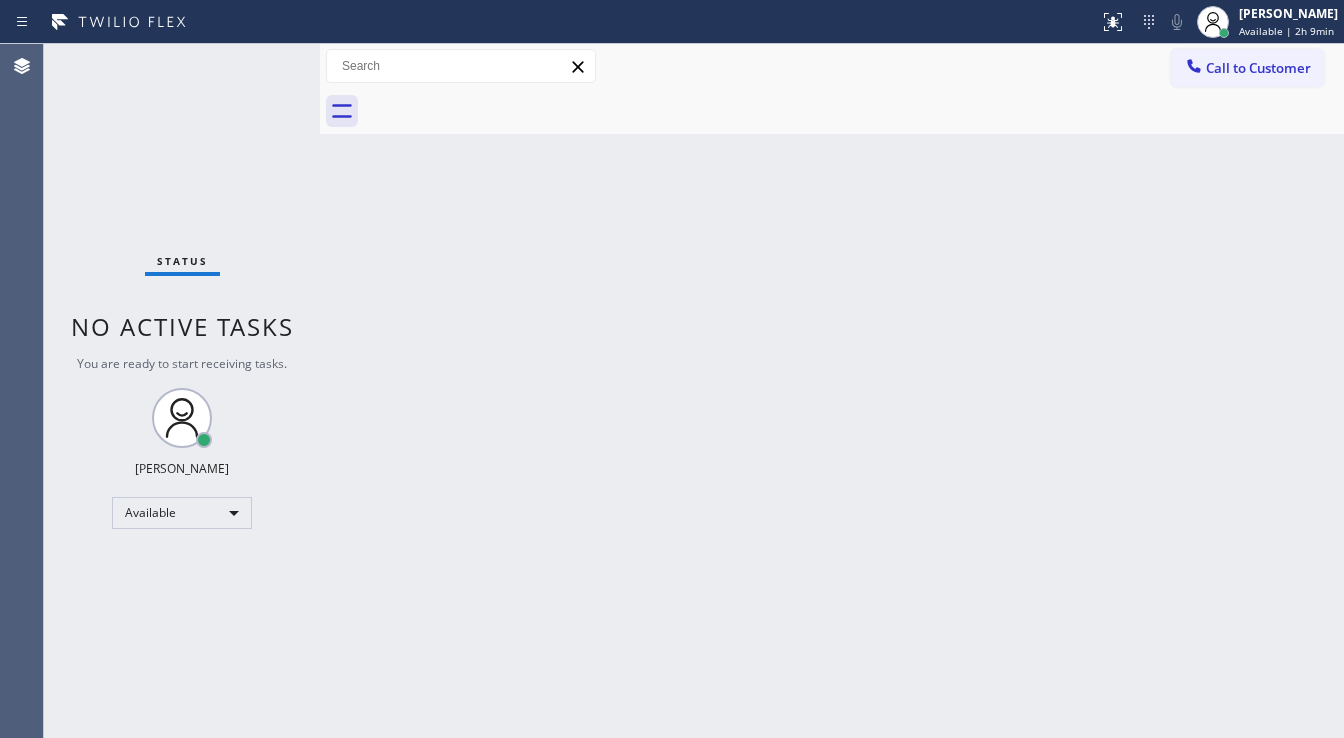 click on "Back to Dashboard Change Sender ID Customers Technicians Select a contact Outbound call Technician Search Technician Your caller id phone number Your caller id phone number Call Technician info Name   Phone none Address none Change Sender ID HVAC +18559994417 5 Star Appliance +18557314952 Appliance Repair +18554611149 Plumbing +18889090120 Air Duct Cleaning +18006865038  Electricians +18005688664 Cancel Change Check personal SMS Reset Change No tabs Call to Customer Outbound call Location Sub Zero Appliance Repair Your caller id phone number (855) 340-1313 Customer number Call Outbound call Technician Search Technician Your caller id phone number Your caller id phone number Call" at bounding box center (832, 391) 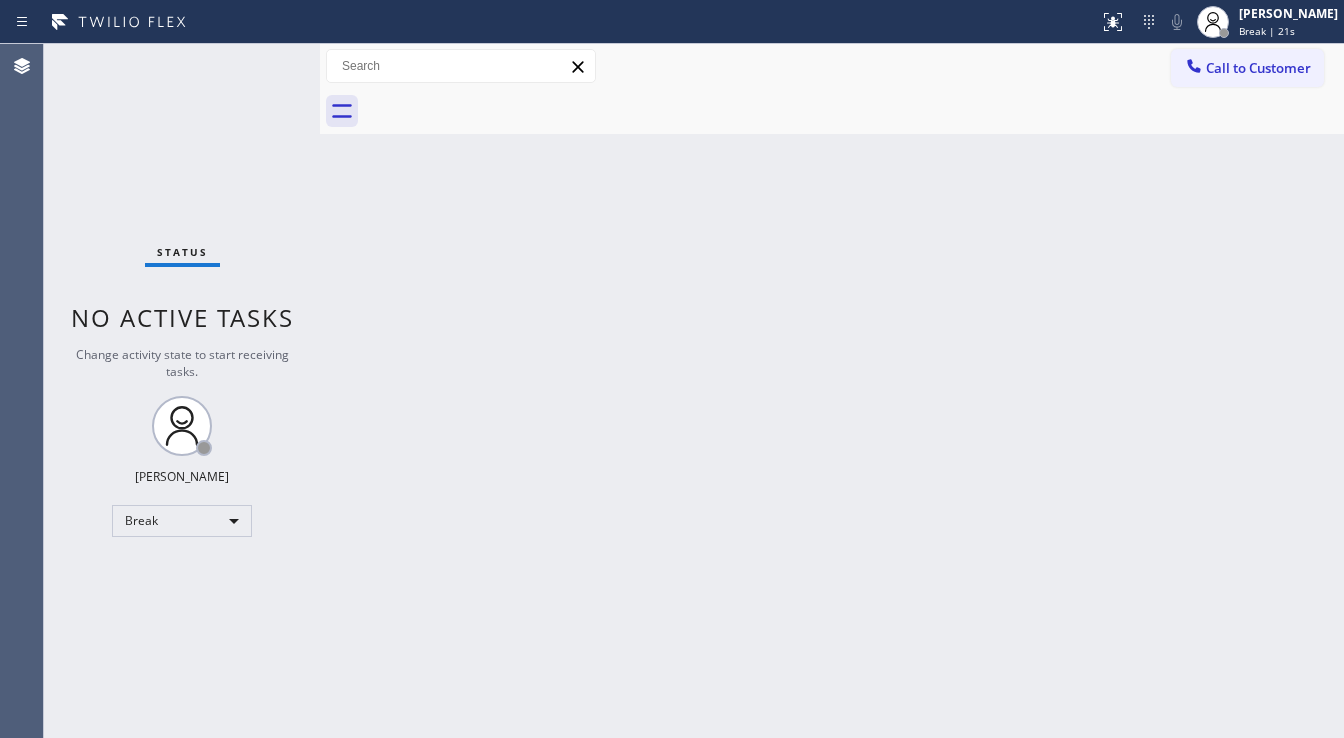 drag, startPoint x: 86, startPoint y: 267, endPoint x: 272, endPoint y: 1, distance: 324.57974 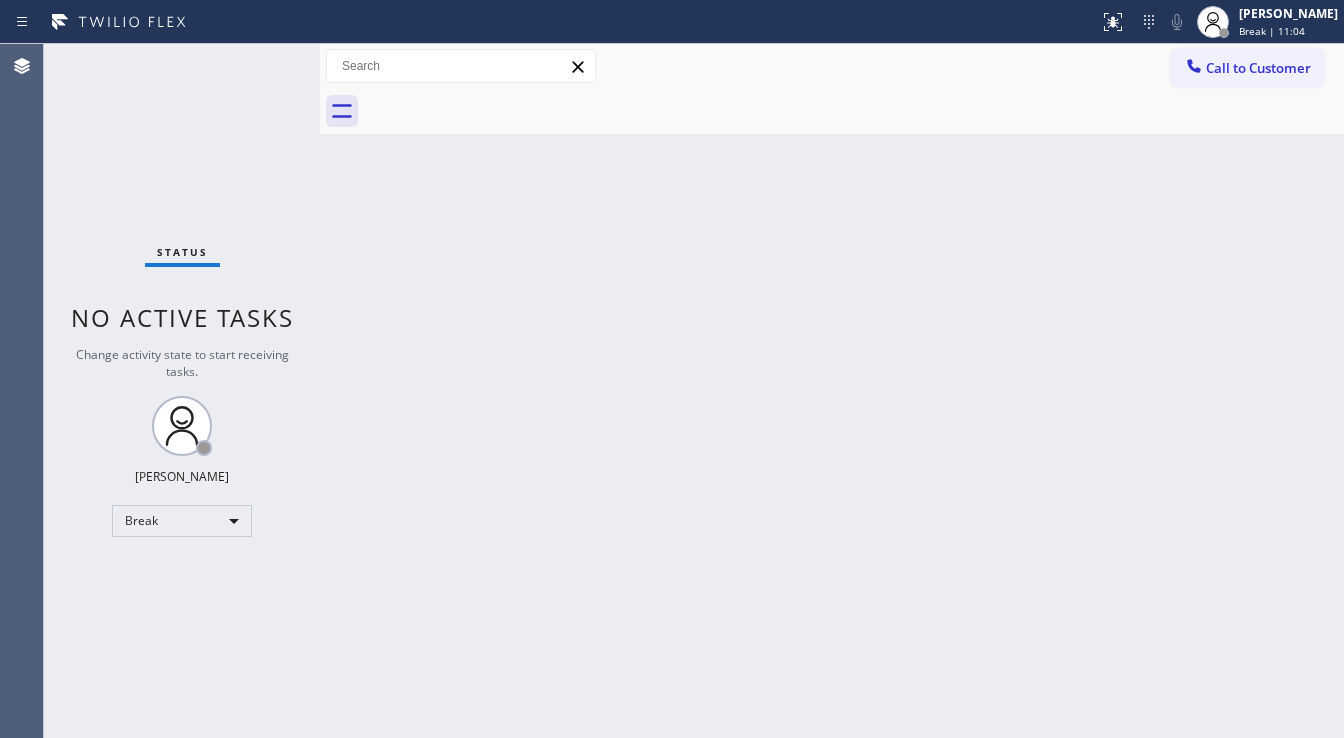 click on "Back to Dashboard Change Sender ID Customers Technicians Select a contact Outbound call Technician Search Technician Your caller id phone number Your caller id phone number Call Technician info Name   Phone none Address none Change Sender ID HVAC +18559994417 5 Star Appliance +18557314952 Appliance Repair +18554611149 Plumbing +18889090120 Air Duct Cleaning +18006865038  Electricians +18005688664 Cancel Change Check personal SMS Reset Change No tabs Call to Customer Outbound call Location Sub Zero Appliance Repair Your caller id phone number (855) 340-1313 Customer number Call Outbound call Technician Search Technician Your caller id phone number Your caller id phone number Call" at bounding box center (832, 391) 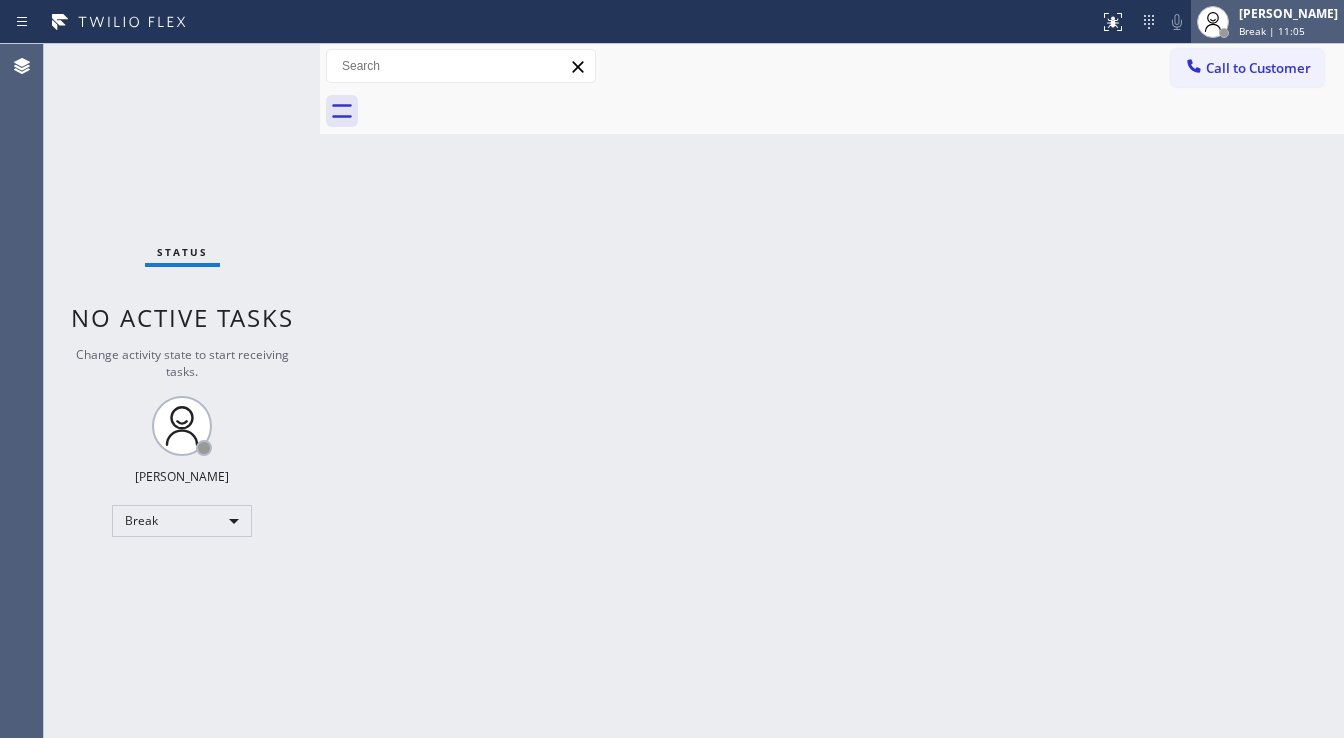 click on "Break | 11:05" at bounding box center [1272, 31] 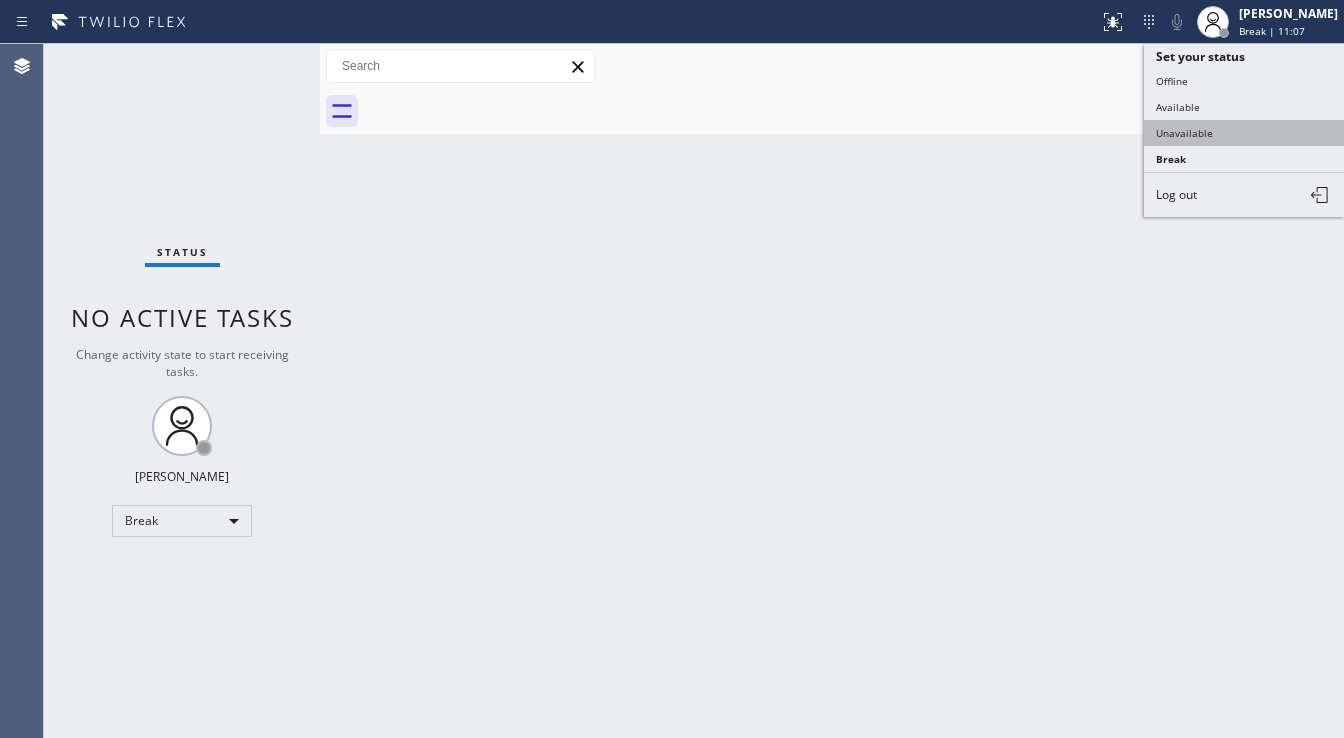 type 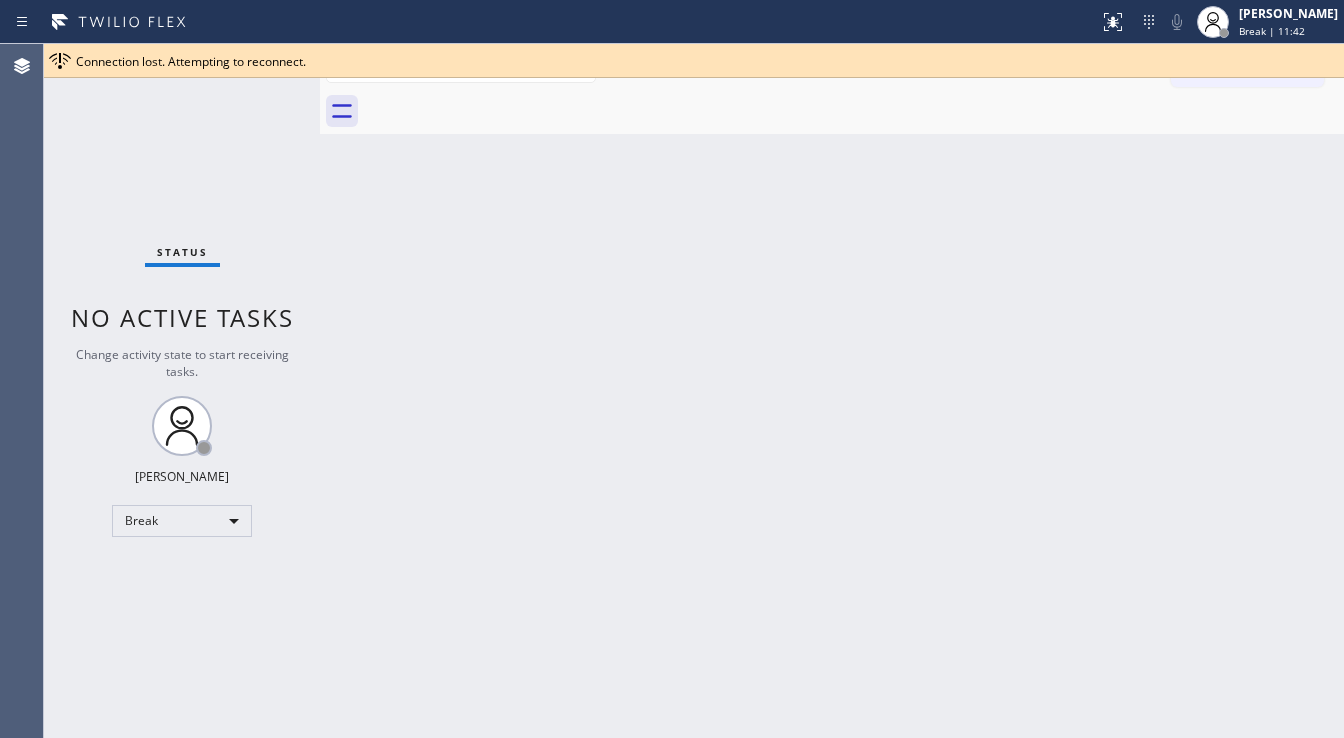 click on "Status   No active tasks     Change activity state to start receiving tasks.   Michael Javier Break" at bounding box center [182, 391] 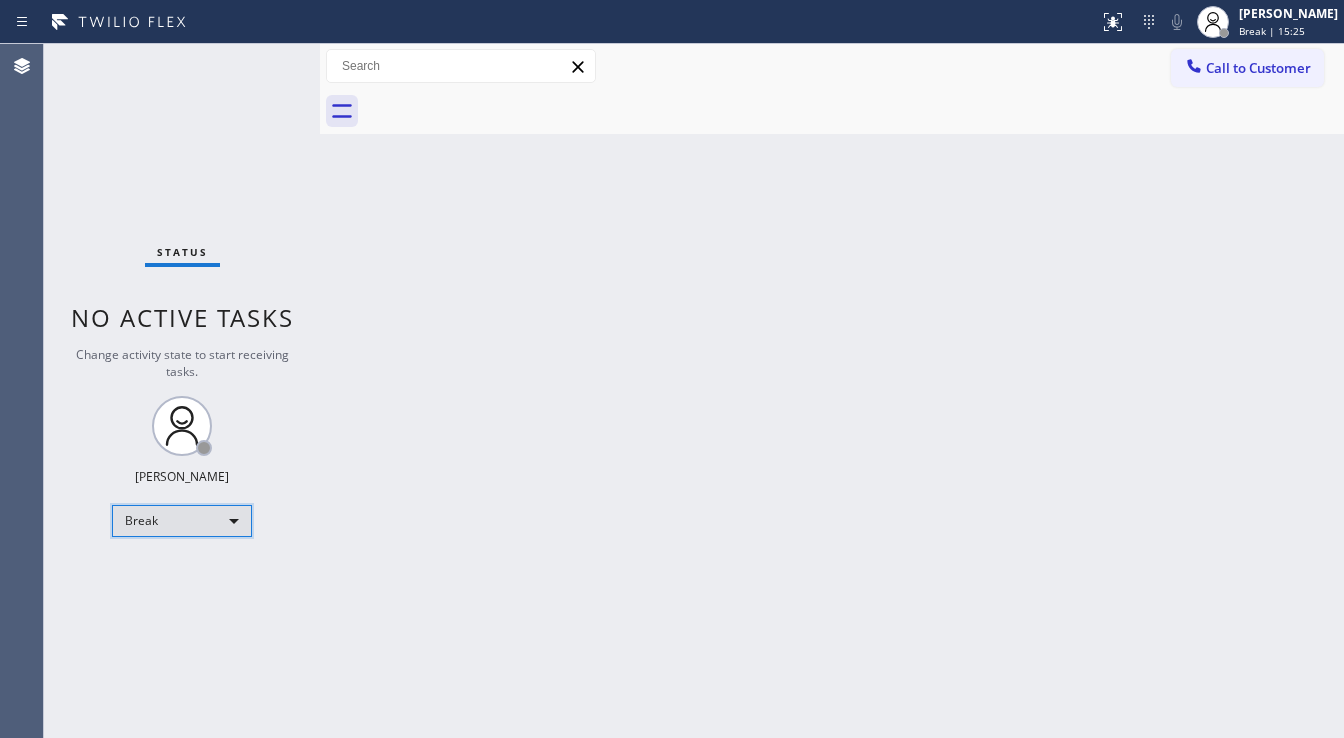 click on "Break" at bounding box center (182, 521) 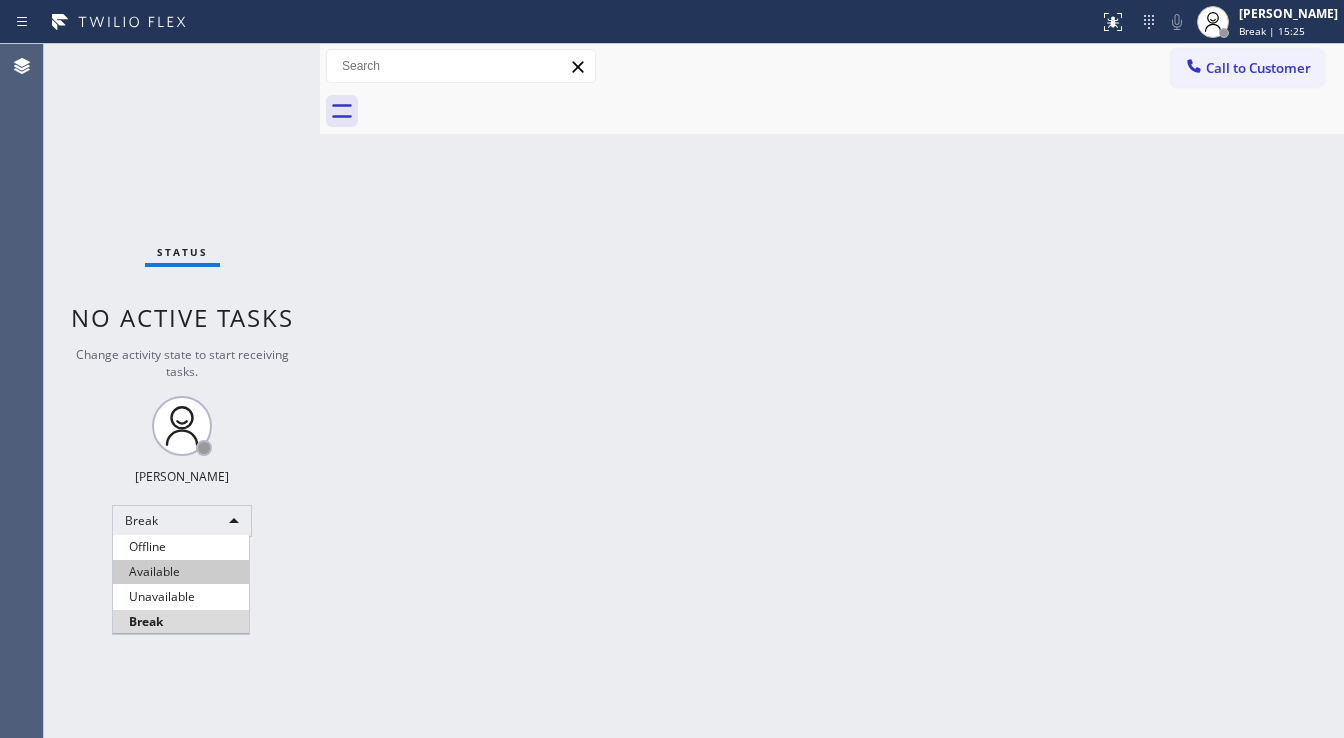click on "Available" at bounding box center (181, 572) 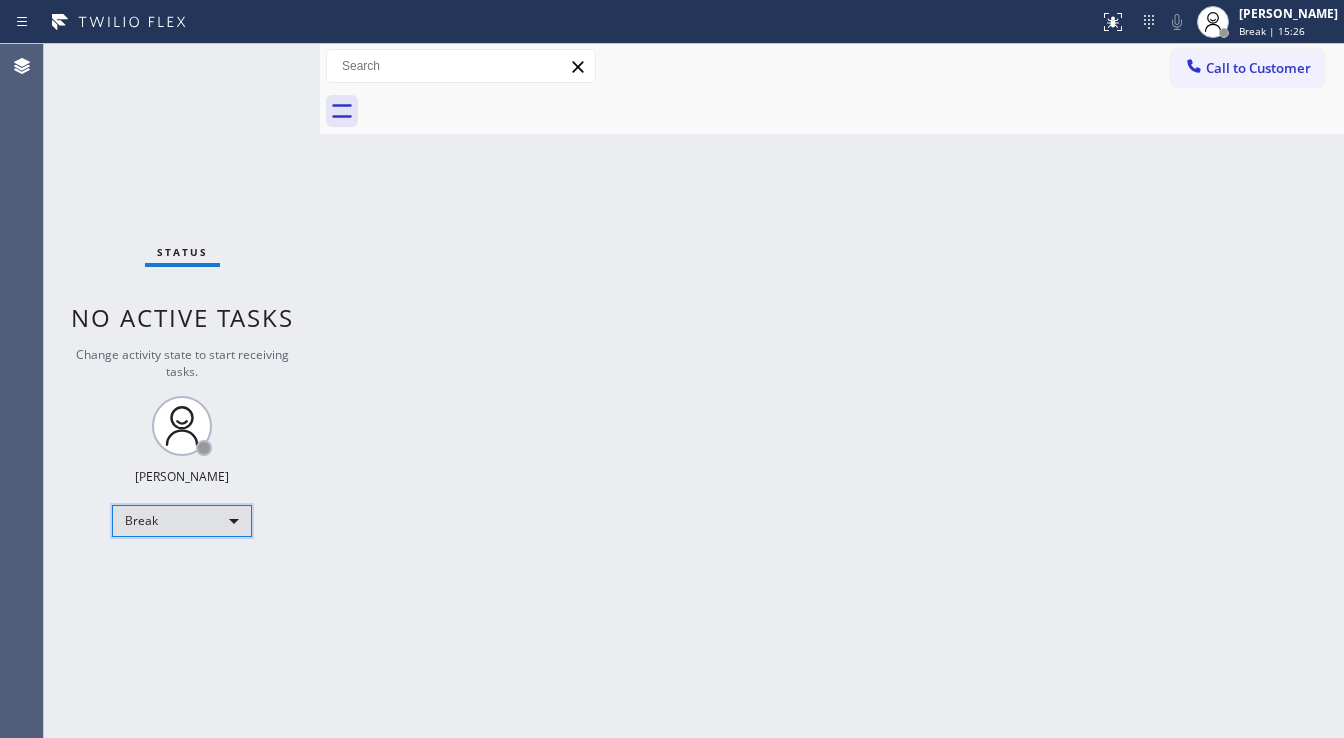 click on "Break" at bounding box center [182, 521] 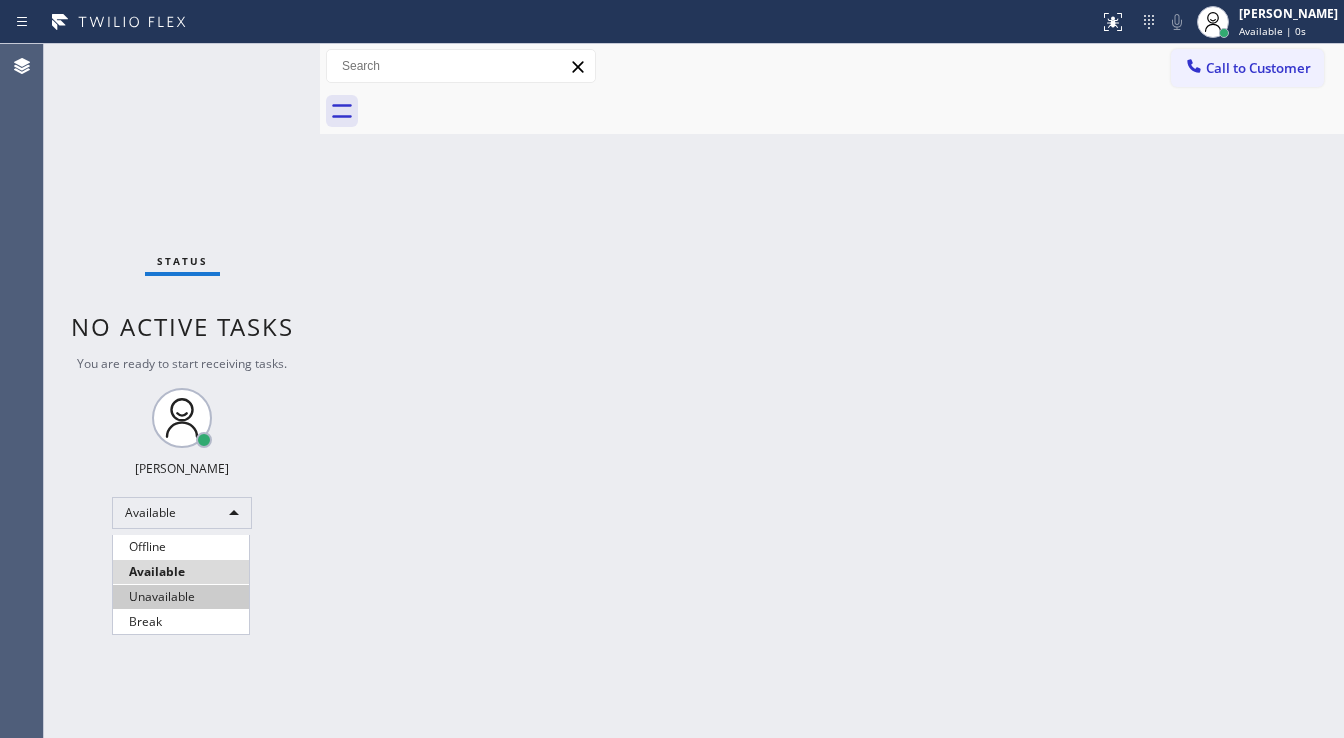 click on "Unavailable" at bounding box center (181, 597) 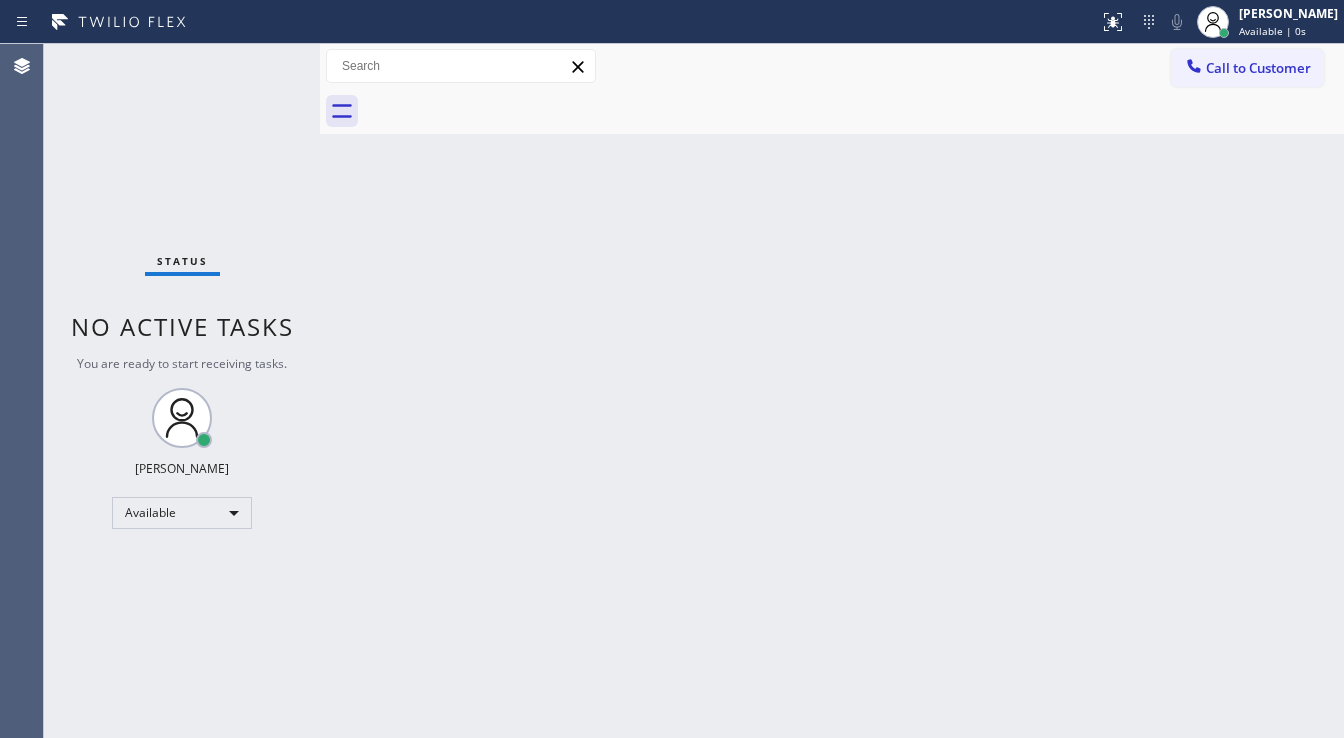 drag, startPoint x: 356, startPoint y: 548, endPoint x: 356, endPoint y: 530, distance: 18 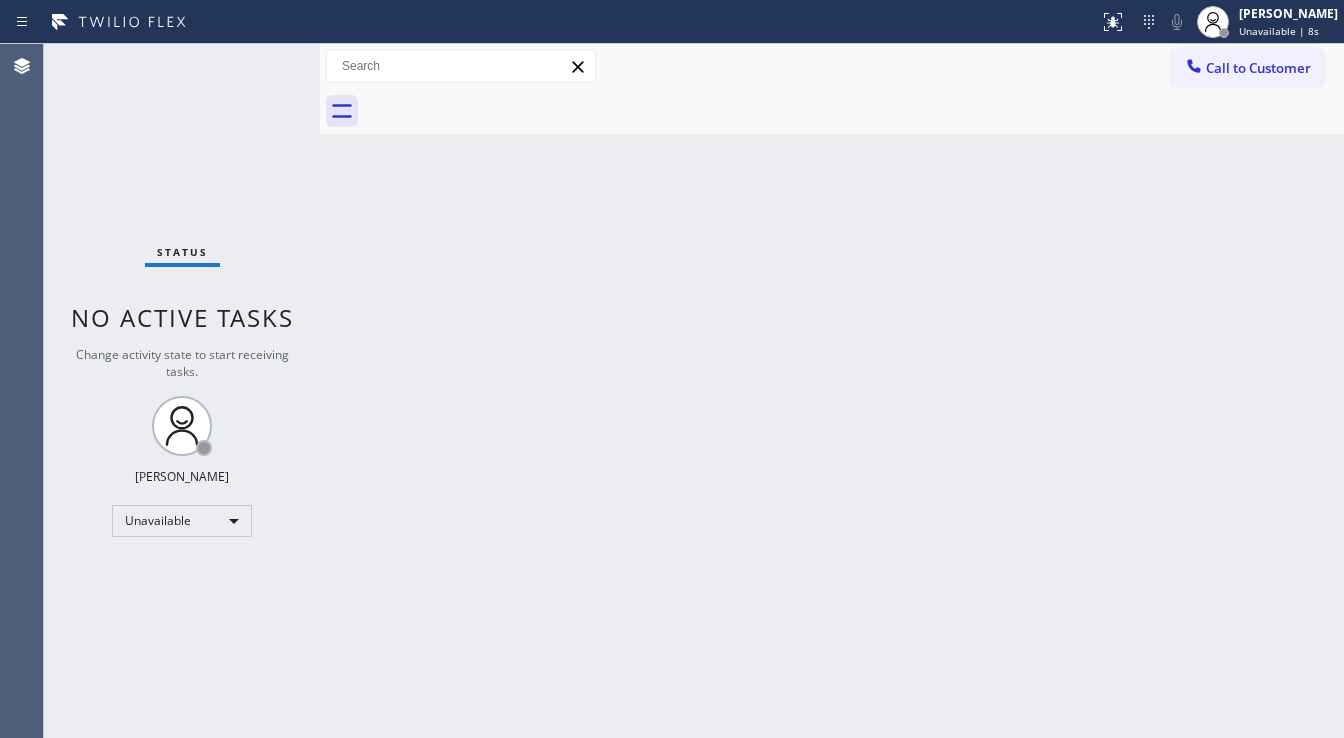 click on "Call to Customer" at bounding box center (1247, 68) 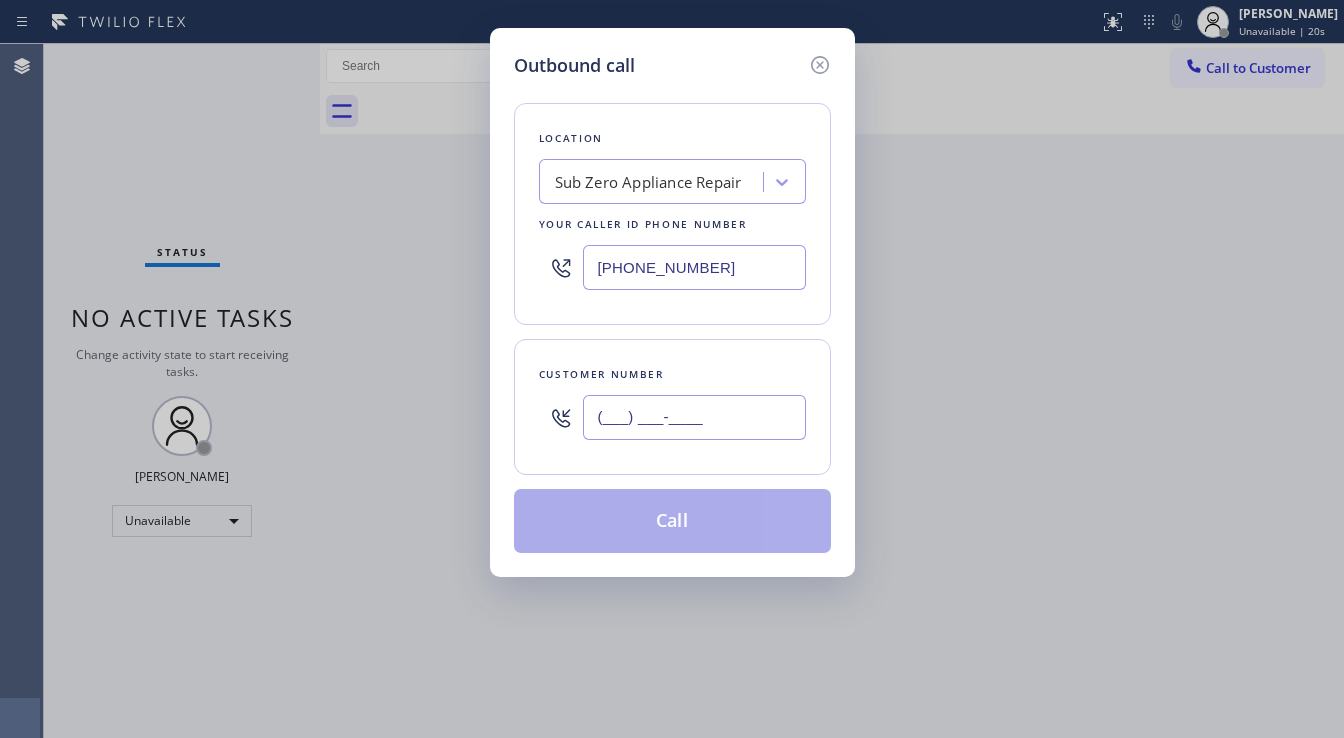 click on "(___) ___-____" at bounding box center [694, 417] 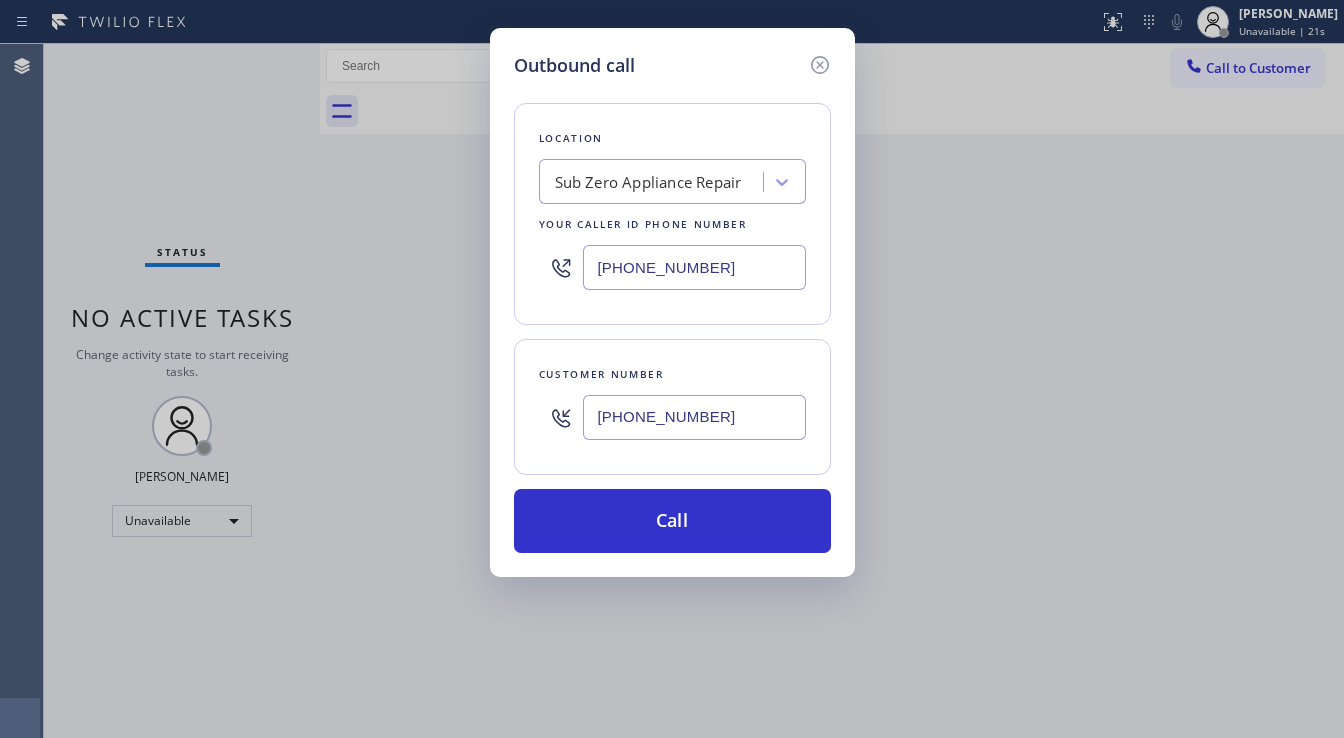 type on "[PHONE_NUMBER]" 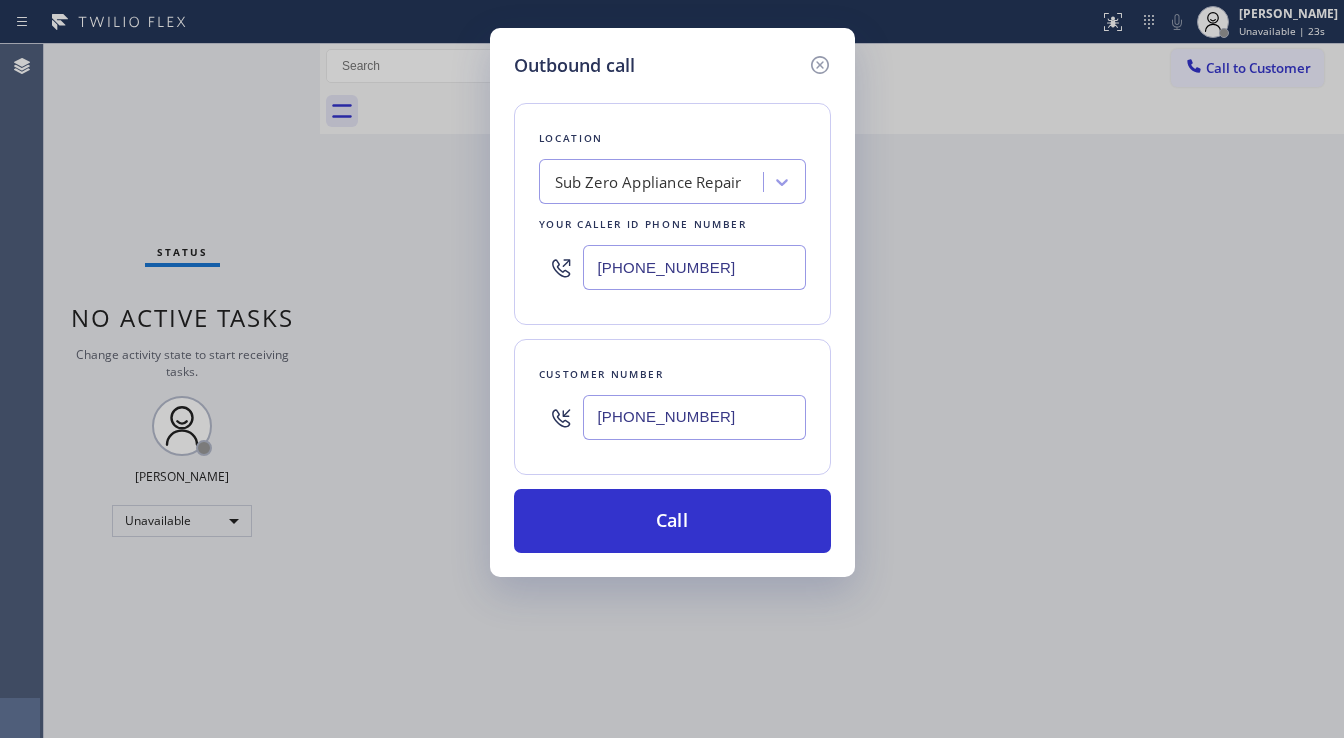 paste on "731-4952" 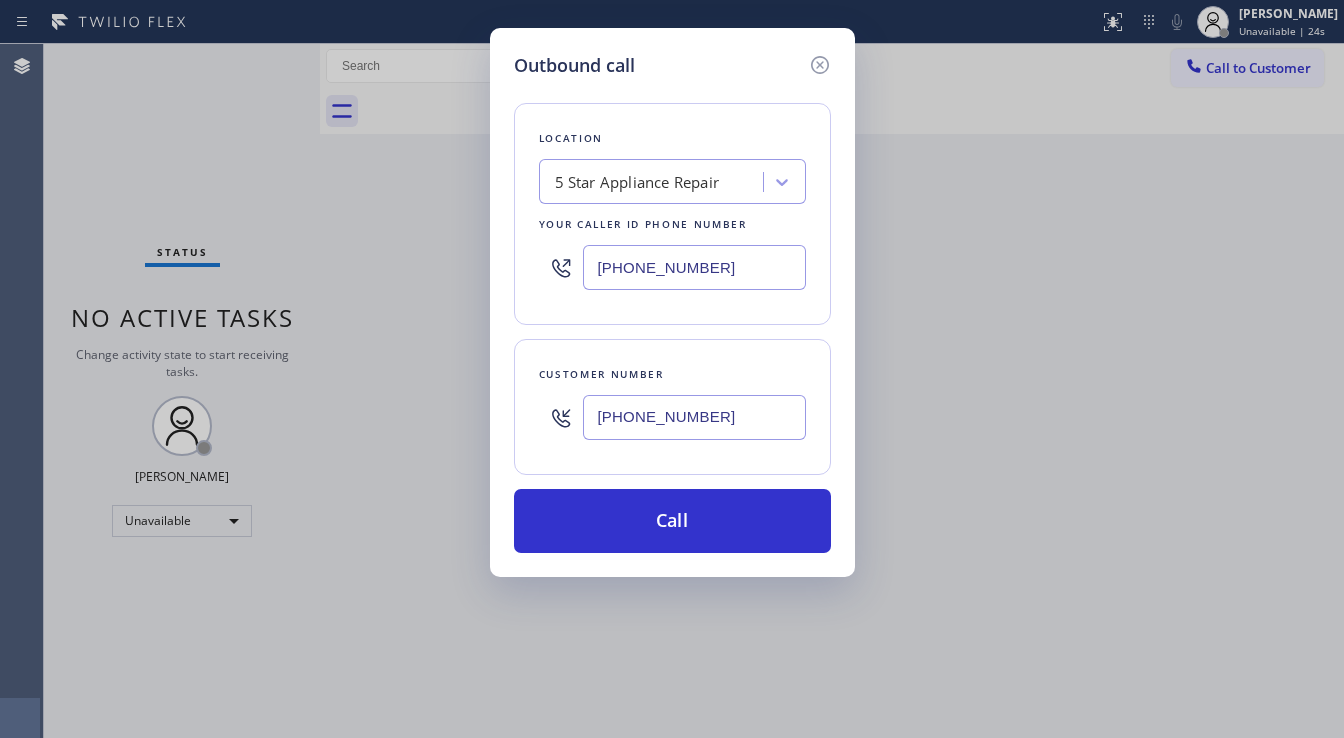 type on "[PHONE_NUMBER]" 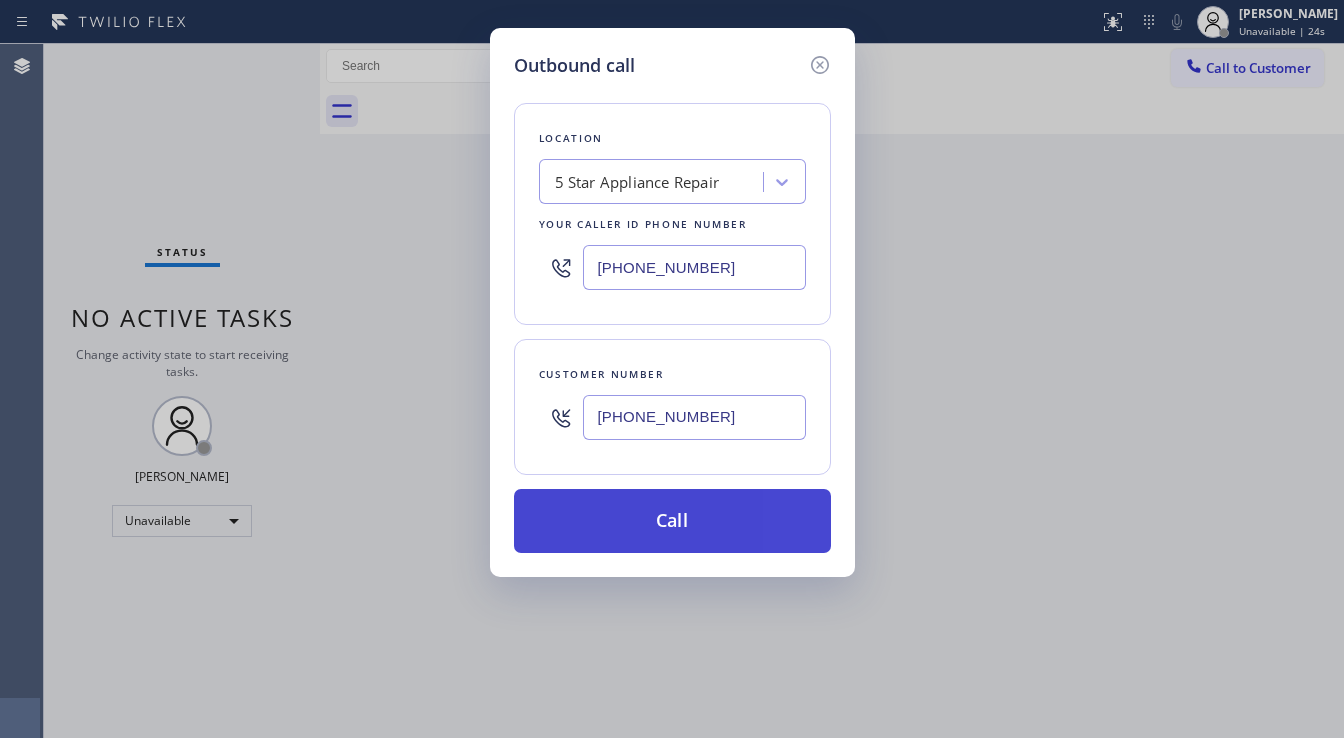 click on "Call" at bounding box center [672, 521] 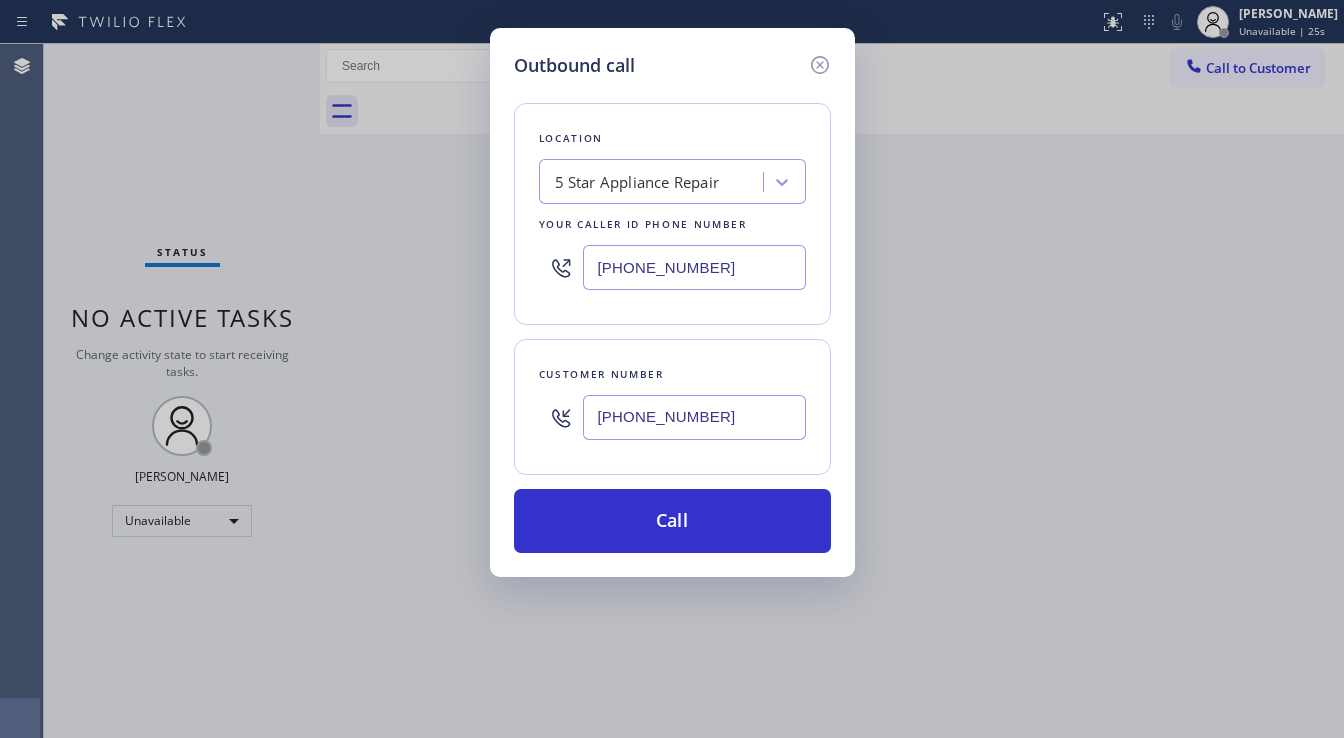 type 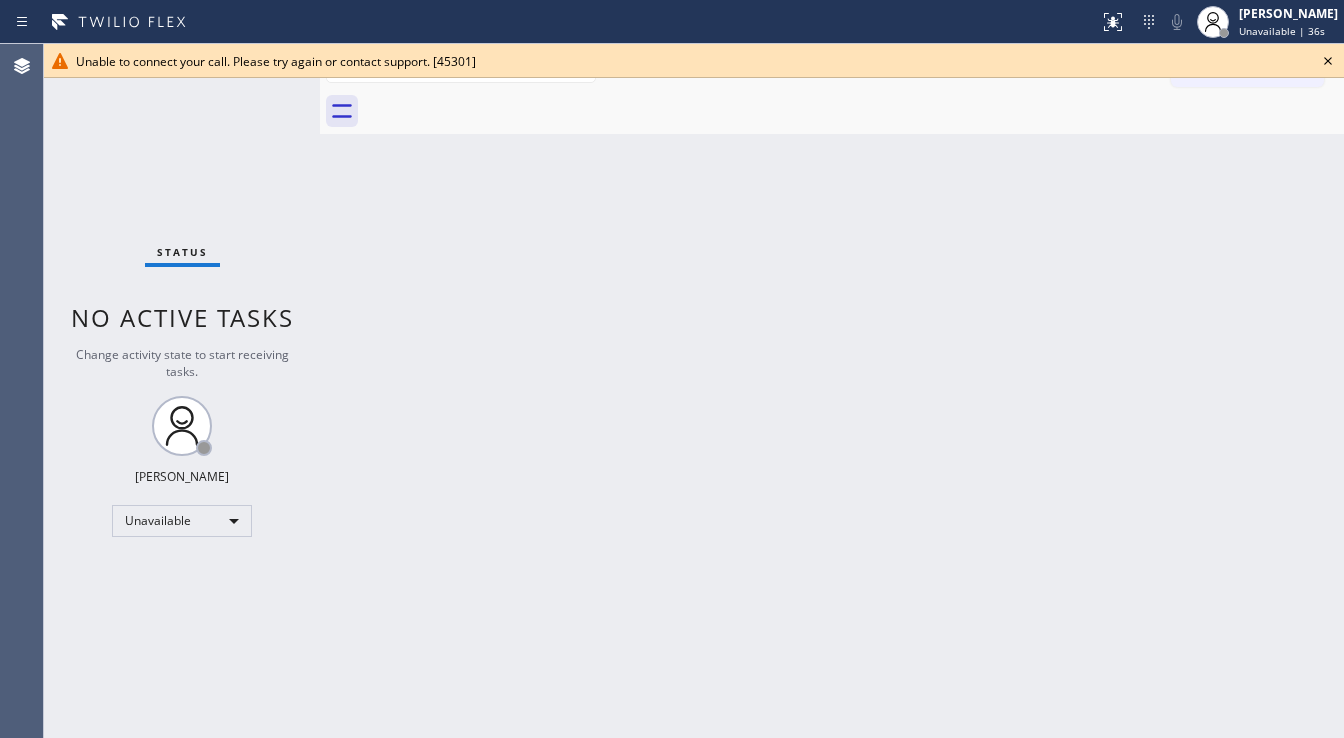 click 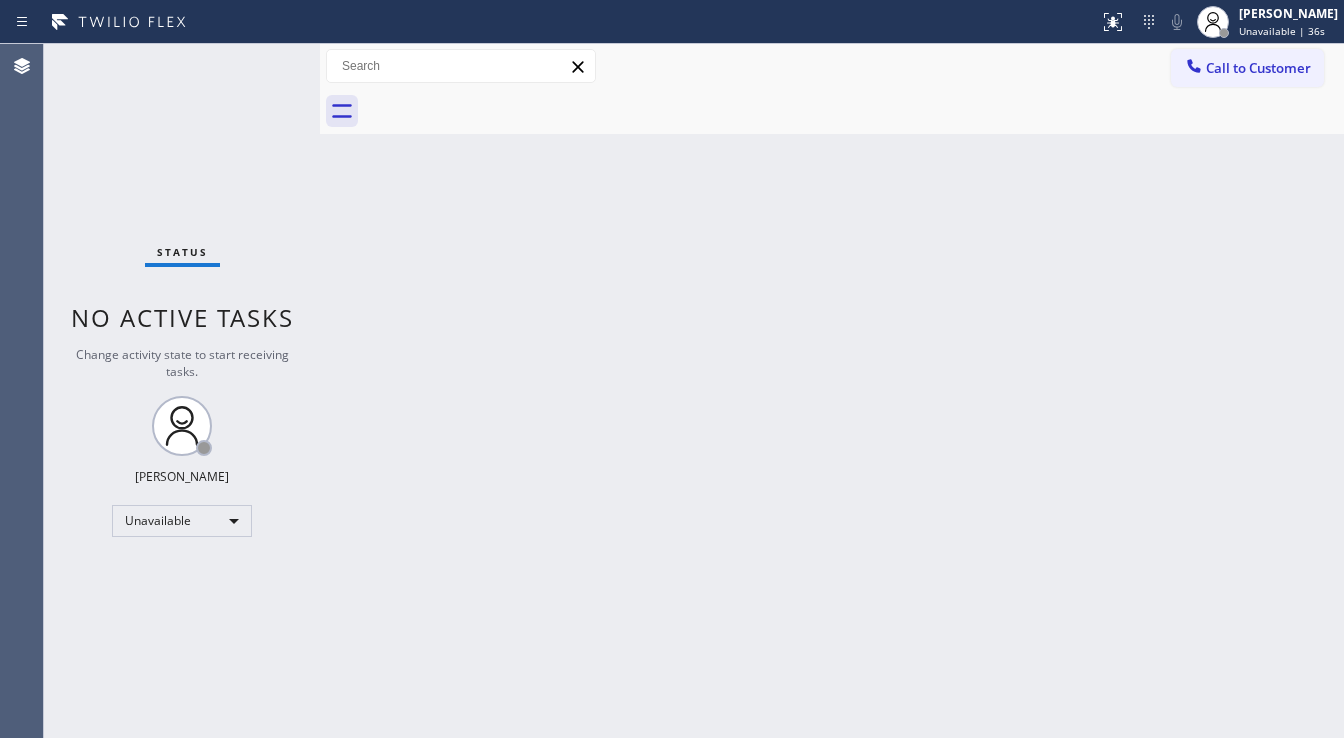click on "Back to Dashboard Change Sender ID Customers Technicians Select a contact Outbound call Technician Search Technician Your caller id phone number Your caller id phone number Call Technician info Name   Phone none Address none Change Sender ID HVAC [PHONE_NUMBER] 5 Star Appliance [PHONE_NUMBER] Appliance Repair [PHONE_NUMBER] Plumbing [PHONE_NUMBER] Air Duct Cleaning [PHONE_NUMBER]  Electricians [PHONE_NUMBER] Cancel Change Check personal SMS Reset Change No tabs Call to Customer Outbound call Location 5 Star Appliance Repair Your caller id phone number [PHONE_NUMBER] Customer number Call Outbound call Technician Search Technician Your caller id phone number Your caller id phone number Call" at bounding box center [832, 391] 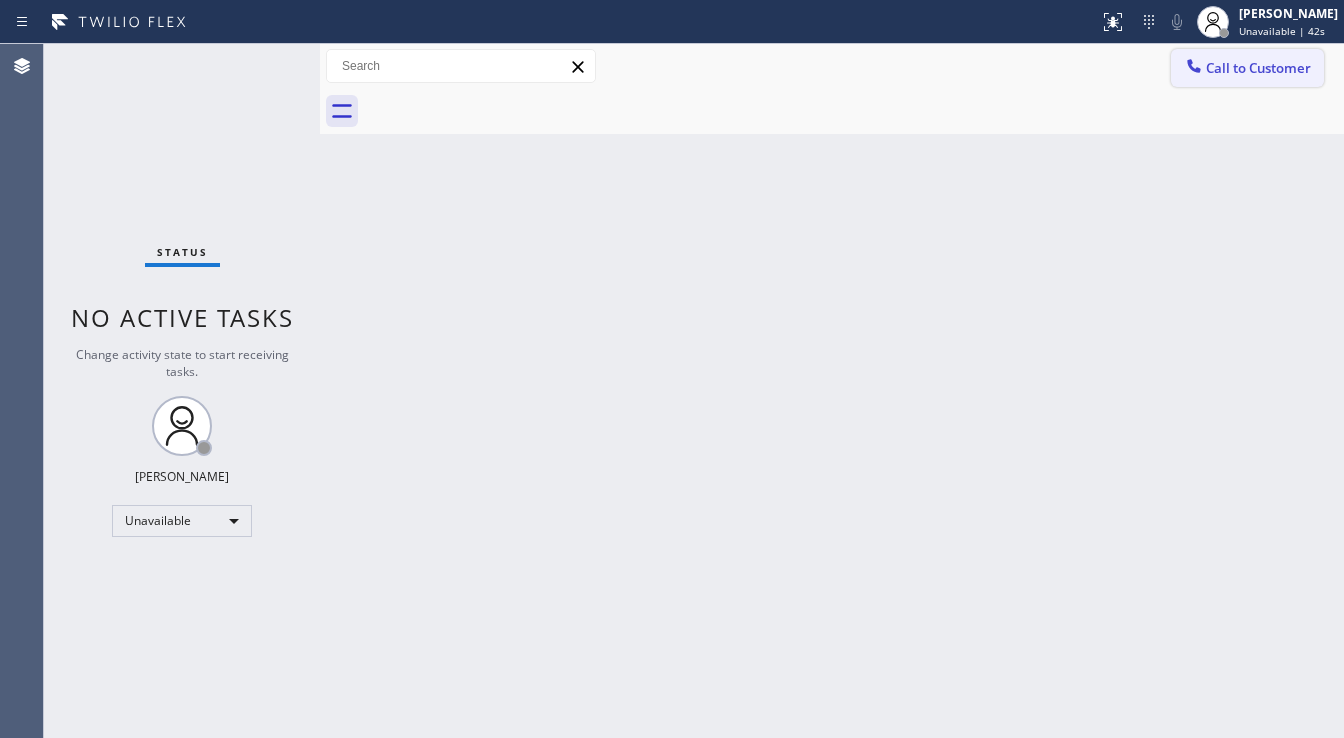 click on "Call to Customer" at bounding box center (1258, 68) 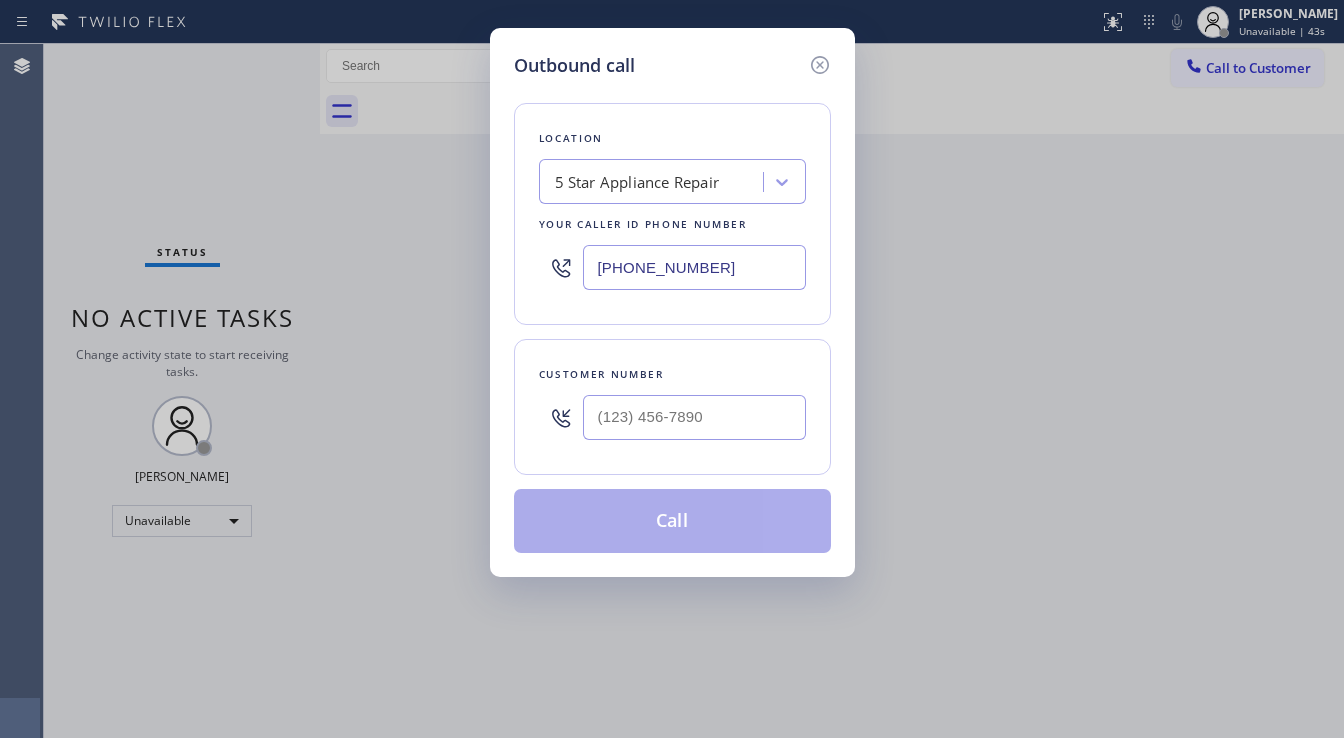 click on "[PHONE_NUMBER]" at bounding box center (694, 267) 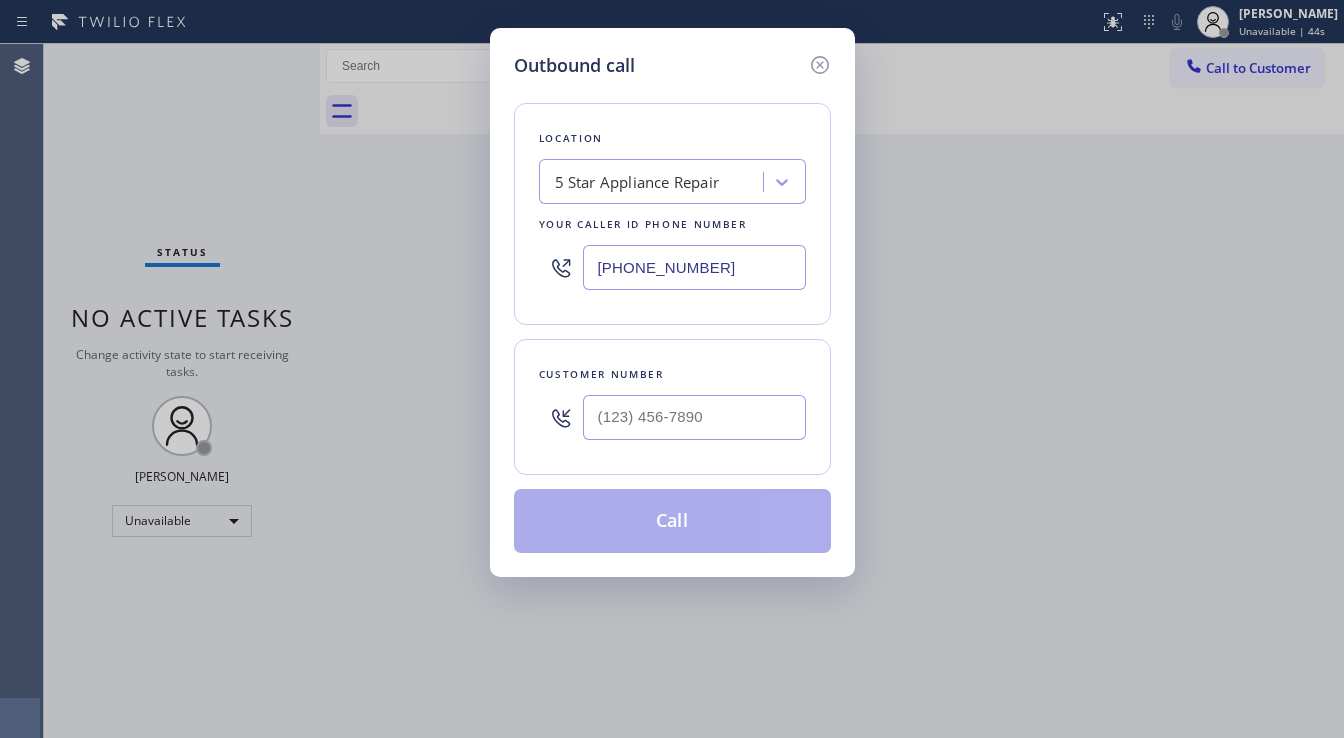 type on "[PHONE_NUMBER]" 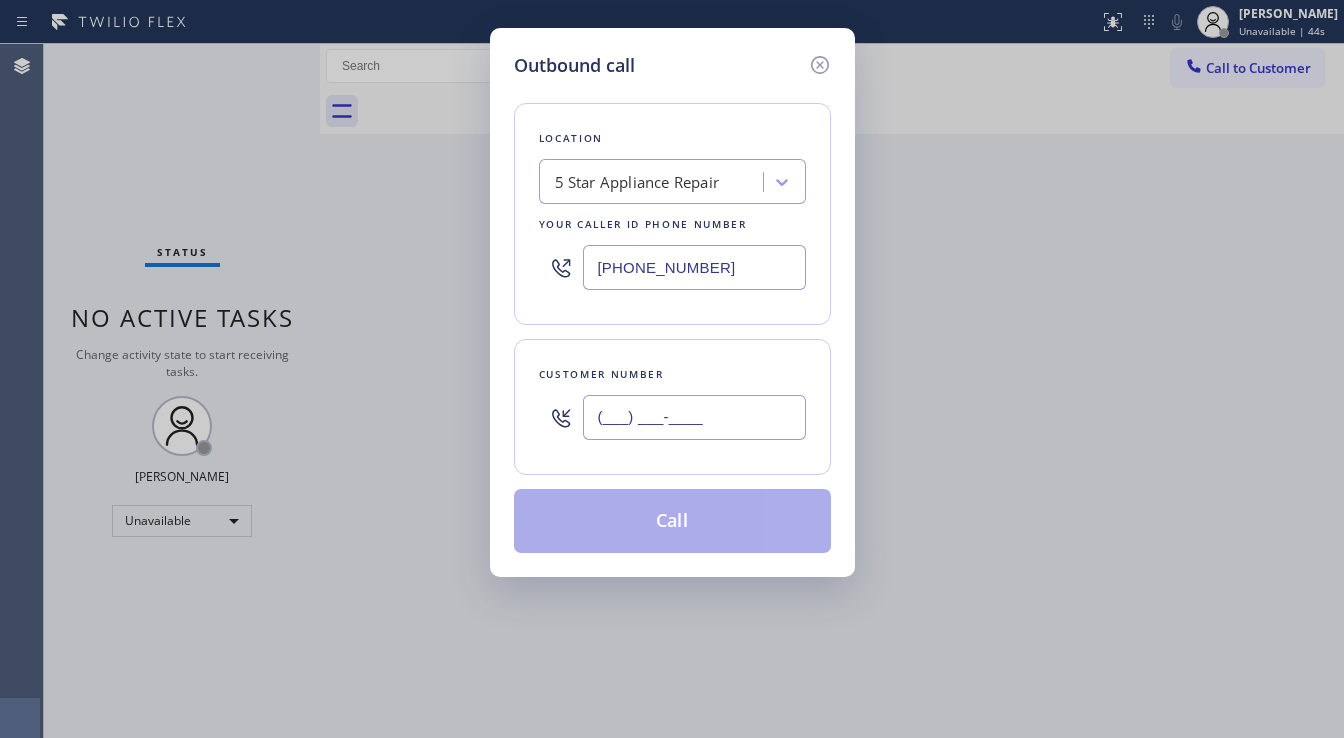 drag, startPoint x: 663, startPoint y: 430, endPoint x: 651, endPoint y: 426, distance: 12.649111 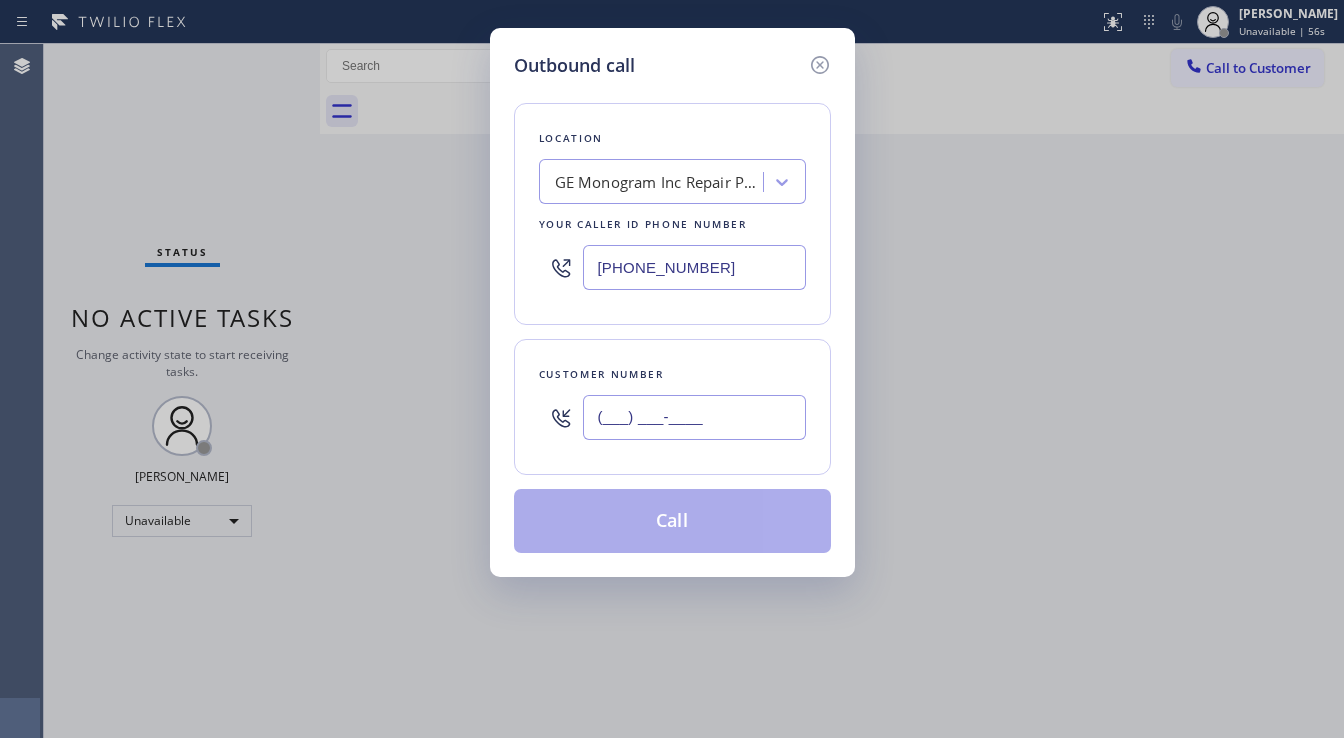 paste on "480) 369-0951" 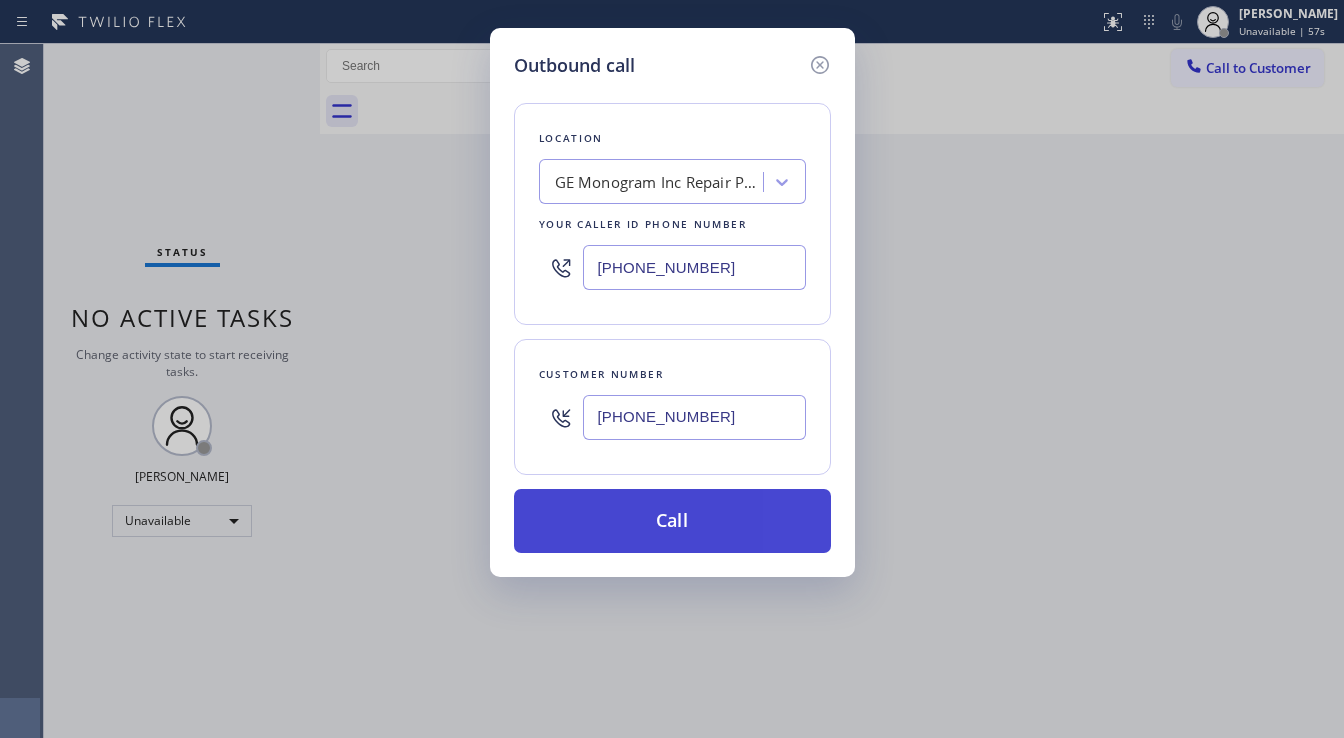 type on "[PHONE_NUMBER]" 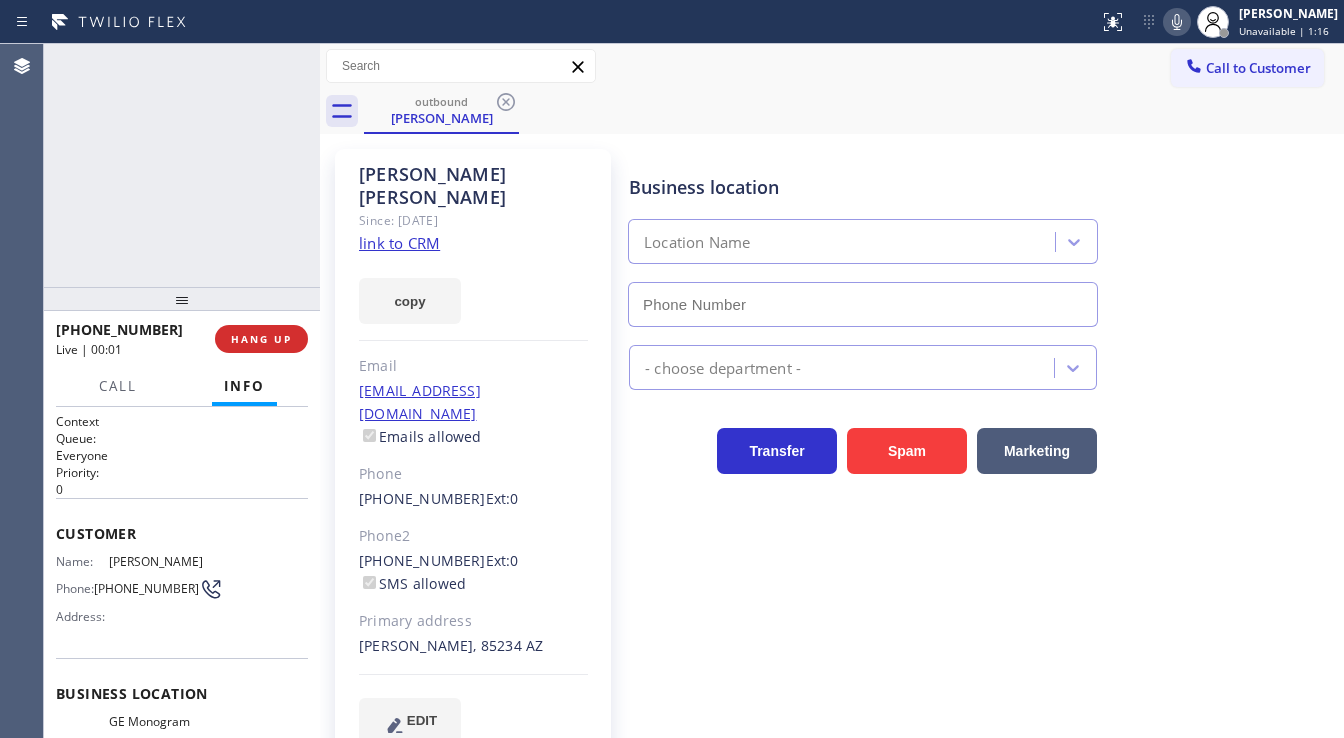 type on "[PHONE_NUMBER]" 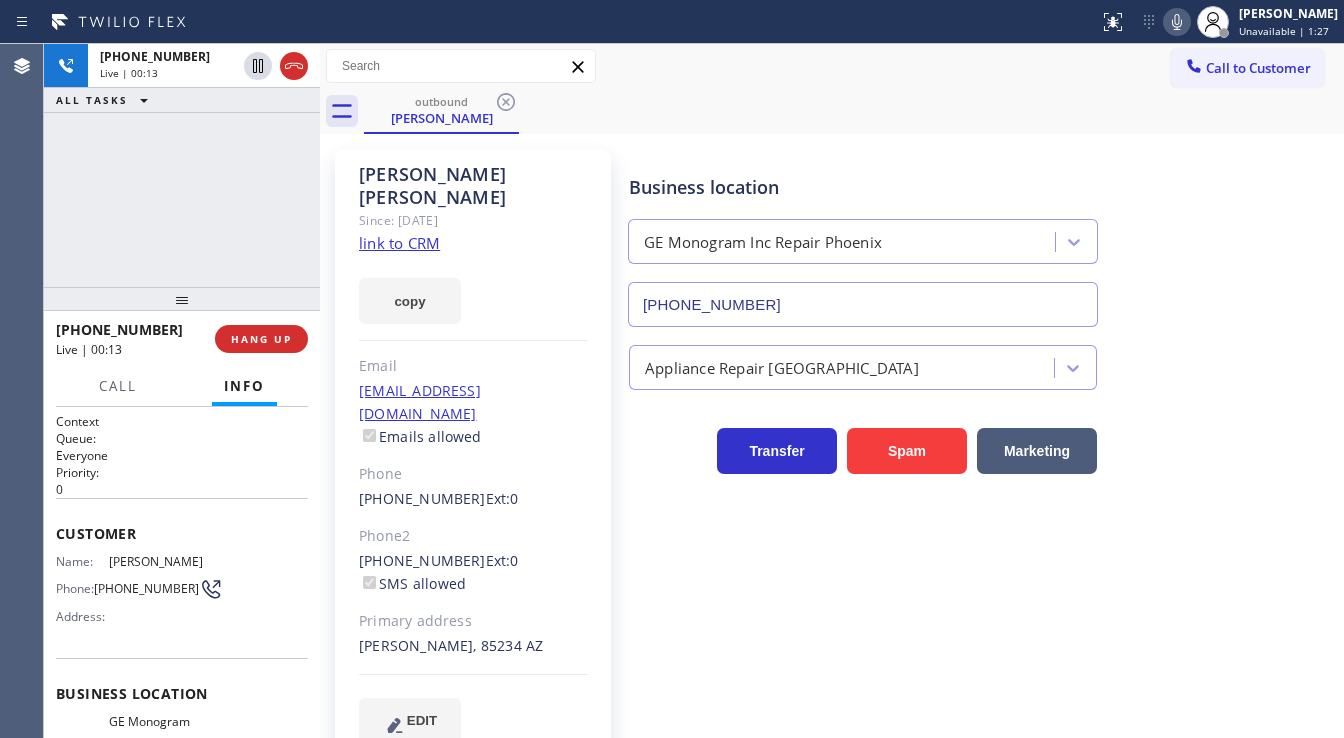click on "+14803690951 Live | 00:13 ALL TASKS ALL TASKS ACTIVE TASKS TASKS IN WRAP UP" at bounding box center [182, 165] 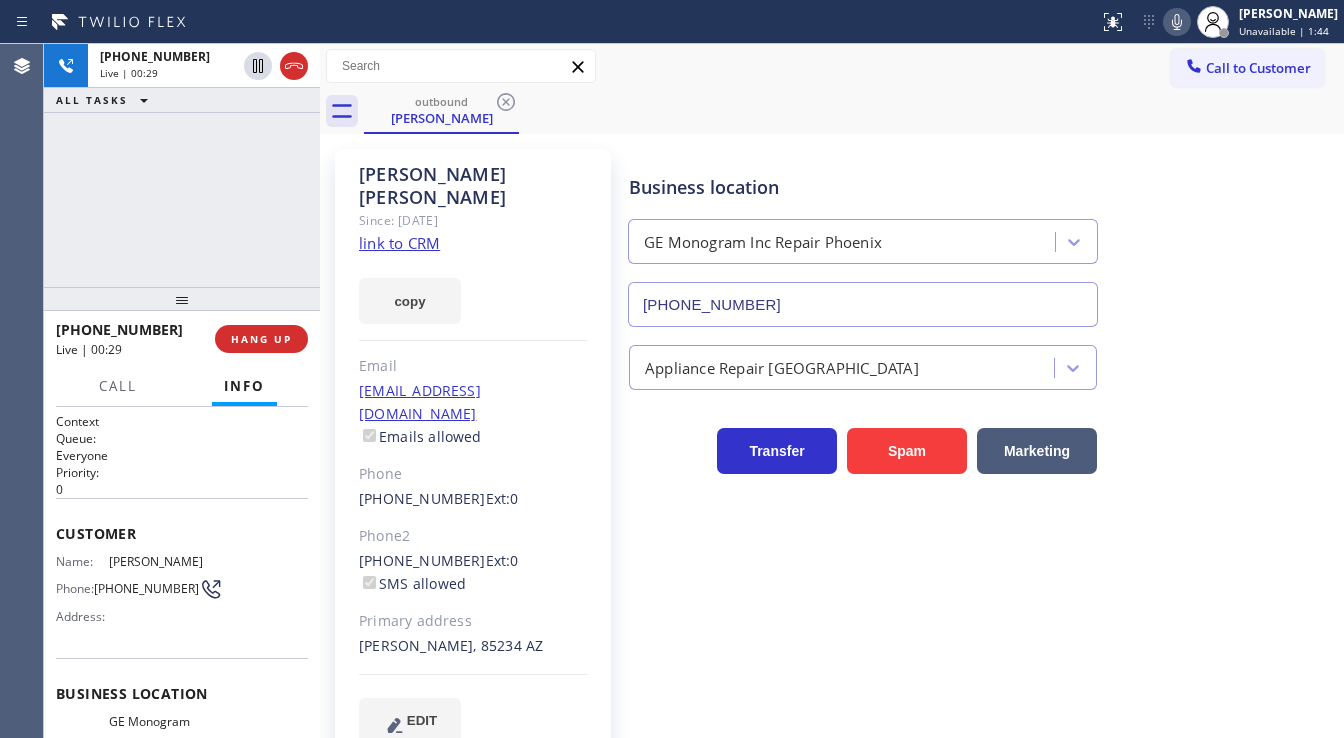 click on "+14803690951 Live | 00:29 ALL TASKS ALL TASKS ACTIVE TASKS TASKS IN WRAP UP" at bounding box center (182, 165) 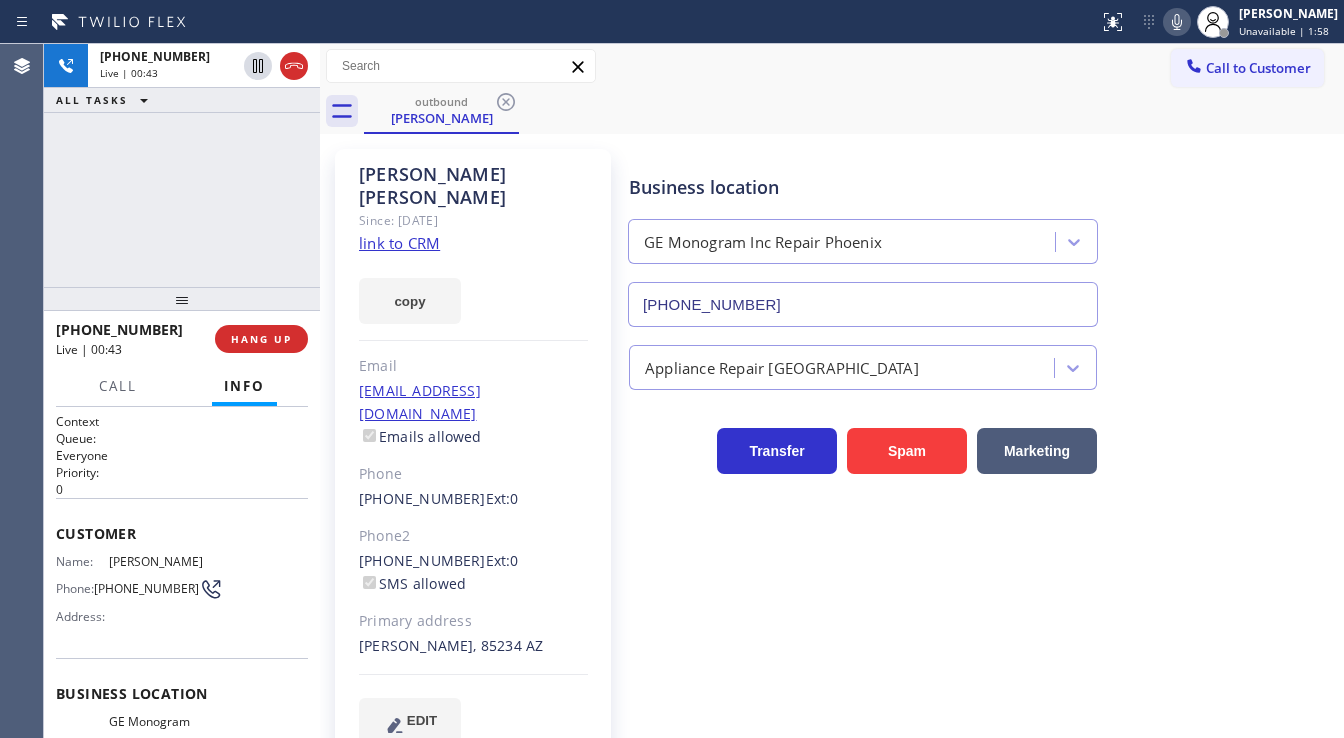 click on "+14803690951 Live | 00:43 ALL TASKS ALL TASKS ACTIVE TASKS TASKS IN WRAP UP" at bounding box center [182, 165] 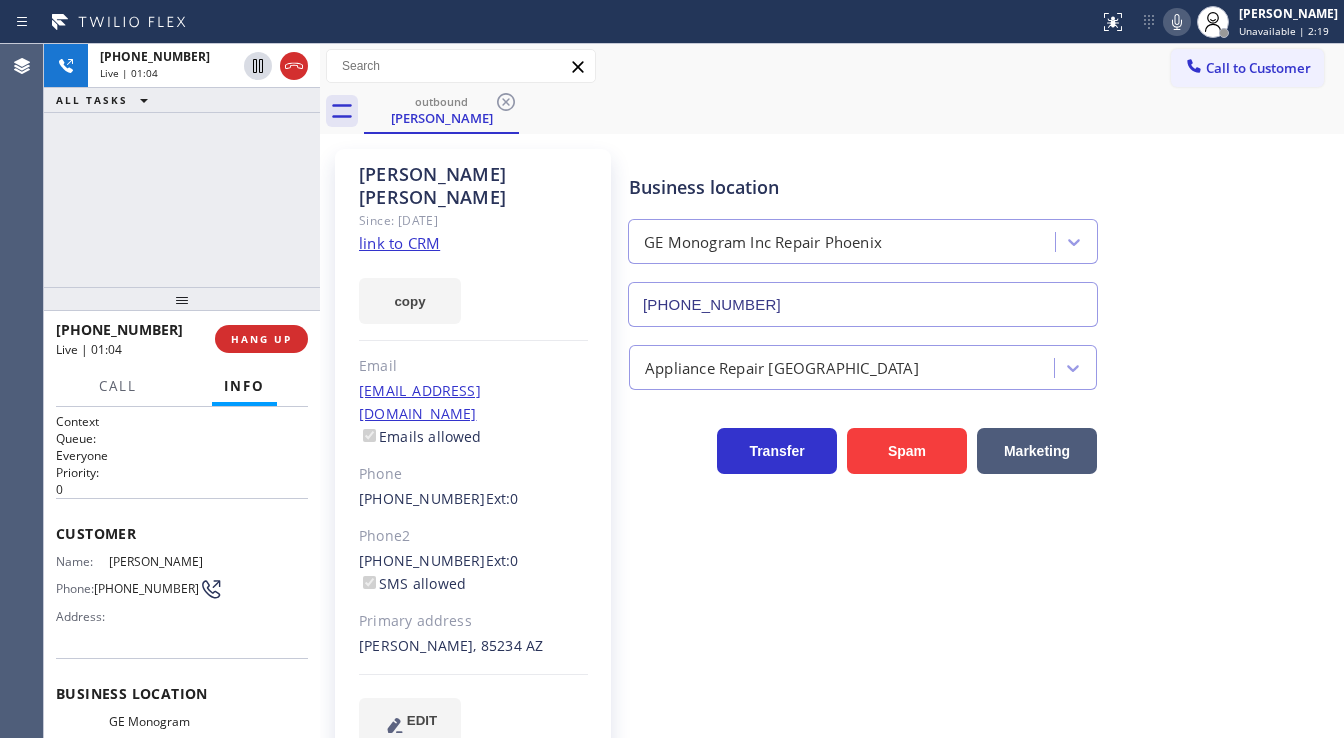 click on "+14803690951 Live | 01:04 ALL TASKS ALL TASKS ACTIVE TASKS TASKS IN WRAP UP" at bounding box center (182, 165) 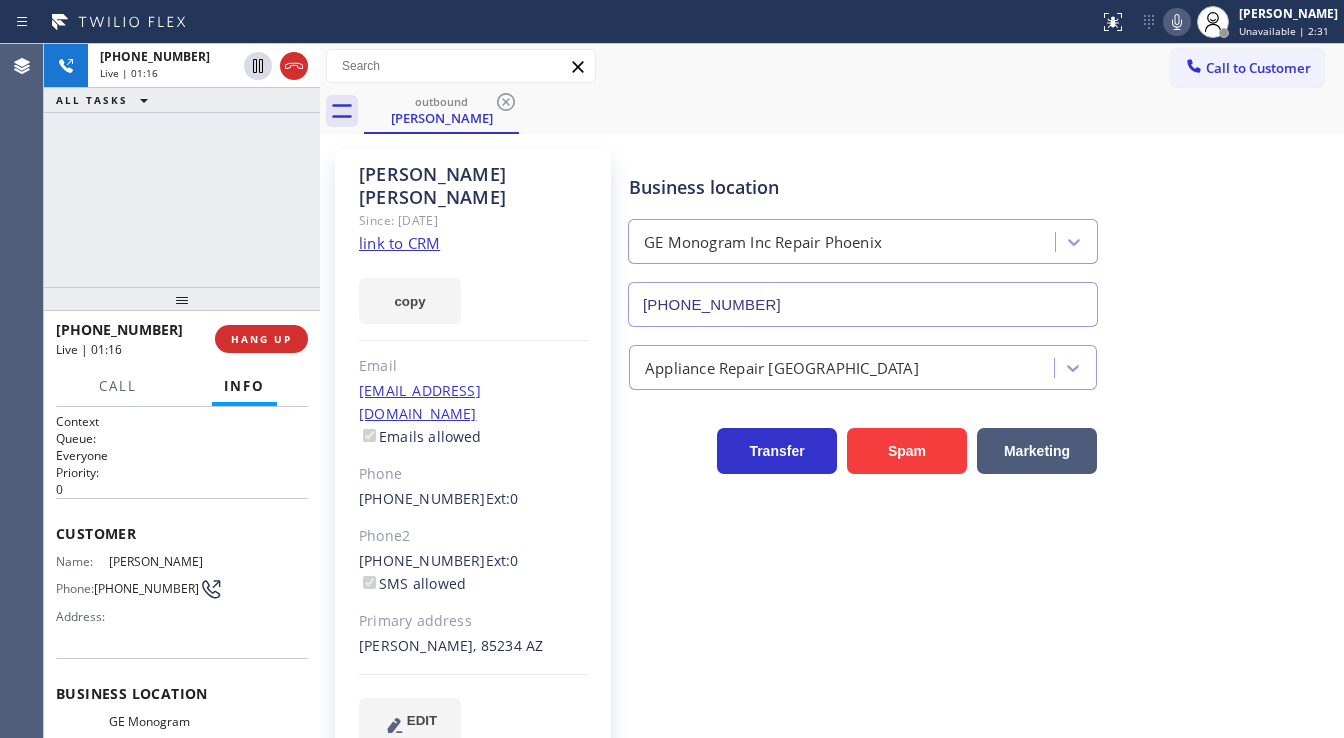 click on "+14803690951 Live | 01:16 ALL TASKS ALL TASKS ACTIVE TASKS TASKS IN WRAP UP" at bounding box center (182, 165) 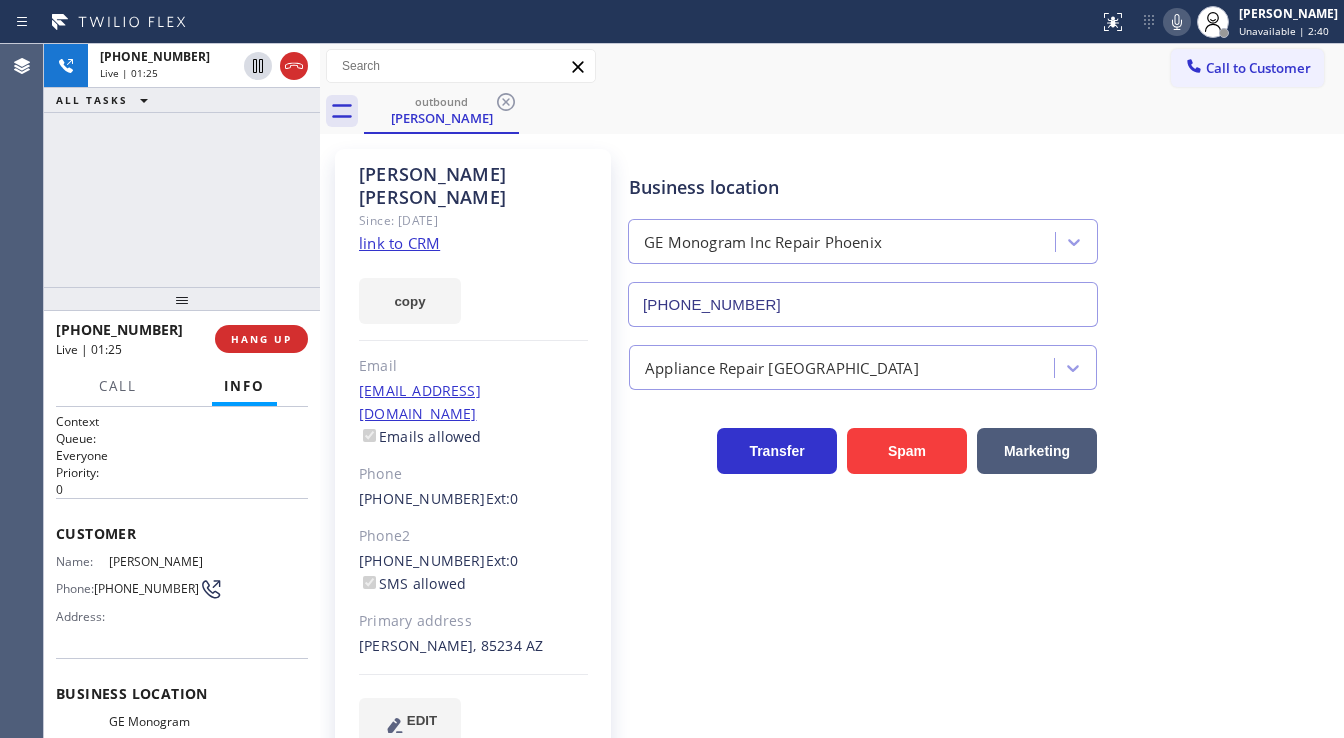 click on "+14803690951 Live | 01:25 ALL TASKS ALL TASKS ACTIVE TASKS TASKS IN WRAP UP" at bounding box center (182, 165) 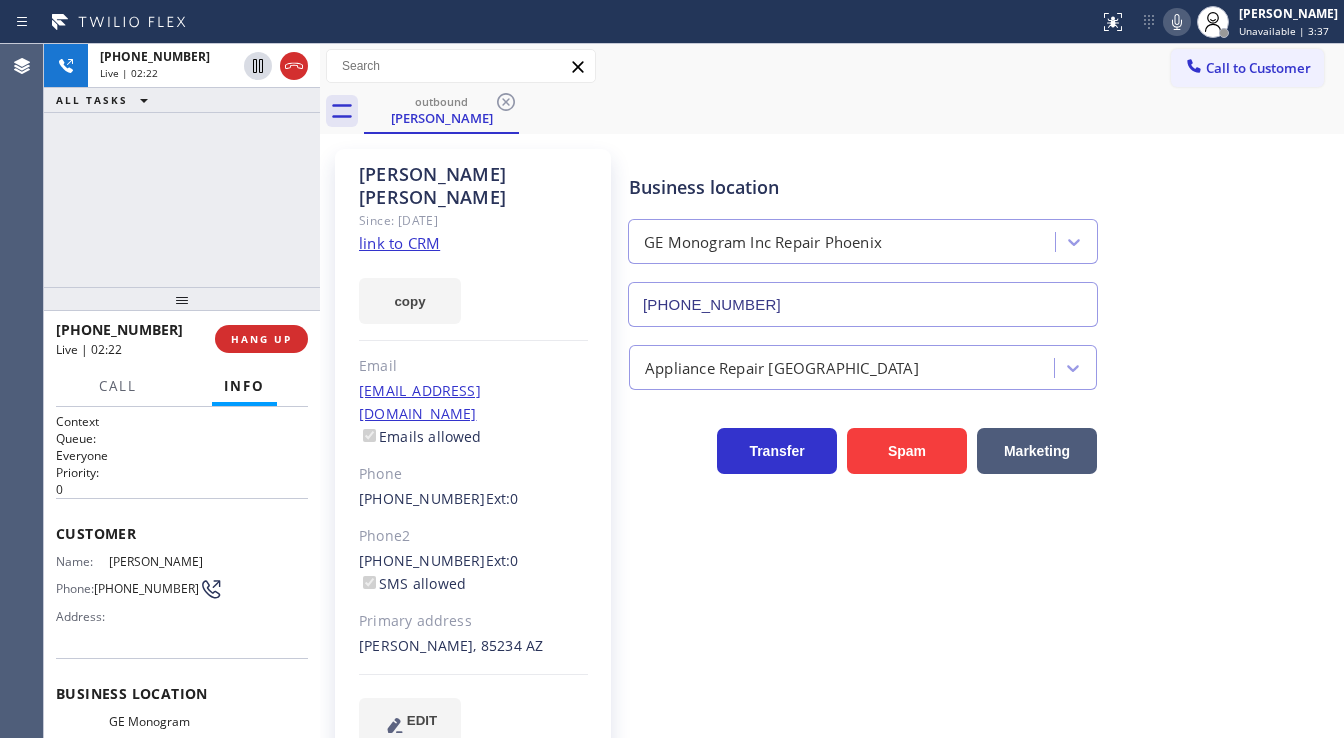 click on "+14803690951 Live | 02:22 ALL TASKS ALL TASKS ACTIVE TASKS TASKS IN WRAP UP" at bounding box center [182, 165] 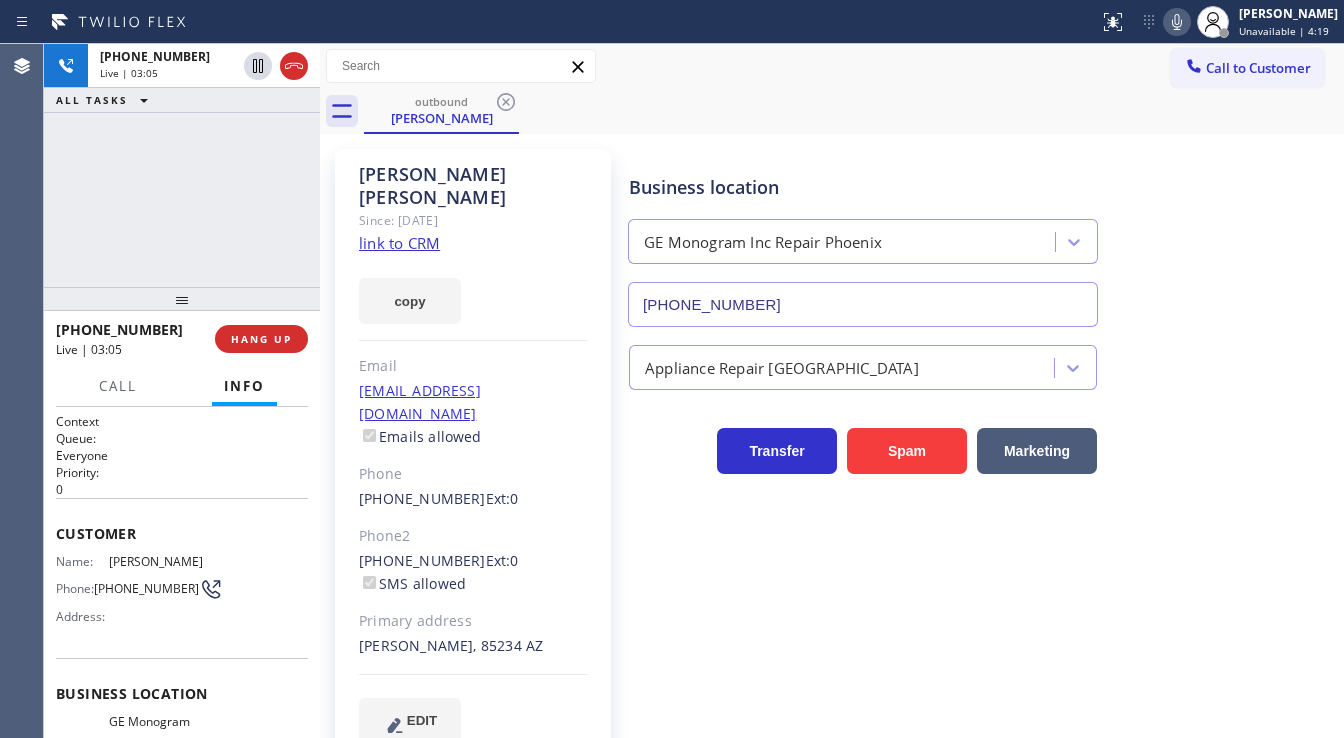 click on "+14803690951 Live | 03:05 ALL TASKS ALL TASKS ACTIVE TASKS TASKS IN WRAP UP" at bounding box center (182, 165) 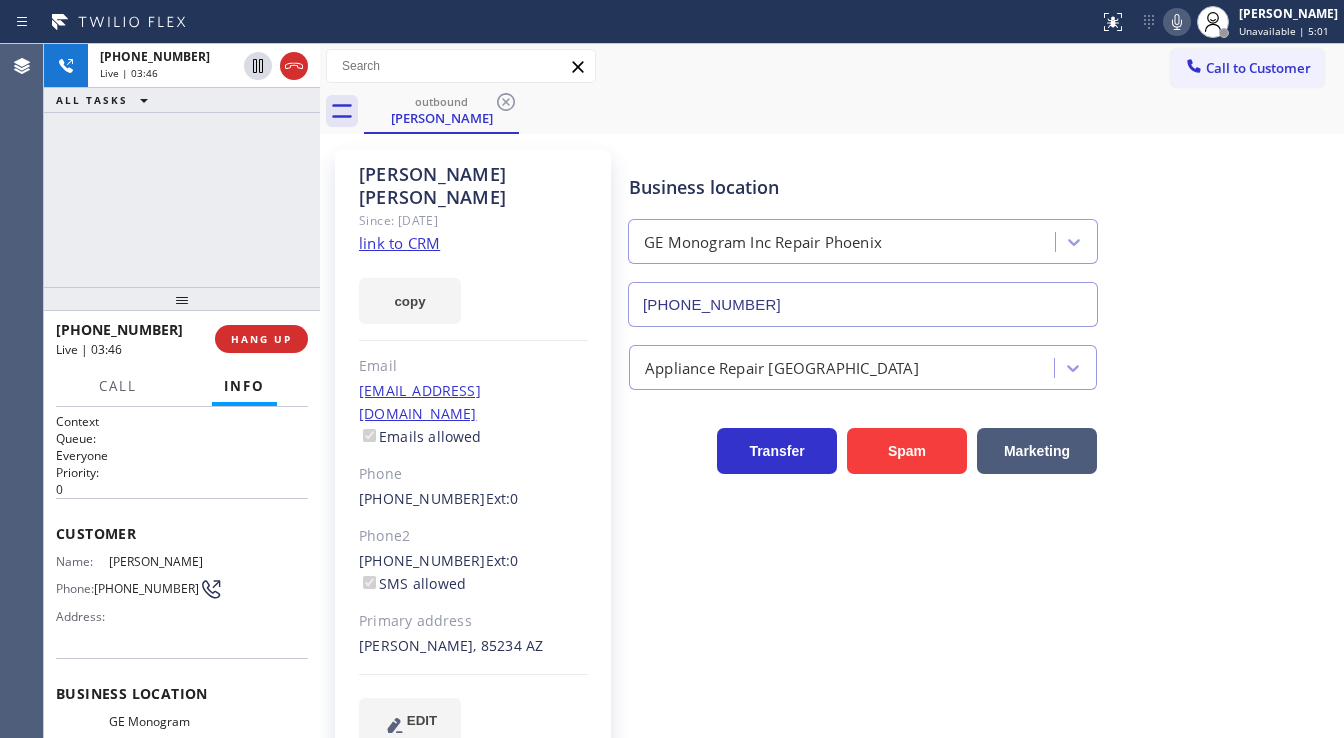 click on "+14803690951 Live | 03:46 ALL TASKS ALL TASKS ACTIVE TASKS TASKS IN WRAP UP" at bounding box center (182, 165) 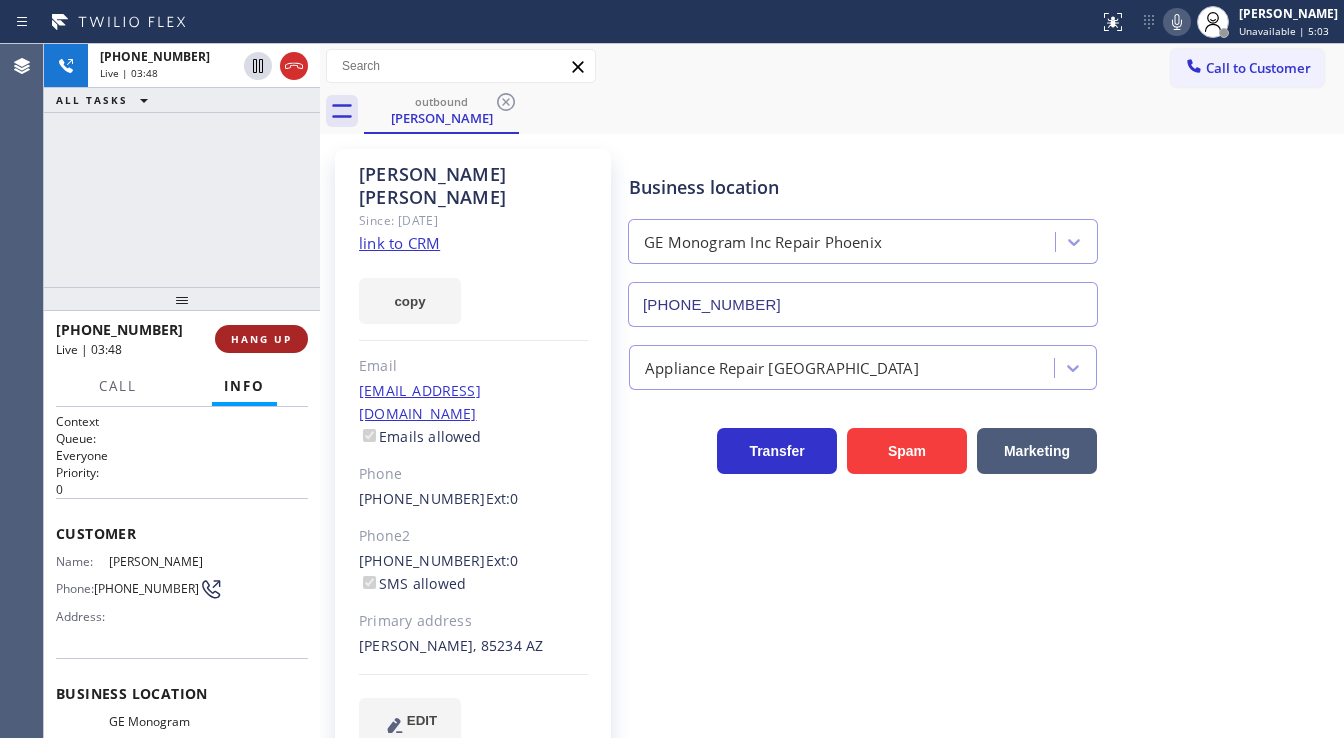 click on "HANG UP" at bounding box center (261, 339) 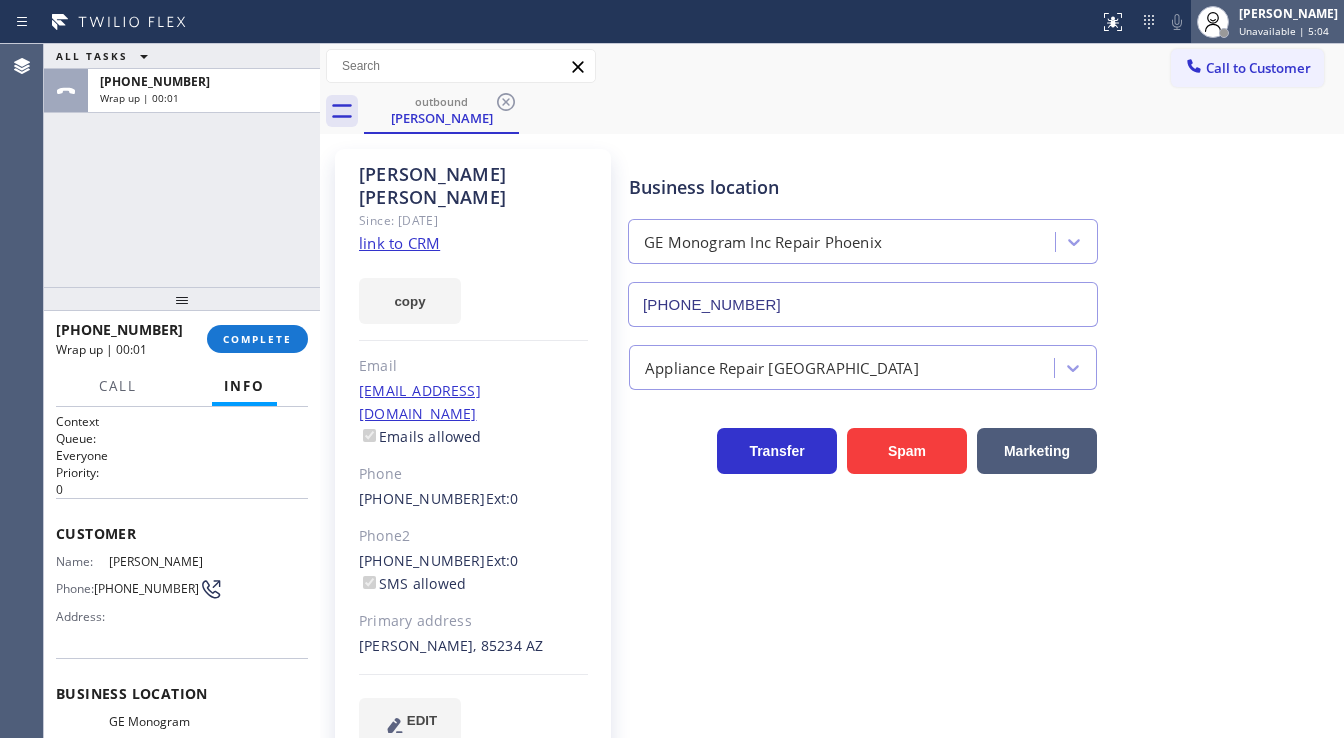 click on "Unavailable | 5:04" at bounding box center (1284, 31) 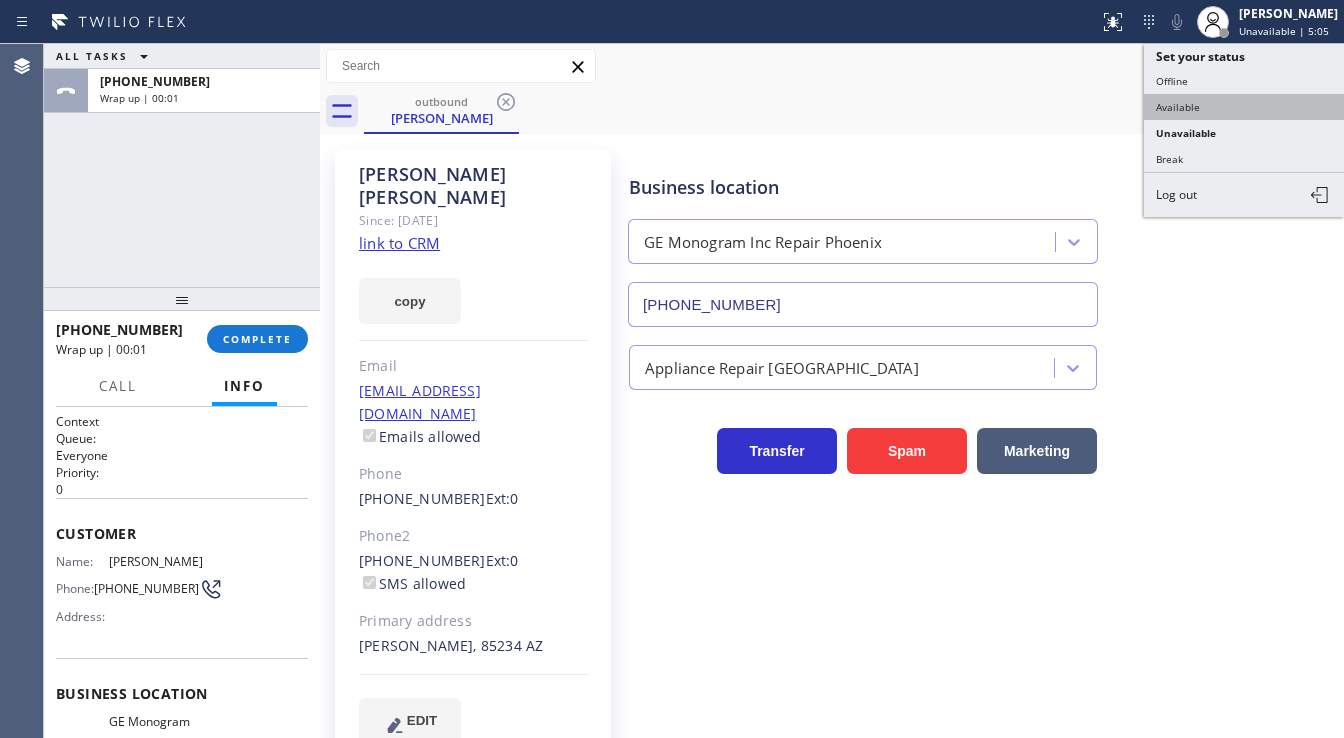 click on "Available" at bounding box center (1244, 107) 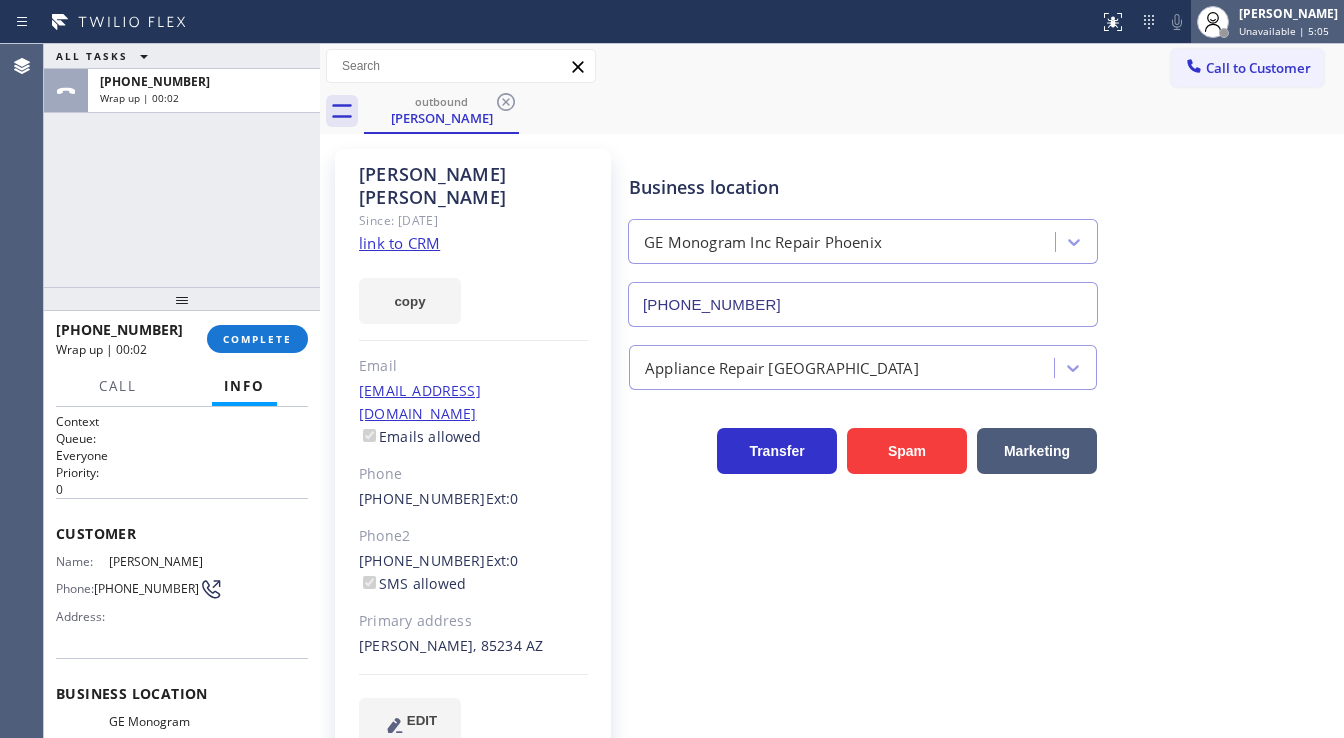 click on "Unavailable | 5:05" at bounding box center [1284, 31] 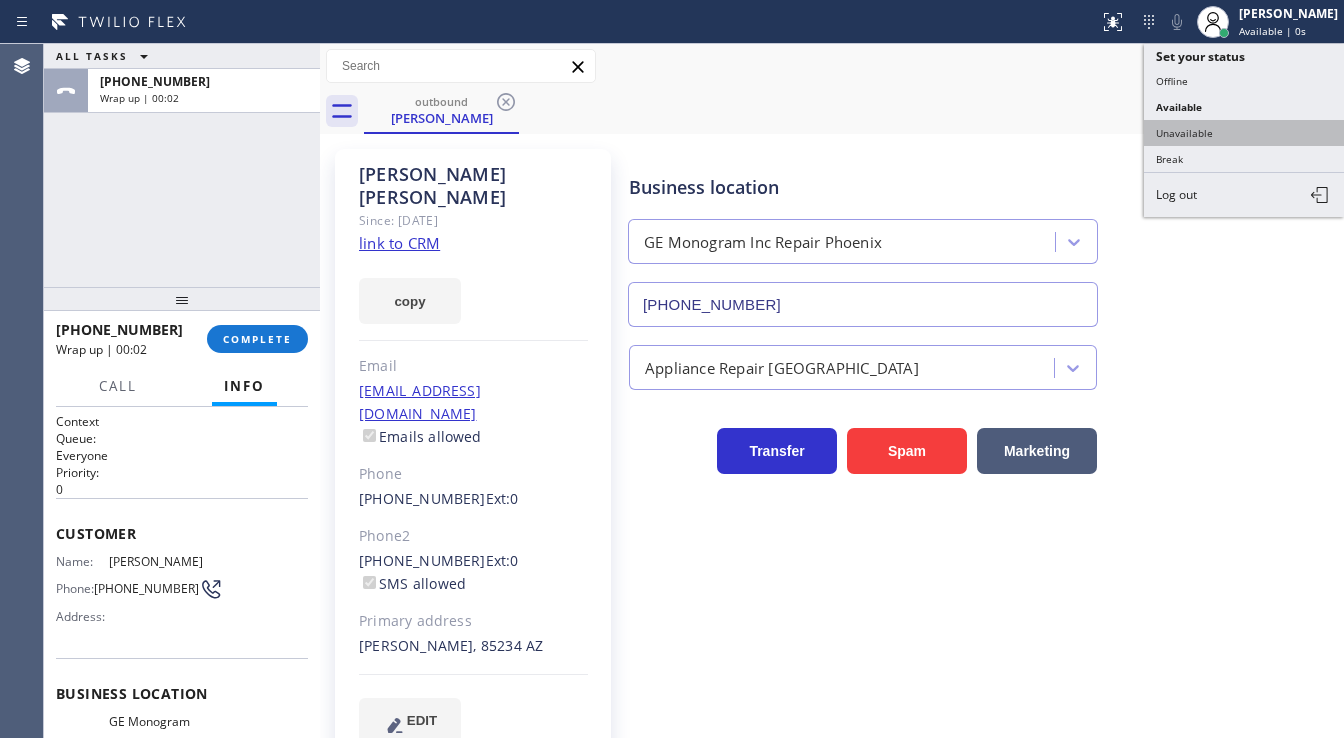 click on "Unavailable" at bounding box center (1244, 133) 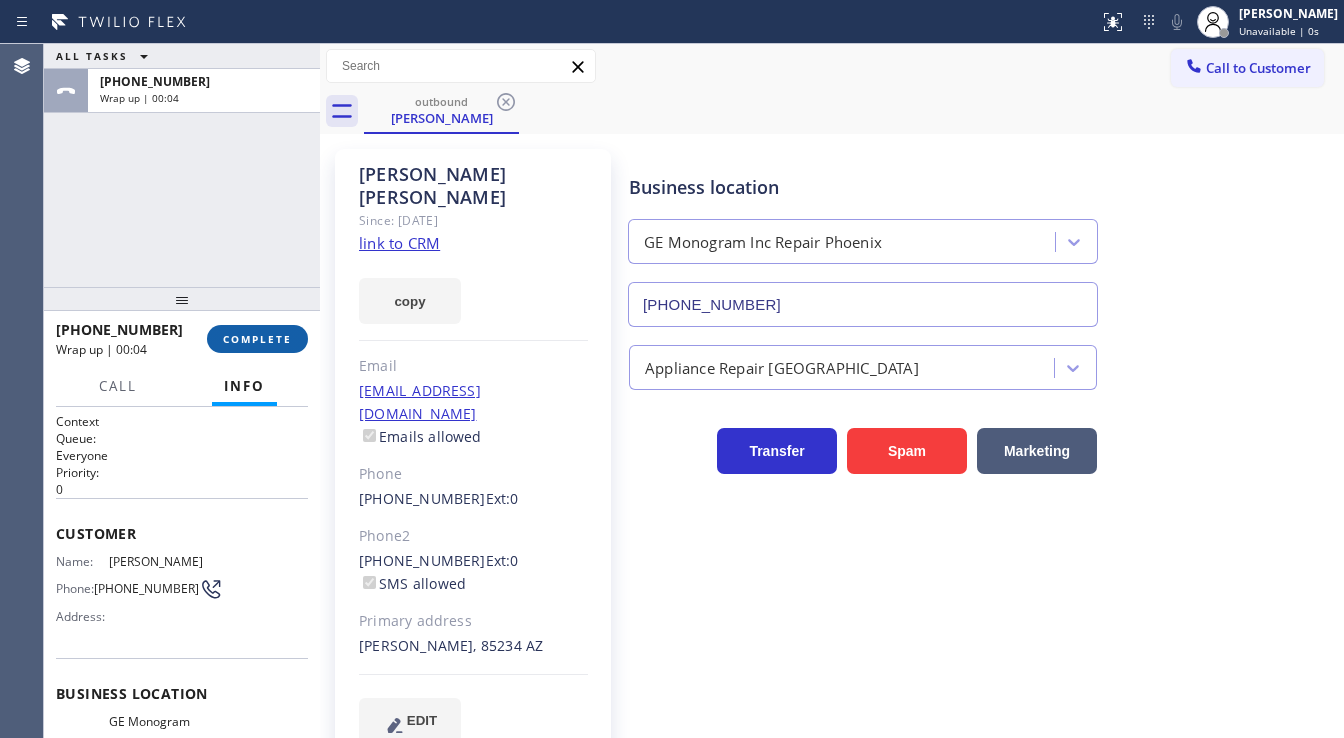 click on "COMPLETE" at bounding box center (257, 339) 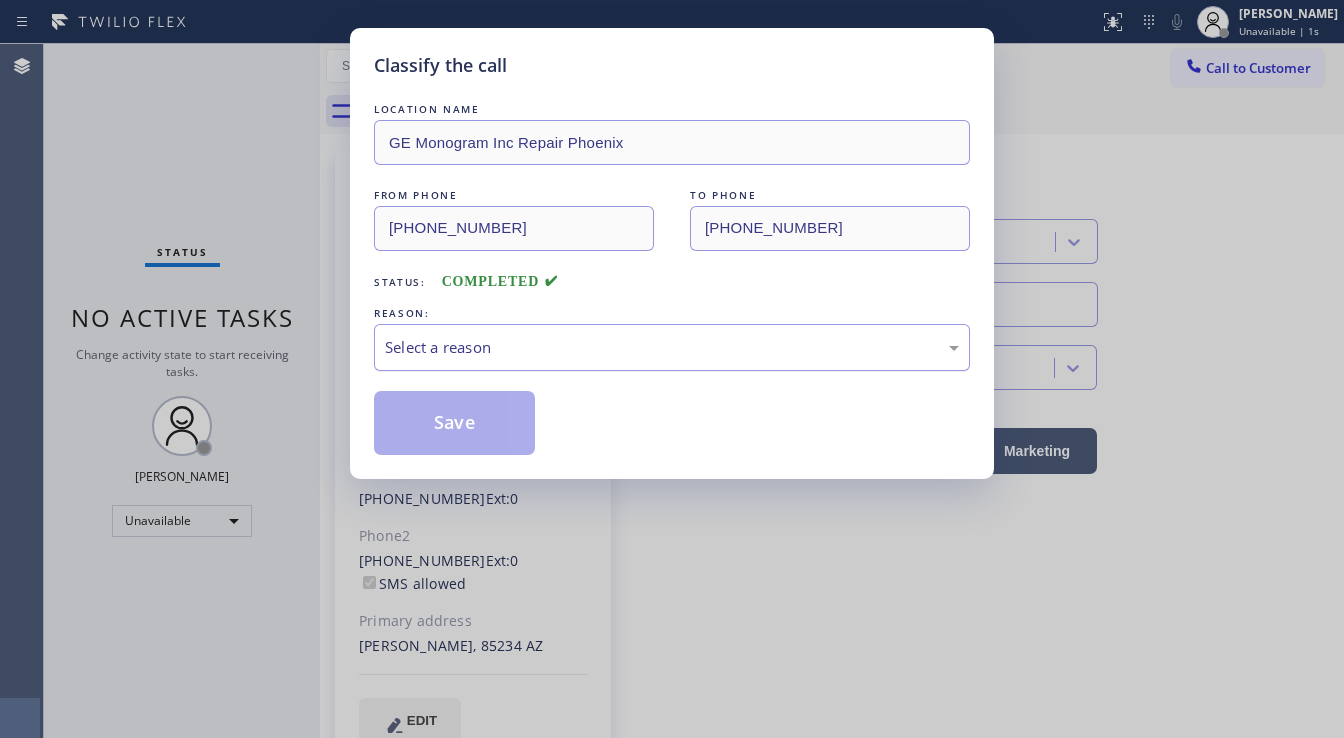 click on "Select a reason" at bounding box center [672, 347] 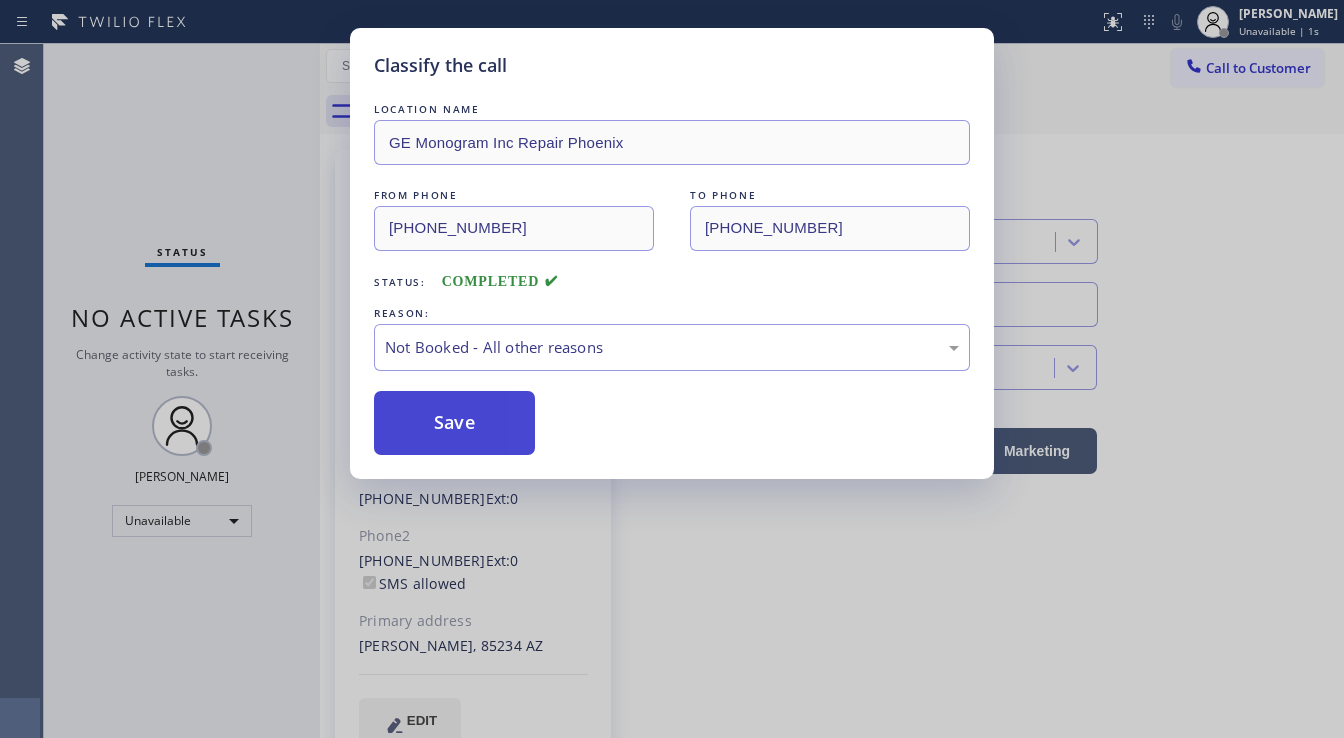 click on "Save" at bounding box center (454, 423) 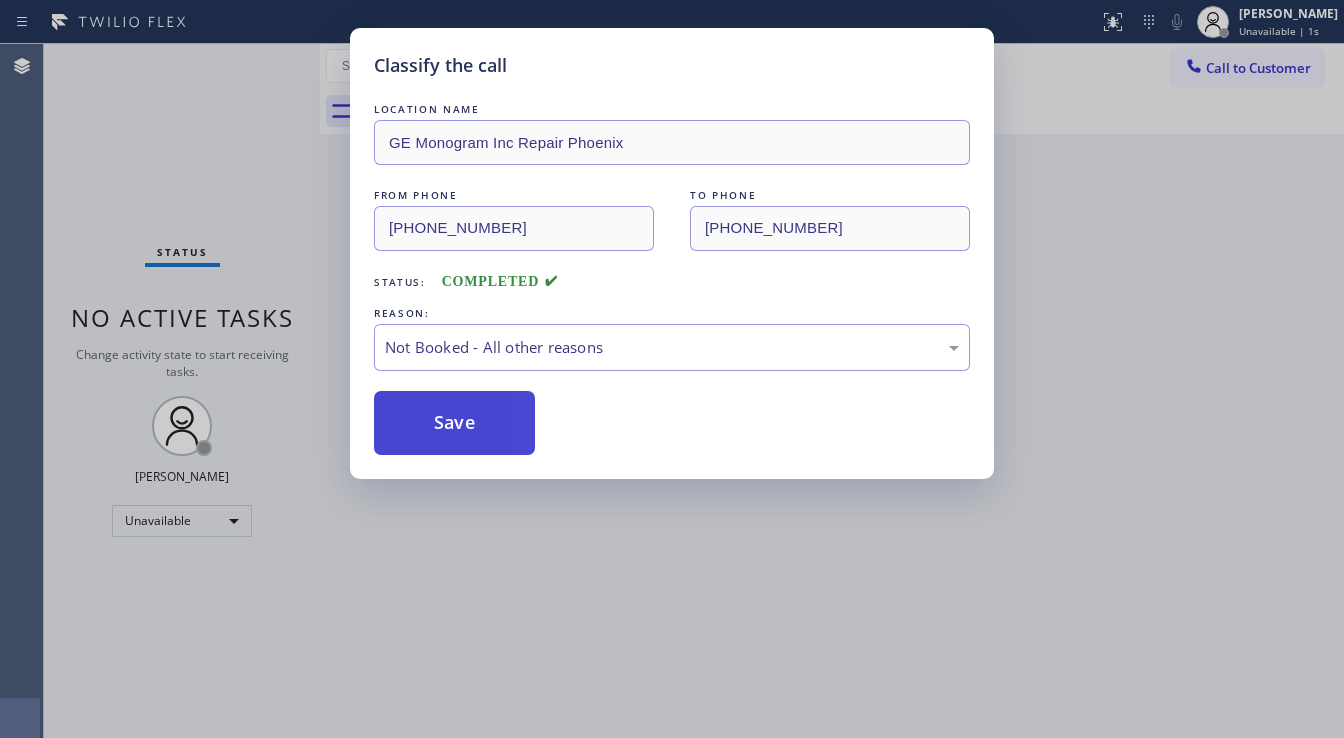 click on "Save" at bounding box center (454, 423) 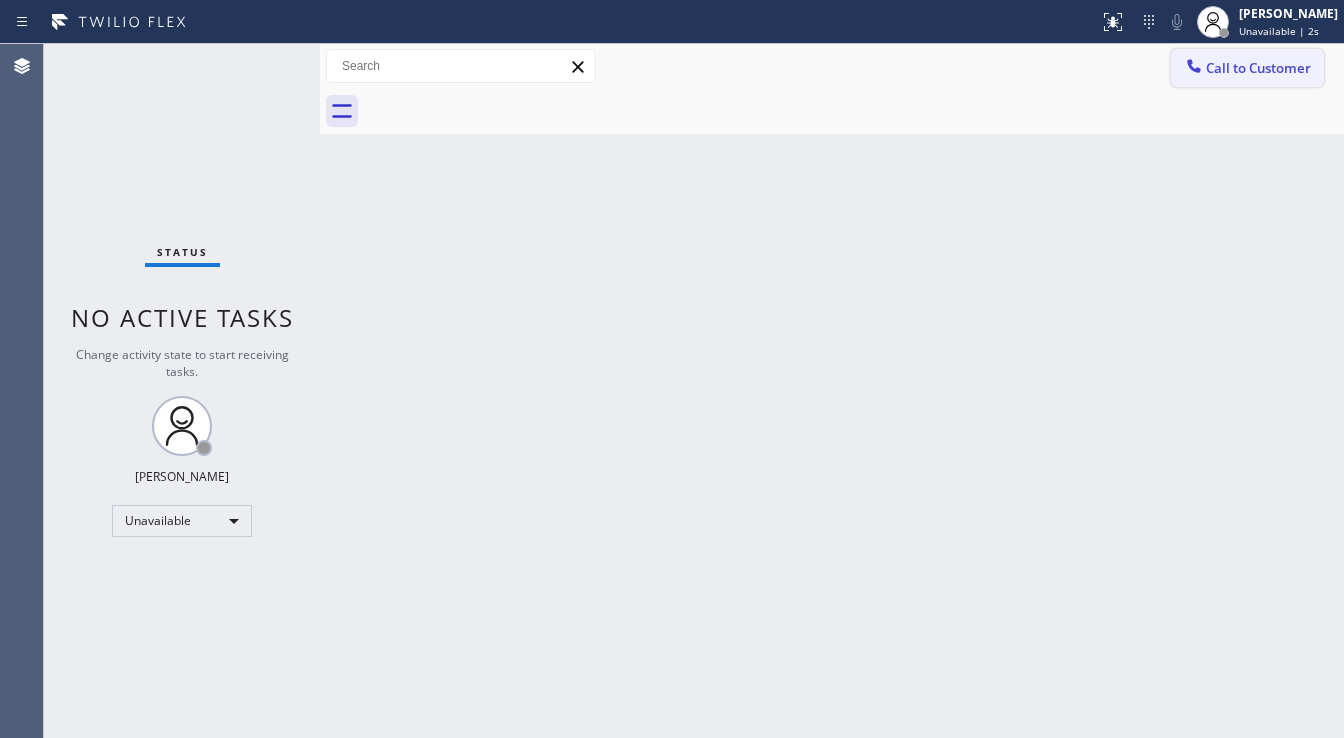 click on "Call to Customer" at bounding box center (1258, 68) 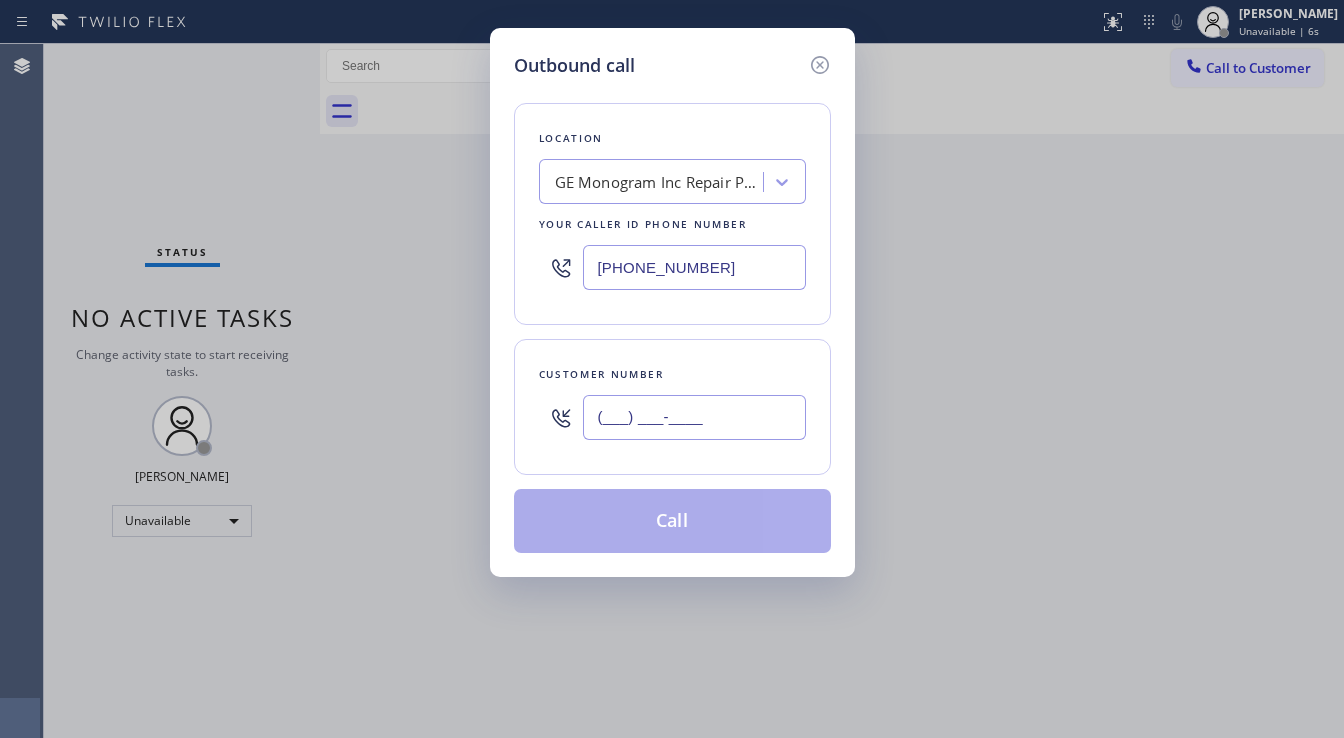 click on "(___) ___-____" at bounding box center [694, 417] 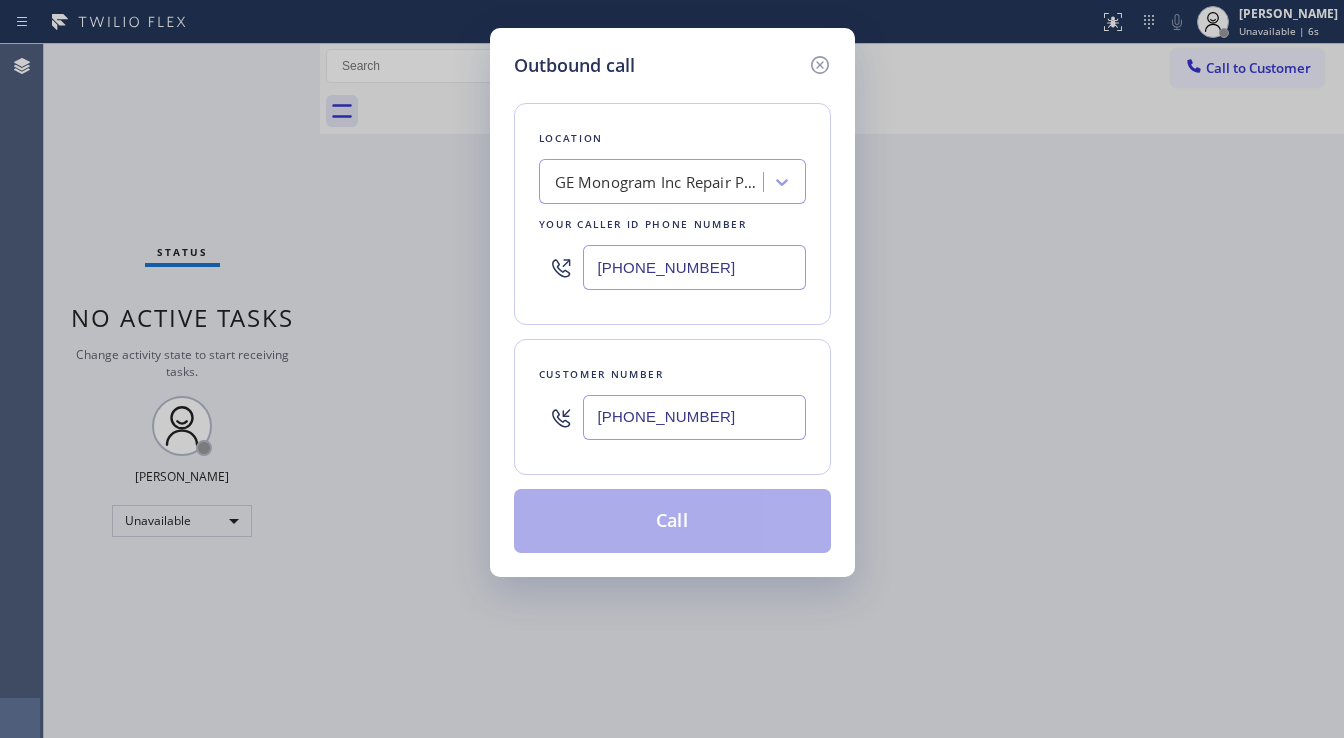 type on "[PHONE_NUMBER]" 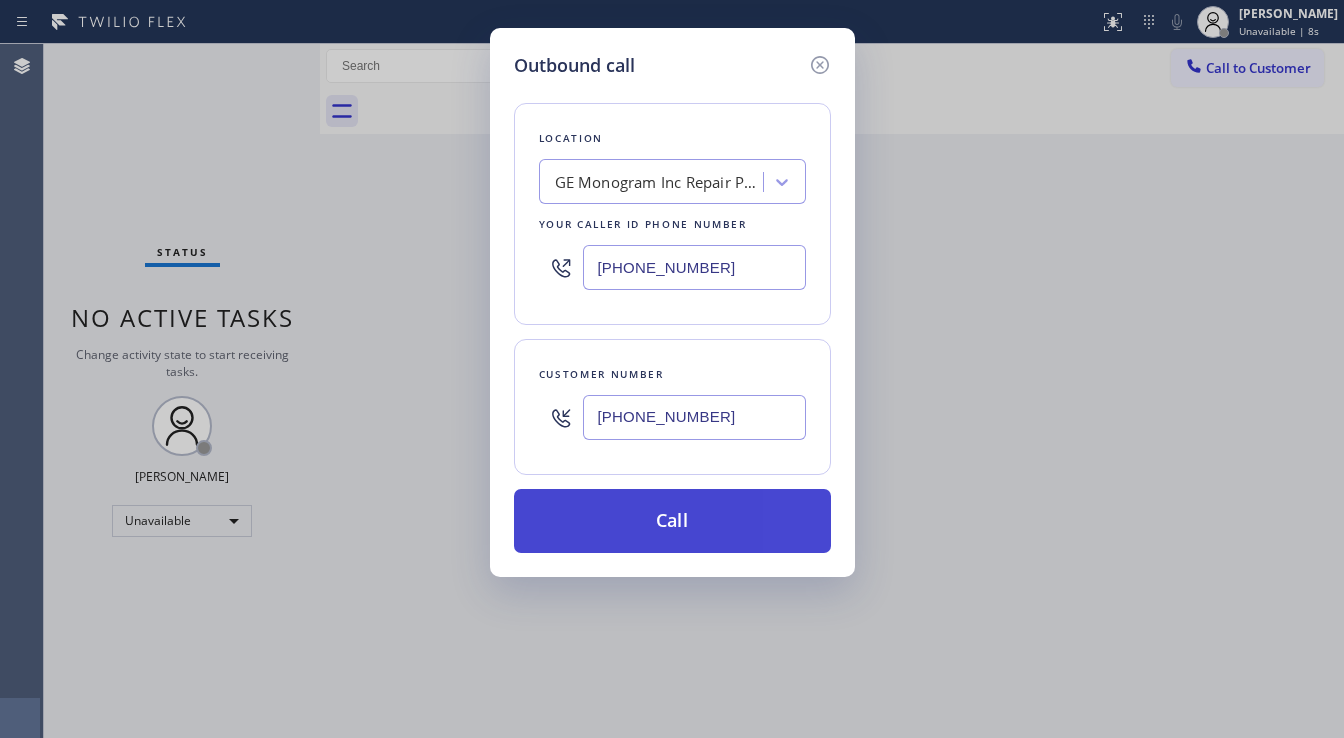 paste on "855) 731-4952" 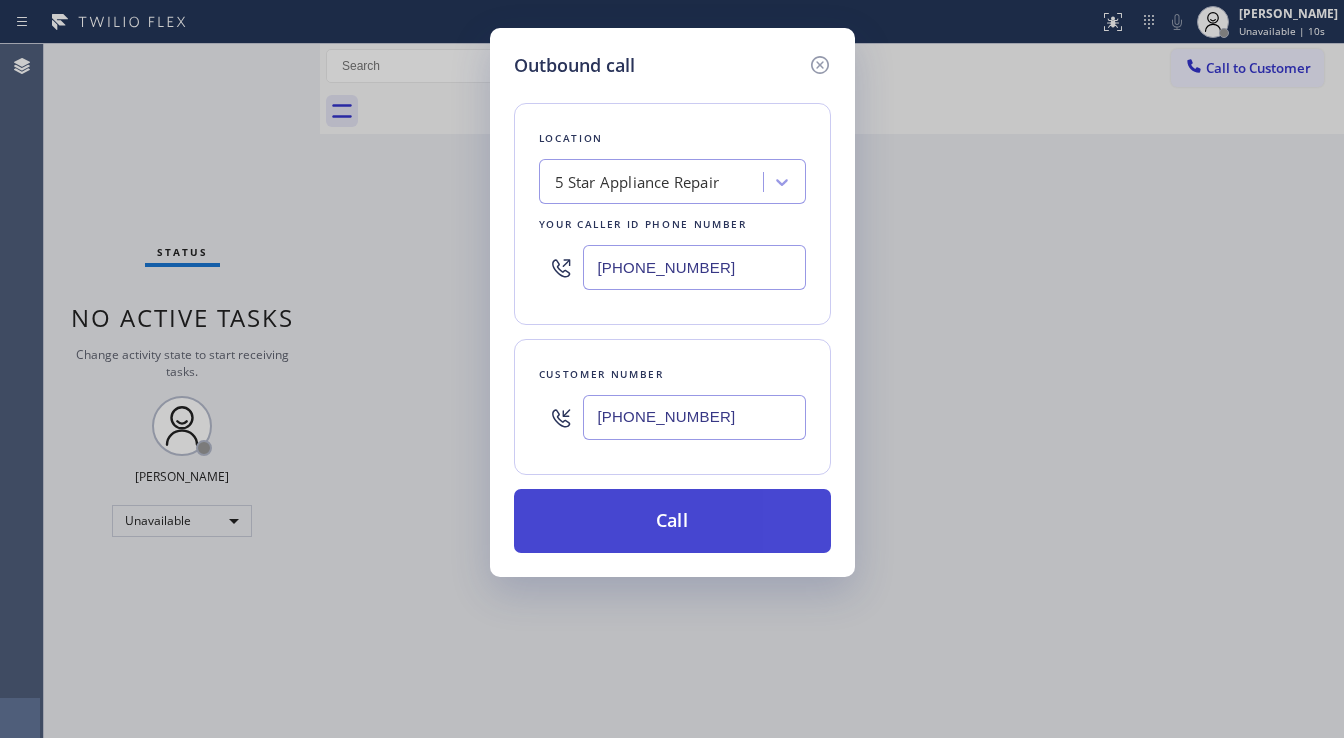 type on "[PHONE_NUMBER]" 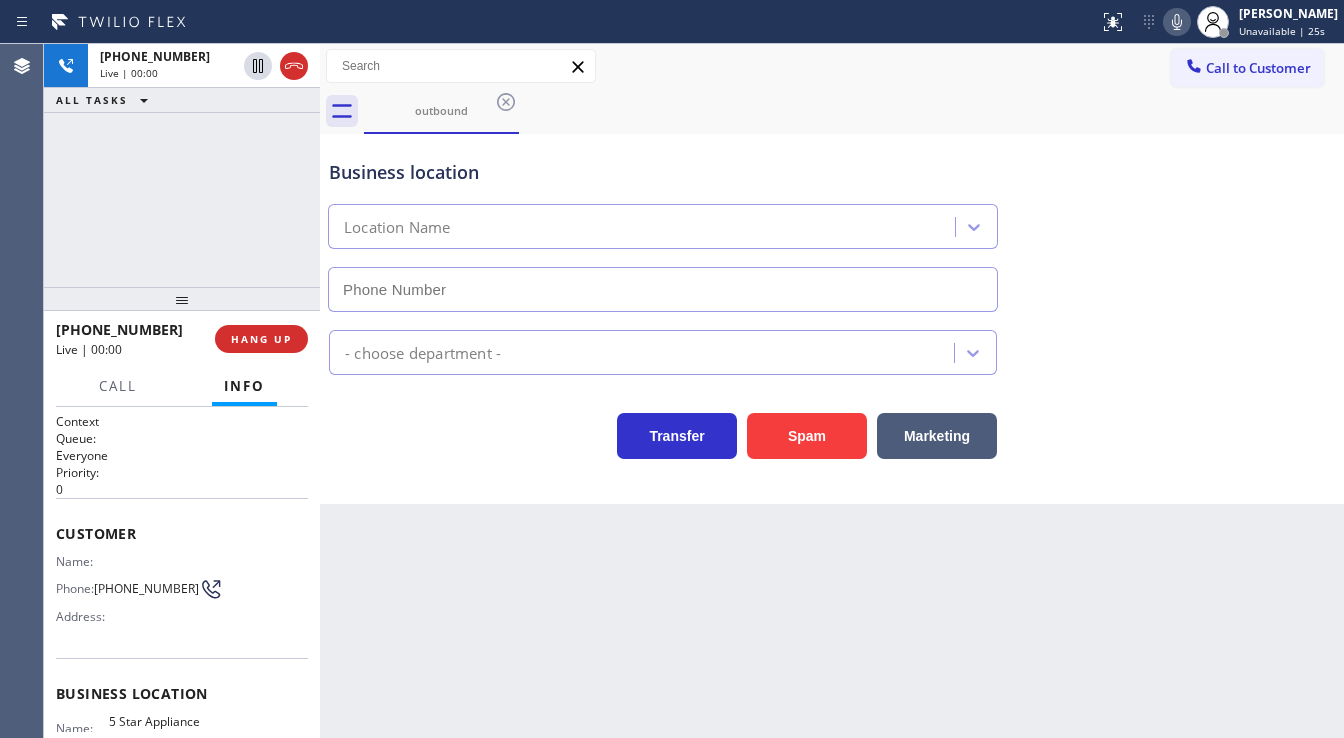 type on "[PHONE_NUMBER]" 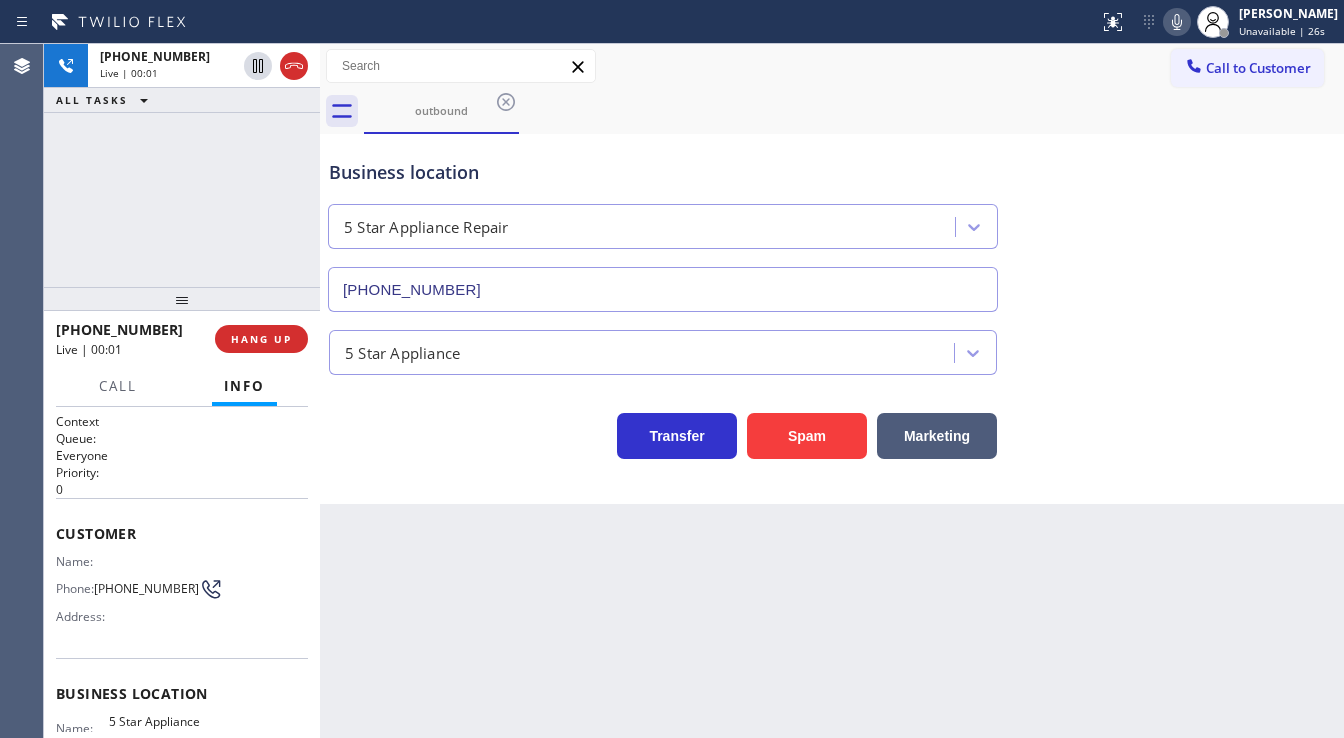 click on "+17573763198 Live | 00:01 ALL TASKS ALL TASKS ACTIVE TASKS TASKS IN WRAP UP" at bounding box center [182, 165] 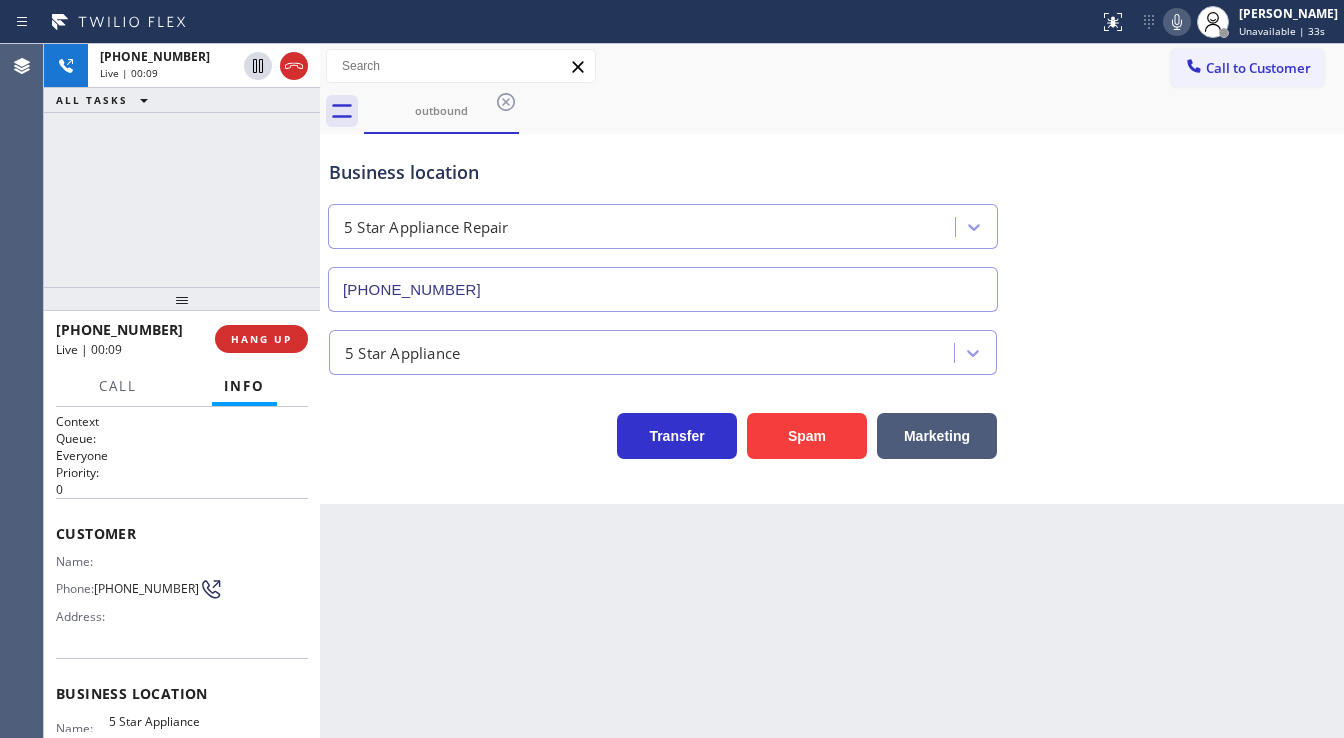 click on "+17573763198 Live | 00:09 ALL TASKS ALL TASKS ACTIVE TASKS TASKS IN WRAP UP" at bounding box center [182, 165] 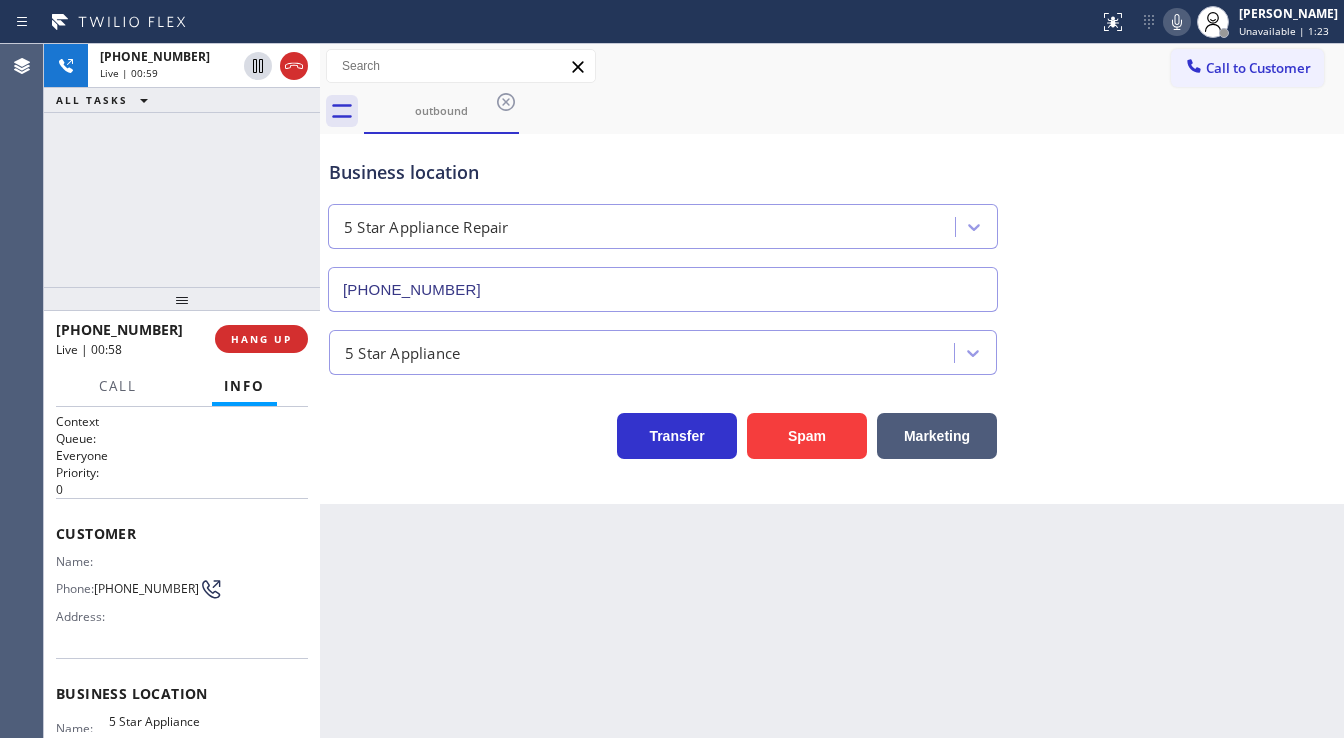 drag, startPoint x: 215, startPoint y: 224, endPoint x: 292, endPoint y: 11, distance: 226.49062 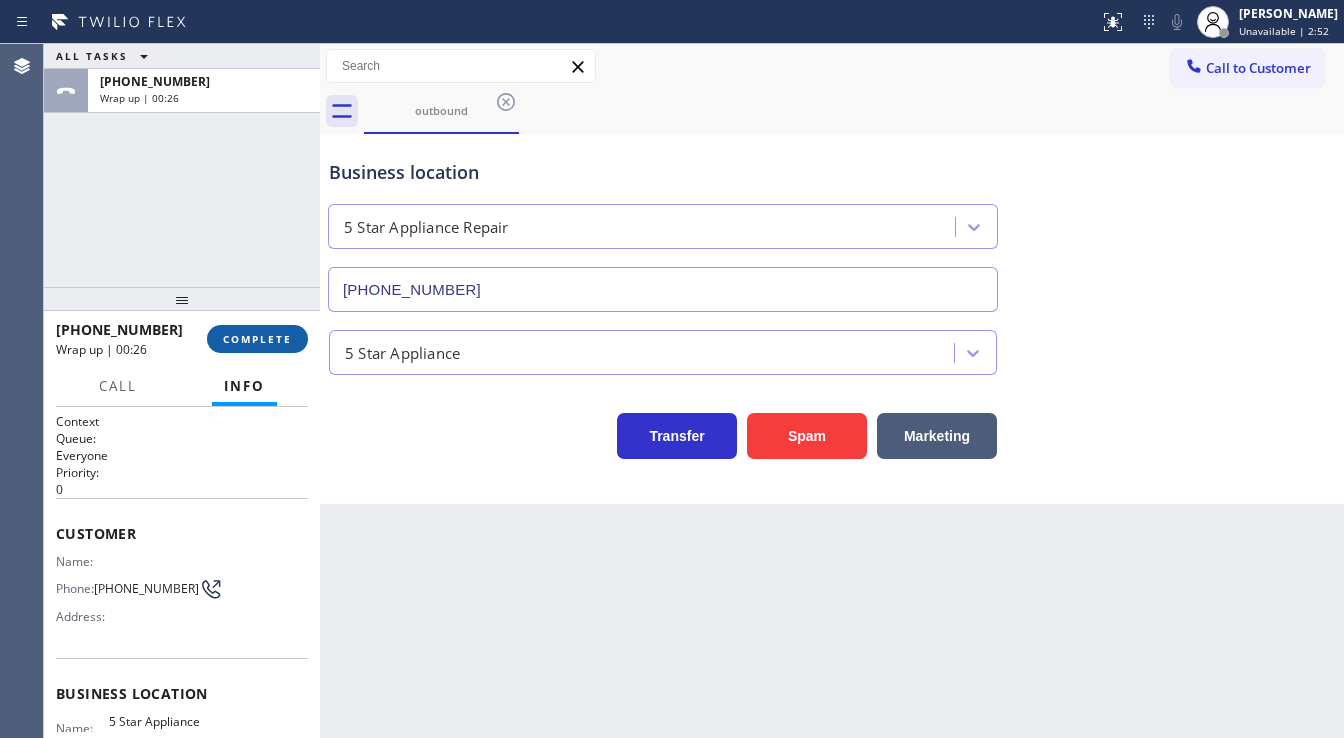 click on "COMPLETE" at bounding box center (257, 339) 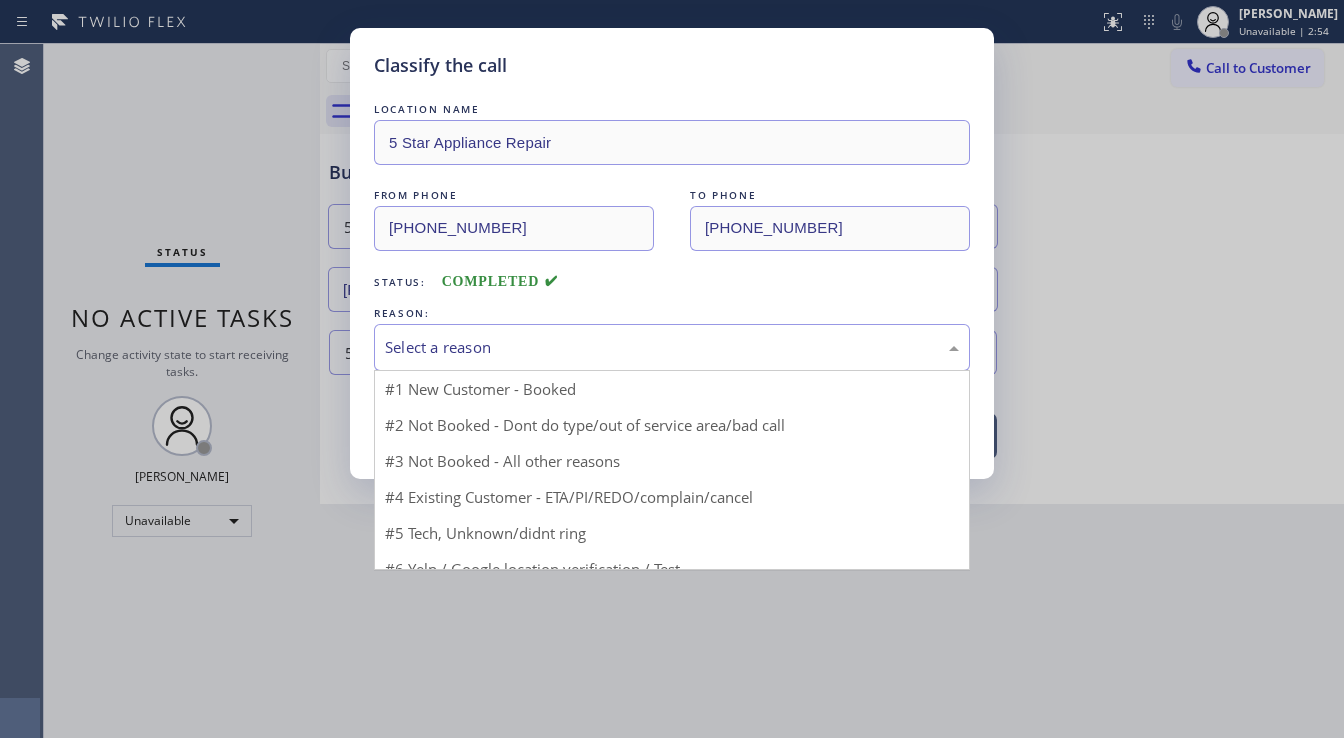 click on "Select a reason" at bounding box center [672, 347] 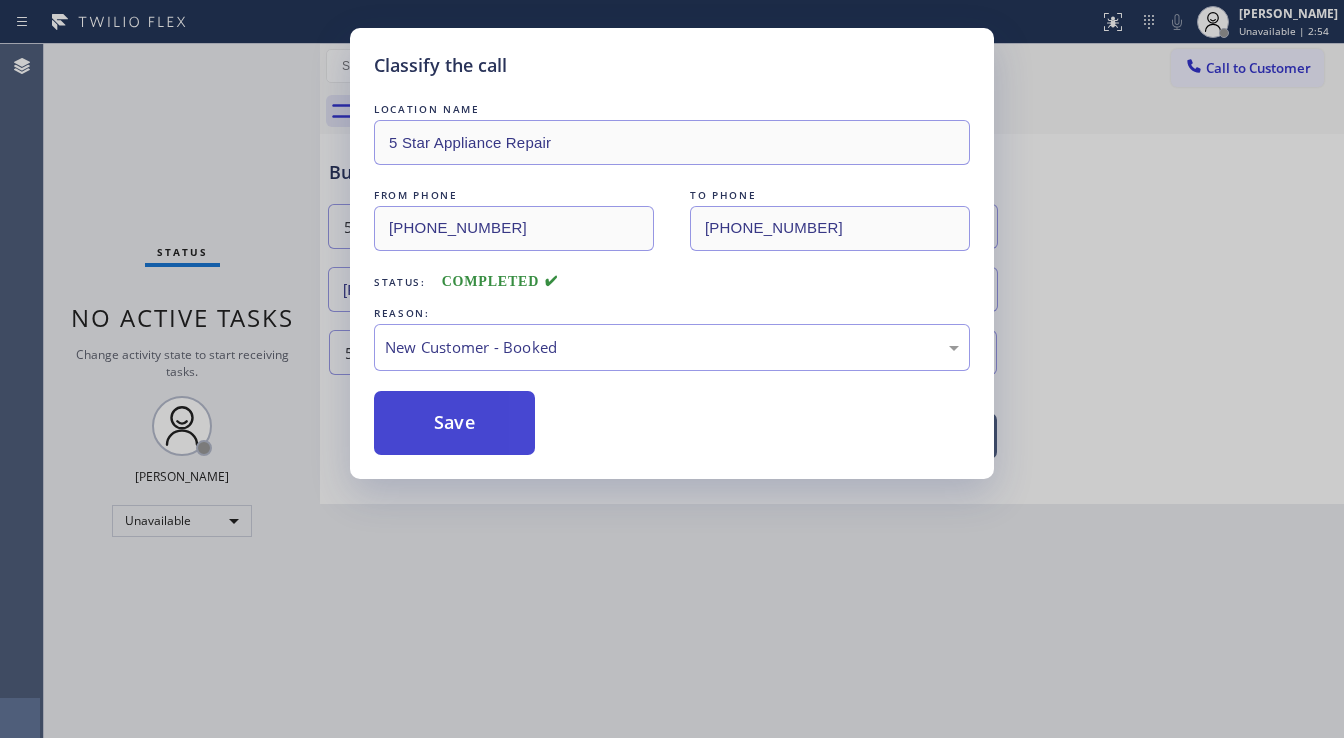 click on "Save" at bounding box center [454, 423] 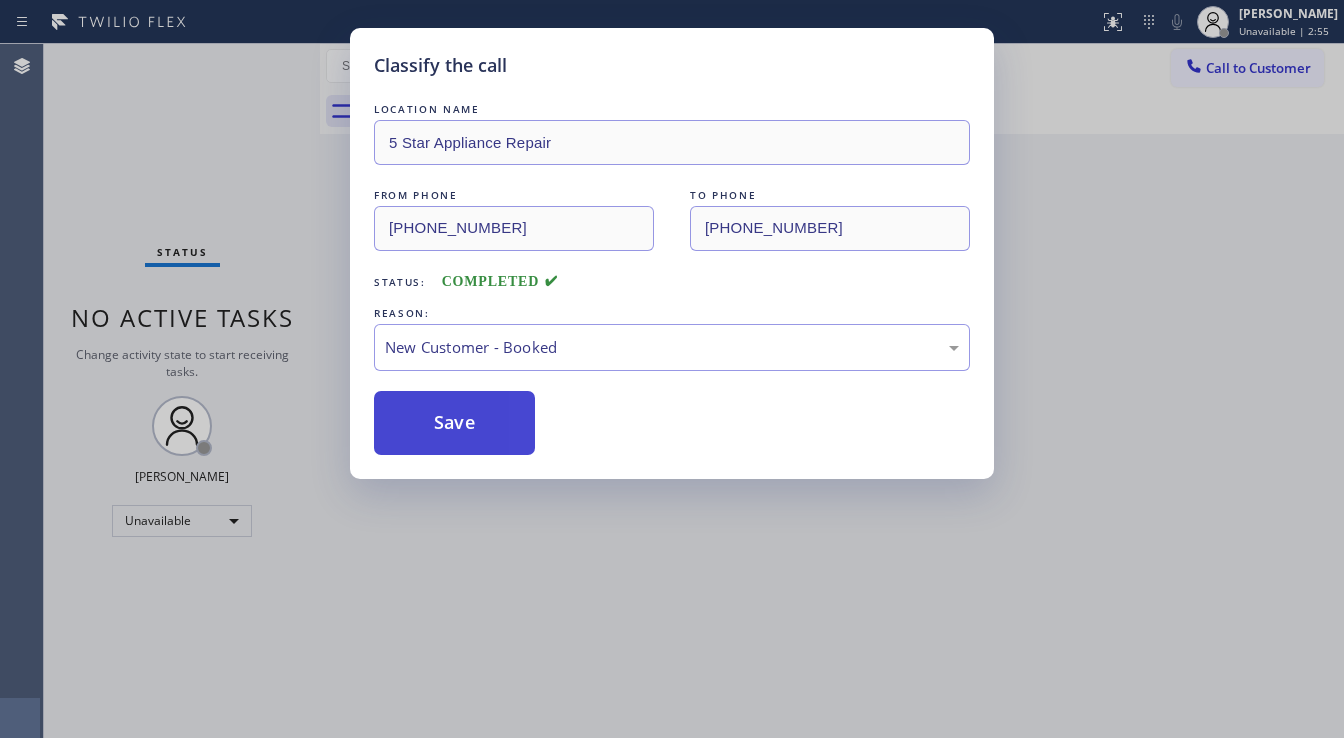 click on "Save" at bounding box center [454, 423] 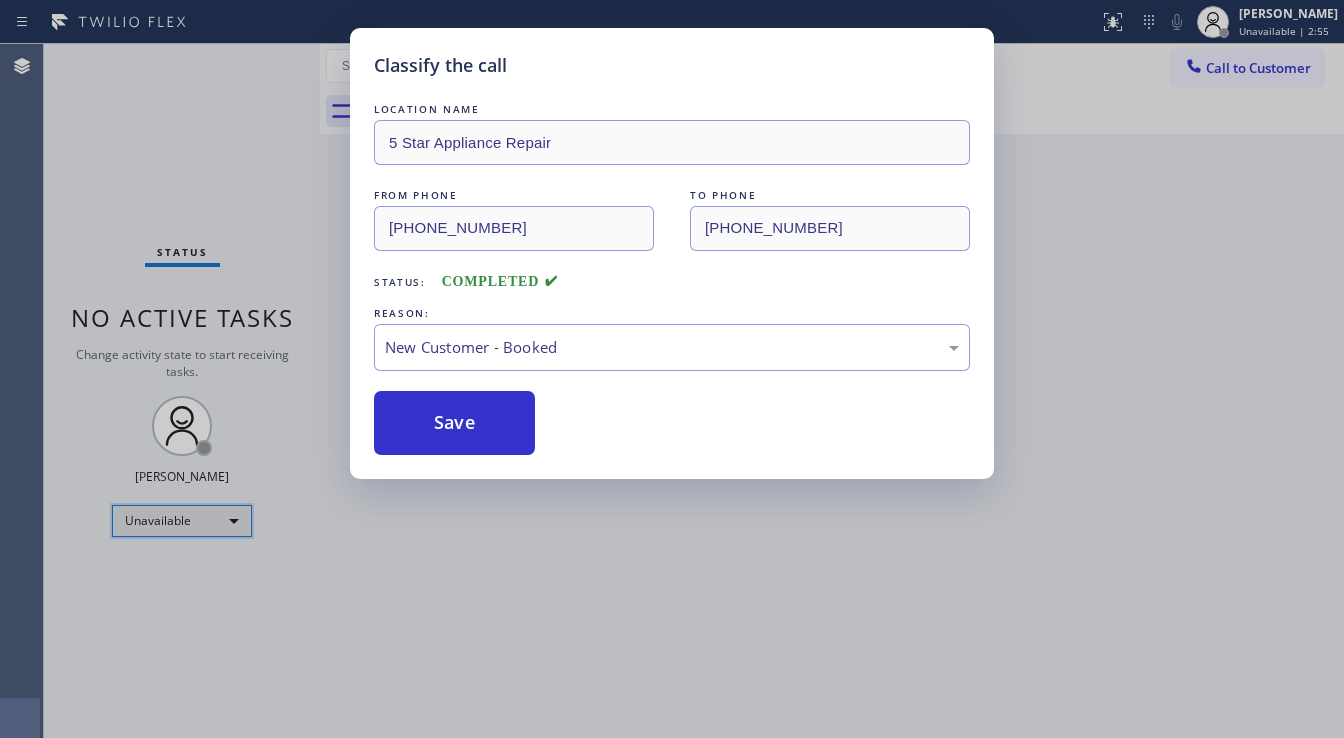 click on "Unavailable" at bounding box center [182, 521] 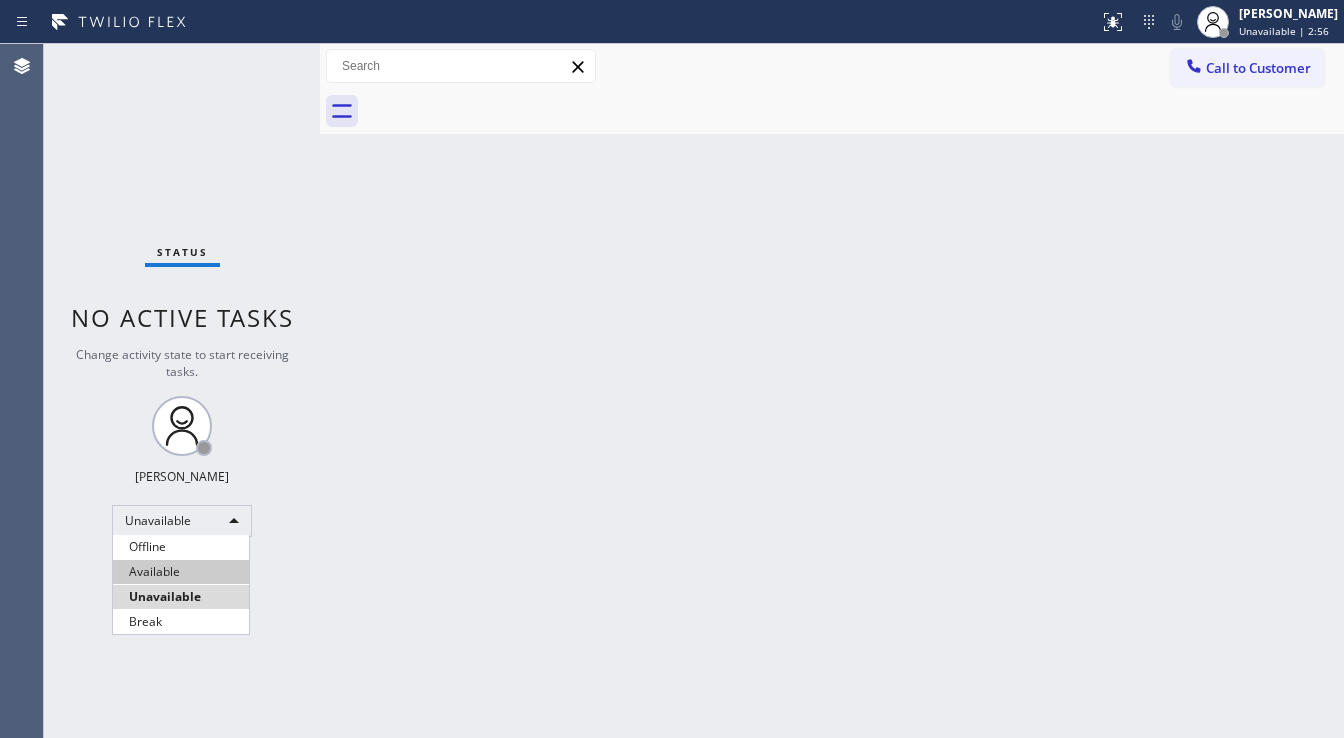 click on "Available" at bounding box center [181, 572] 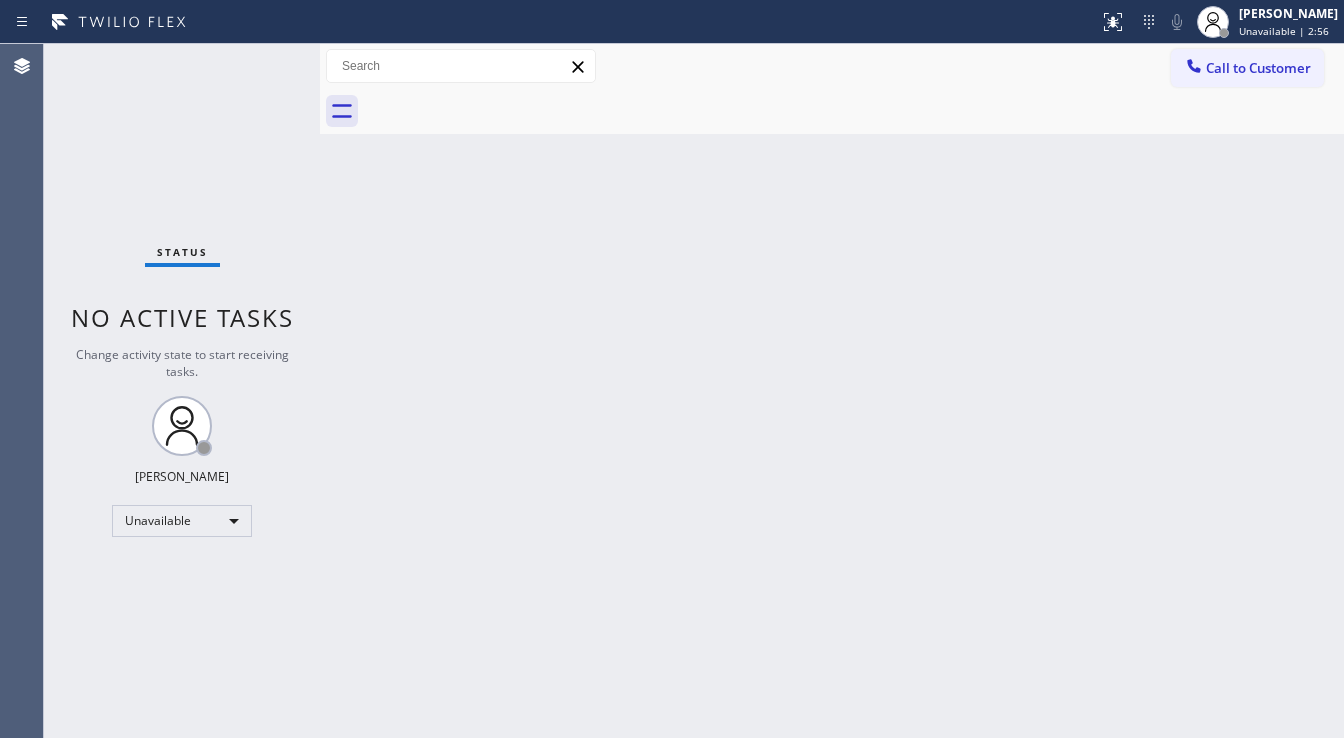 click on "Back to Dashboard Change Sender ID Customers Technicians Select a contact Outbound call Technician Search Technician Your caller id phone number Your caller id phone number Call Technician info Name   Phone none Address none Change Sender ID HVAC [PHONE_NUMBER] 5 Star Appliance [PHONE_NUMBER] Appliance Repair [PHONE_NUMBER] Plumbing [PHONE_NUMBER] Air Duct Cleaning [PHONE_NUMBER]  Electricians [PHONE_NUMBER] Cancel Change Check personal SMS Reset Change No tabs Call to Customer Outbound call Location 5 Star Appliance Repair Your caller id phone number [PHONE_NUMBER] Customer number Call Outbound call Technician Search Technician Your caller id phone number Your caller id phone number Call" at bounding box center [832, 391] 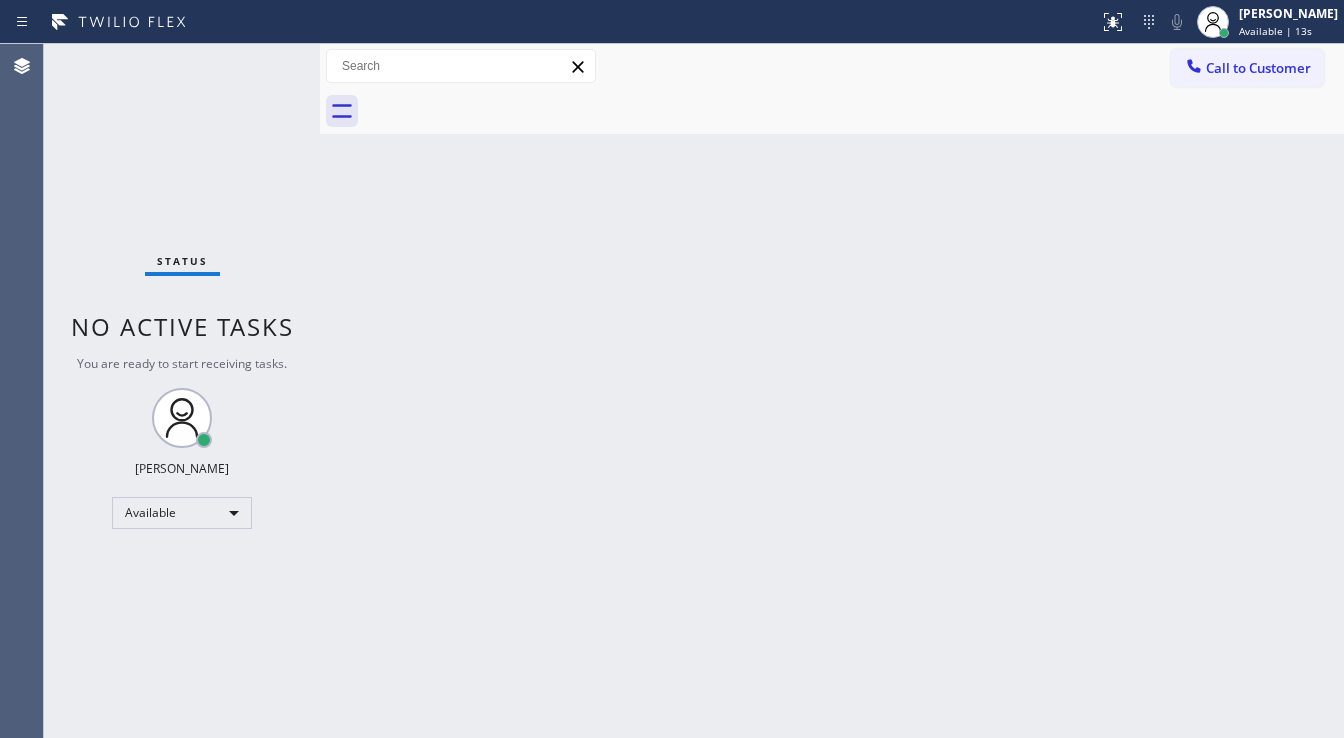 scroll, scrollTop: 0, scrollLeft: 0, axis: both 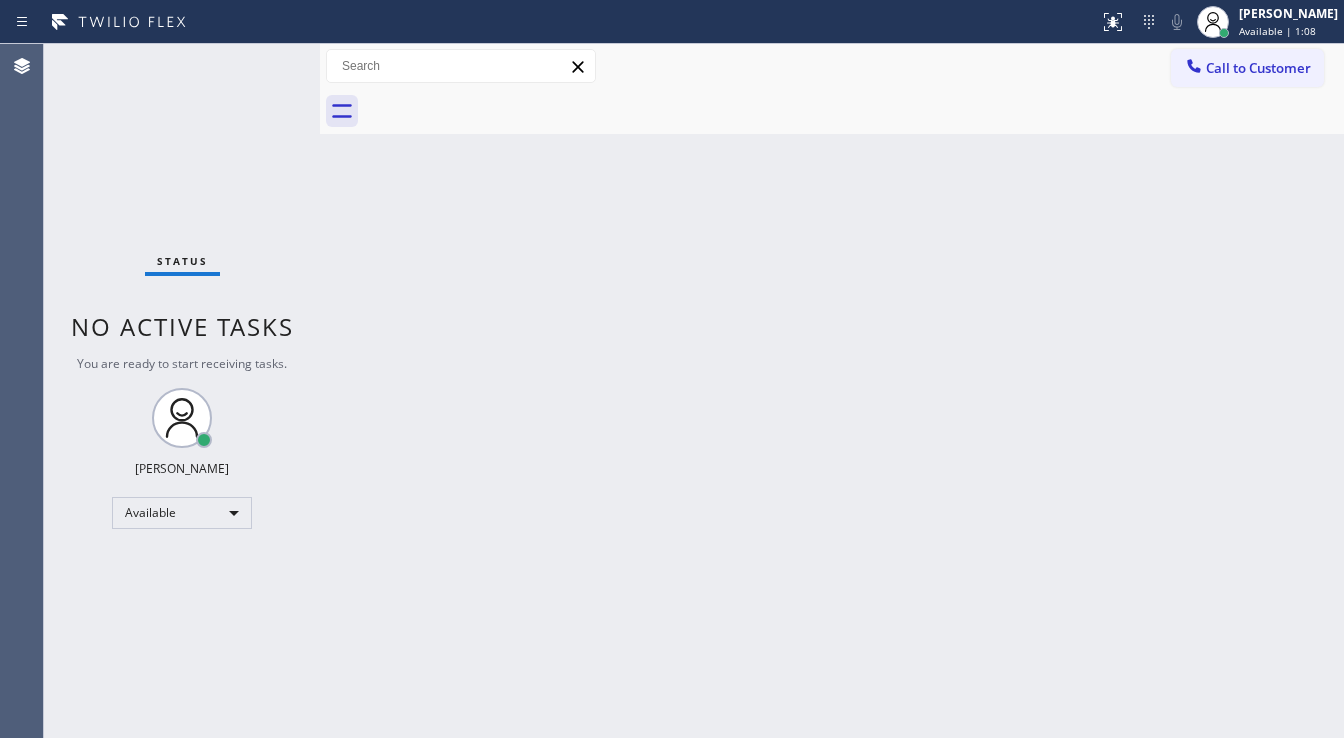 click on "Status   No active tasks     You are ready to start receiving tasks.   [PERSON_NAME]" at bounding box center [182, 391] 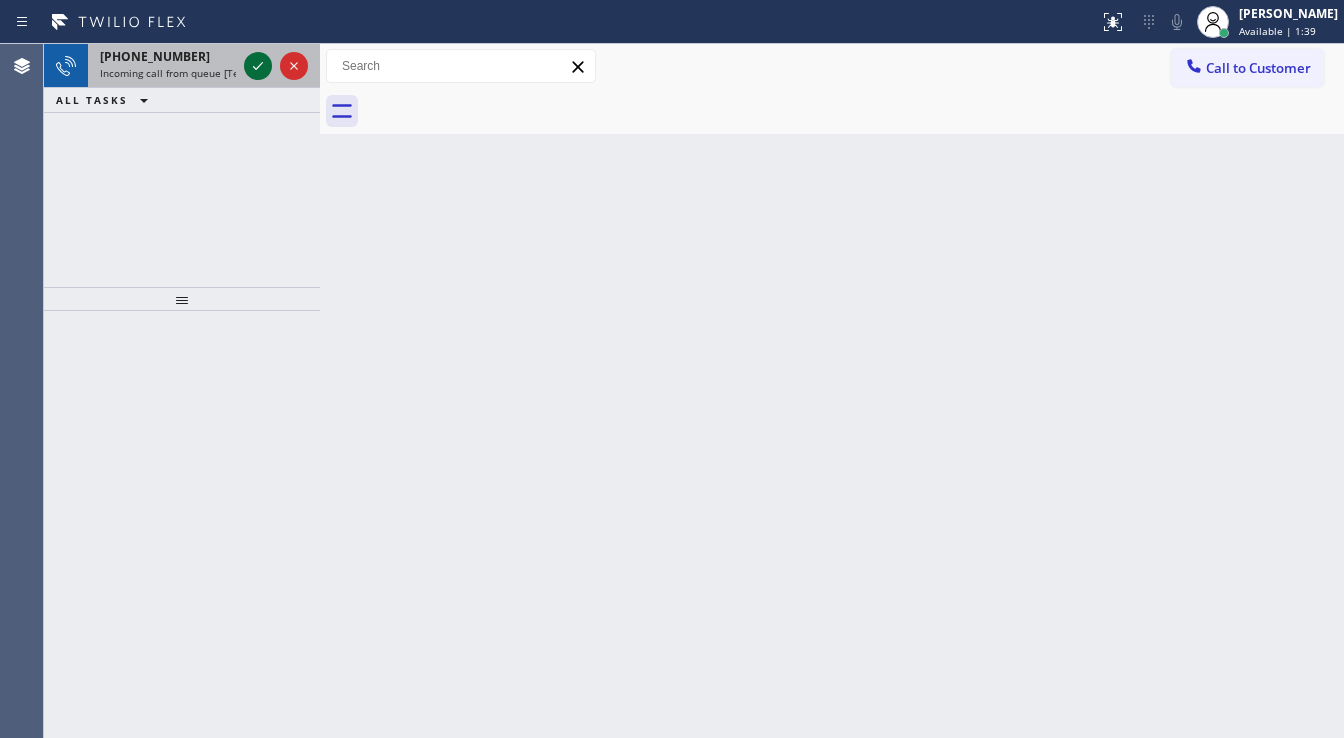click at bounding box center [258, 66] 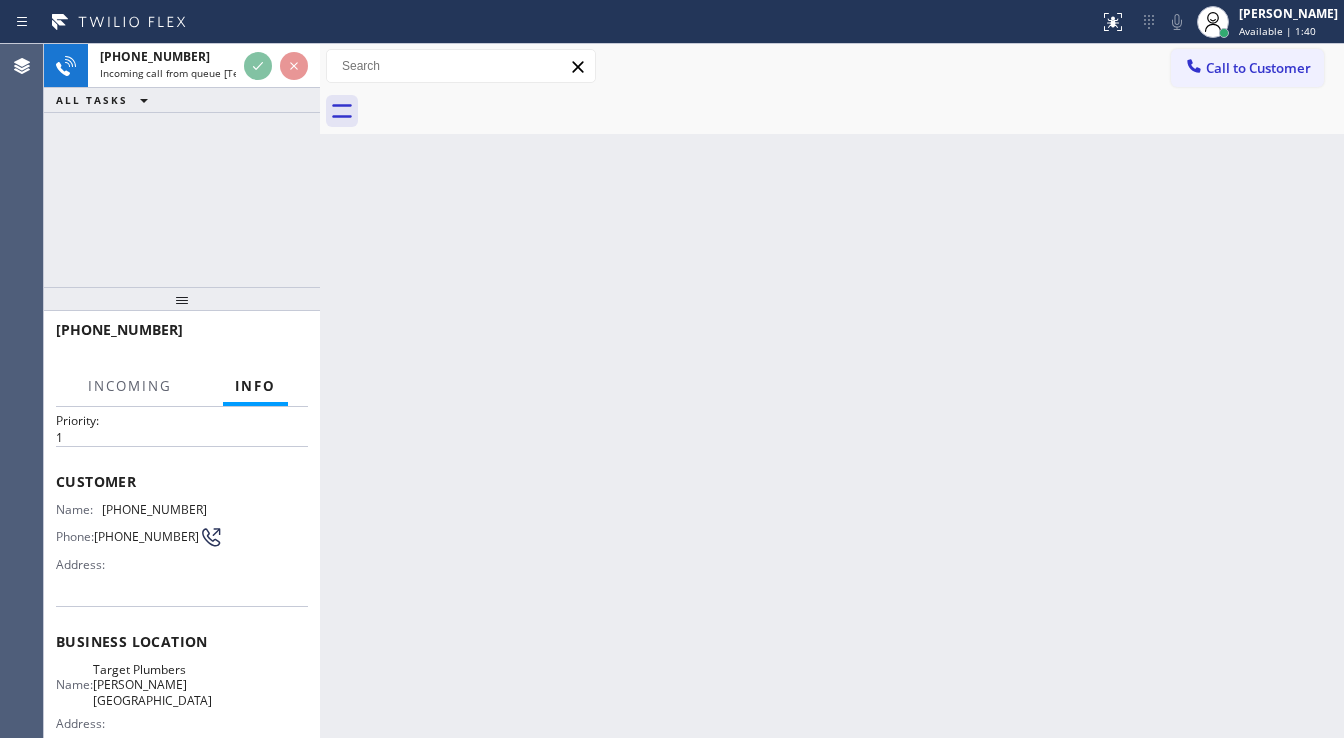 scroll, scrollTop: 80, scrollLeft: 0, axis: vertical 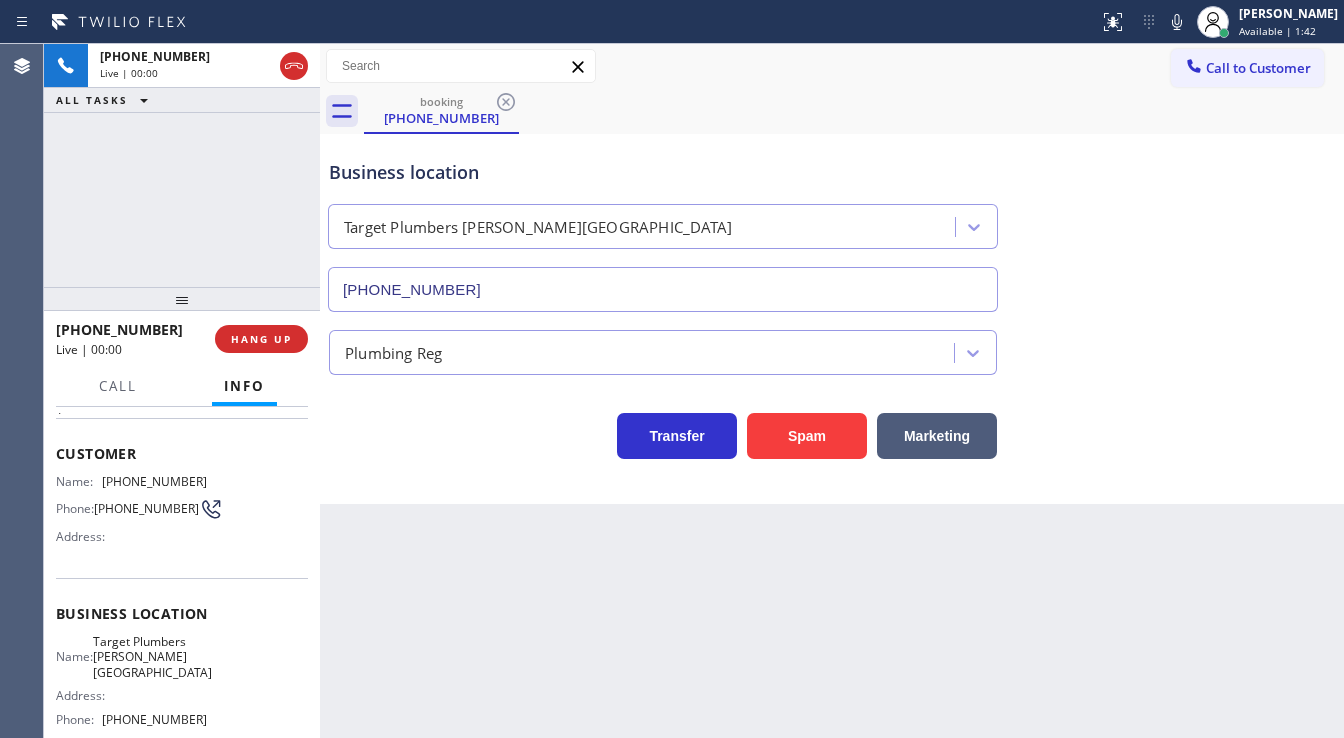 type on "[PHONE_NUMBER]" 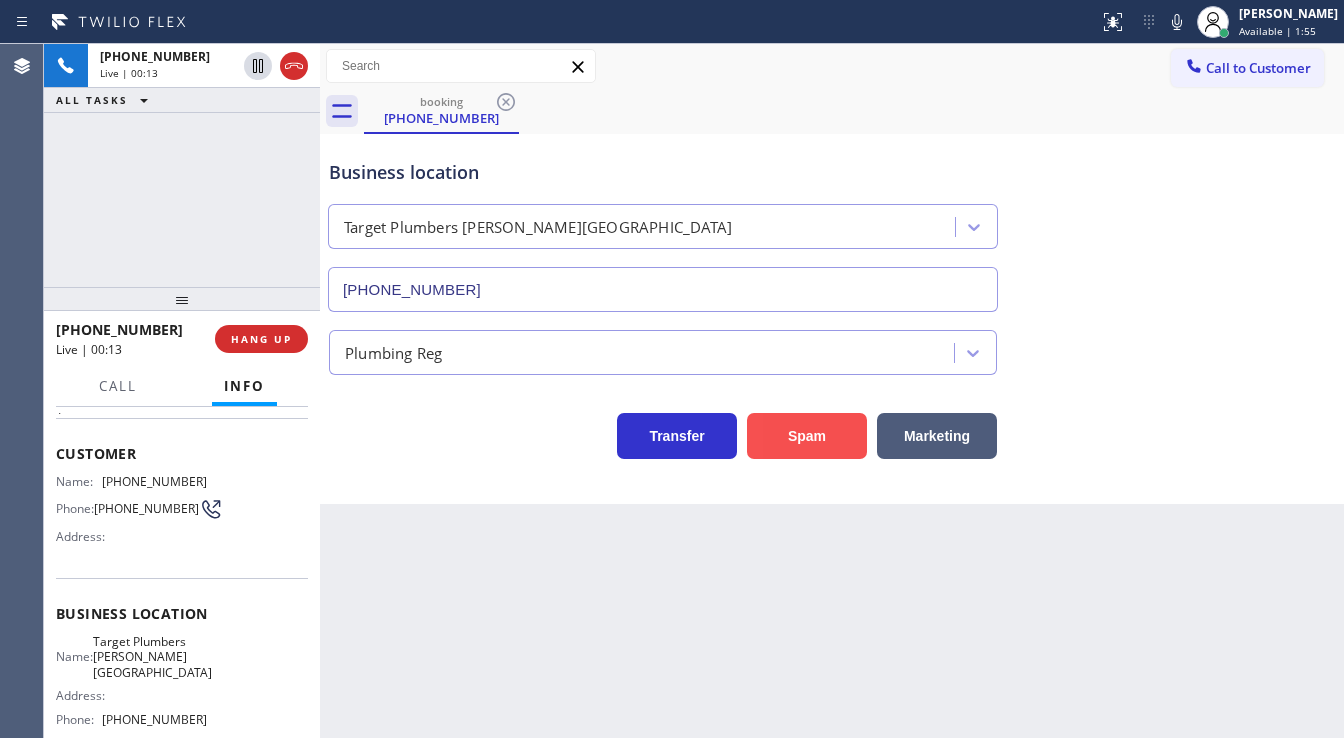 click on "Spam" at bounding box center [807, 436] 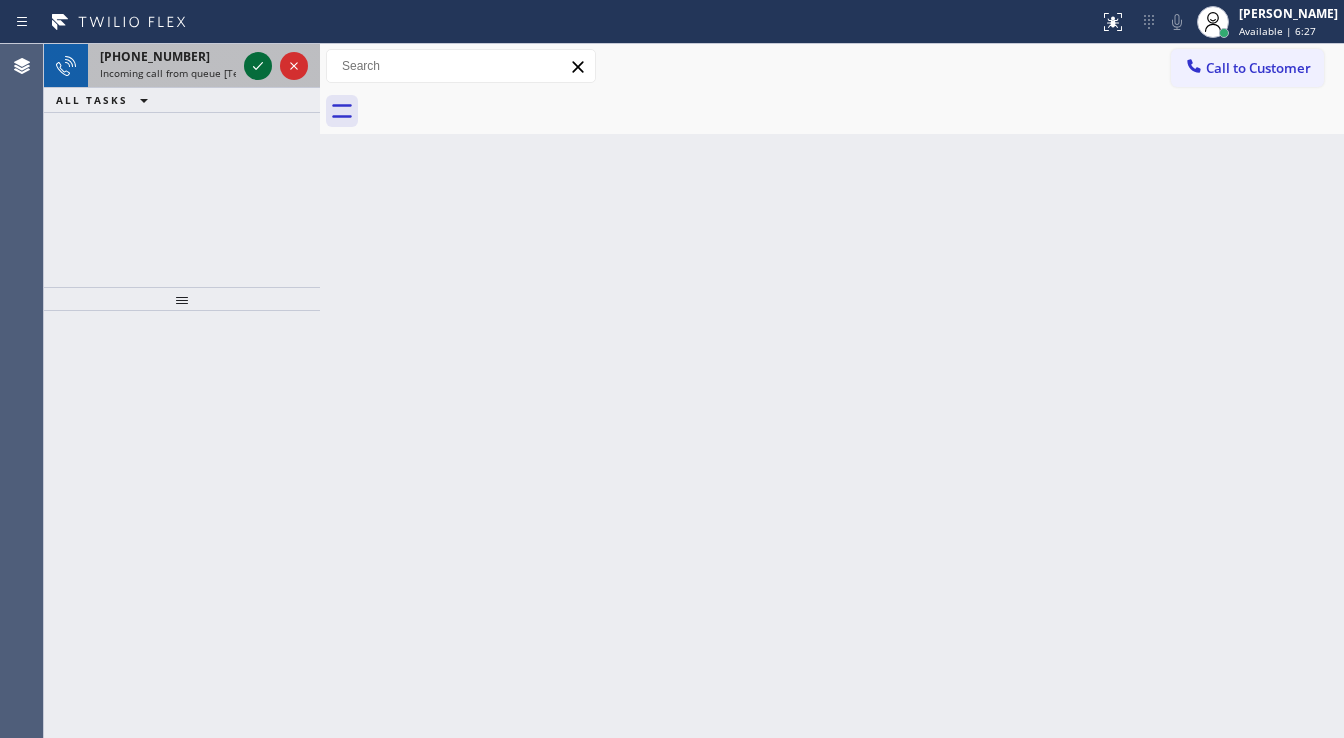 click 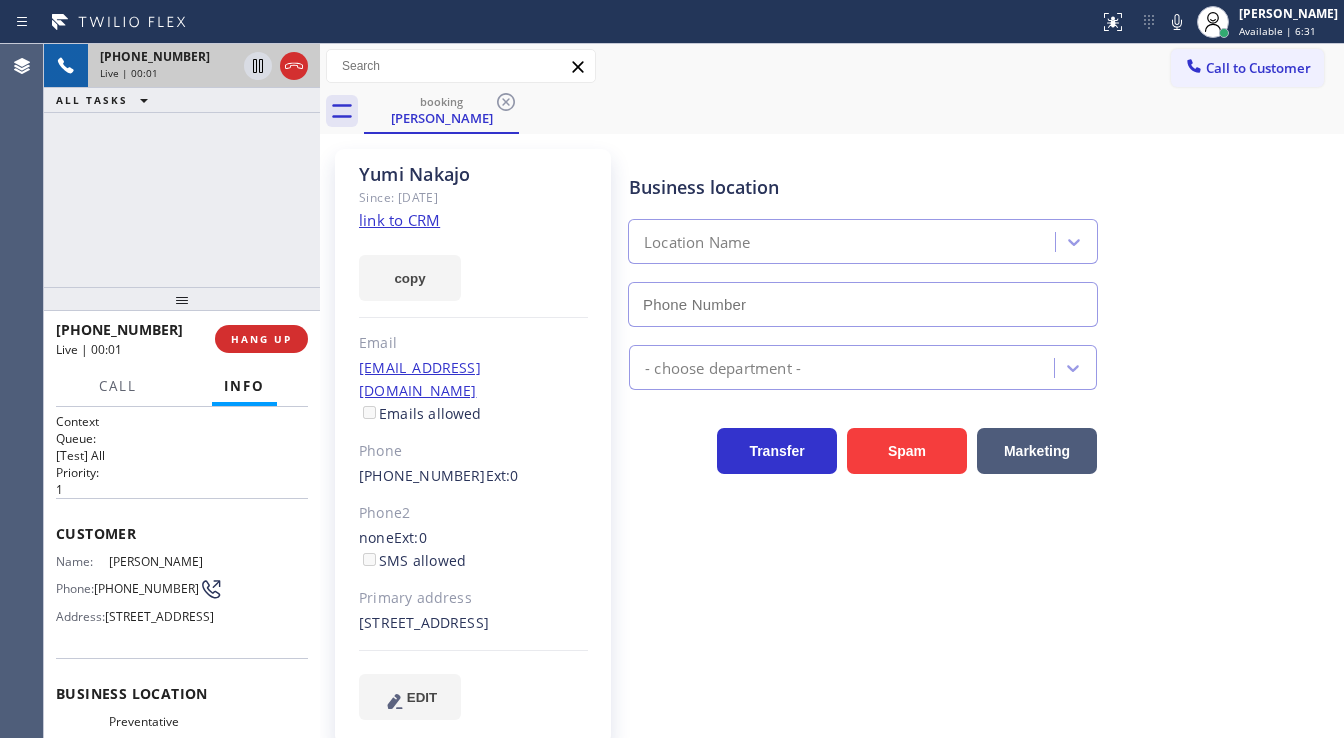 type on "[PHONE_NUMBER]" 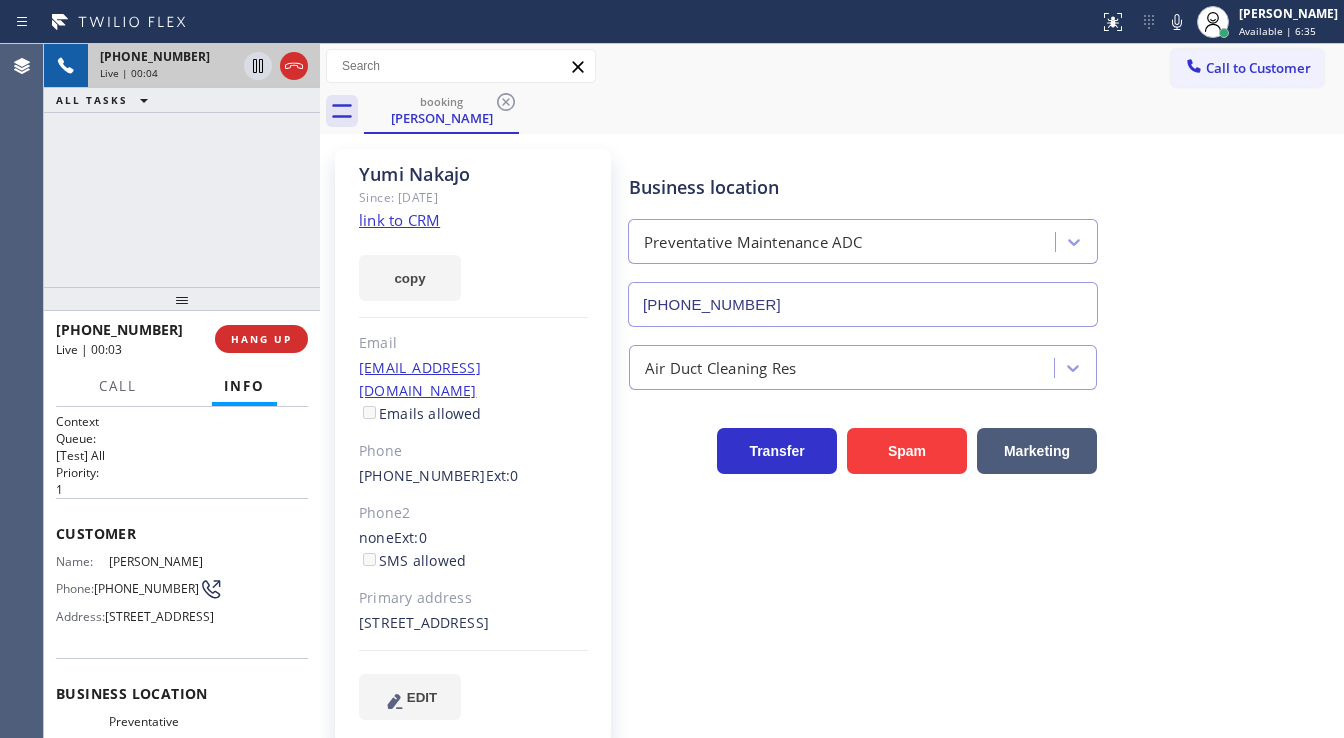 click on "link to CRM" 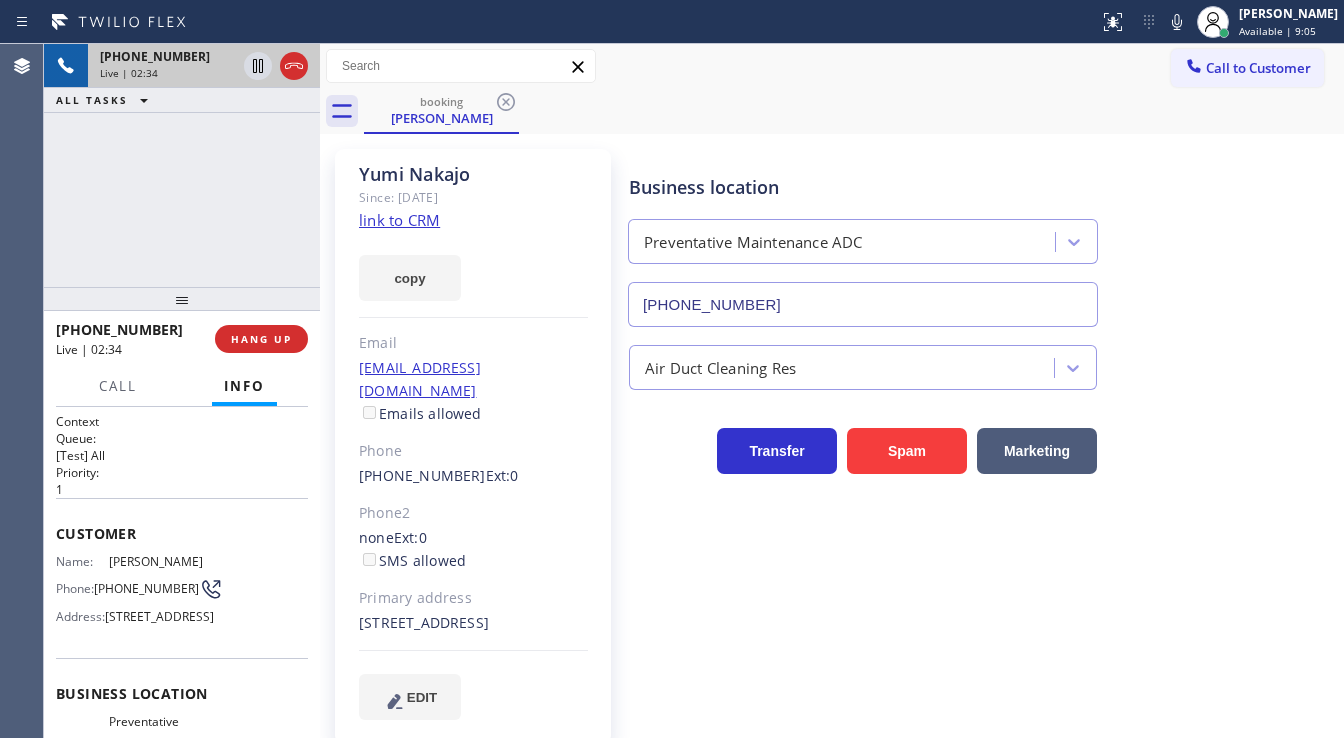 click on "[PHONE_NUMBER] Live | 02:34 ALL TASKS ALL TASKS ACTIVE TASKS TASKS IN WRAP UP" at bounding box center [182, 165] 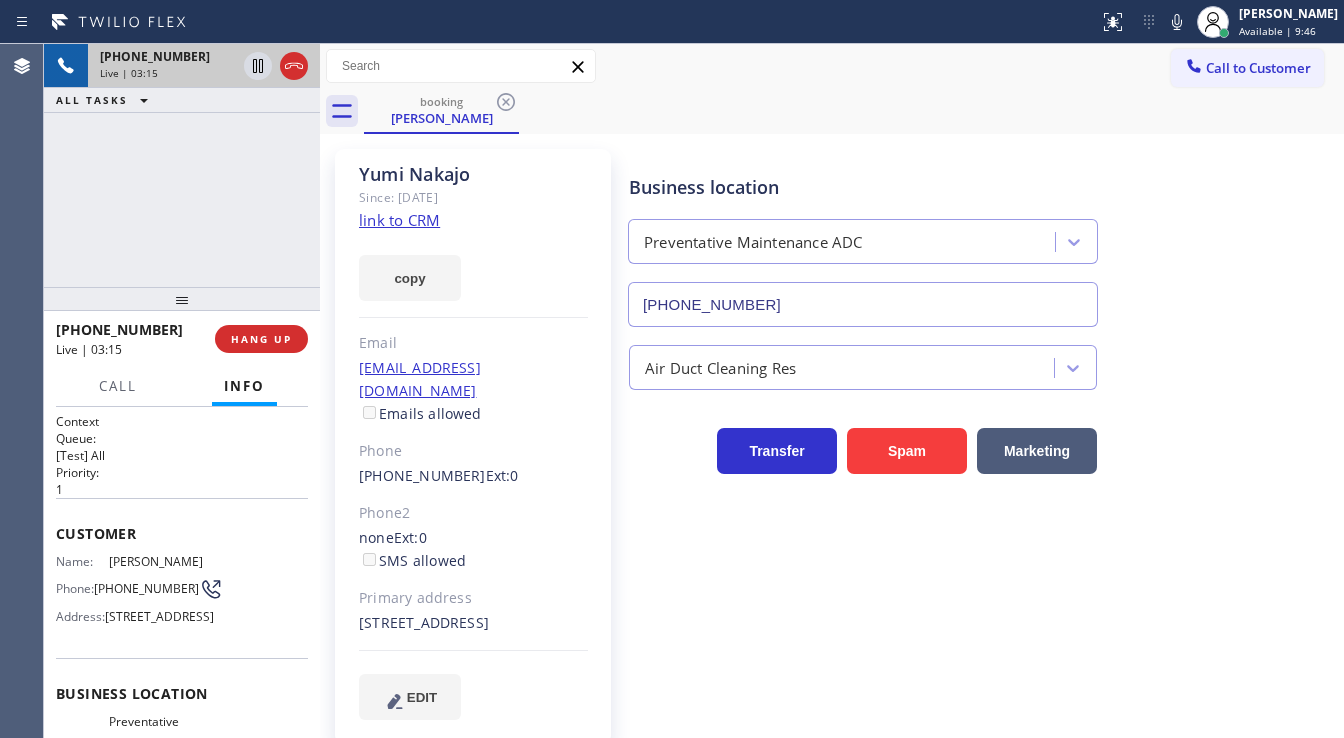 click on "[PHONE_NUMBER] Live | 03:15 ALL TASKS ALL TASKS ACTIVE TASKS TASKS IN WRAP UP" at bounding box center [182, 165] 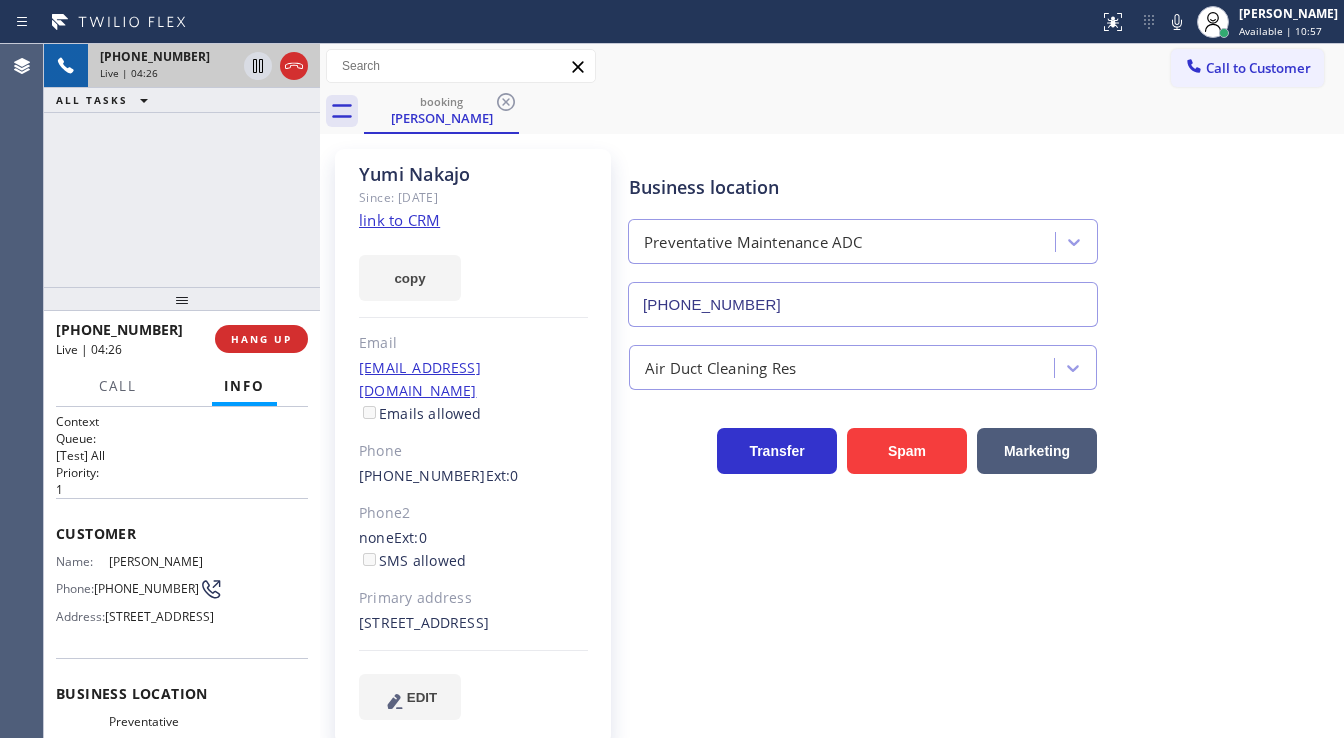 click on "[PHONE_NUMBER] Live | 04:26 ALL TASKS ALL TASKS ACTIVE TASKS TASKS IN WRAP UP" at bounding box center (182, 165) 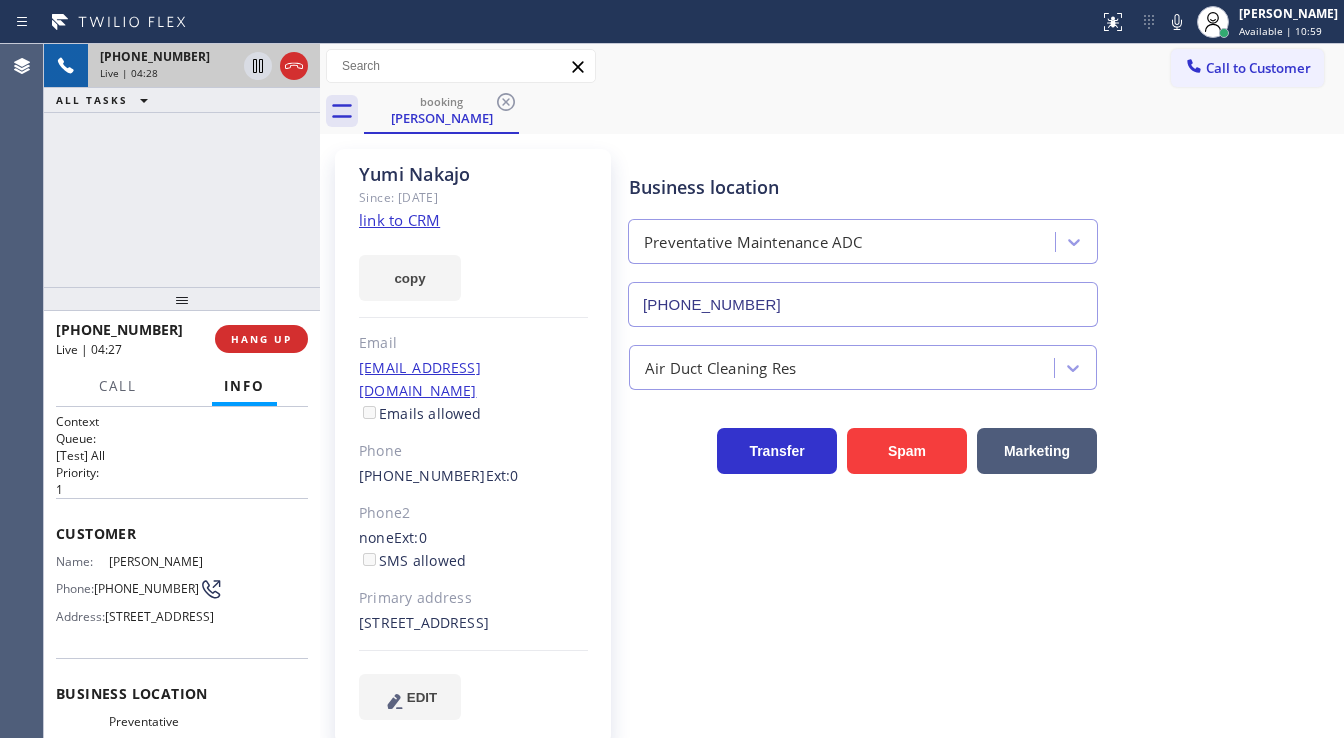 click on "[PHONE_NUMBER] Live | 04:28 ALL TASKS ALL TASKS ACTIVE TASKS TASKS IN WRAP UP" at bounding box center [182, 165] 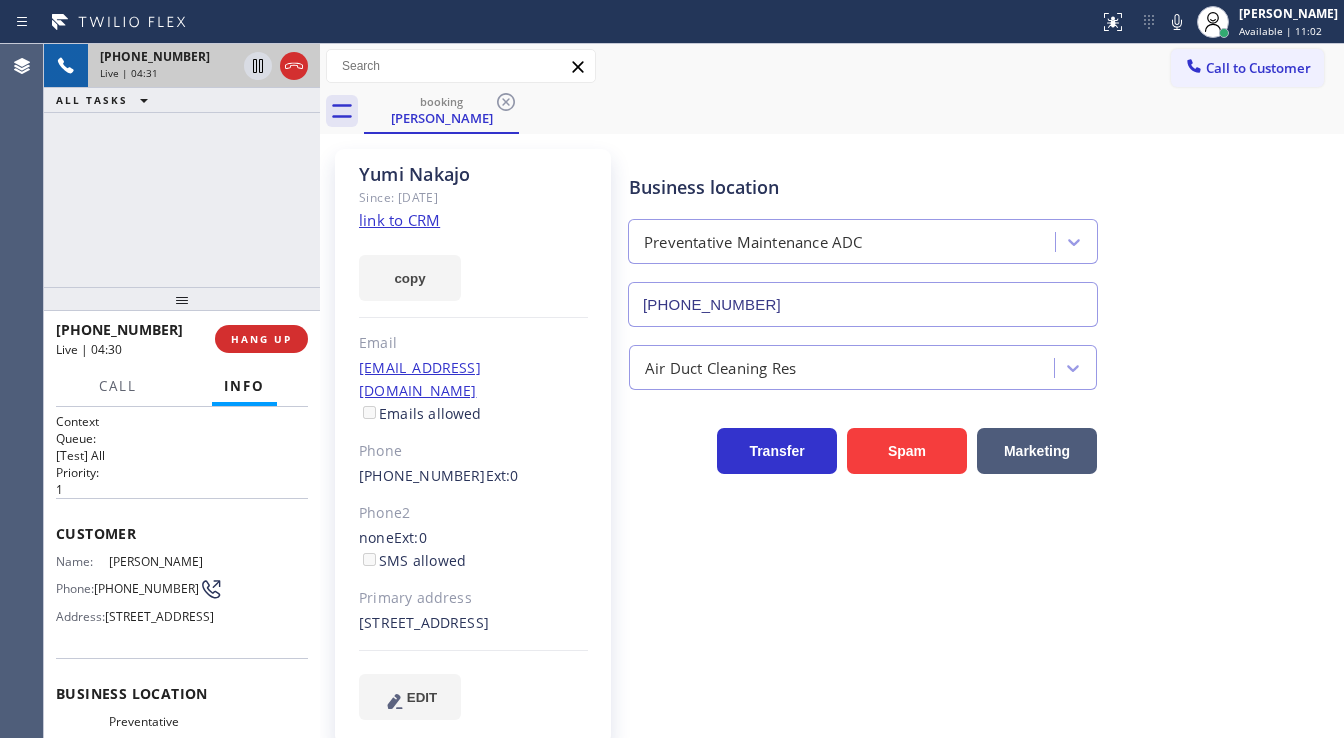 click on "[PHONE_NUMBER] Live | 04:31 ALL TASKS ALL TASKS ACTIVE TASKS TASKS IN WRAP UP" at bounding box center [182, 165] 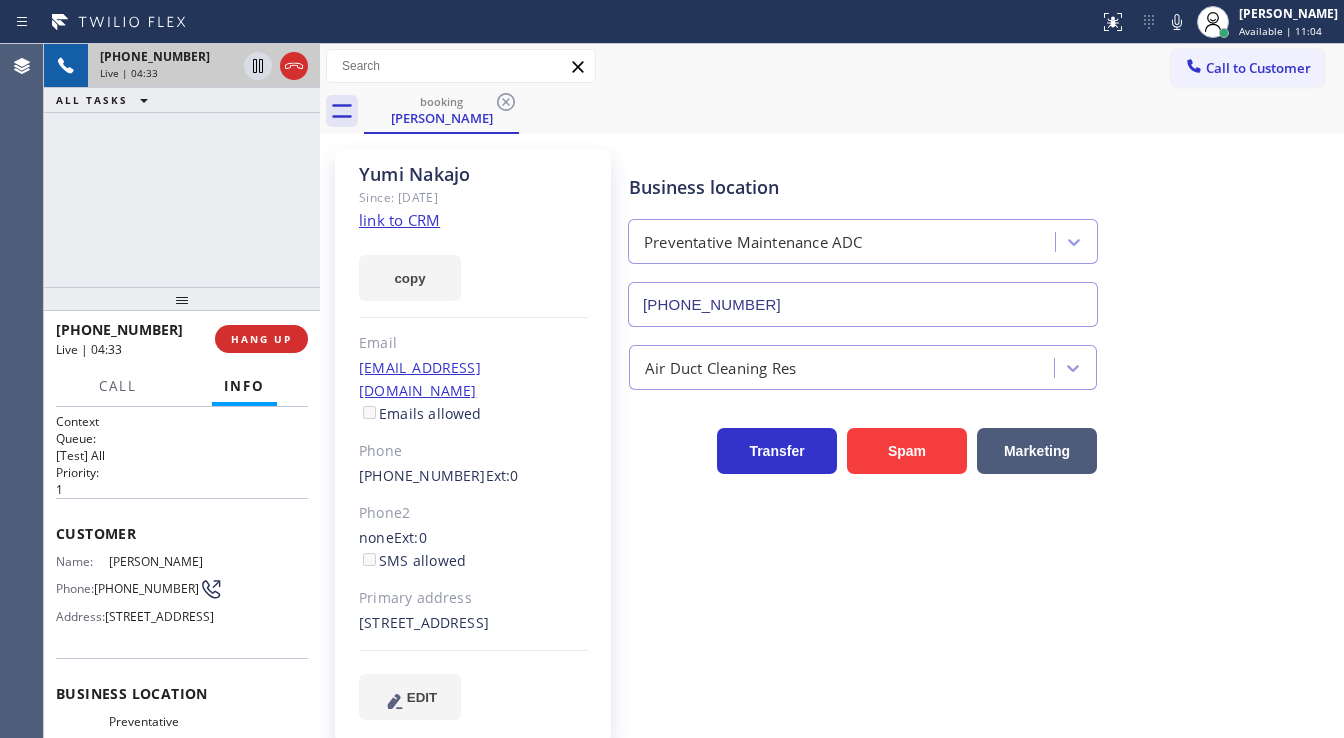 click on "Business location" at bounding box center (863, 187) 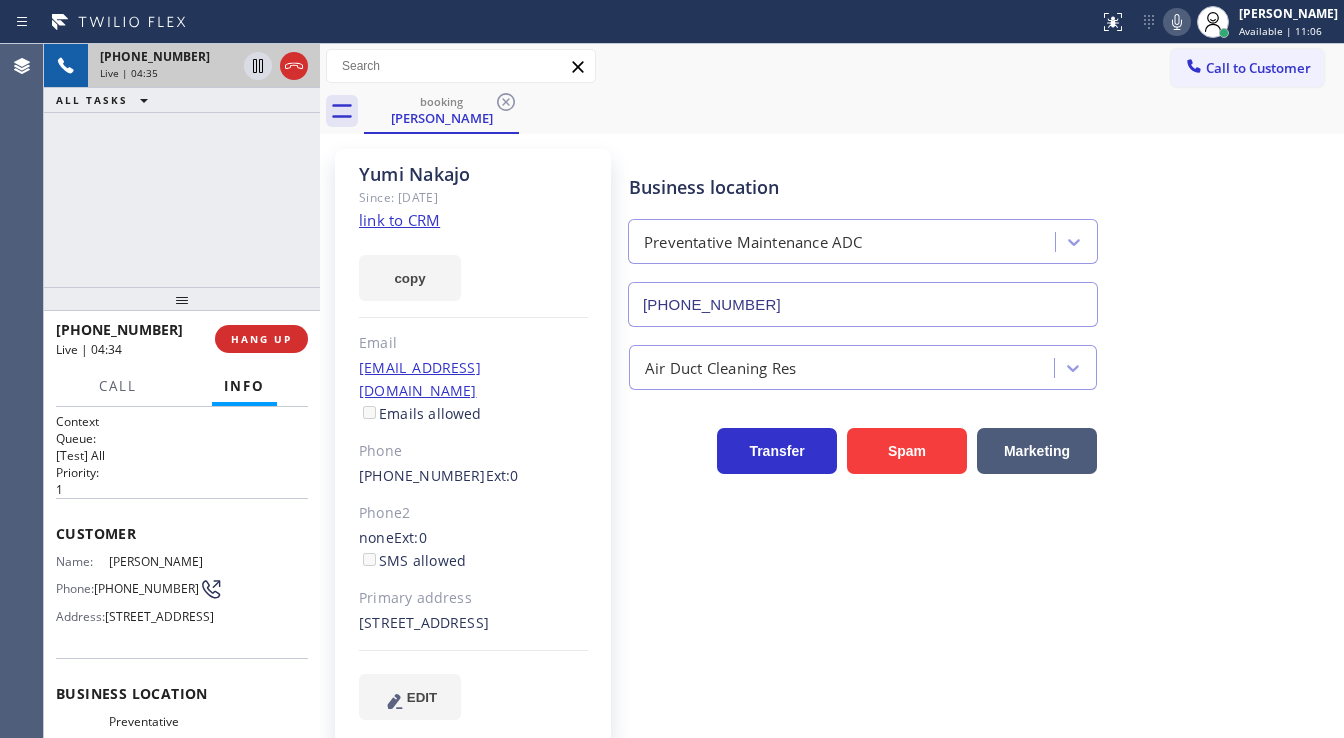 click 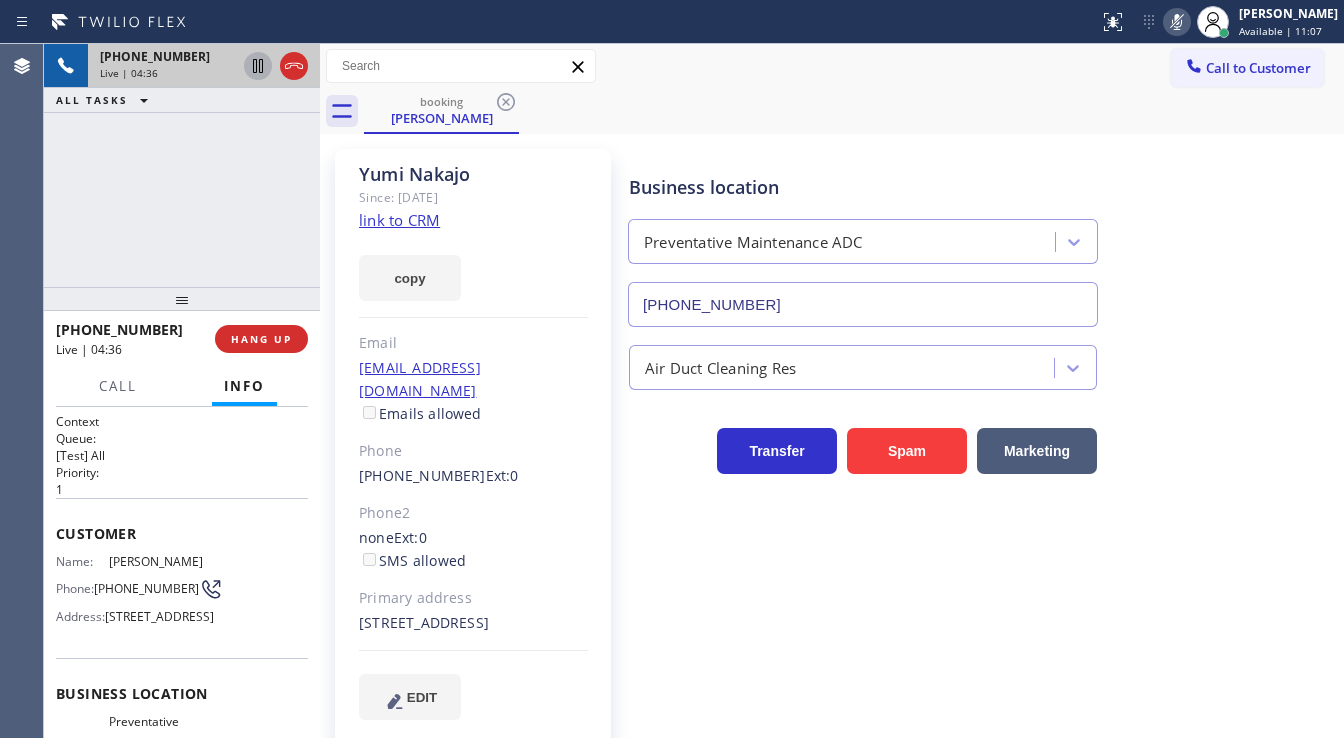 click 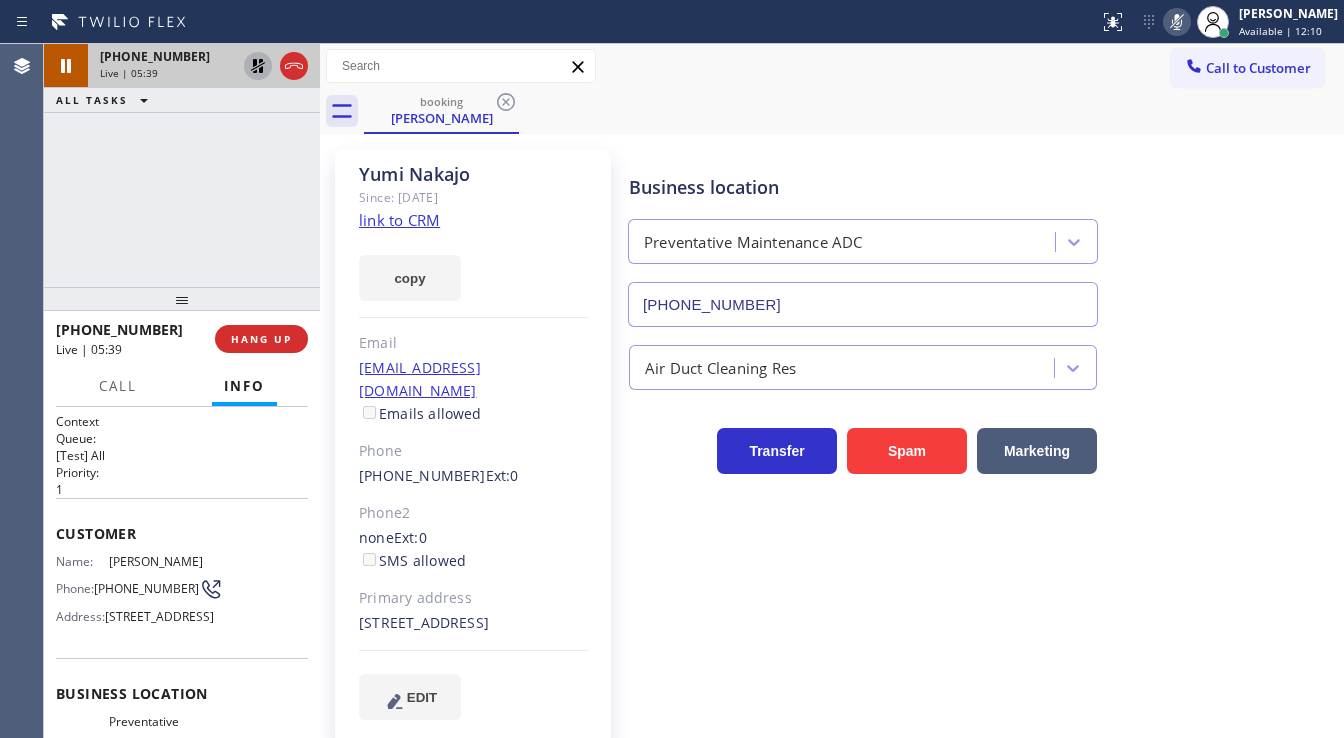 click on "[PHONE_NUMBER] Live | 05:39 ALL TASKS ALL TASKS ACTIVE TASKS TASKS IN WRAP UP" at bounding box center (182, 165) 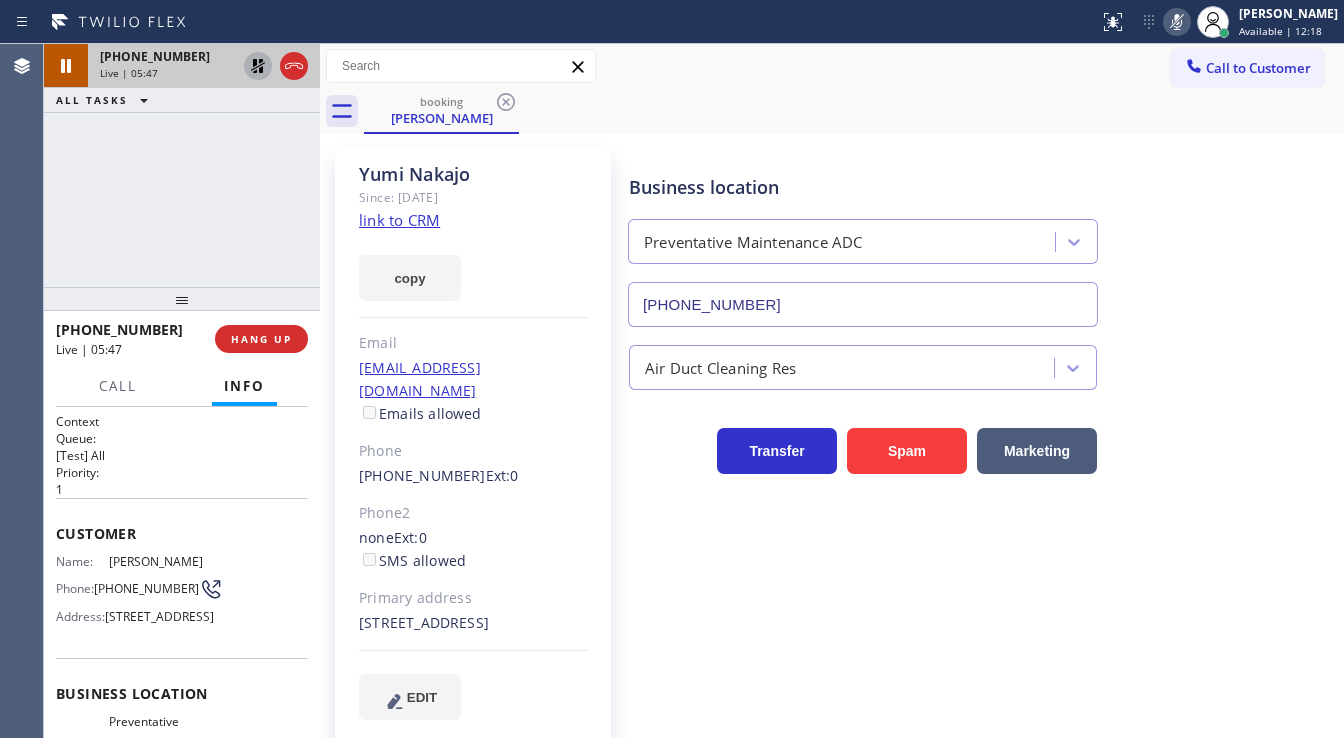drag, startPoint x: 126, startPoint y: 224, endPoint x: 137, endPoint y: 268, distance: 45.35416 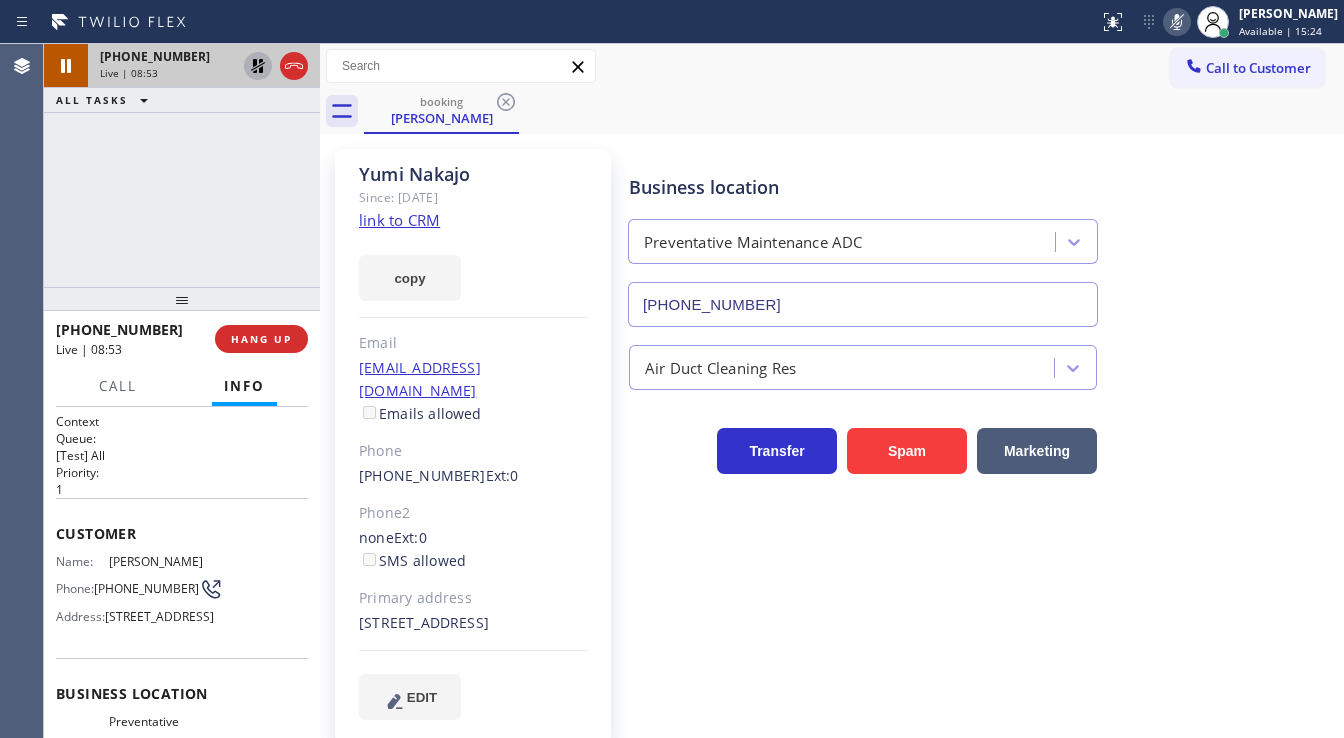 click on "[PHONE_NUMBER] Live | 08:53 ALL TASKS ALL TASKS ACTIVE TASKS TASKS IN WRAP UP" at bounding box center (182, 165) 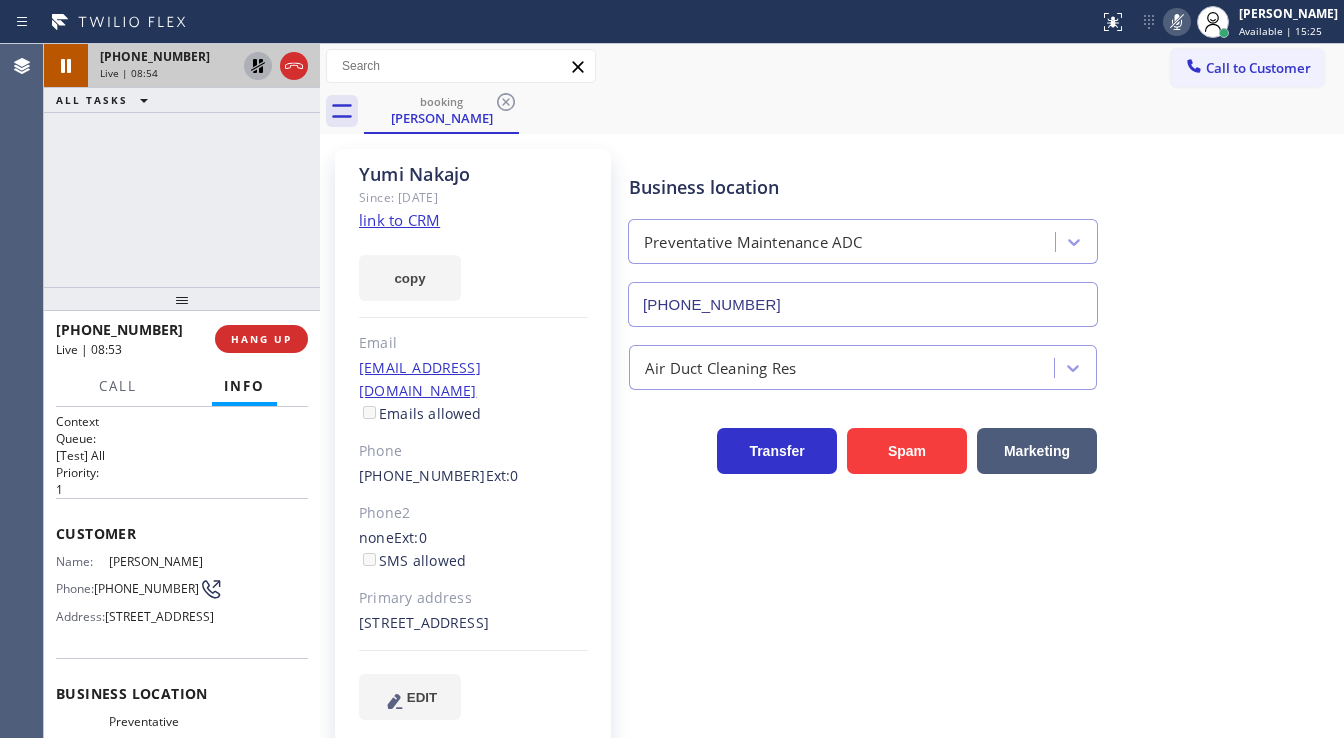 click 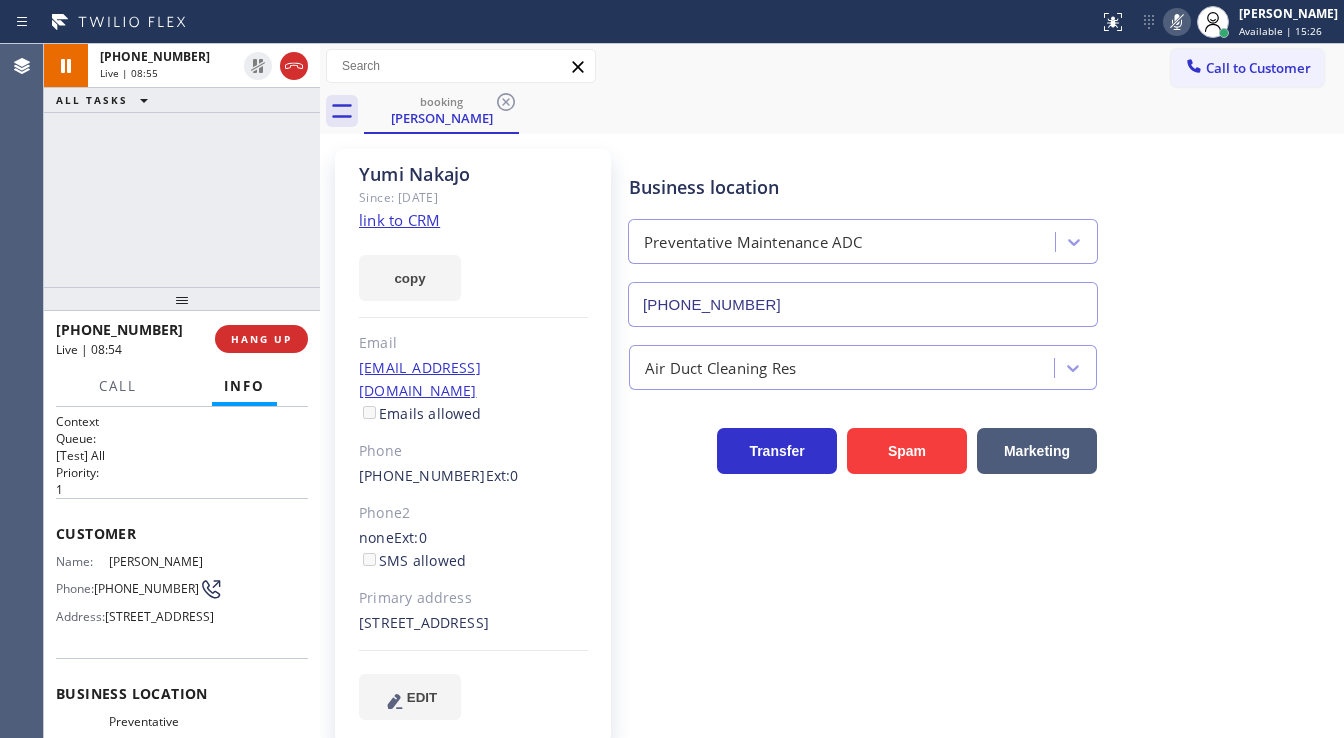 click 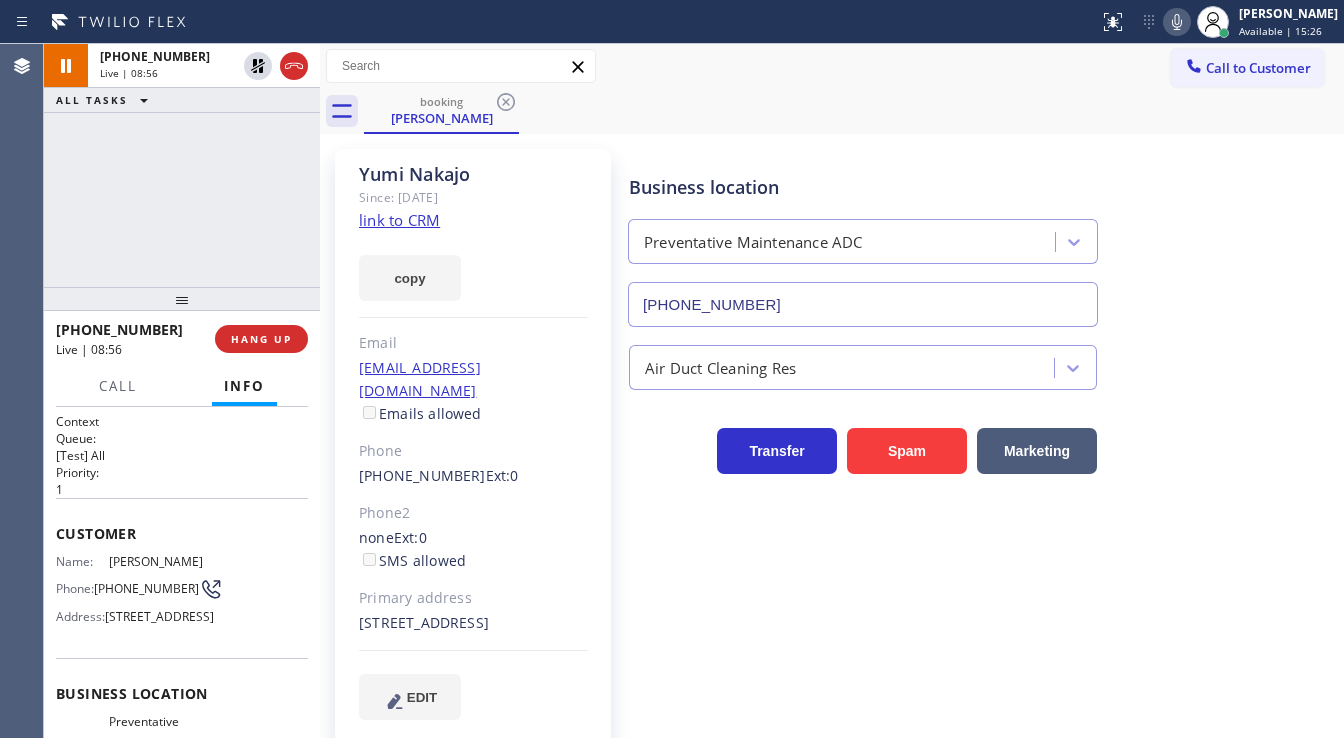 click on "Business location Preventative Maintenance ADC [PHONE_NUMBER]" at bounding box center (982, 236) 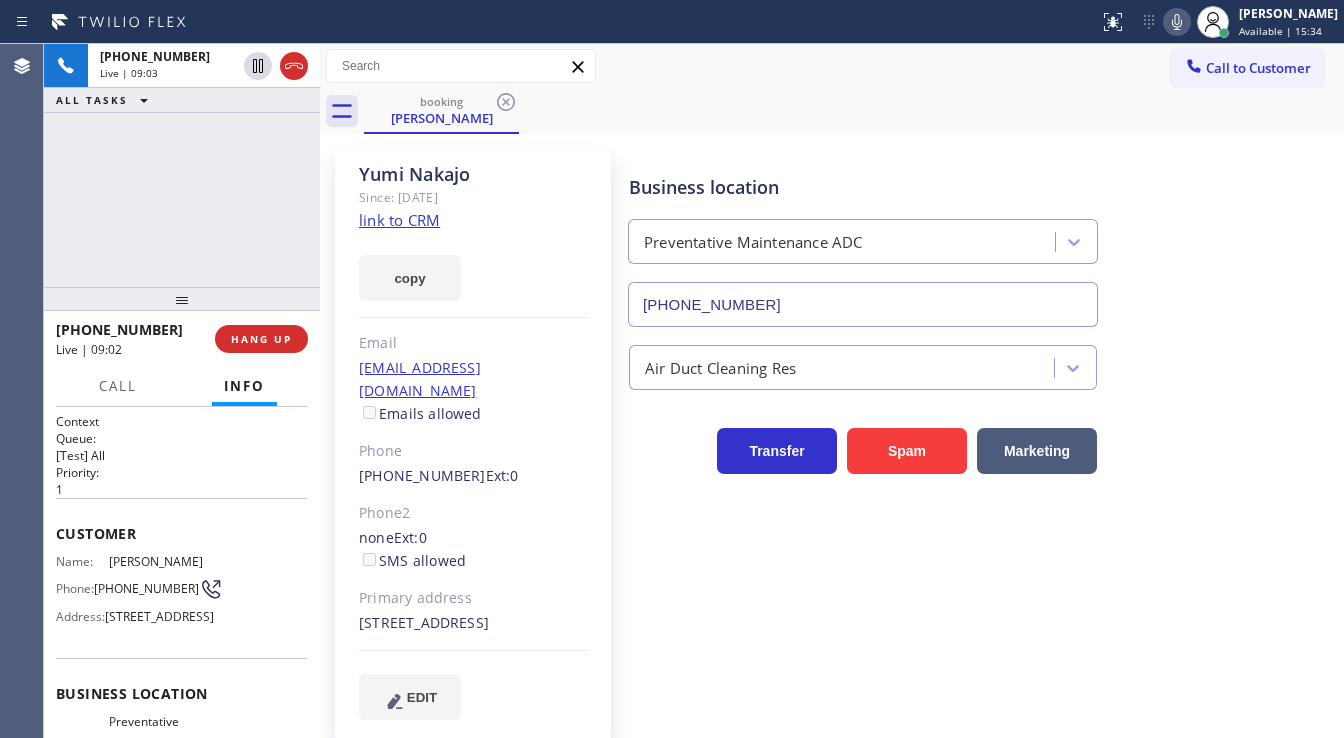 click on "[PHONE_NUMBER] Live | 09:03 ALL TASKS ALL TASKS ACTIVE TASKS TASKS IN WRAP UP" at bounding box center (182, 165) 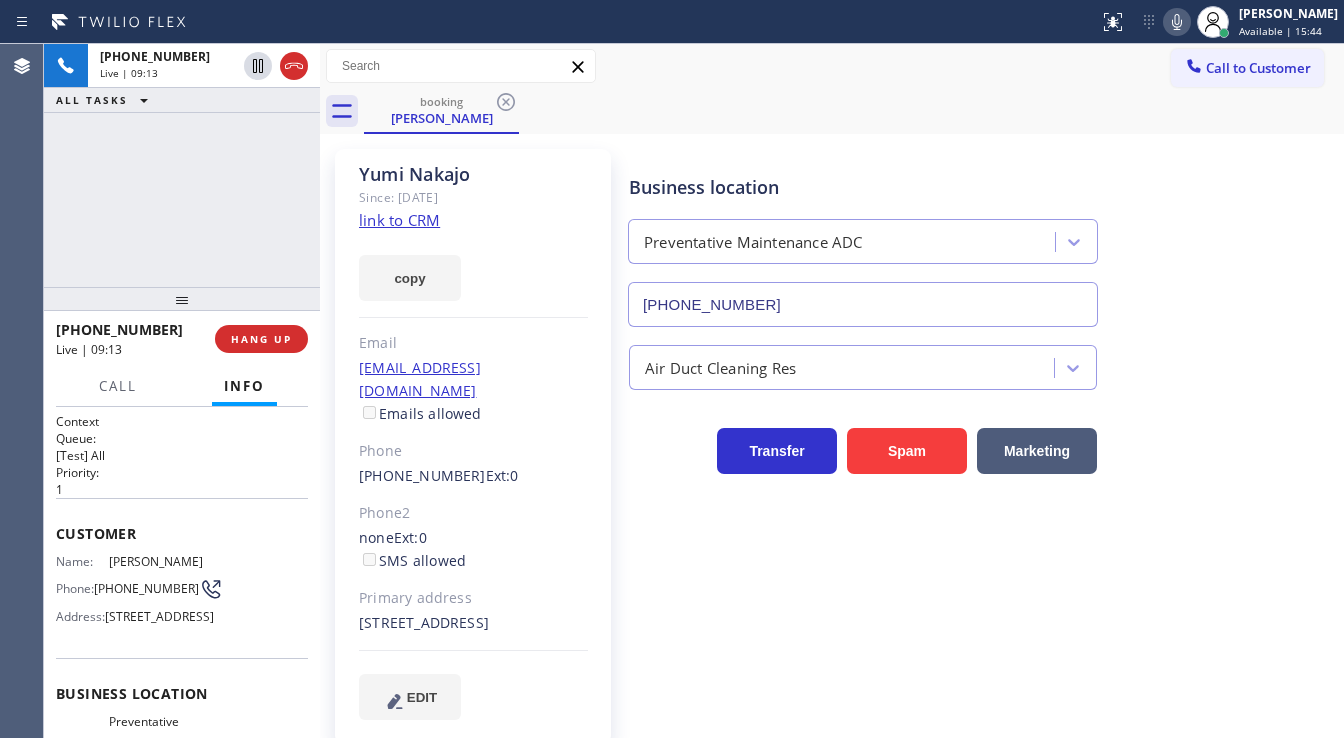 drag, startPoint x: 98, startPoint y: 229, endPoint x: 166, endPoint y: 366, distance: 152.94771 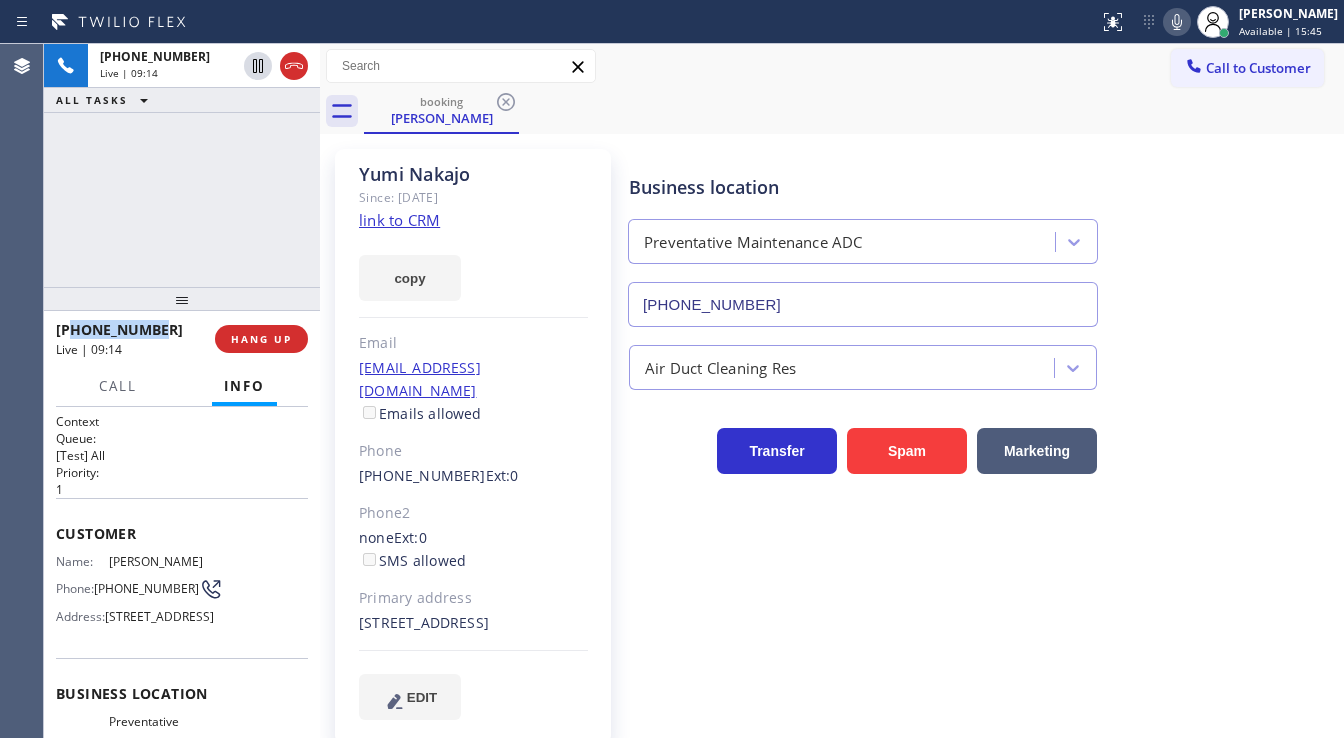 drag, startPoint x: 166, startPoint y: 332, endPoint x: 72, endPoint y: 334, distance: 94.02127 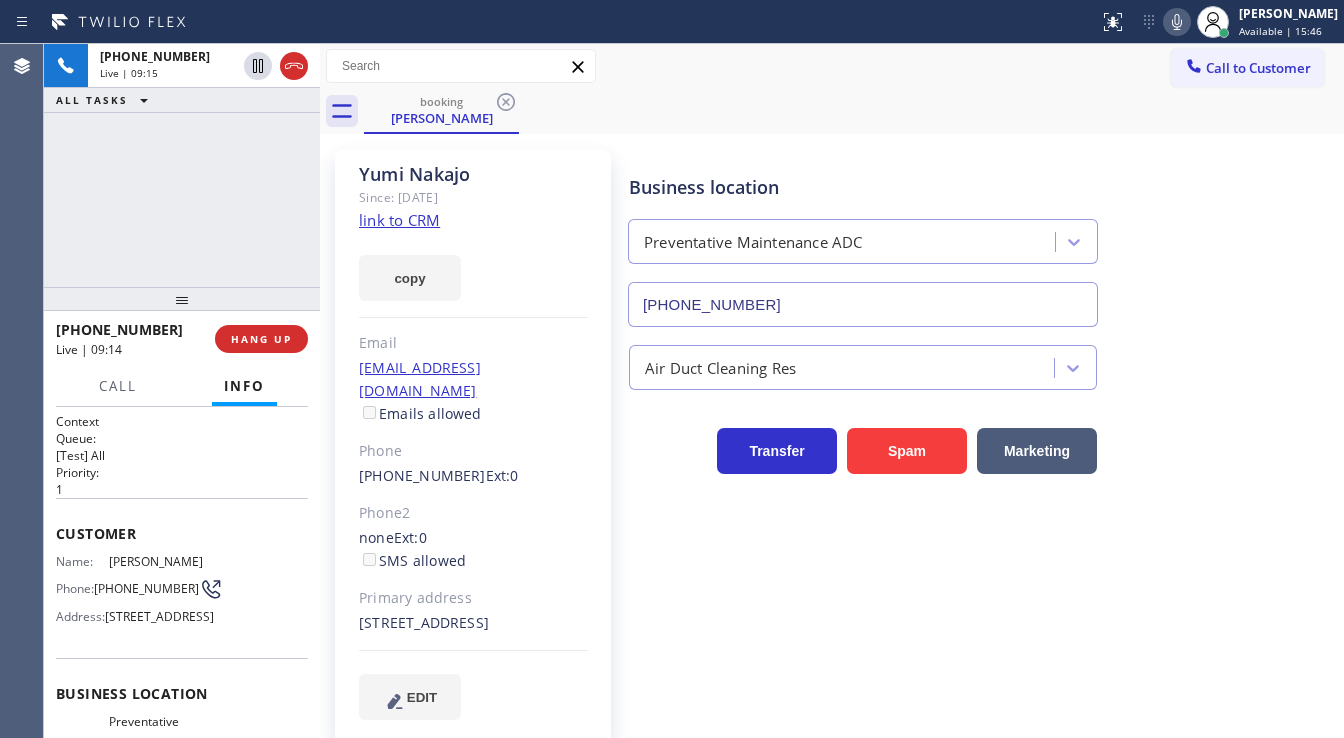 click on "[PHONE_NUMBER] Live | 09:15 ALL TASKS ALL TASKS ACTIVE TASKS TASKS IN WRAP UP" at bounding box center [182, 165] 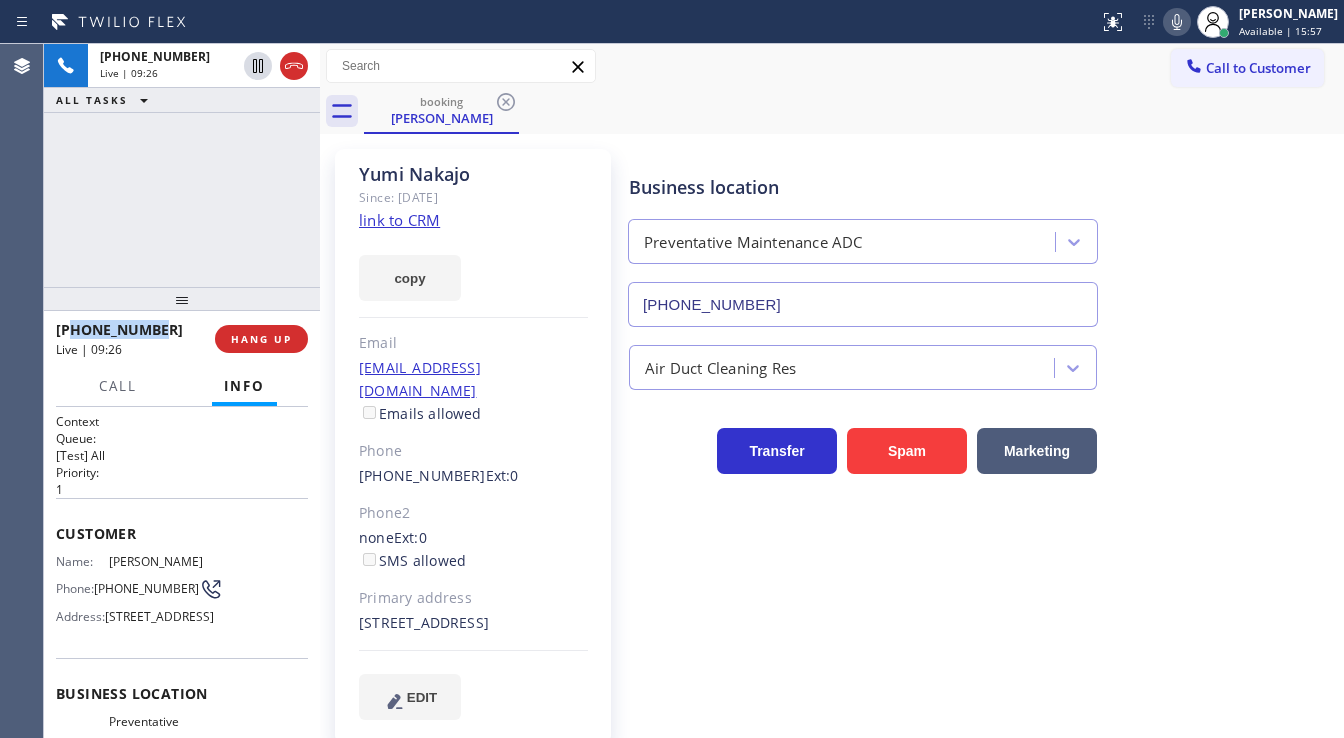 drag, startPoint x: 157, startPoint y: 335, endPoint x: 76, endPoint y: 336, distance: 81.00617 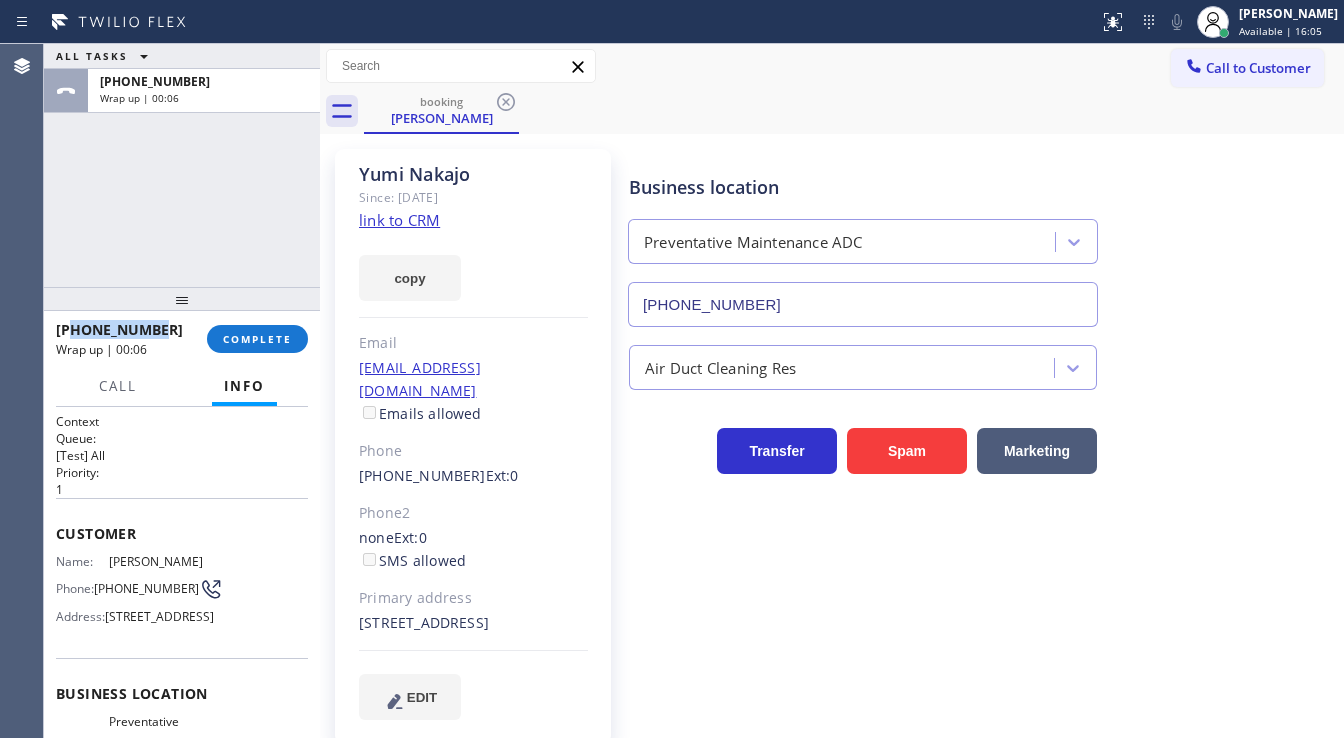 click on "ALL TASKS ALL TASKS ACTIVE TASKS TASKS IN WRAP UP [PHONE_NUMBER] Wrap up | 00:06" at bounding box center (182, 165) 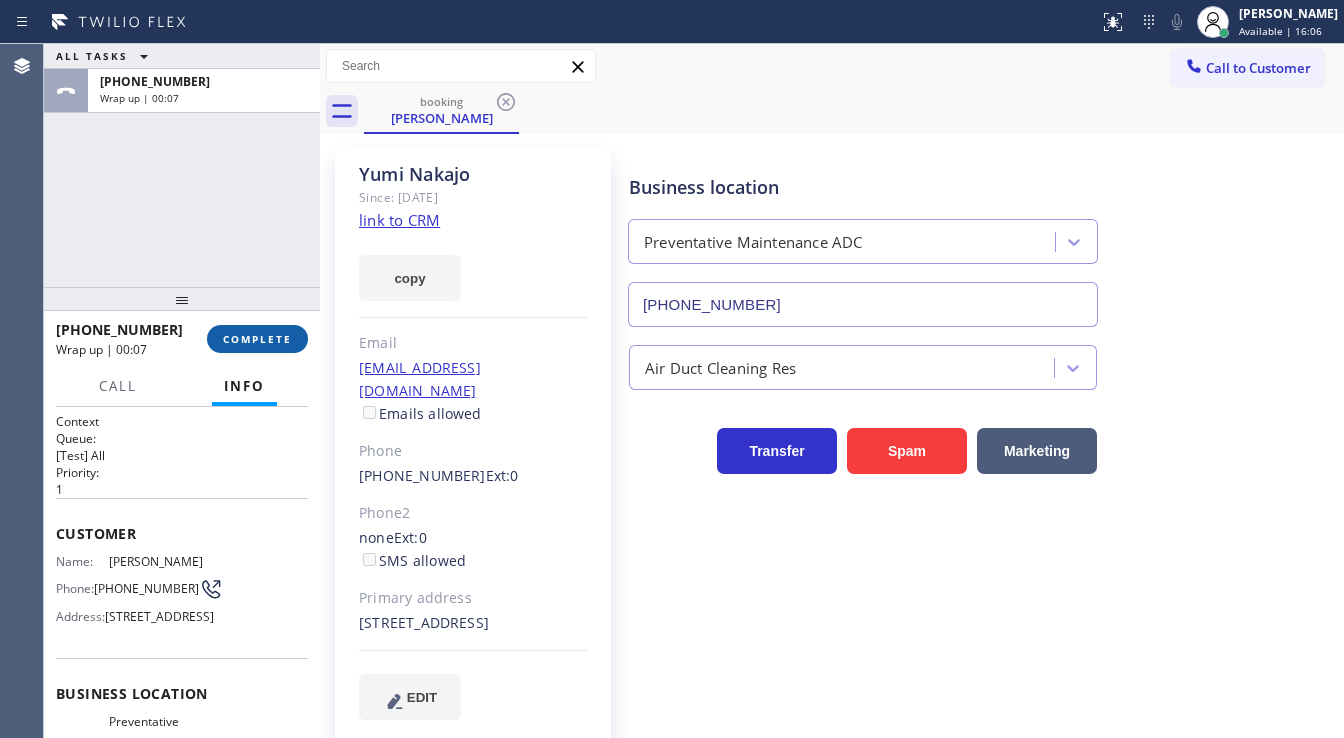 click on "COMPLETE" at bounding box center [257, 339] 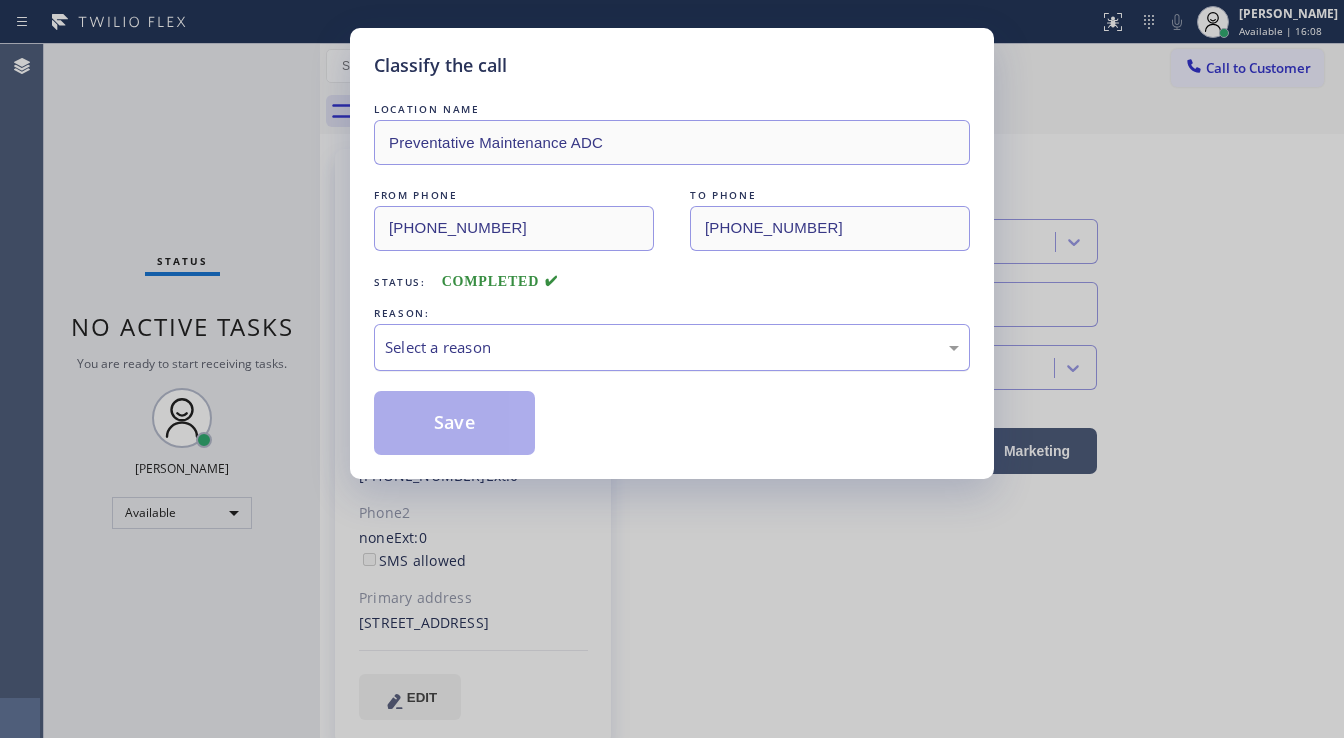 click on "Select a reason" at bounding box center (672, 347) 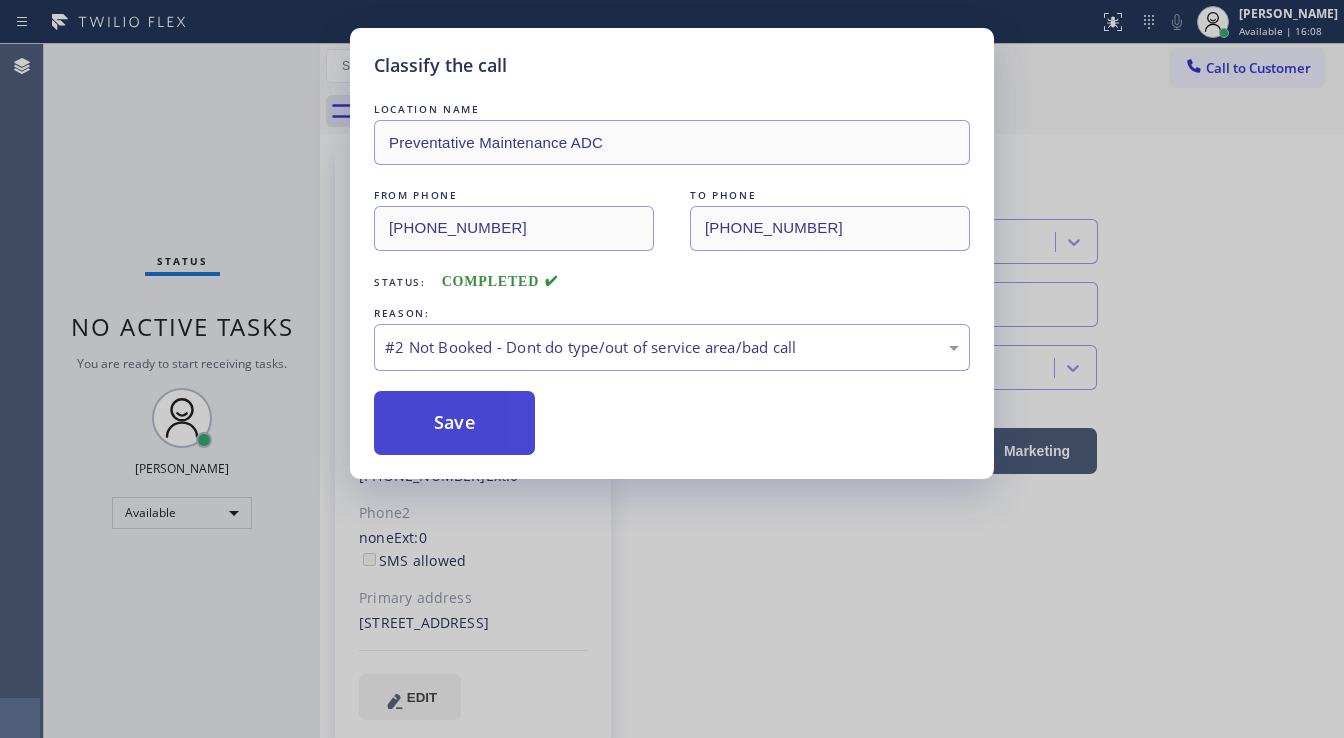 click on "Save" at bounding box center (454, 423) 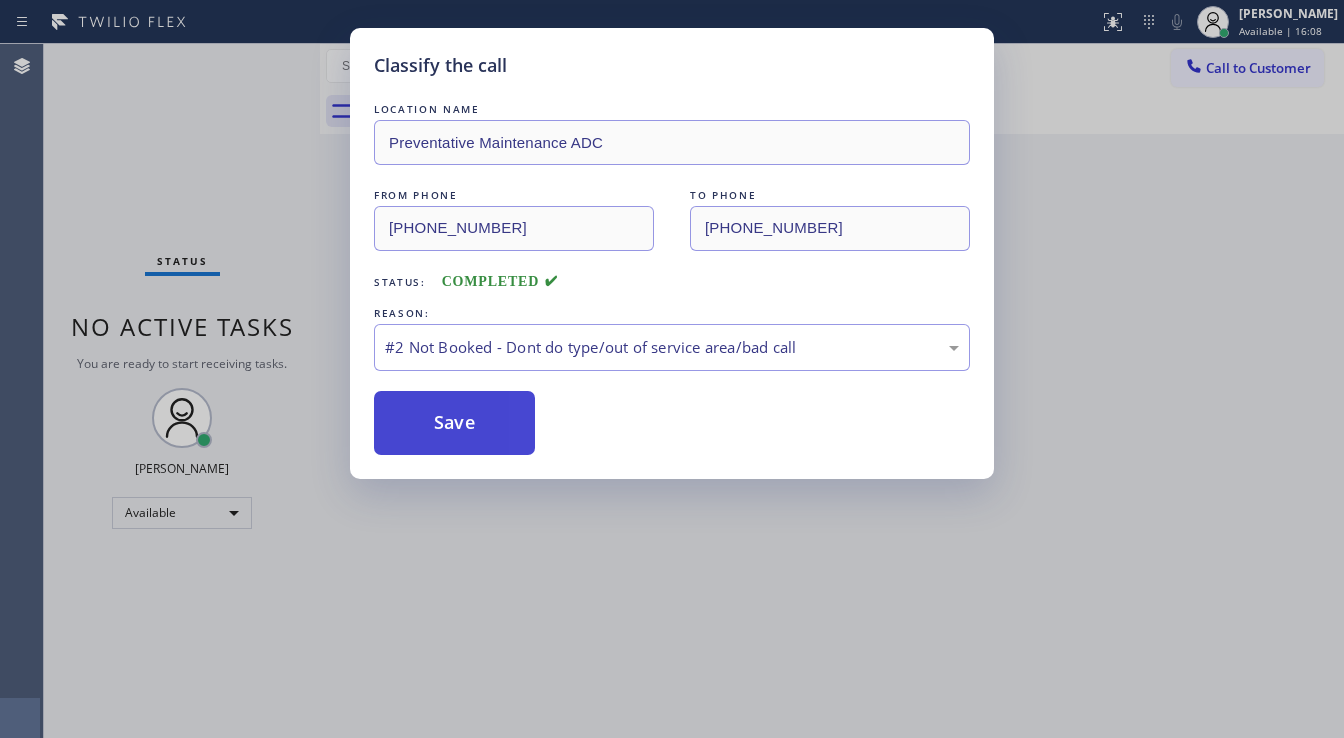 click on "Save" at bounding box center (454, 423) 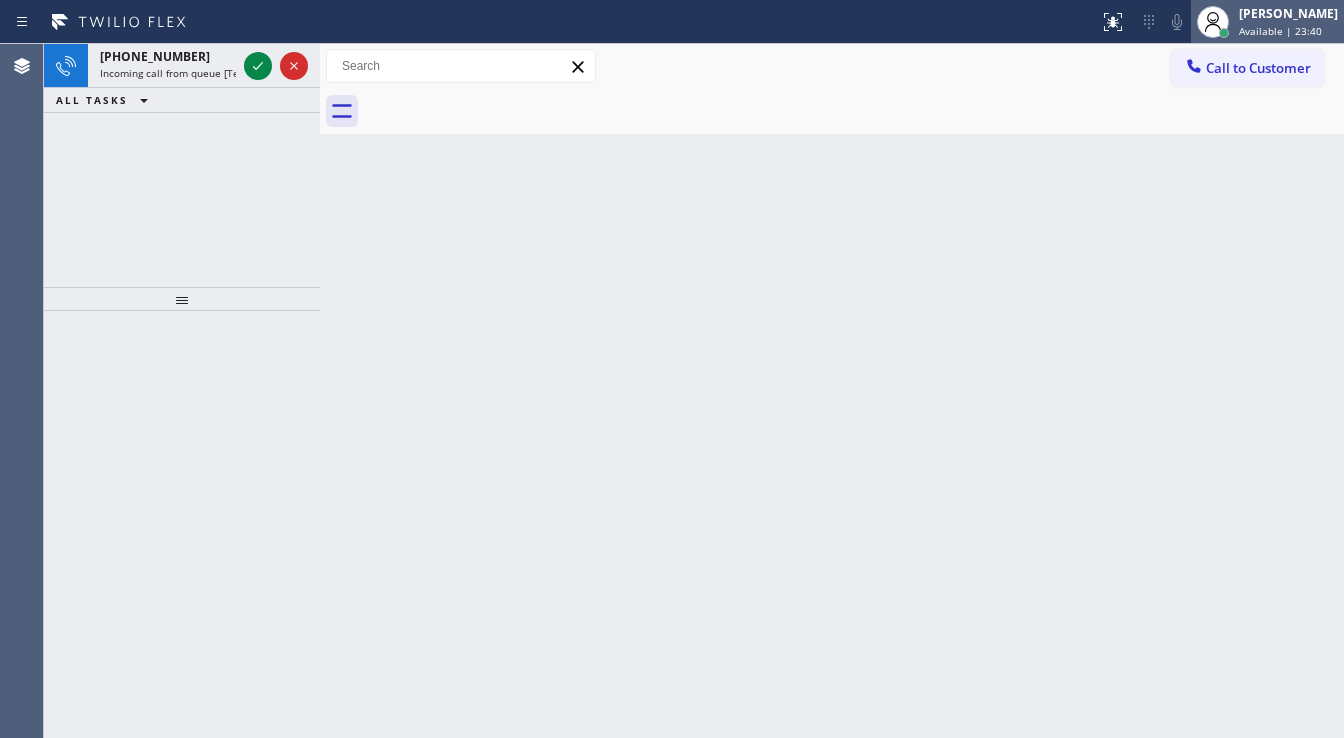 click on "[PERSON_NAME] Available | 23:40" at bounding box center [1289, 21] 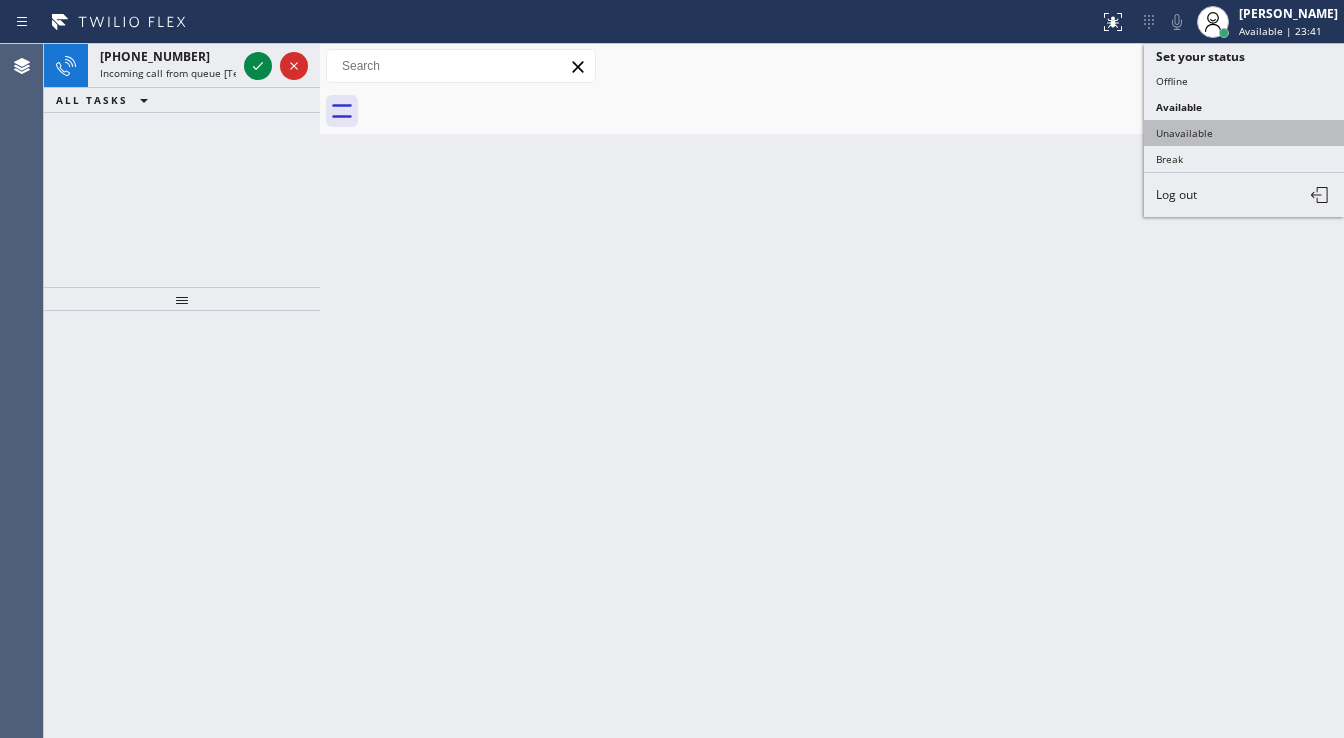 click on "Unavailable" at bounding box center [1244, 133] 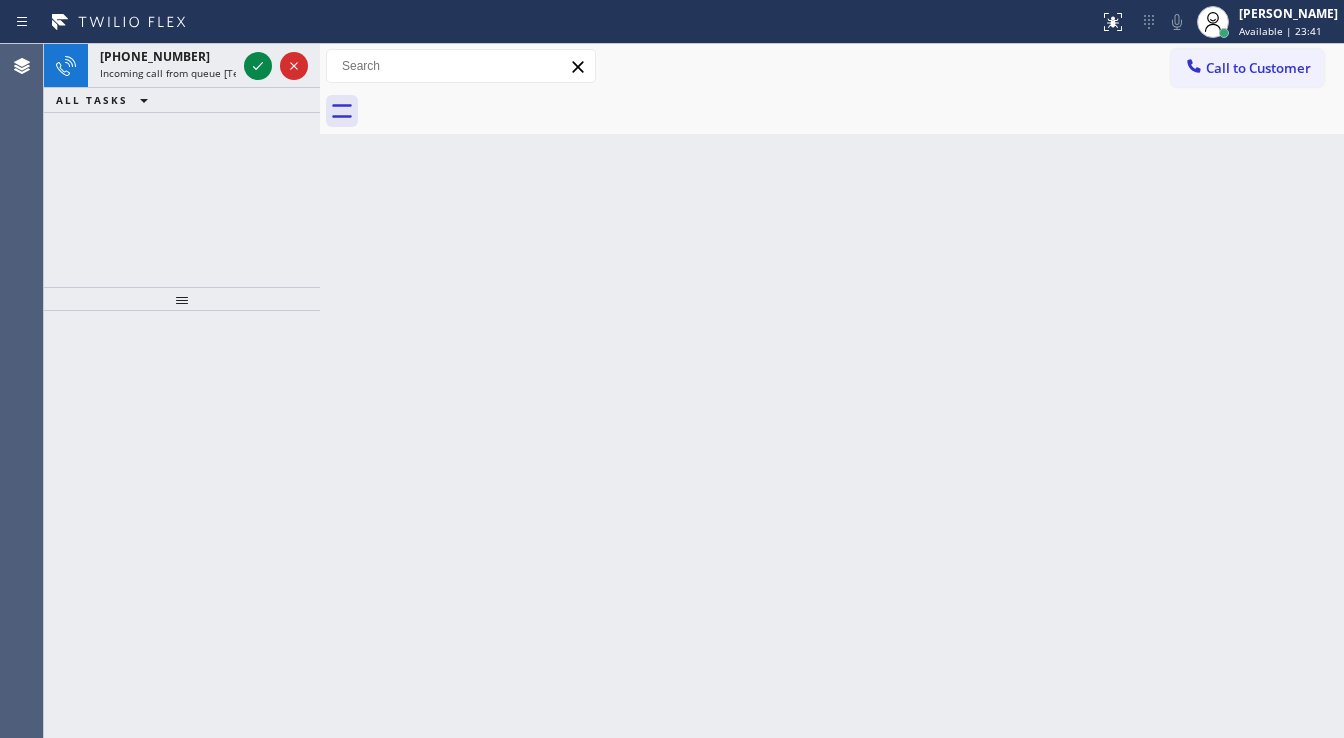 click on "Back to Dashboard Change Sender ID Customers Technicians Select a contact Outbound call Technician Search Technician Your caller id phone number Your caller id phone number Call Technician info Name   Phone none Address none Change Sender ID HVAC [PHONE_NUMBER] 5 Star Appliance [PHONE_NUMBER] Appliance Repair [PHONE_NUMBER] Plumbing [PHONE_NUMBER] Air Duct Cleaning [PHONE_NUMBER]  Electricians [PHONE_NUMBER] Cancel Change Check personal SMS Reset Change No tabs Call to Customer Outbound call Location 5 Star Appliance Repair Your caller id phone number [PHONE_NUMBER] Customer number Call Outbound call Technician Search Technician Your caller id phone number Your caller id phone number Call" at bounding box center [832, 391] 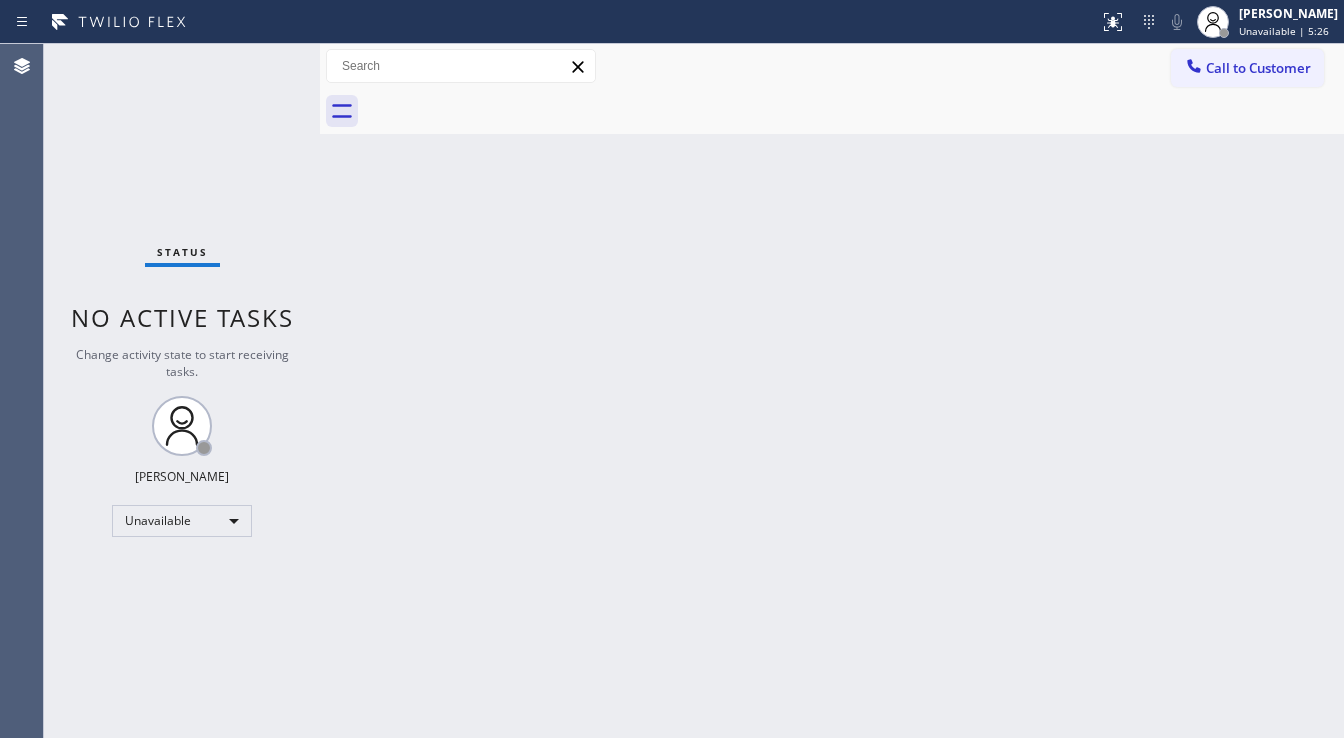 click on "Status   No active tasks     Change activity state to start receiving tasks.   [PERSON_NAME]" at bounding box center [182, 391] 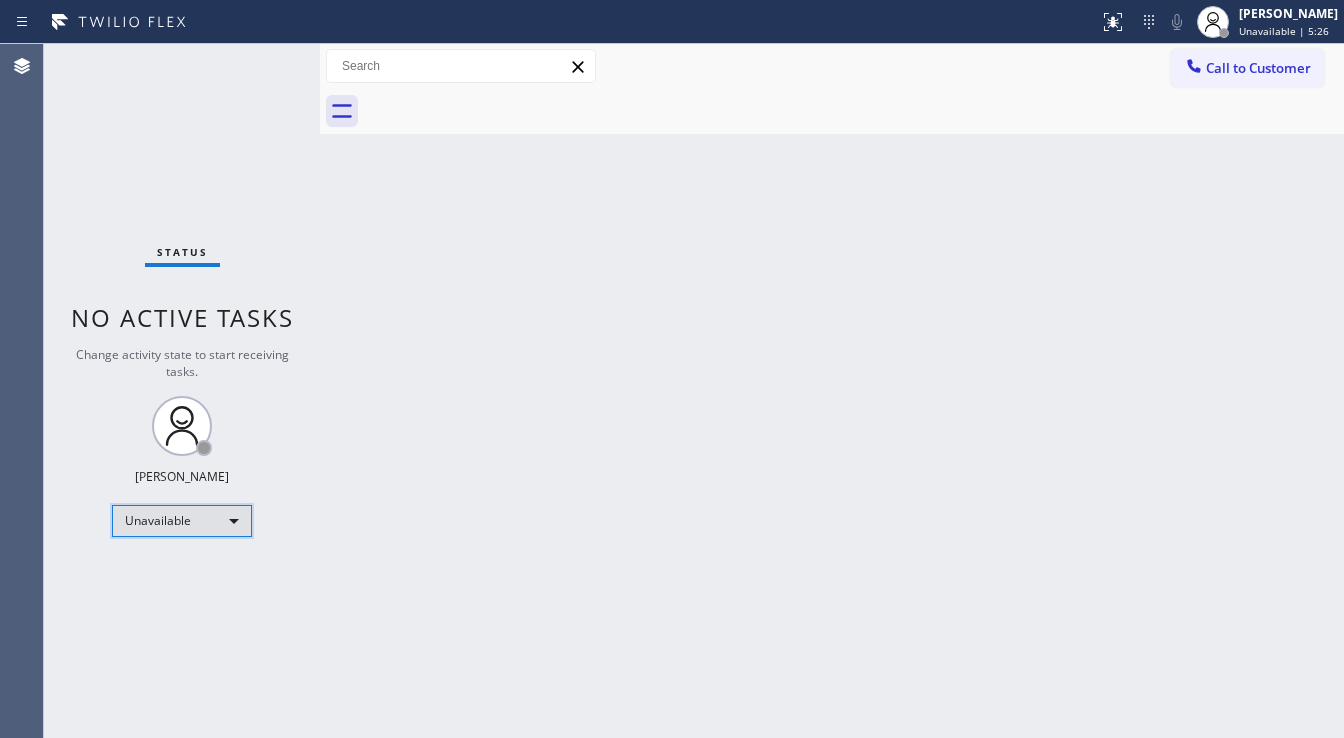 click on "Unavailable" at bounding box center [182, 521] 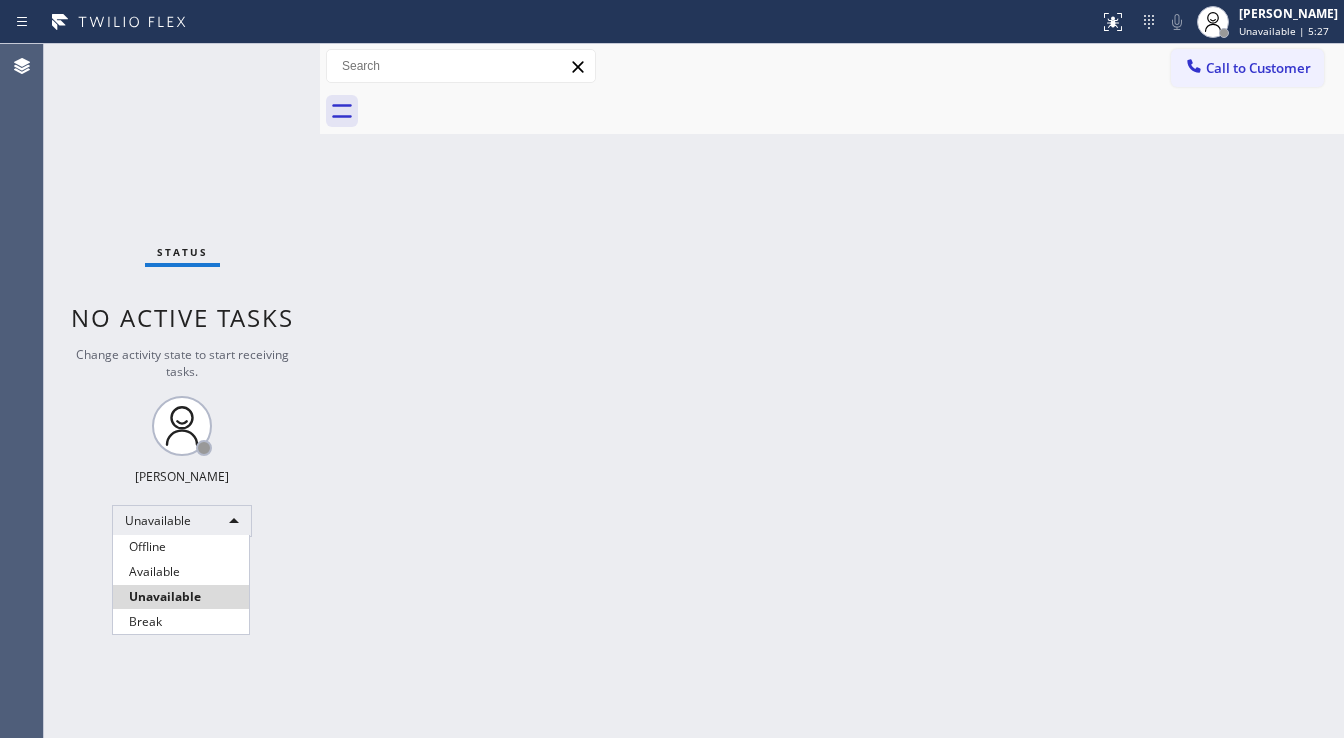 click on "Unavailable" at bounding box center [181, 597] 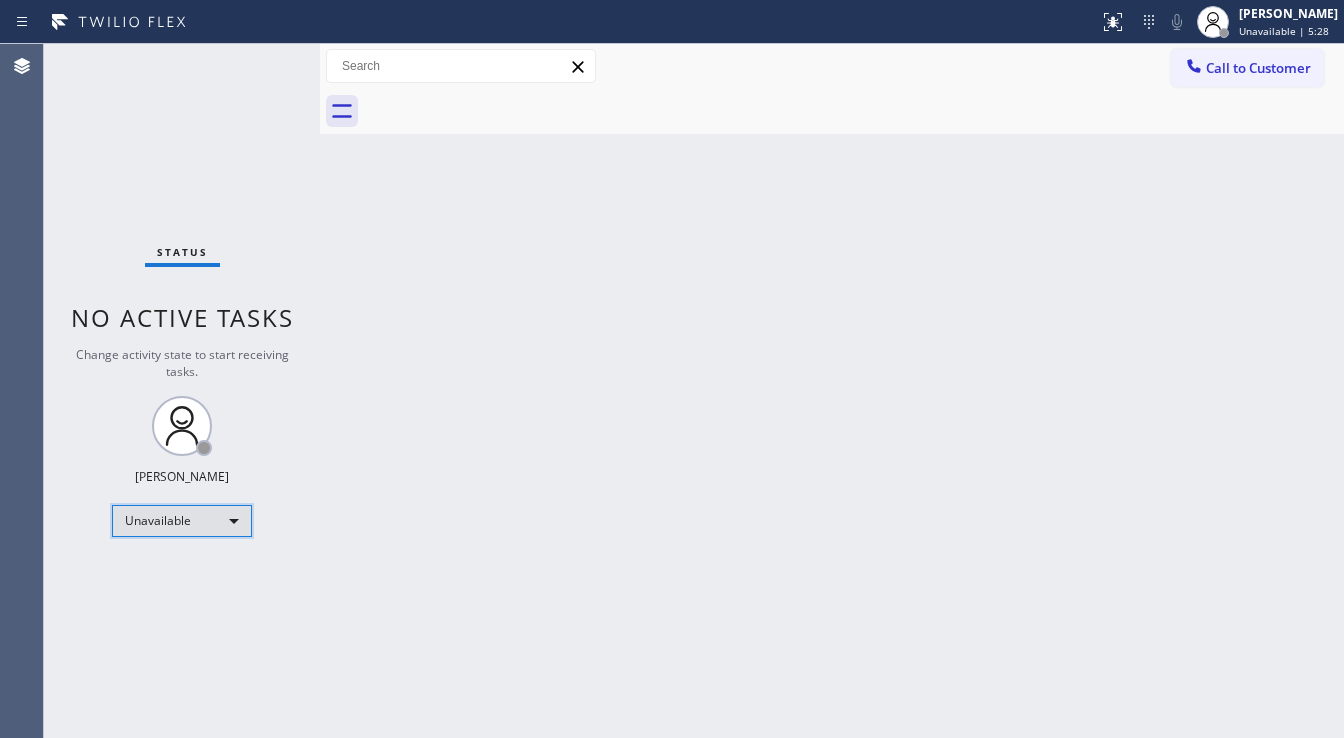 click on "Unavailable" at bounding box center (182, 521) 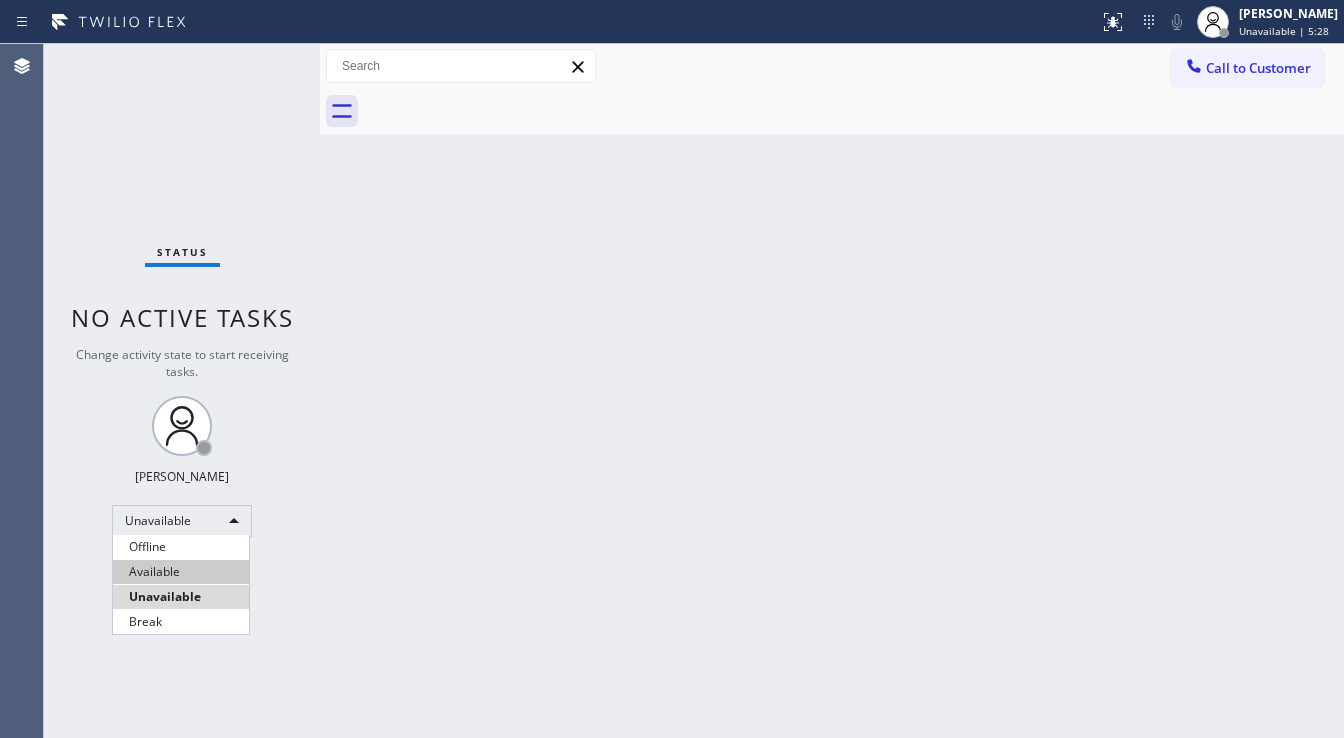 click on "Available" at bounding box center (181, 572) 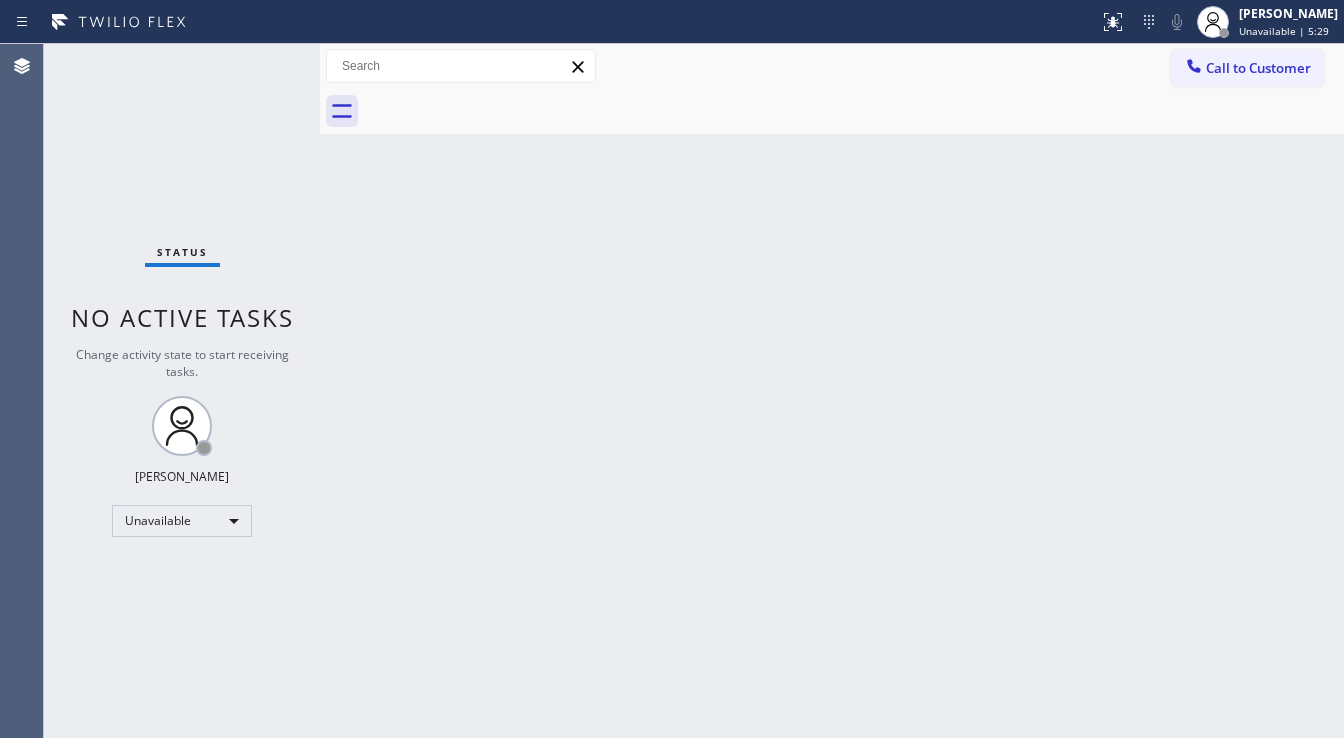click on "Status   No active tasks     Change activity state to start receiving tasks.   [PERSON_NAME] Unavailable Transfer Back to Dashboard Change Sender ID Customers Technicians Select a contact Outbound call Technician Search Technician Your caller id phone number Your caller id phone number Call Technician info Name   Phone none Address none Change Sender ID HVAC [PHONE_NUMBER] 5 Star Appliance [PHONE_NUMBER] Appliance Repair [PHONE_NUMBER] Plumbing [PHONE_NUMBER] Air Duct Cleaning [PHONE_NUMBER]  Electricians [PHONE_NUMBER] Cancel Change Check personal SMS Reset Change No tabs Call to Customer Outbound call Location 5 Star Appliance Repair Your caller id phone number [PHONE_NUMBER] Customer number Call Outbound call Technician Search Technician Your caller id phone number Your caller id phone number Call" at bounding box center [694, 391] 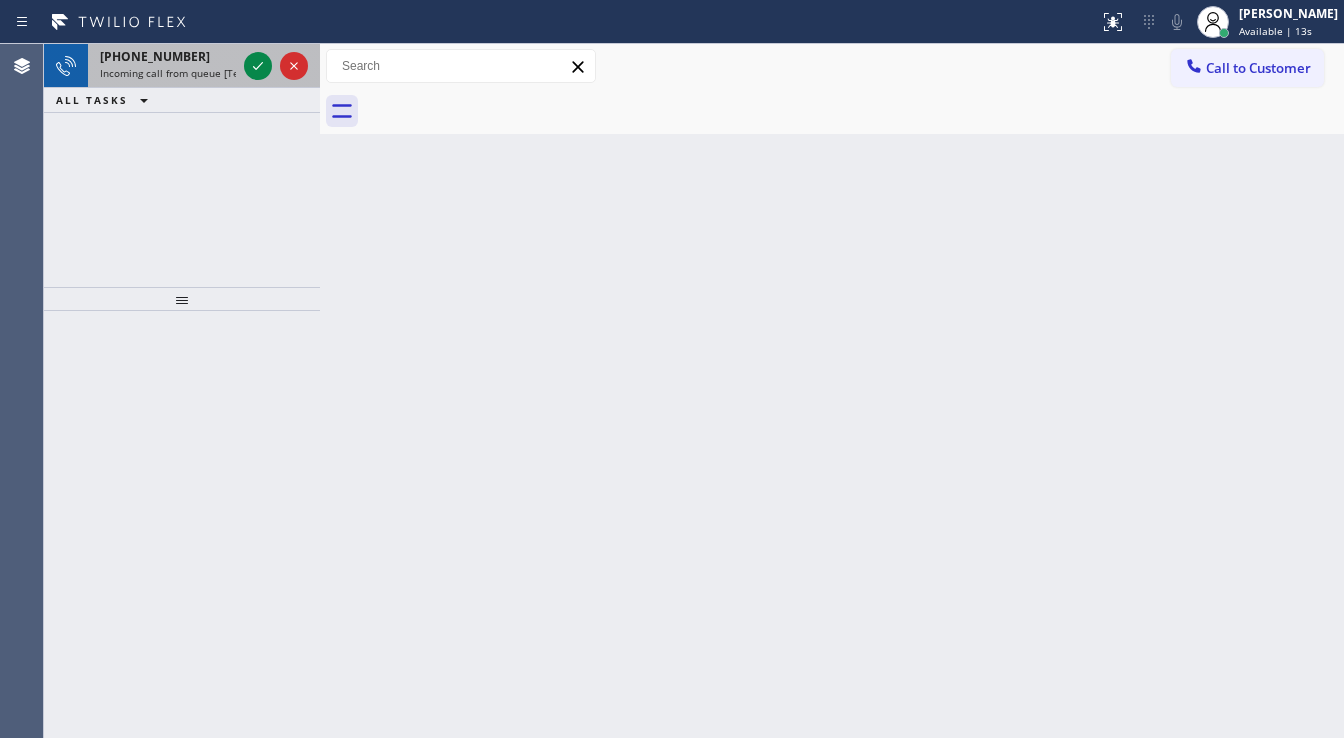click at bounding box center (276, 66) 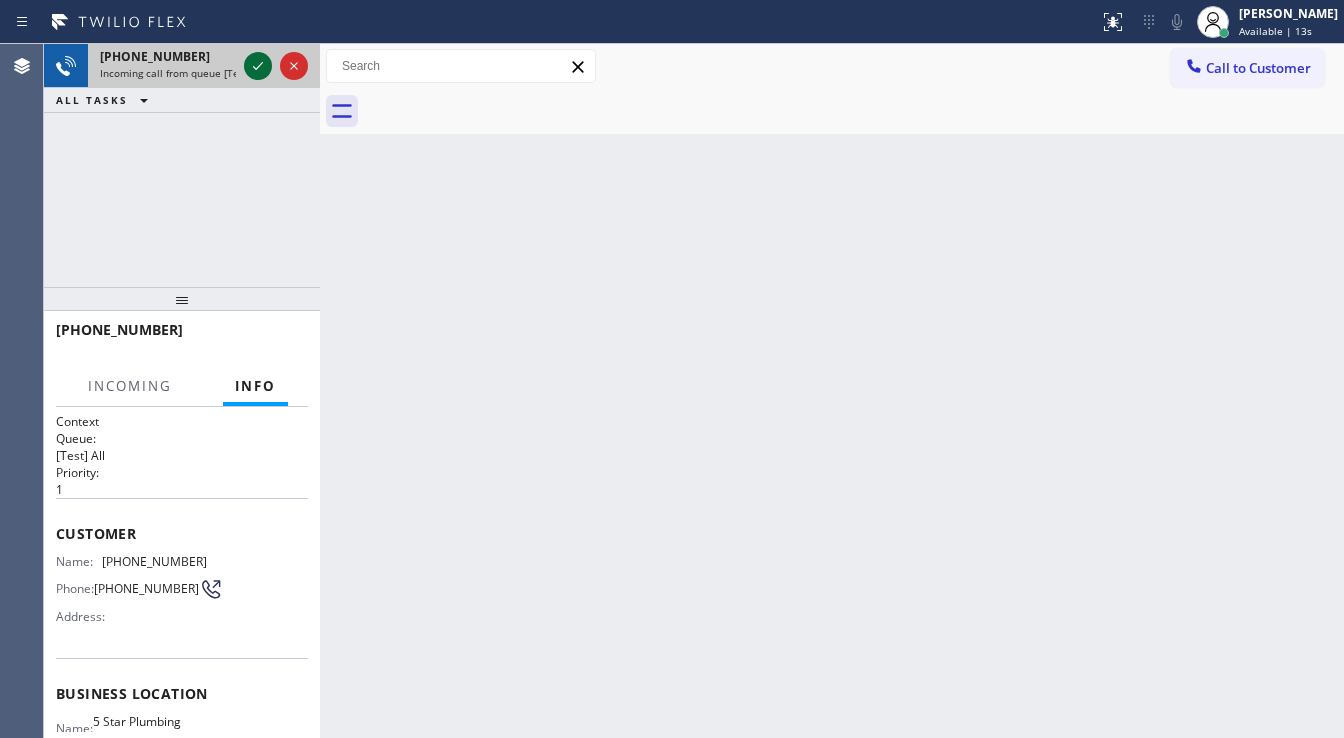 click at bounding box center [276, 66] 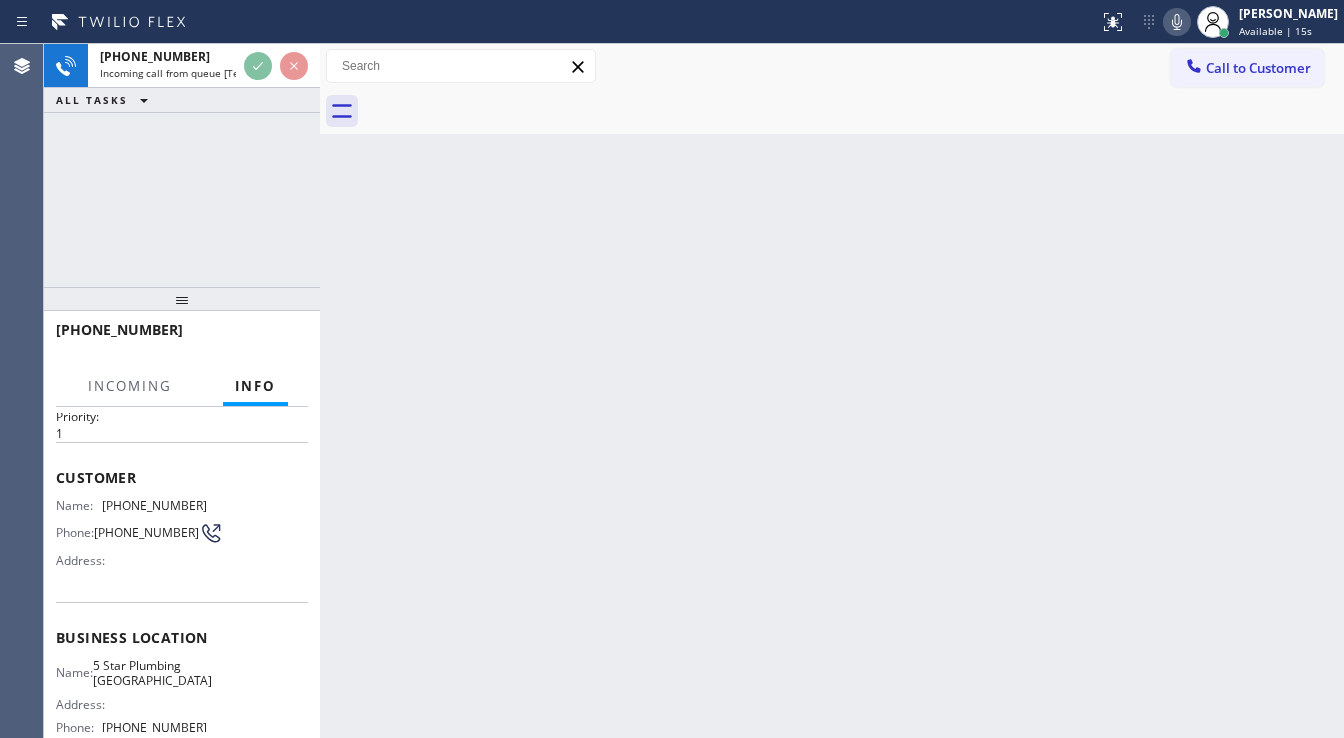 scroll, scrollTop: 80, scrollLeft: 0, axis: vertical 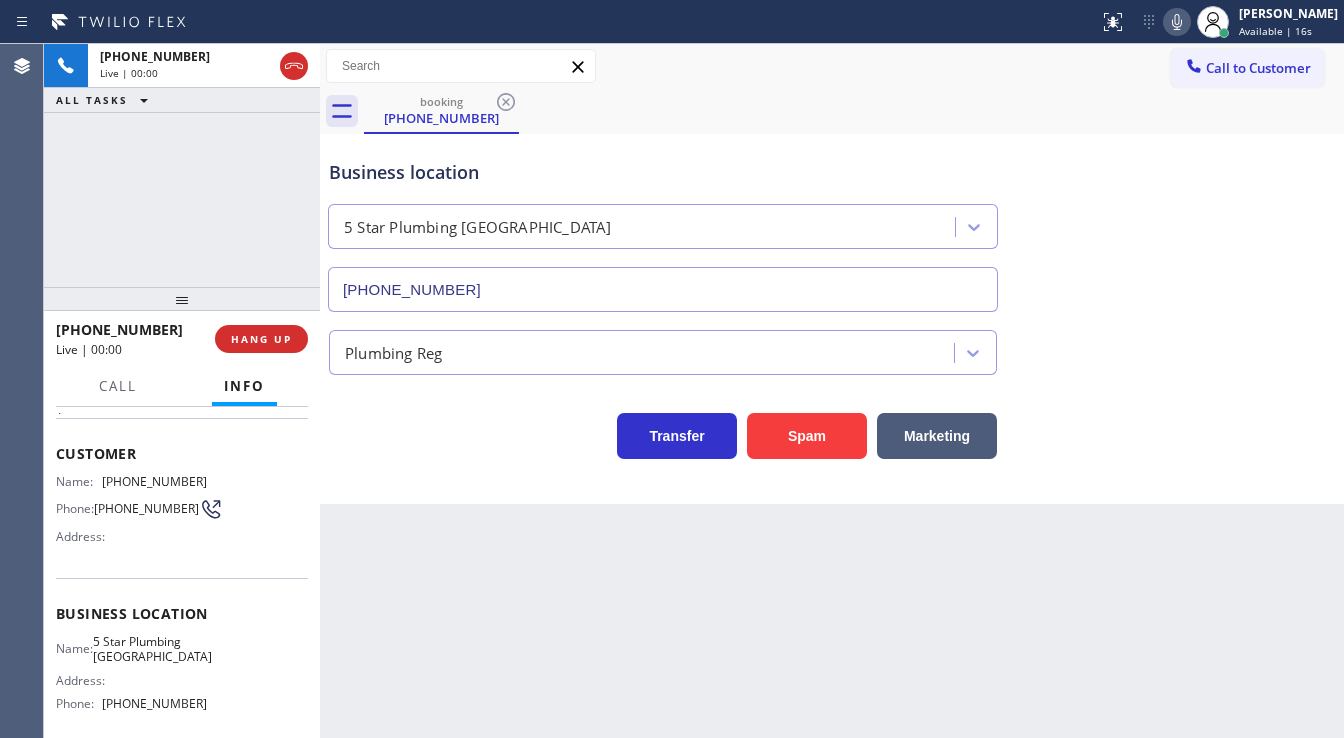 type on "[PHONE_NUMBER]" 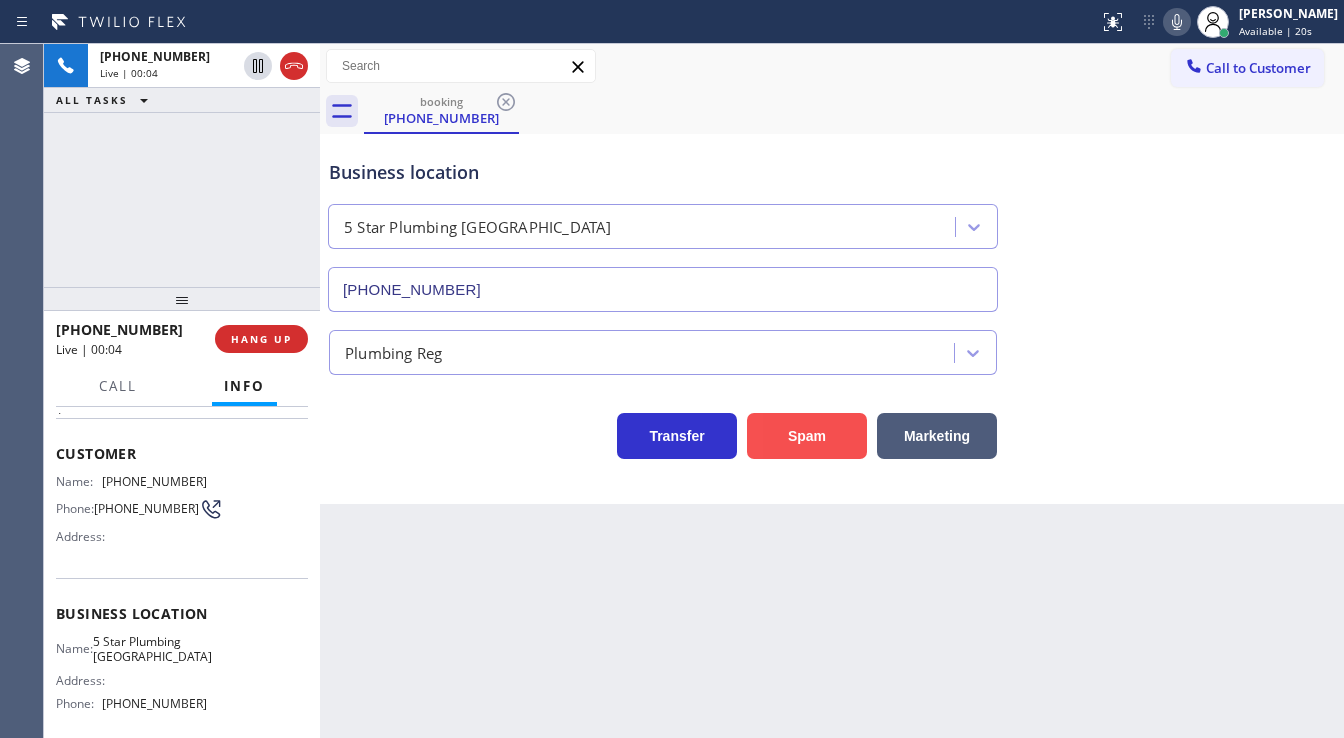 click on "Spam" at bounding box center [807, 436] 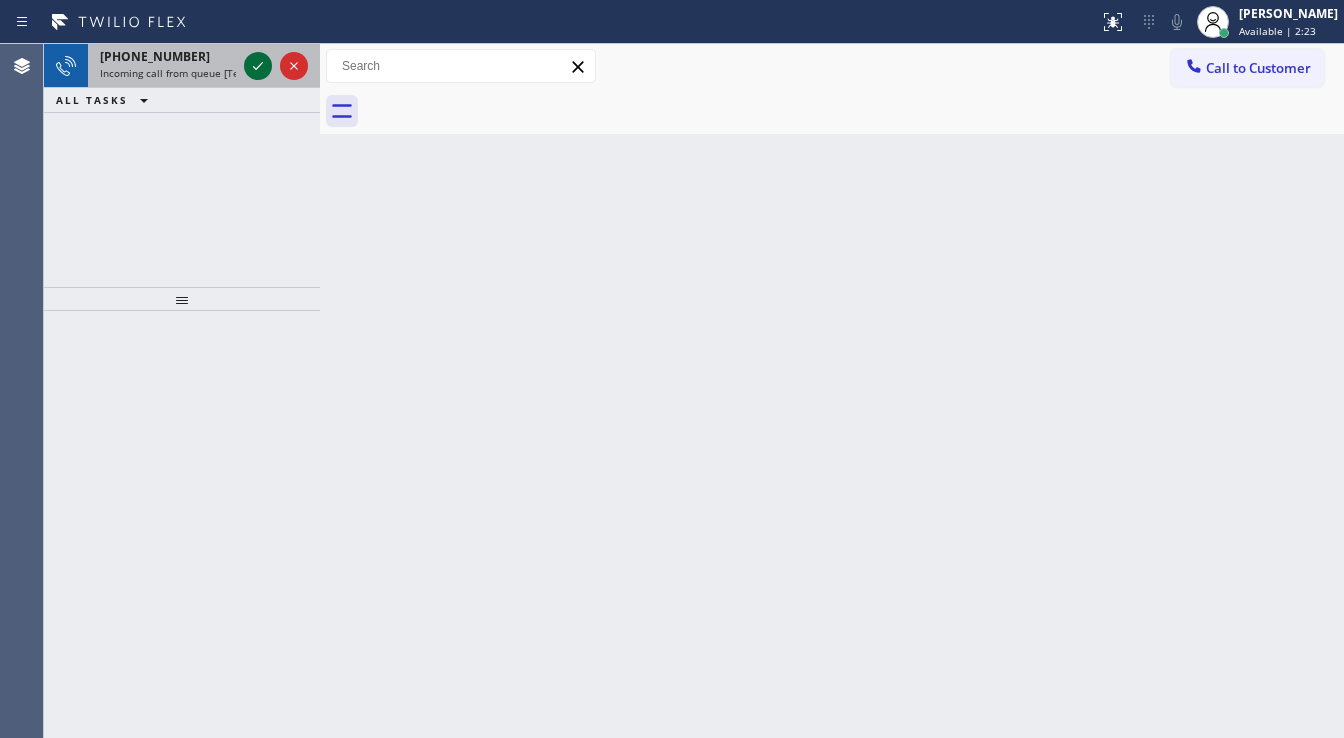 click 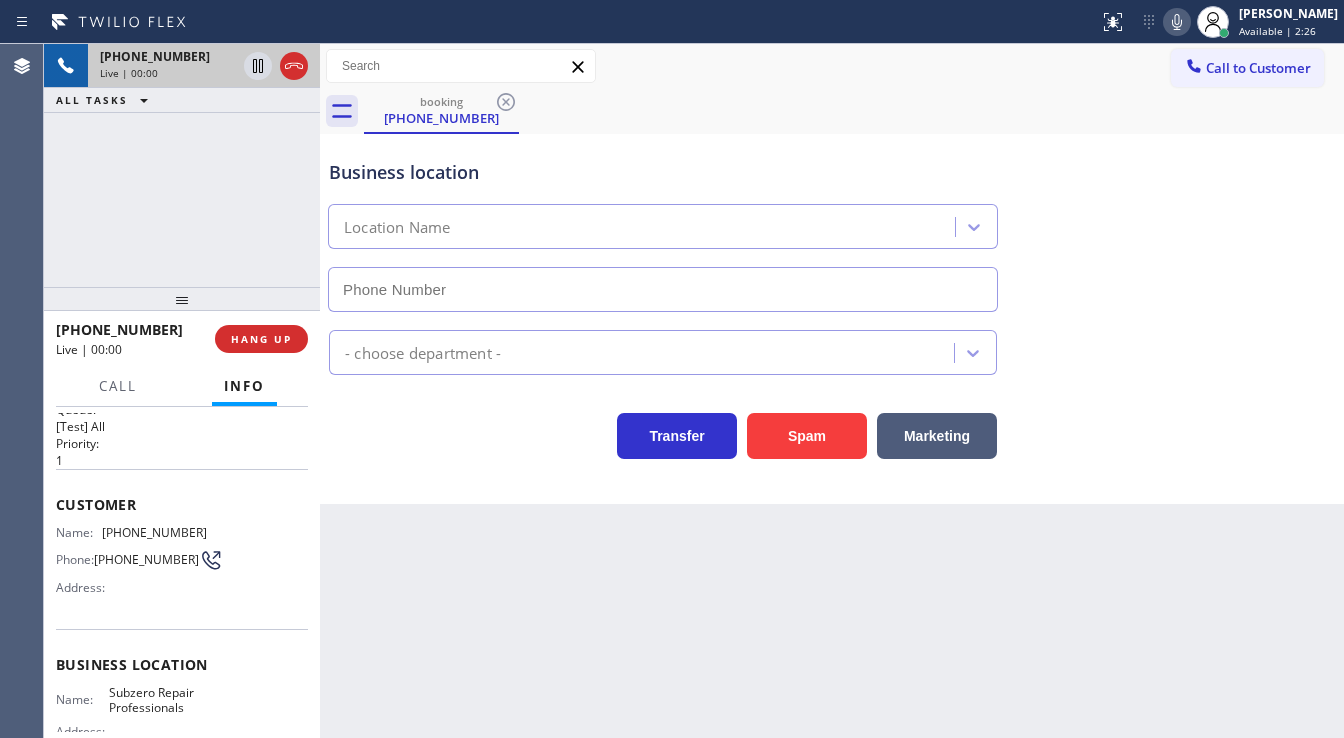 scroll, scrollTop: 80, scrollLeft: 0, axis: vertical 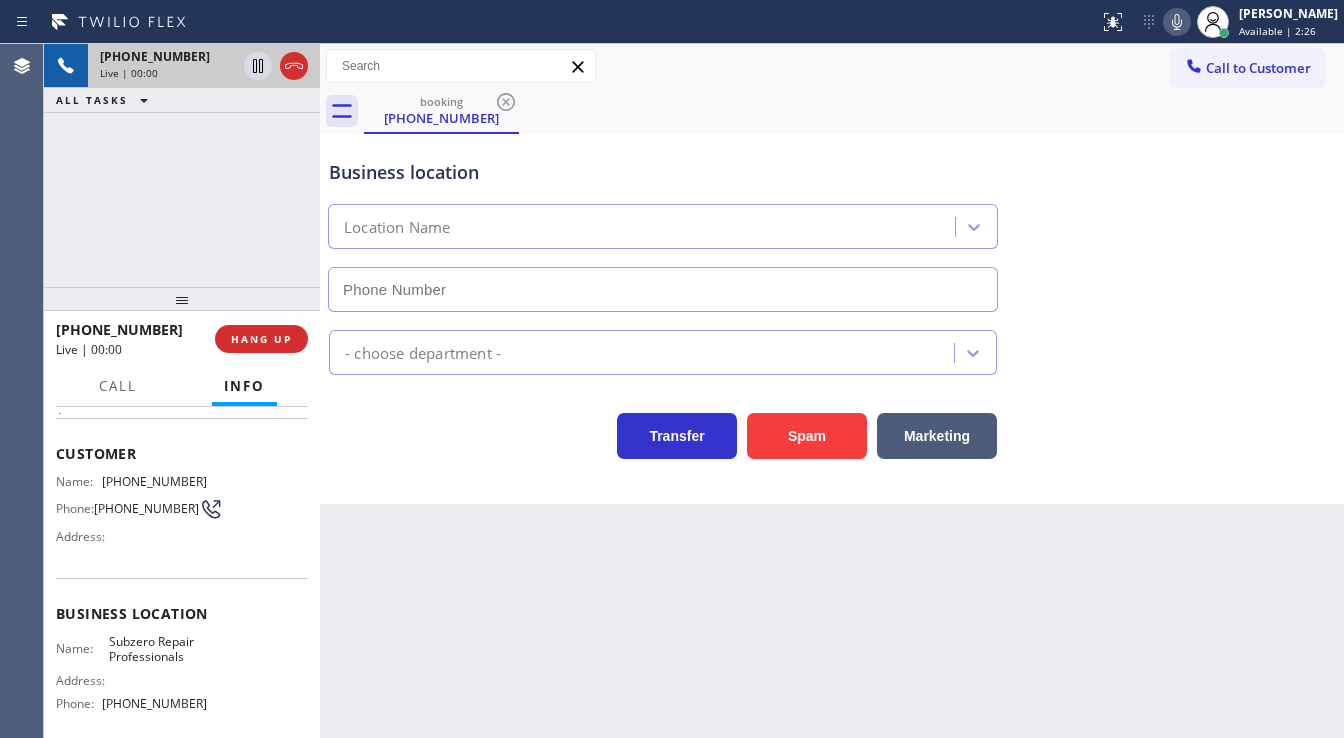 type on "[PHONE_NUMBER]" 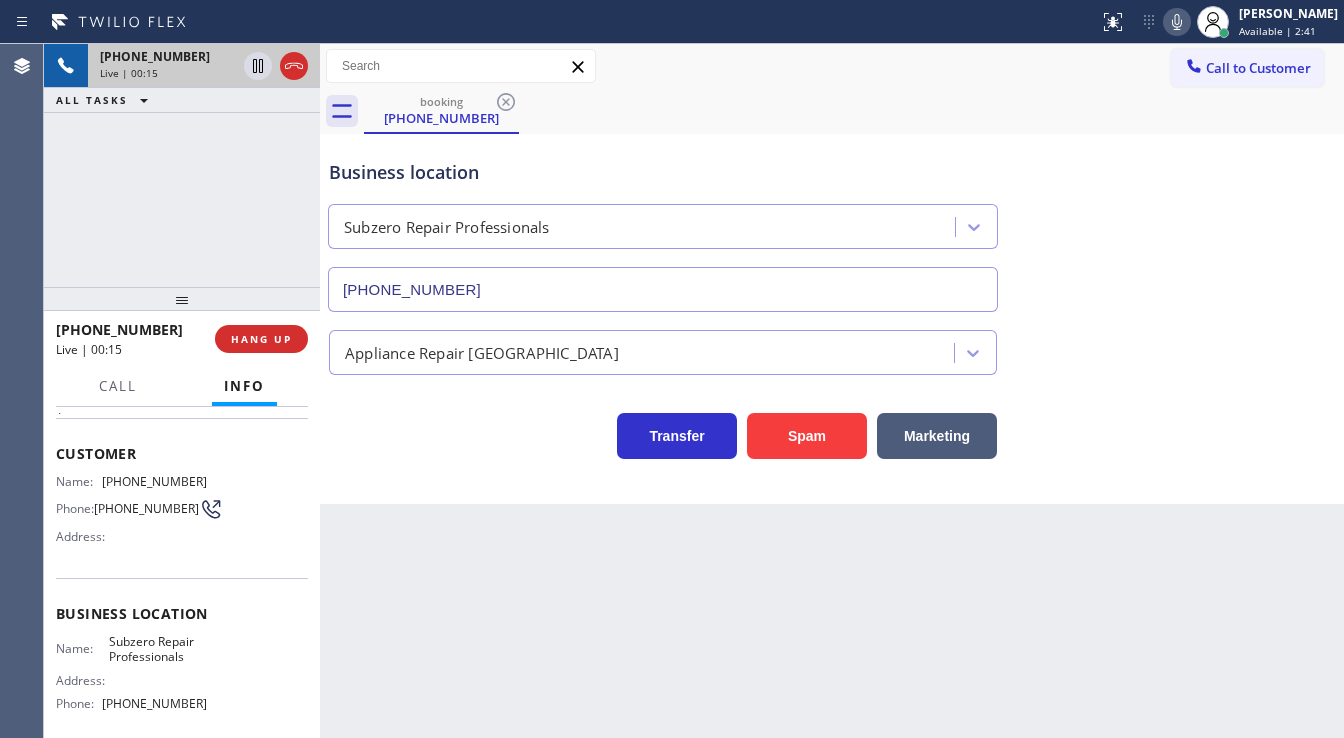 drag, startPoint x: 95, startPoint y: 469, endPoint x: 80, endPoint y: 471, distance: 15.132746 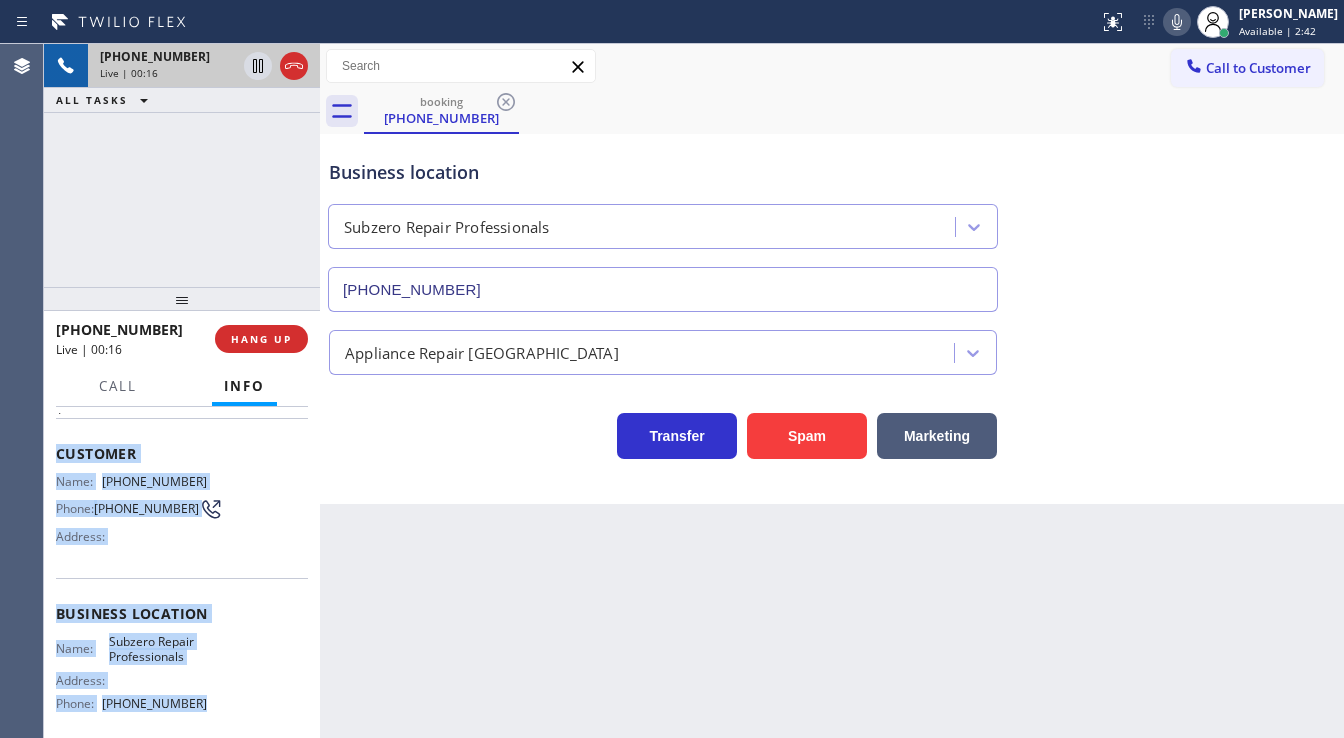 drag, startPoint x: 54, startPoint y: 453, endPoint x: 213, endPoint y: 715, distance: 306.47186 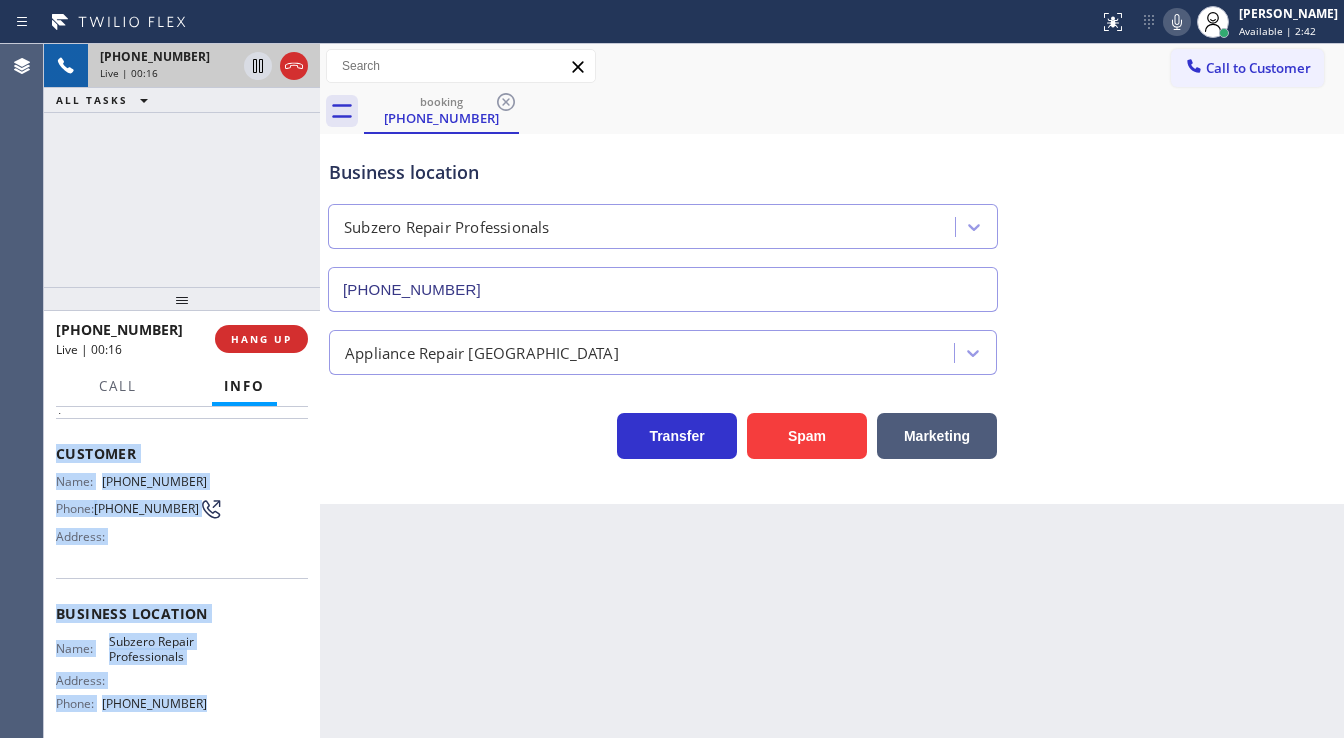click on "Context Queue: [Test] All Priority: 1 Customer Name: [PHONE_NUMBER] Phone: [PHONE_NUMBER] Address: Business location Name: Subzero Repair  Professionals Address:   Phone: [PHONE_NUMBER] Call From City: [GEOGRAPHIC_DATA]: [US_STATE] Zipcode: 60605 Outbound call Location Subzero Repair  Professionals Your caller id phone number [PHONE_NUMBER] Customer number [PHONE_NUMBER] Call" at bounding box center [182, 573] 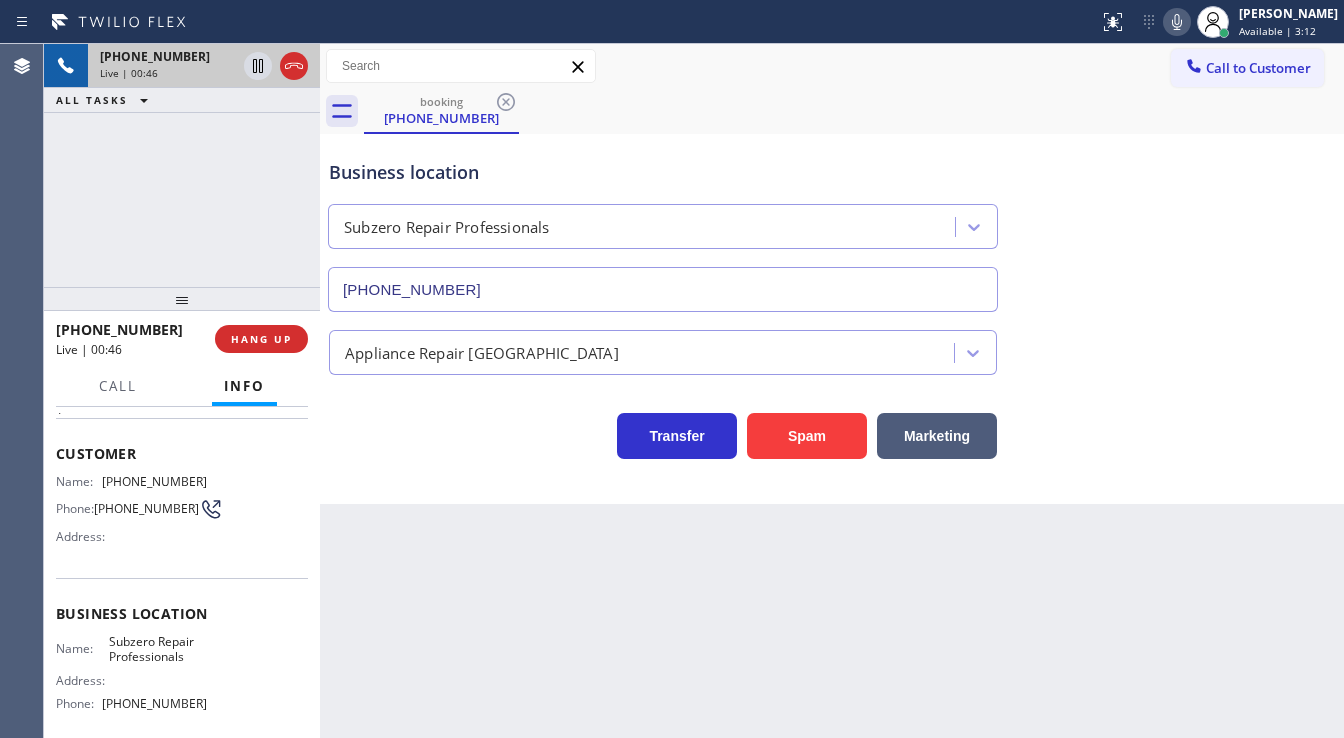 click on "[PHONE_NUMBER] Live | 00:46 ALL TASKS ALL TASKS ACTIVE TASKS TASKS IN WRAP UP" at bounding box center [182, 165] 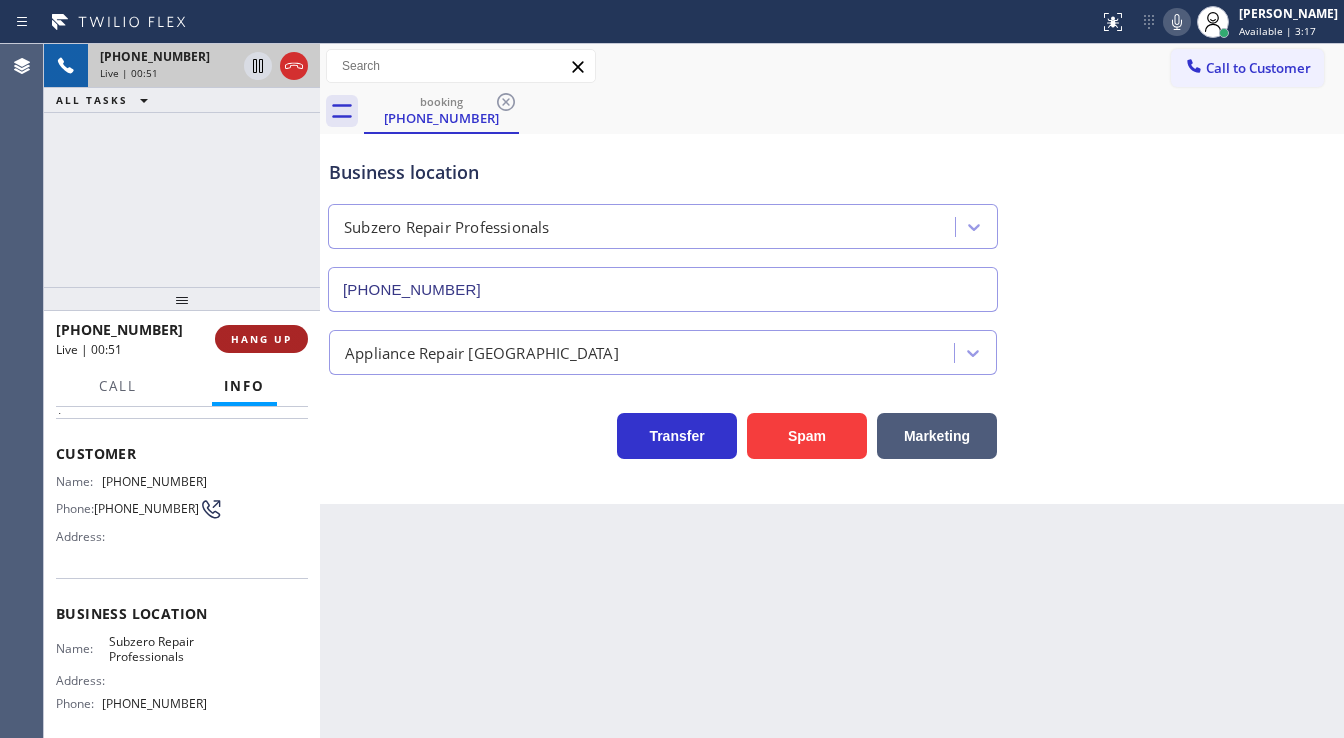 click on "HANG UP" at bounding box center (261, 339) 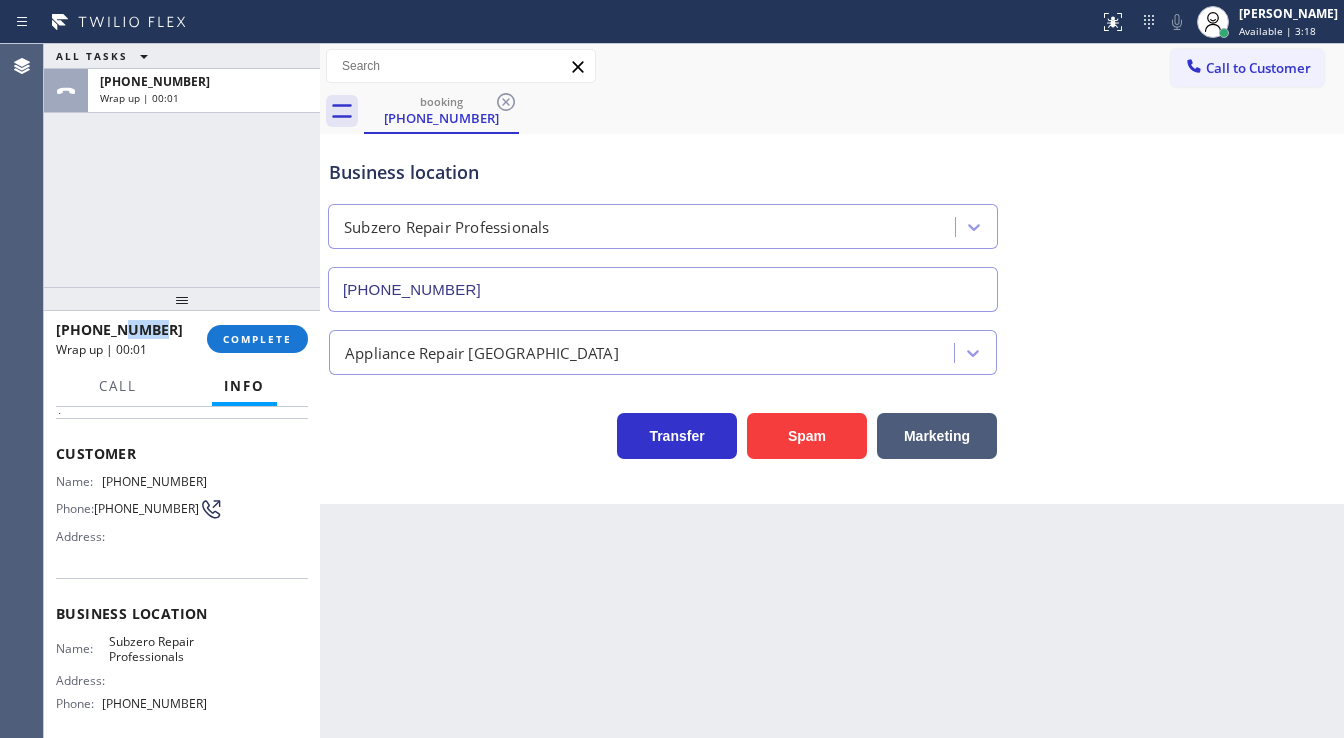drag, startPoint x: 160, startPoint y: 329, endPoint x: 123, endPoint y: 333, distance: 37.215588 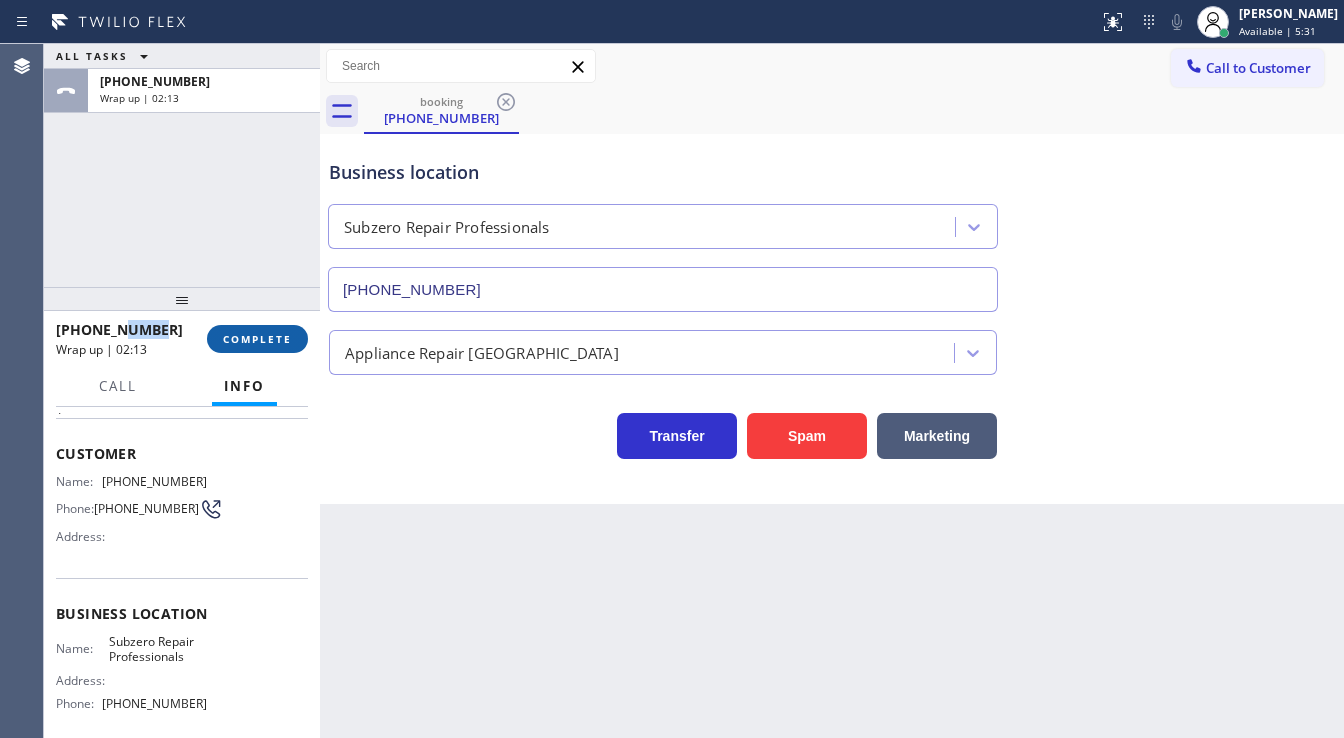click on "COMPLETE" at bounding box center (257, 339) 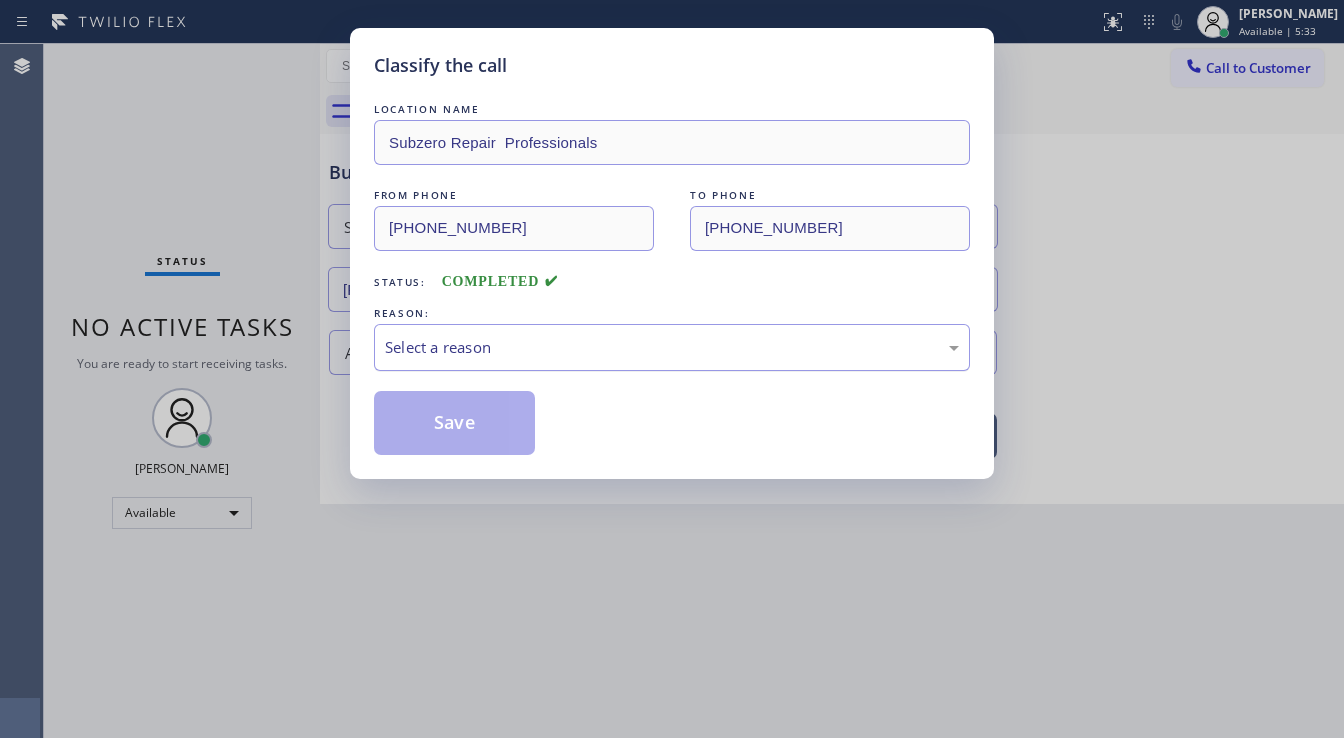 click on "Select a reason" at bounding box center [672, 347] 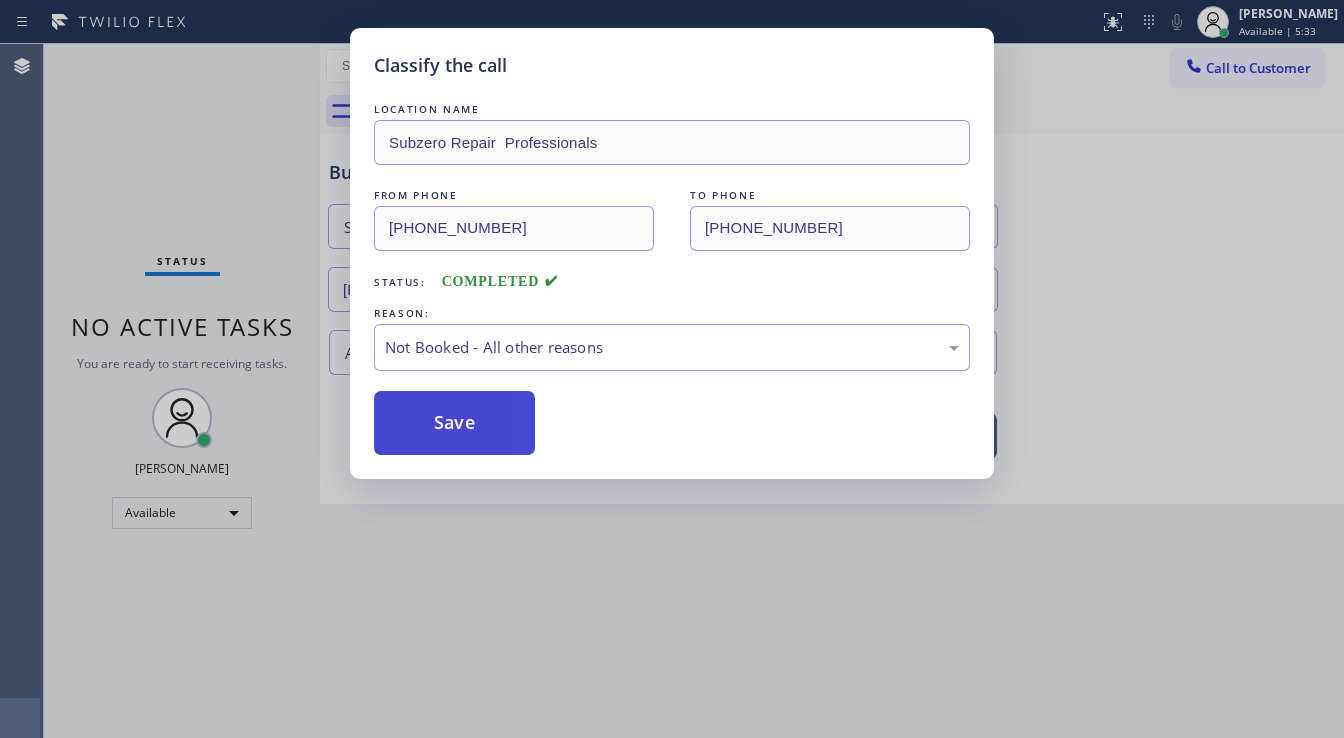 click on "Save" at bounding box center [454, 423] 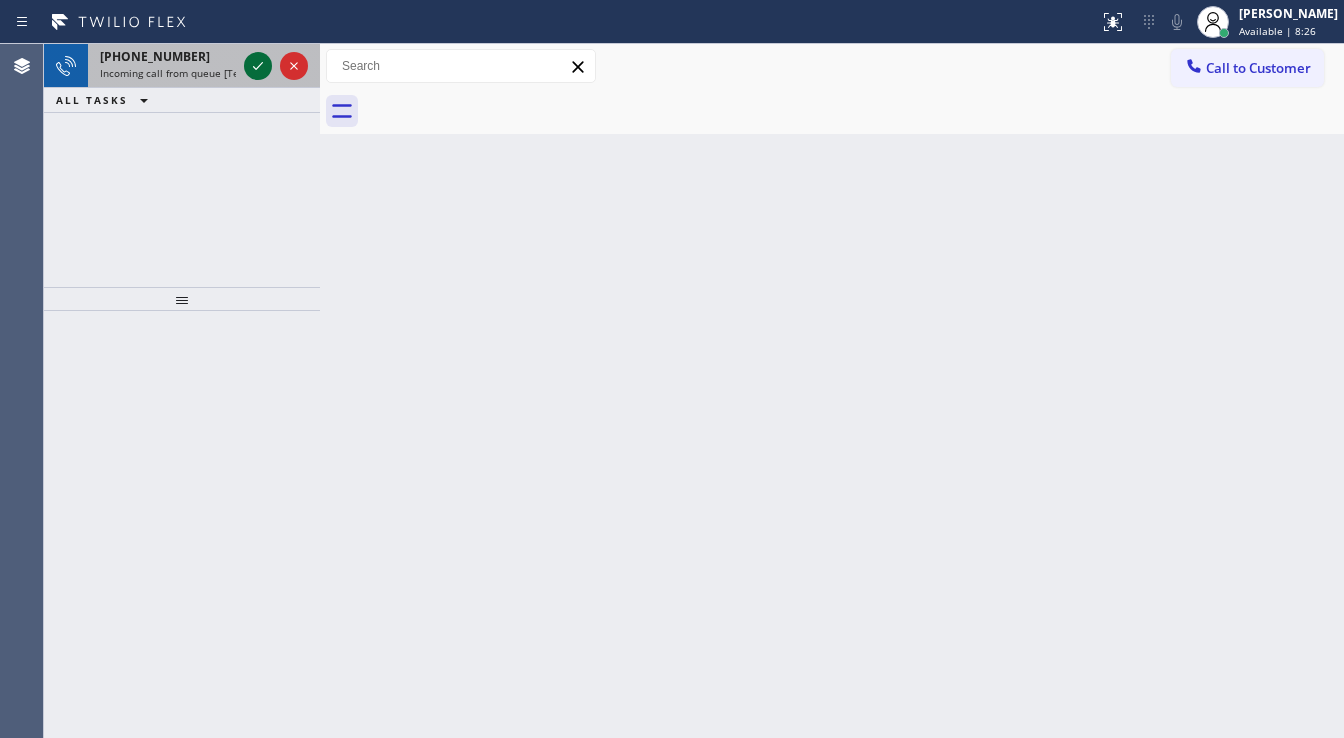click 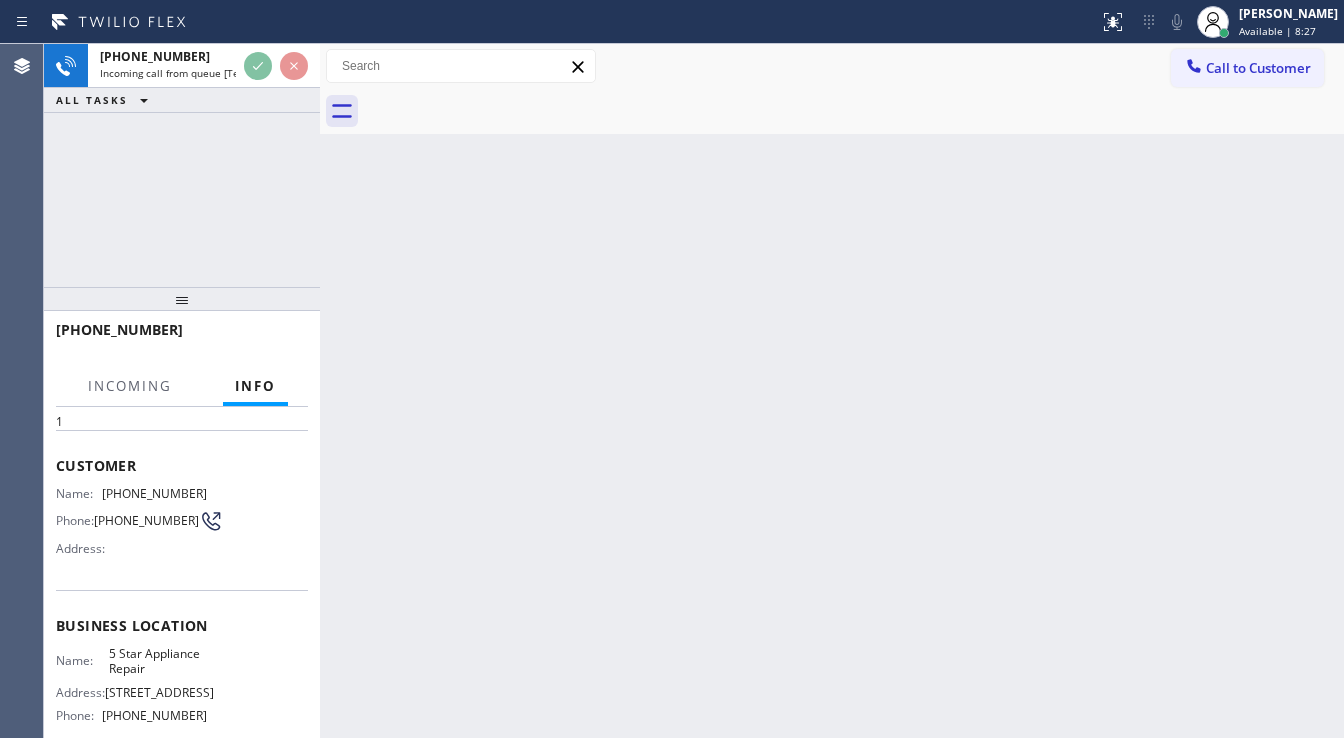 scroll, scrollTop: 160, scrollLeft: 0, axis: vertical 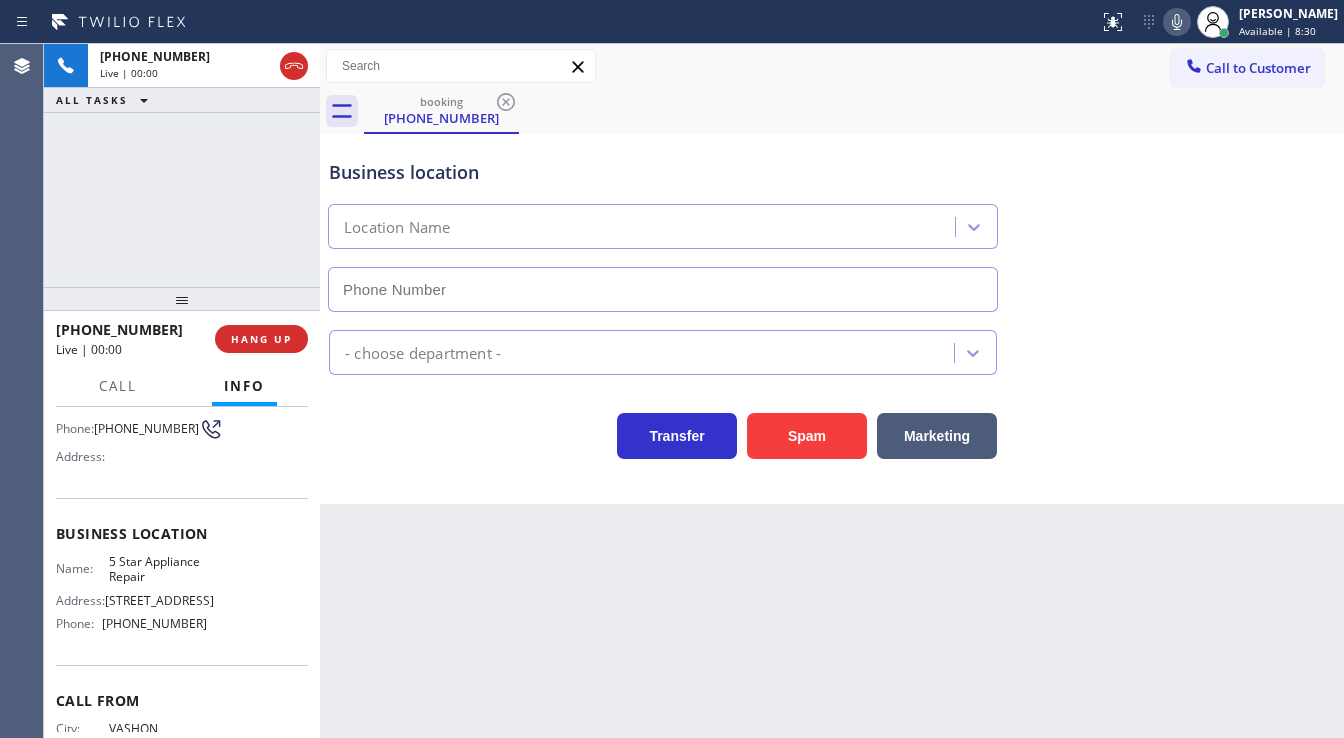 type on "[PHONE_NUMBER]" 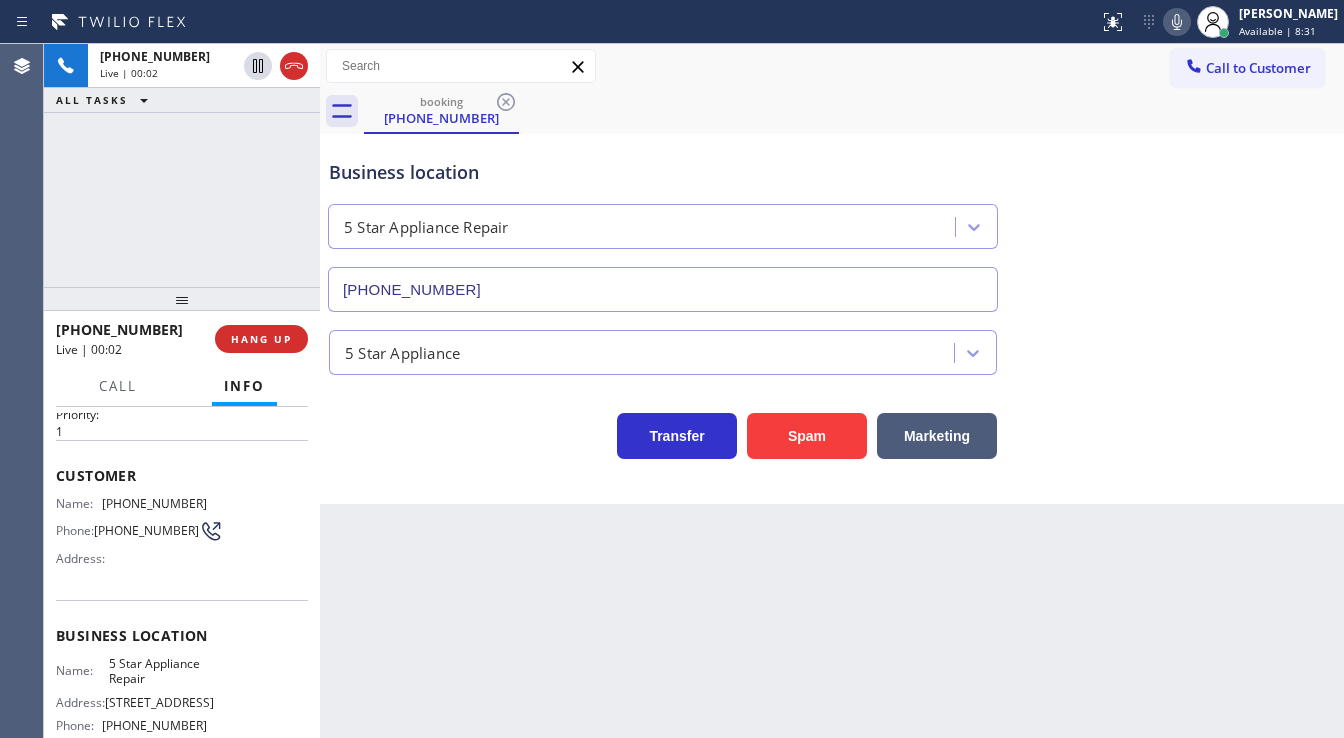scroll, scrollTop: 0, scrollLeft: 0, axis: both 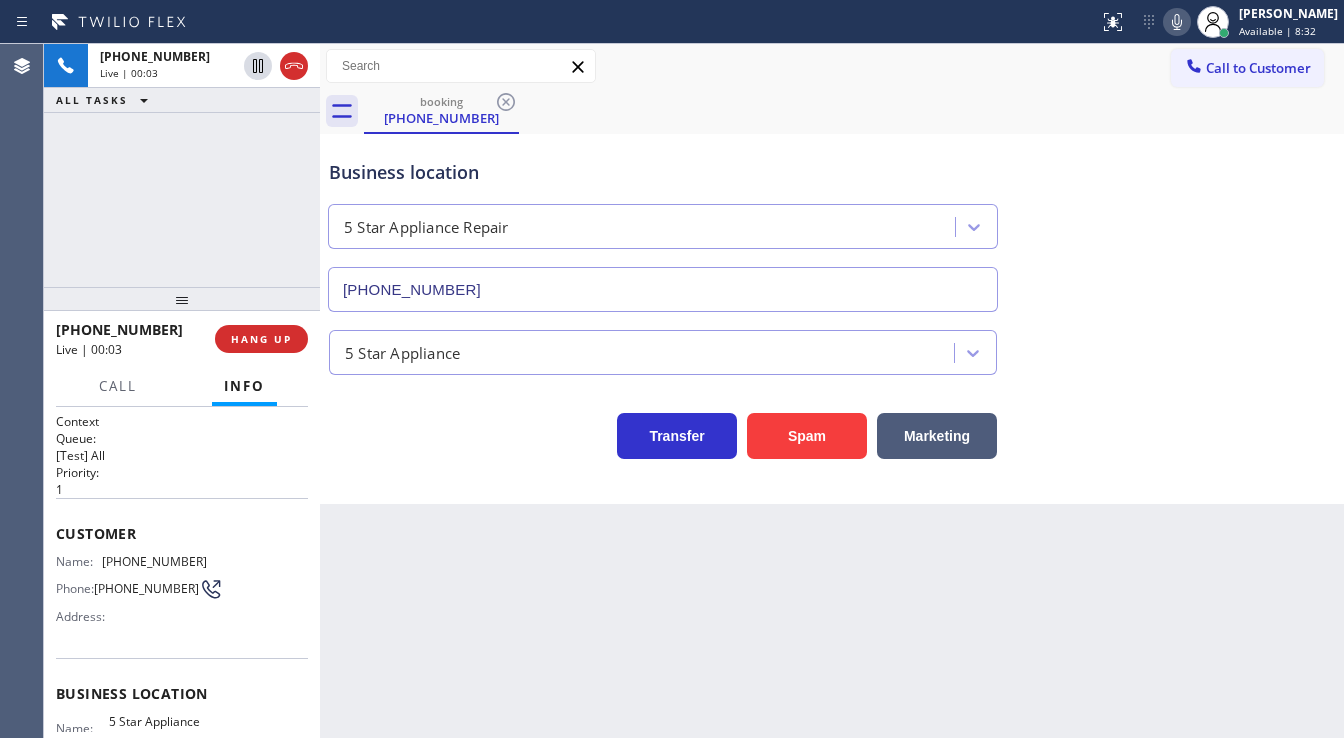 click on "[PHONE_NUMBER] Live | 00:03 ALL TASKS ALL TASKS ACTIVE TASKS TASKS IN WRAP UP" at bounding box center (182, 165) 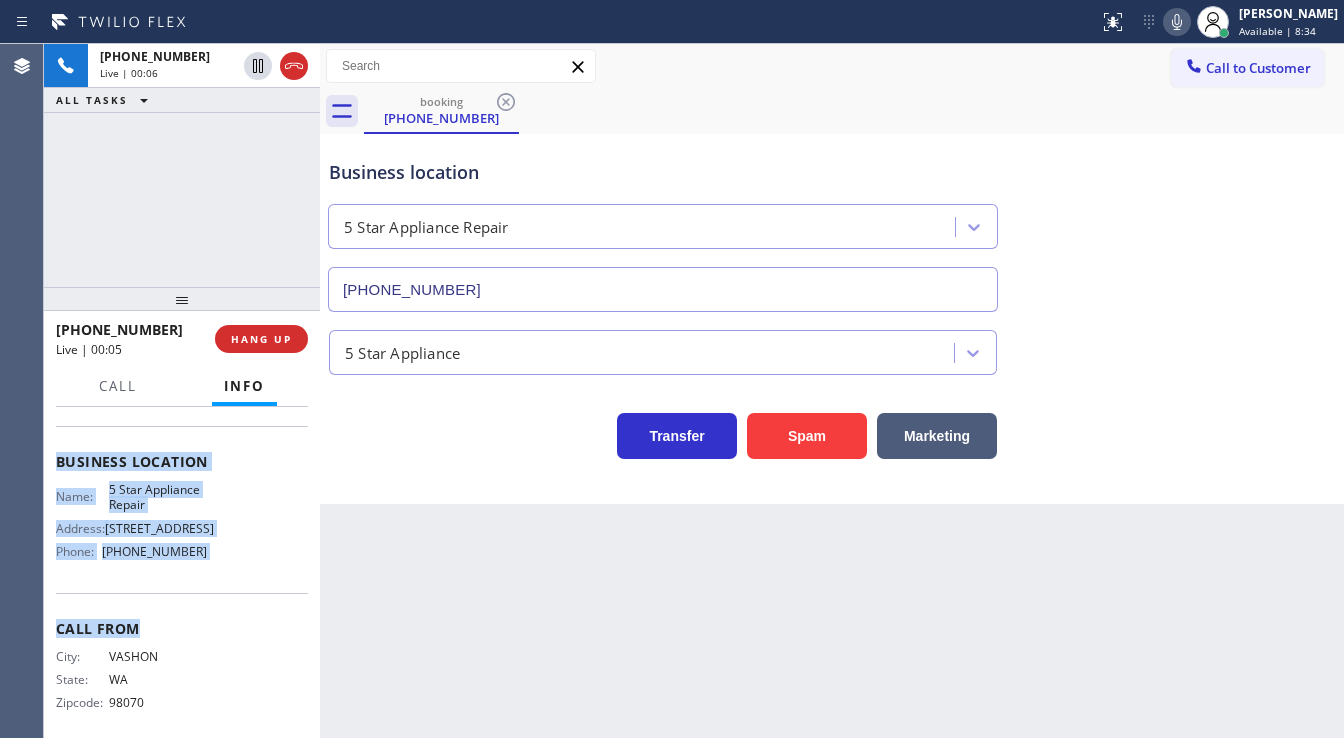 scroll, scrollTop: 245, scrollLeft: 0, axis: vertical 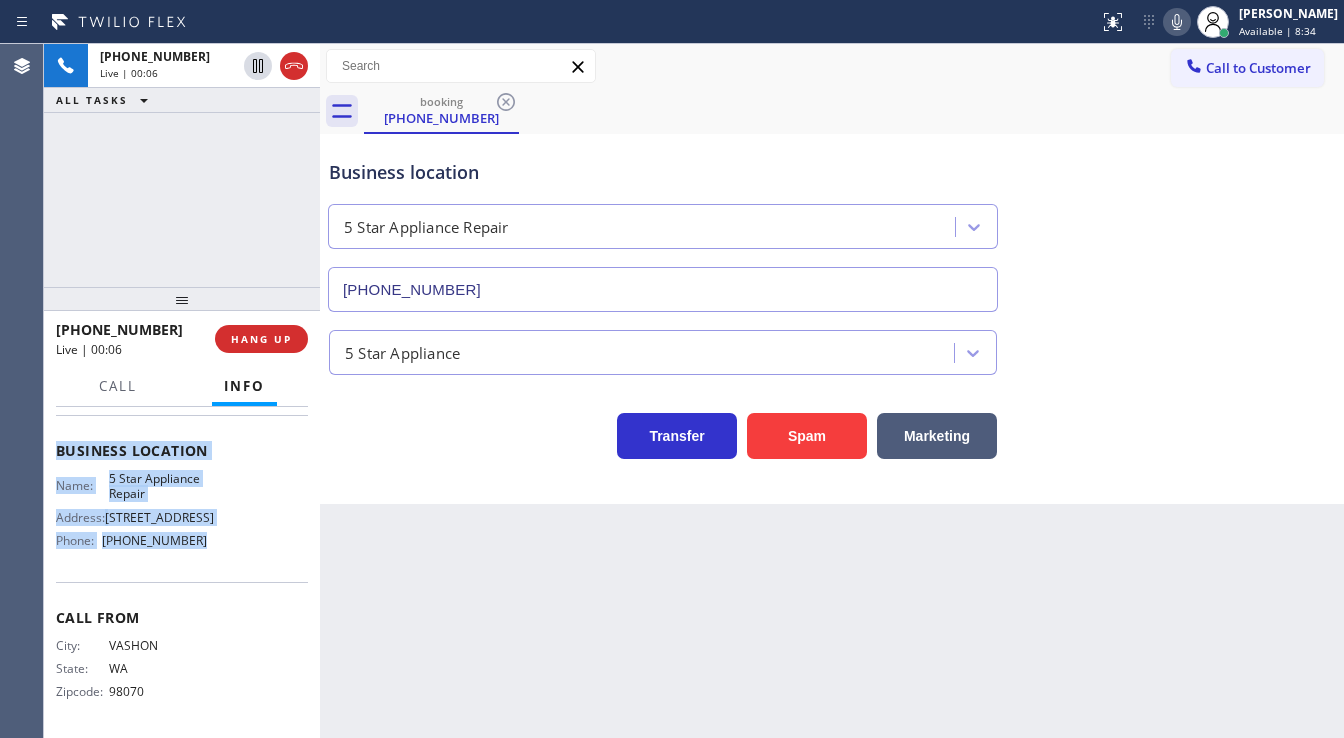 drag, startPoint x: 48, startPoint y: 528, endPoint x: 236, endPoint y: 546, distance: 188.85974 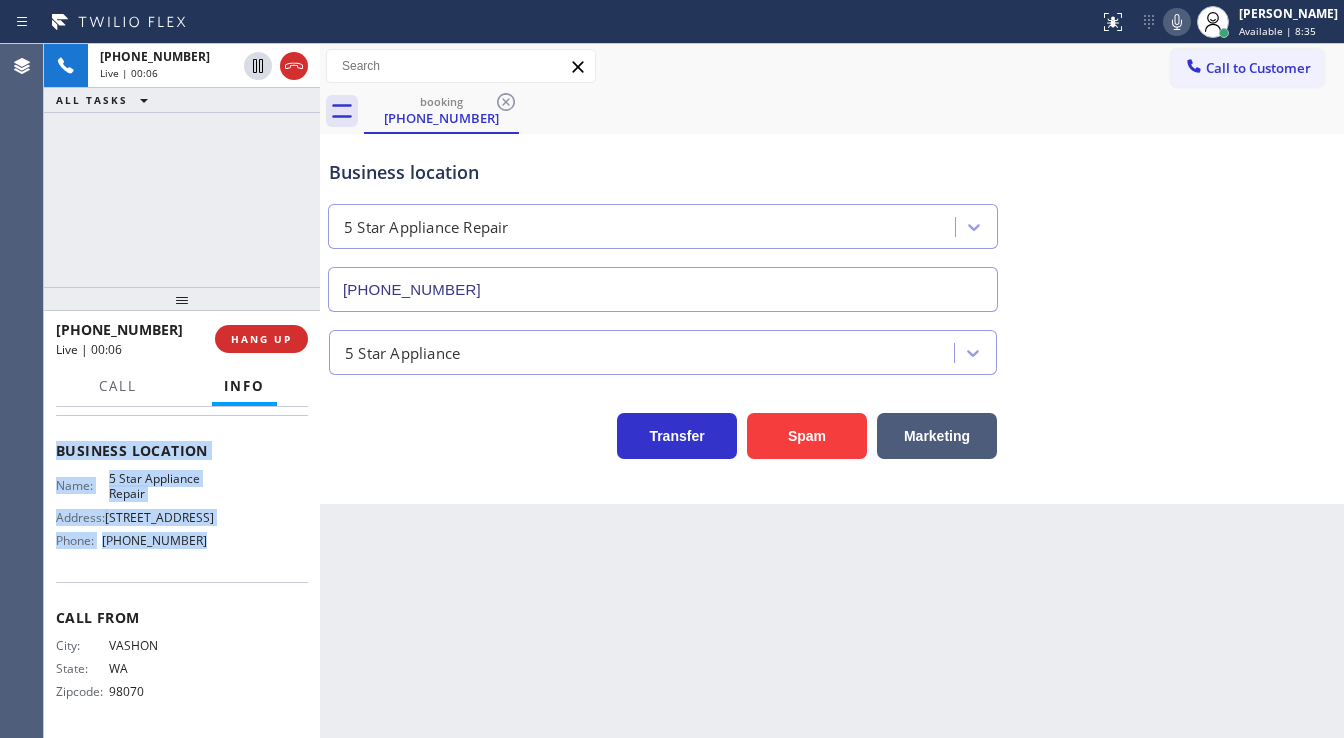copy on "Customer Name: [PHONE_NUMBER] Phone: [PHONE_NUMBER] Address: Business location Name: 5 Star Appliance Repair Address: [STREET_ADDRESS]  Phone: [PHONE_NUMBER]" 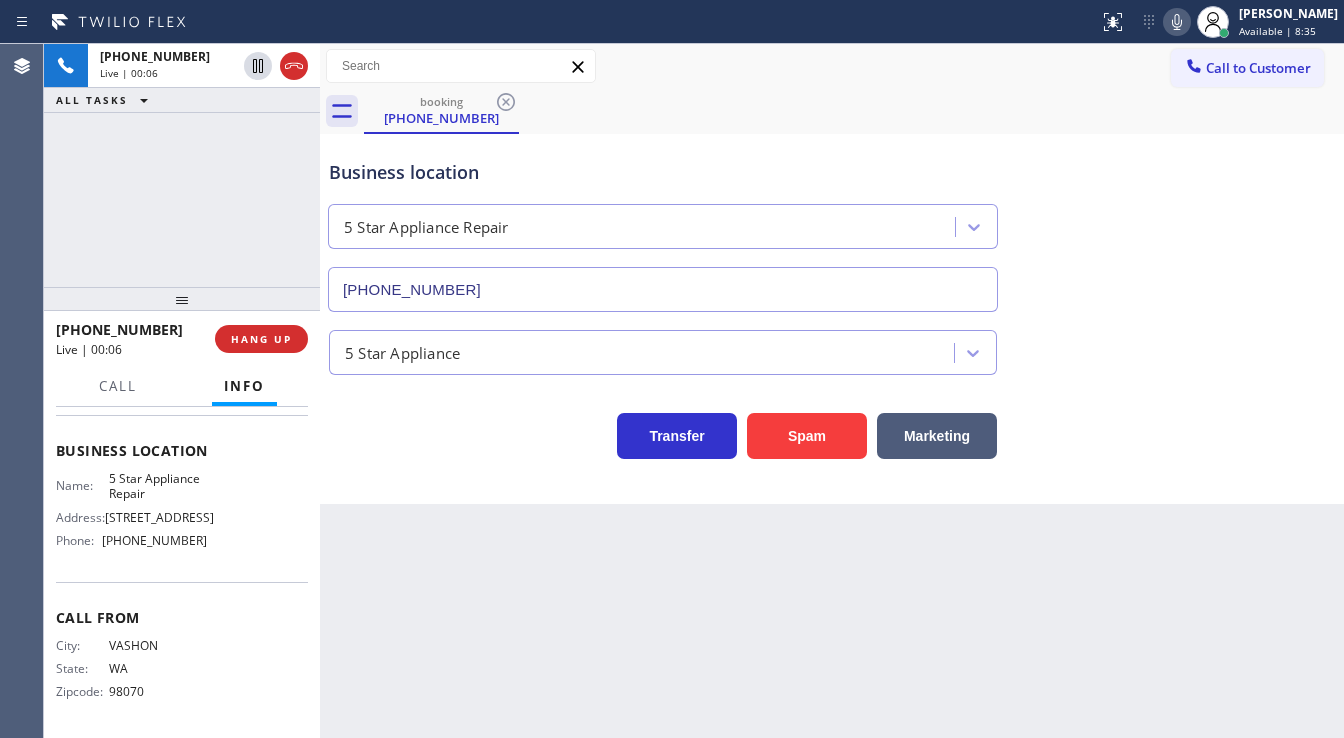 click on "[PHONE_NUMBER] Live | 00:06 ALL TASKS ALL TASKS ACTIVE TASKS TASKS IN WRAP UP" at bounding box center (182, 165) 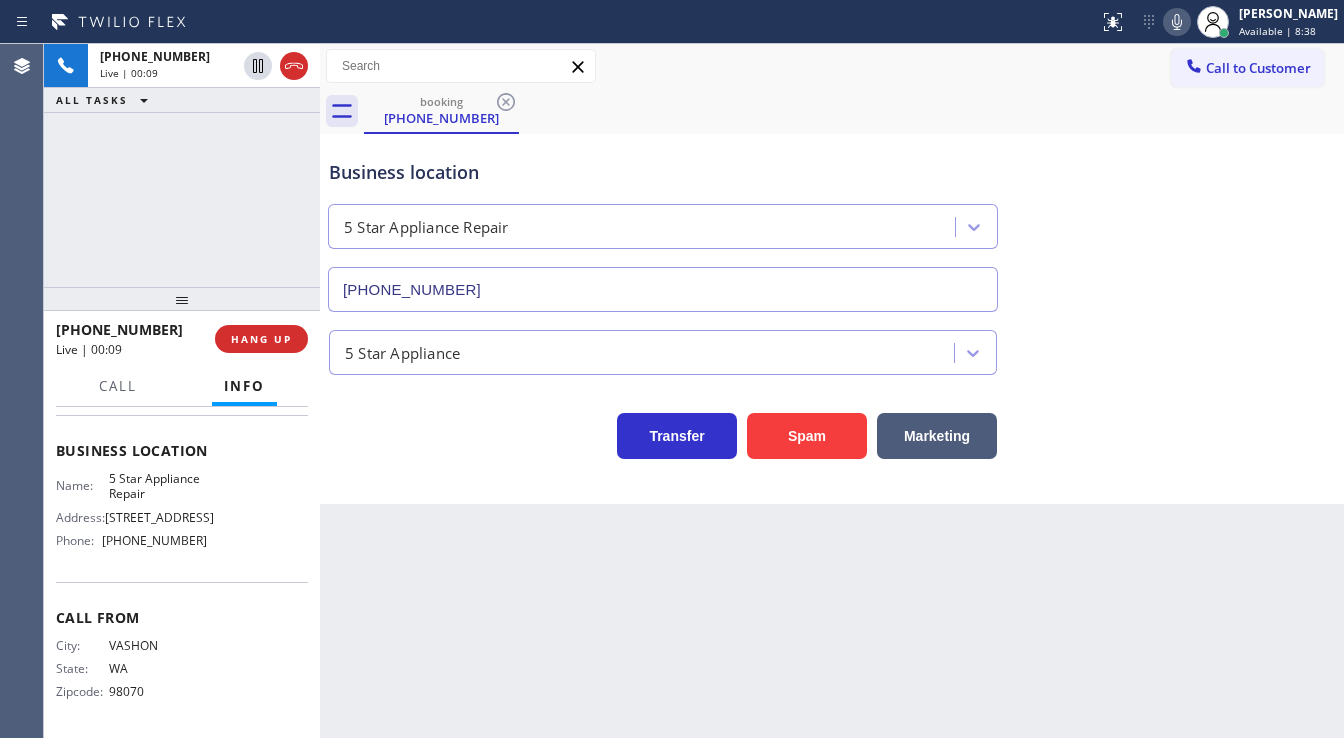 click on "[PHONE_NUMBER] Live | 00:09 ALL TASKS ALL TASKS ACTIVE TASKS TASKS IN WRAP UP" at bounding box center [182, 165] 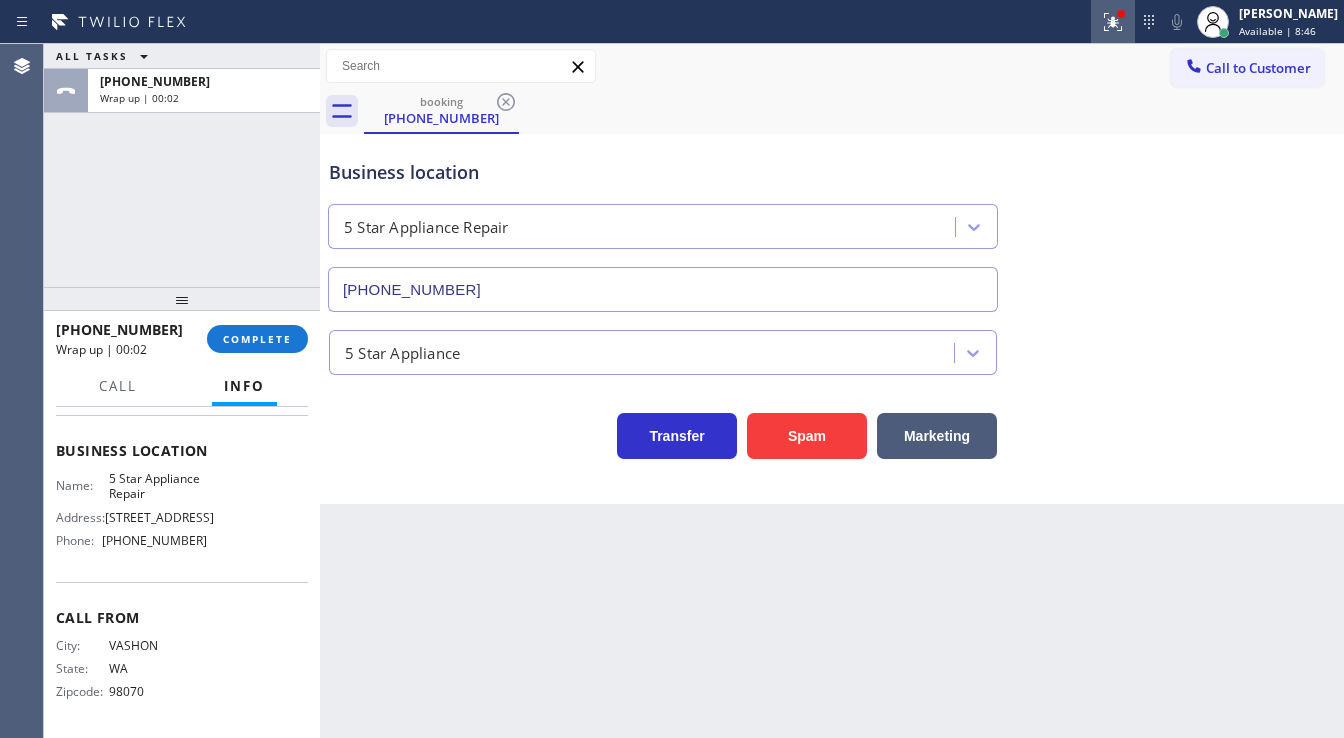 click at bounding box center (1113, 22) 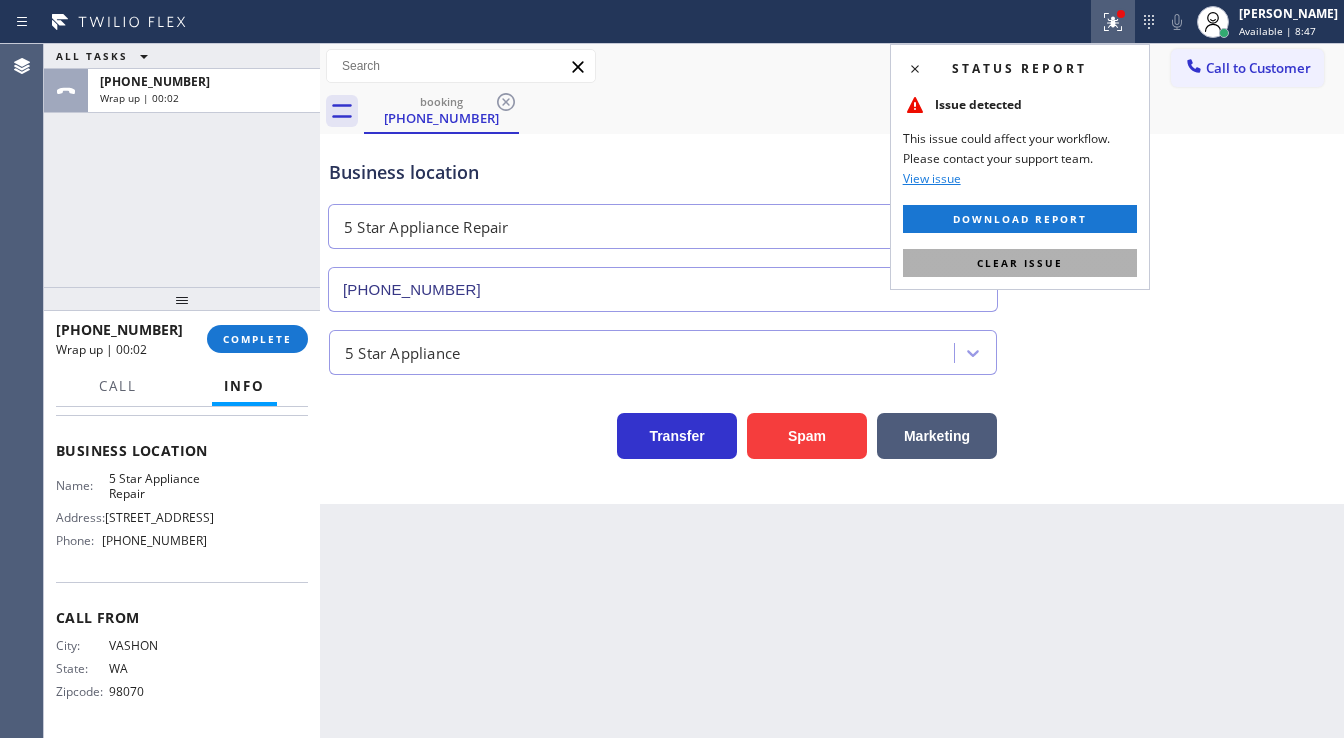 click on "Clear issue" at bounding box center [1020, 263] 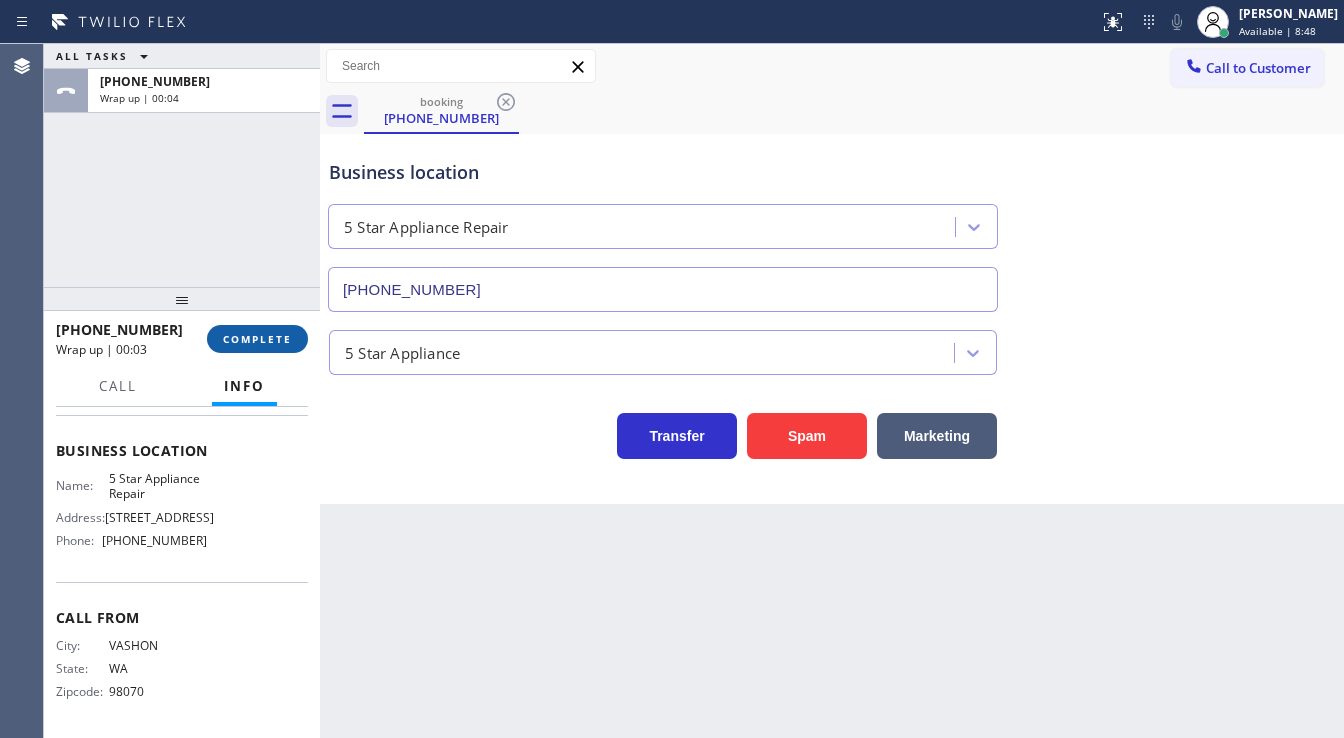 click on "COMPLETE" at bounding box center (257, 339) 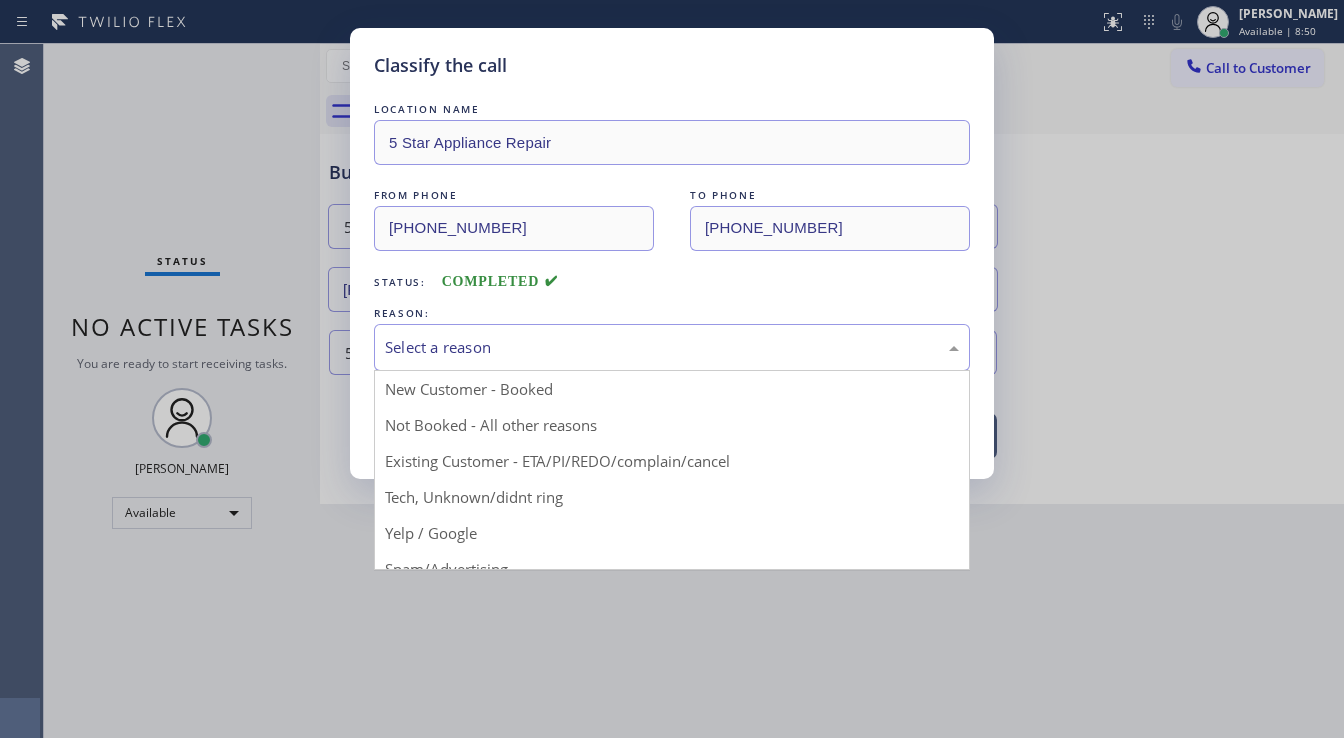 click on "Select a reason" at bounding box center [672, 347] 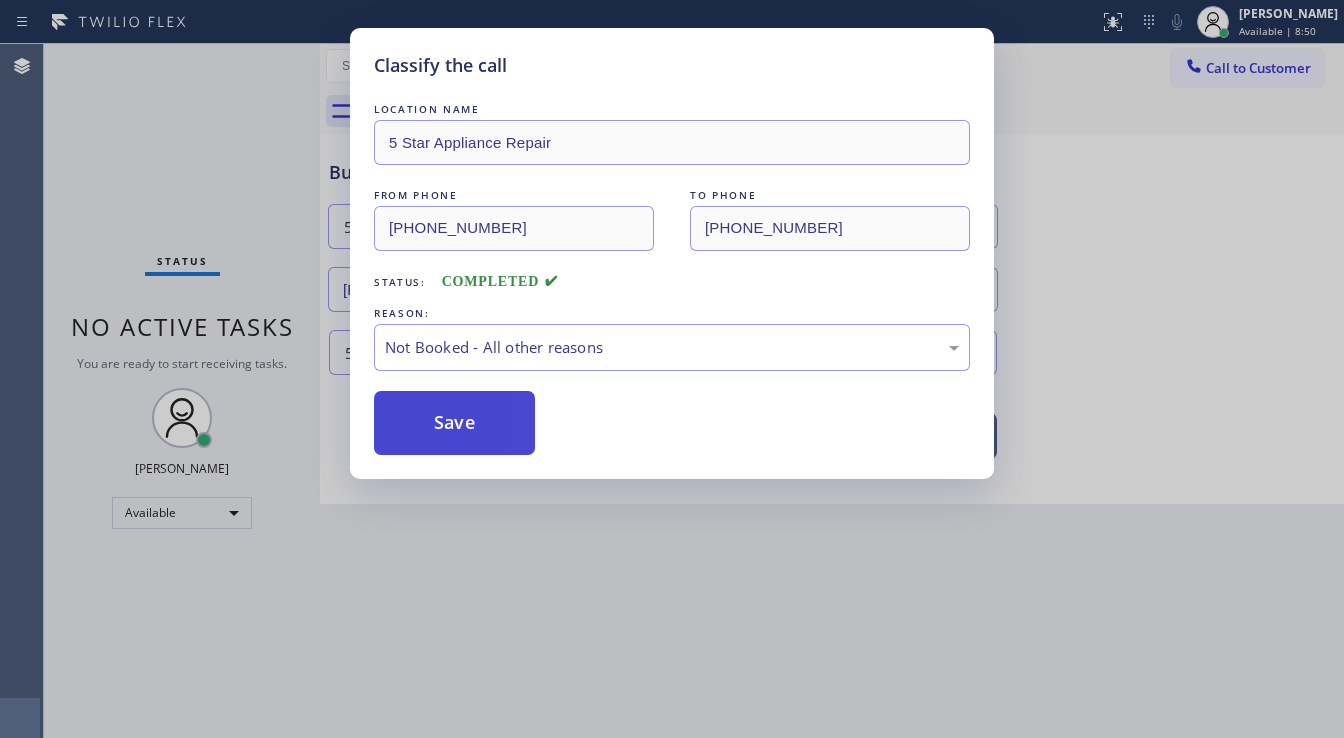 click on "Save" at bounding box center [454, 423] 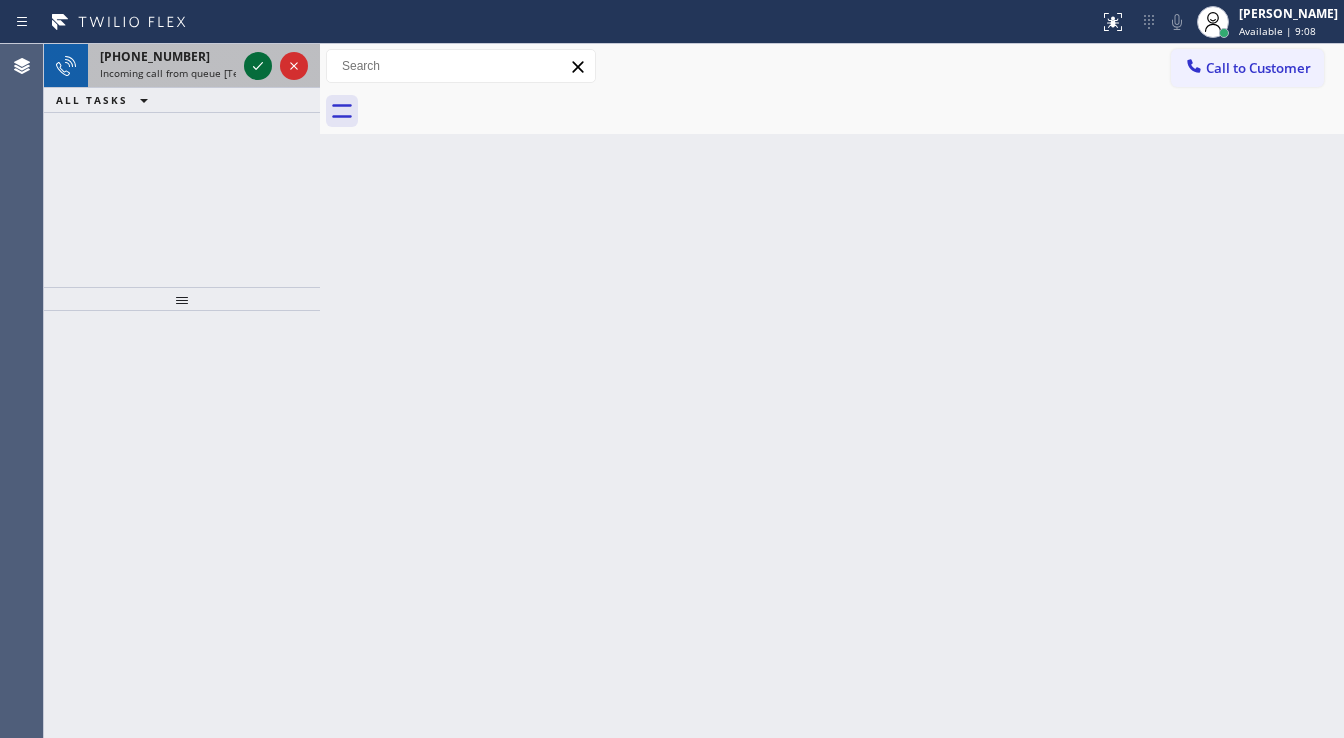 click 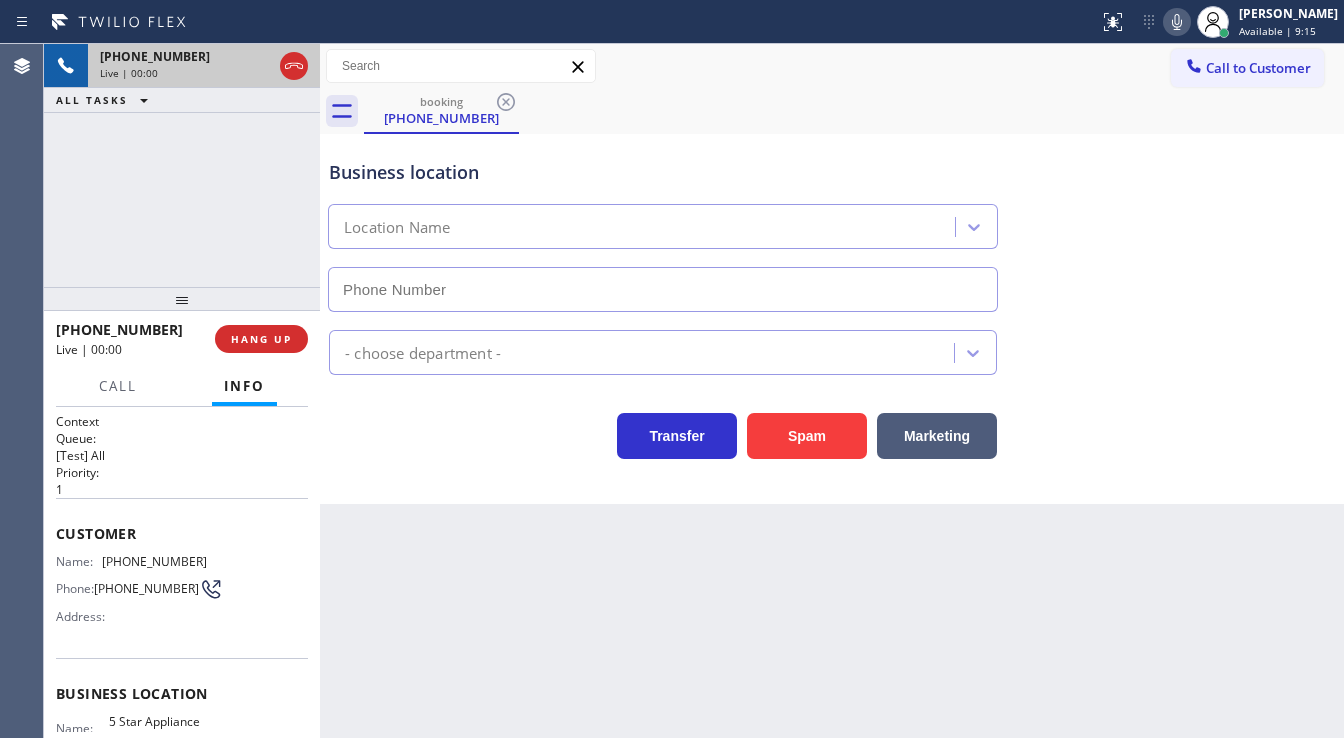 type on "[PHONE_NUMBER]" 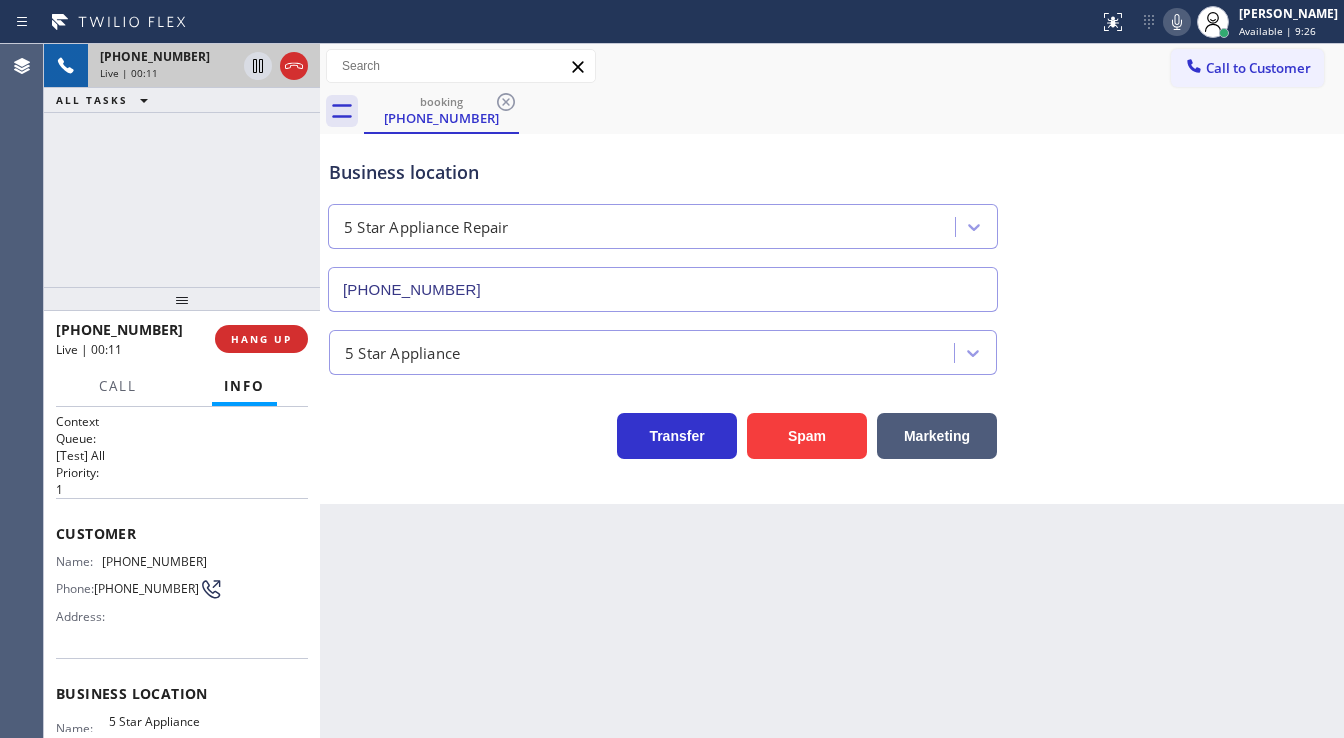 click on "[PHONE_NUMBER] Live | 00:11 ALL TASKS ALL TASKS ACTIVE TASKS TASKS IN WRAP UP" at bounding box center [182, 165] 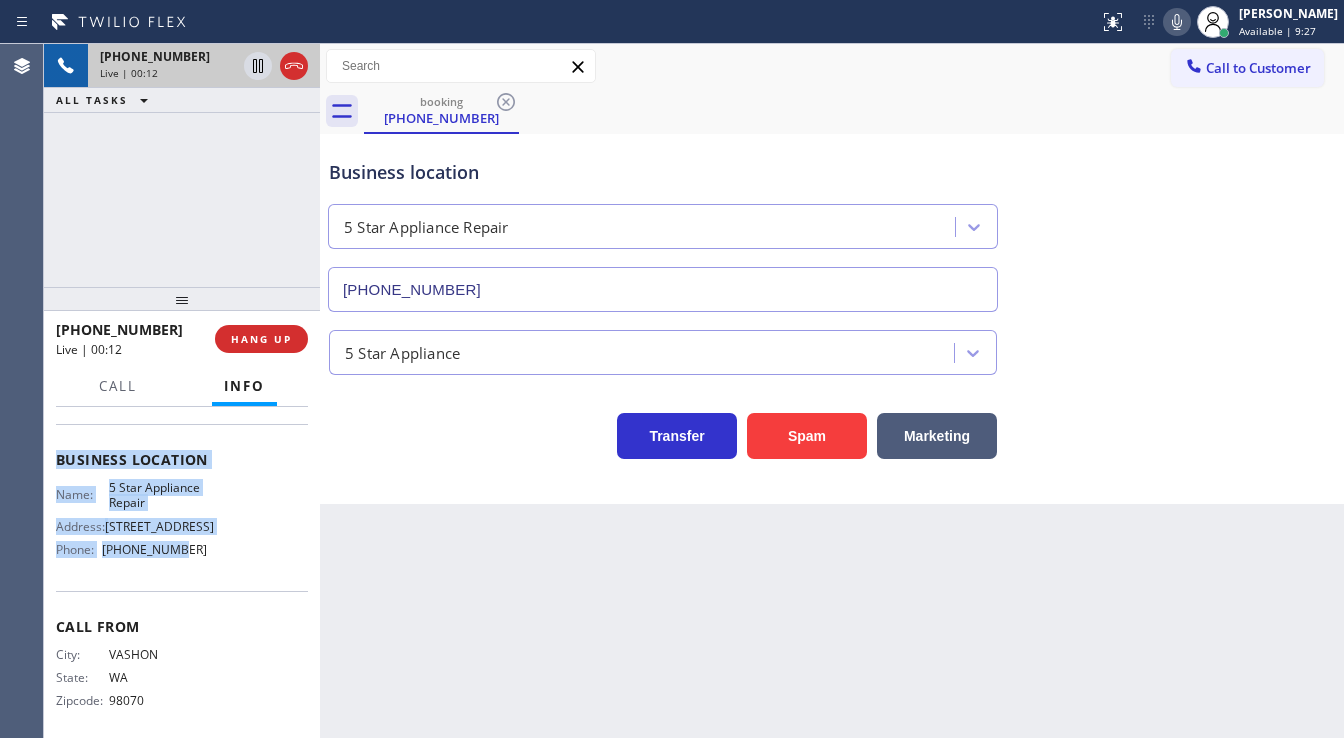 scroll, scrollTop: 245, scrollLeft: 0, axis: vertical 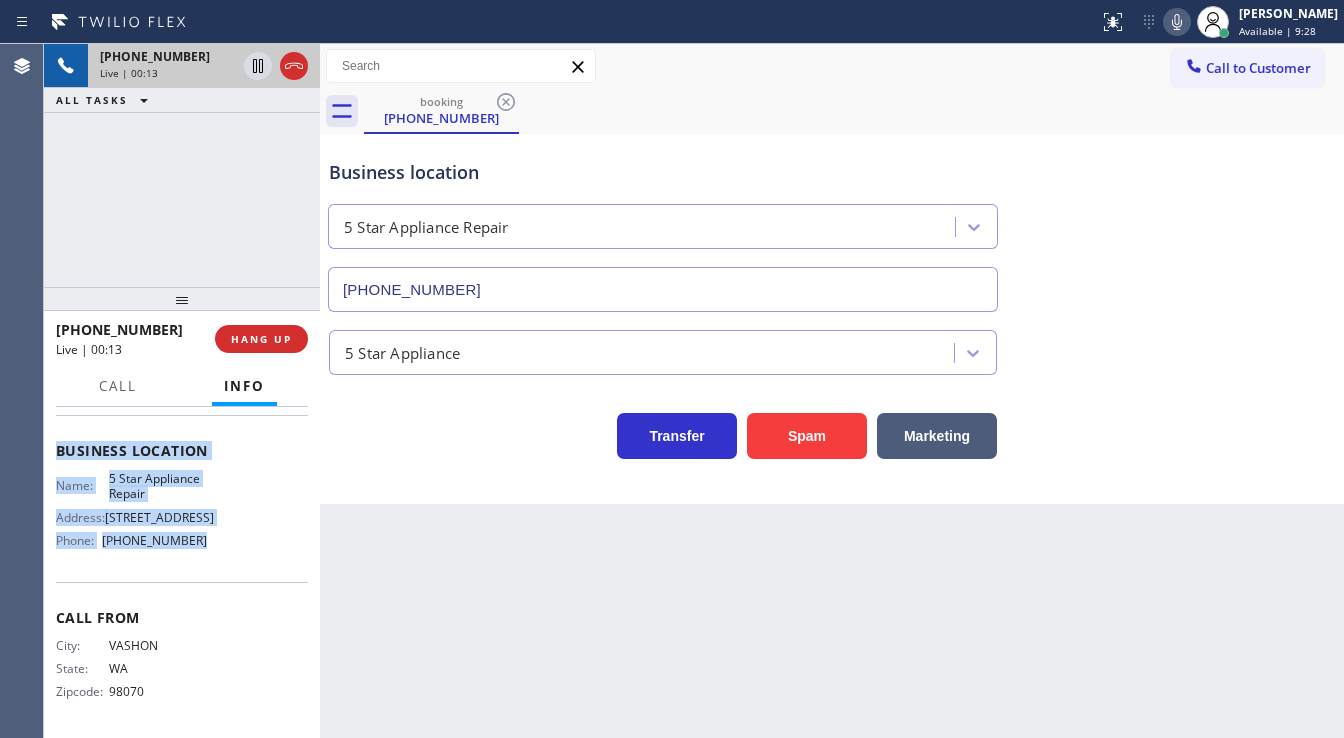 drag, startPoint x: 52, startPoint y: 529, endPoint x: 225, endPoint y: 554, distance: 174.79703 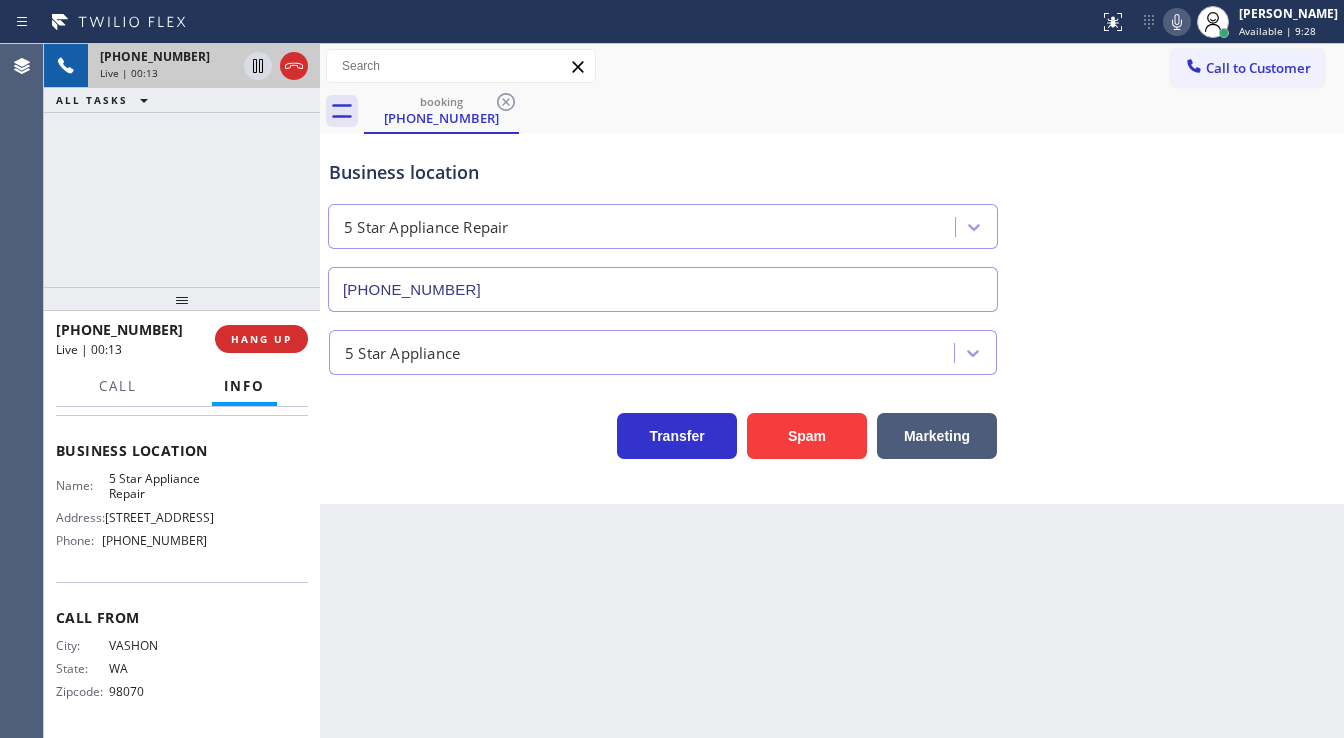 click on "[PHONE_NUMBER] Live | 00:13 ALL TASKS ALL TASKS ACTIVE TASKS TASKS IN WRAP UP" at bounding box center [182, 165] 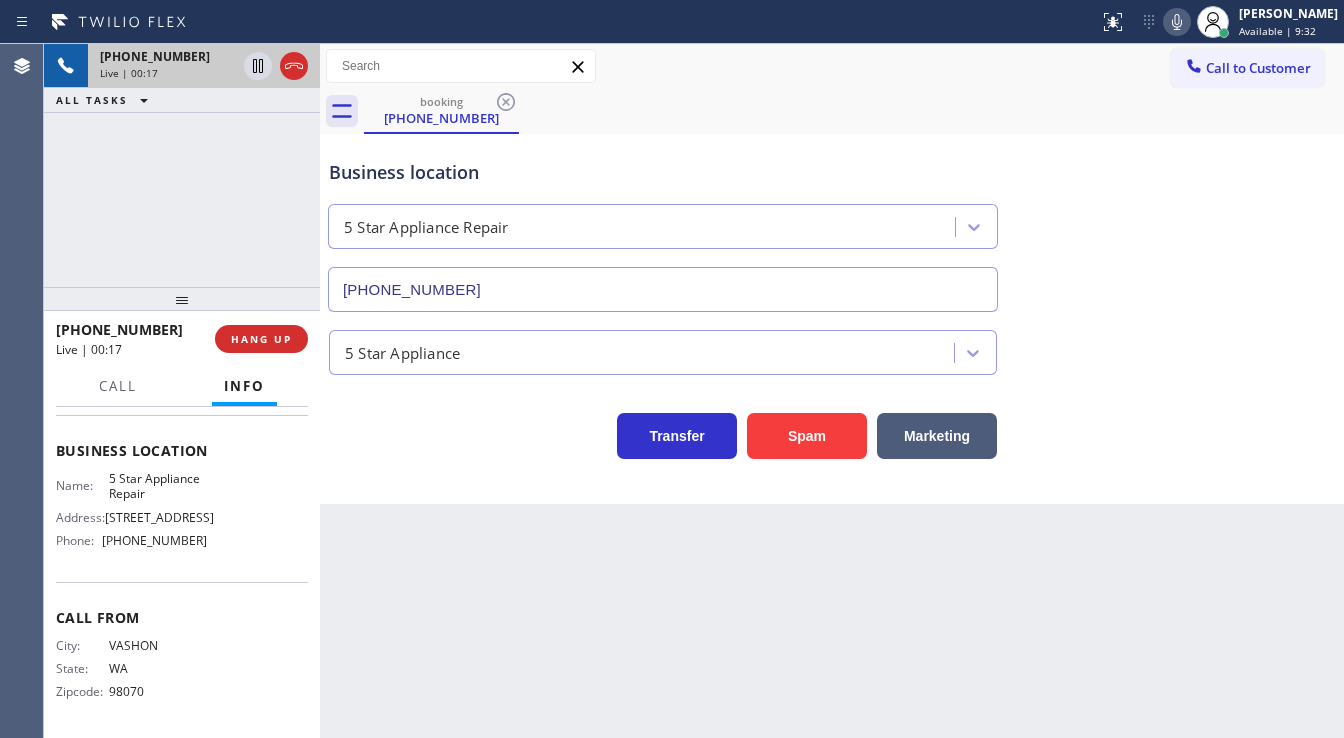 click on "[PHONE_NUMBER] Live | 00:17 ALL TASKS ALL TASKS ACTIVE TASKS TASKS IN WRAP UP" at bounding box center (182, 165) 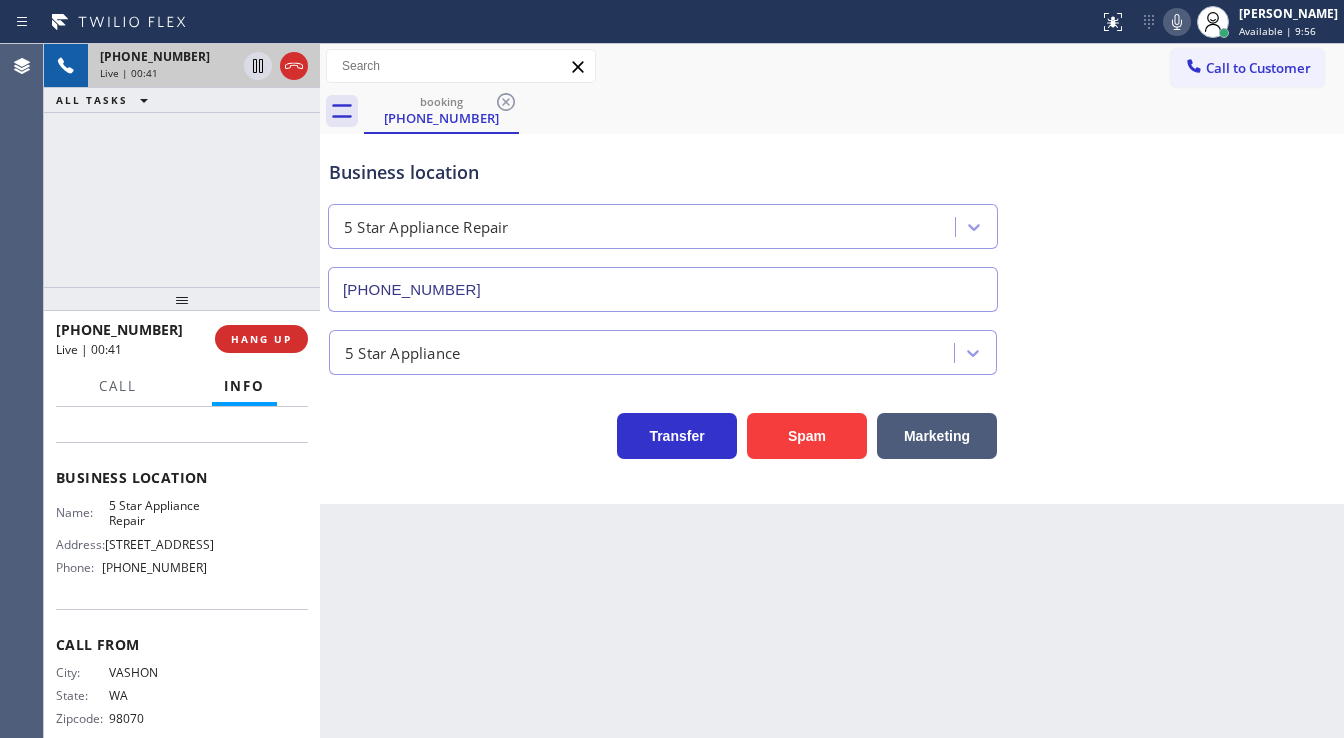 scroll, scrollTop: 165, scrollLeft: 0, axis: vertical 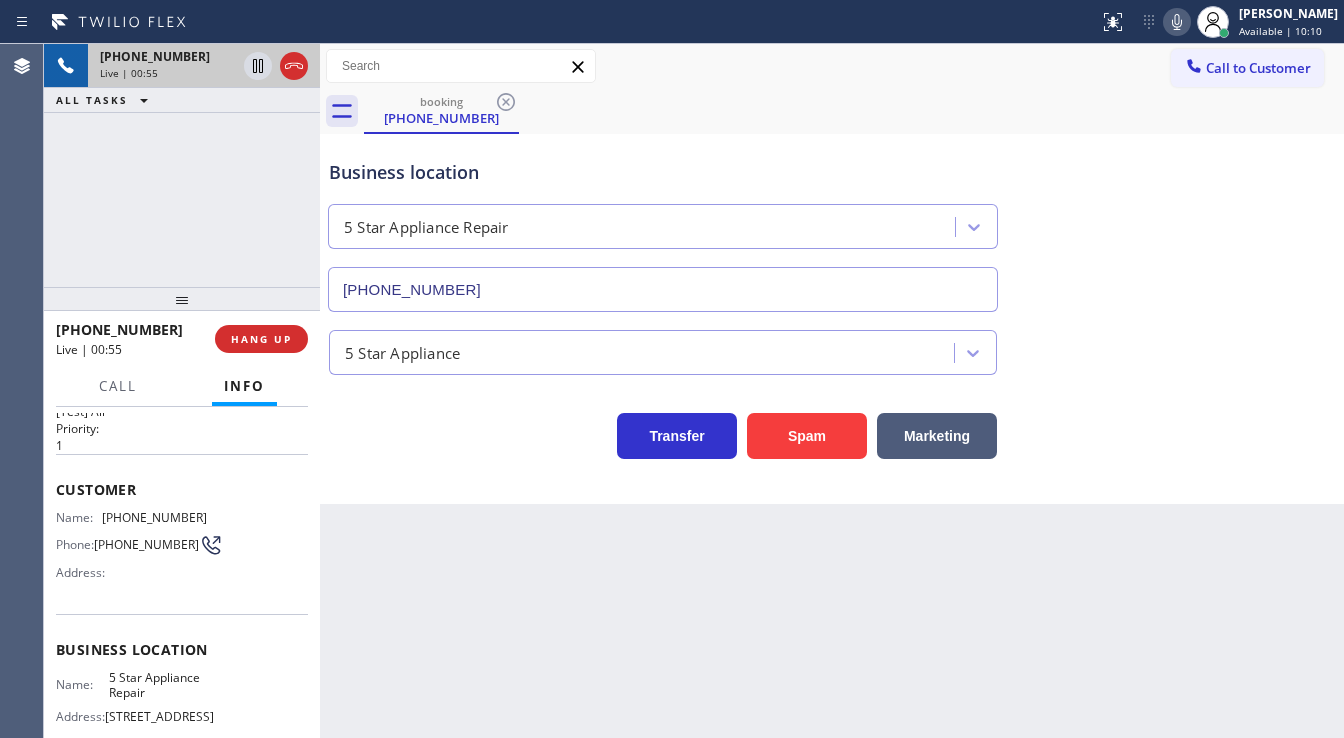 click on "[PHONE_NUMBER] Live | 00:55 ALL TASKS ALL TASKS ACTIVE TASKS TASKS IN WRAP UP" at bounding box center [182, 165] 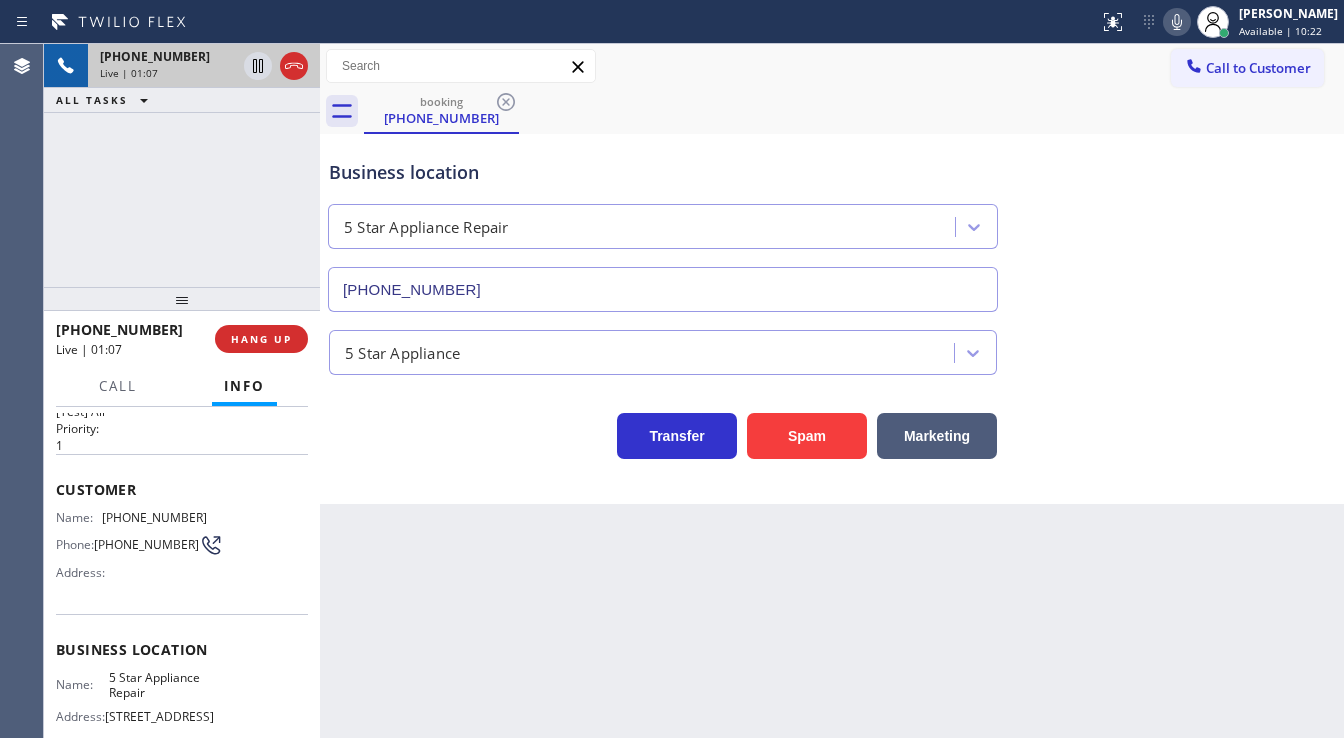 click on "[PHONE_NUMBER] Live | 01:07 ALL TASKS ALL TASKS ACTIVE TASKS TASKS IN WRAP UP" at bounding box center [182, 165] 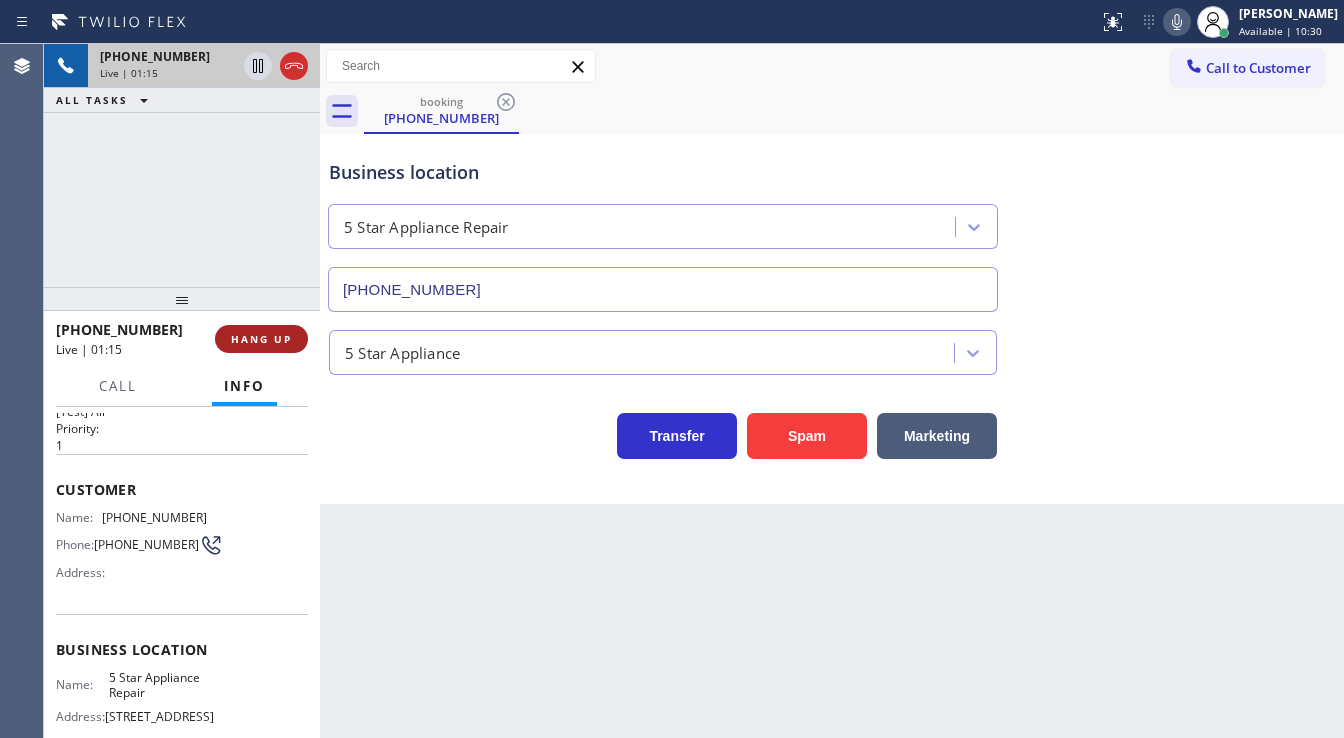 click on "HANG UP" at bounding box center [261, 339] 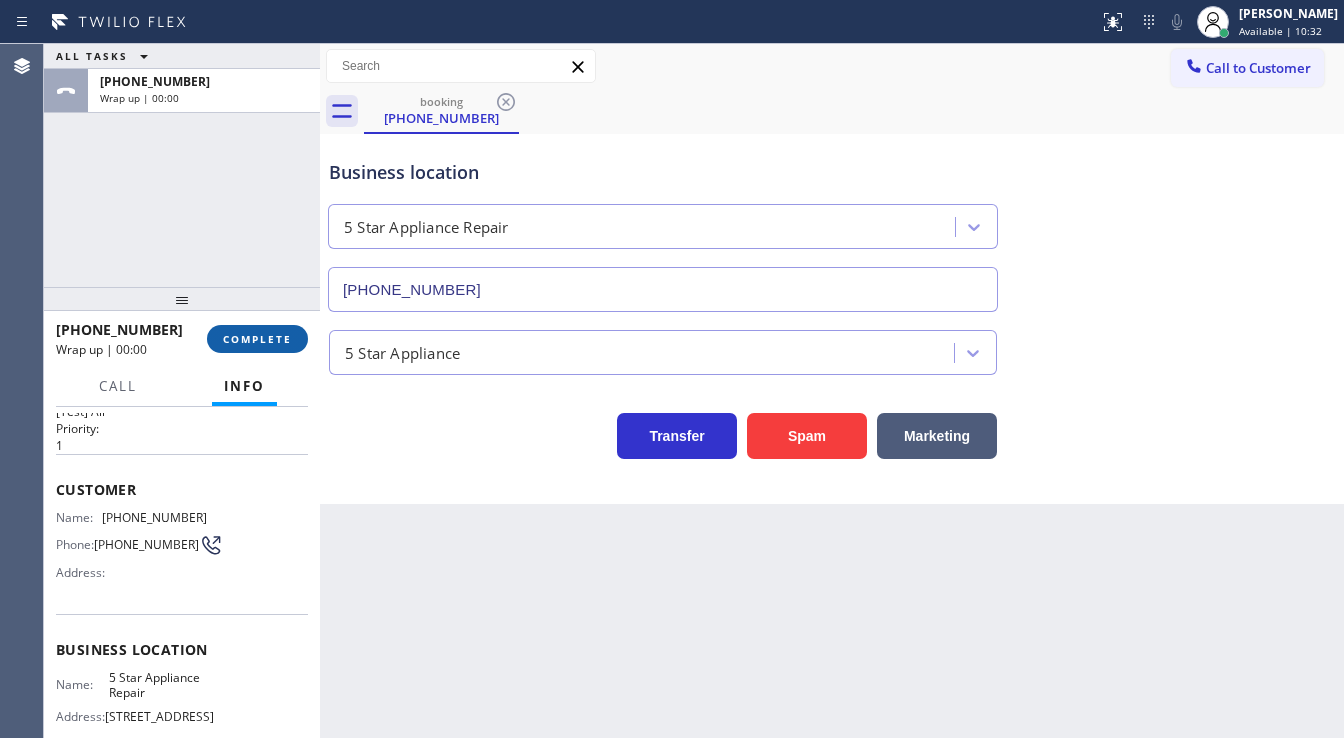 click on "COMPLETE" at bounding box center [257, 339] 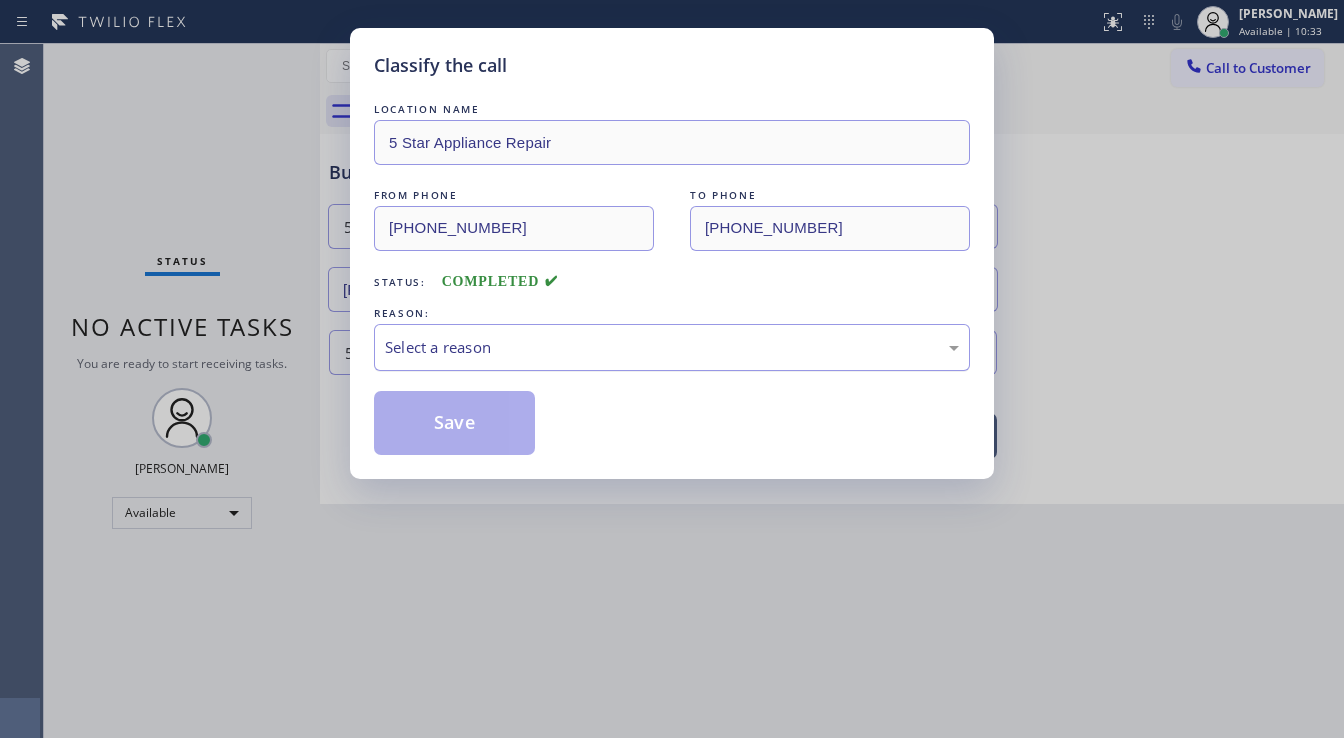 click on "Select a reason" at bounding box center [672, 347] 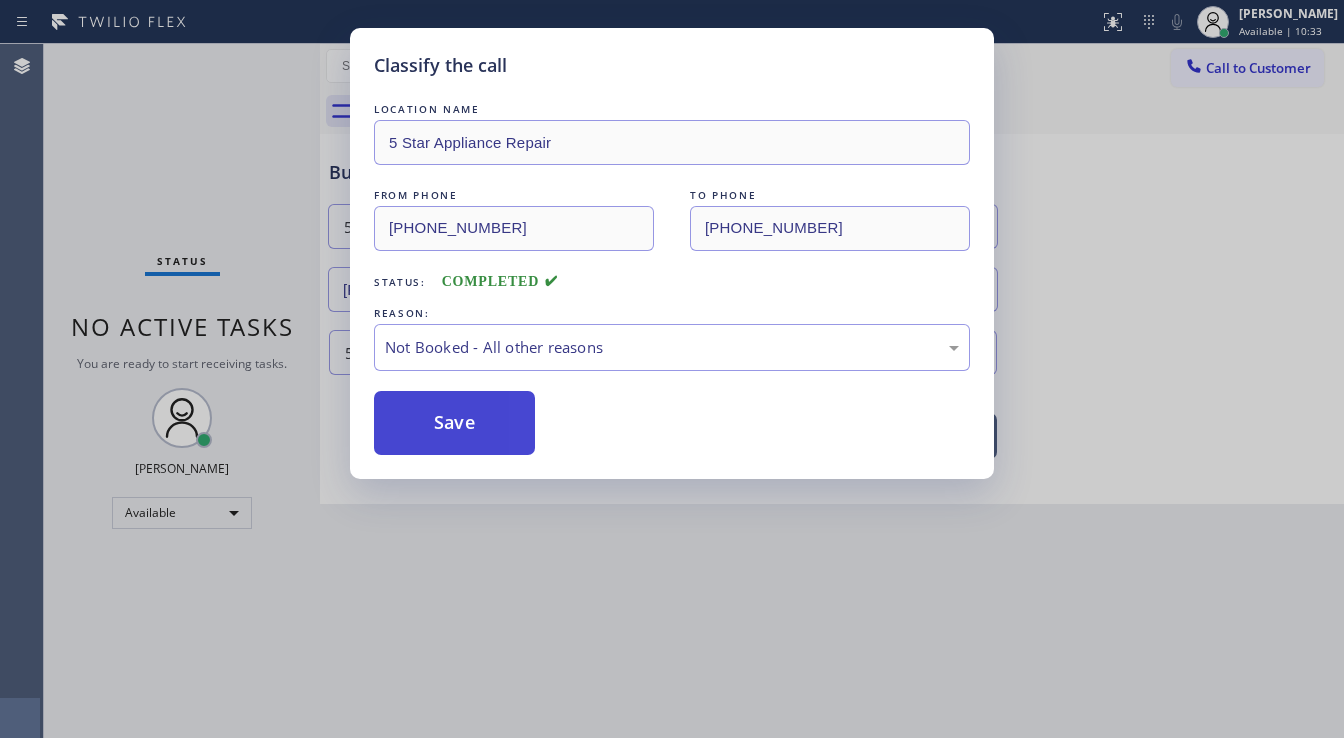 click on "Save" at bounding box center (454, 423) 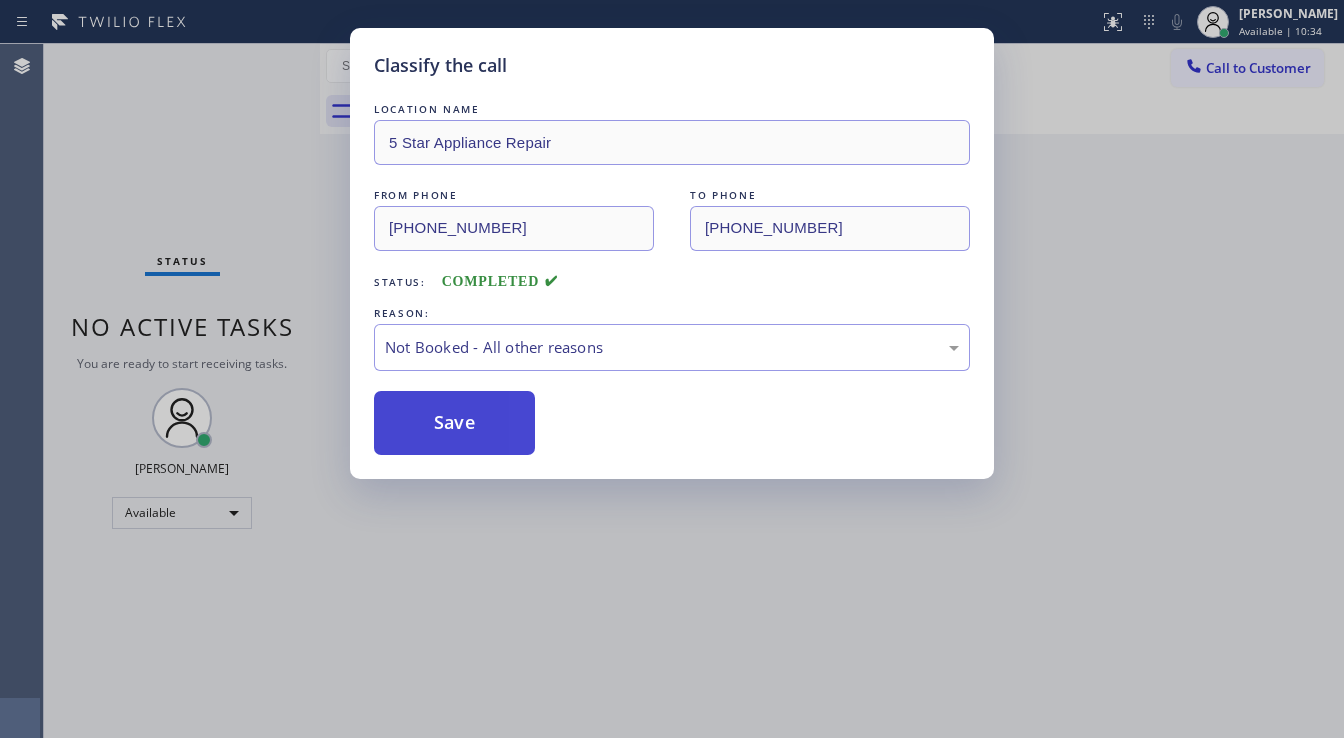 click on "Save" at bounding box center (454, 423) 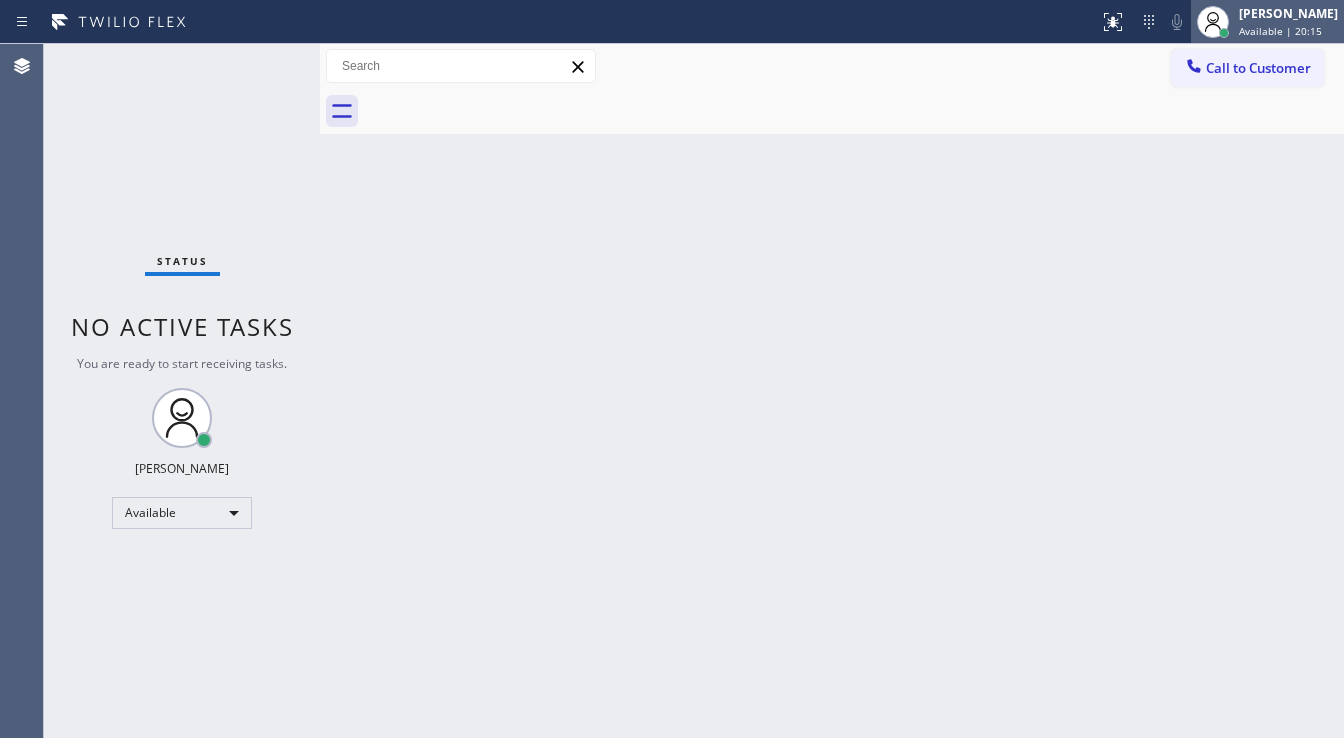 click on "[PERSON_NAME] Available | 20:15" at bounding box center (1289, 21) 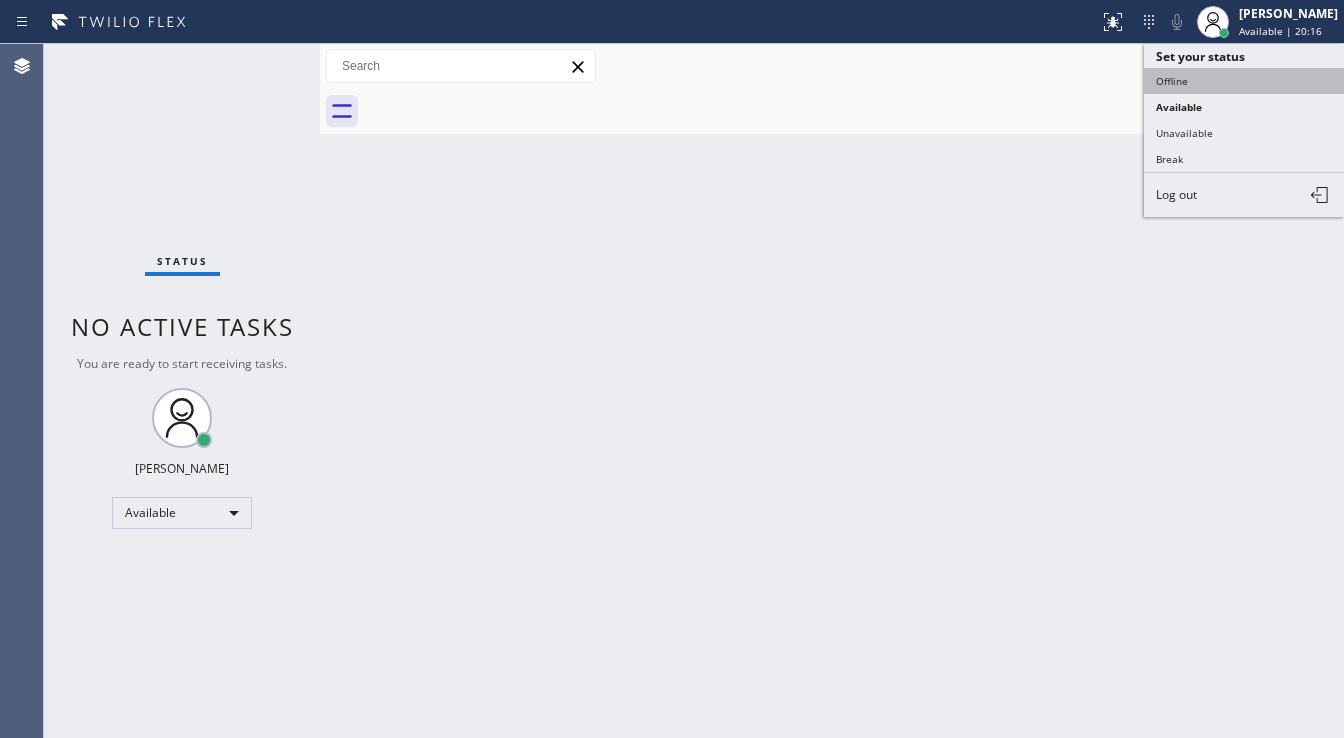 click on "Offline" at bounding box center (1244, 81) 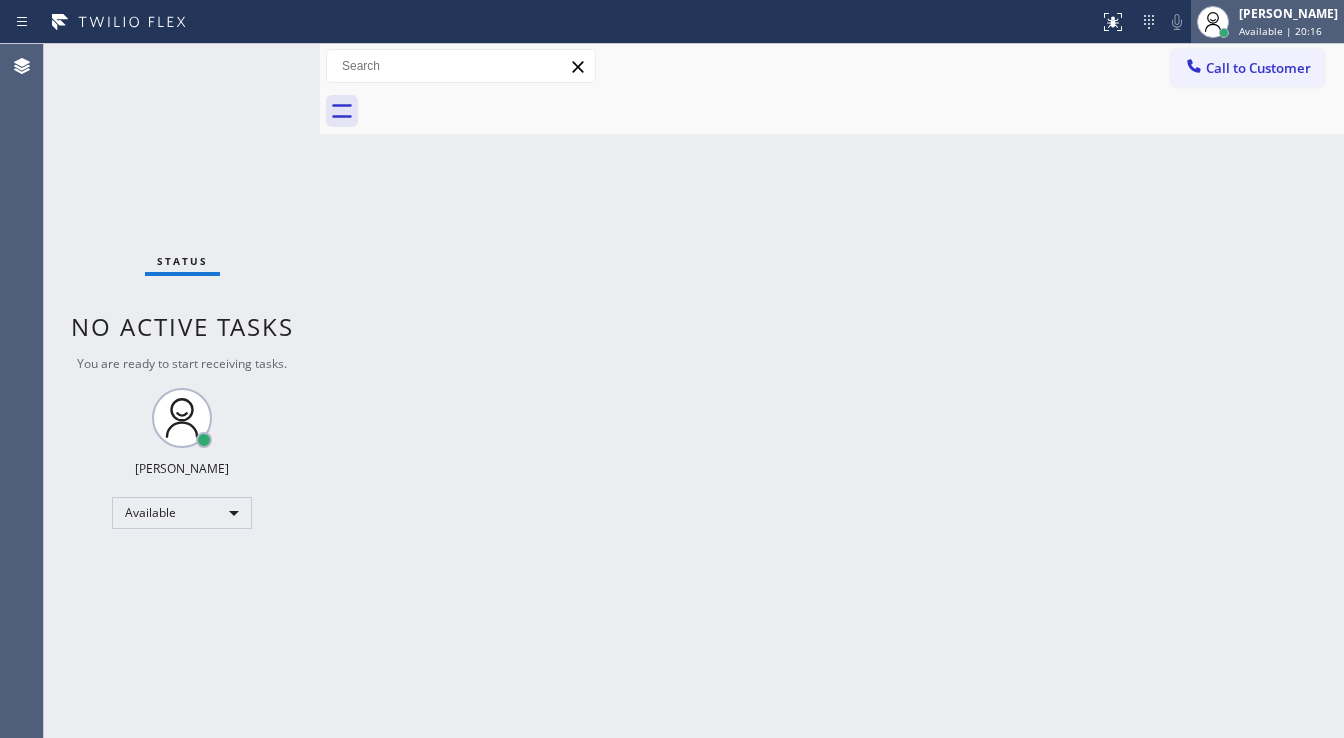click on "Available | 20:16" at bounding box center (1280, 31) 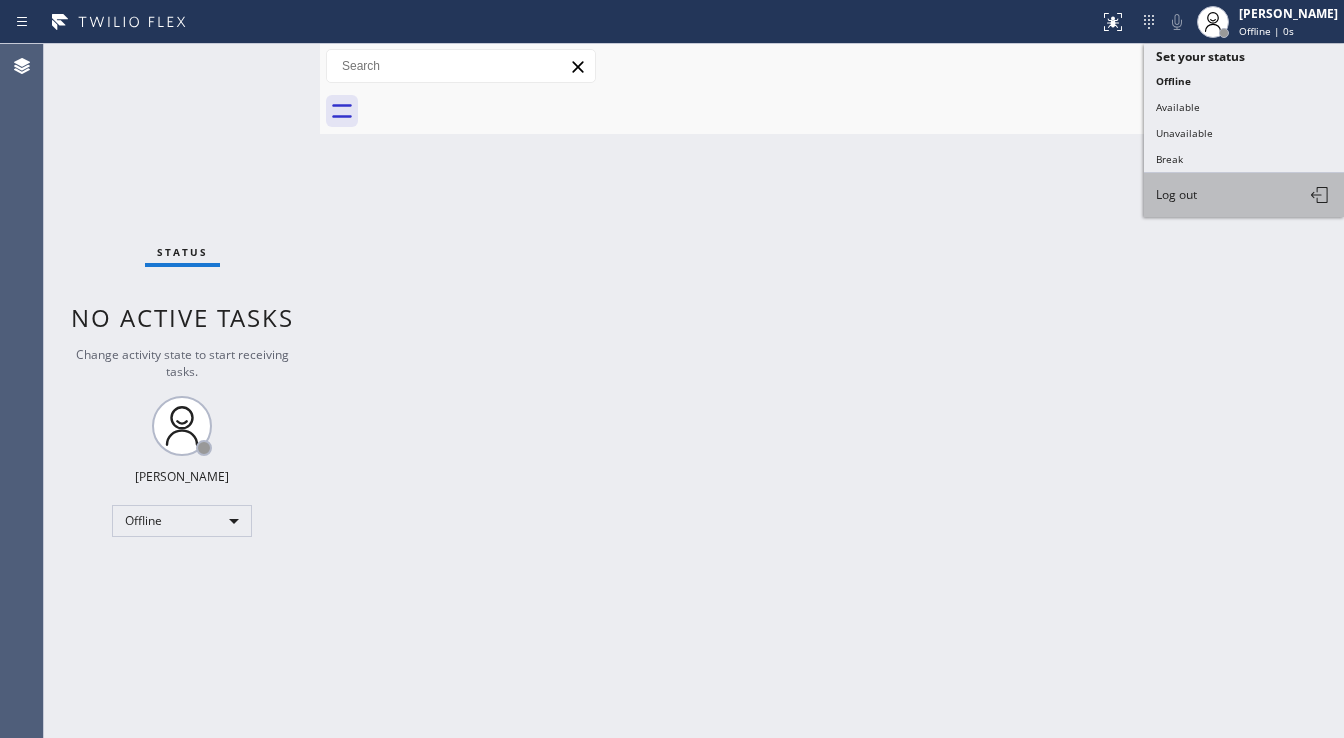 click on "Log out" at bounding box center (1176, 194) 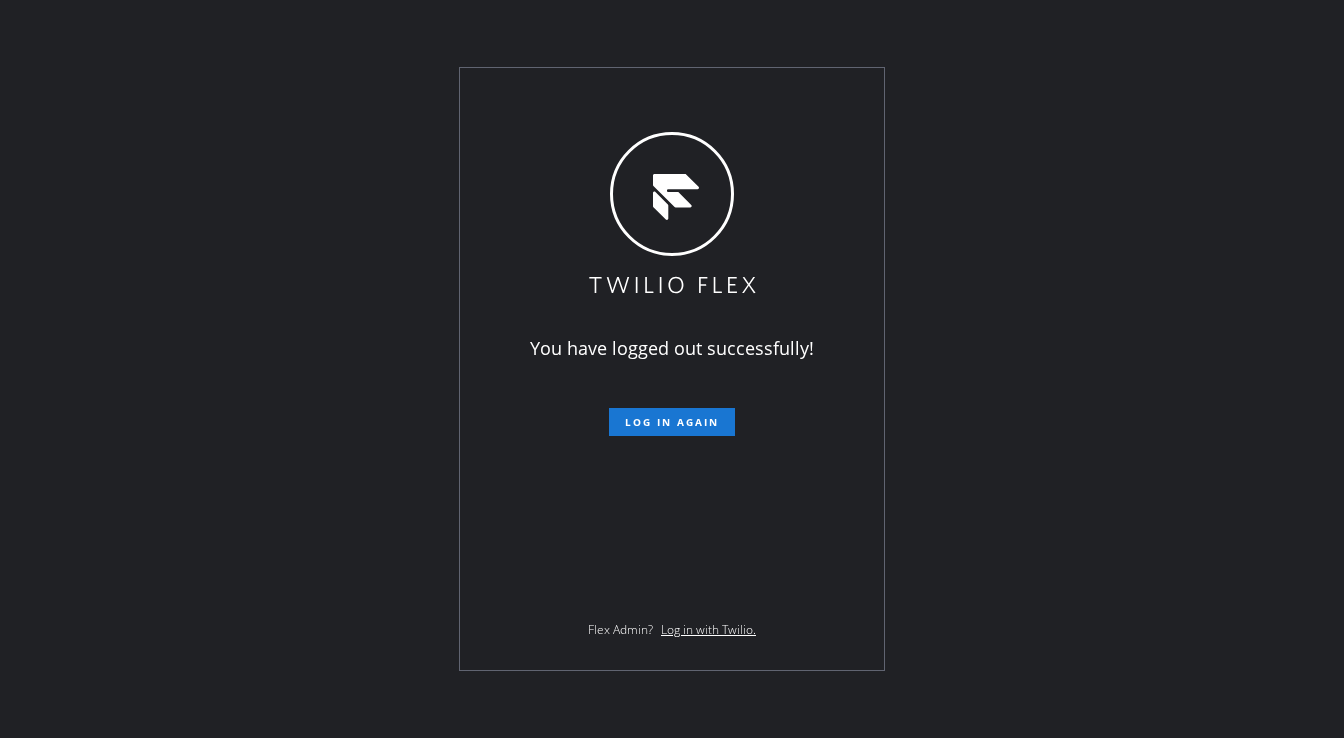 click on "You have logged out successfully! Log in again Flex Admin? Log in with Twilio." at bounding box center (672, 369) 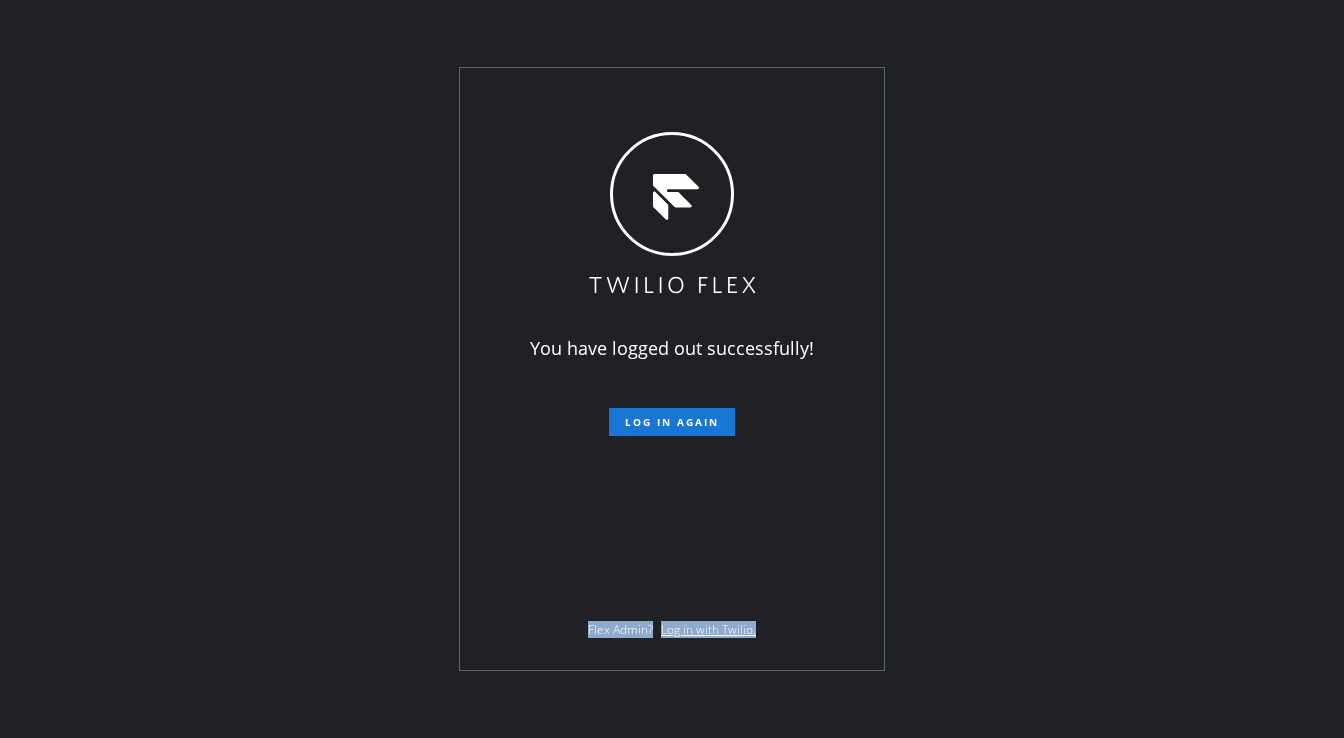 drag, startPoint x: 1219, startPoint y: 735, endPoint x: 956, endPoint y: 769, distance: 265.1886 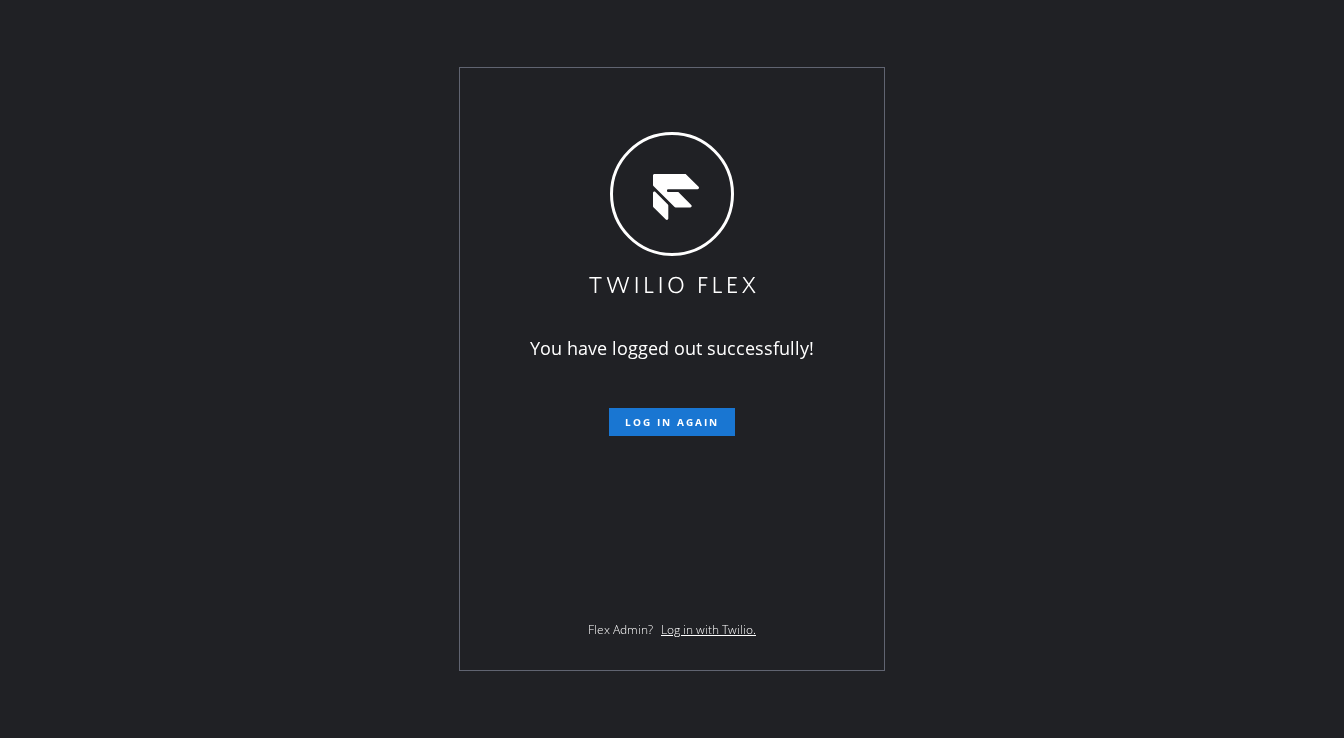 click on "You have logged out successfully! Log in again Flex Admin? Log in with Twilio." at bounding box center (672, 369) 